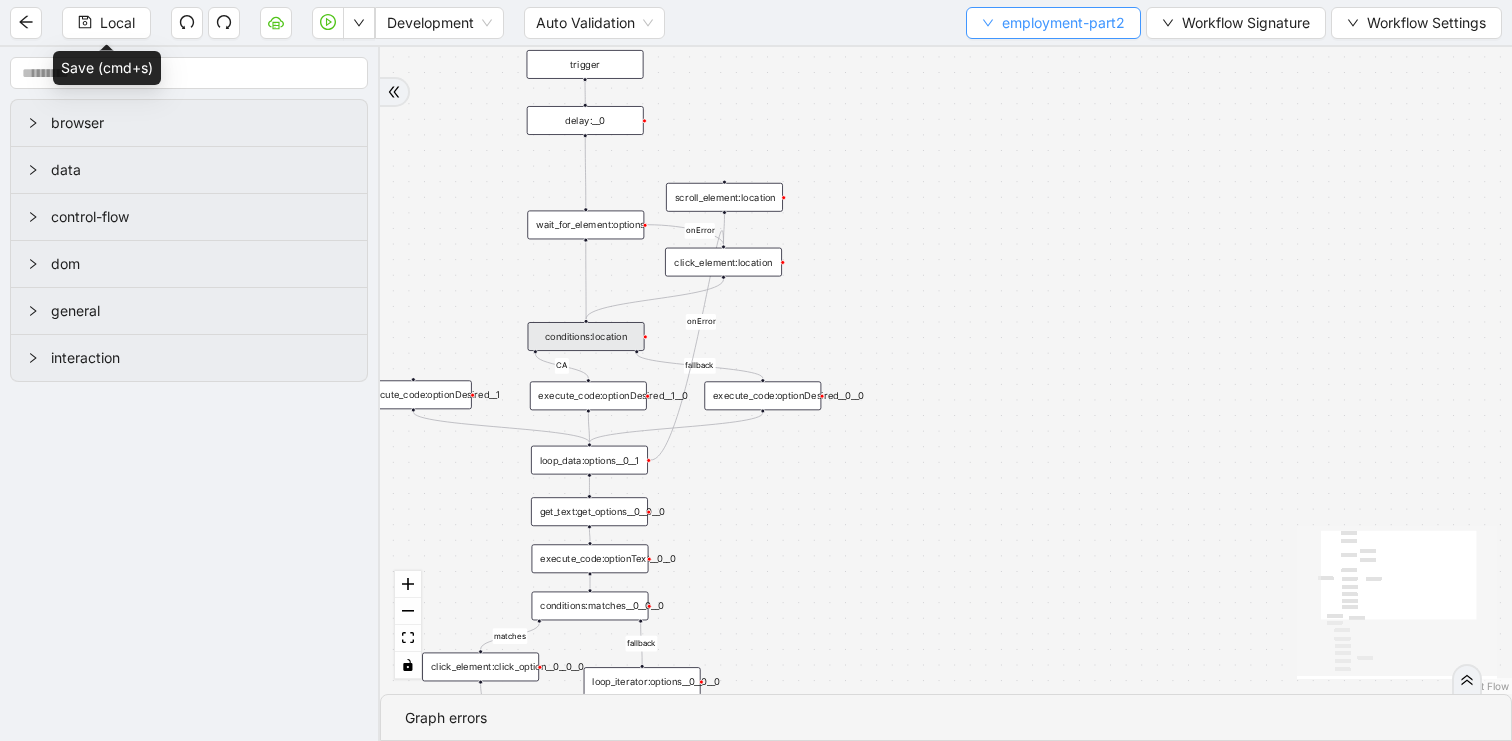 scroll, scrollTop: 0, scrollLeft: 0, axis: both 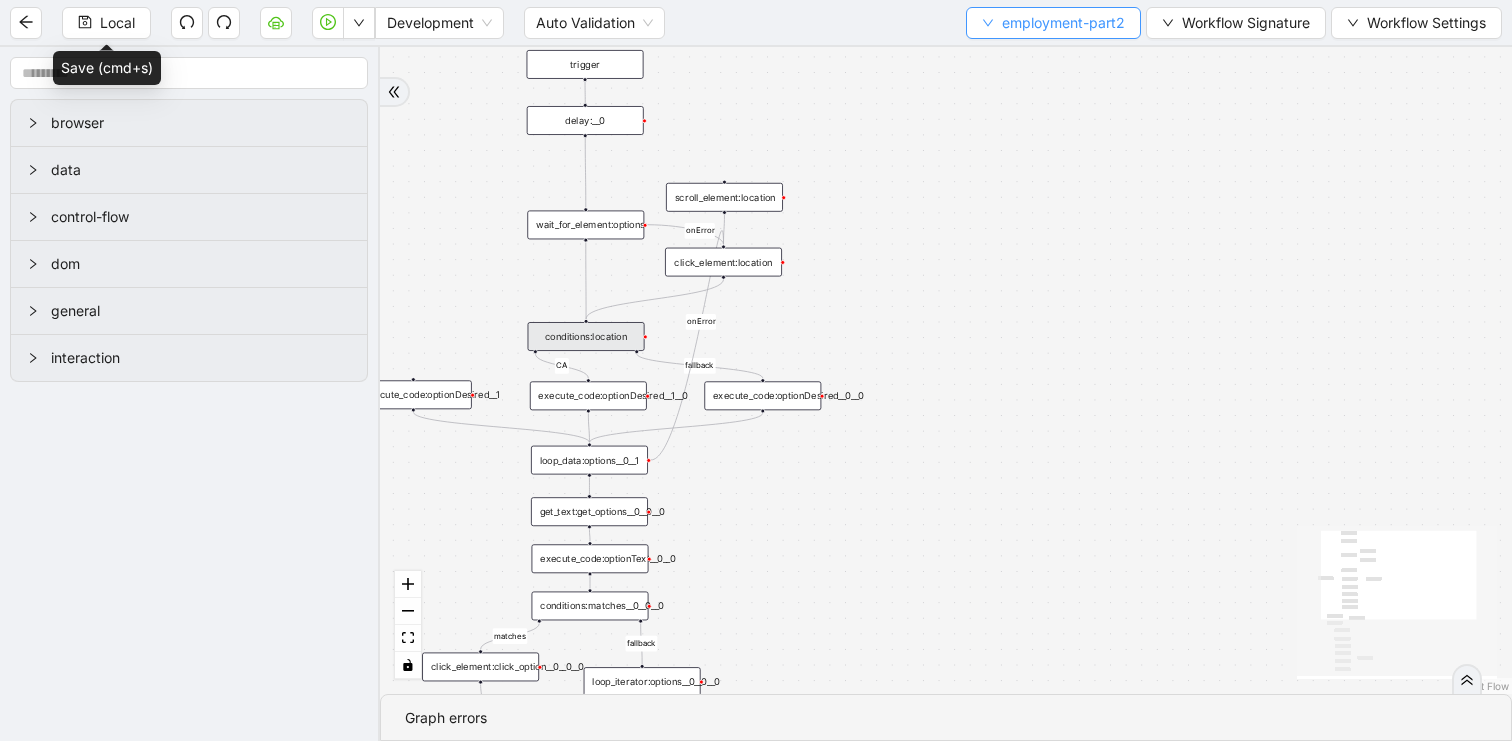 click on "employment-part2" at bounding box center (1063, 23) 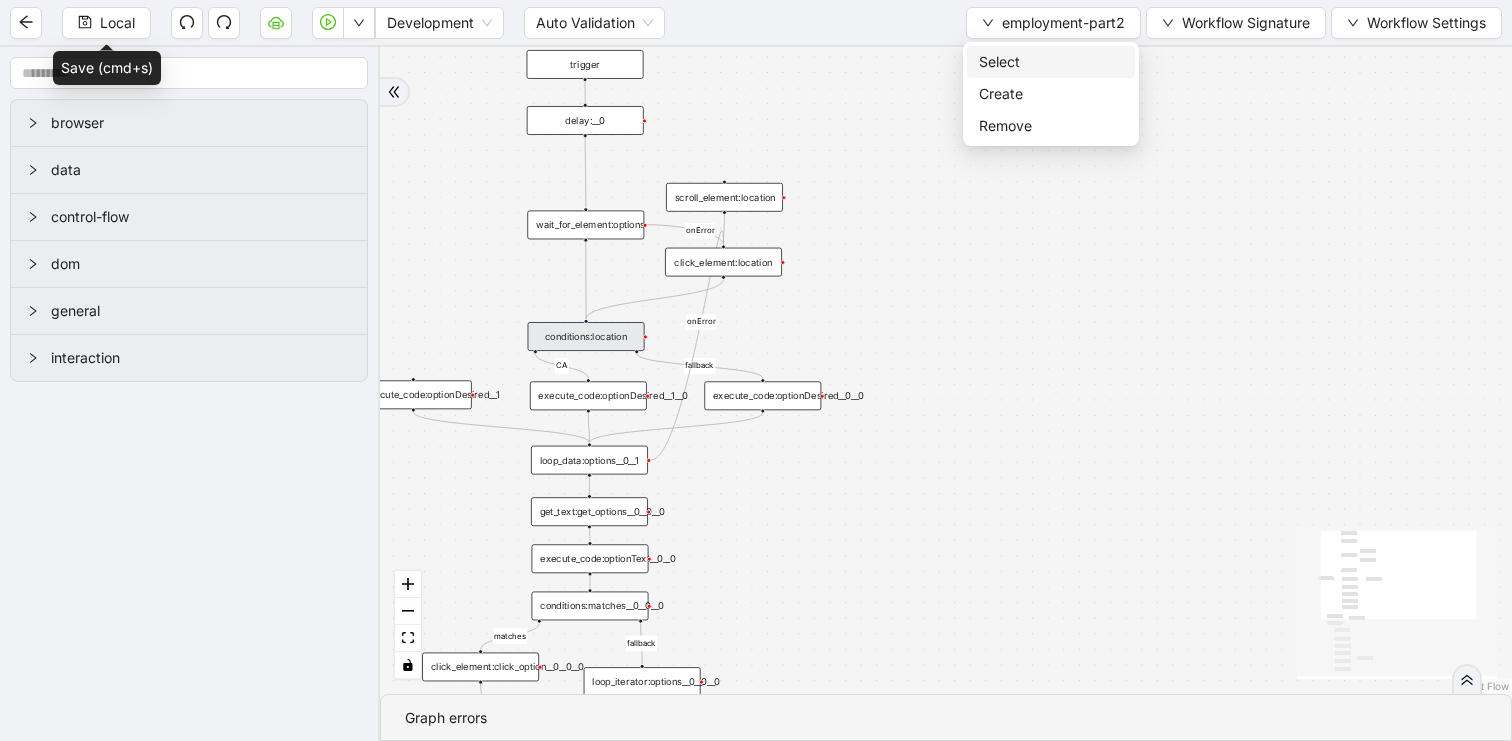 click on "Select" at bounding box center [1051, 62] 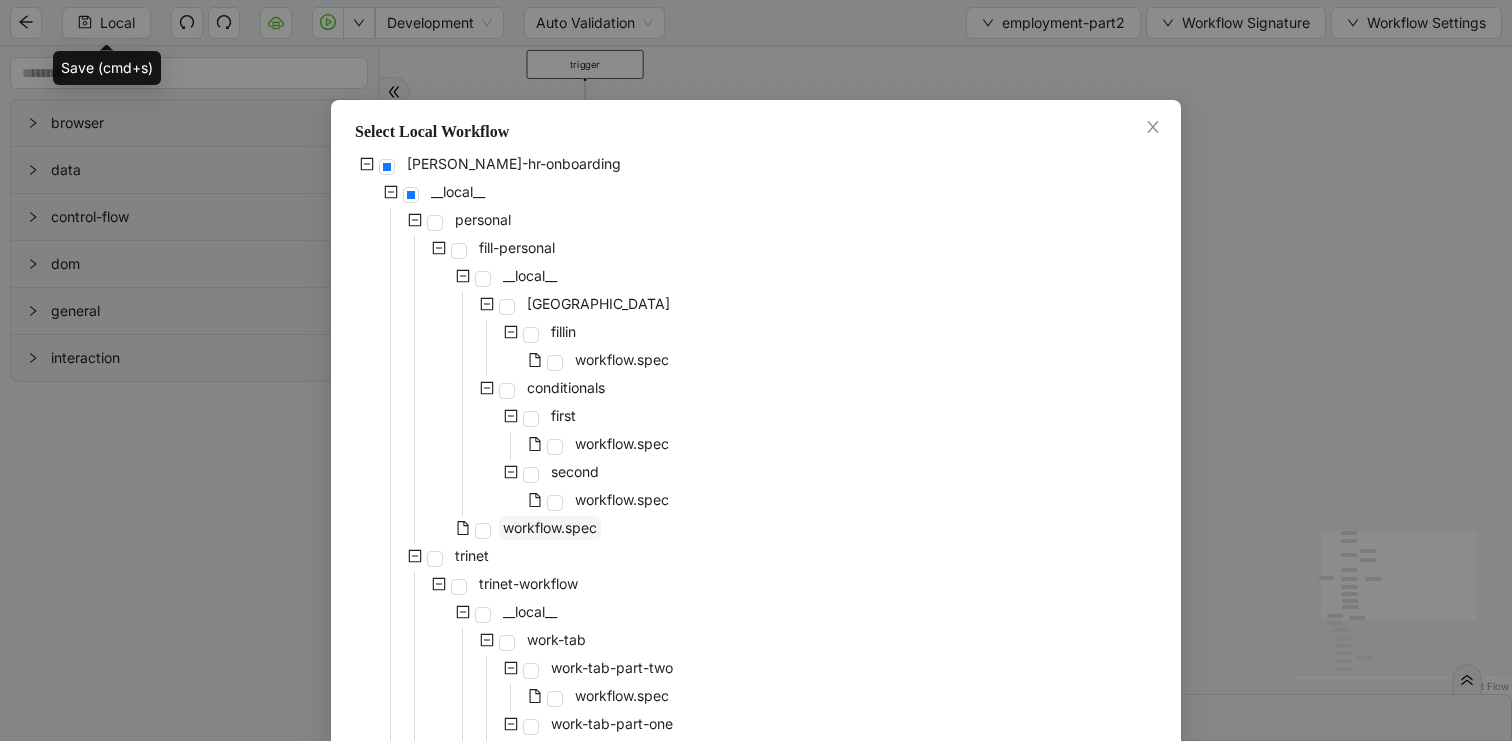 click on "workflow.spec" at bounding box center [550, 527] 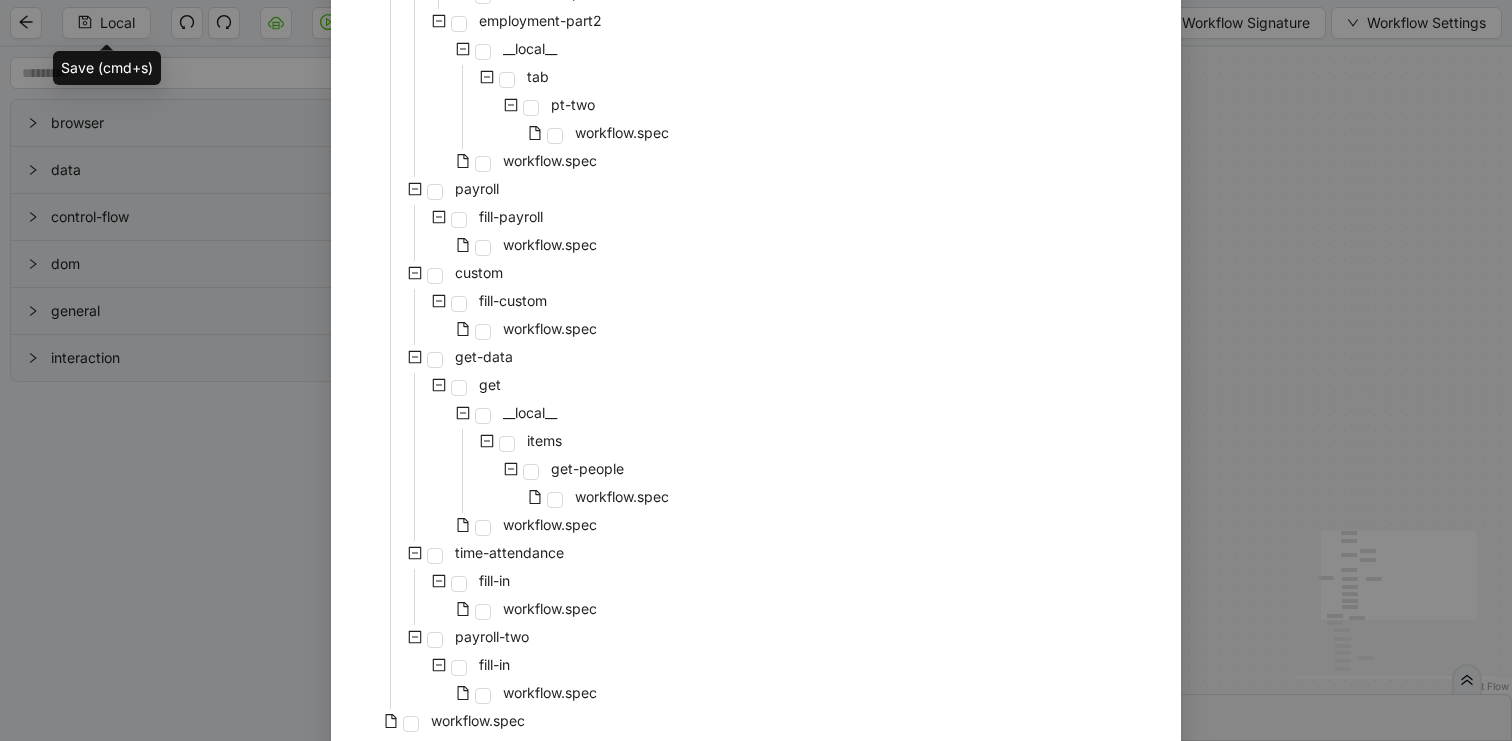 scroll, scrollTop: 1347, scrollLeft: 0, axis: vertical 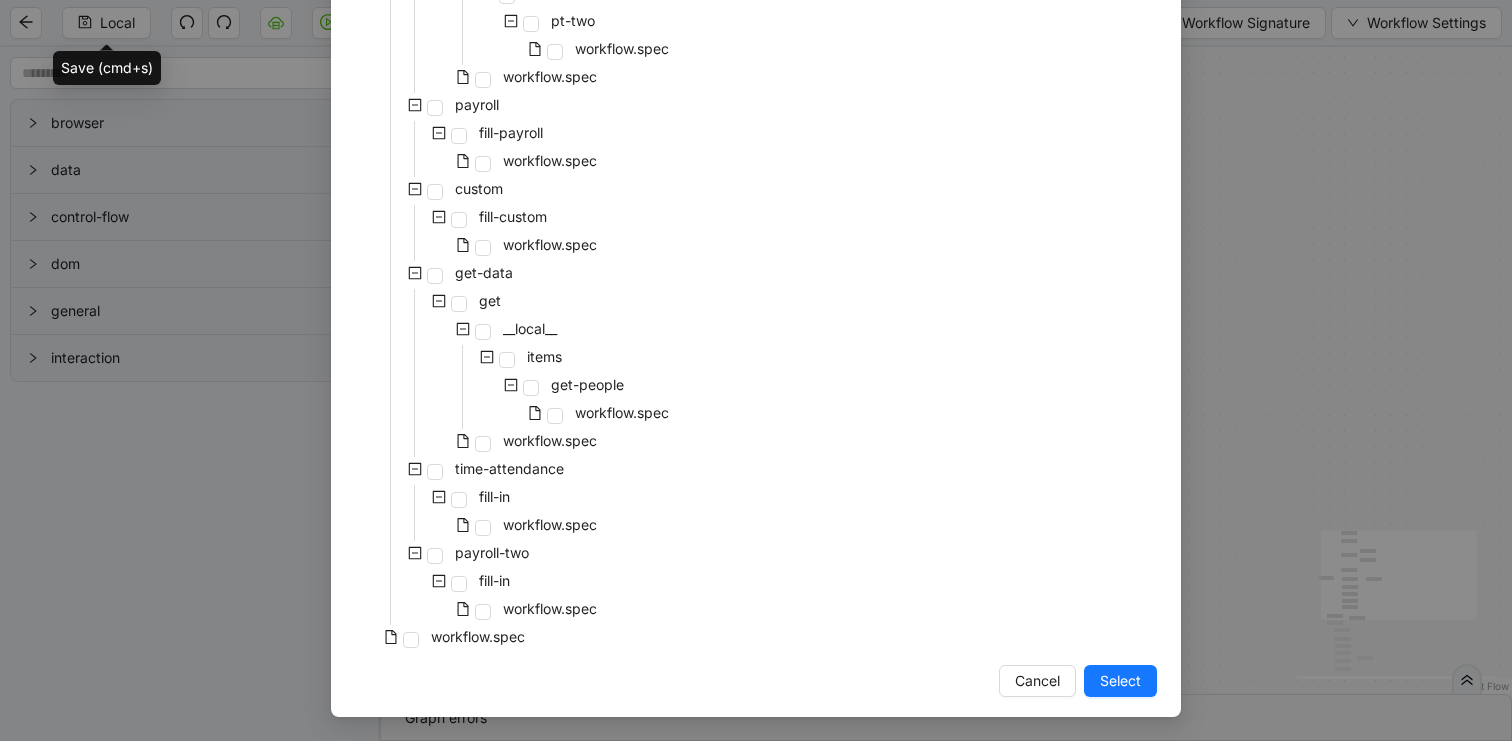 click on "Select" at bounding box center [1120, 681] 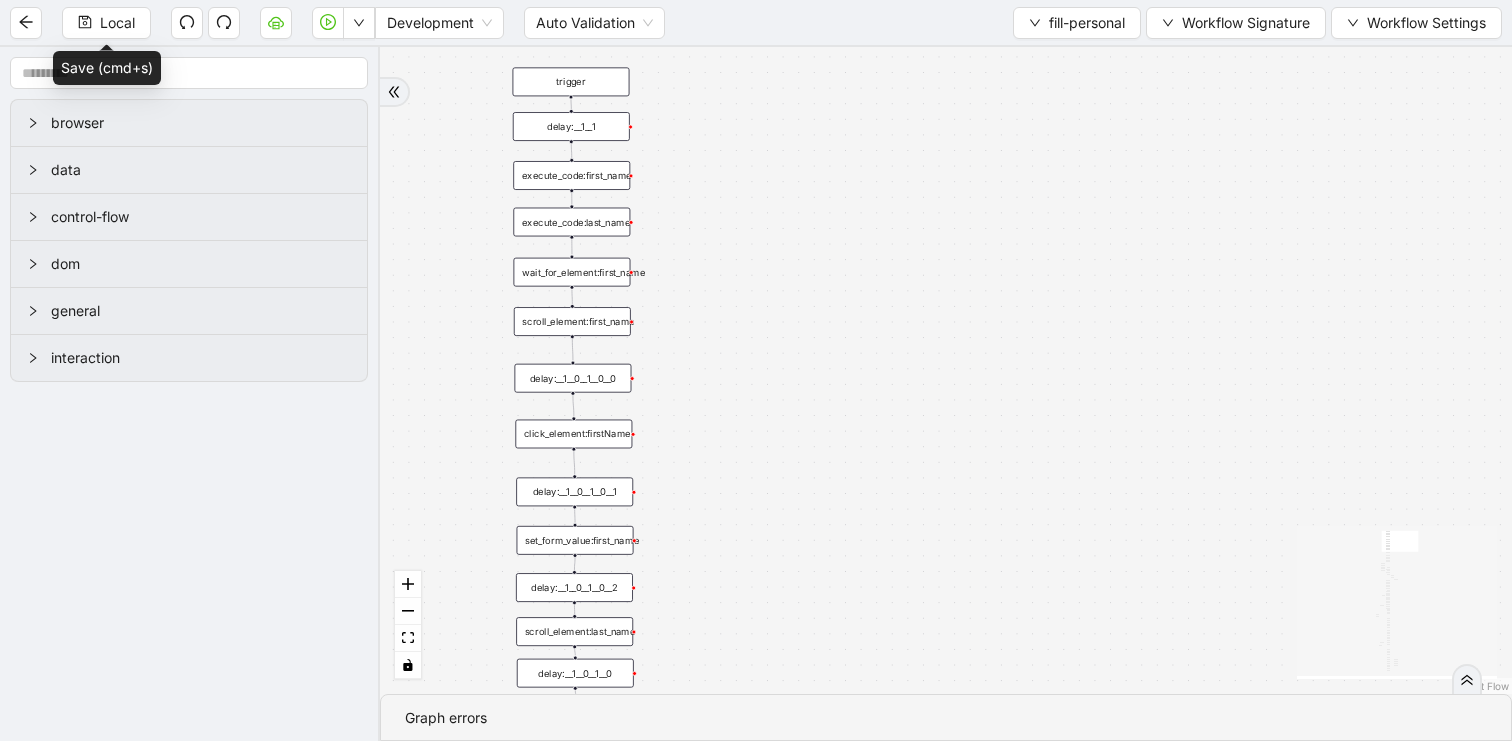 drag, startPoint x: 841, startPoint y: 582, endPoint x: 1031, endPoint y: 112, distance: 506.95166 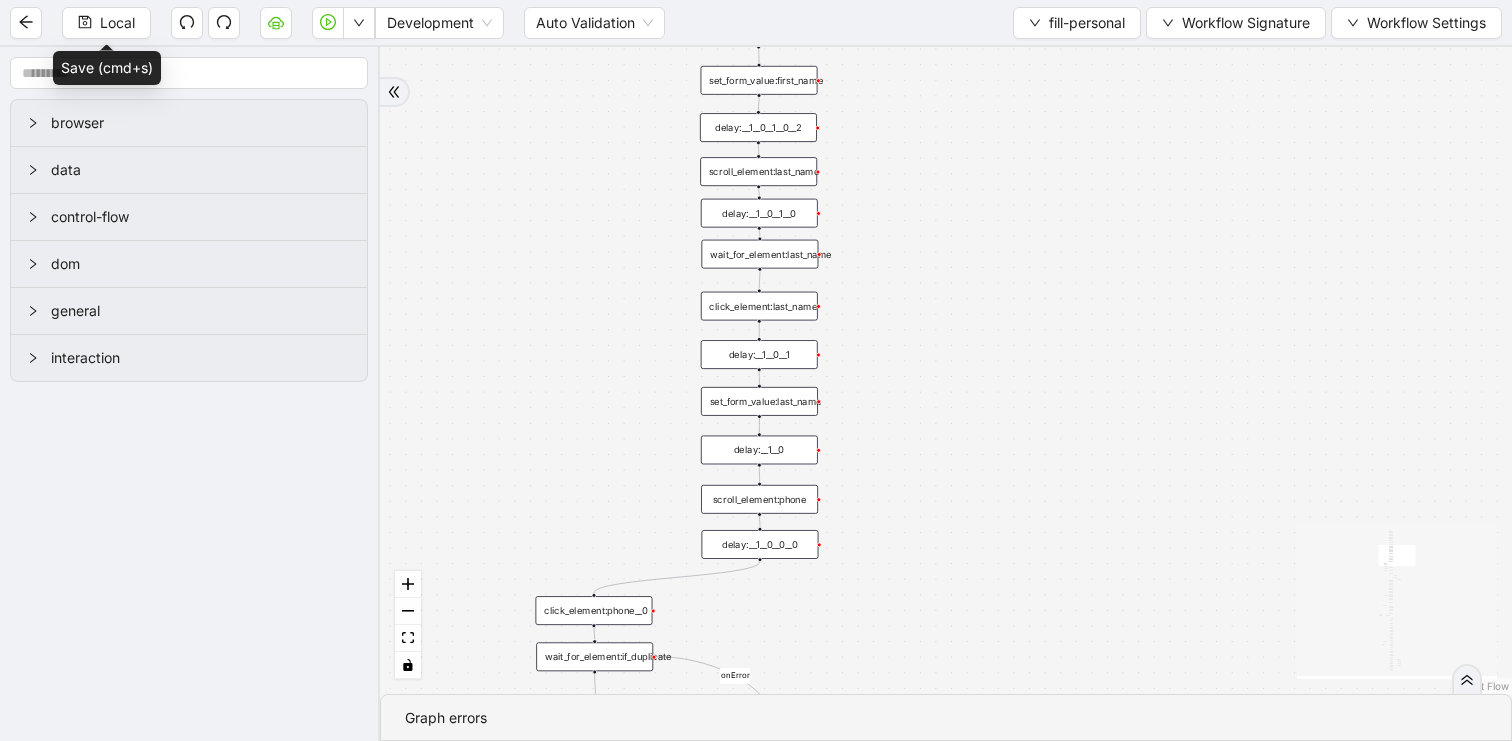 drag, startPoint x: 957, startPoint y: 511, endPoint x: 908, endPoint y: 95, distance: 418.8759 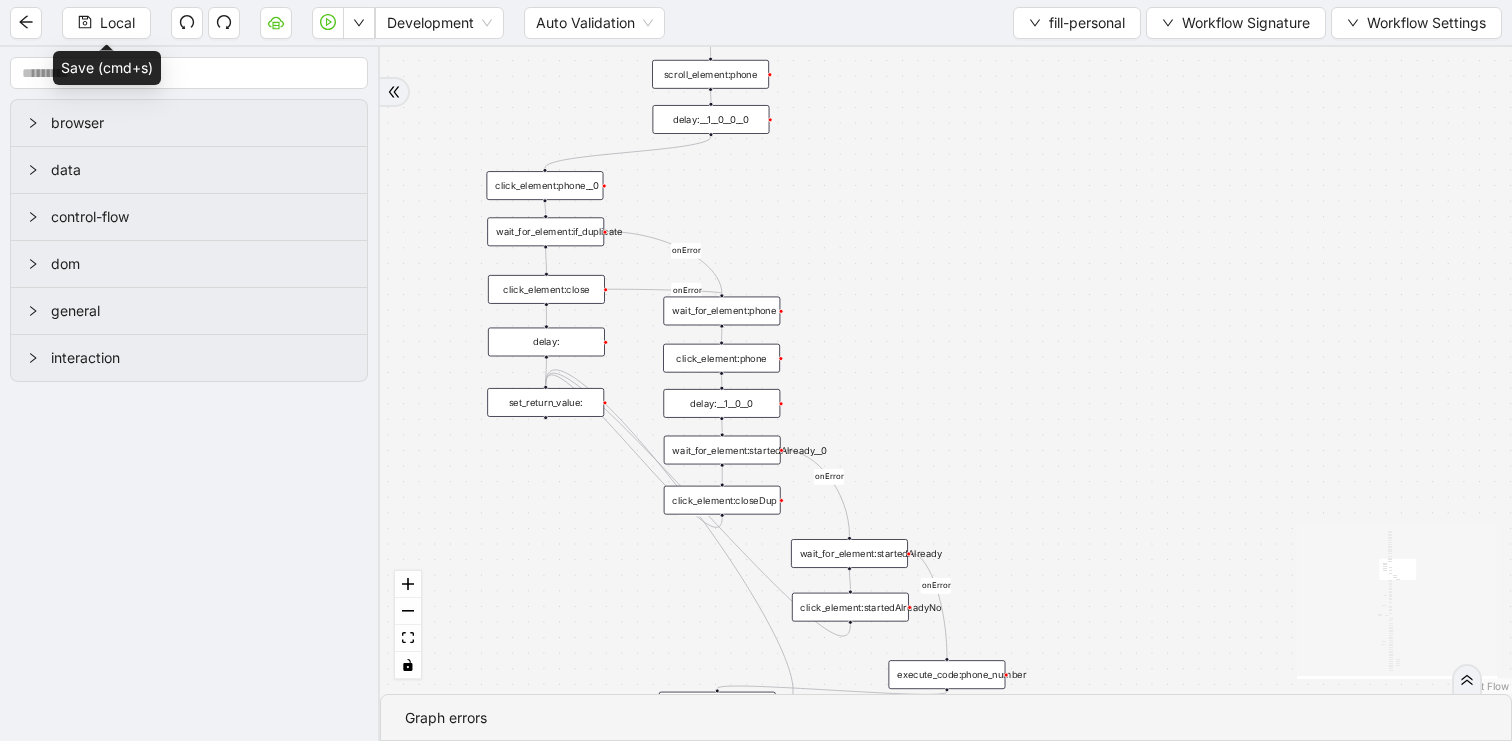 drag, startPoint x: 918, startPoint y: 418, endPoint x: 885, endPoint y: 70, distance: 349.56116 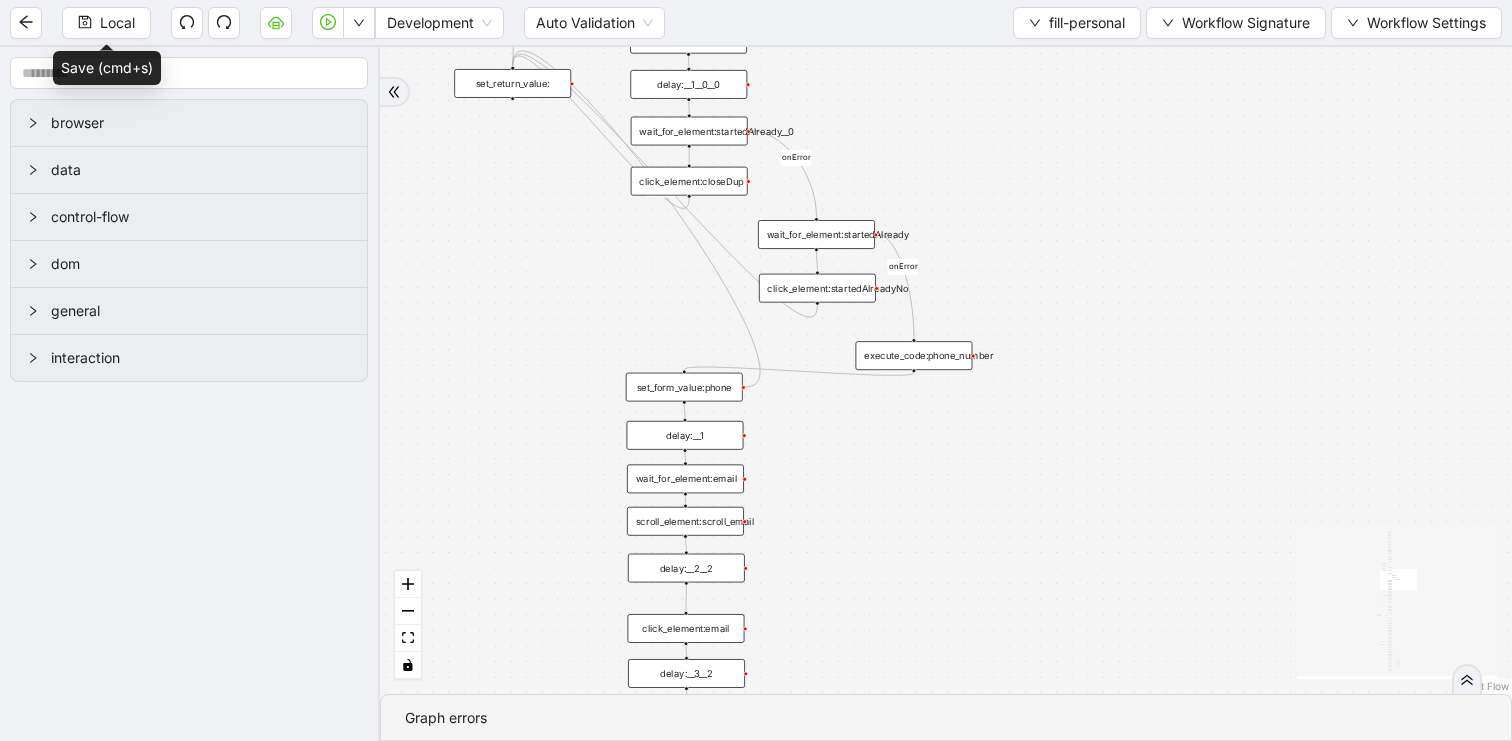 drag, startPoint x: 950, startPoint y: 588, endPoint x: 960, endPoint y: 221, distance: 367.1362 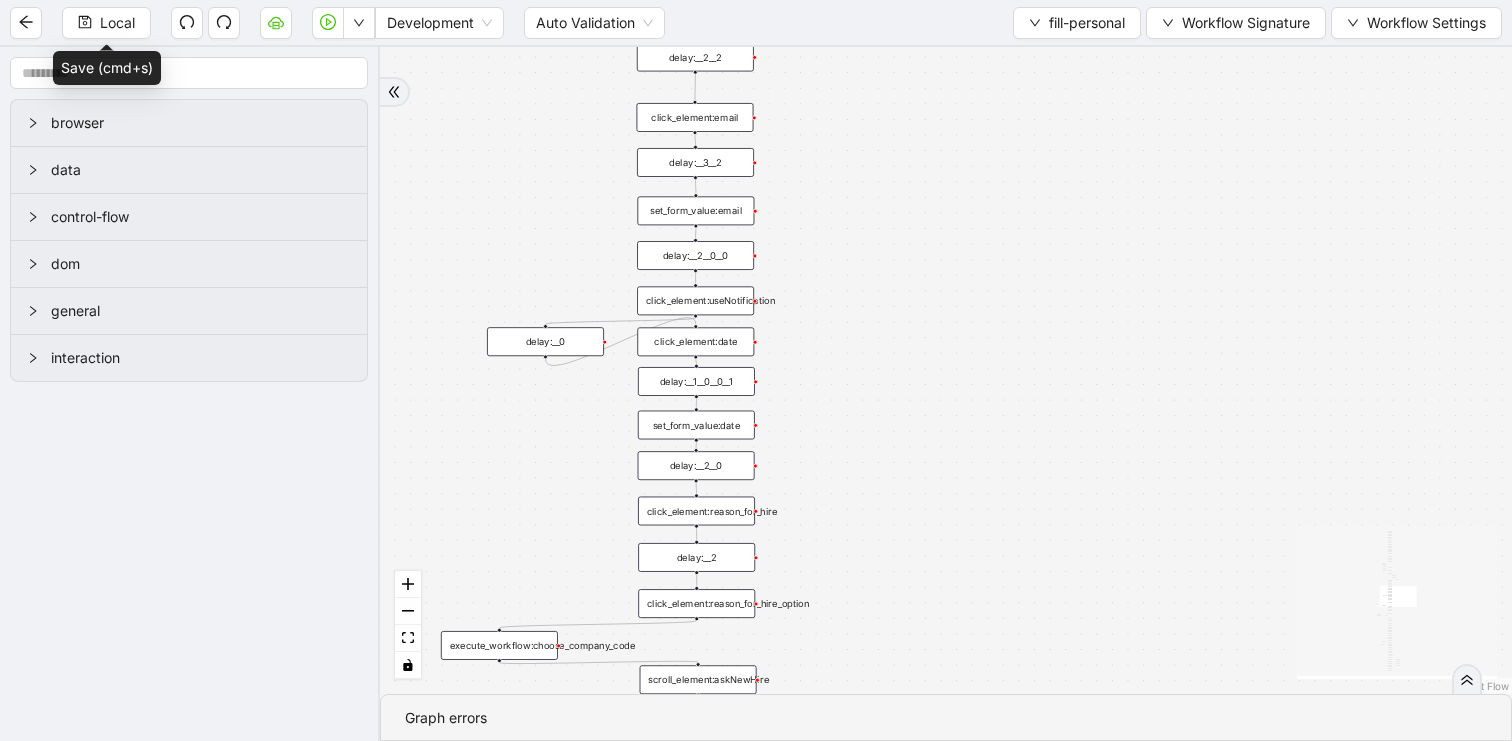 drag, startPoint x: 862, startPoint y: 518, endPoint x: 864, endPoint y: 370, distance: 148.01352 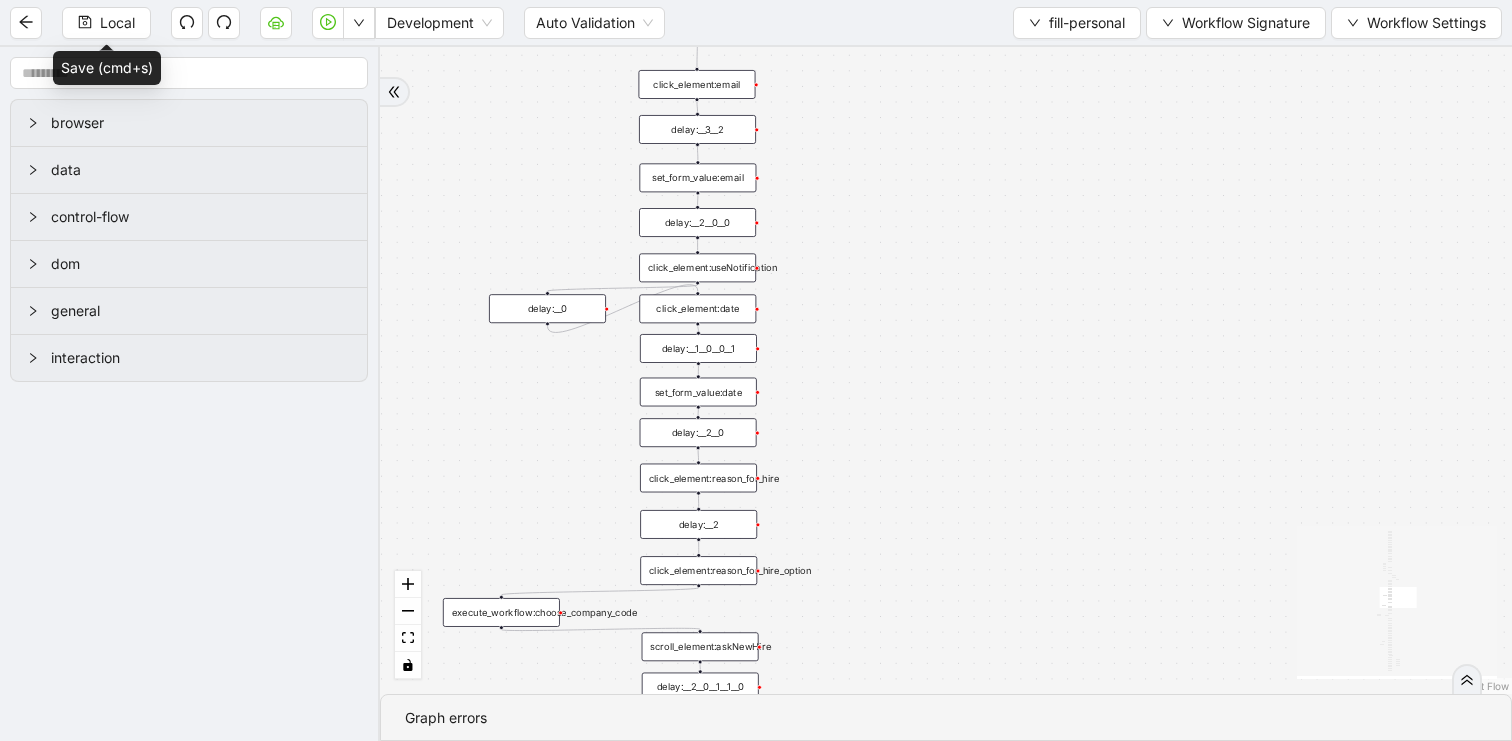 drag, startPoint x: 863, startPoint y: 544, endPoint x: 863, endPoint y: 293, distance: 251 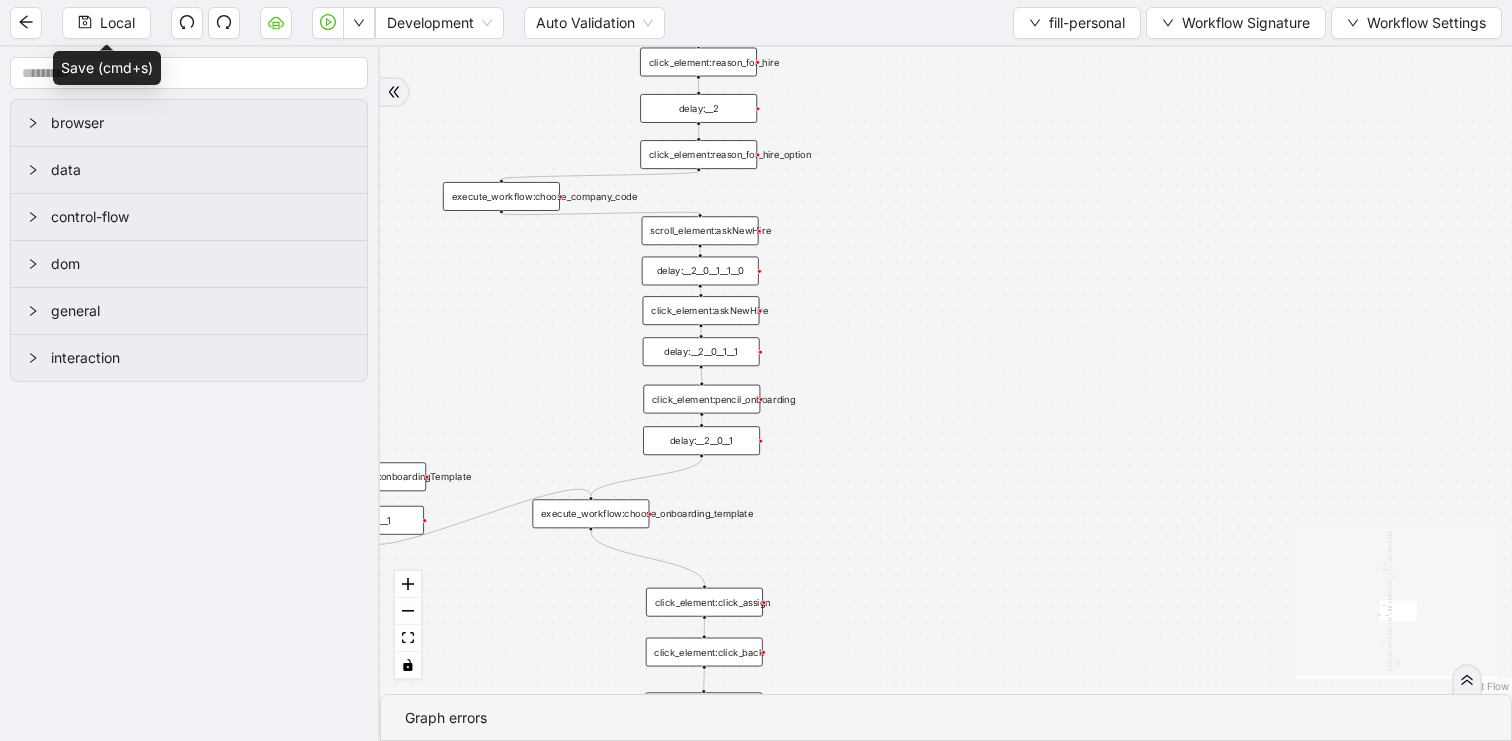 drag, startPoint x: 871, startPoint y: 500, endPoint x: 872, endPoint y: 206, distance: 294.0017 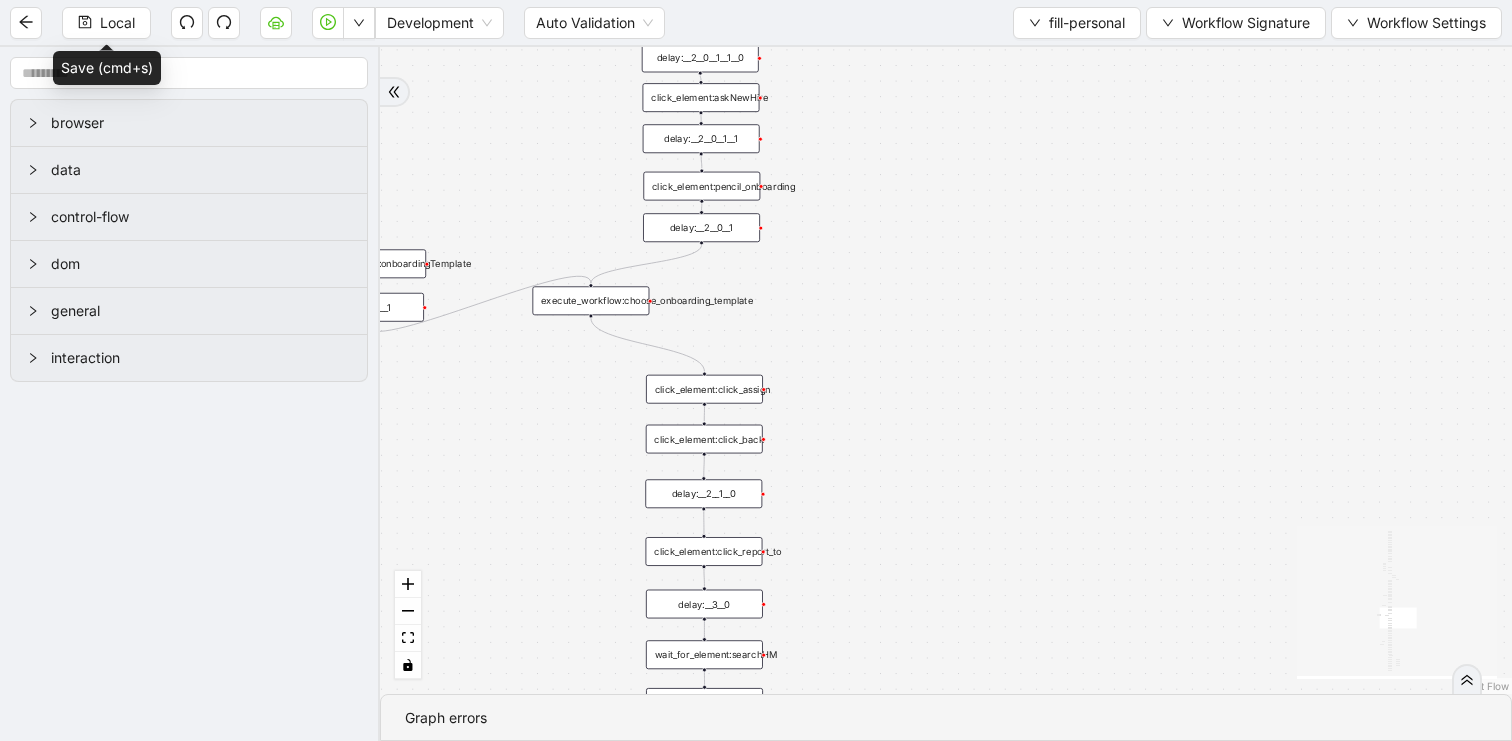 drag, startPoint x: 880, startPoint y: 449, endPoint x: 880, endPoint y: 355, distance: 94 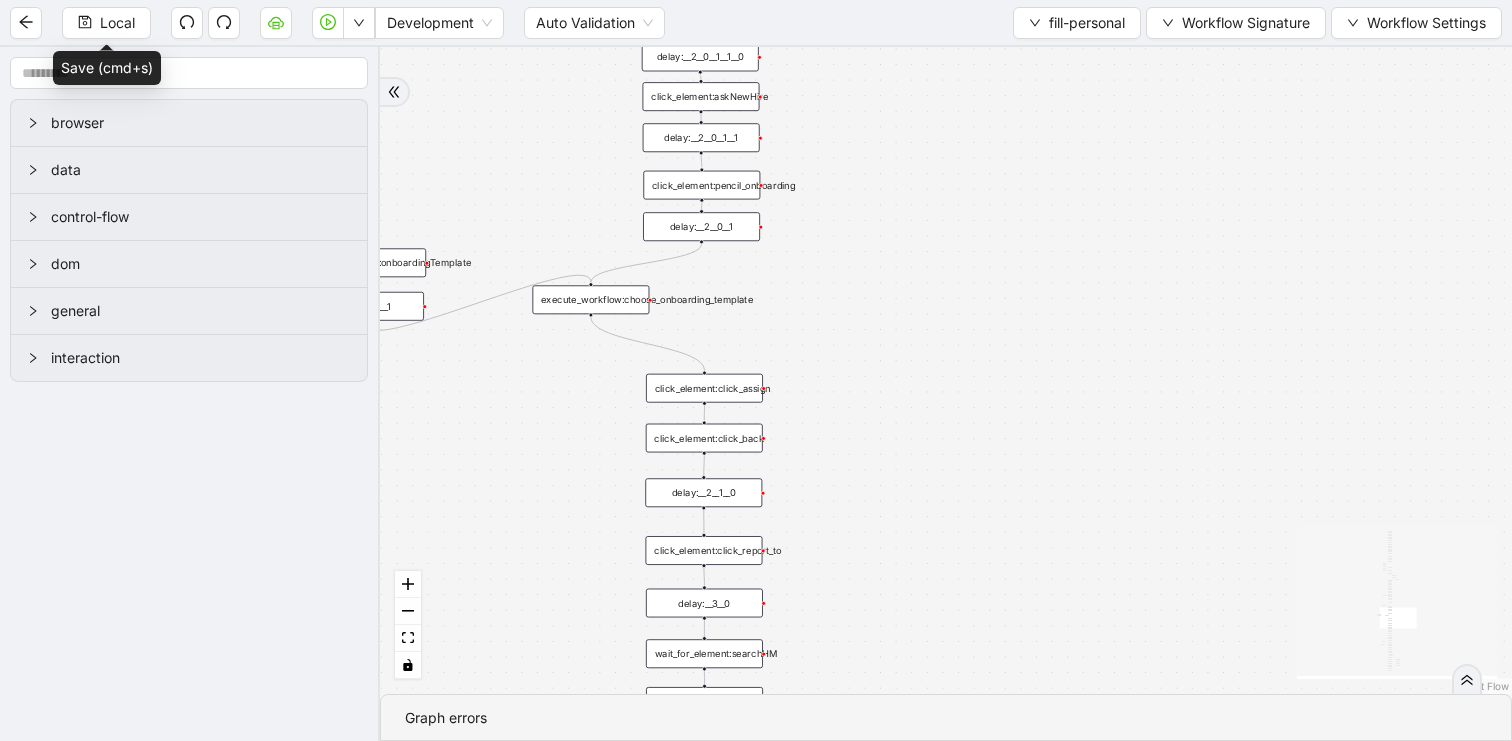 drag, startPoint x: 897, startPoint y: 149, endPoint x: 897, endPoint y: 509, distance: 360 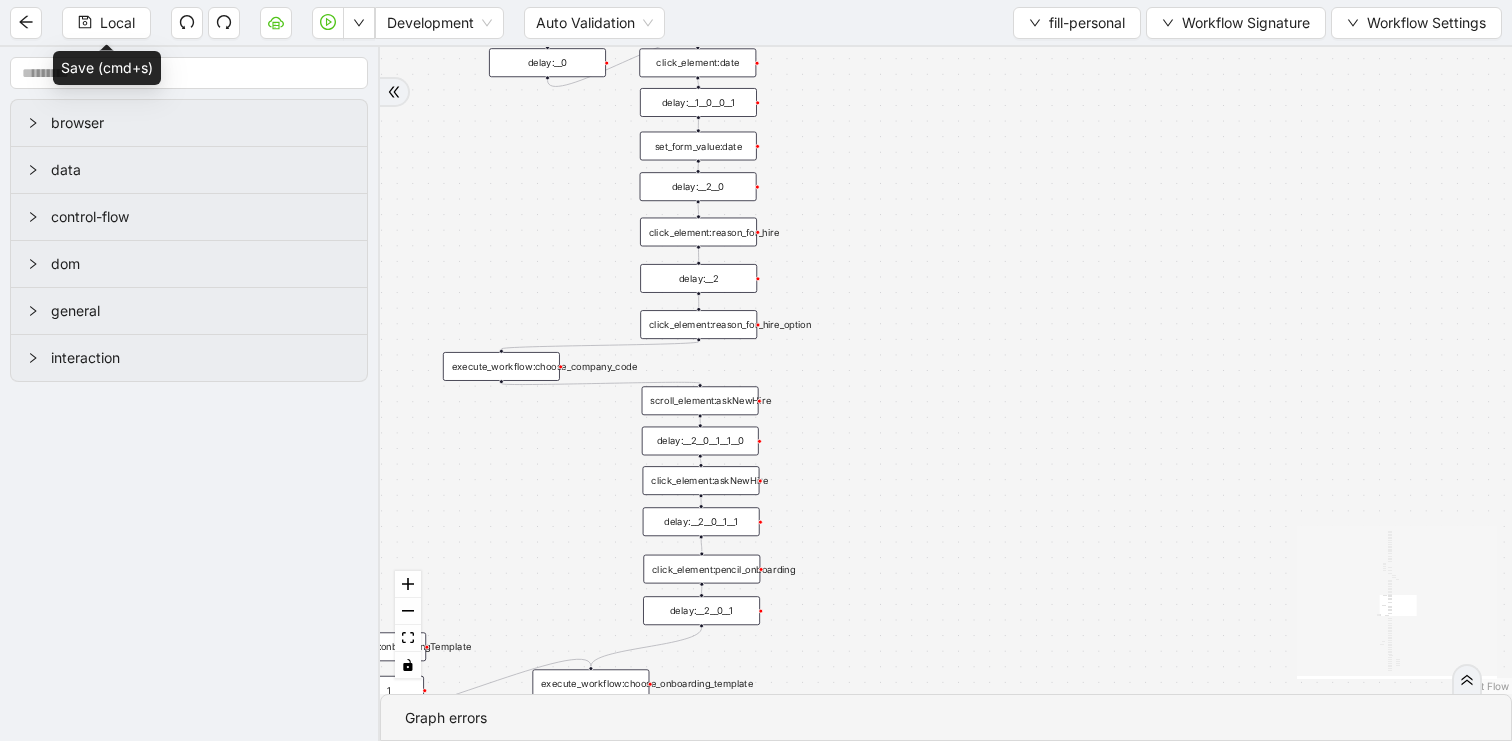drag, startPoint x: 935, startPoint y: 253, endPoint x: 935, endPoint y: 518, distance: 265 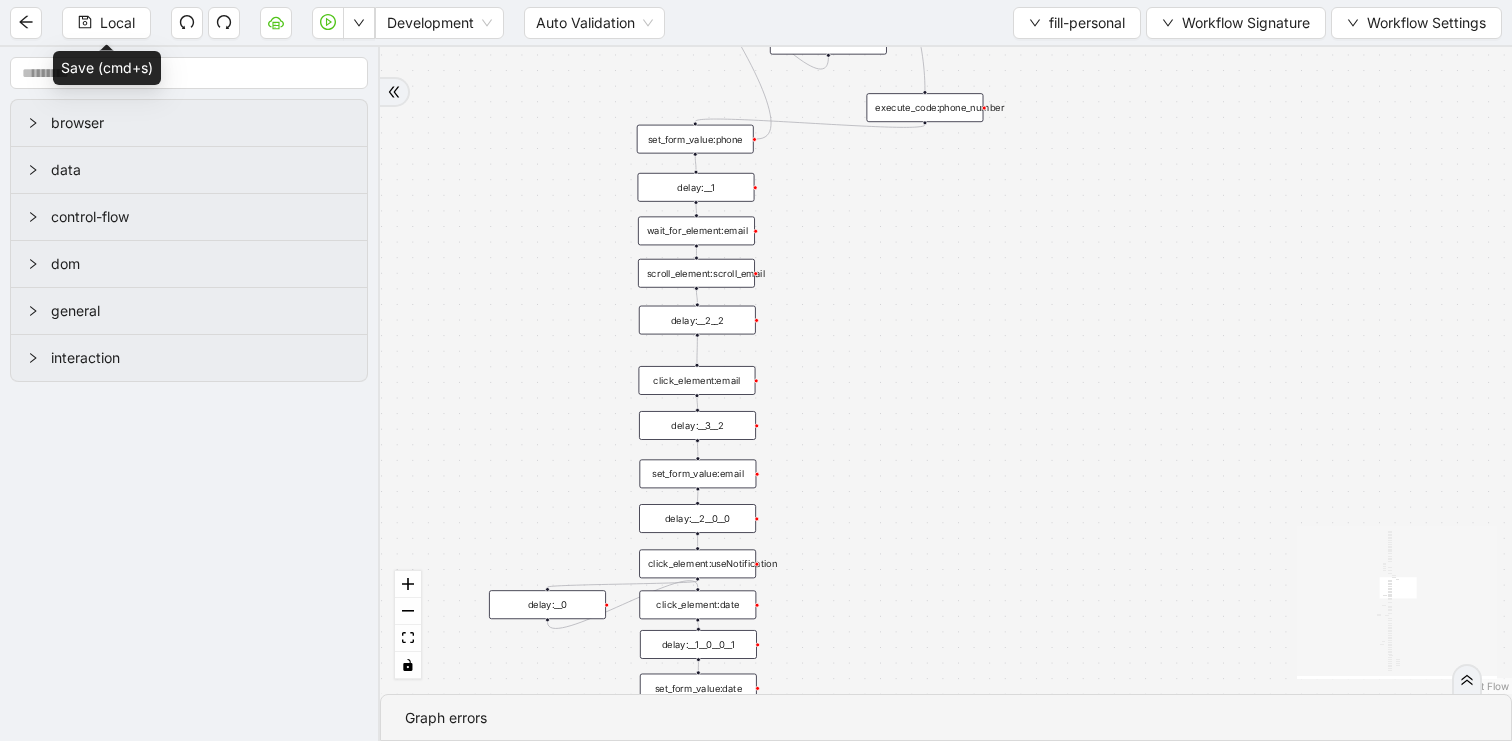drag, startPoint x: 929, startPoint y: 197, endPoint x: 929, endPoint y: 506, distance: 309 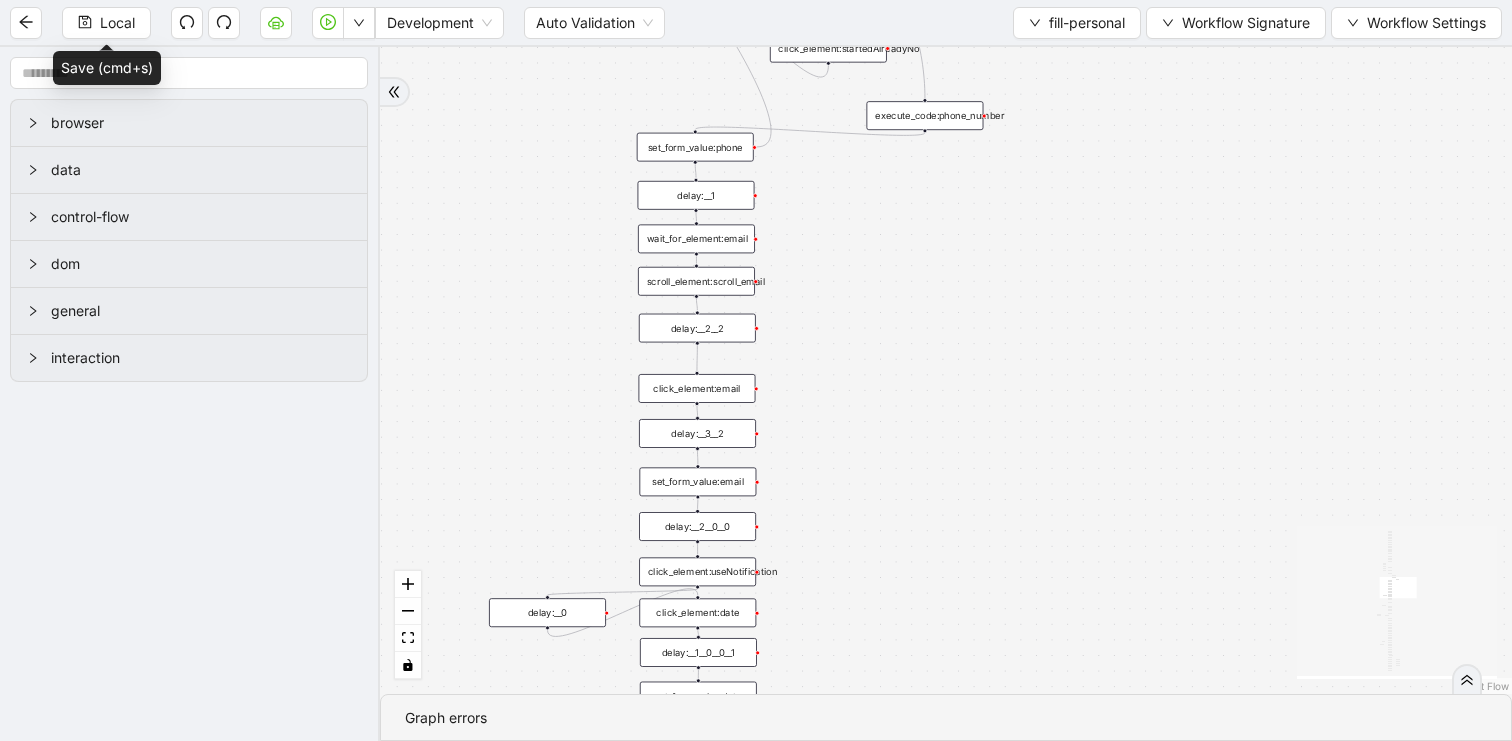 drag, startPoint x: 925, startPoint y: 271, endPoint x: 935, endPoint y: 658, distance: 387.12918 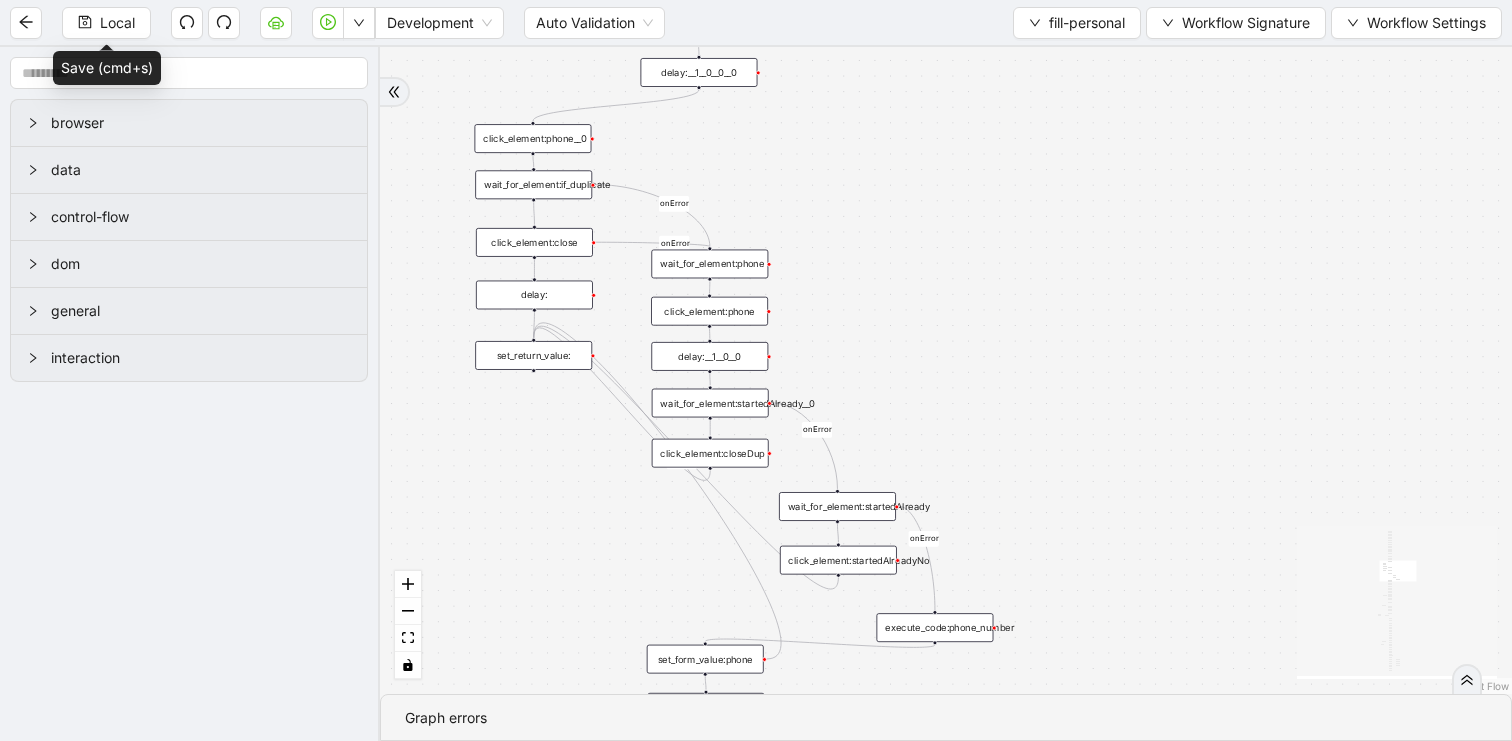 drag, startPoint x: 1045, startPoint y: 241, endPoint x: 1045, endPoint y: 611, distance: 370 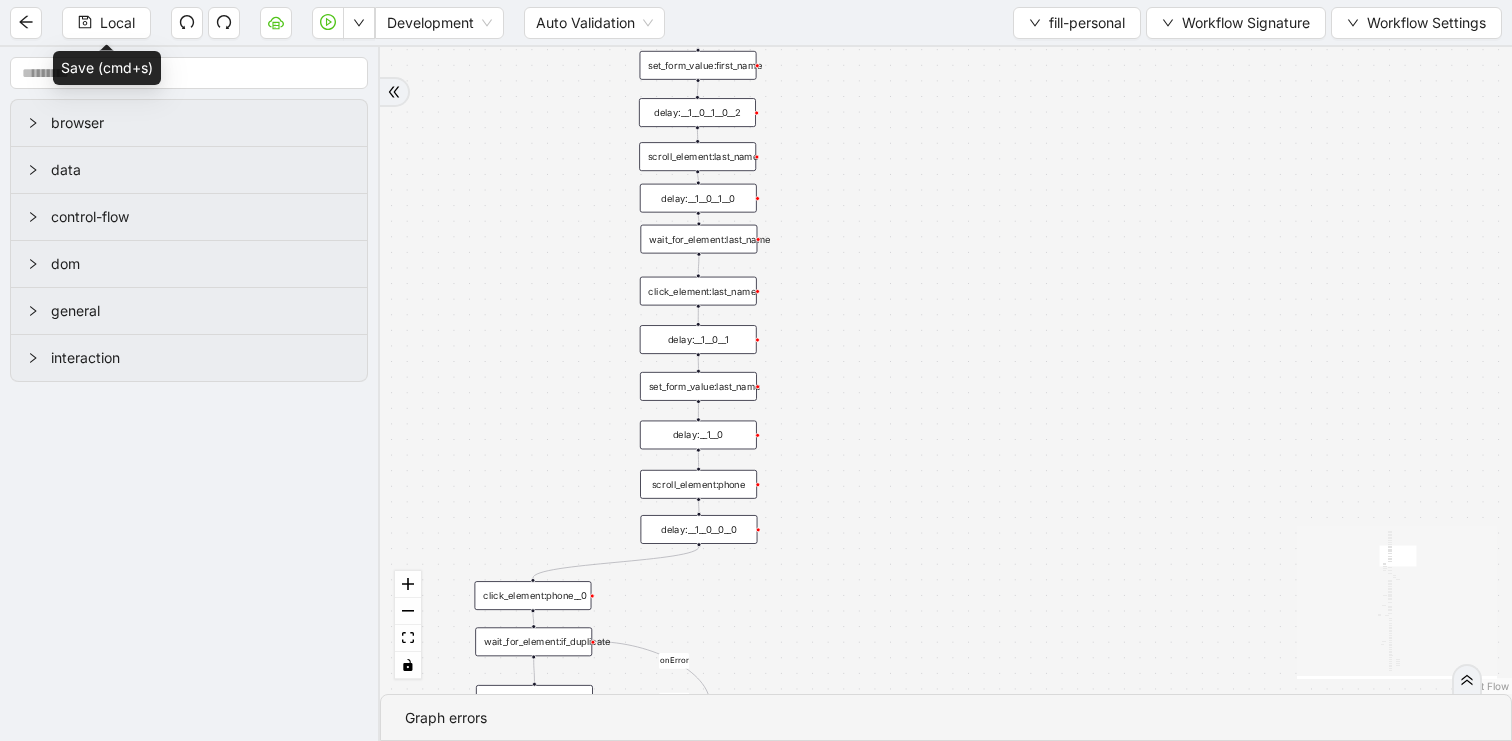drag, startPoint x: 1044, startPoint y: 187, endPoint x: 1044, endPoint y: 403, distance: 216 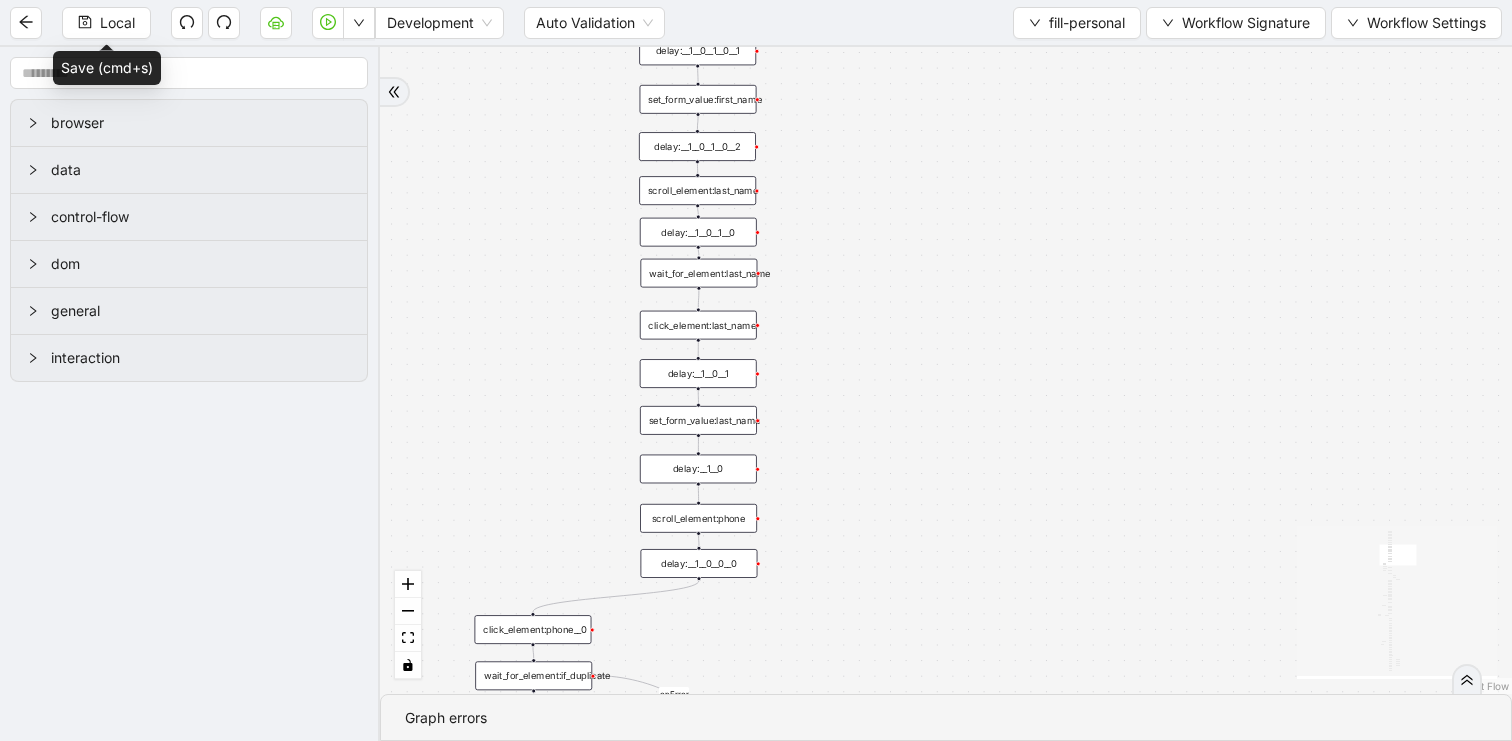 drag, startPoint x: 1023, startPoint y: 133, endPoint x: 1025, endPoint y: 447, distance: 314.00638 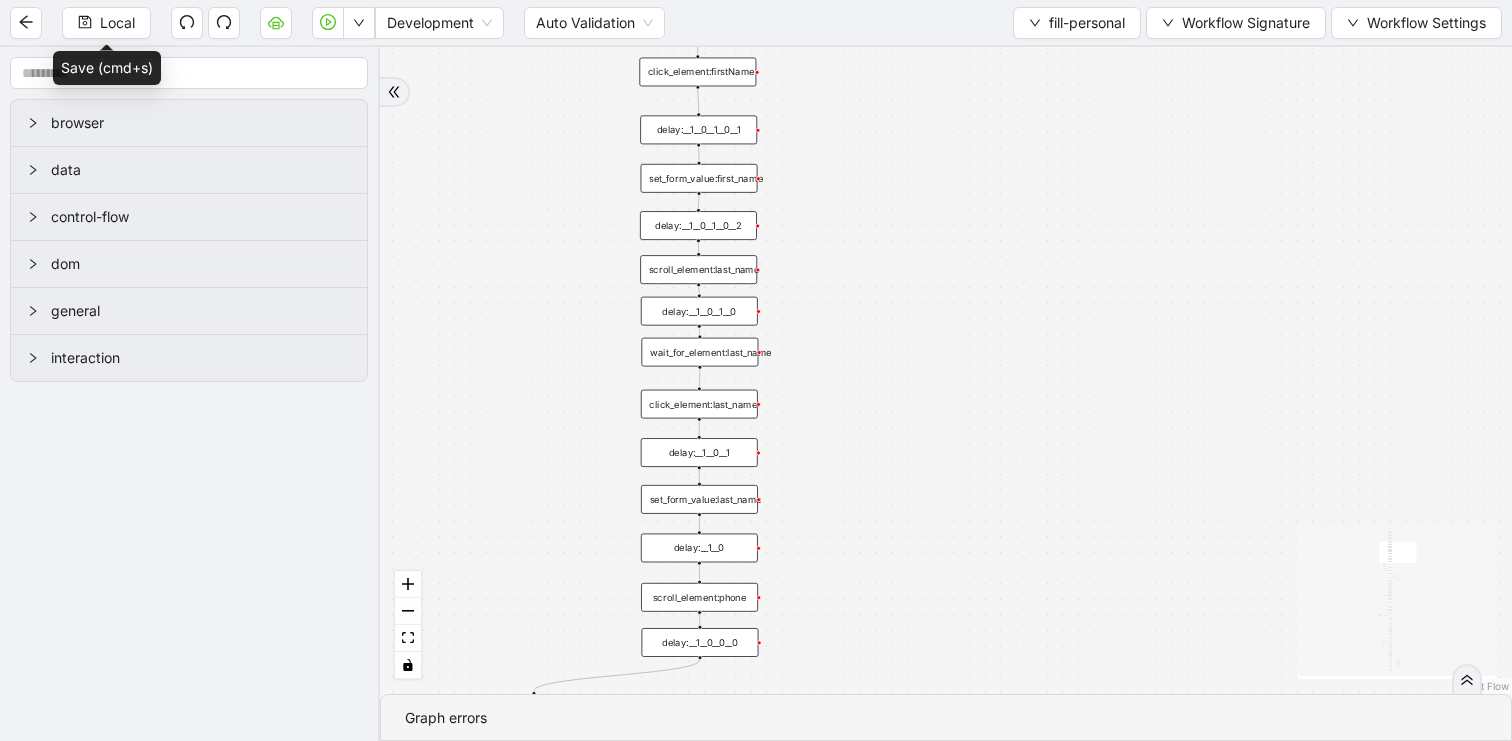 drag, startPoint x: 902, startPoint y: 462, endPoint x: 902, endPoint y: 253, distance: 209 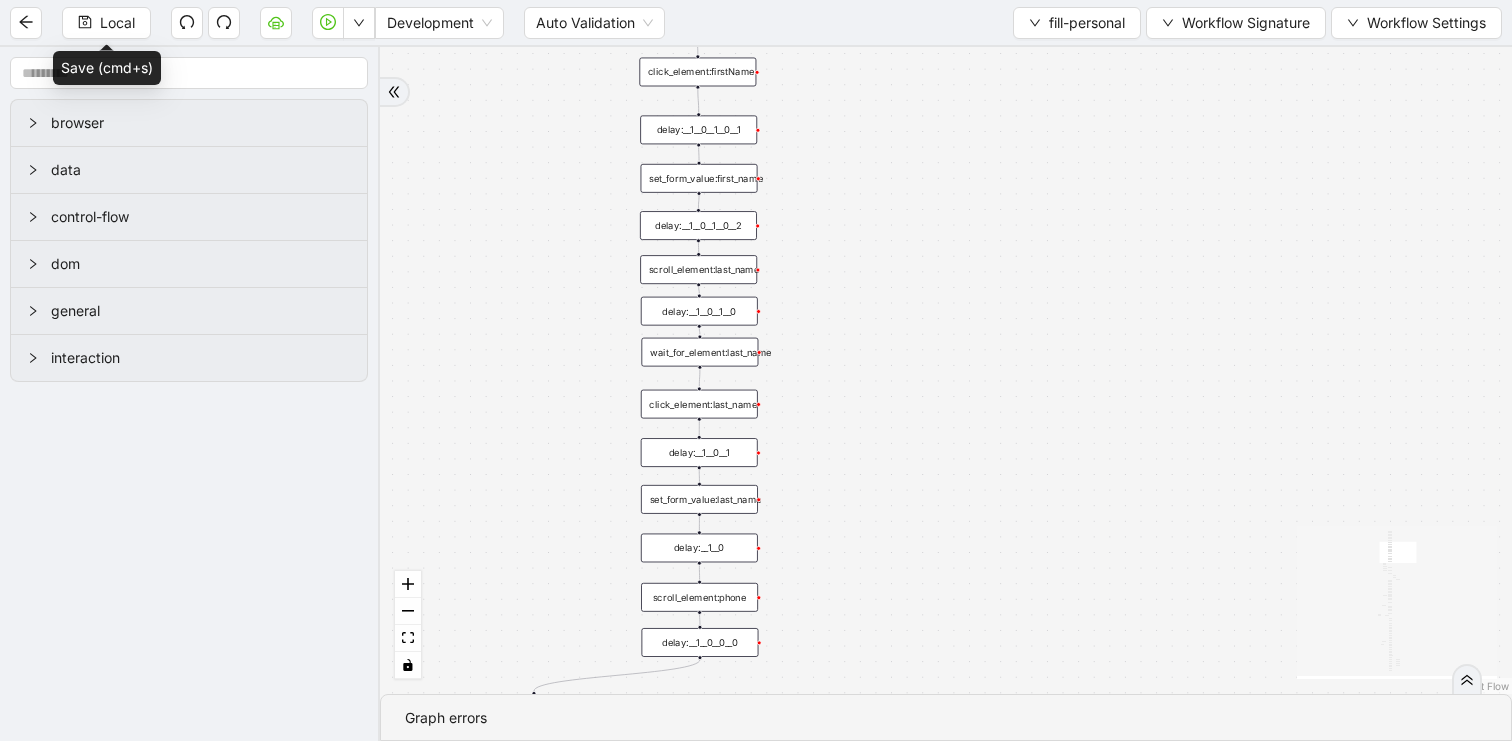 click on "chooseStandard success fallback chooseContractor onError onError onError onError onError onError onError trigger execute_code:first_name execute_code:last_name set_form_value:last_name wait_for_element:first_name wait_for_element:last_name delay:__1__1 click_element:firstName set_form_value:first_name click_element:last_name wait_for_element:phone wait_for_element:email click_element:phone set_form_value:phone delay:__1 delay:__1__0 delay:__1__0__0 scroll_element:scroll_email scroll_element:phone delay:__2__2 delay:__1__0__0__0 wait_for_element:startedAlready click_element:startedAlreadyNo set_form_value:email click_element:email click_element:date set_form_value:date click_element:reason_for_hire delay:__2 delay:__2__0 click_element:reason_for_hire_option click_element:askNewHire delay:__2__0__0 click_element:pencil_onboarding delay:__2__1 delay:__2__0__1 delay:__2__0__1__1 click_element:onboardingTemplate delay:__1__0__0__1 delay:__3__2 delay:__2__1__0 click_element:click_assign click_element:click_back" at bounding box center (946, 370) 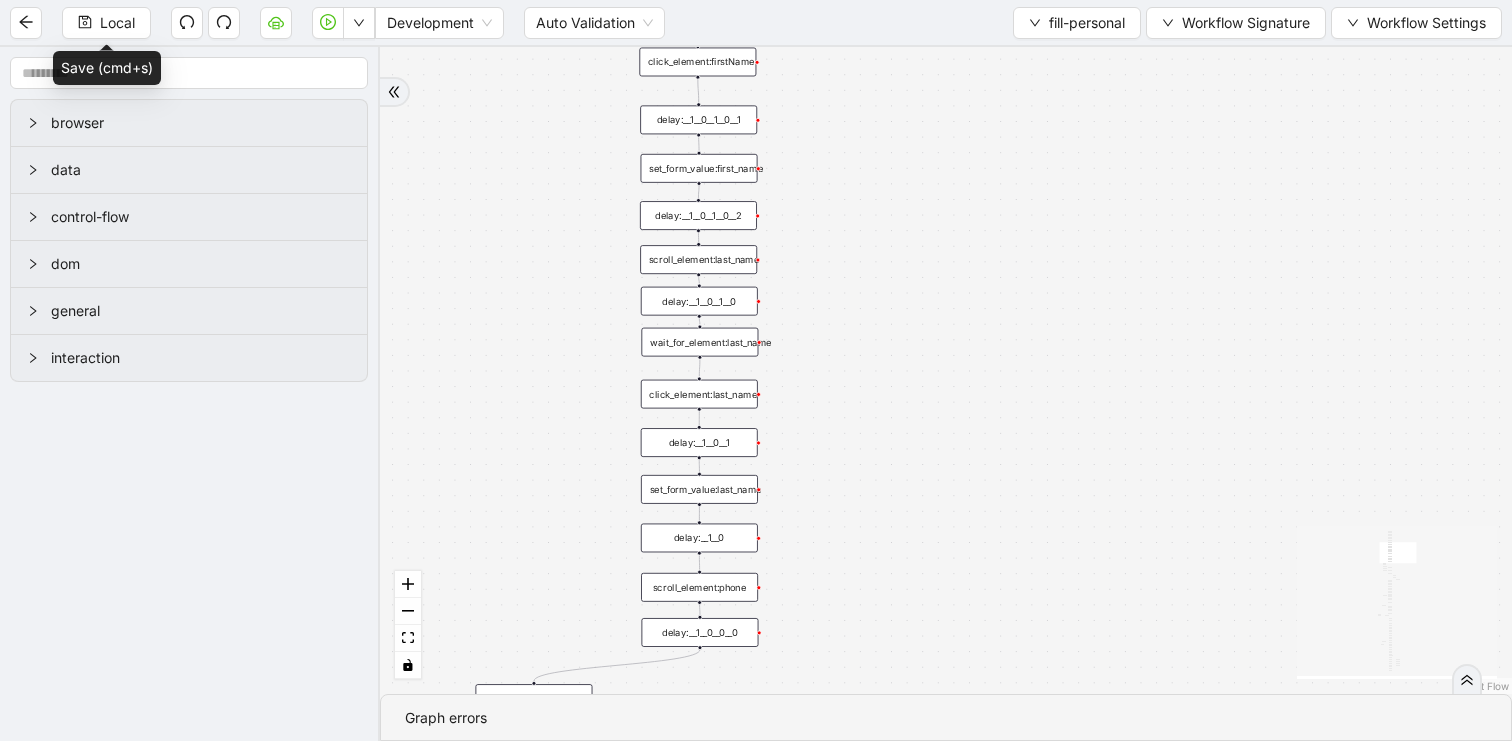 drag, startPoint x: 898, startPoint y: 476, endPoint x: 898, endPoint y: 343, distance: 133 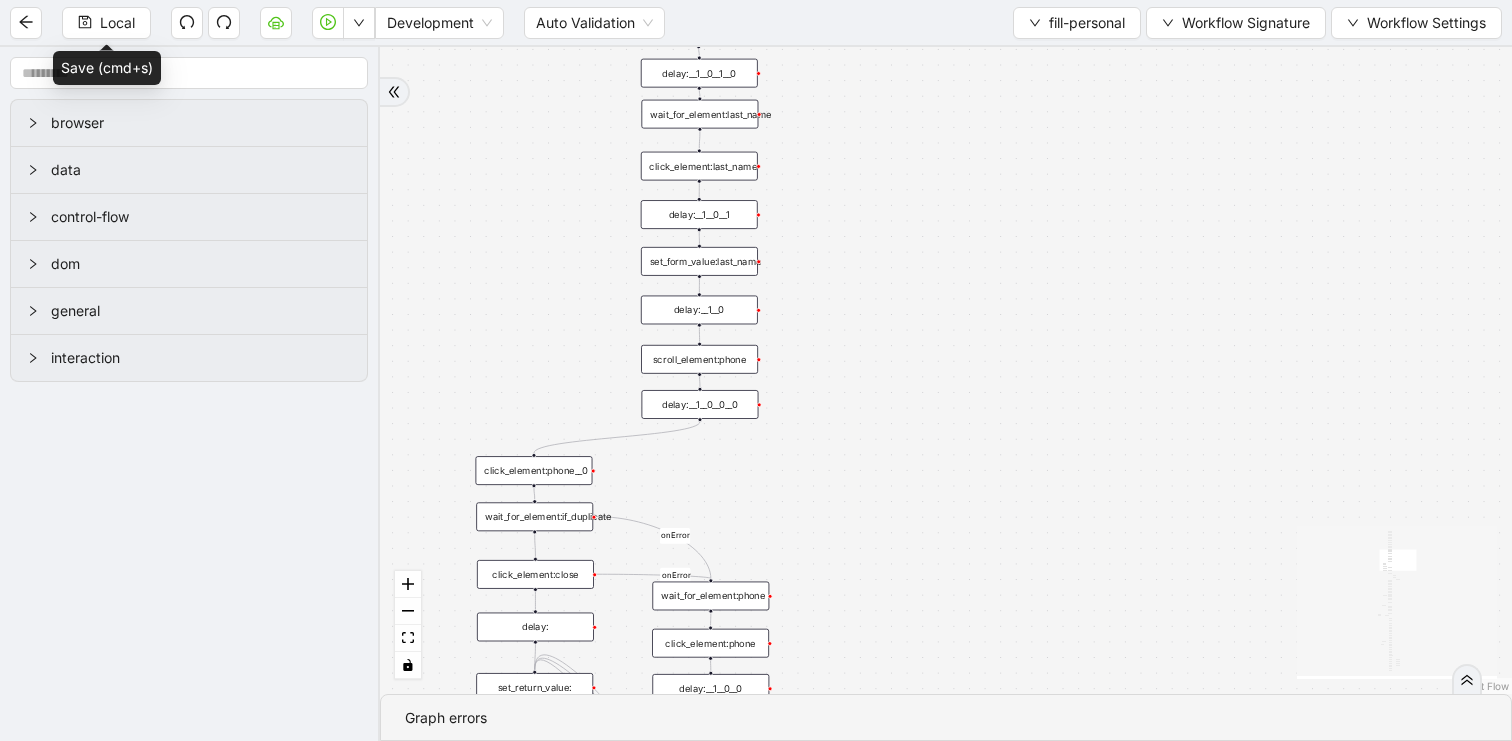 drag, startPoint x: 869, startPoint y: 477, endPoint x: 869, endPoint y: 323, distance: 154 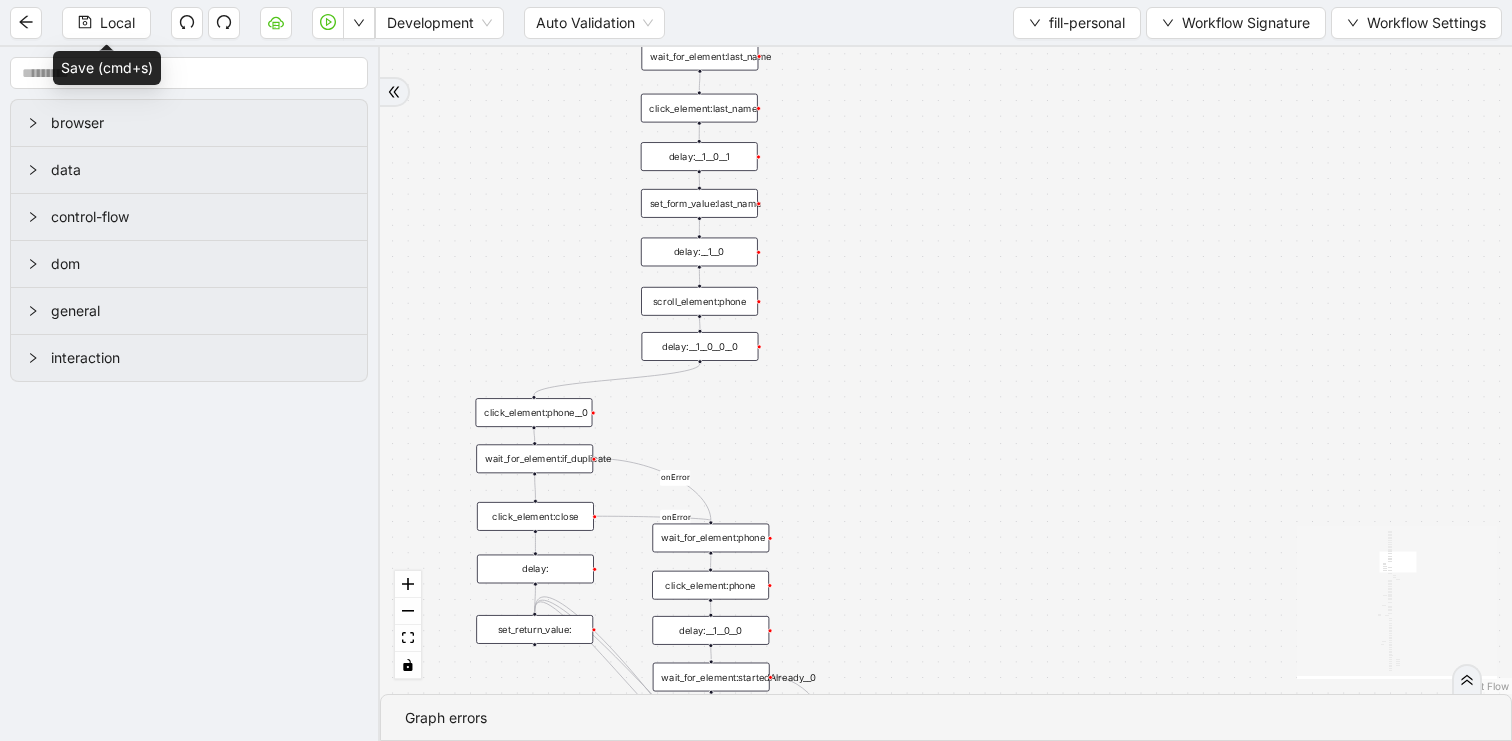 drag, startPoint x: 870, startPoint y: 432, endPoint x: 870, endPoint y: 170, distance: 262 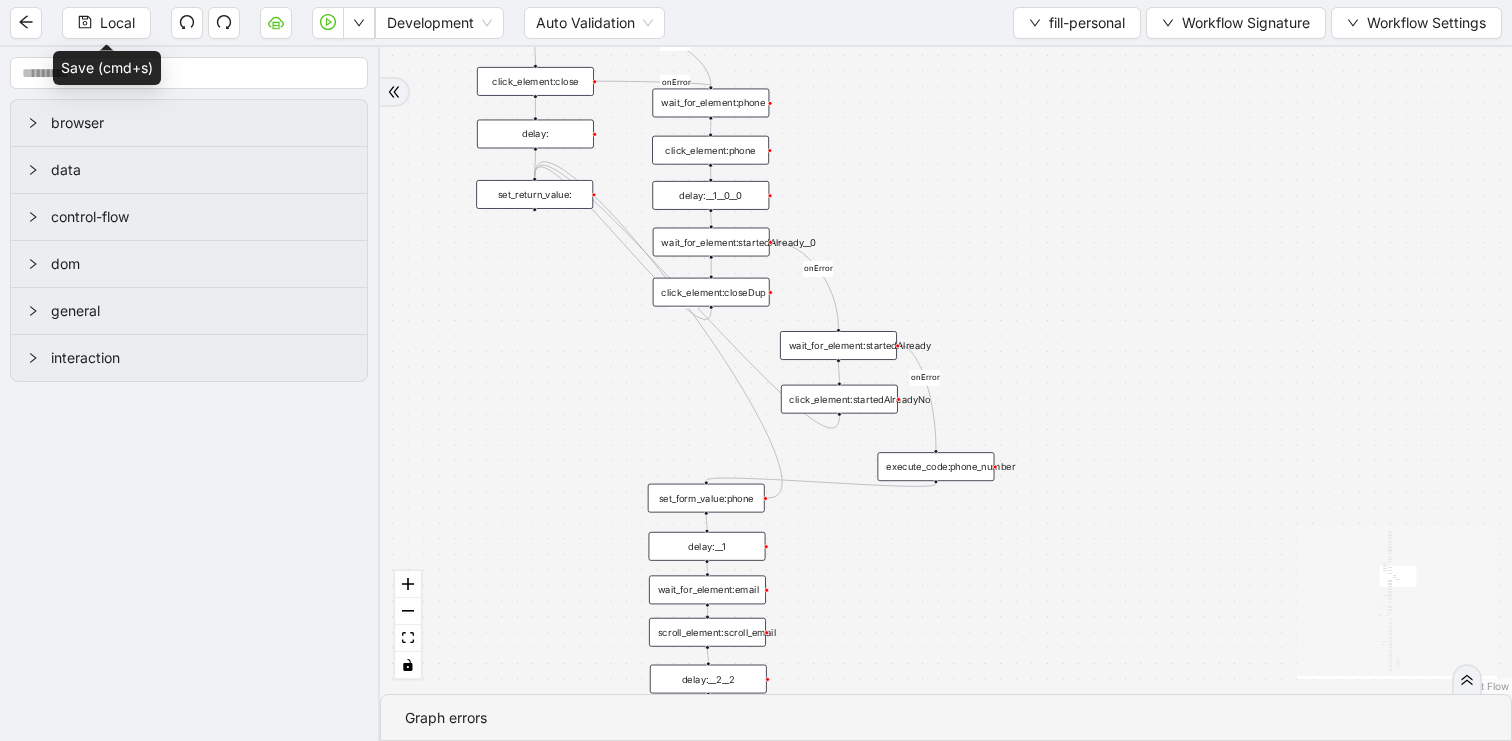 drag, startPoint x: 878, startPoint y: 365, endPoint x: 878, endPoint y: 192, distance: 173 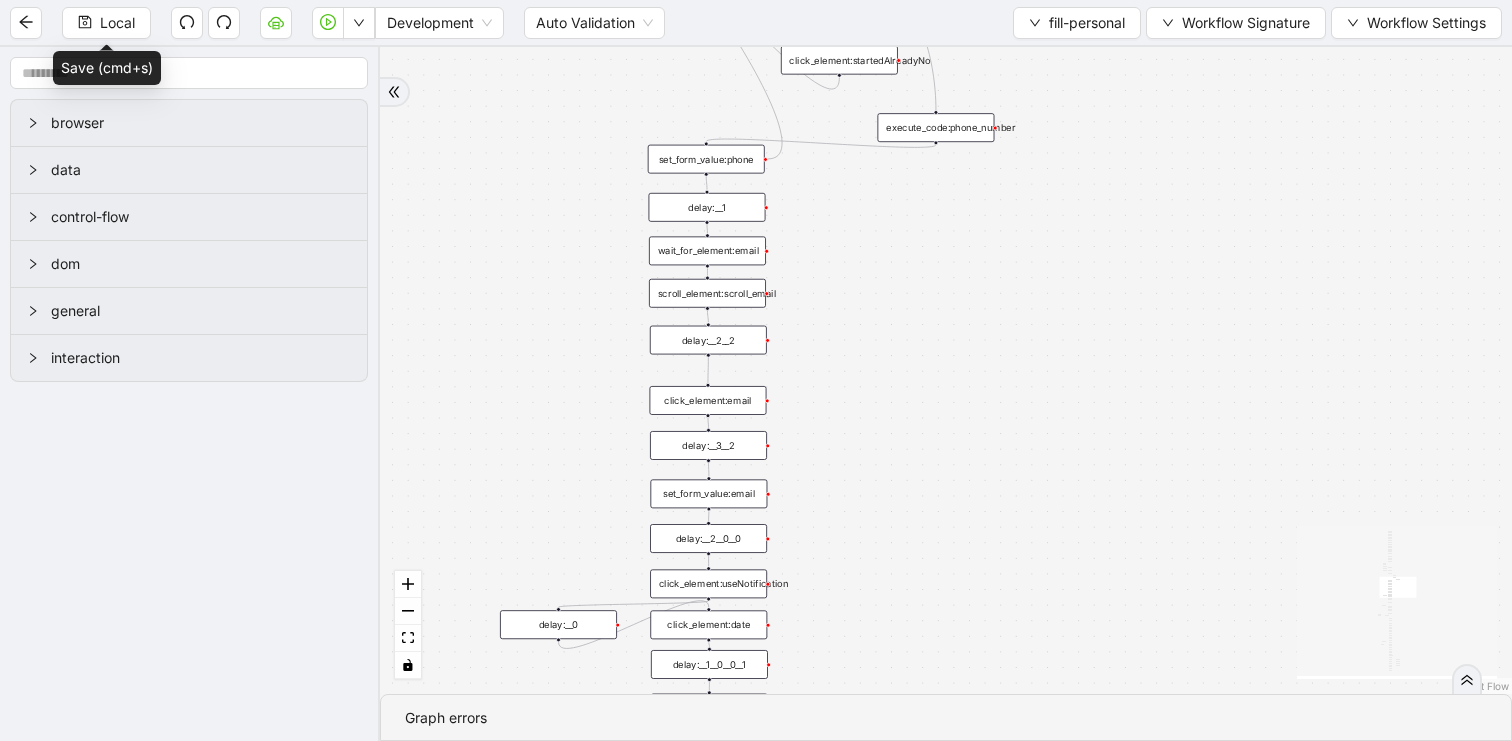 drag, startPoint x: 905, startPoint y: 451, endPoint x: 905, endPoint y: 336, distance: 115 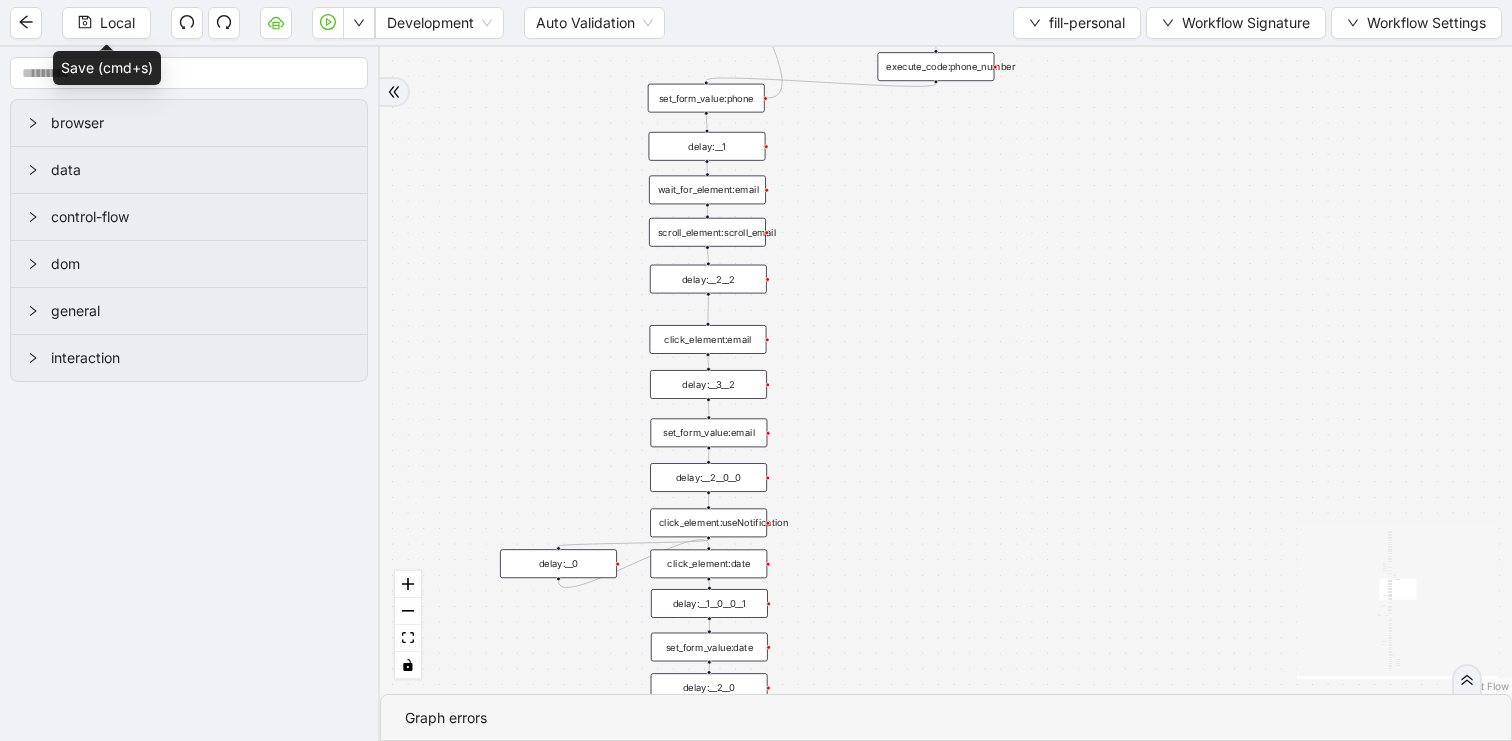 drag, startPoint x: 902, startPoint y: 531, endPoint x: 902, endPoint y: 395, distance: 136 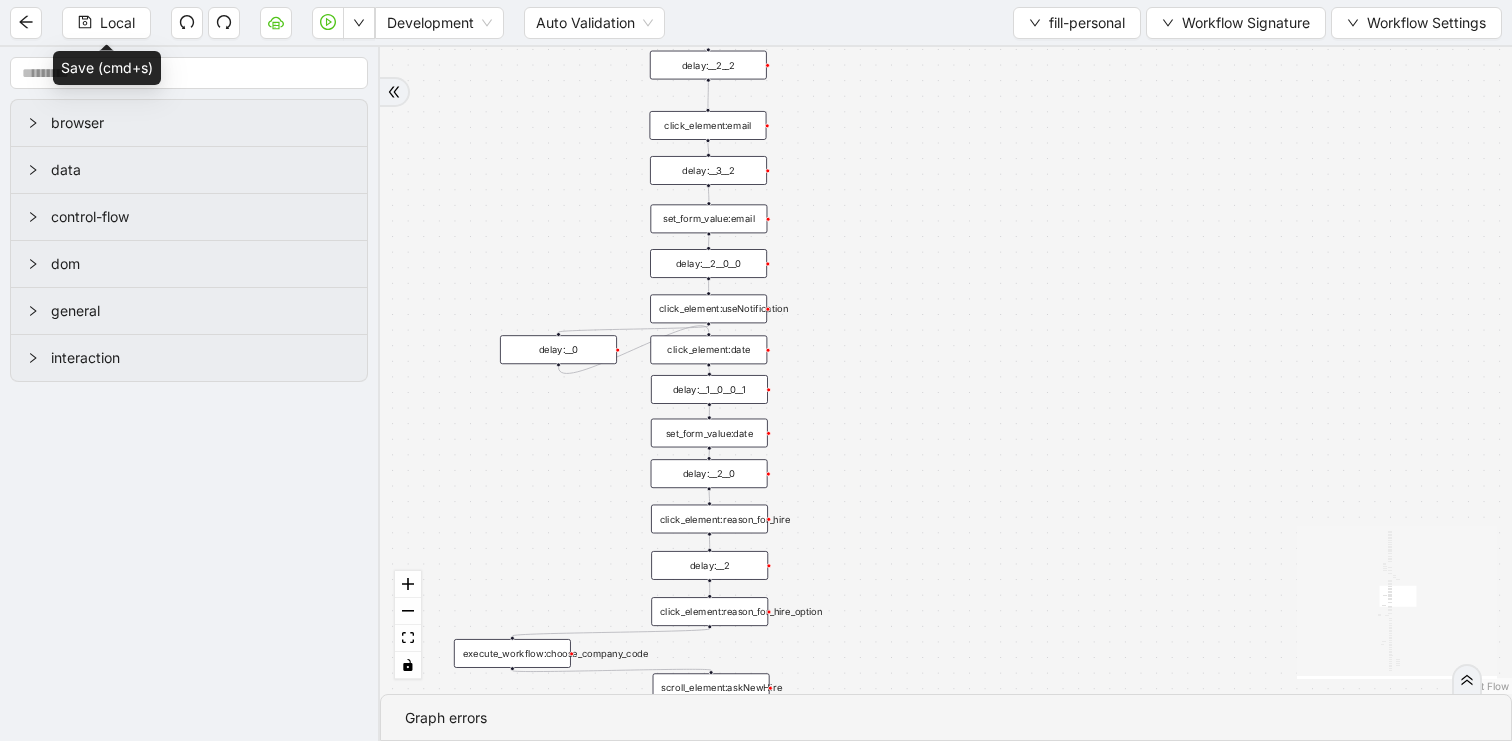 drag, startPoint x: 858, startPoint y: 485, endPoint x: 858, endPoint y: 349, distance: 136 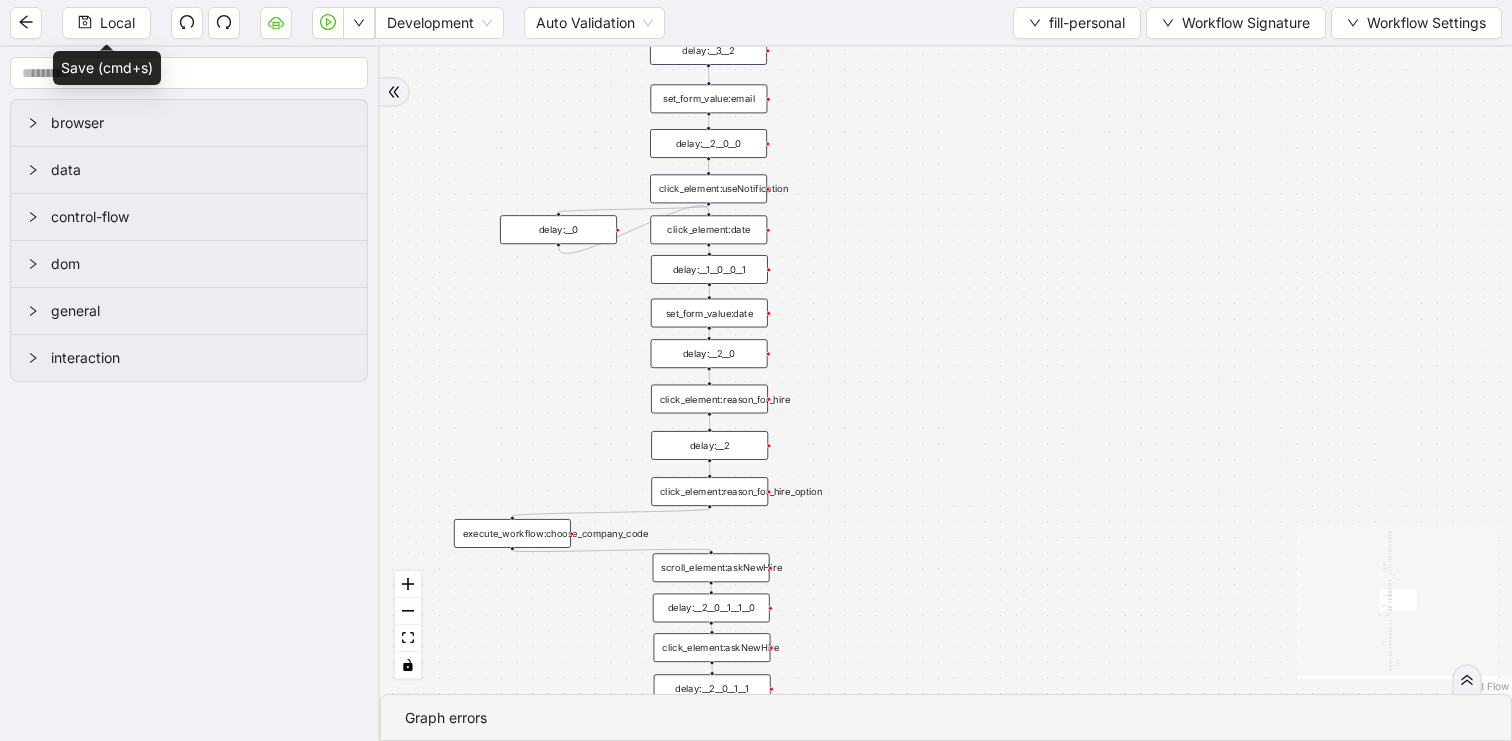 drag, startPoint x: 833, startPoint y: 435, endPoint x: 833, endPoint y: 312, distance: 123 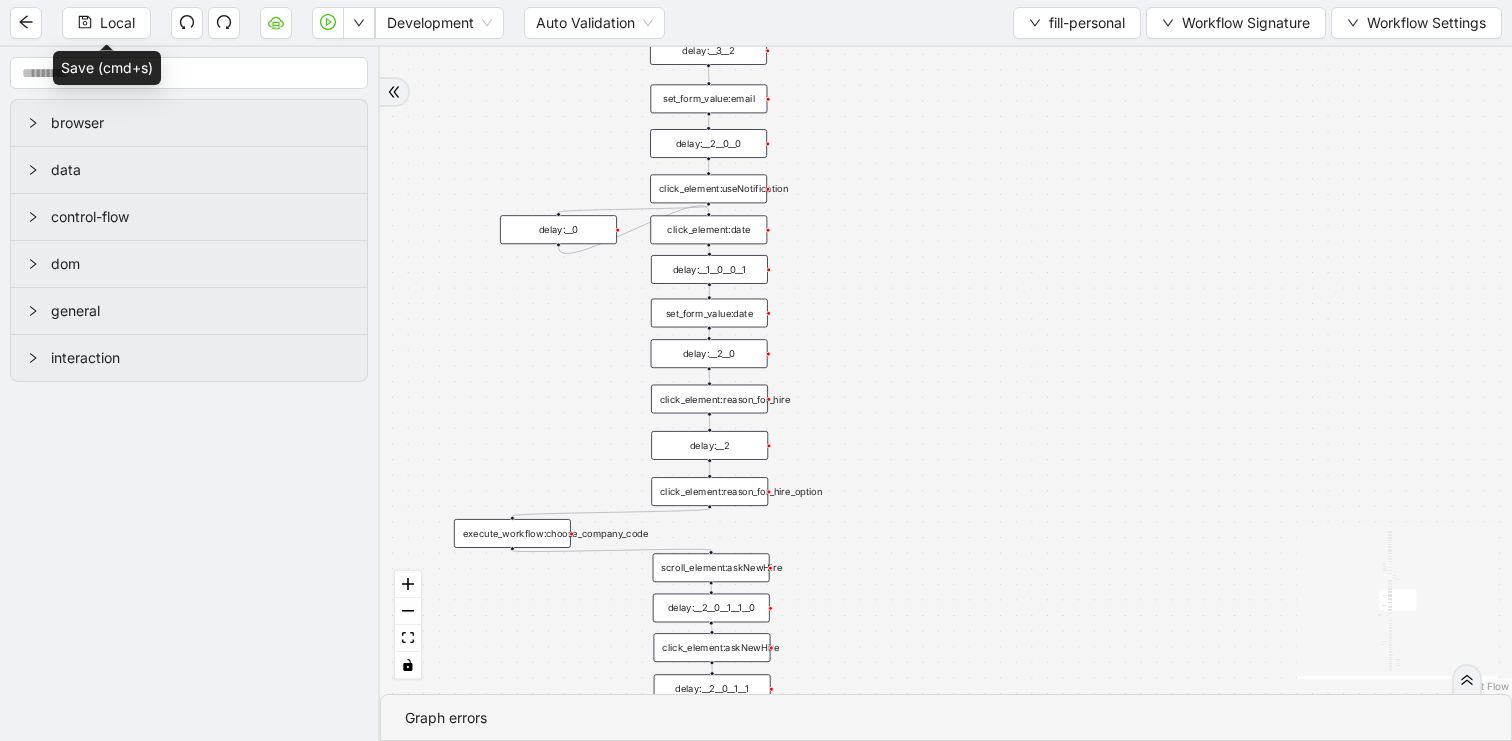 click on "chooseStandard success fallback chooseContractor onError onError onError onError onError onError onError trigger execute_code:first_name execute_code:last_name set_form_value:last_name wait_for_element:first_name wait_for_element:last_name delay:__1__1 click_element:firstName set_form_value:first_name click_element:last_name wait_for_element:phone wait_for_element:email click_element:phone set_form_value:phone delay:__1 delay:__1__0 delay:__1__0__0 scroll_element:scroll_email scroll_element:phone delay:__2__2 delay:__1__0__0__0 wait_for_element:startedAlready click_element:startedAlreadyNo set_form_value:email click_element:email click_element:date set_form_value:date click_element:reason_for_hire delay:__2 delay:__2__0 click_element:reason_for_hire_option click_element:askNewHire delay:__2__0__0 click_element:pencil_onboarding delay:__2__1 delay:__2__0__1 delay:__2__0__1__1 click_element:onboardingTemplate delay:__1__0__0__1 delay:__3__2 delay:__2__1__0 click_element:click_assign click_element:click_back" at bounding box center [946, 370] 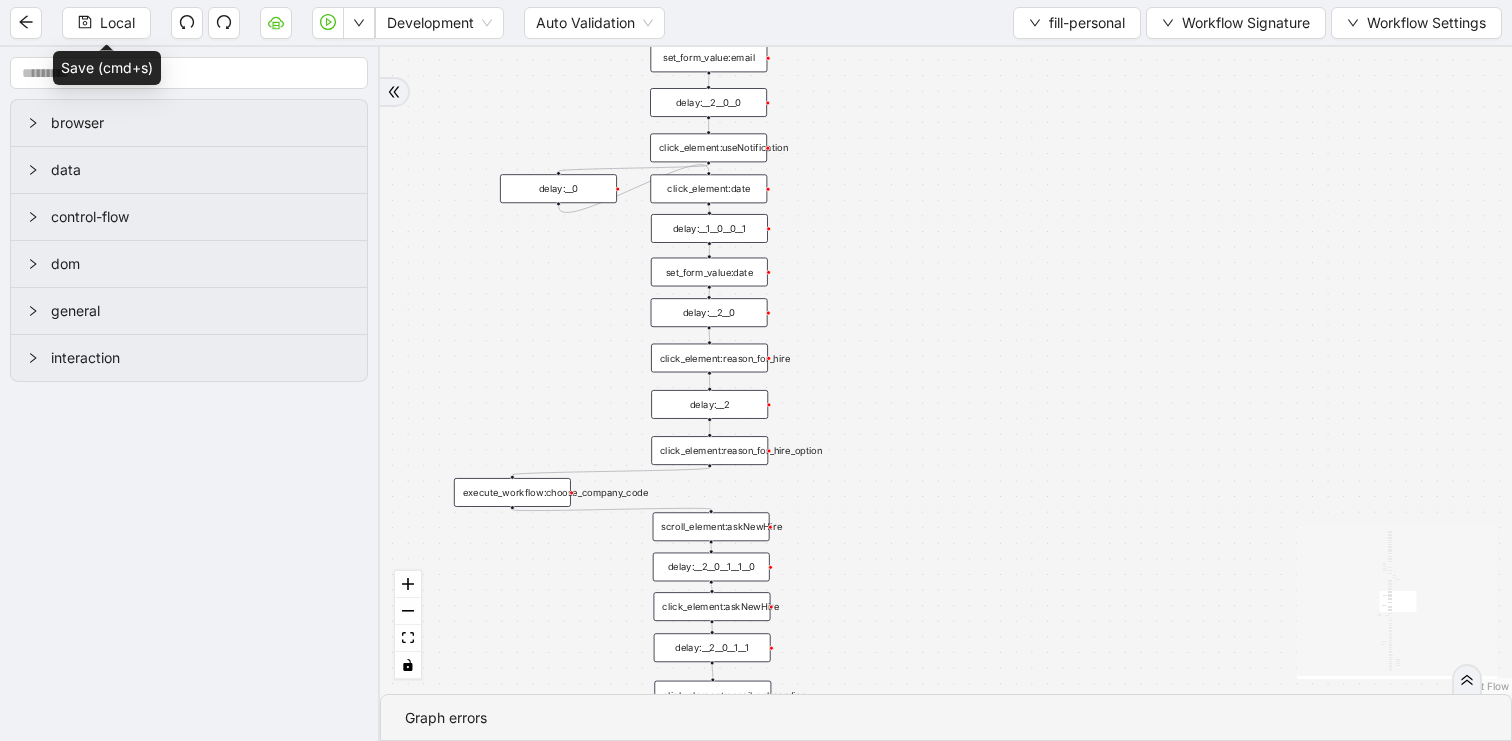 drag, startPoint x: 870, startPoint y: 437, endPoint x: 870, endPoint y: 320, distance: 117 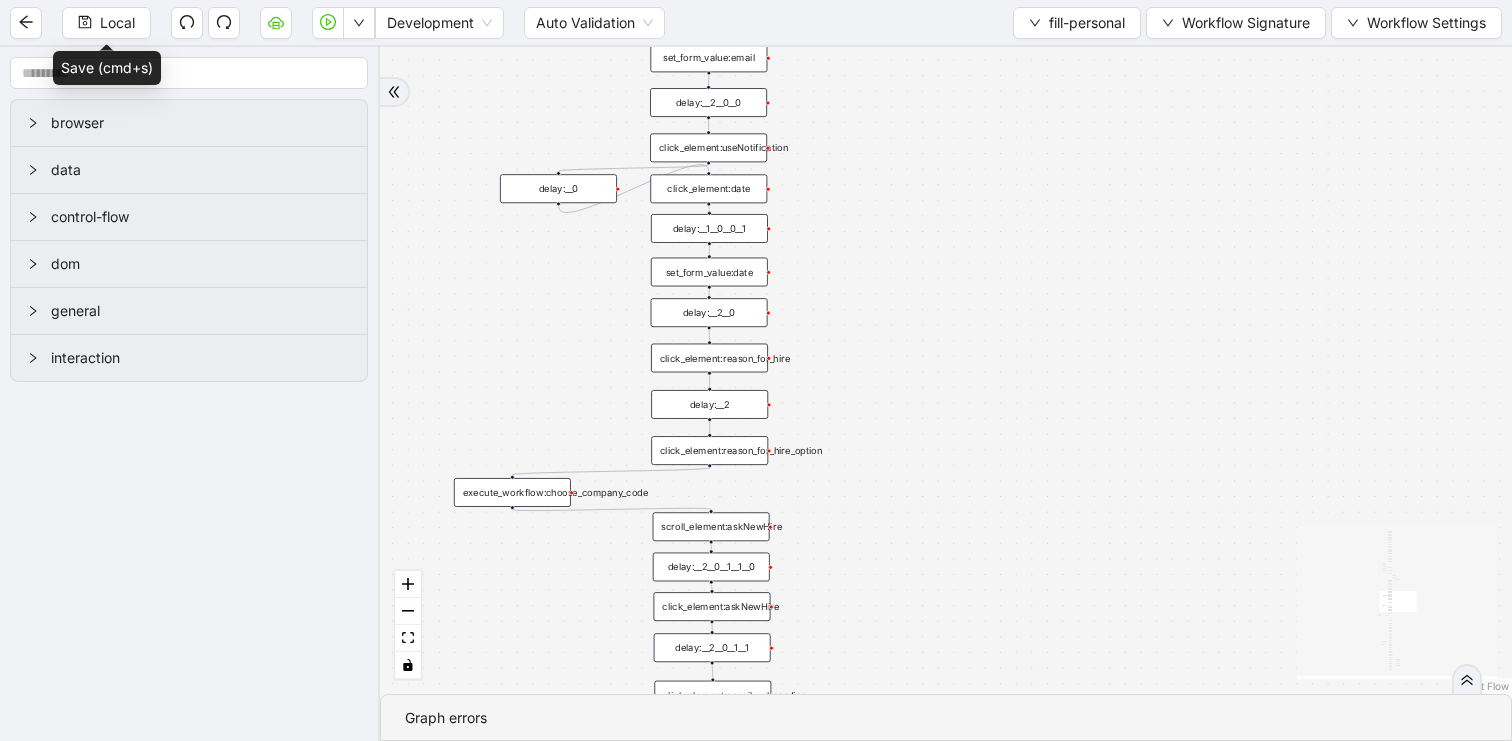 click on "chooseStandard success fallback chooseContractor onError onError onError onError onError onError onError trigger execute_code:first_name execute_code:last_name set_form_value:last_name wait_for_element:first_name wait_for_element:last_name delay:__1__1 click_element:firstName set_form_value:first_name click_element:last_name wait_for_element:phone wait_for_element:email click_element:phone set_form_value:phone delay:__1 delay:__1__0 delay:__1__0__0 scroll_element:scroll_email scroll_element:phone delay:__2__2 delay:__1__0__0__0 wait_for_element:startedAlready click_element:startedAlreadyNo set_form_value:email click_element:email click_element:date set_form_value:date click_element:reason_for_hire delay:__2 delay:__2__0 click_element:reason_for_hire_option click_element:askNewHire delay:__2__0__0 click_element:pencil_onboarding delay:__2__1 delay:__2__0__1 delay:__2__0__1__1 click_element:onboardingTemplate delay:__1__0__0__1 delay:__3__2 delay:__2__1__0 click_element:click_assign click_element:click_back" at bounding box center [946, 370] 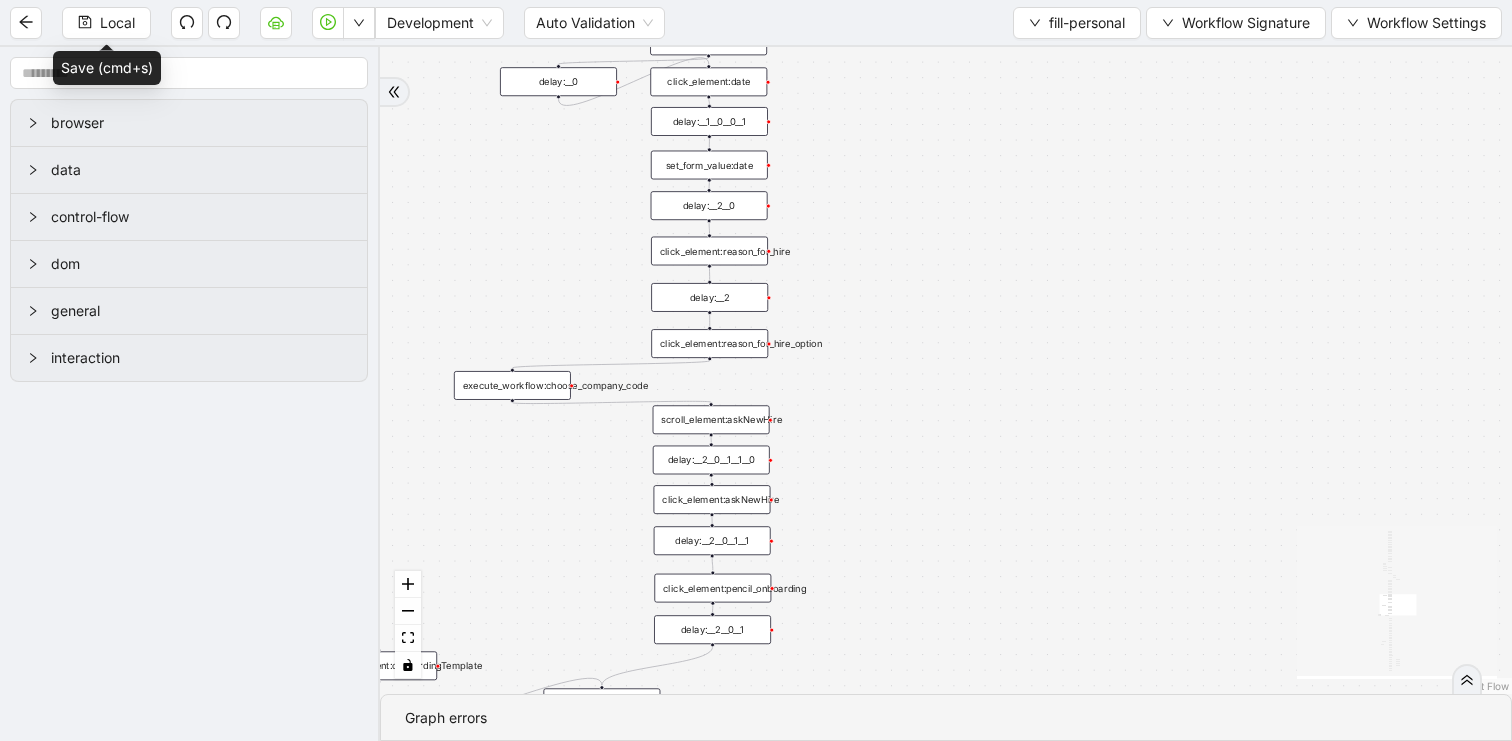click on "click_element:reason_for_hire" at bounding box center [709, 251] 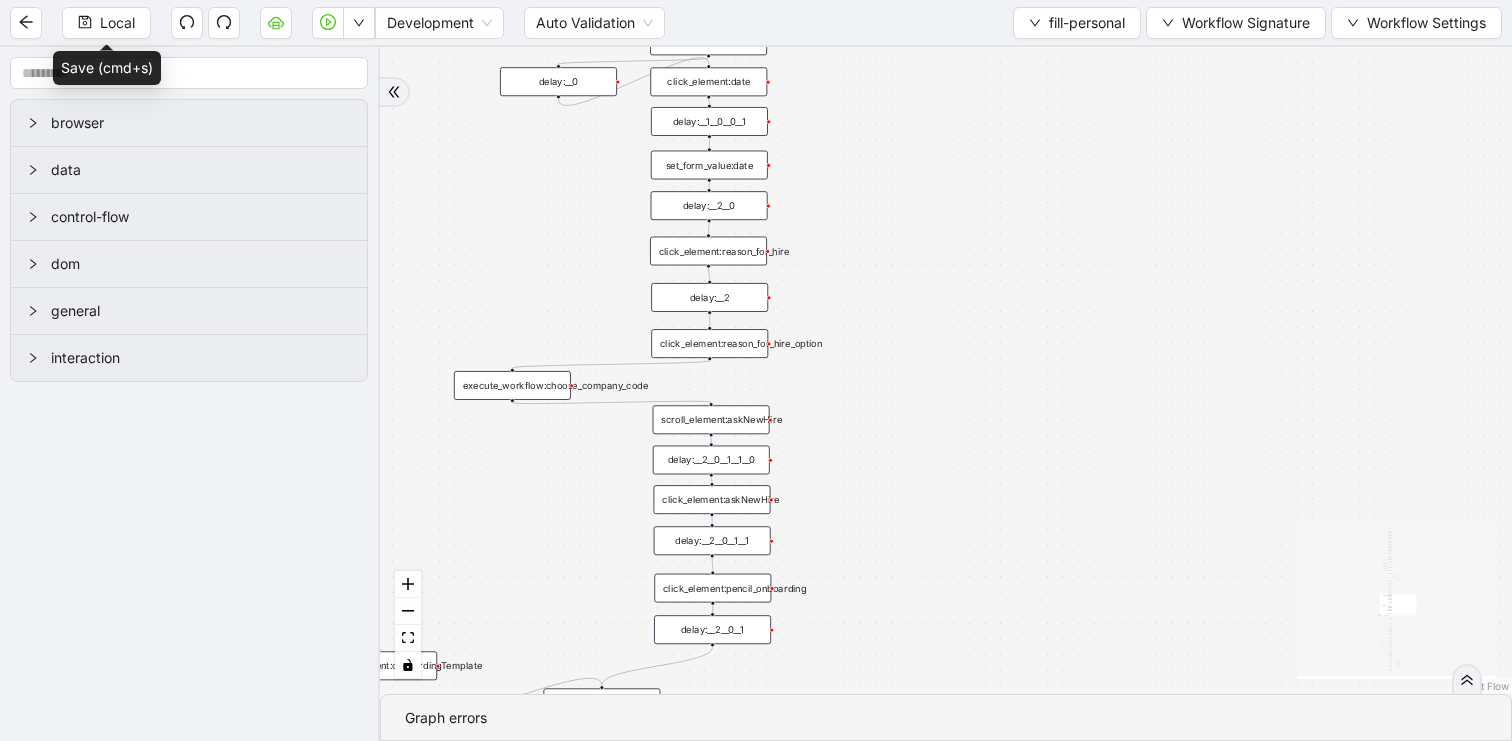 click on "chooseStandard success fallback chooseContractor onError onError onError onError onError onError onError trigger execute_code:first_name execute_code:last_name set_form_value:last_name wait_for_element:first_name wait_for_element:last_name delay:__1__1 click_element:firstName set_form_value:first_name click_element:last_name wait_for_element:phone wait_for_element:email click_element:phone set_form_value:phone delay:__1 delay:__1__0 delay:__1__0__0 scroll_element:scroll_email scroll_element:phone delay:__2__2 delay:__1__0__0__0 wait_for_element:startedAlready click_element:startedAlreadyNo set_form_value:email click_element:email click_element:date set_form_value:date click_element:reason_for_hire delay:__2 delay:__2__0 click_element:reason_for_hire_option click_element:askNewHire delay:__2__0__0 click_element:pencil_onboarding delay:__2__1 delay:__2__0__1 delay:__2__0__1__1 click_element:onboardingTemplate delay:__1__0__0__1 delay:__3__2 delay:__2__1__0 click_element:click_assign click_element:click_back" at bounding box center [946, 370] 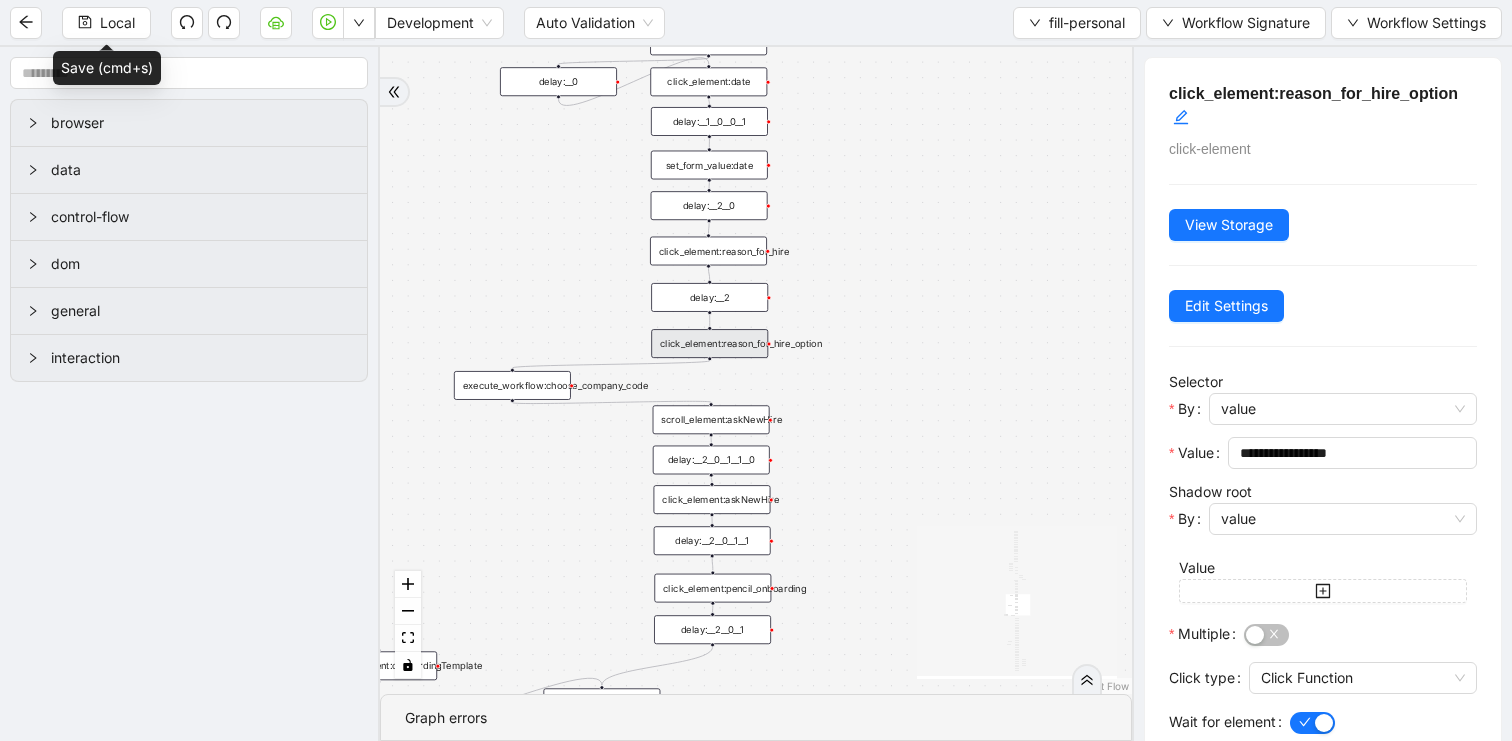 scroll, scrollTop: 130, scrollLeft: 0, axis: vertical 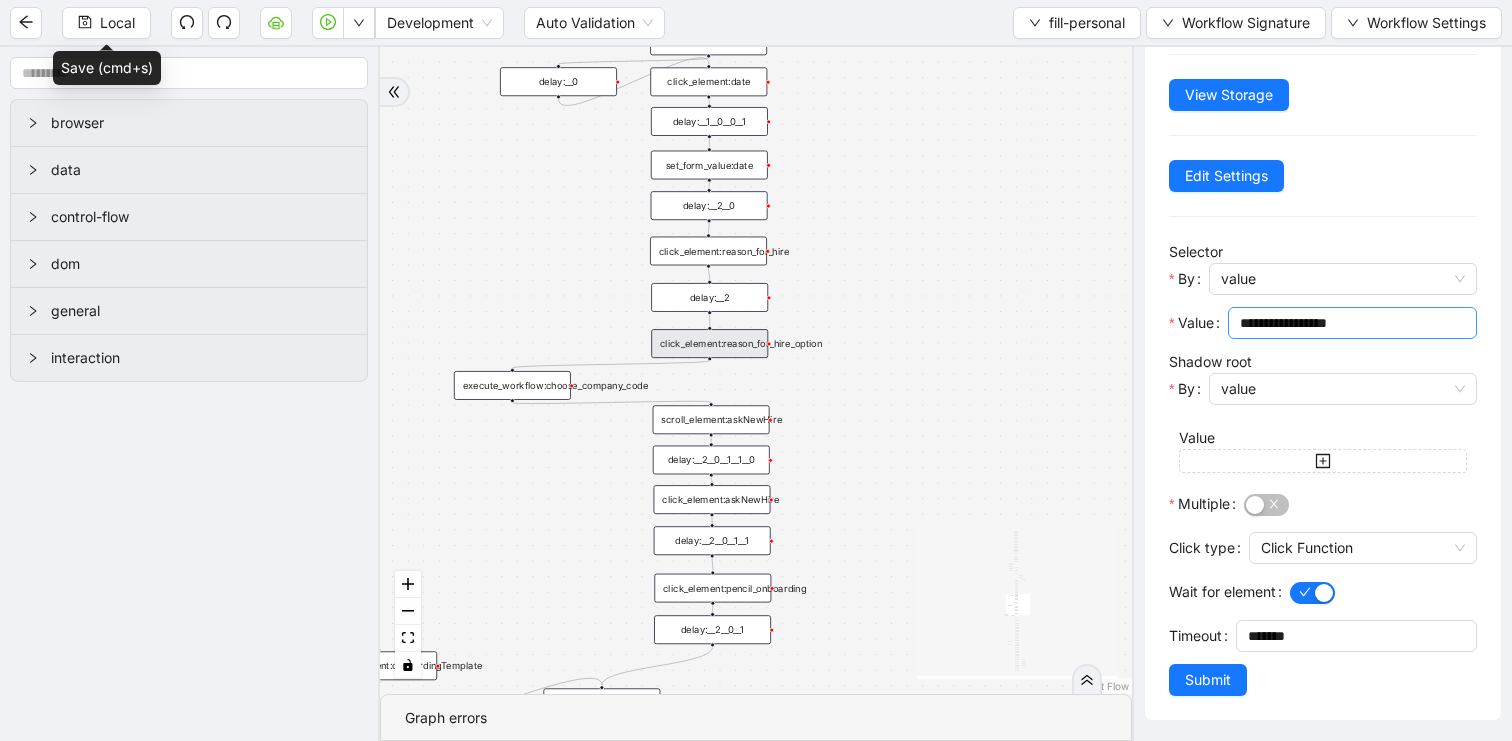 click on "**********" at bounding box center [1350, 323] 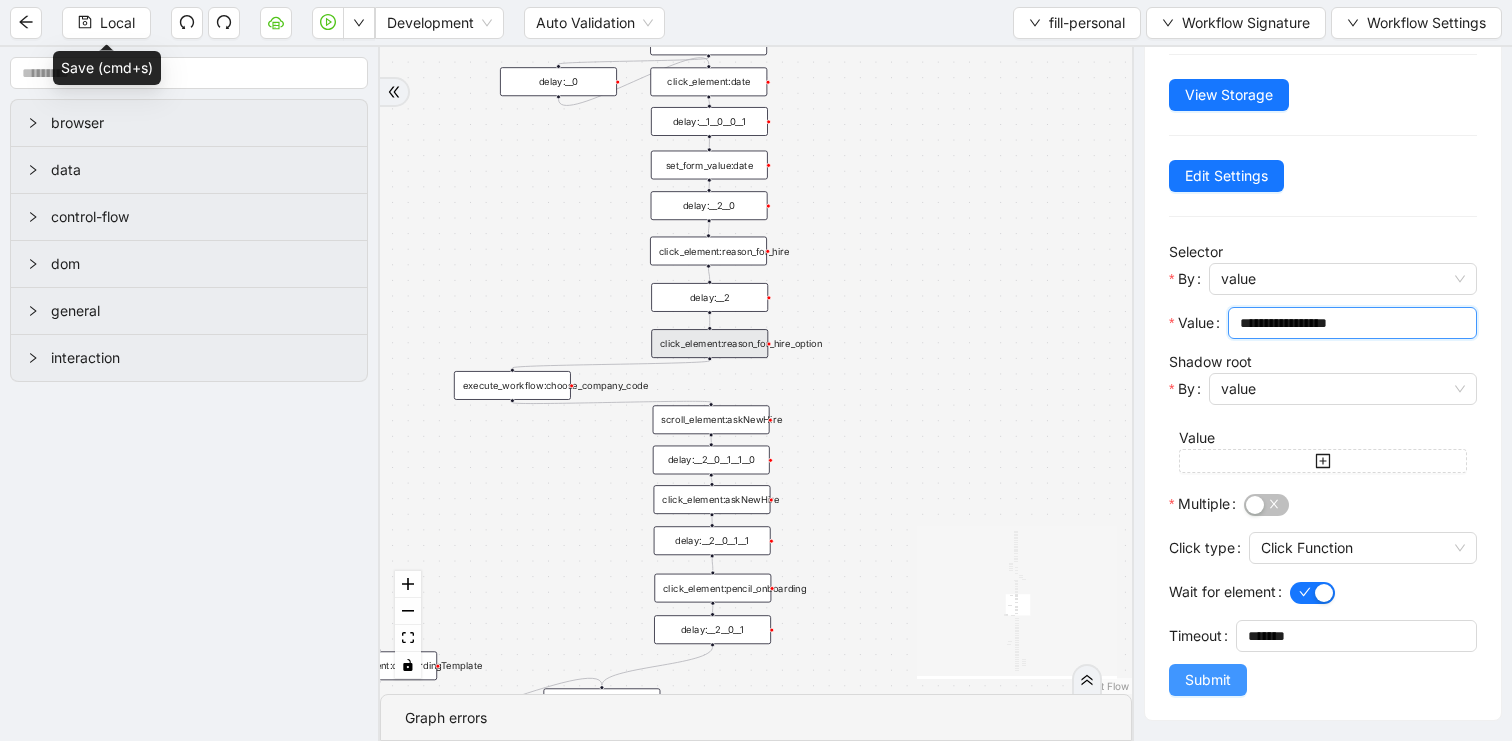 type on "**********" 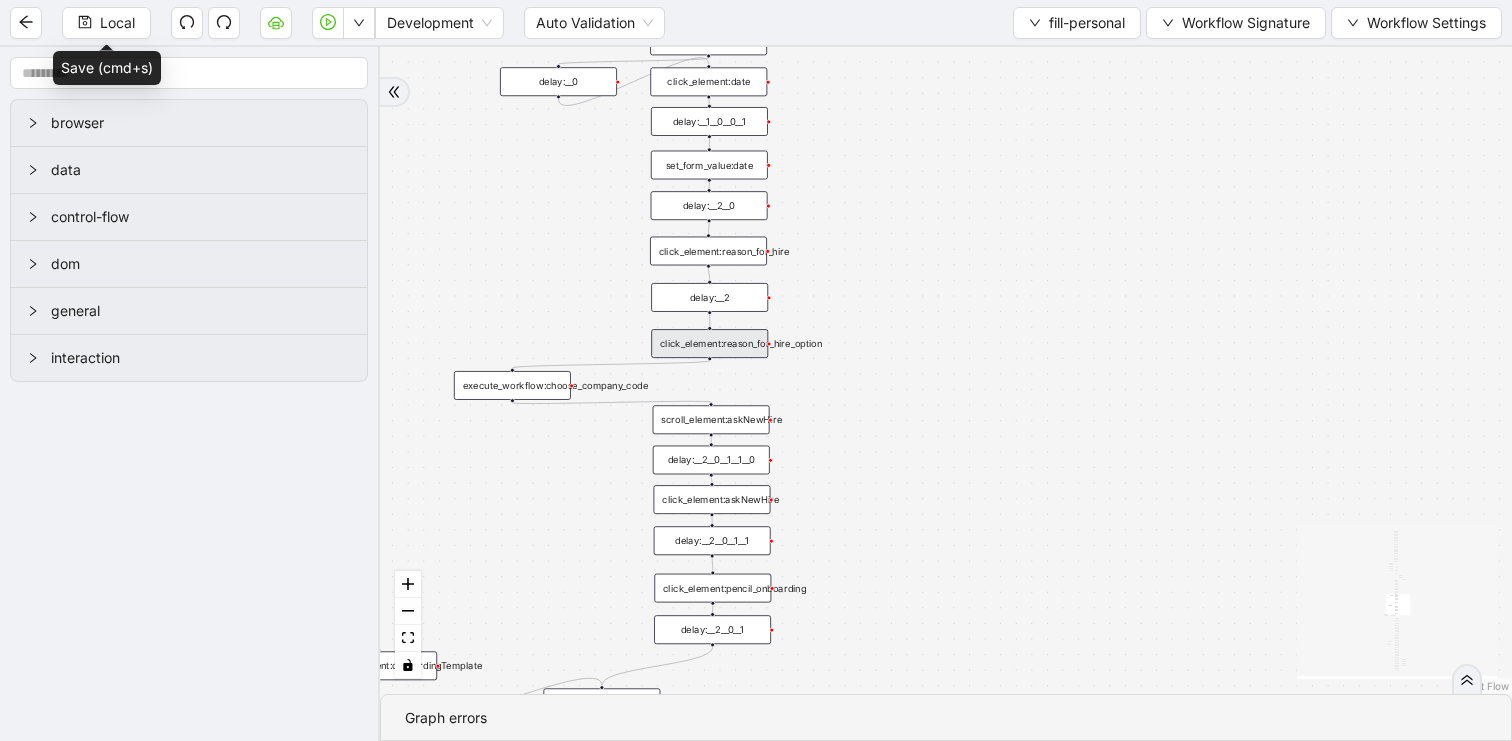 scroll, scrollTop: 0, scrollLeft: 0, axis: both 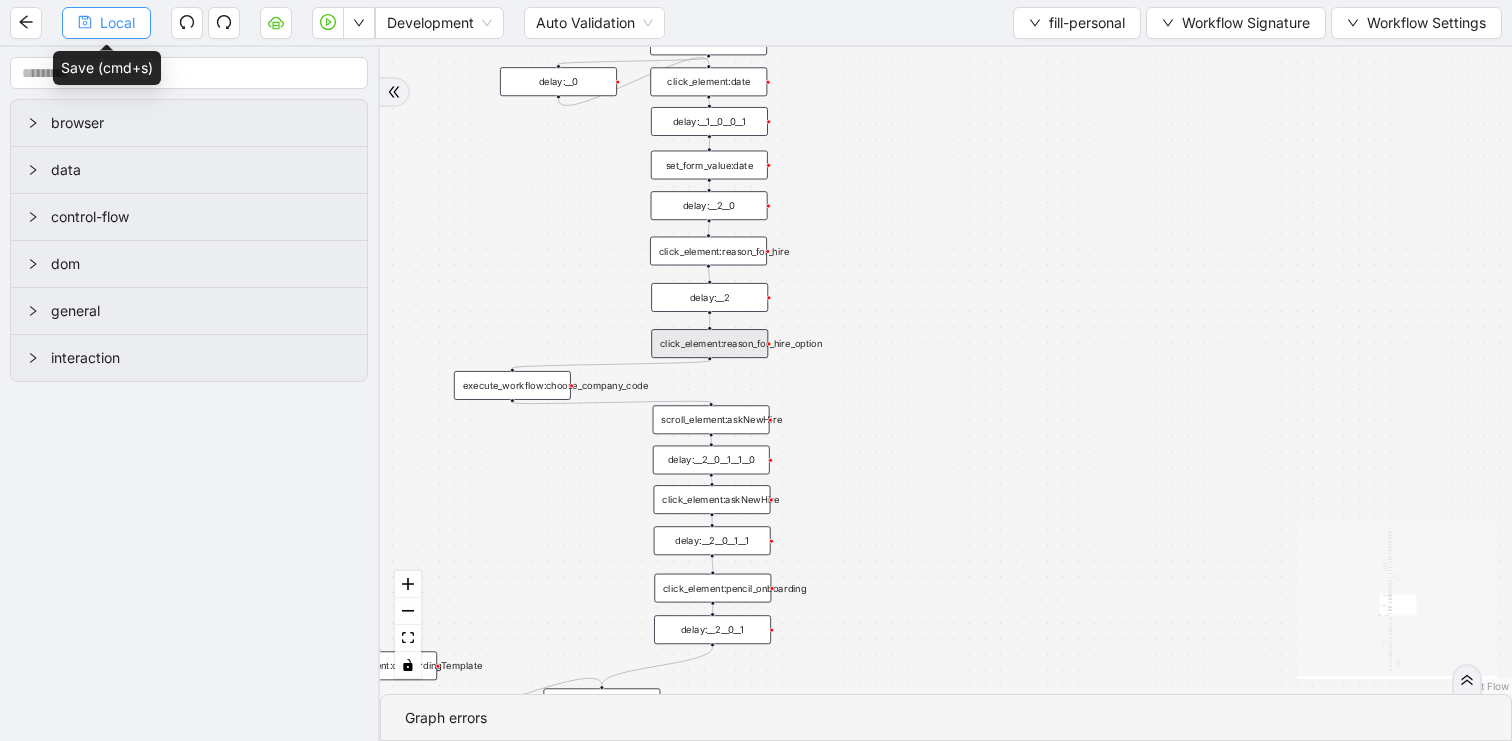 click on "Local" at bounding box center (117, 23) 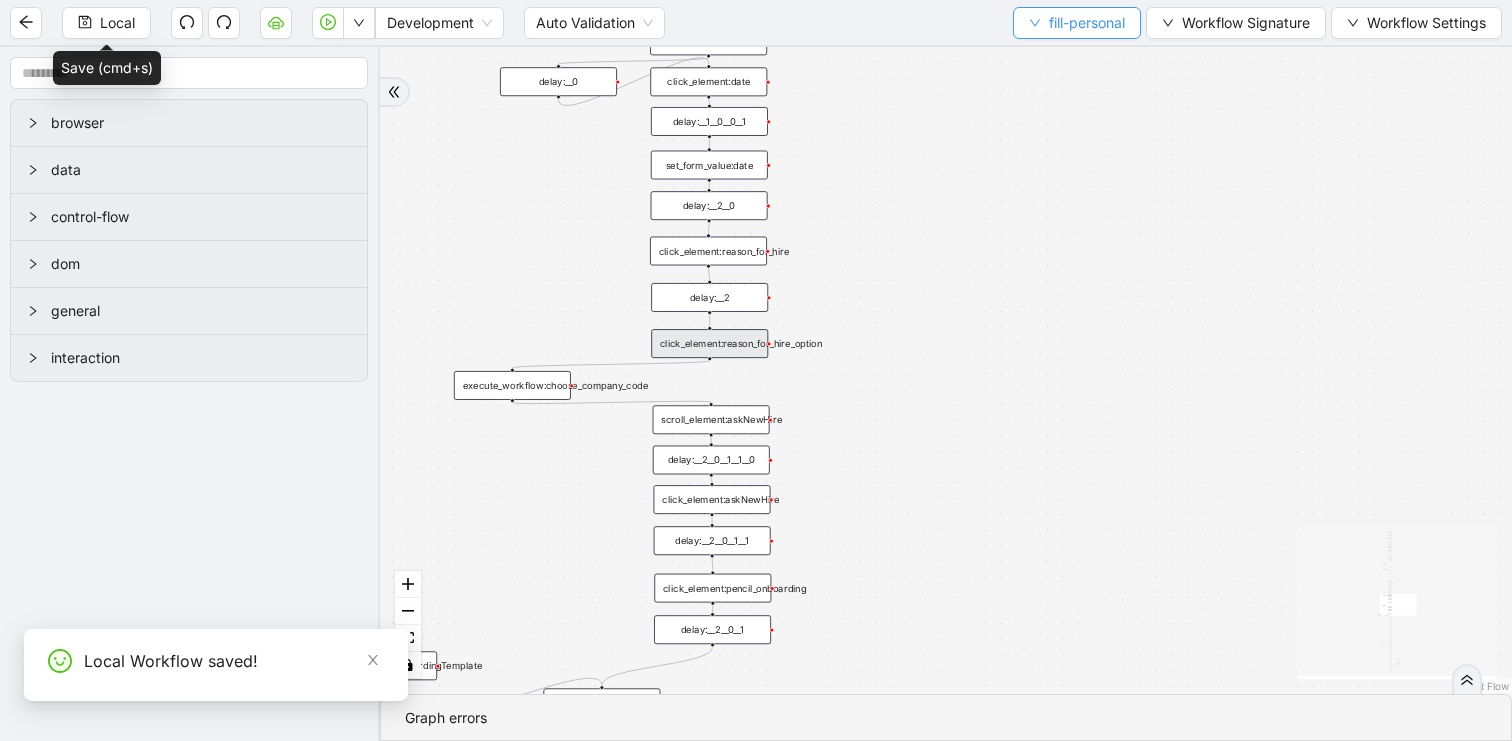 click on "fill-personal" at bounding box center [1077, 23] 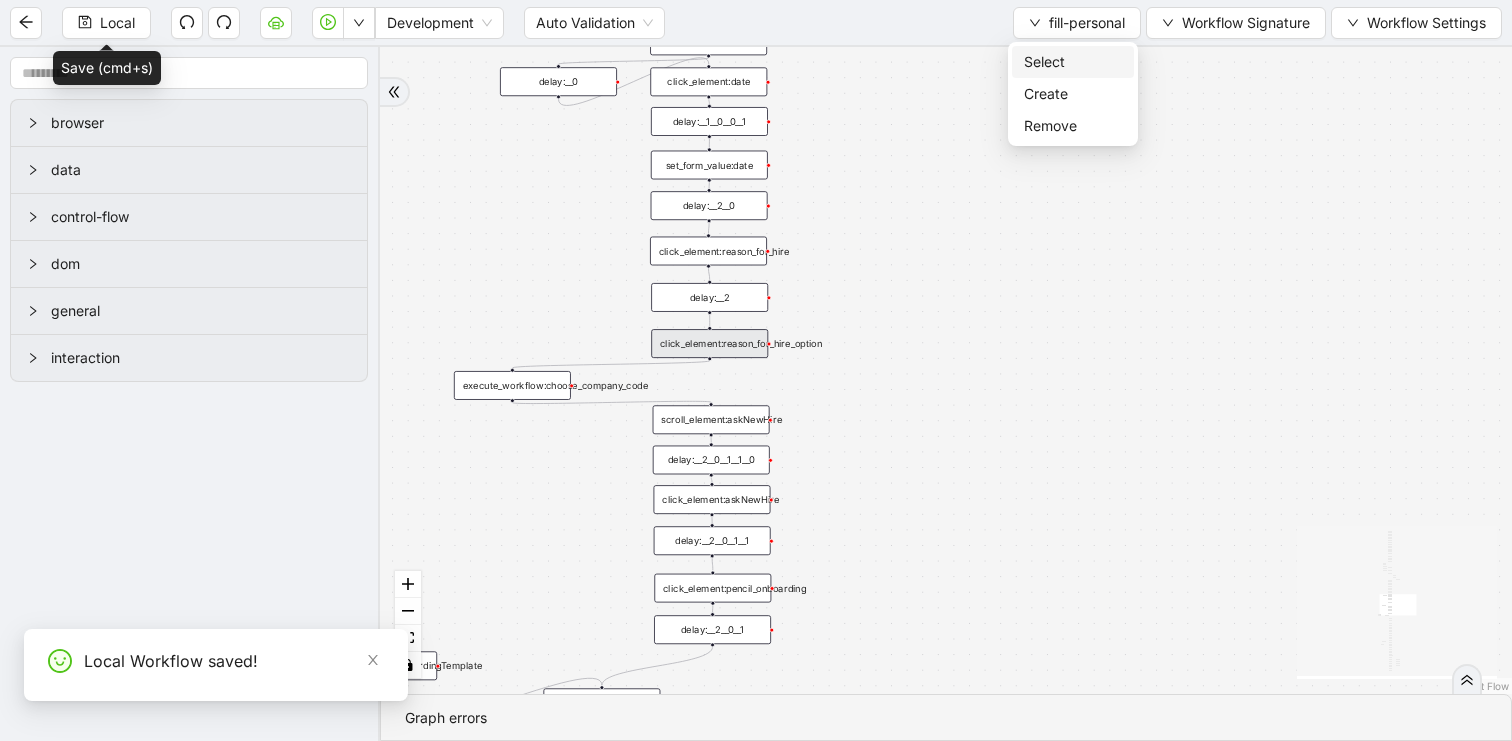 click on "Select" at bounding box center [1073, 62] 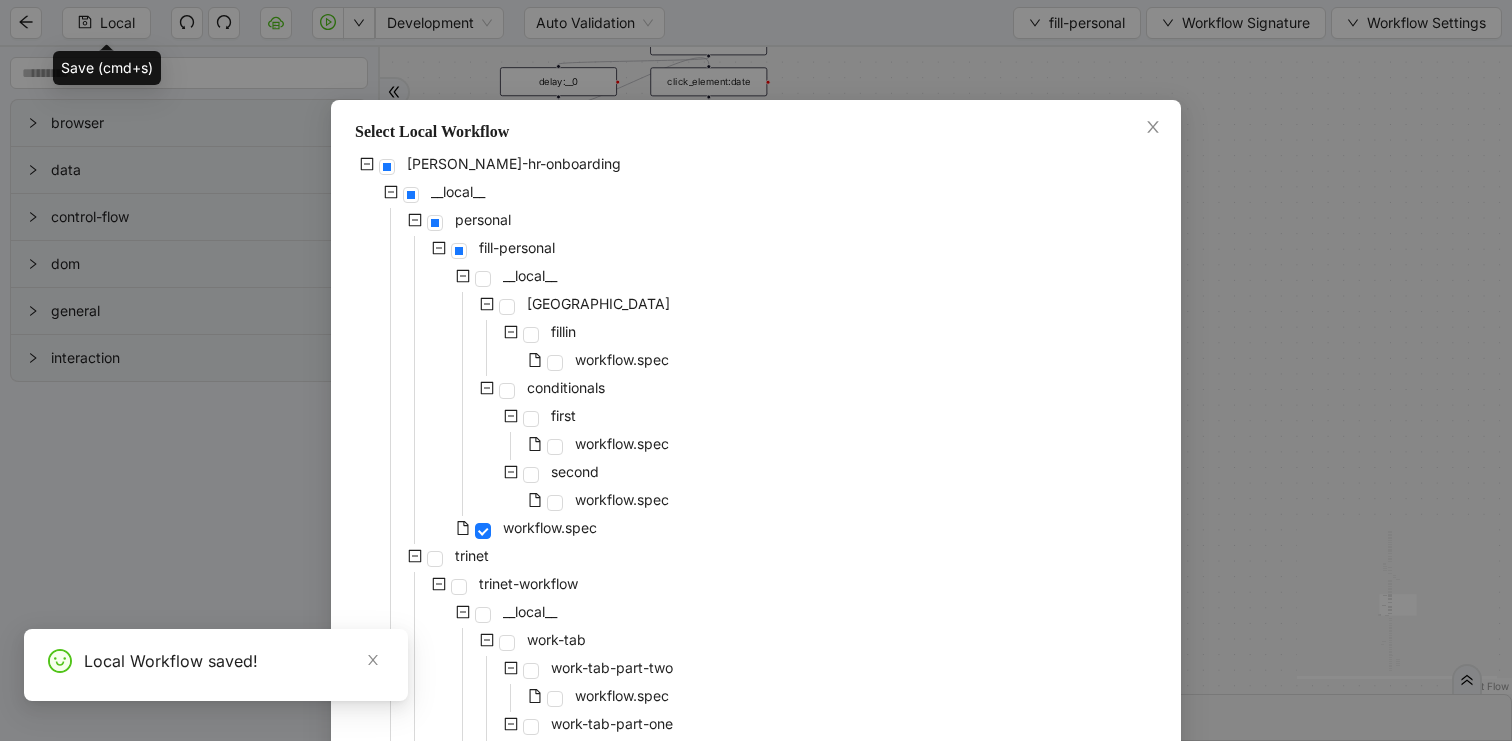 click on "Select Local Workflow [PERSON_NAME]-hr-onboarding __local__ personal fill-personal __local__ asknewhire fillin workflow.spec conditionals first workflow.spec second workflow.spec workflow.spec trinet trinet-workflow __local__ work-tab work-tab-part-two workflow.spec work-tab-part-one workflow.spec employment-tab fill __local__ employment-tab pt-two workflow.spec workflow.spec benefits fill workflow.spec workflow.spec employment fill-employement __local__ eeoc fill workflow.spec workflow.spec employment-part2 __local__ tab pt-two workflow.spec workflow.spec payroll fill-payroll workflow.spec custom fill-custom workflow.spec get-data get __local__ items get-people workflow.spec workflow.spec time-attendance fill-in workflow.spec payroll-two fill-in workflow.spec workflow.spec Cancel Select" at bounding box center [756, 370] 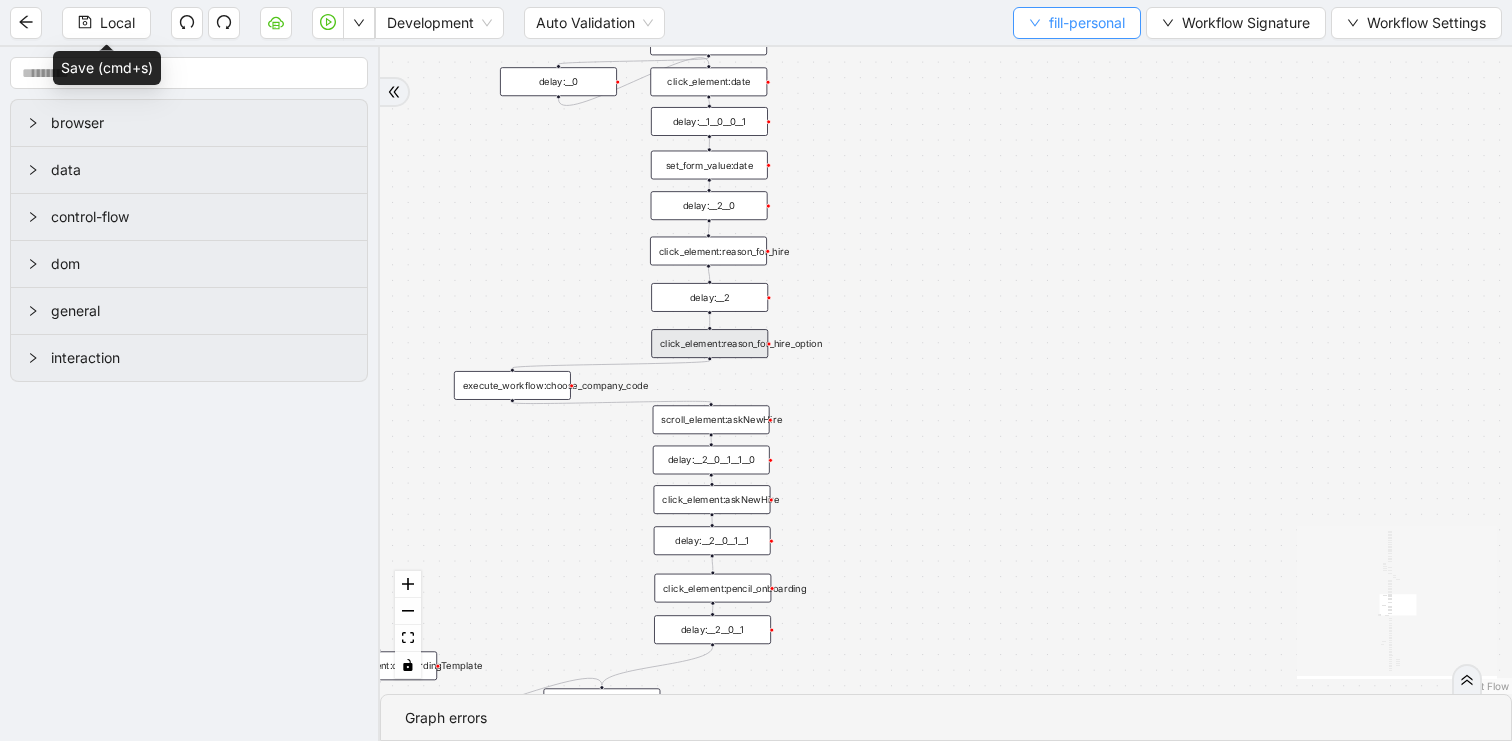click on "fill-personal" at bounding box center (1087, 23) 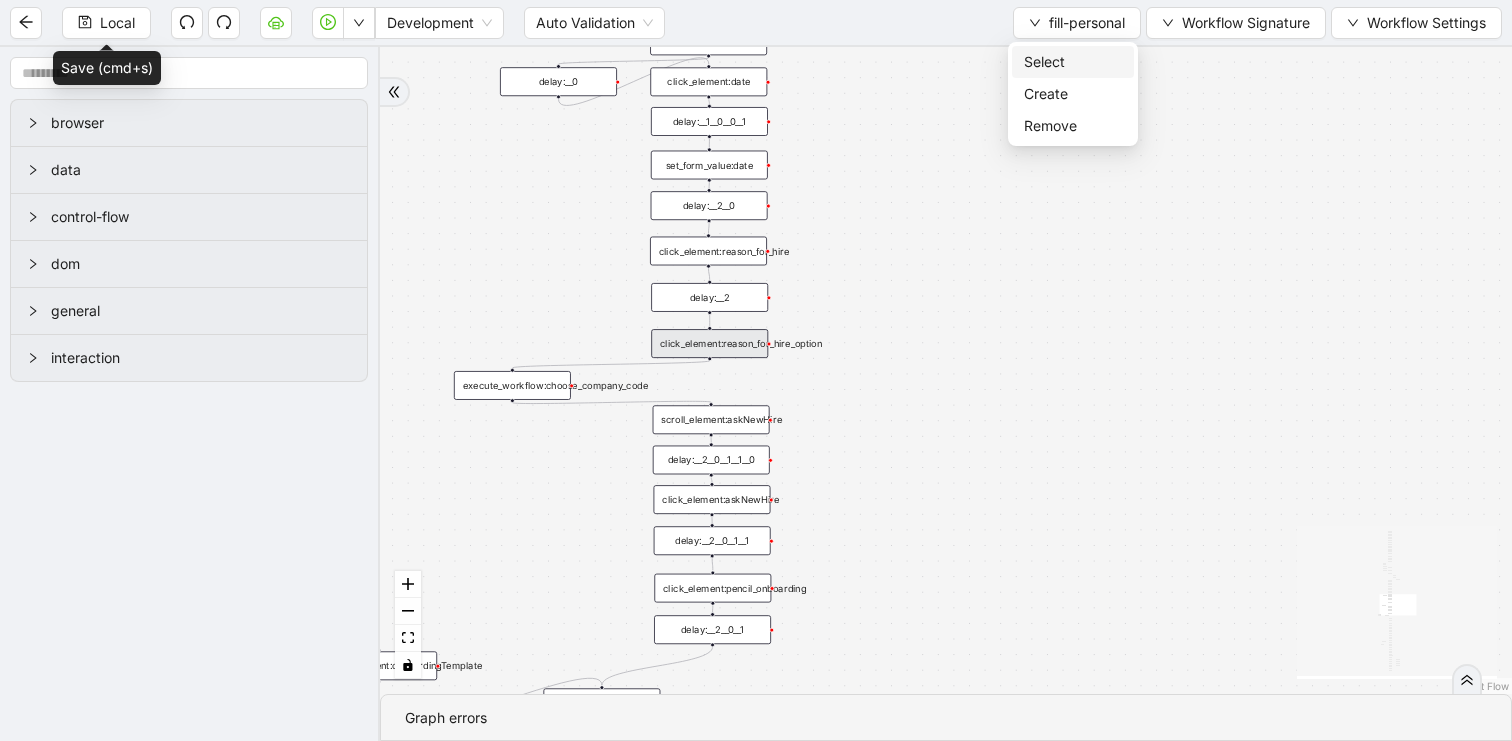 click on "Select" at bounding box center [1073, 62] 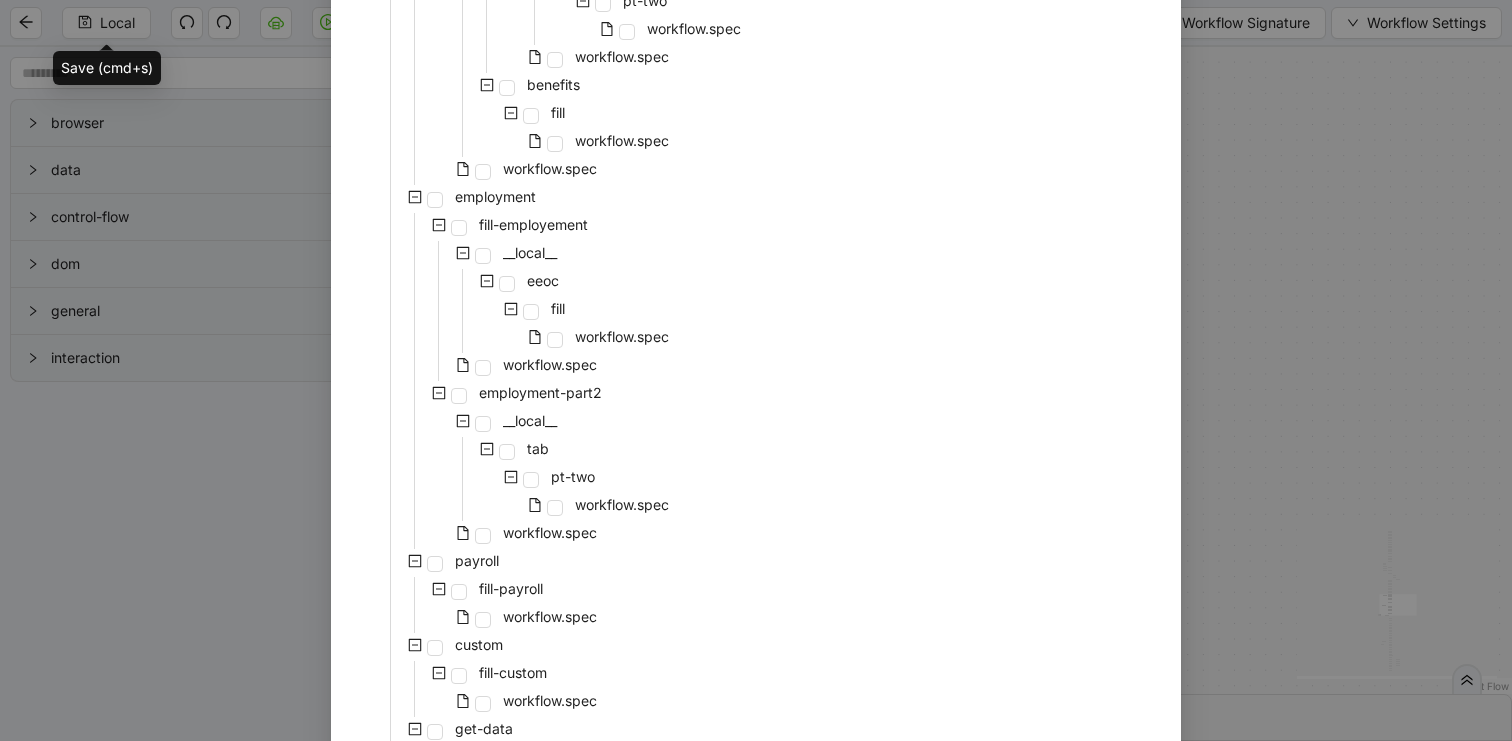 scroll, scrollTop: 1347, scrollLeft: 0, axis: vertical 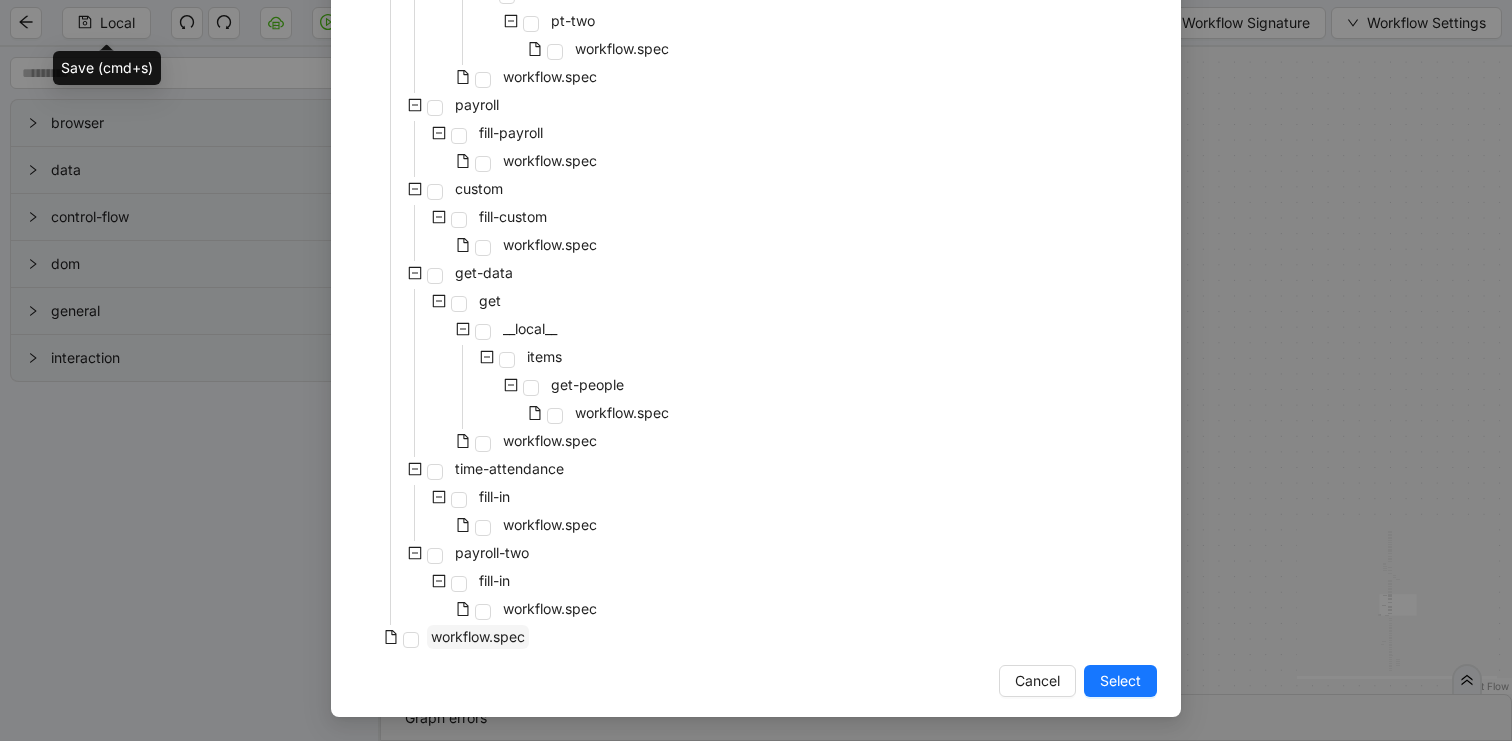 click on "workflow.spec" at bounding box center (478, 636) 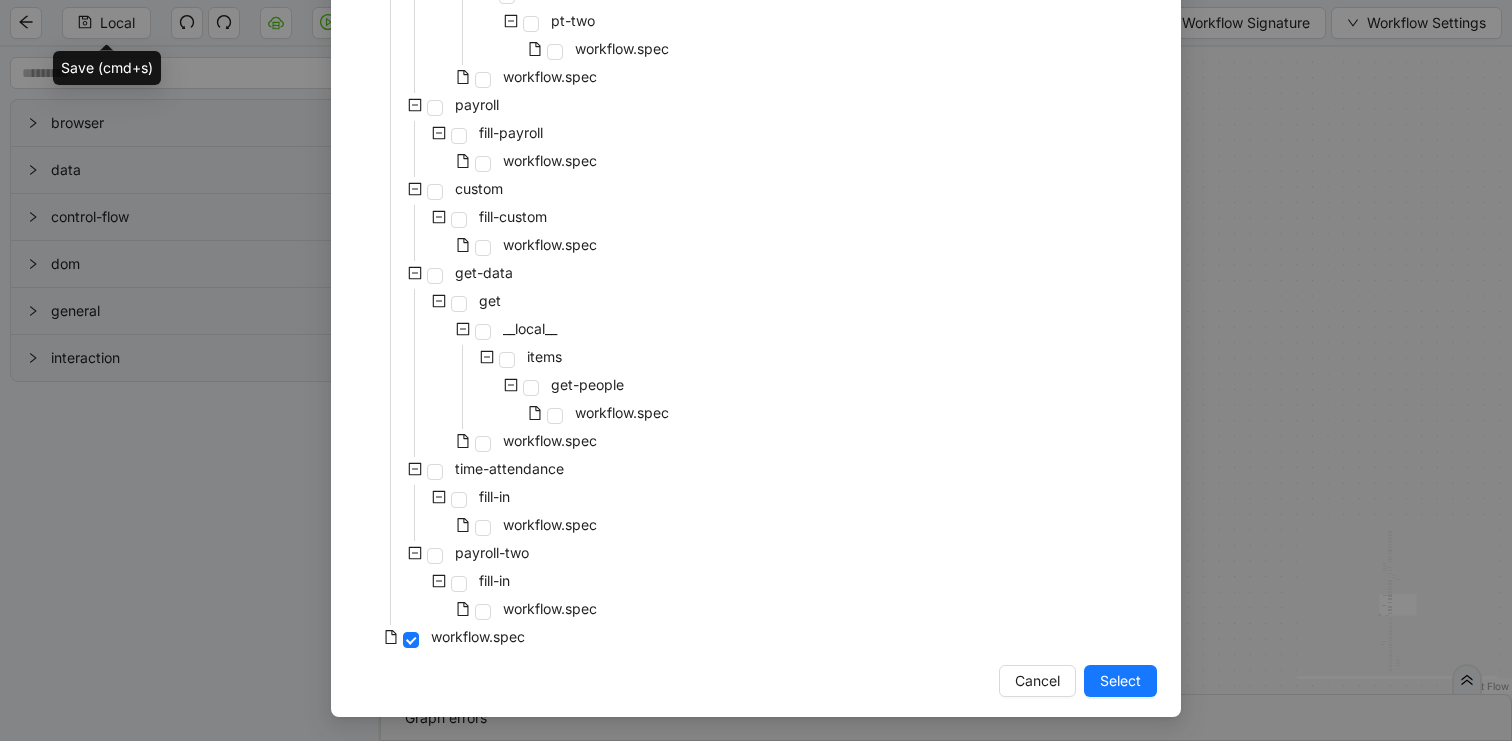 click on "Select" at bounding box center [1120, 681] 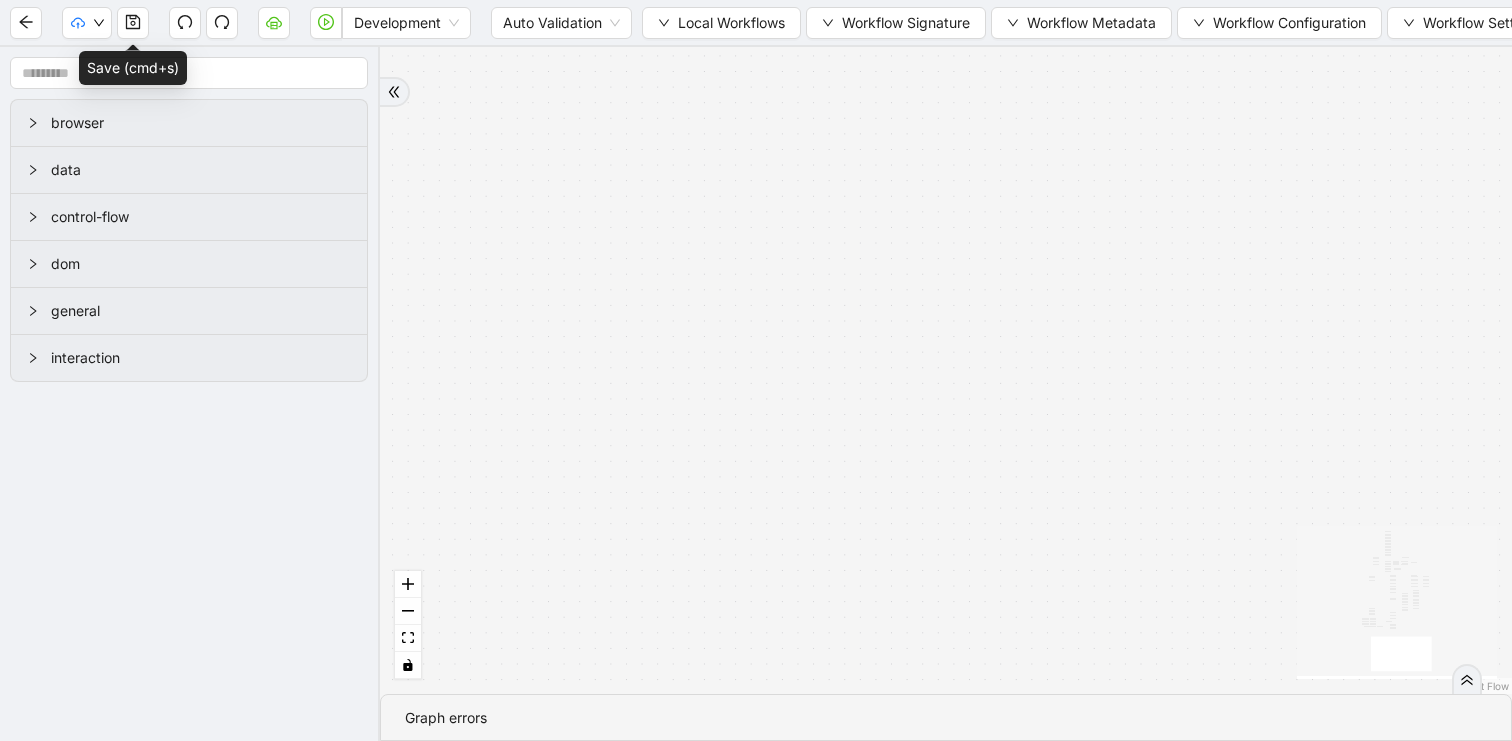 drag, startPoint x: 978, startPoint y: 246, endPoint x: 1068, endPoint y: 509, distance: 277.97302 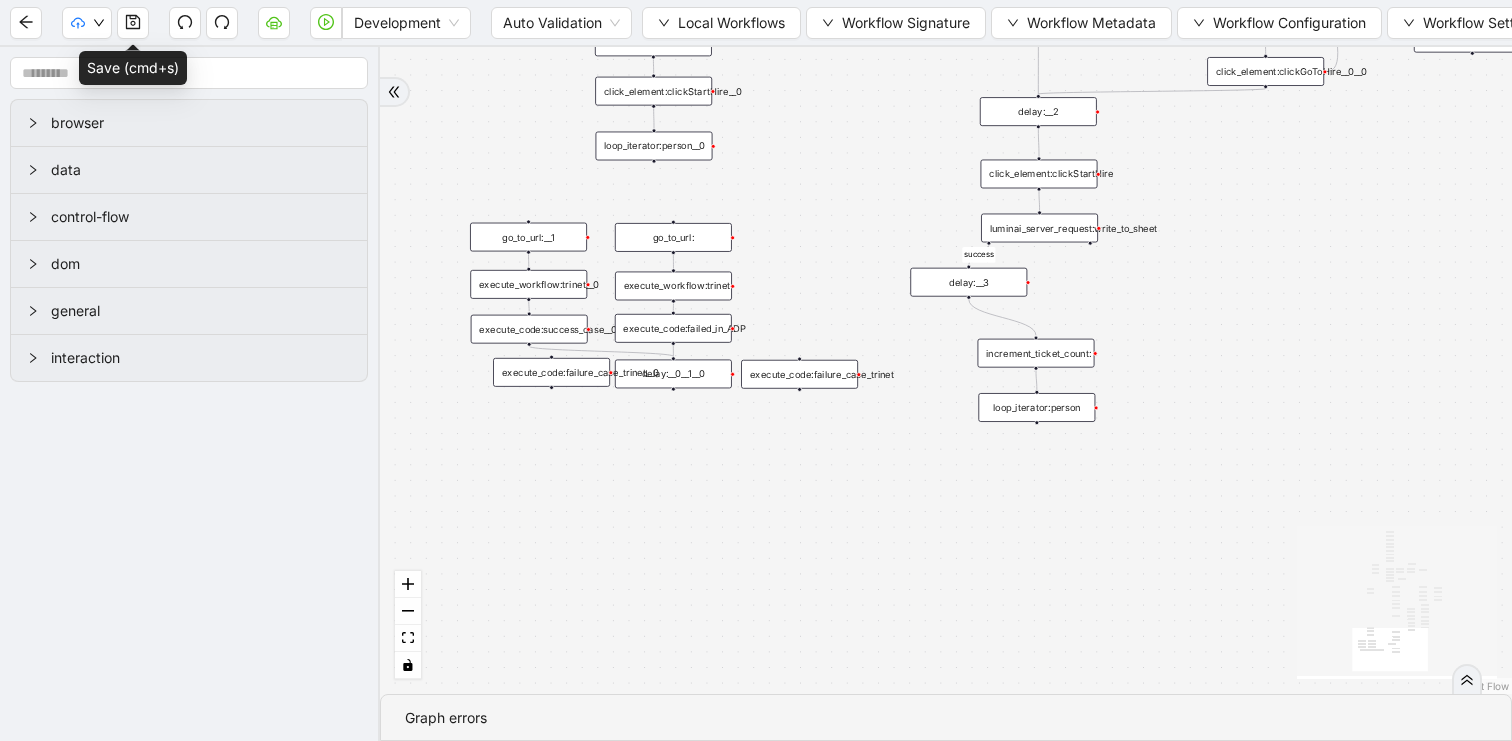 drag, startPoint x: 1001, startPoint y: 294, endPoint x: 1262, endPoint y: 681, distance: 466.7869 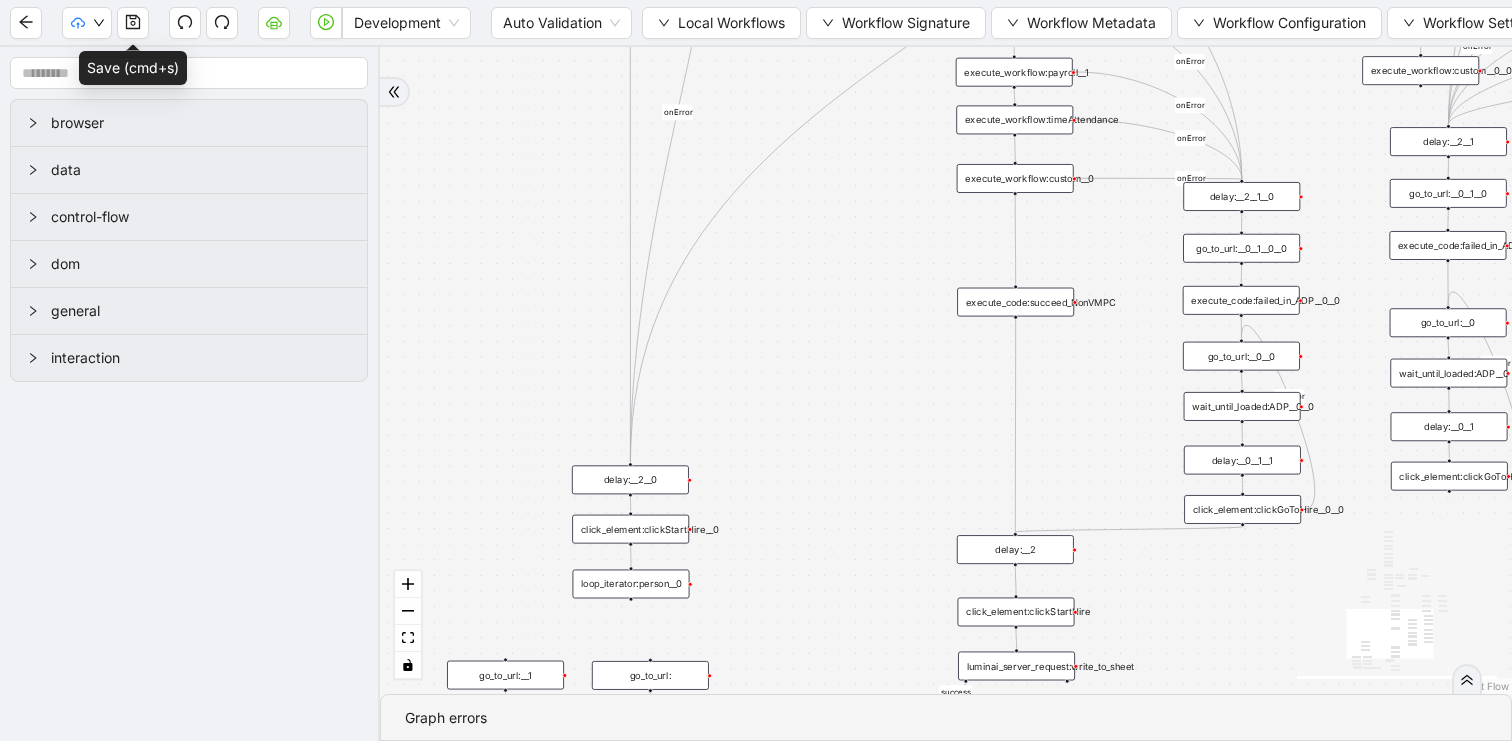 drag, startPoint x: 967, startPoint y: 247, endPoint x: 844, endPoint y: 560, distance: 336.30048 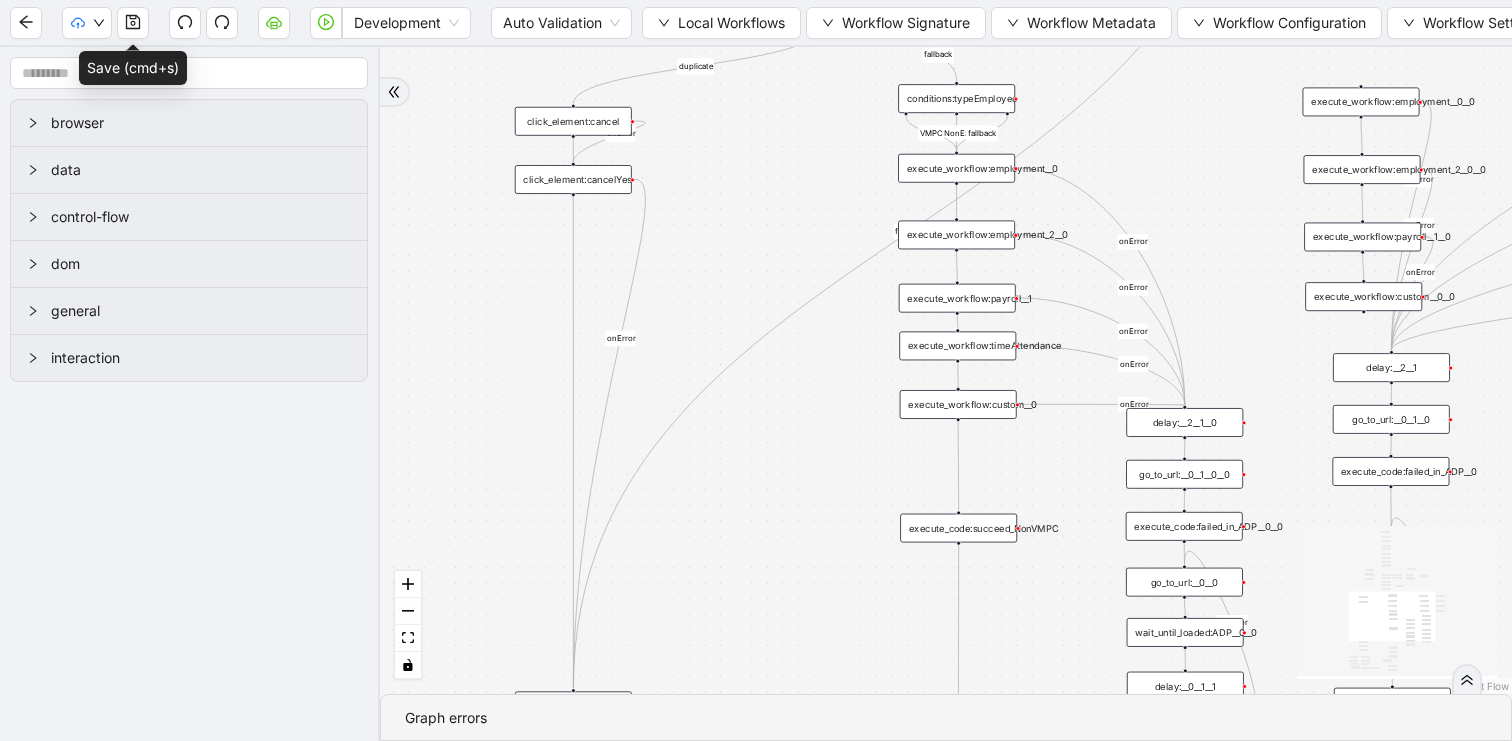 drag, startPoint x: 870, startPoint y: 398, endPoint x: 833, endPoint y: 572, distance: 177.89041 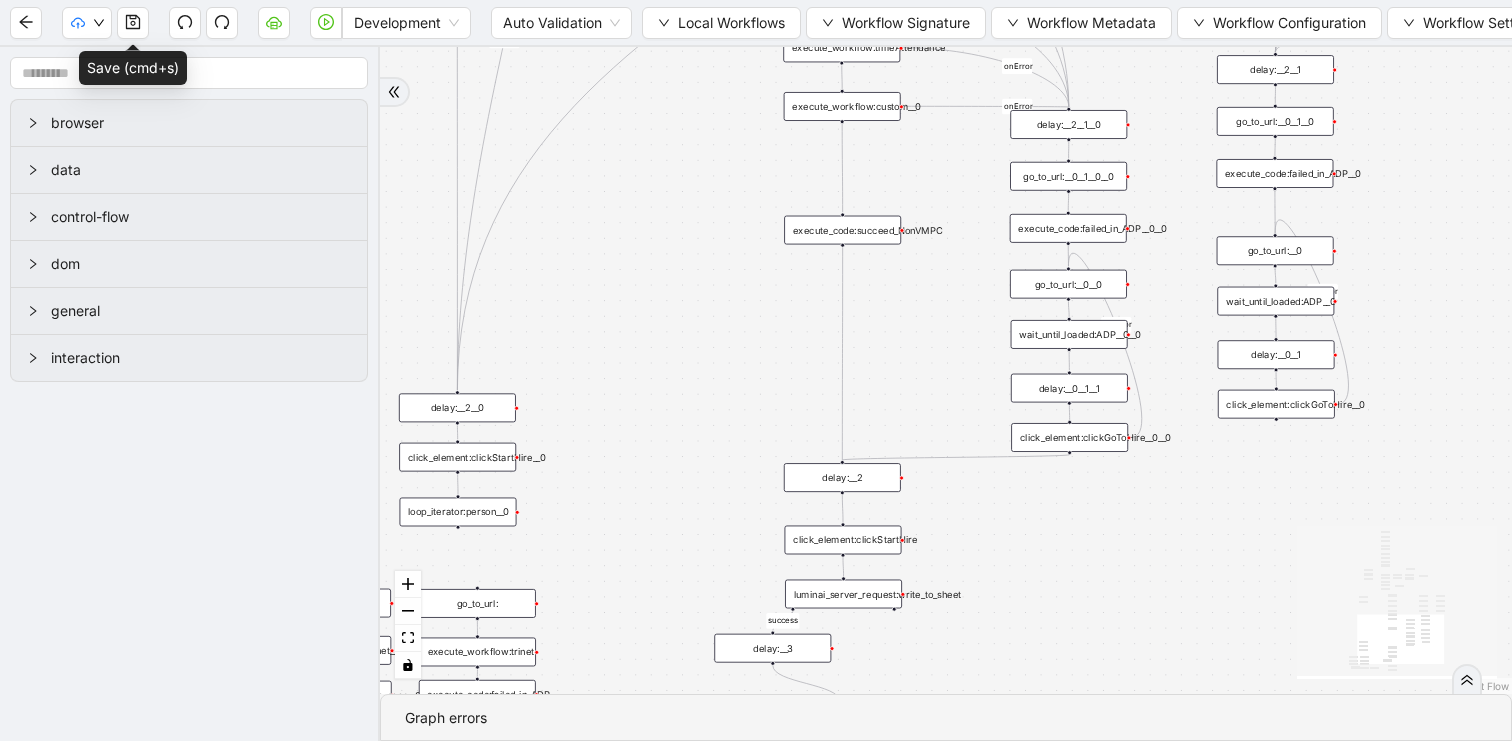 drag, startPoint x: 847, startPoint y: 465, endPoint x: 731, endPoint y: 167, distance: 319.7812 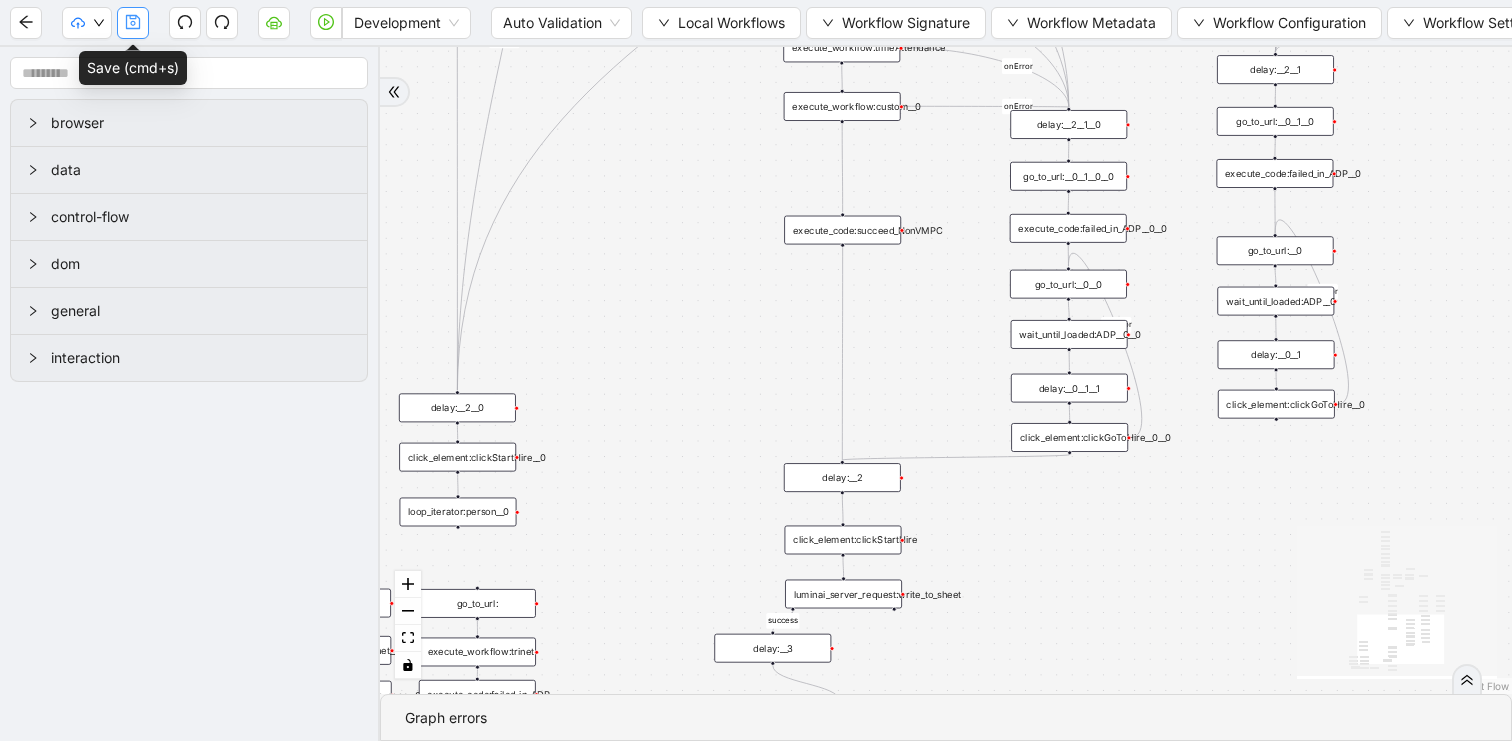 click 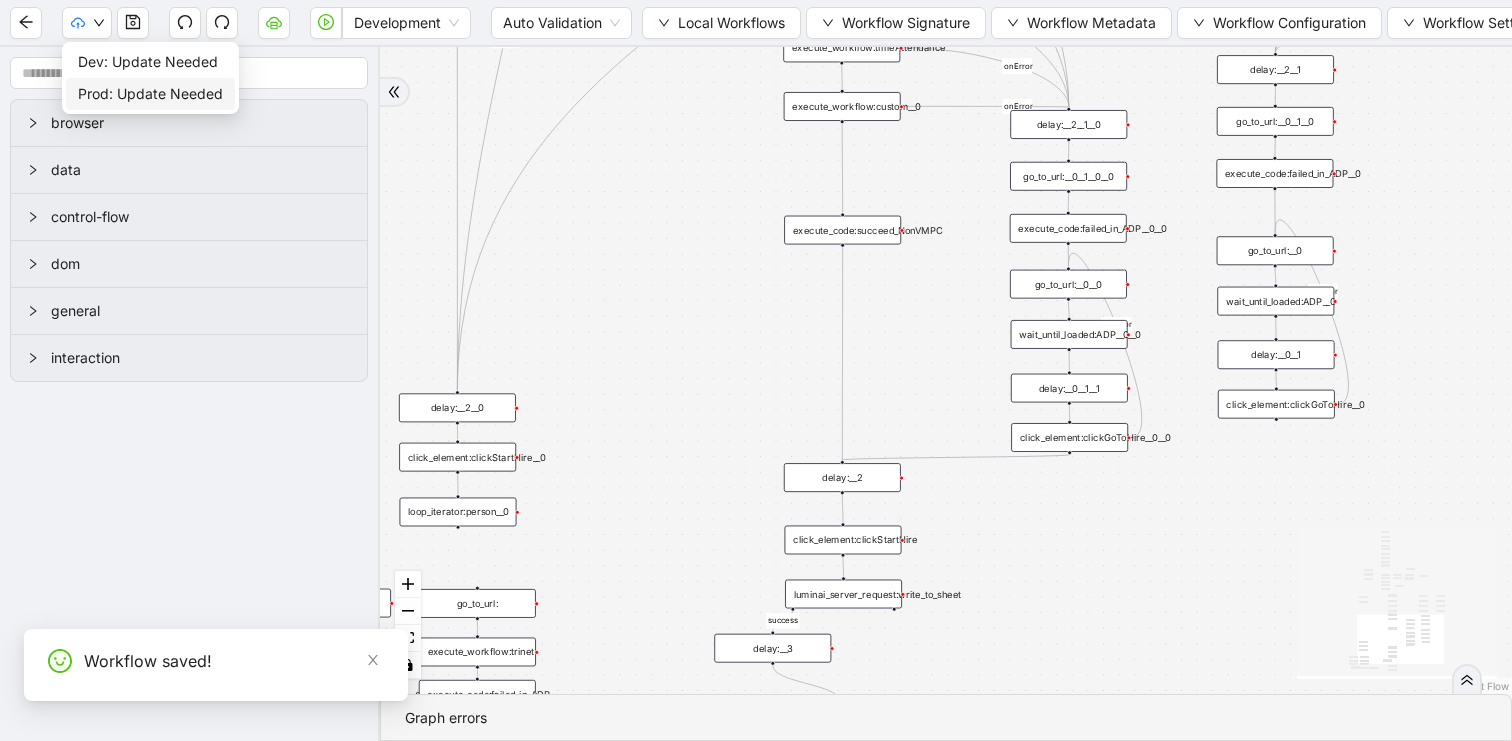 click on "Prod: Update Needed" at bounding box center [150, 94] 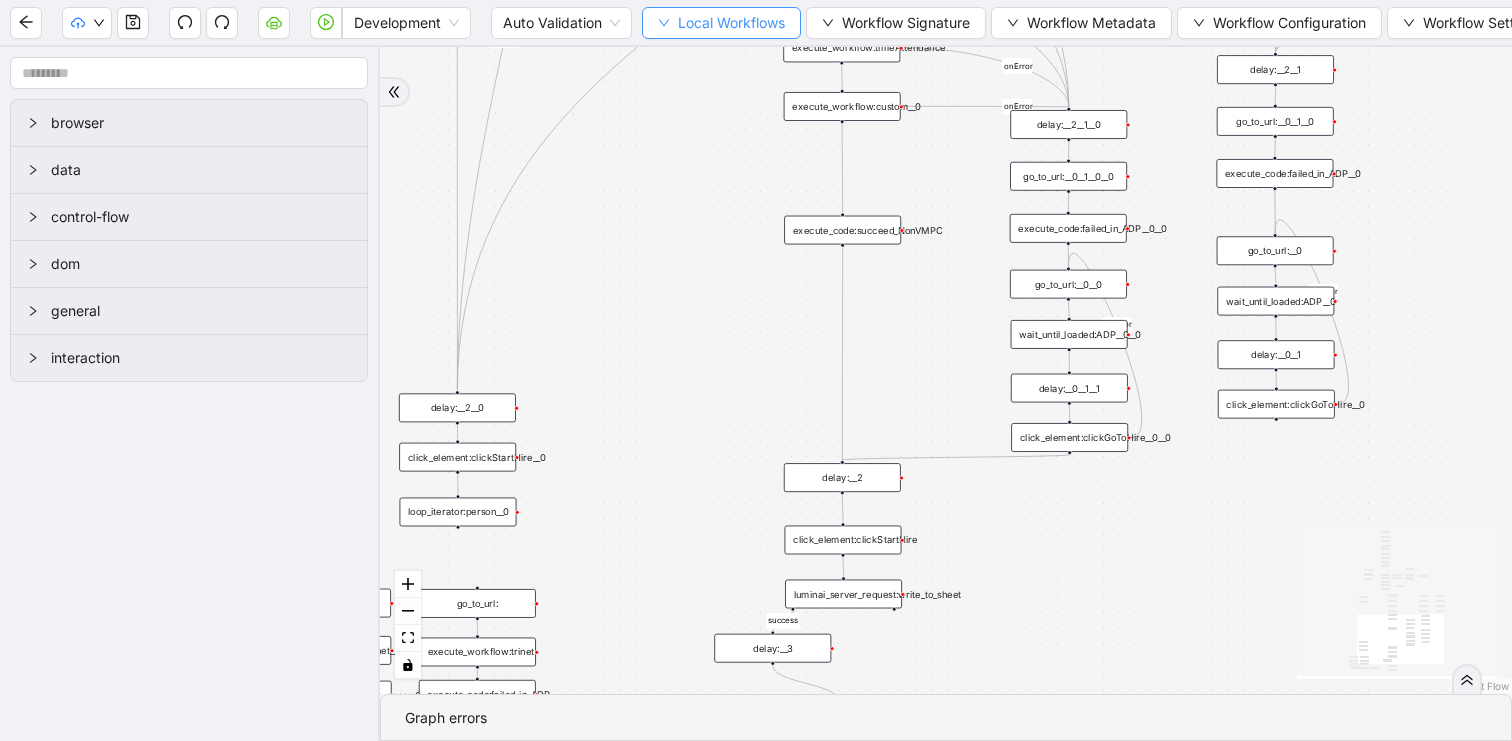 click on "Local Workflows" at bounding box center [731, 23] 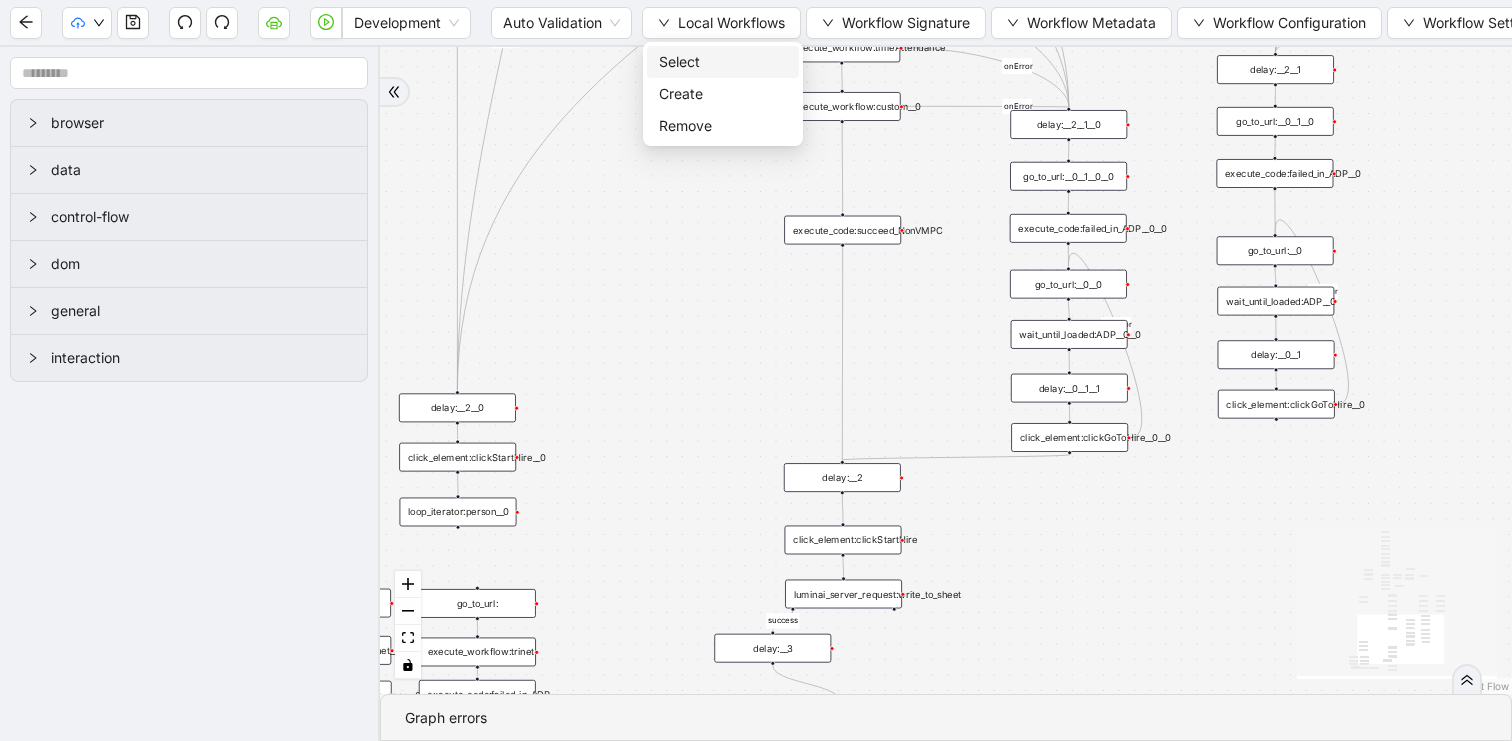 click on "Select" at bounding box center (723, 62) 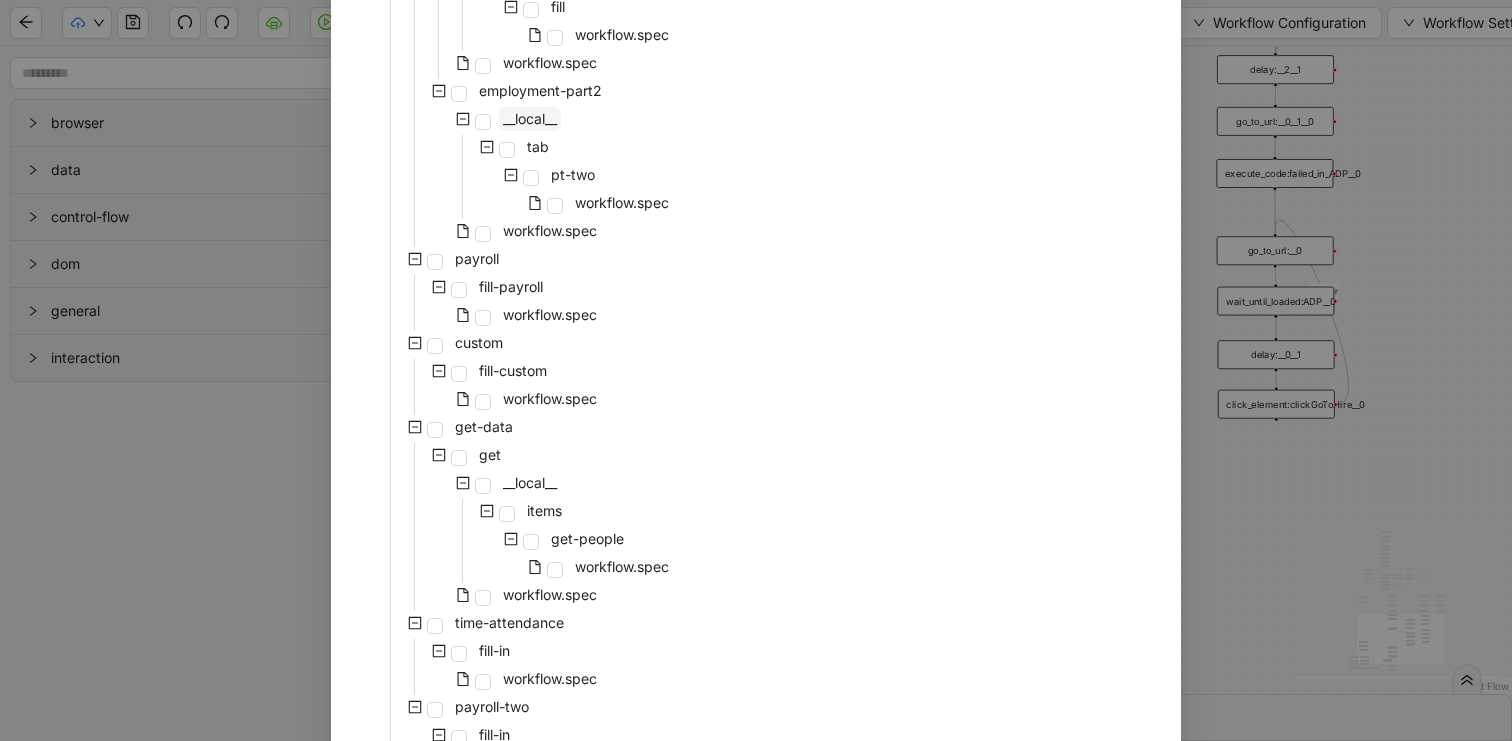 scroll, scrollTop: 1325, scrollLeft: 0, axis: vertical 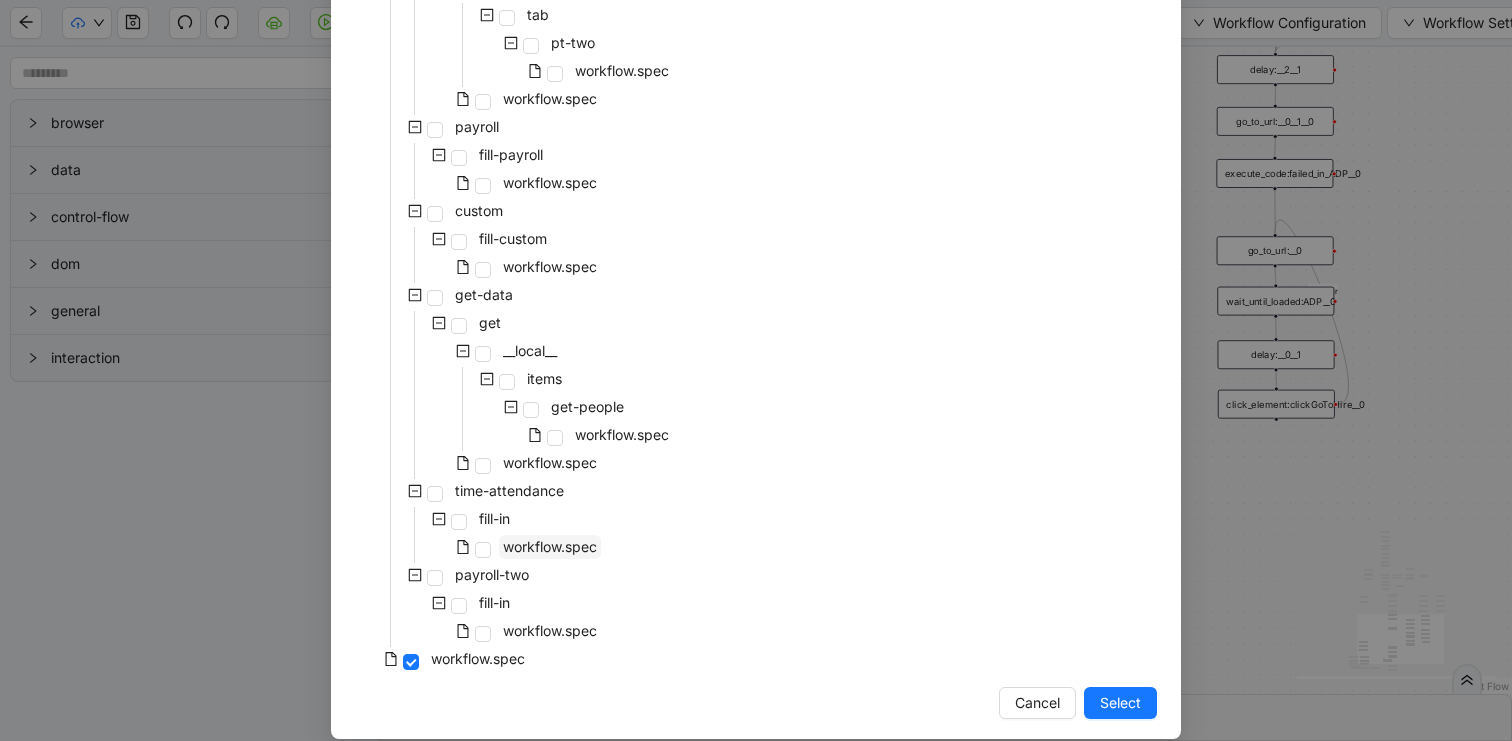 click on "workflow.spec" at bounding box center [550, 546] 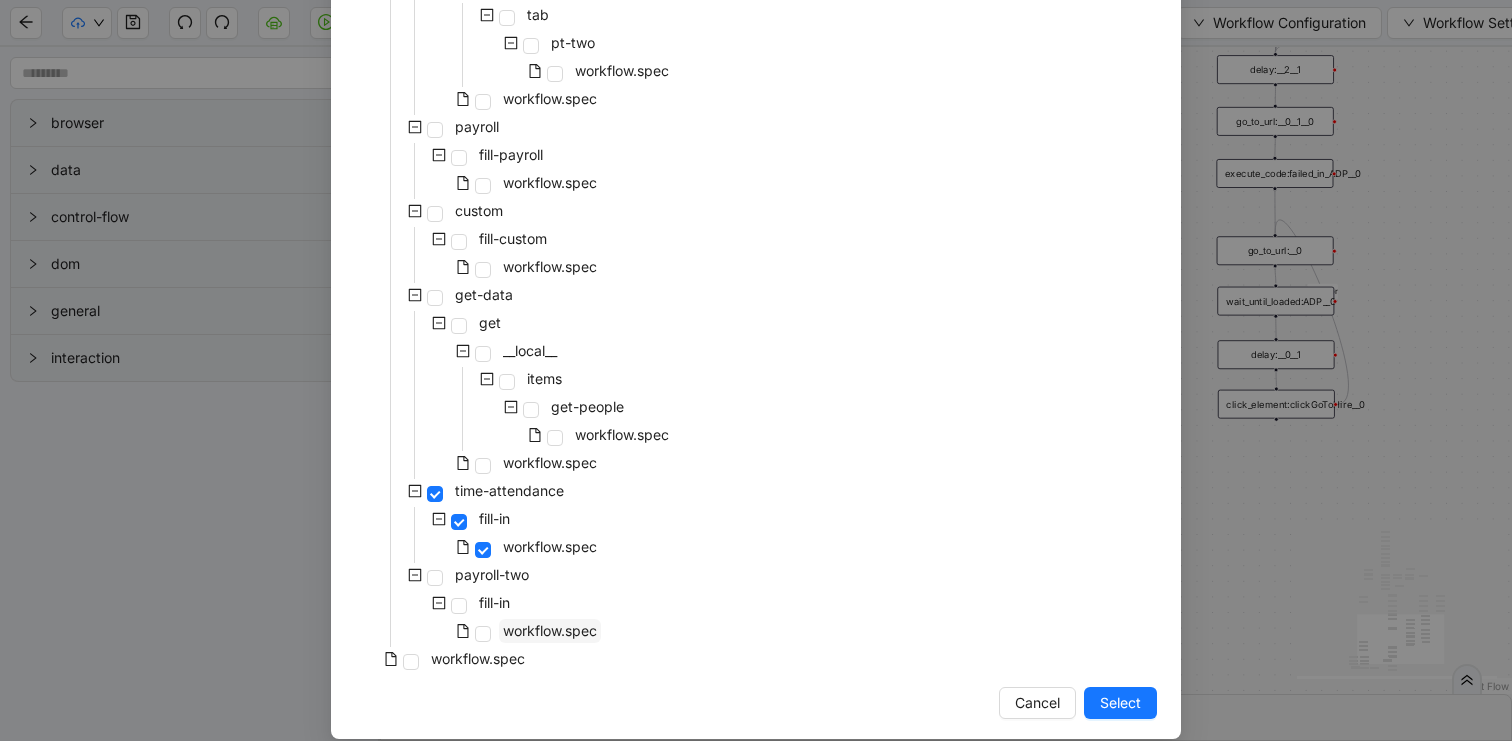 click on "workflow.spec" at bounding box center (550, 630) 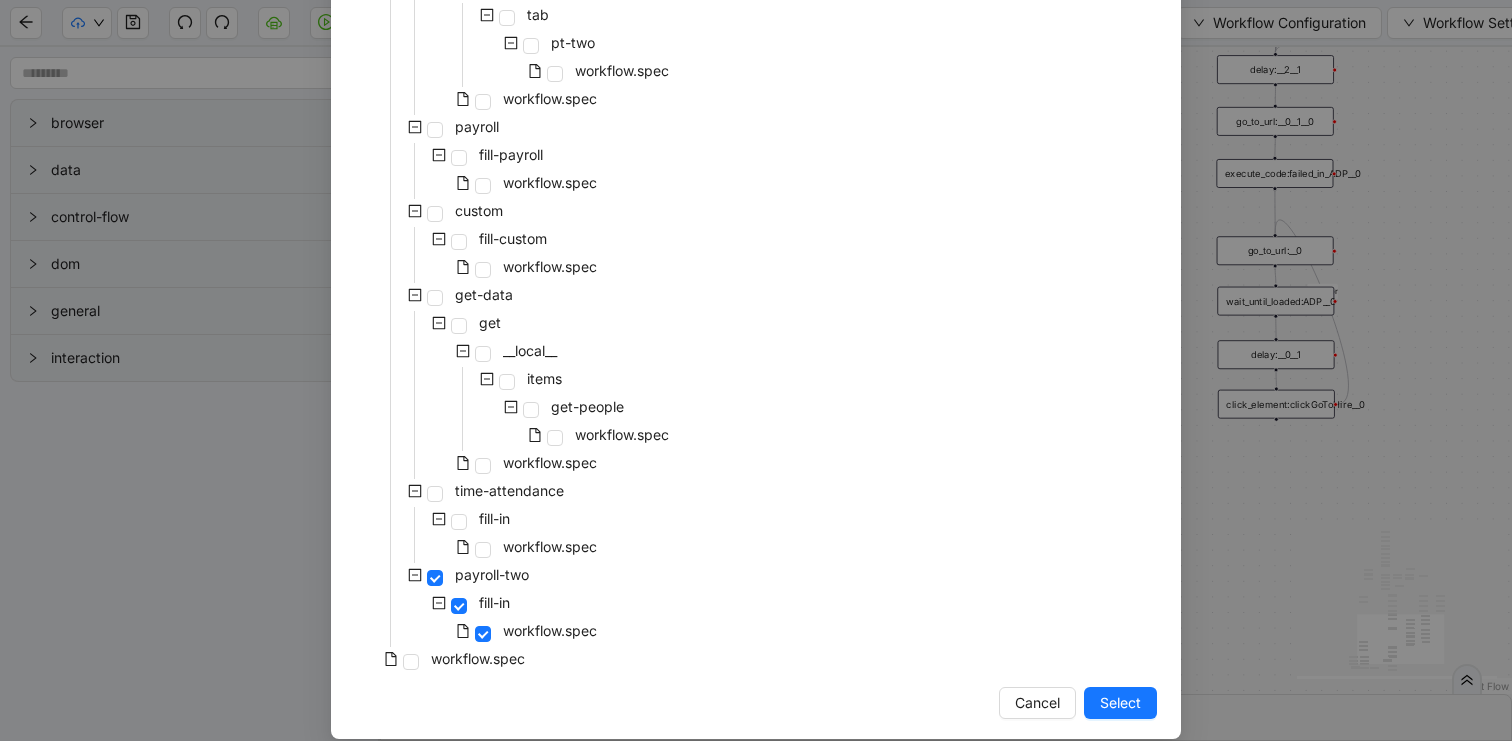 click on "Select Local Workflow [PERSON_NAME]-hr-onboarding __local__ personal fill-personal __local__ asknewhire fillin workflow.spec conditionals first workflow.spec second workflow.spec workflow.spec trinet trinet-workflow __local__ work-tab work-tab-part-two workflow.spec work-tab-part-one workflow.spec employment-tab fill __local__ employment-tab pt-two workflow.spec workflow.spec benefits fill workflow.spec workflow.spec employment fill-employement __local__ eeoc fill workflow.spec workflow.spec employment-part2 __local__ tab pt-two workflow.spec workflow.spec payroll fill-payroll workflow.spec custom fill-custom workflow.spec get-data get __local__ items get-people workflow.spec workflow.spec time-attendance fill-in workflow.spec payroll-two fill-in workflow.spec workflow.spec Cancel Select" at bounding box center (756, 370) 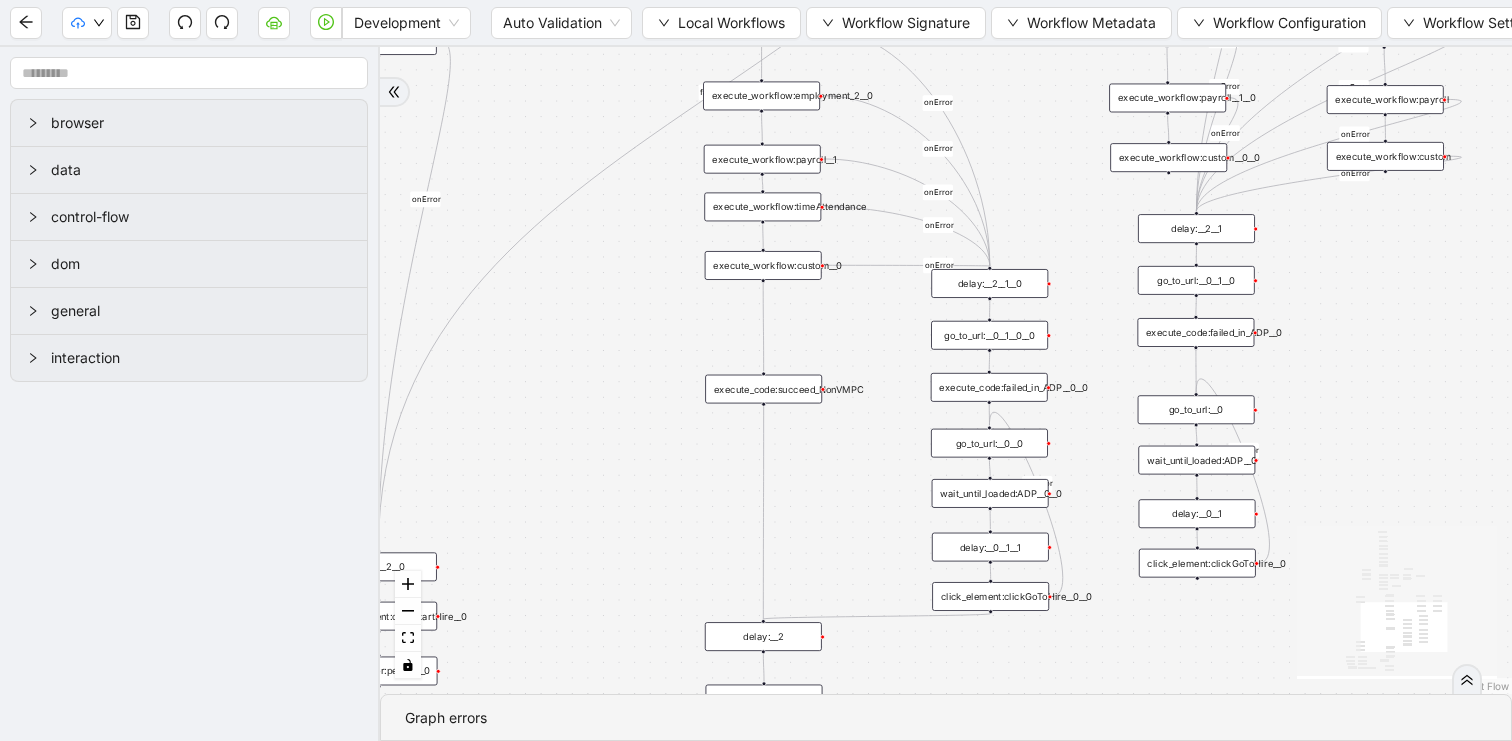 drag, startPoint x: 953, startPoint y: 280, endPoint x: 874, endPoint y: 439, distance: 177.54436 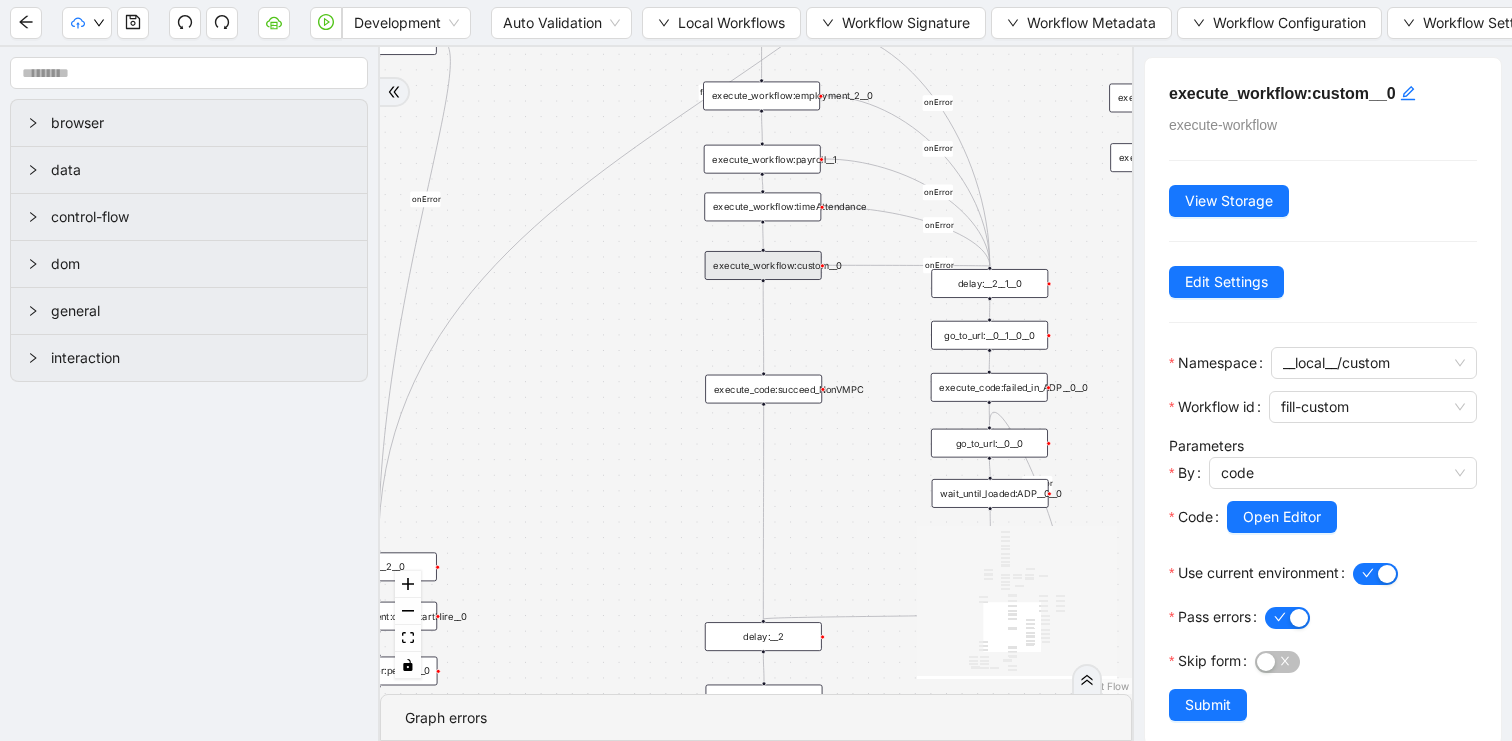 click on "execute_workflow:payroll__1" at bounding box center [762, 159] 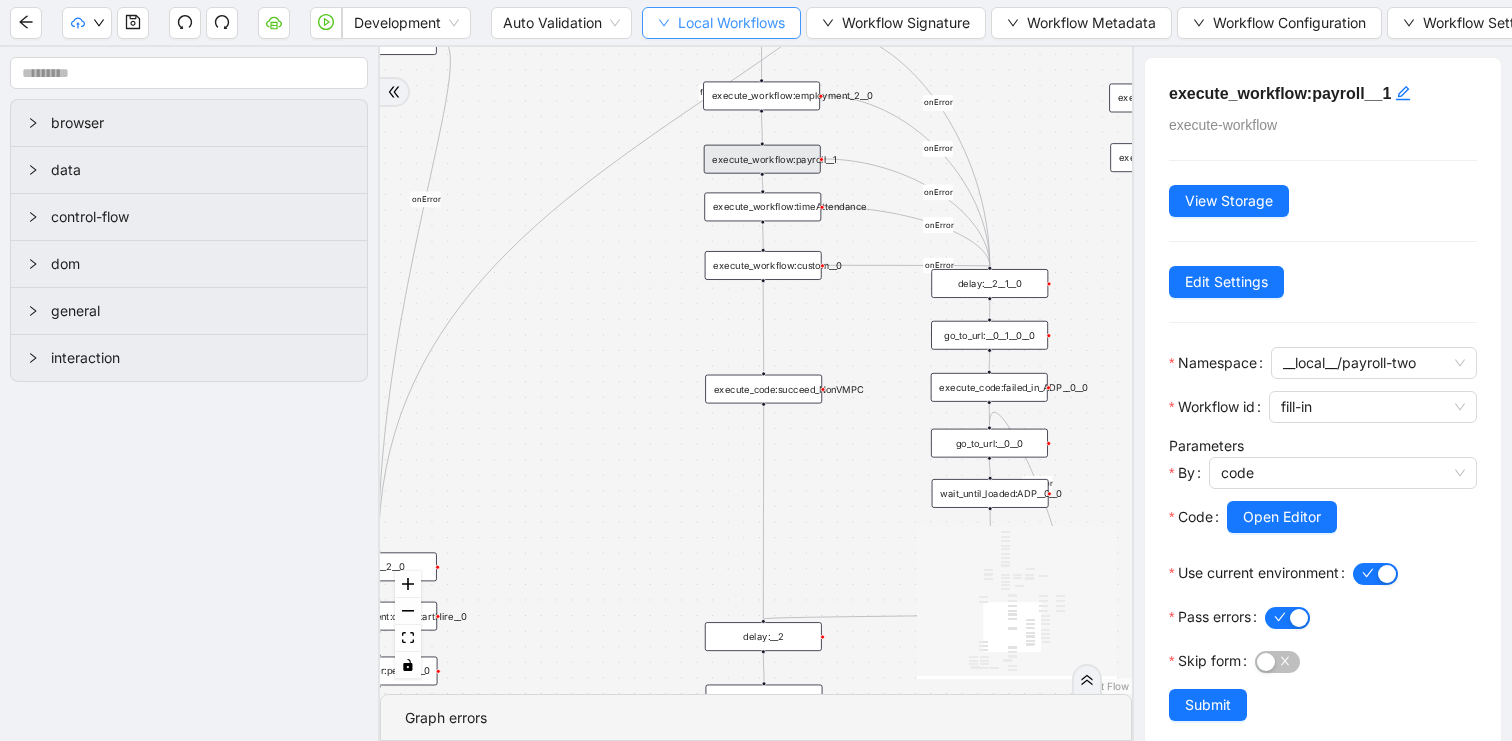click on "Local Workflows" at bounding box center [731, 23] 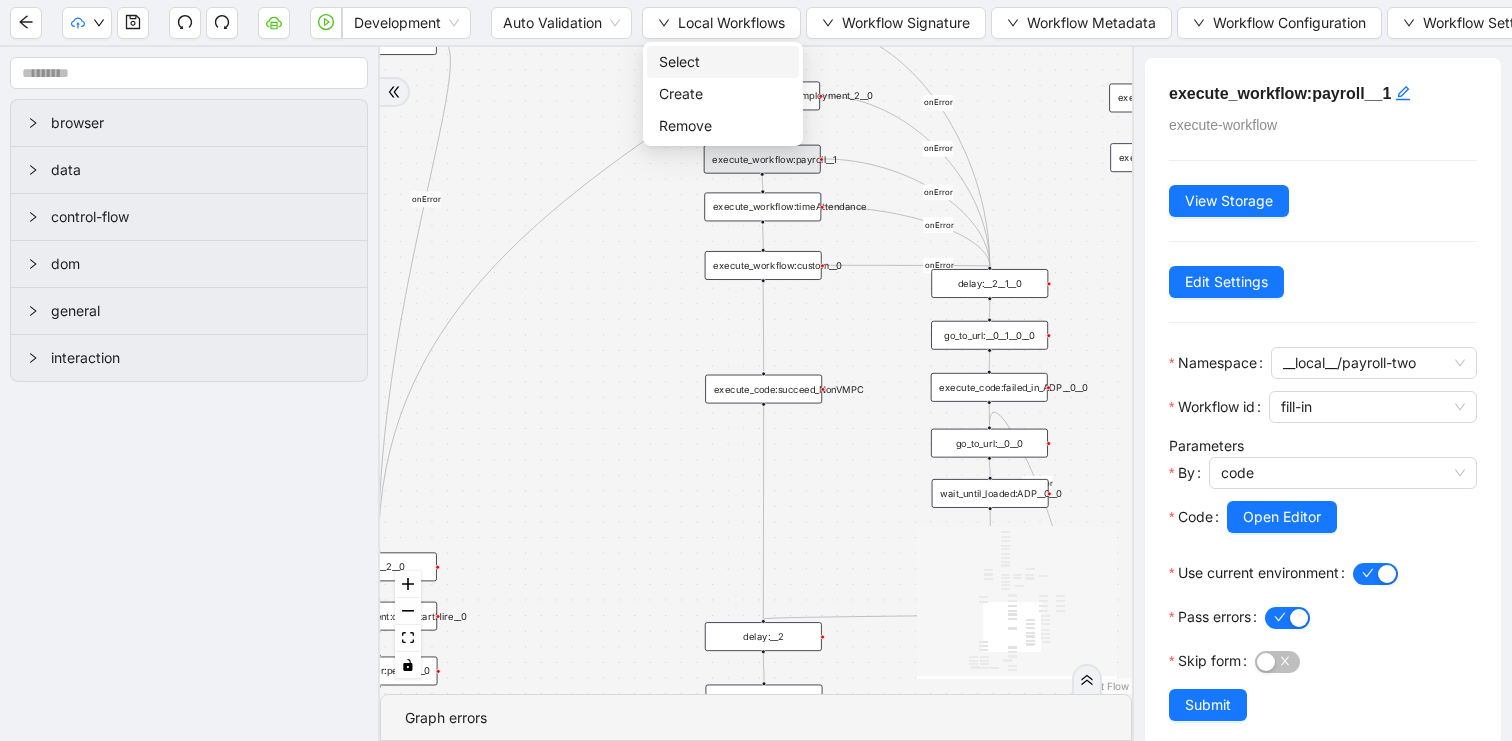 click on "Select" at bounding box center (723, 62) 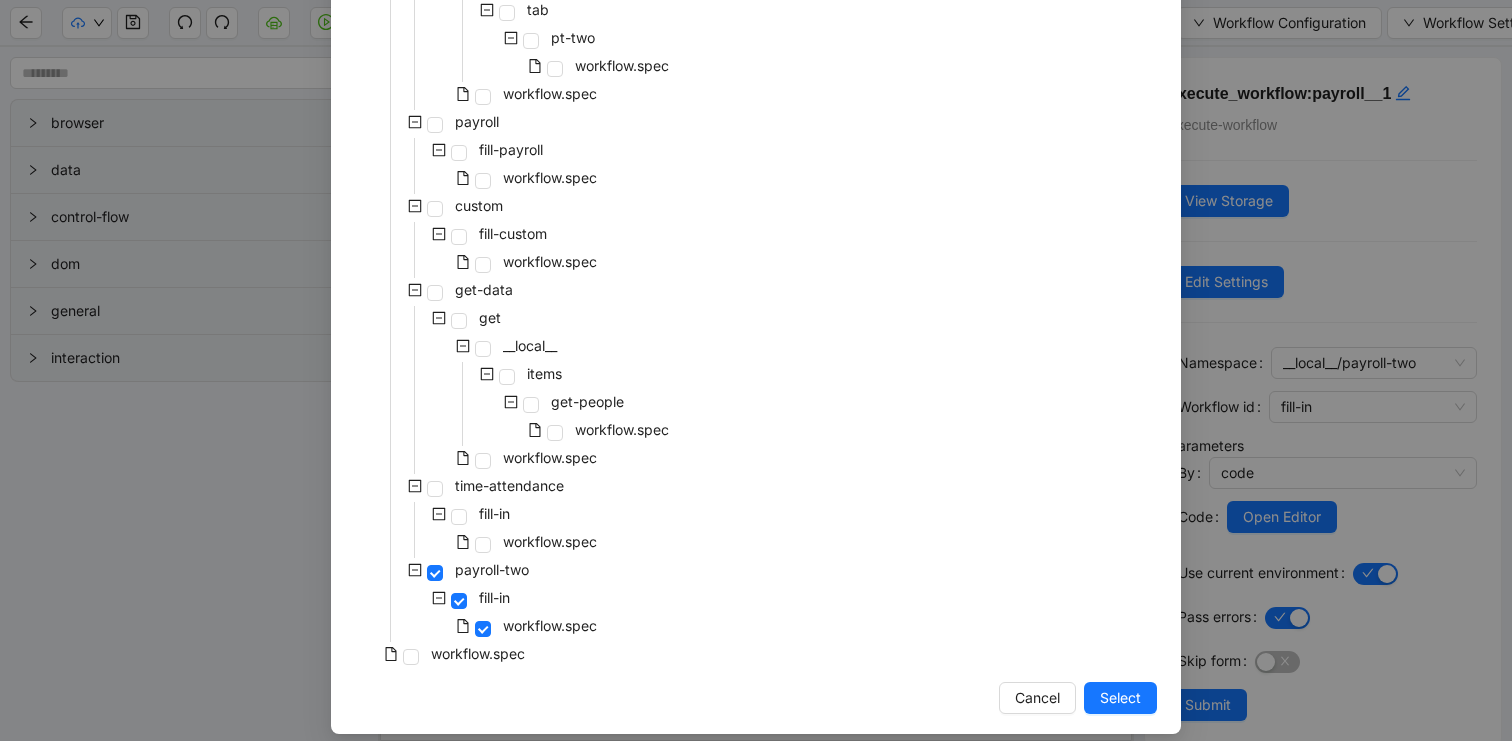 scroll, scrollTop: 1347, scrollLeft: 0, axis: vertical 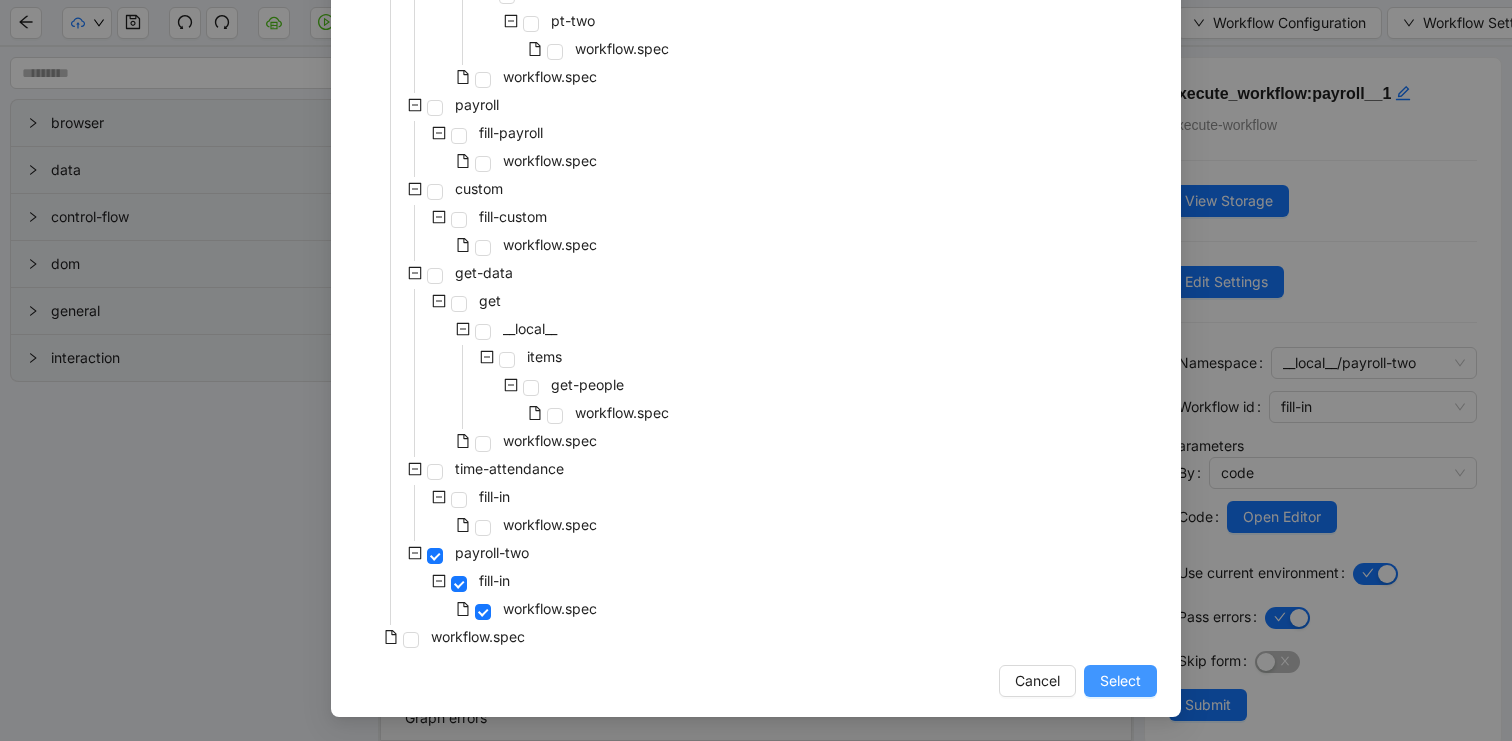 click on "Select" at bounding box center [1120, 681] 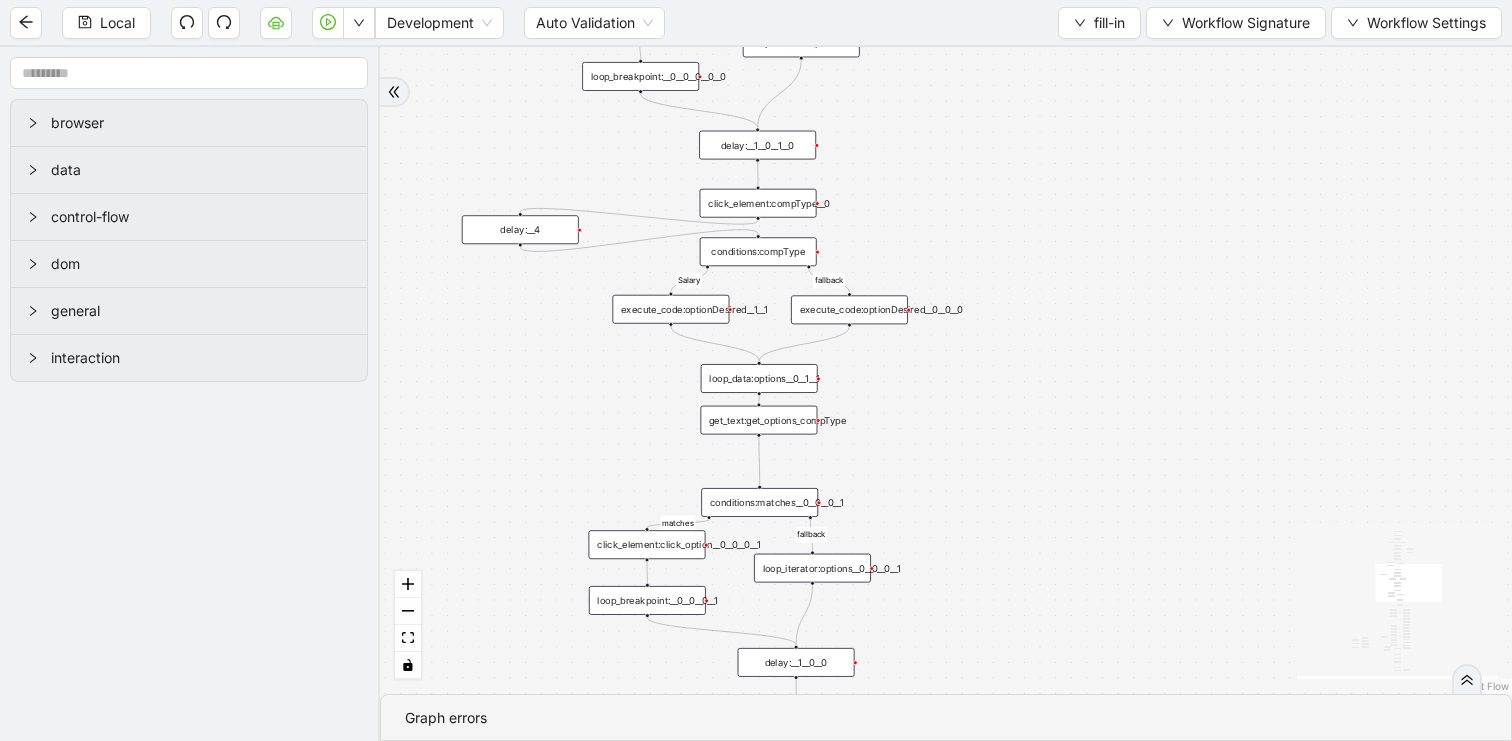 drag, startPoint x: 1046, startPoint y: 167, endPoint x: 1039, endPoint y: 577, distance: 410.05975 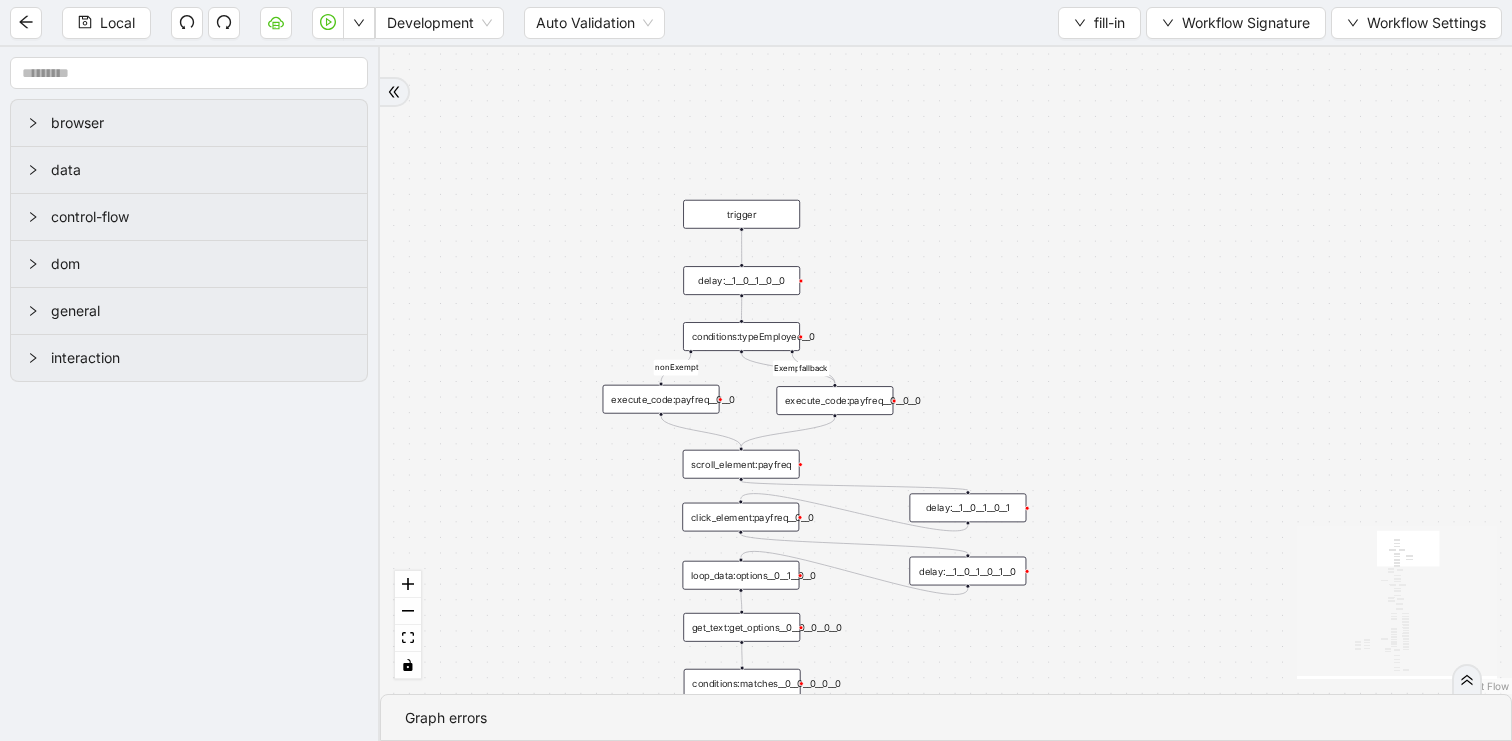 drag, startPoint x: 1115, startPoint y: 81, endPoint x: 1118, endPoint y: 585, distance: 504.00894 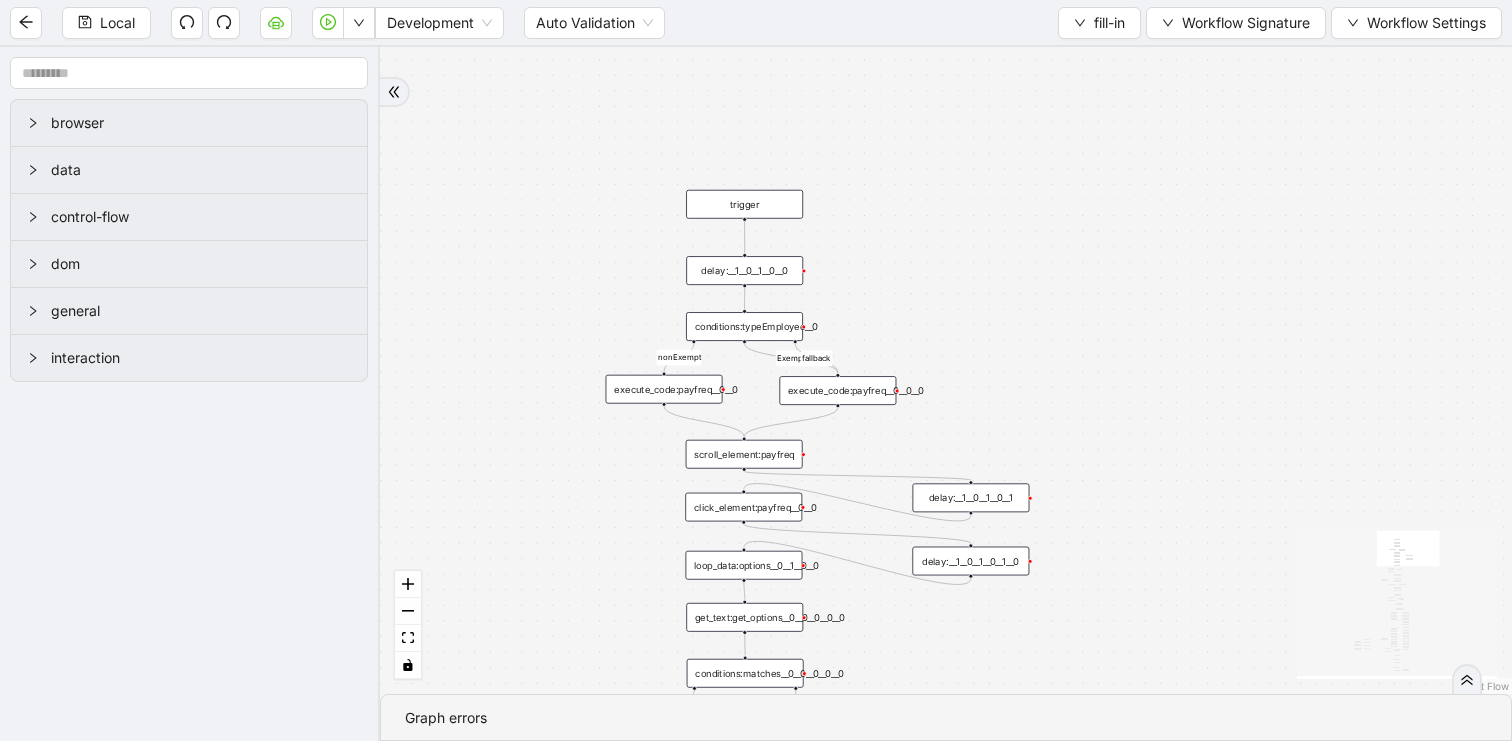 drag, startPoint x: 1070, startPoint y: 547, endPoint x: 1070, endPoint y: 294, distance: 253 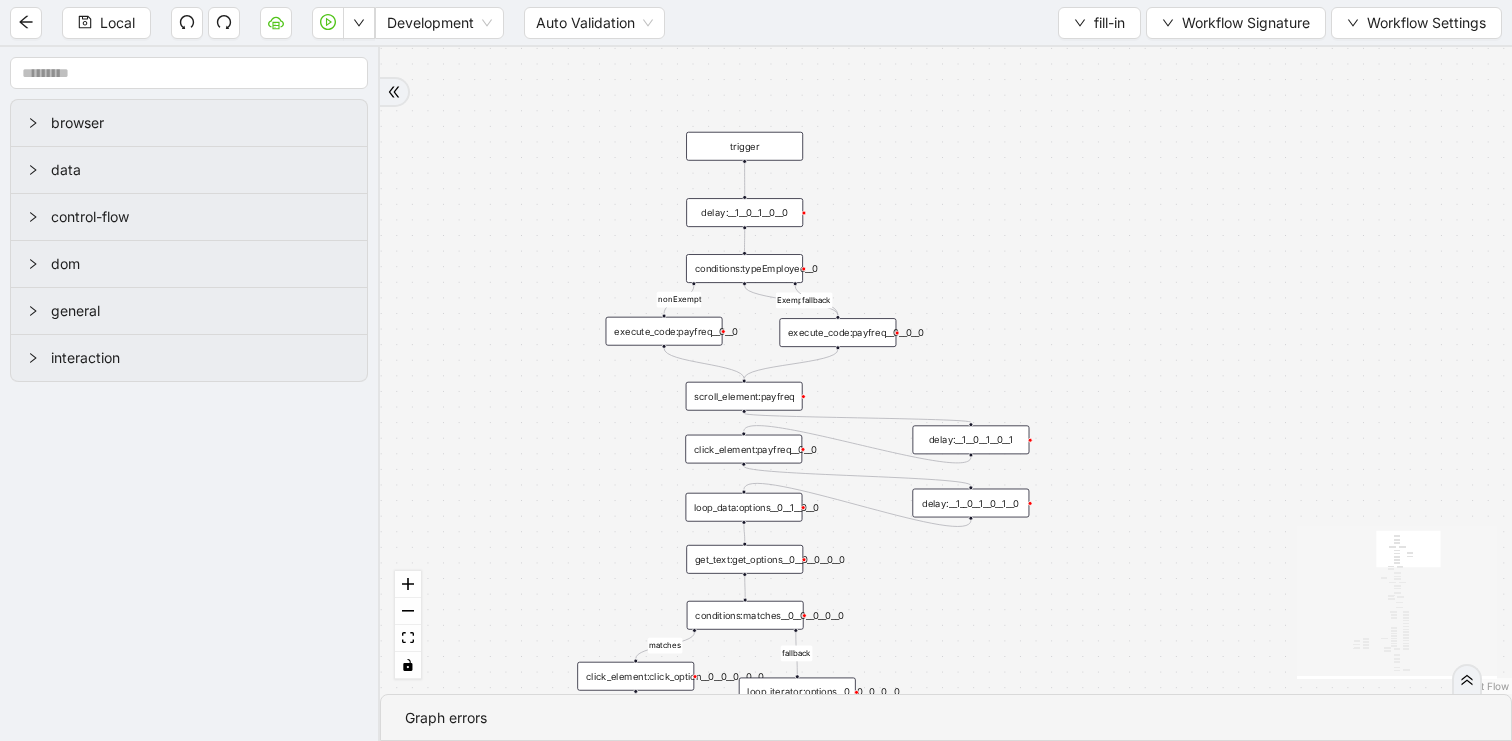 click on "conditions:typeEmployee__0" at bounding box center [744, 268] 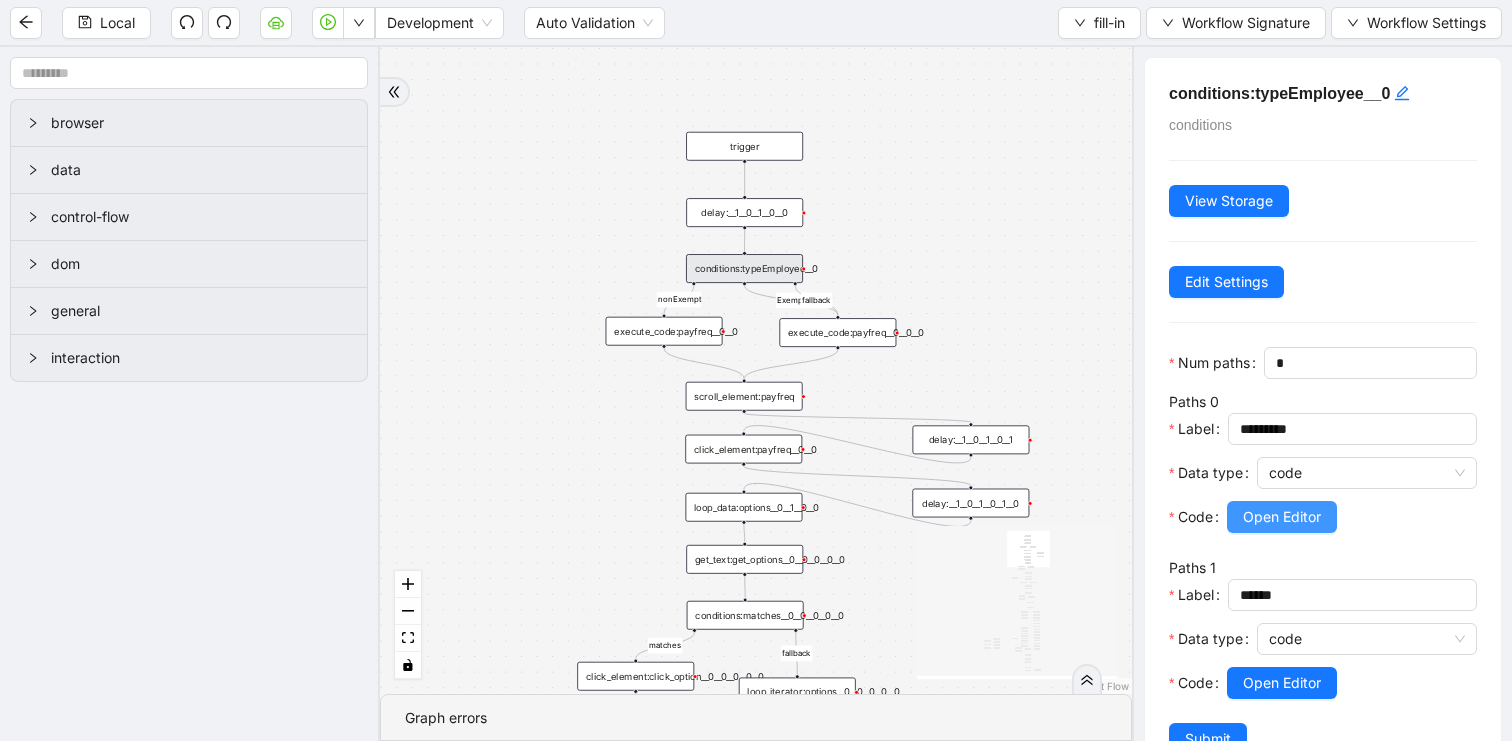 click on "Open Editor" at bounding box center (1282, 517) 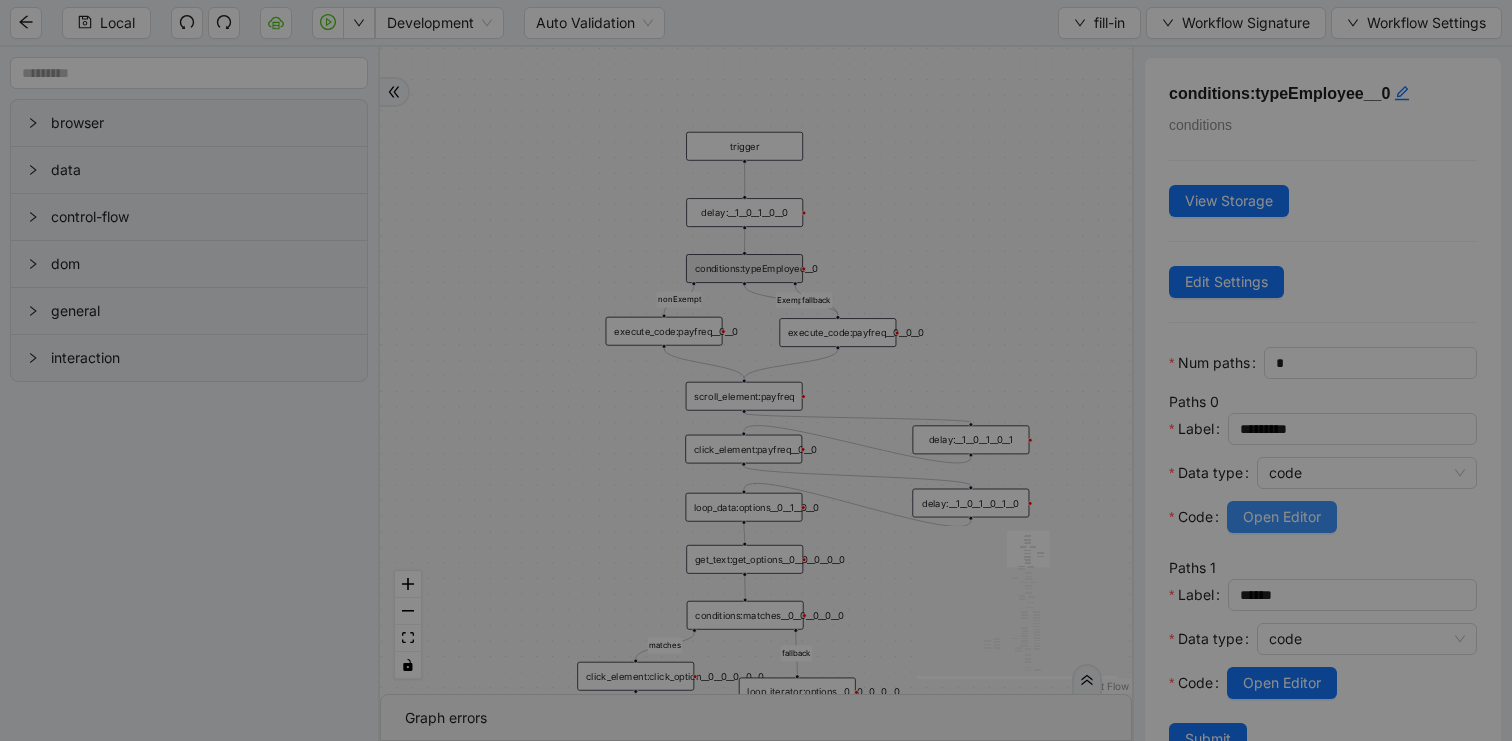 scroll, scrollTop: 300, scrollLeft: 0, axis: vertical 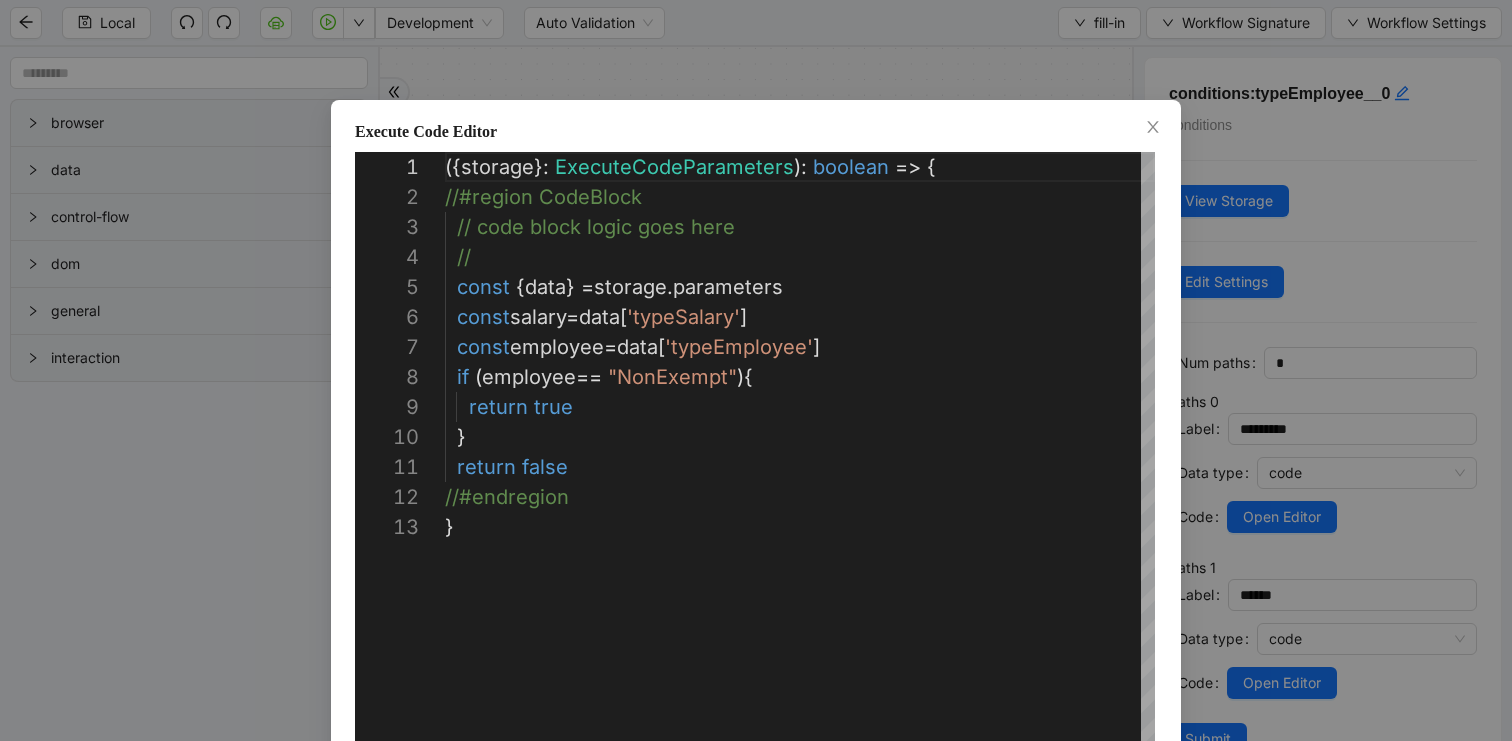 click on "**********" at bounding box center [756, 370] 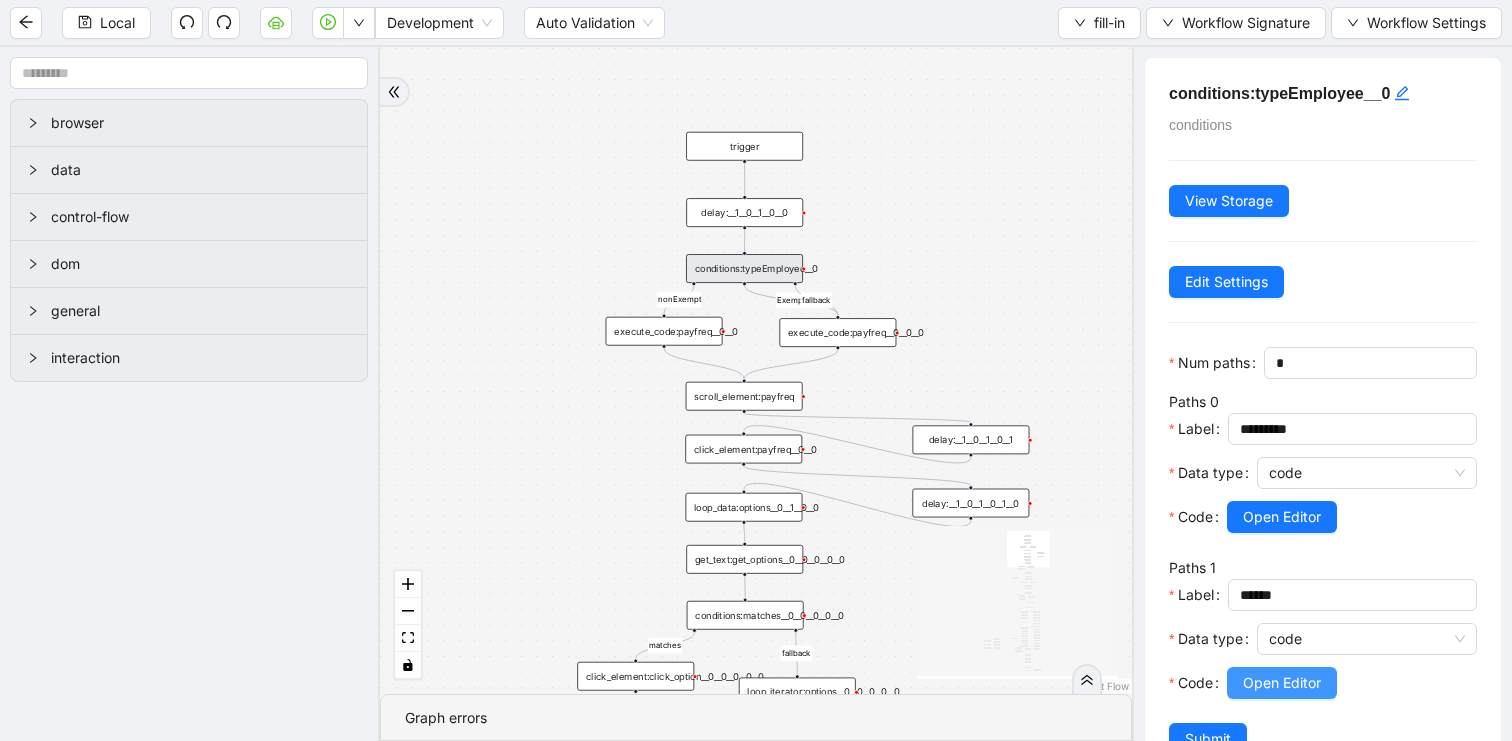 click on "Open Editor" at bounding box center (1282, 683) 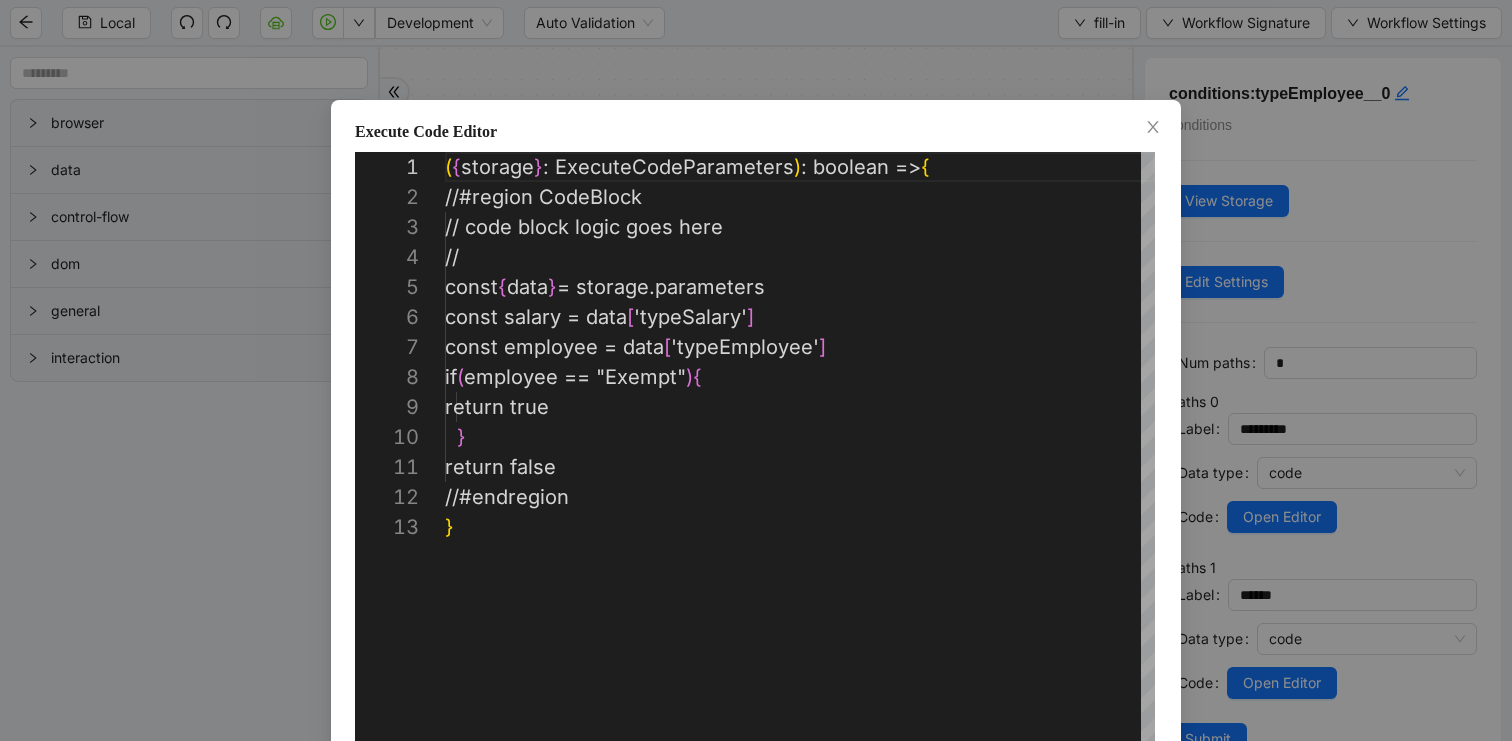 click on "**********" at bounding box center [756, 370] 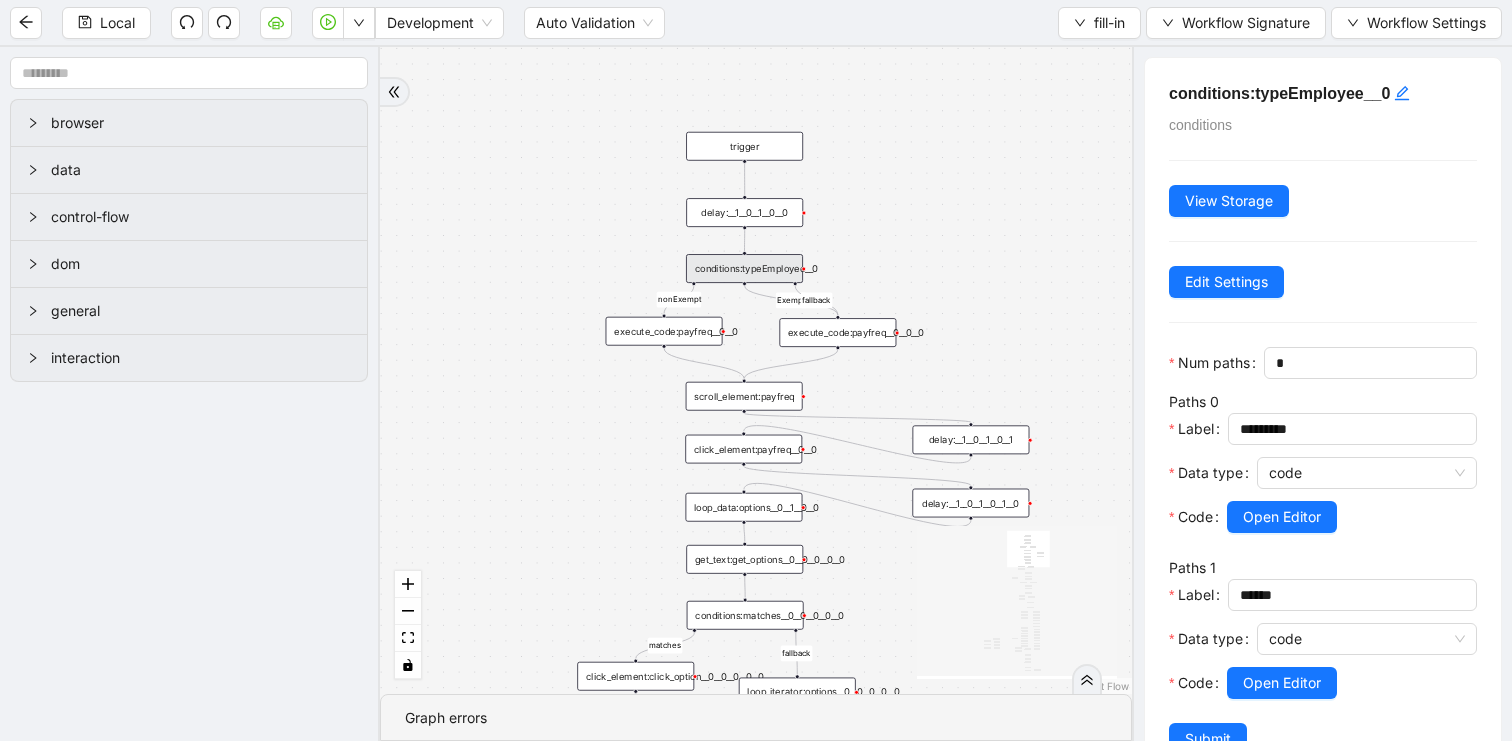 click on "fallback matches fallback matches Salary fallback fallback matches nonExempt Exempt fallback VHCNonExempt VHCExempt fallback onError trigger get_text:get_options__0__0__0__0__0 conditions:matches__0__0__0__0__0 click_element:click_option__0__0__0__0__0 loop_iterator:options__0__0__0__0__0 loop_breakpoint:__0__0__0__0__0 loop_data:options__0__1__0__0 execute_code:payfreq__0__0 click_element:payfreq__0__0 click_element:standardHours__1__0 set_form_value:standardHours__1__0 delay:__0__0__0 delay:__1__0__1__0 click_element:compType__0 conditions:matches__0__0__0__1 click_element:click_option__0__0__0__1 loop_iterator:options__0__0__0__1 loop_breakpoint:__0__0__0__1 loop_data:options__0__1__1 delay:__1__0__0 execute_code:optionDesired__0__0__0 execute_code:optionDesired__1__1 conditions:compType click_element:next click_element:gotonextsection click_element:RegularPayRate__1__0 set_form_value:RegularPayRate__1__0 delay:__1__1__1__0 delay:__1__0__0__0 wait_for_element:gotoNextSection delay:__2 delay:__1__0__0__1" at bounding box center (756, 370) 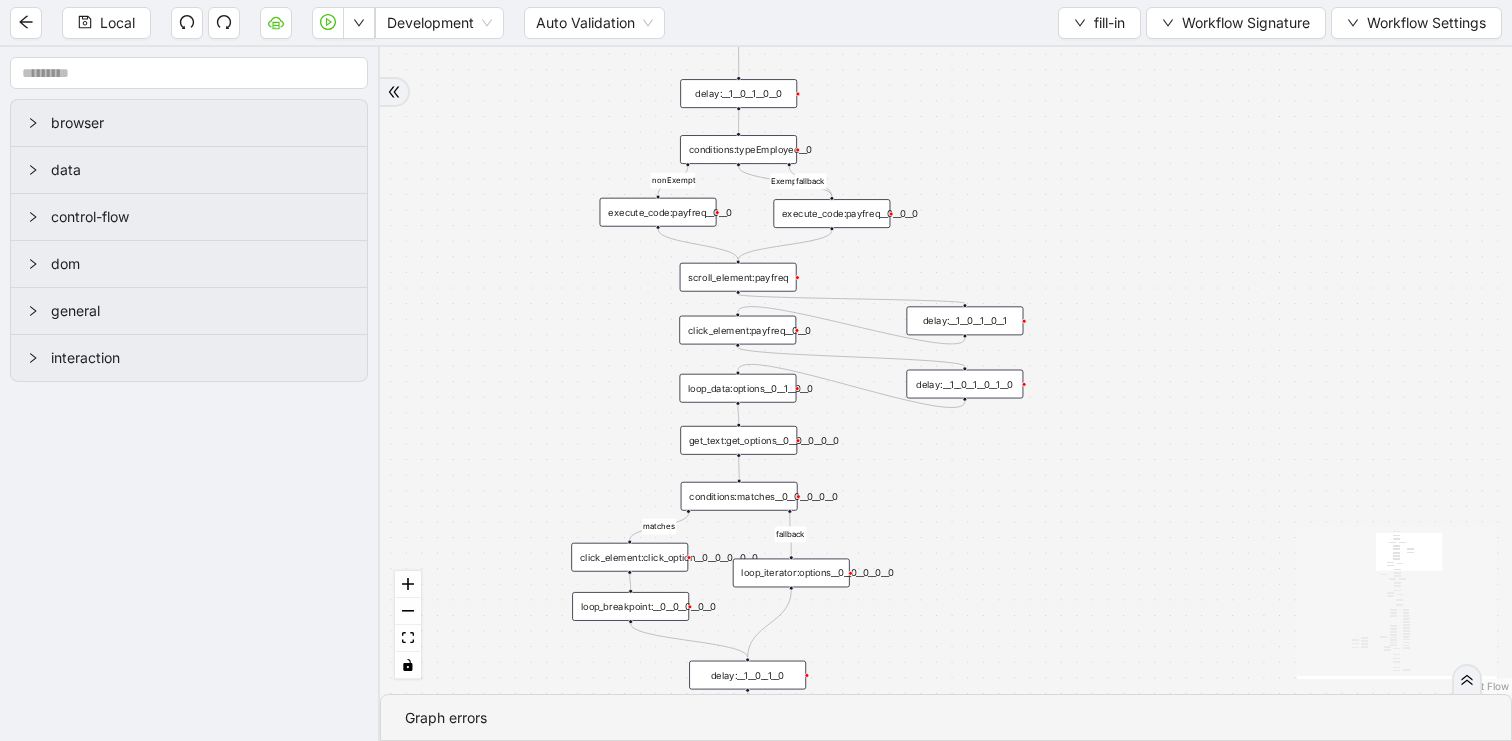drag, startPoint x: 1136, startPoint y: 436, endPoint x: 1125, endPoint y: 250, distance: 186.32498 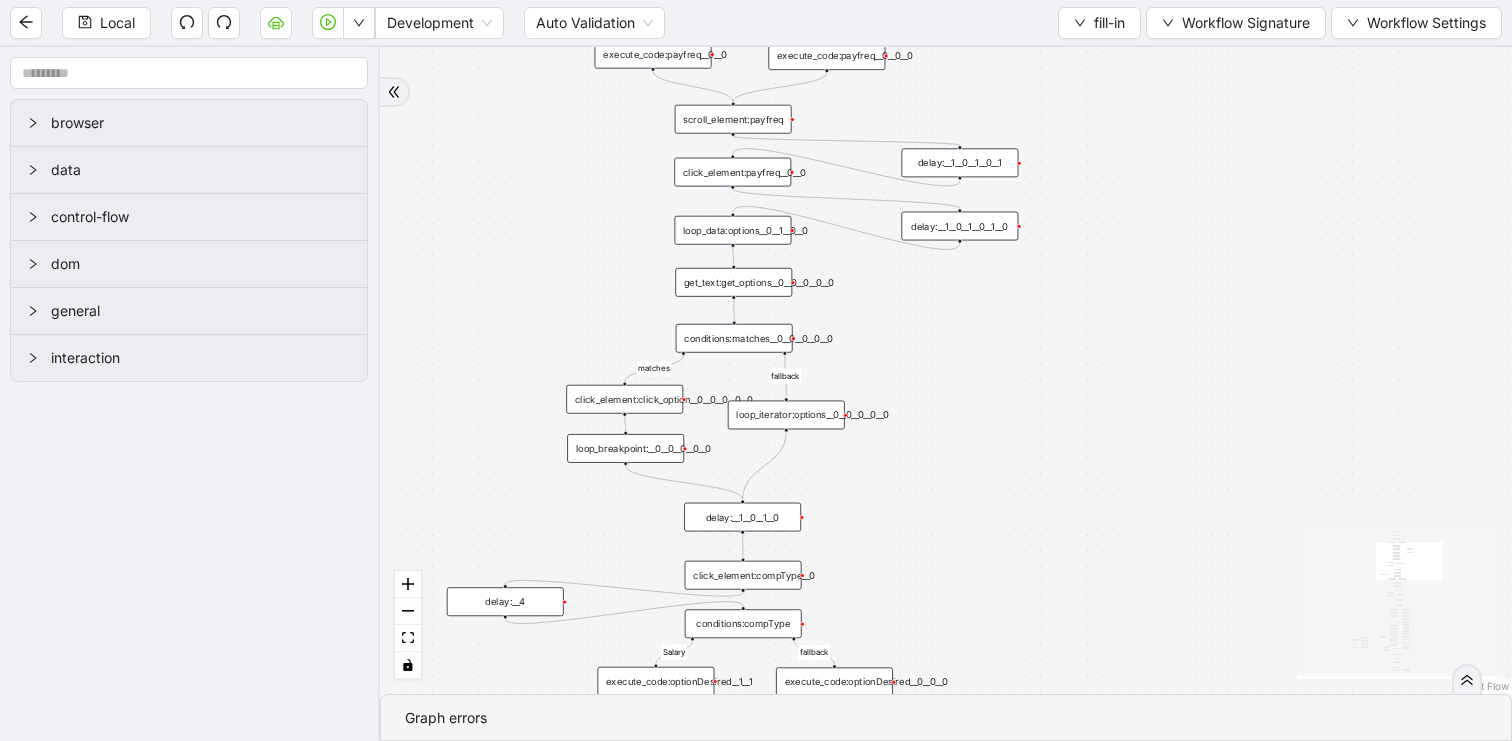 drag, startPoint x: 1030, startPoint y: 486, endPoint x: 1030, endPoint y: 404, distance: 82 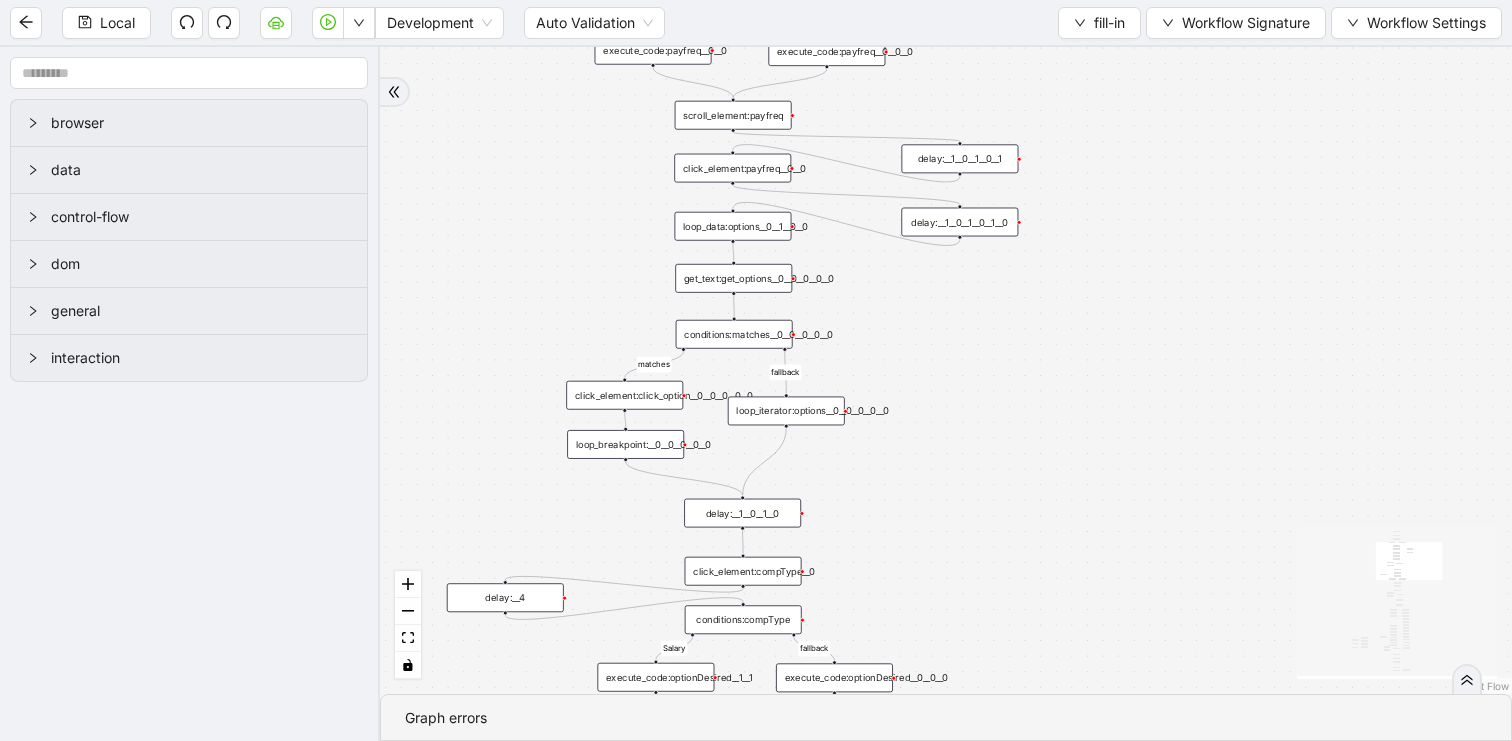 click on "fallback matches fallback matches Salary fallback fallback matches nonExempt Exempt fallback VHCNonExempt VHCExempt fallback onError trigger get_text:get_options__0__0__0__0__0 conditions:matches__0__0__0__0__0 click_element:click_option__0__0__0__0__0 loop_iterator:options__0__0__0__0__0 loop_breakpoint:__0__0__0__0__0 loop_data:options__0__1__0__0 execute_code:payfreq__0__0 click_element:payfreq__0__0 click_element:standardHours__1__0 set_form_value:standardHours__1__0 delay:__0__0__0 delay:__1__0__1__0 click_element:compType__0 conditions:matches__0__0__0__1 click_element:click_option__0__0__0__1 loop_iterator:options__0__0__0__1 loop_breakpoint:__0__0__0__1 loop_data:options__0__1__1 delay:__1__0__0 execute_code:optionDesired__0__0__0 execute_code:optionDesired__1__1 conditions:compType click_element:next click_element:gotonextsection click_element:RegularPayRate__1__0 set_form_value:RegularPayRate__1__0 delay:__1__1__1__0 delay:__1__0__0__0 wait_for_element:gotoNextSection delay:__2 delay:__1__0__0__1" at bounding box center [946, 370] 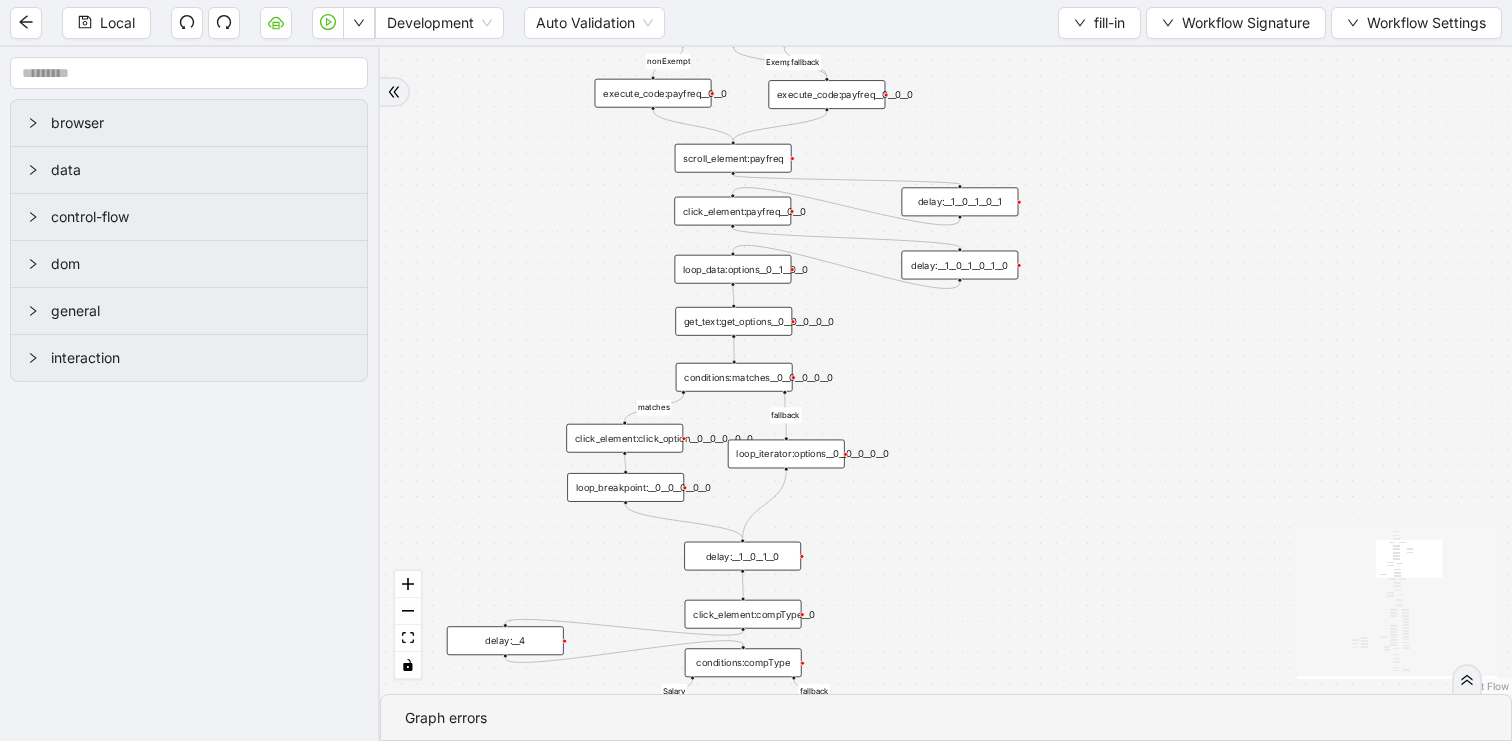 drag, startPoint x: 907, startPoint y: 305, endPoint x: 907, endPoint y: 348, distance: 43 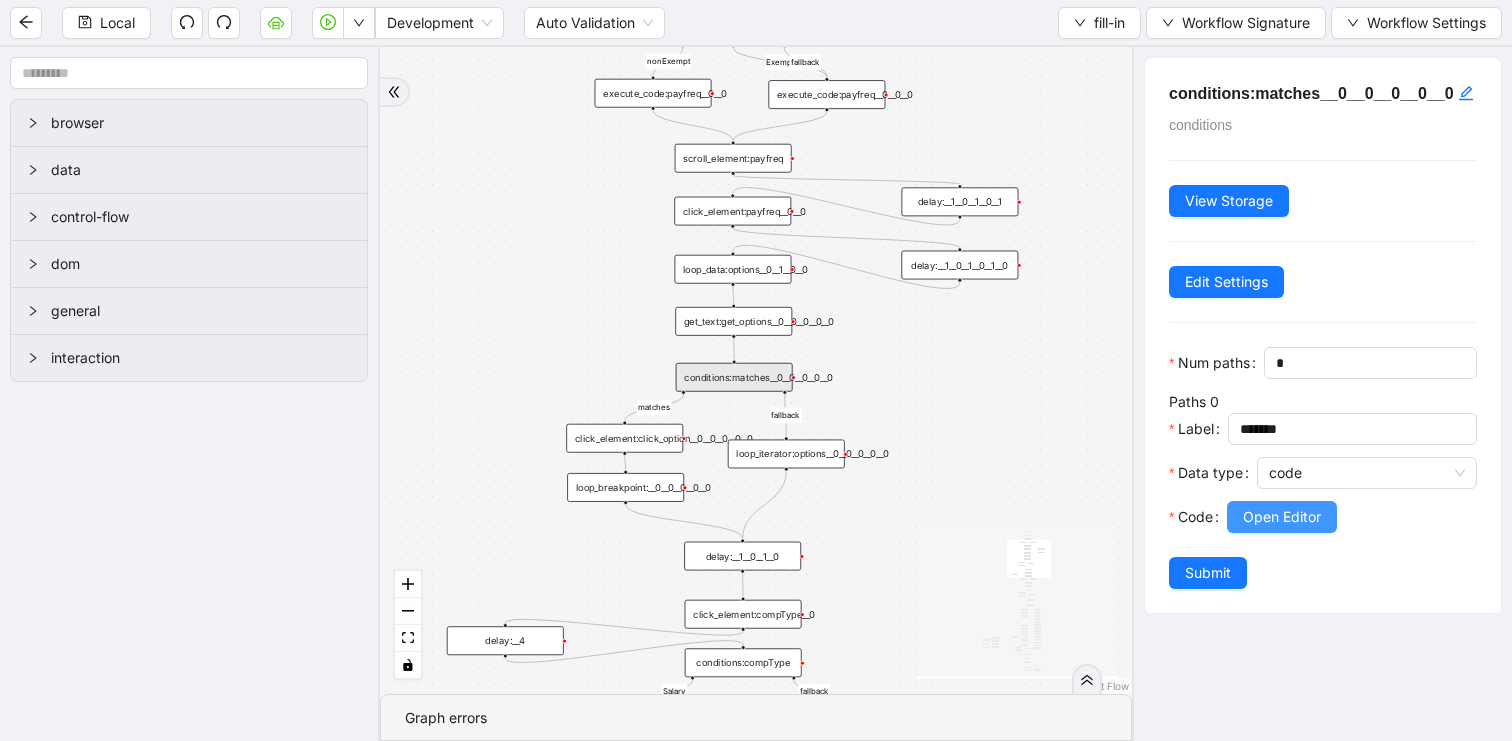 click on "Open Editor" at bounding box center (1282, 517) 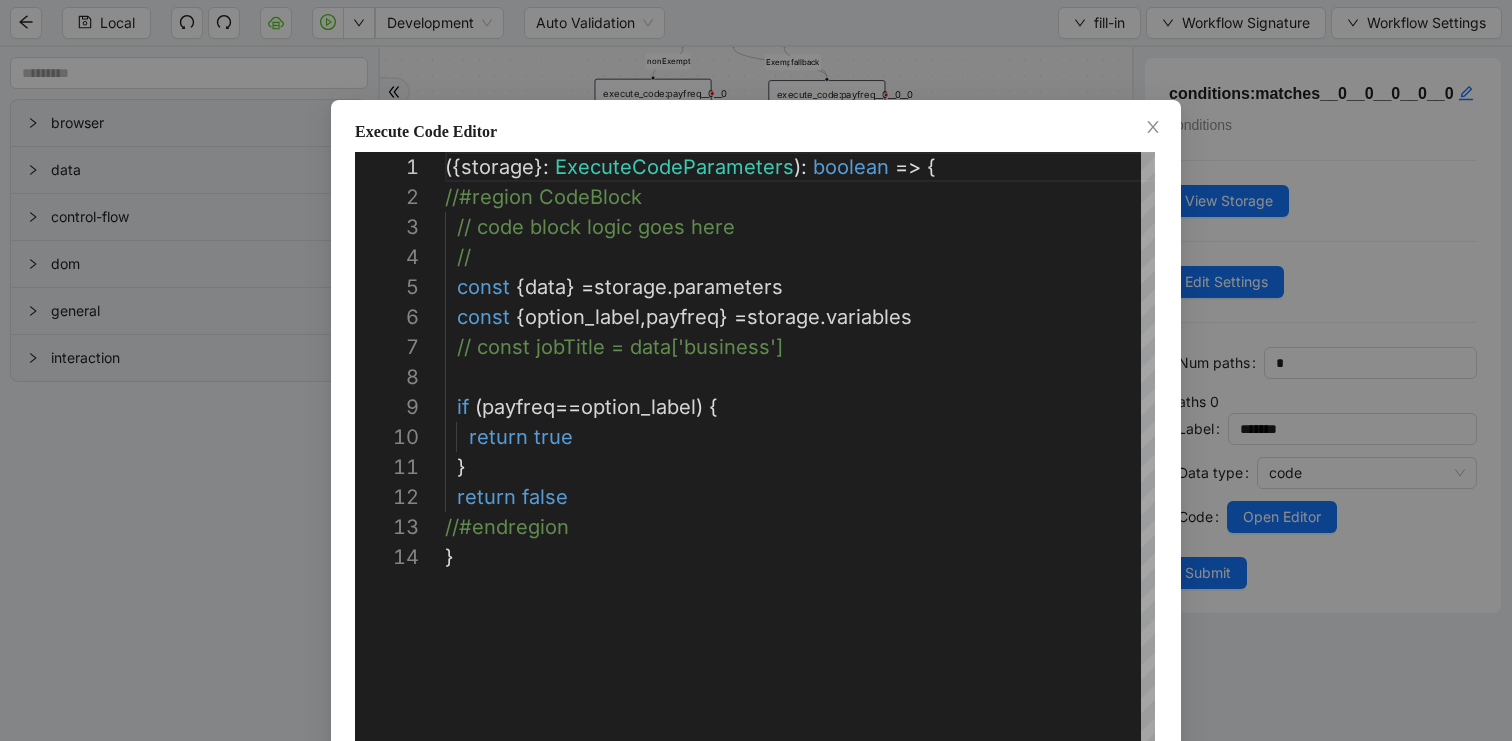 scroll, scrollTop: 300, scrollLeft: 0, axis: vertical 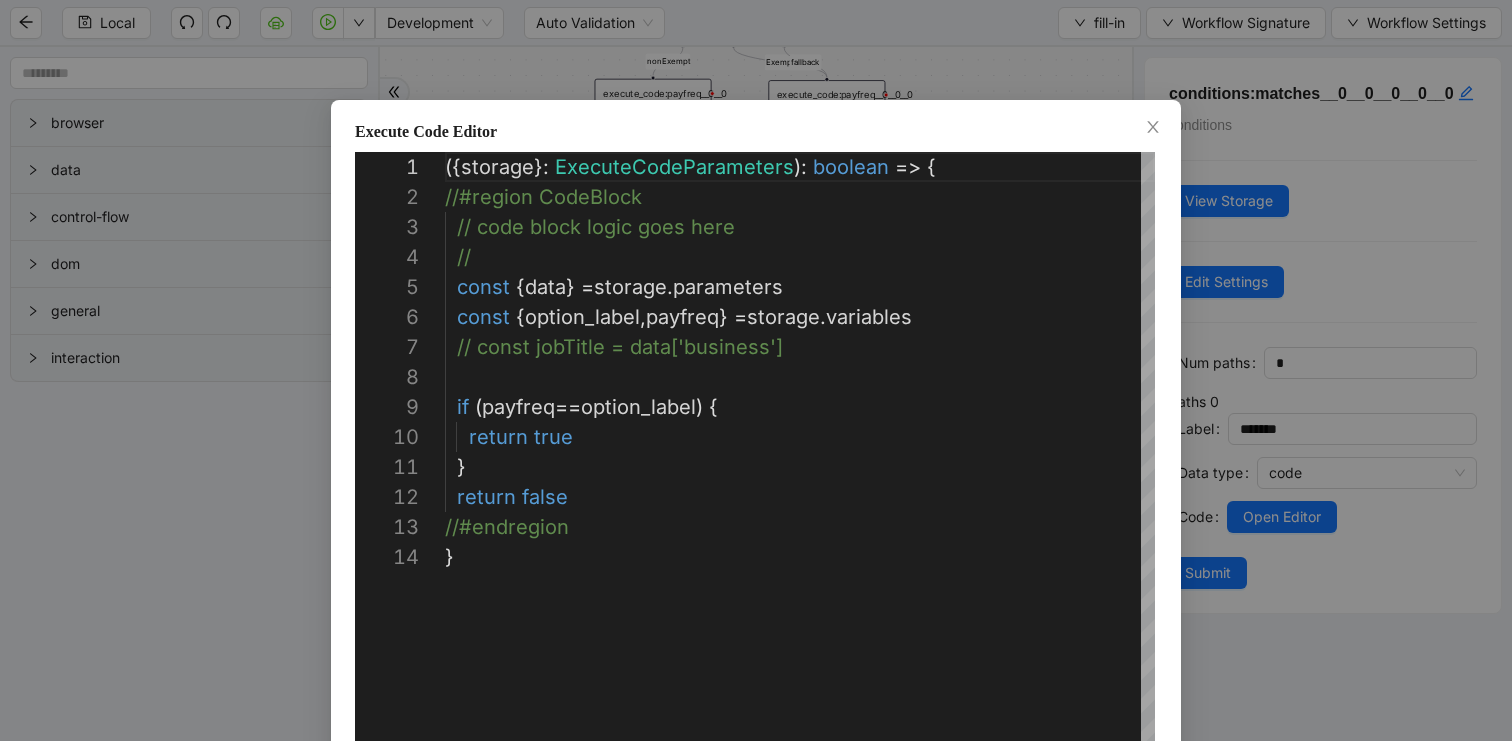 click on "**********" at bounding box center [756, 370] 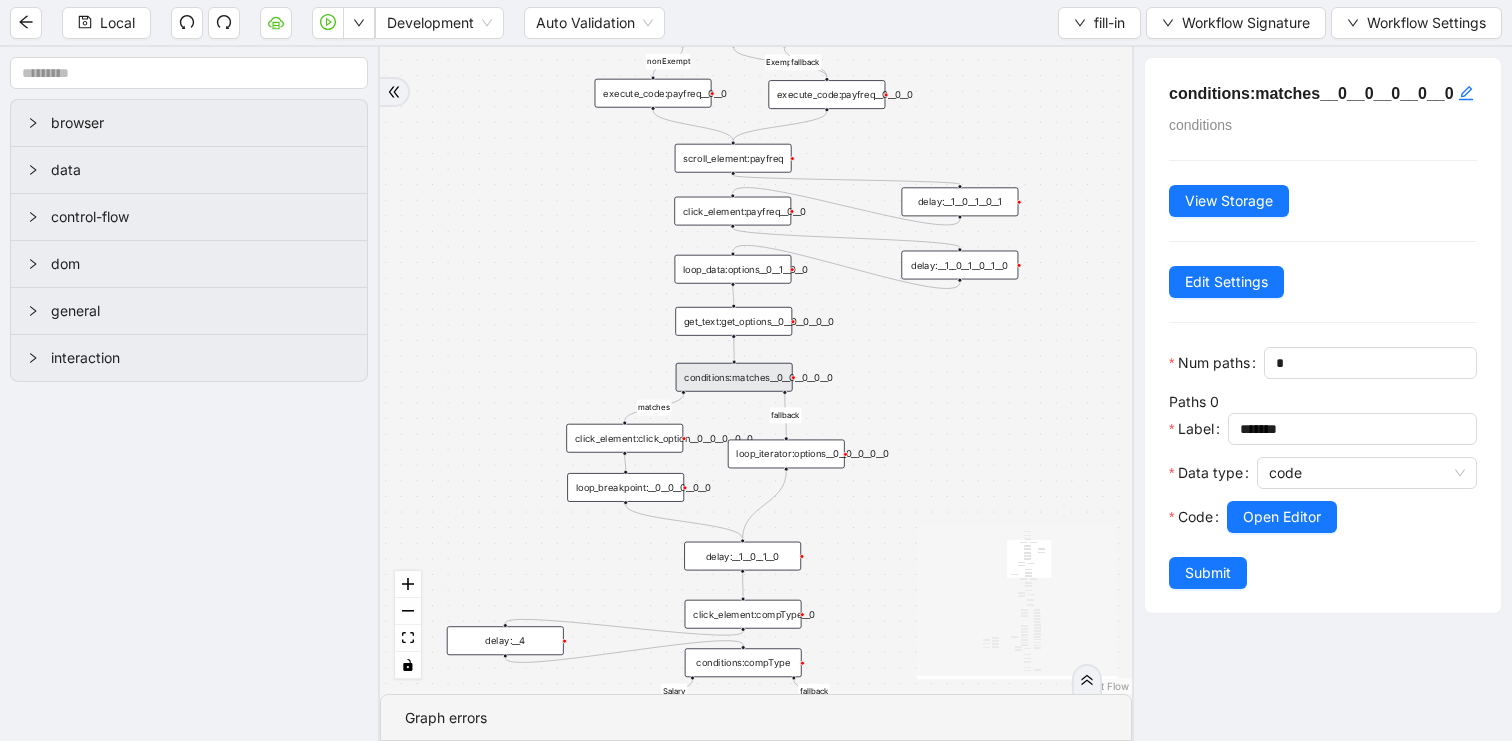 click on "fallback matches fallback matches Salary fallback fallback matches nonExempt Exempt fallback VHCNonExempt VHCExempt fallback onError trigger get_text:get_options__0__0__0__0__0 conditions:matches__0__0__0__0__0 click_element:click_option__0__0__0__0__0 loop_iterator:options__0__0__0__0__0 loop_breakpoint:__0__0__0__0__0 loop_data:options__0__1__0__0 execute_code:payfreq__0__0 click_element:payfreq__0__0 click_element:standardHours__1__0 set_form_value:standardHours__1__0 delay:__0__0__0 delay:__1__0__1__0 click_element:compType__0 conditions:matches__0__0__0__1 click_element:click_option__0__0__0__1 loop_iterator:options__0__0__0__1 loop_breakpoint:__0__0__0__1 loop_data:options__0__1__1 delay:__1__0__0 execute_code:optionDesired__0__0__0 execute_code:optionDesired__1__1 conditions:compType click_element:next click_element:gotonextsection click_element:RegularPayRate__1__0 set_form_value:RegularPayRate__1__0 delay:__1__1__1__0 delay:__1__0__0__0 wait_for_element:gotoNextSection delay:__2 delay:__1__0__0__1" at bounding box center [756, 370] 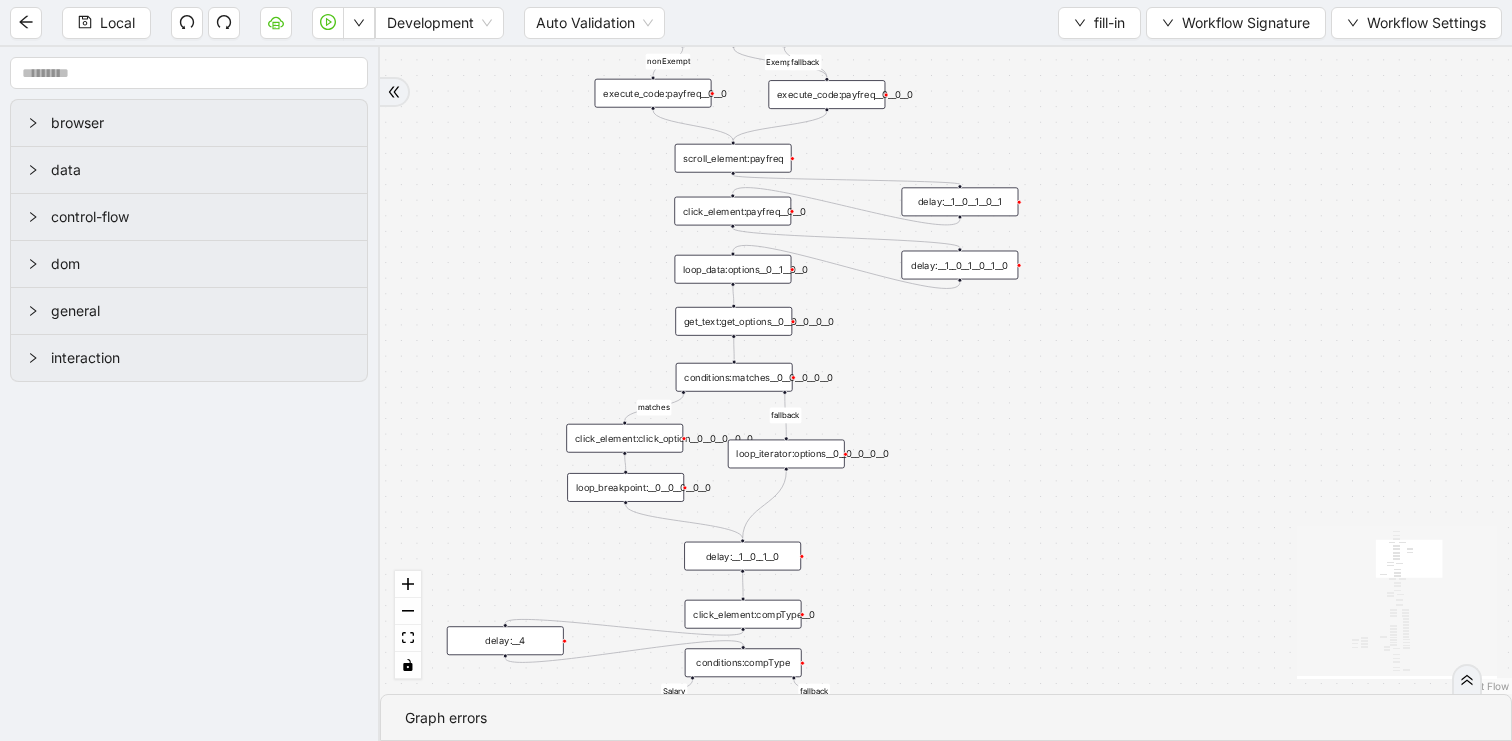 drag, startPoint x: 969, startPoint y: 561, endPoint x: 963, endPoint y: 293, distance: 268.06717 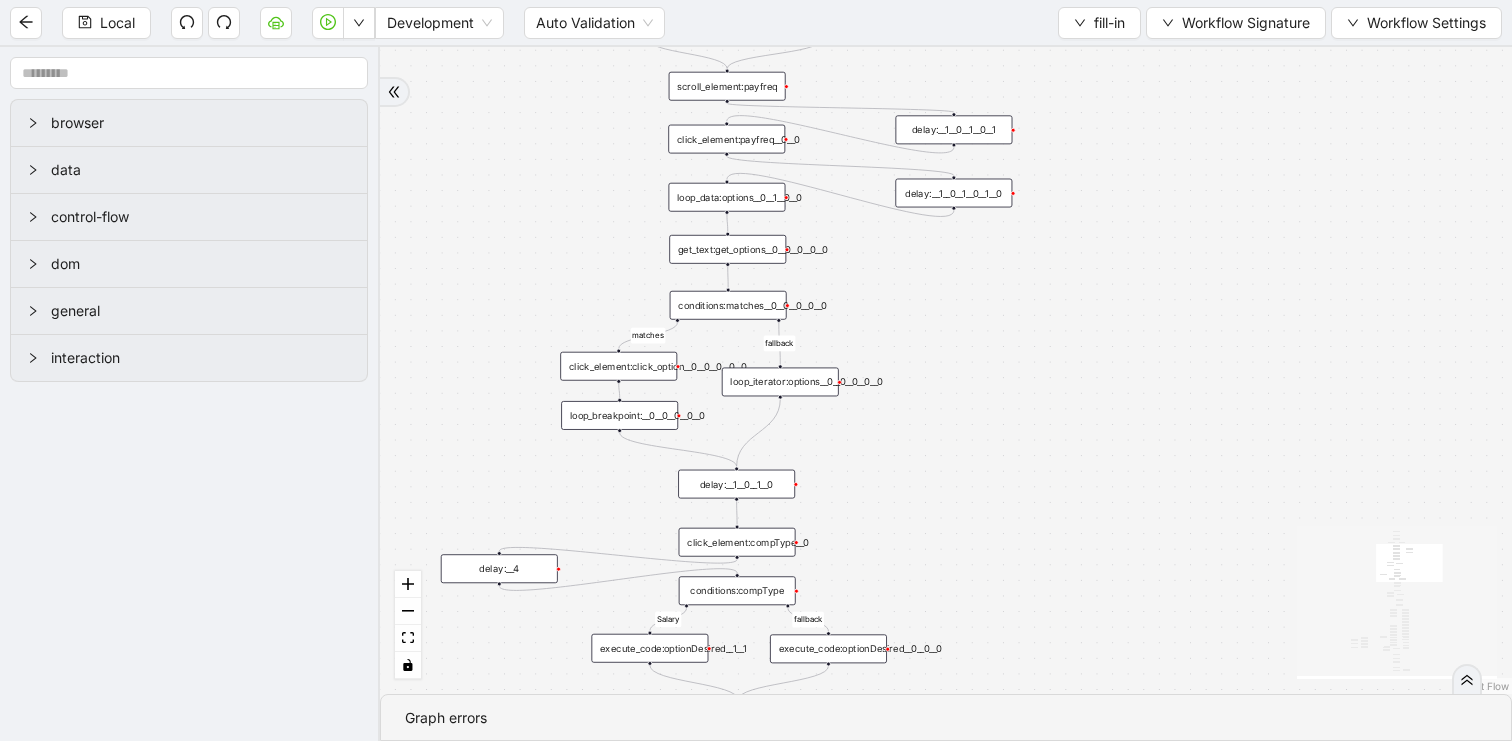 drag, startPoint x: 963, startPoint y: 215, endPoint x: 963, endPoint y: 327, distance: 112 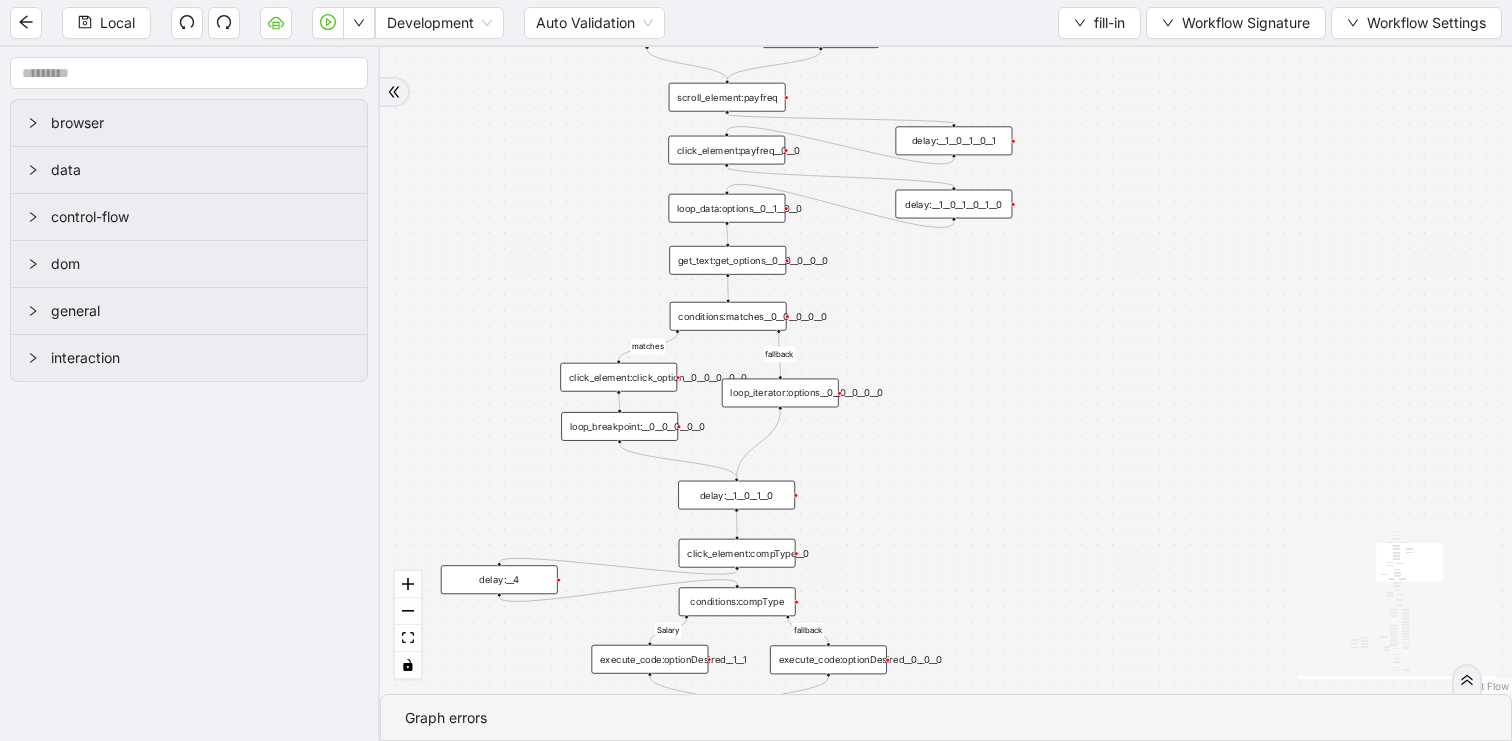 drag, startPoint x: 899, startPoint y: 89, endPoint x: 900, endPoint y: 355, distance: 266.0019 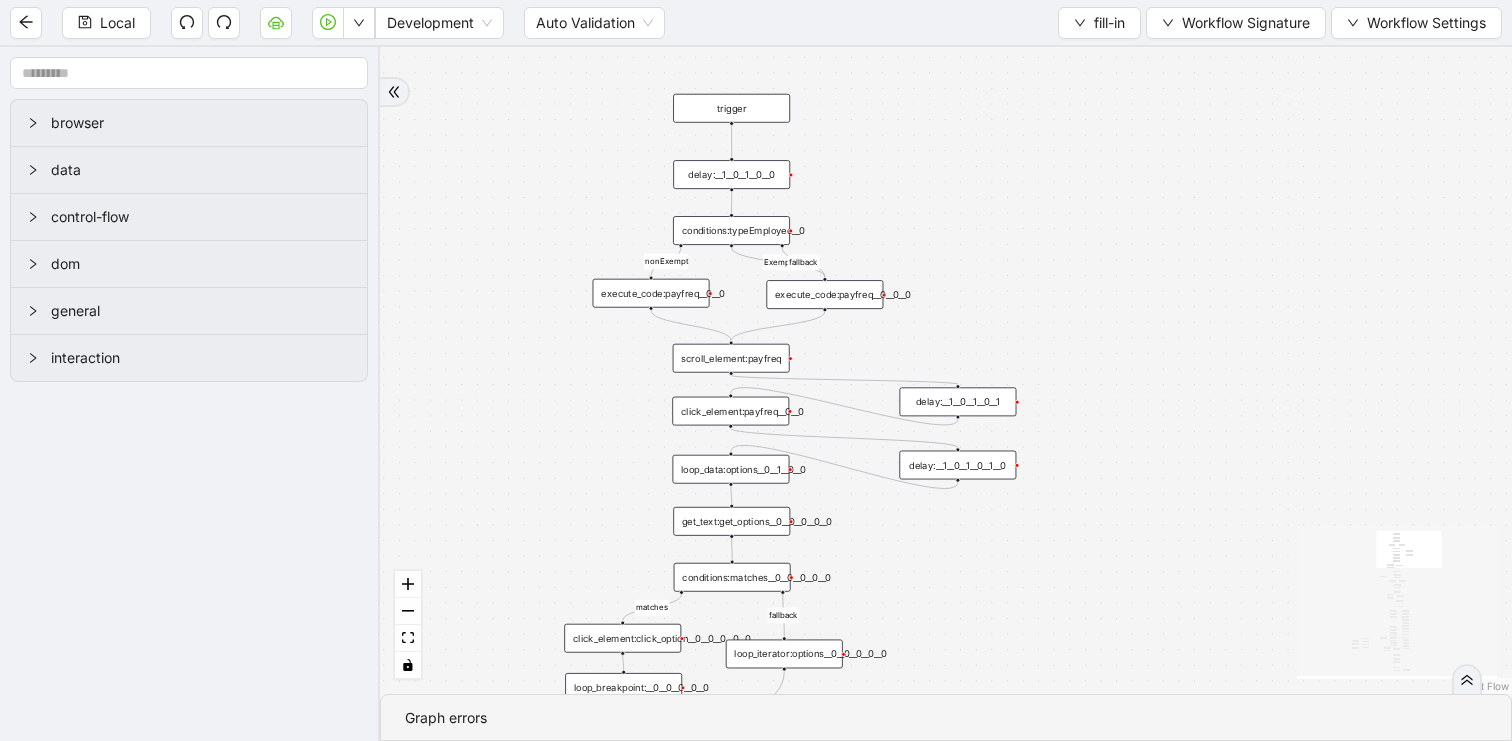 click on "execute_code:payfreq__0__0" at bounding box center (651, 293) 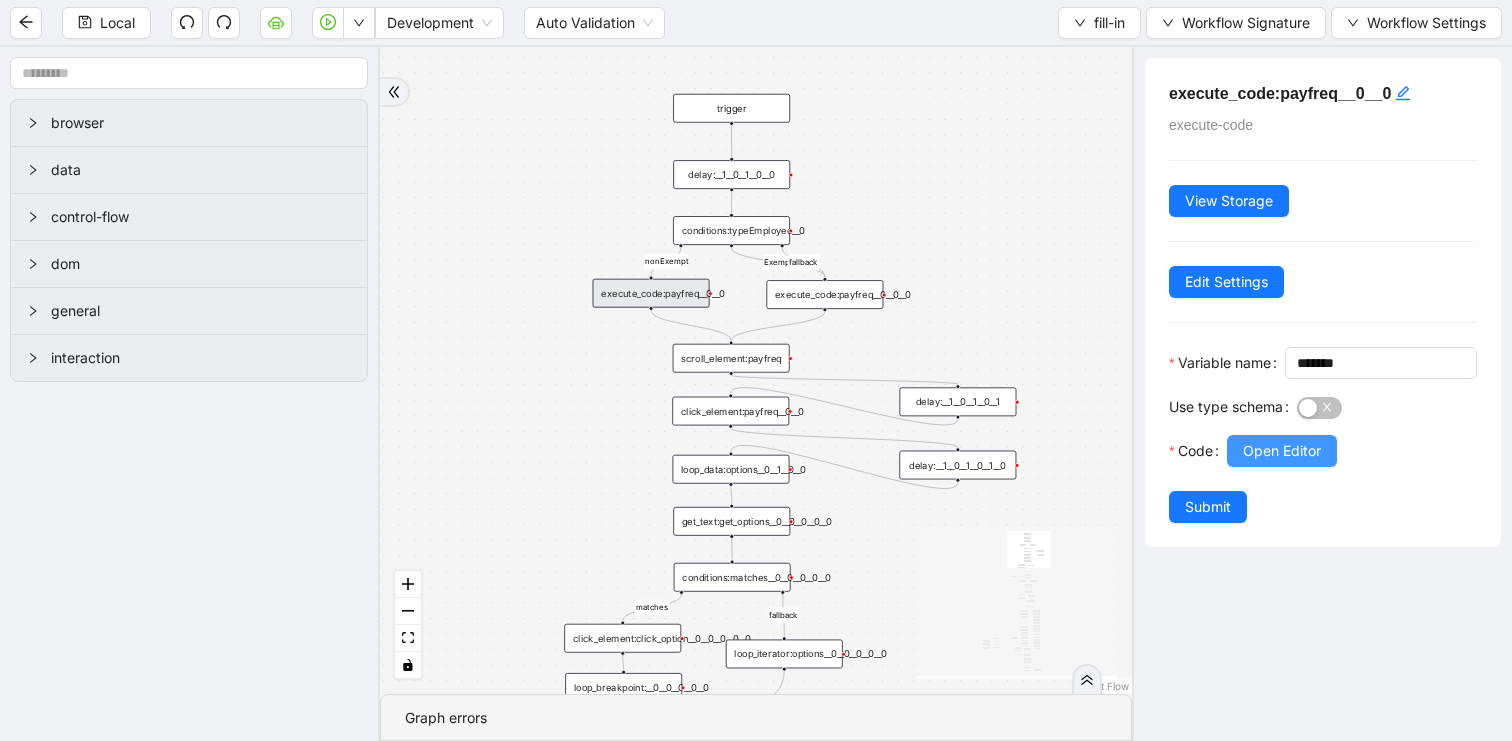 click on "Open Editor" at bounding box center (1282, 451) 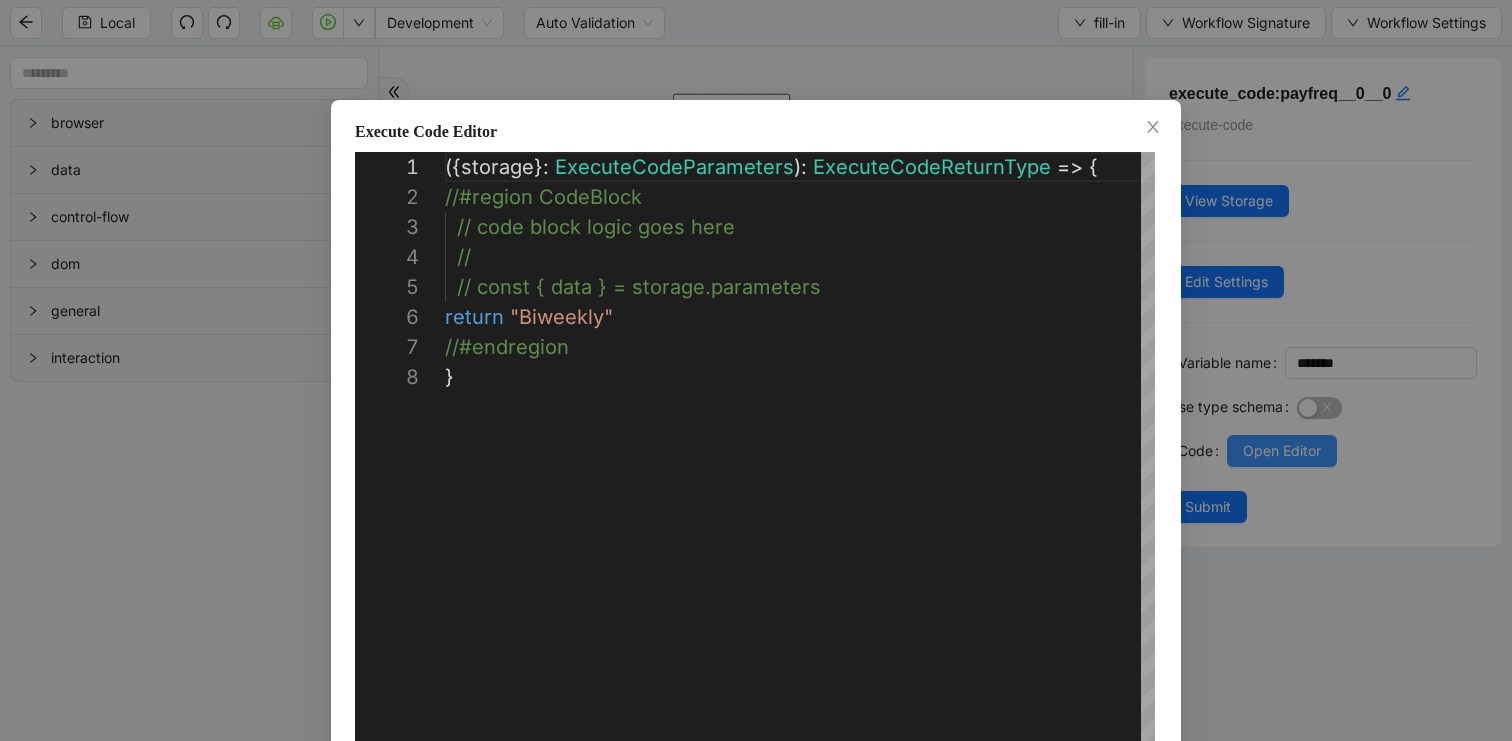 scroll, scrollTop: 210, scrollLeft: 0, axis: vertical 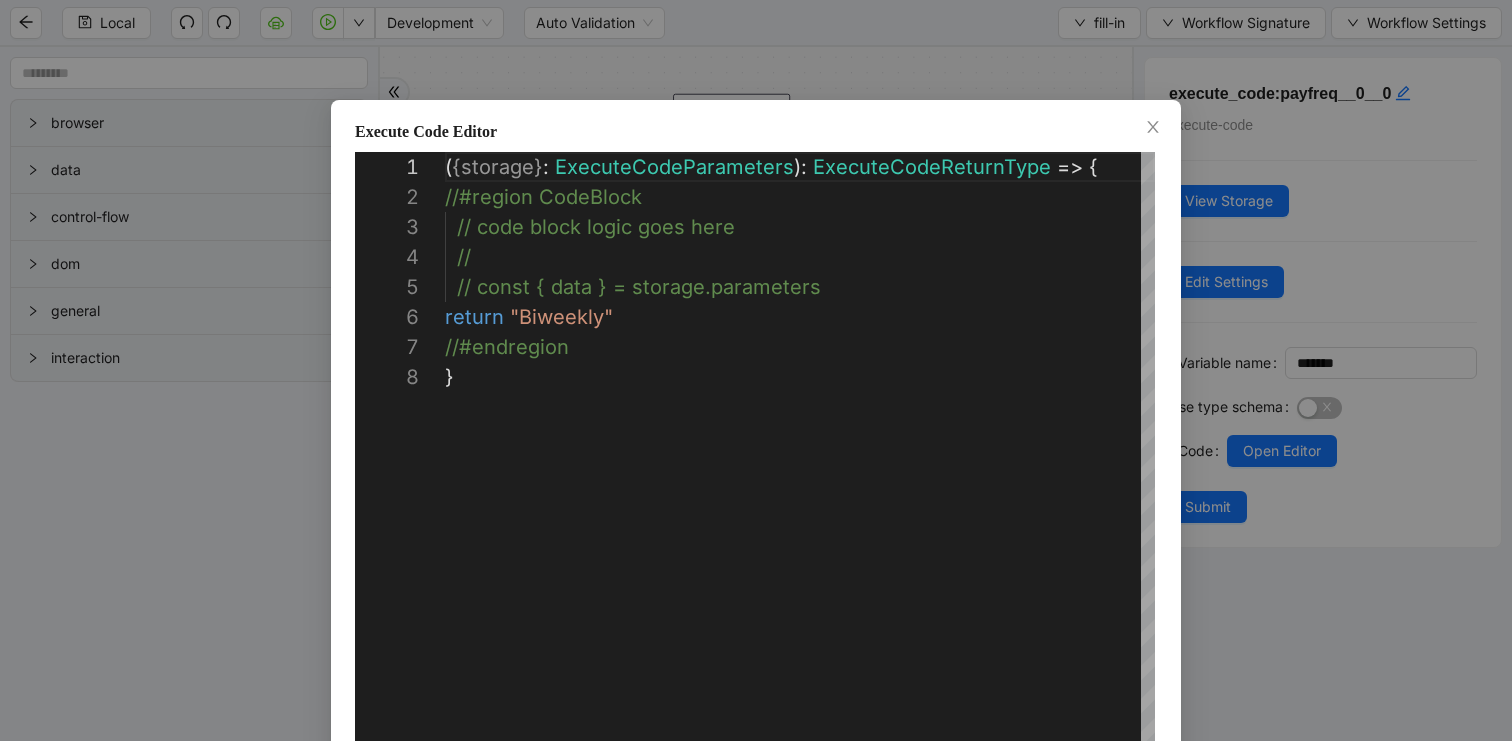 click on "**********" at bounding box center [756, 370] 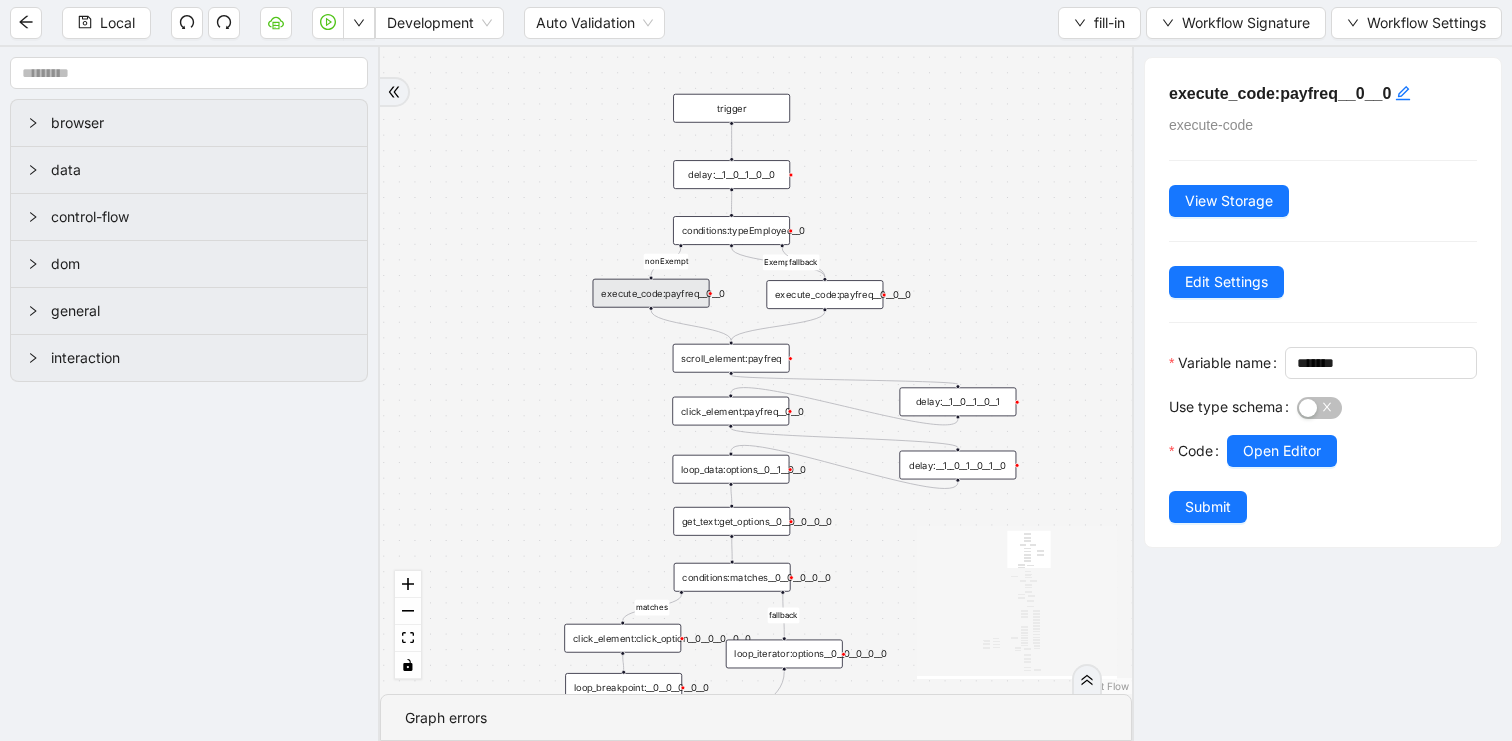 click on "execute_code:payfreq__0__0__0" at bounding box center (824, 294) 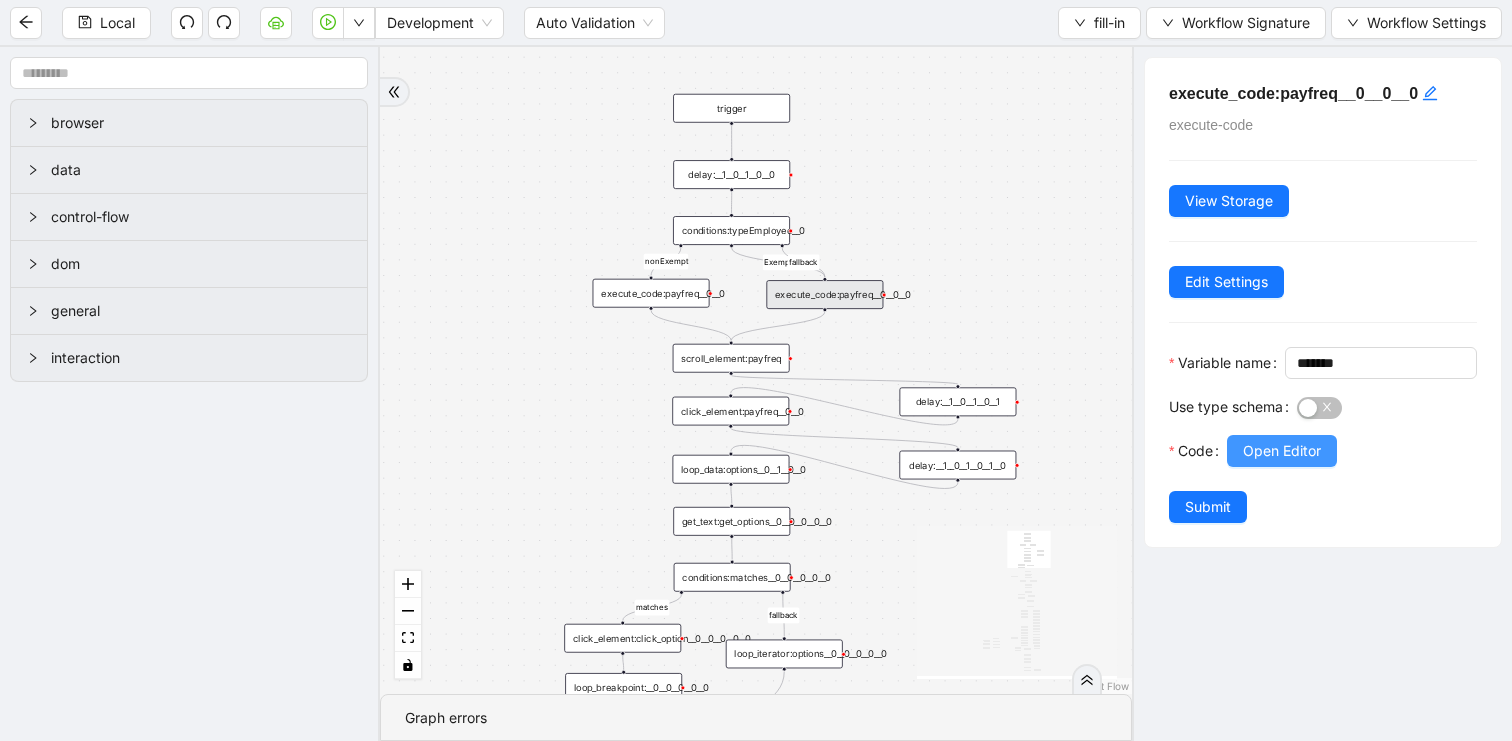 click on "Open Editor" at bounding box center (1282, 451) 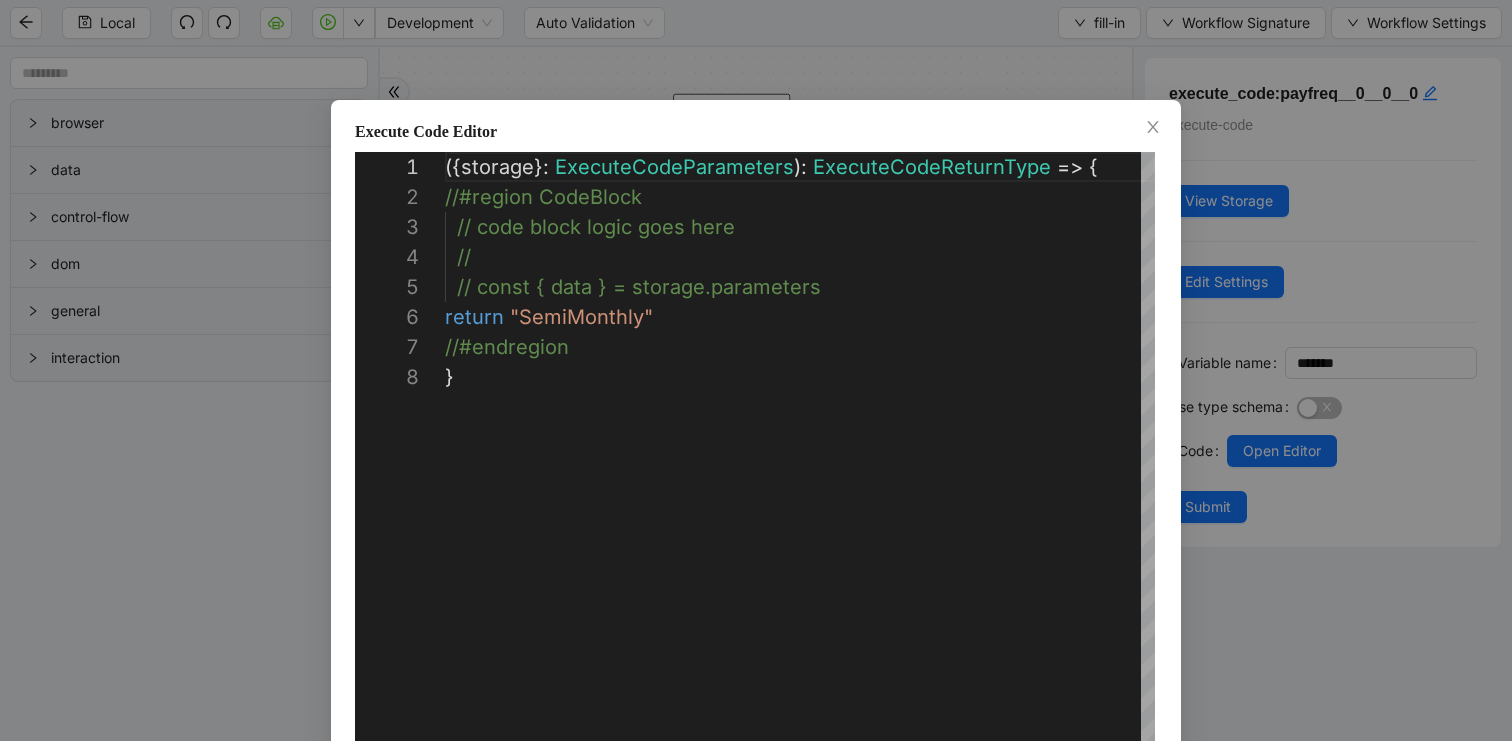scroll, scrollTop: 210, scrollLeft: 0, axis: vertical 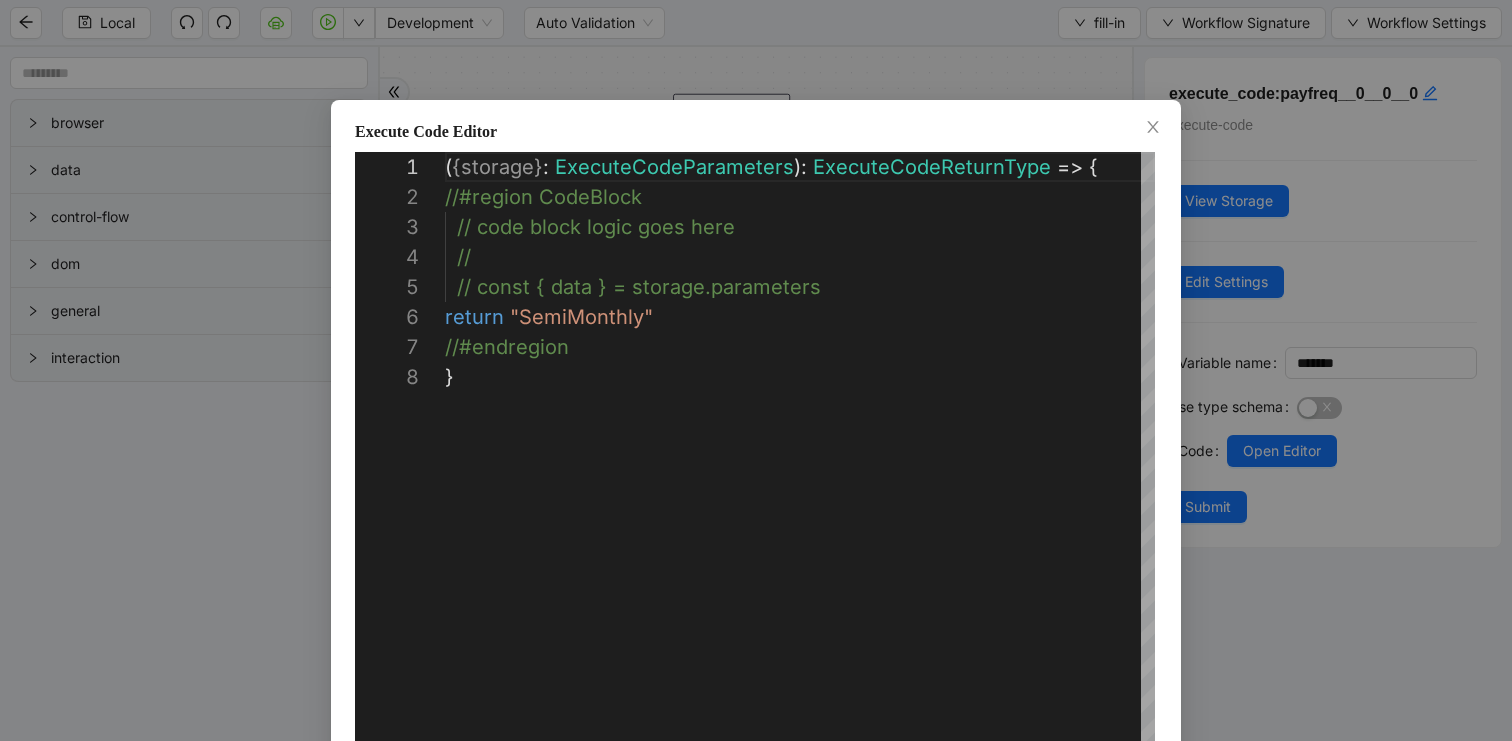 click on "**********" at bounding box center [756, 370] 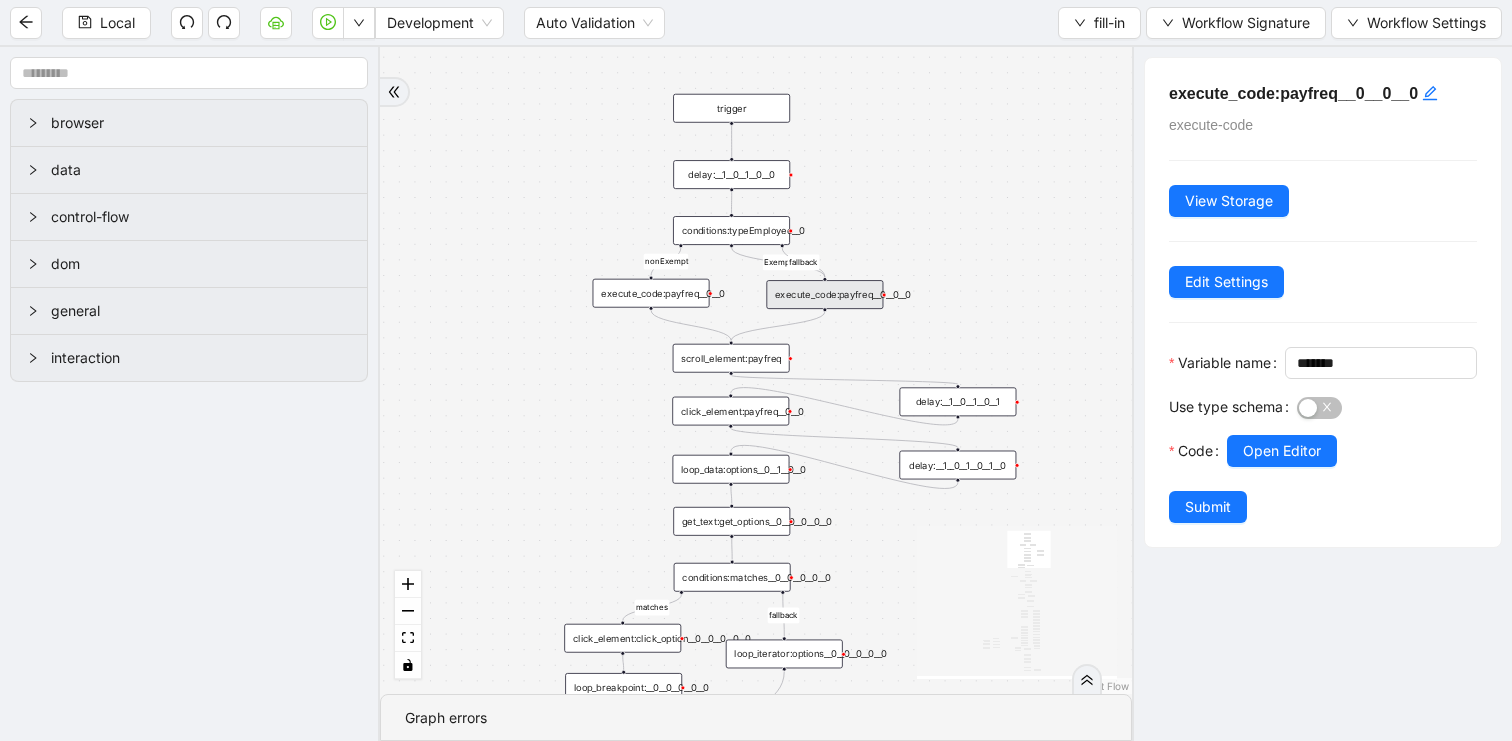 click on "fallback matches fallback matches Salary fallback fallback matches nonExempt Exempt fallback VHCNonExempt VHCExempt fallback onError trigger get_text:get_options__0__0__0__0__0 conditions:matches__0__0__0__0__0 click_element:click_option__0__0__0__0__0 loop_iterator:options__0__0__0__0__0 loop_breakpoint:__0__0__0__0__0 loop_data:options__0__1__0__0 execute_code:payfreq__0__0 click_element:payfreq__0__0 click_element:standardHours__1__0 set_form_value:standardHours__1__0 delay:__0__0__0 delay:__1__0__1__0 click_element:compType__0 conditions:matches__0__0__0__1 click_element:click_option__0__0__0__1 loop_iterator:options__0__0__0__1 loop_breakpoint:__0__0__0__1 loop_data:options__0__1__1 delay:__1__0__0 execute_code:optionDesired__0__0__0 execute_code:optionDesired__1__1 conditions:compType click_element:next click_element:gotonextsection click_element:RegularPayRate__1__0 set_form_value:RegularPayRate__1__0 delay:__1__1__1__0 delay:__1__0__0__0 wait_for_element:gotoNextSection delay:__2 delay:__1__0__0__1" at bounding box center (756, 370) 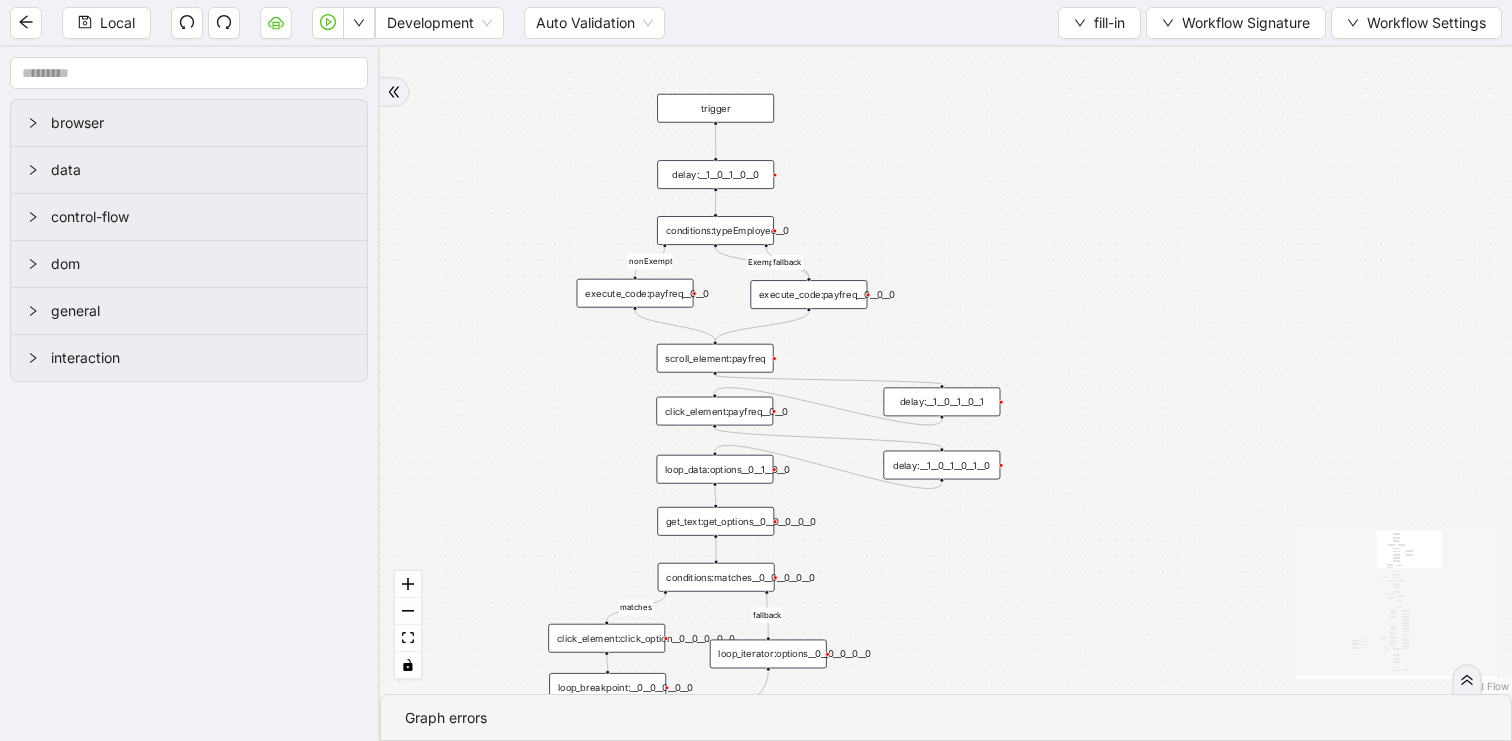 drag, startPoint x: 1019, startPoint y: 332, endPoint x: 943, endPoint y: 284, distance: 89.88882 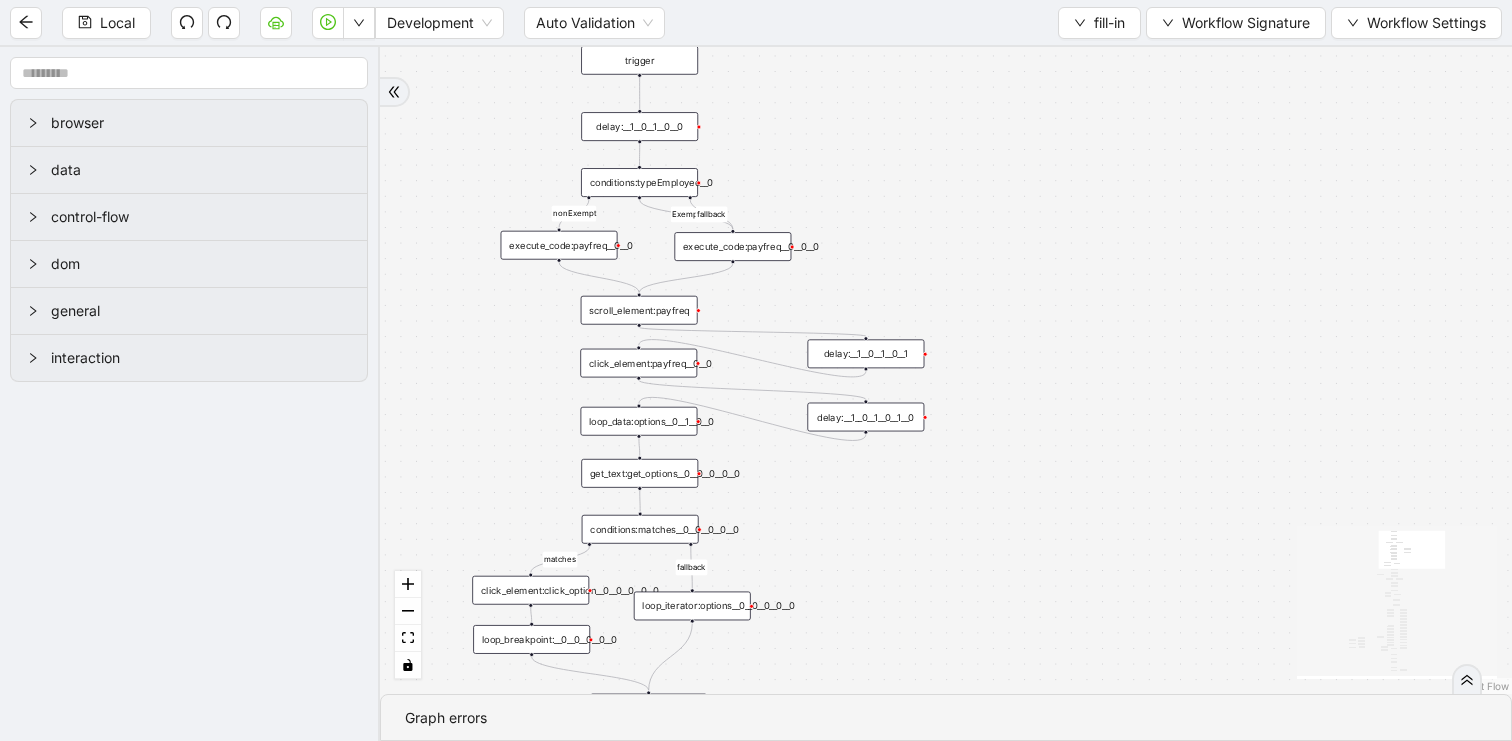 click on "execute_code:payfreq__0__0" at bounding box center [559, 245] 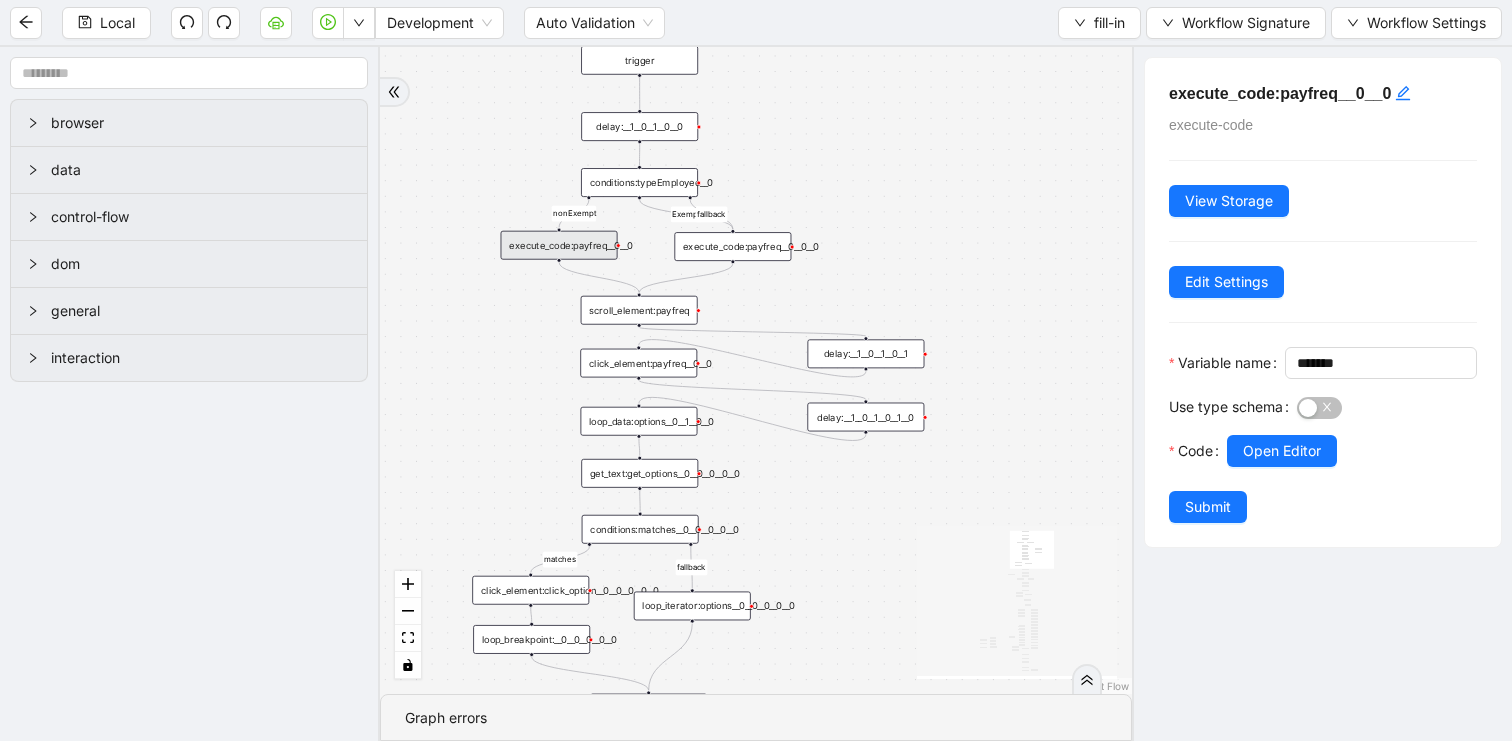 click at bounding box center [1352, 479] 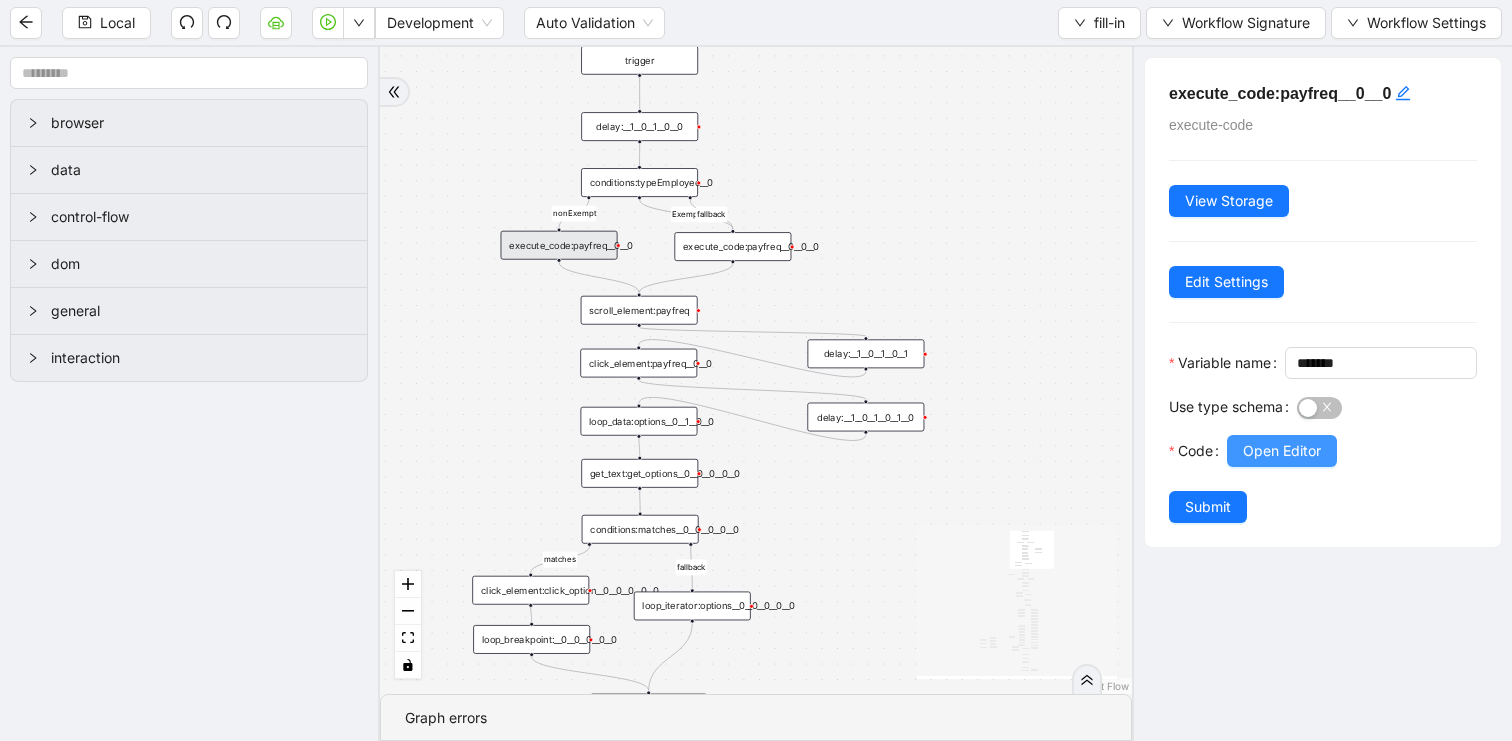 click on "Open Editor" at bounding box center (1282, 451) 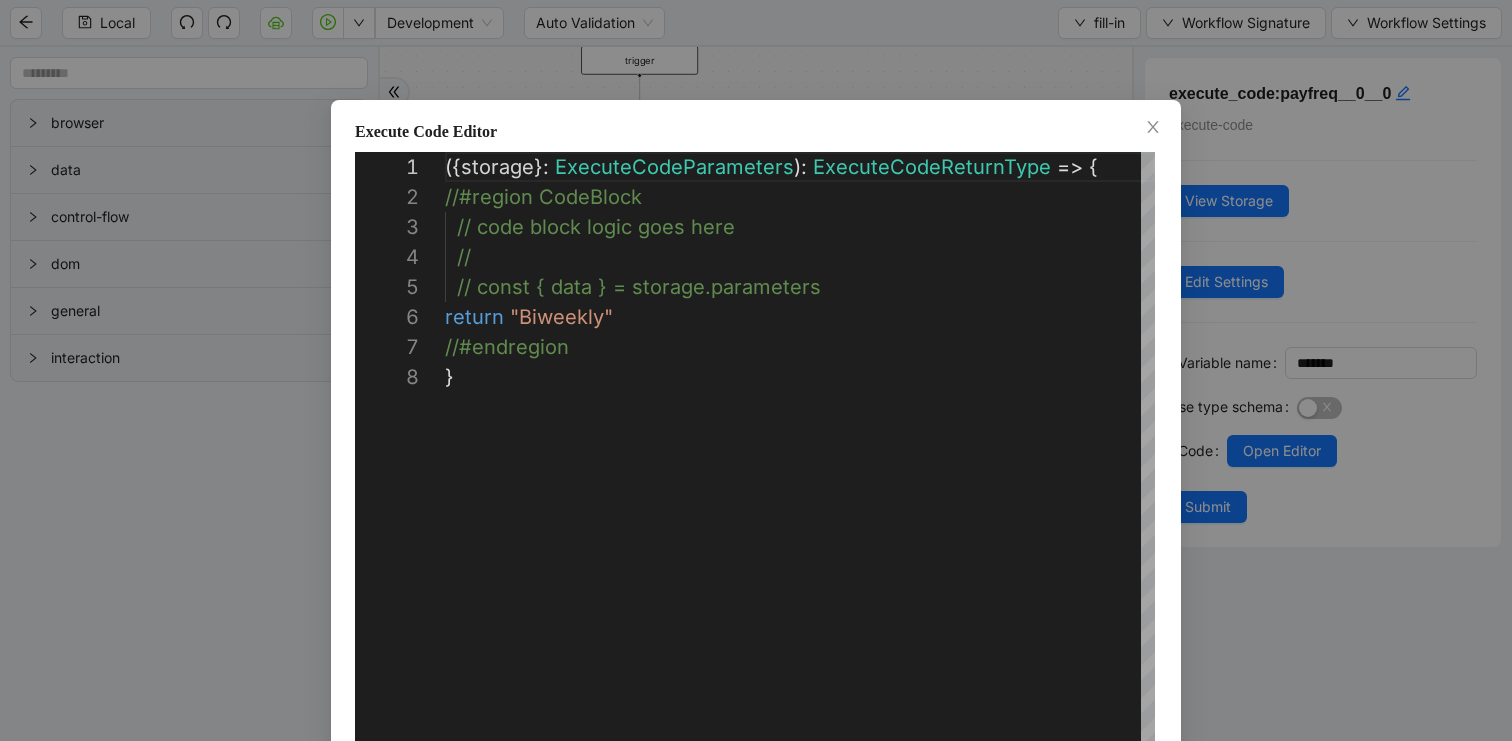 scroll, scrollTop: 210, scrollLeft: 0, axis: vertical 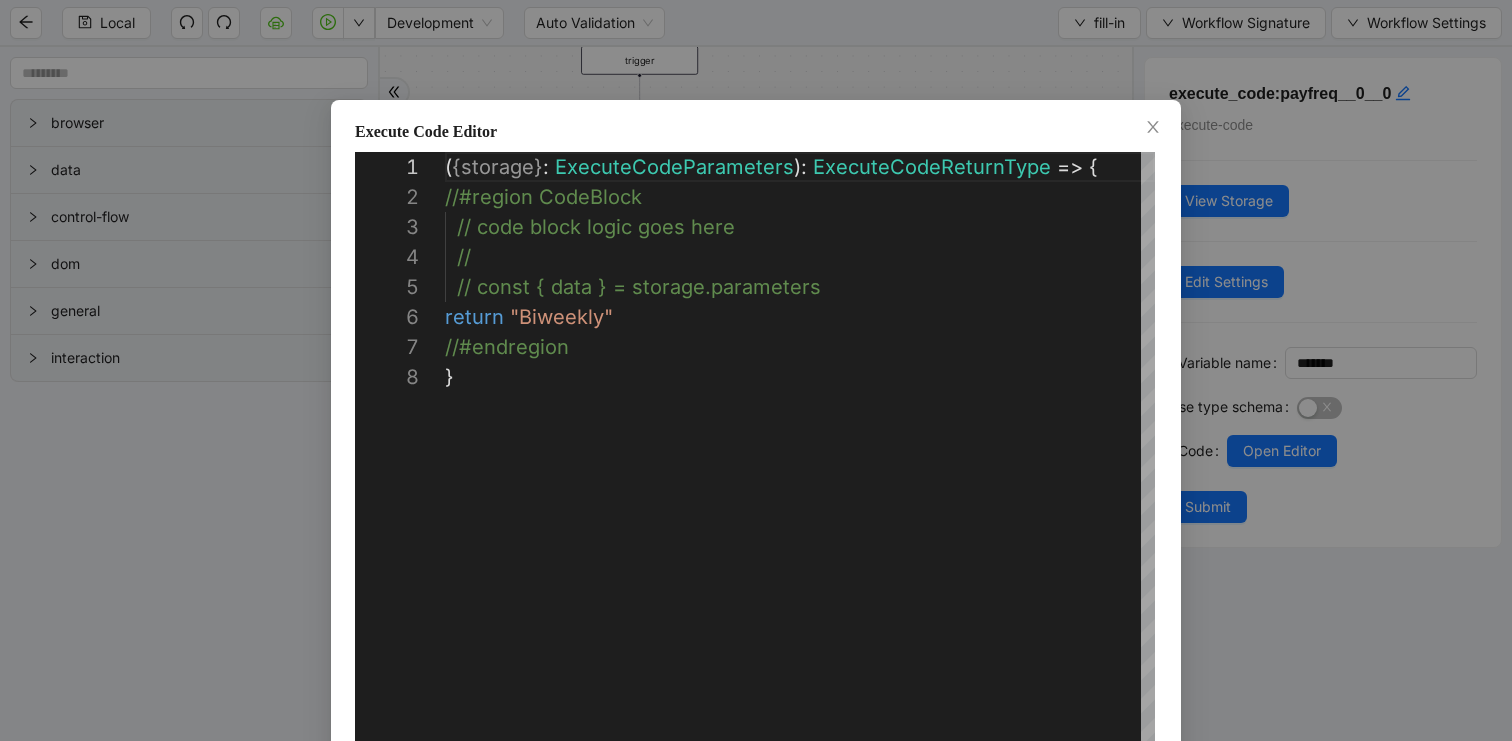 click on "**********" at bounding box center [756, 370] 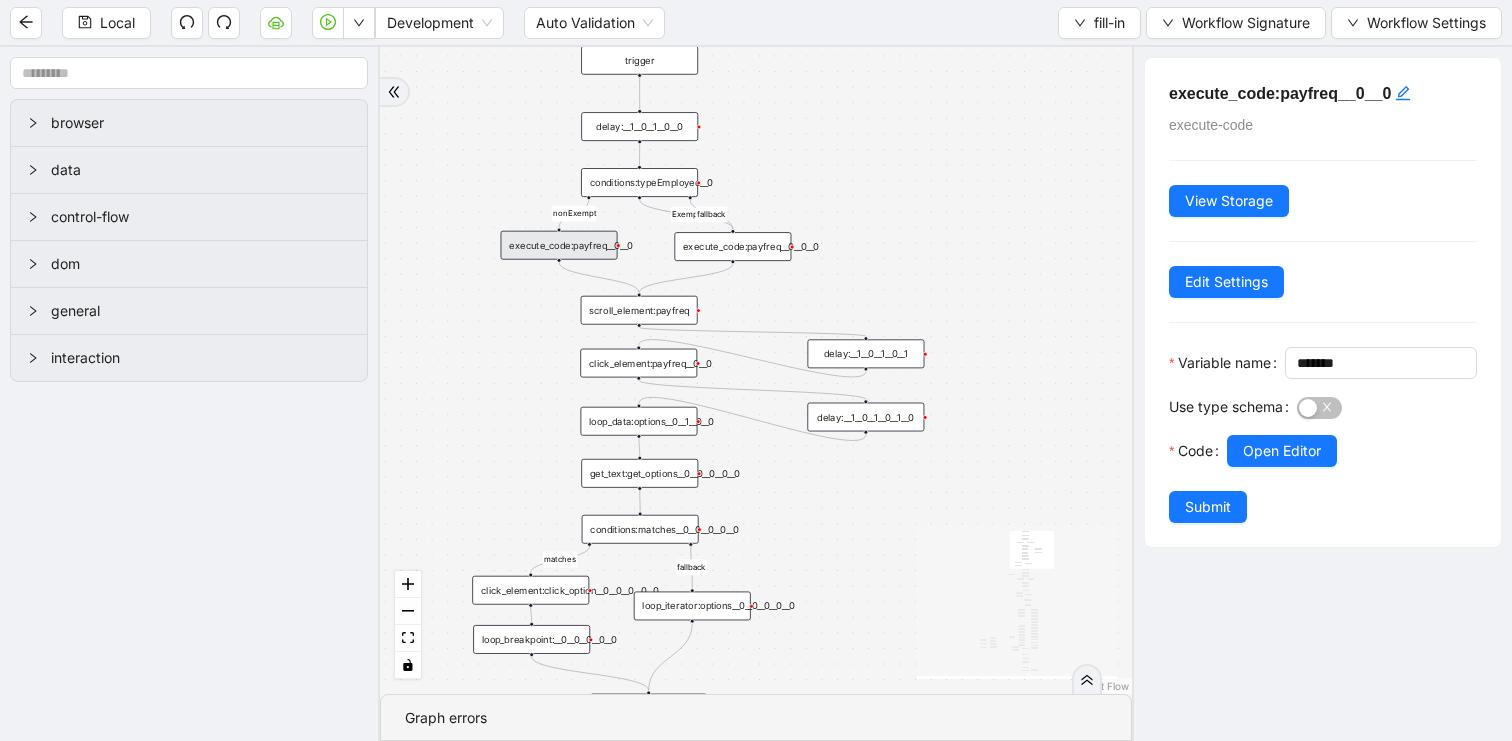 click on "fallback matches fallback matches Salary fallback fallback matches nonExempt Exempt fallback VHCNonExempt VHCExempt fallback onError trigger get_text:get_options__0__0__0__0__0 conditions:matches__0__0__0__0__0 click_element:click_option__0__0__0__0__0 loop_iterator:options__0__0__0__0__0 loop_breakpoint:__0__0__0__0__0 loop_data:options__0__1__0__0 execute_code:payfreq__0__0 click_element:payfreq__0__0 click_element:standardHours__1__0 set_form_value:standardHours__1__0 delay:__0__0__0 delay:__1__0__1__0 click_element:compType__0 conditions:matches__0__0__0__1 click_element:click_option__0__0__0__1 loop_iterator:options__0__0__0__1 loop_breakpoint:__0__0__0__1 loop_data:options__0__1__1 delay:__1__0__0 execute_code:optionDesired__0__0__0 execute_code:optionDesired__1__1 conditions:compType click_element:next click_element:gotonextsection click_element:RegularPayRate__1__0 set_form_value:RegularPayRate__1__0 delay:__1__1__1__0 delay:__1__0__0__0 wait_for_element:gotoNextSection delay:__2 delay:__1__0__0__1" at bounding box center (756, 370) 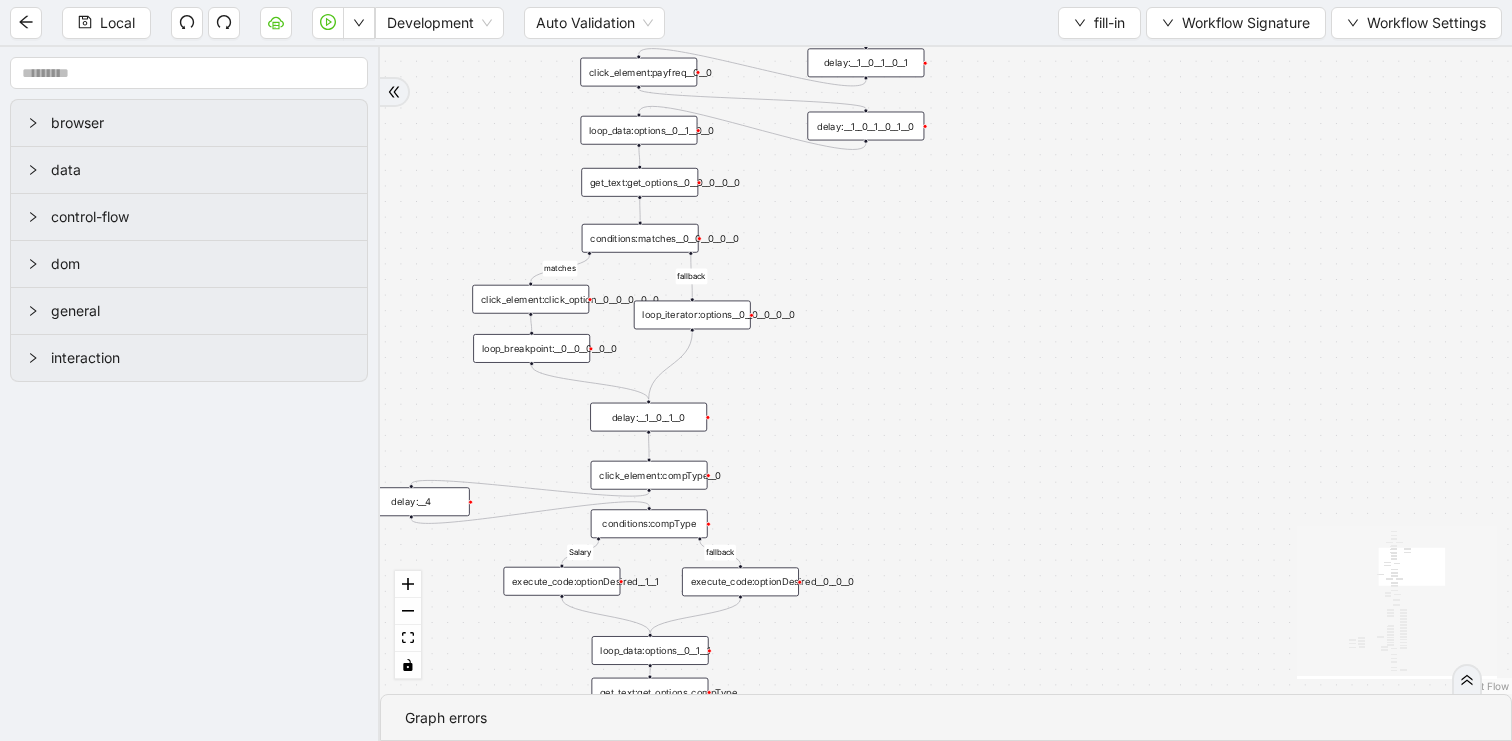 drag, startPoint x: 903, startPoint y: 581, endPoint x: 903, endPoint y: 253, distance: 328 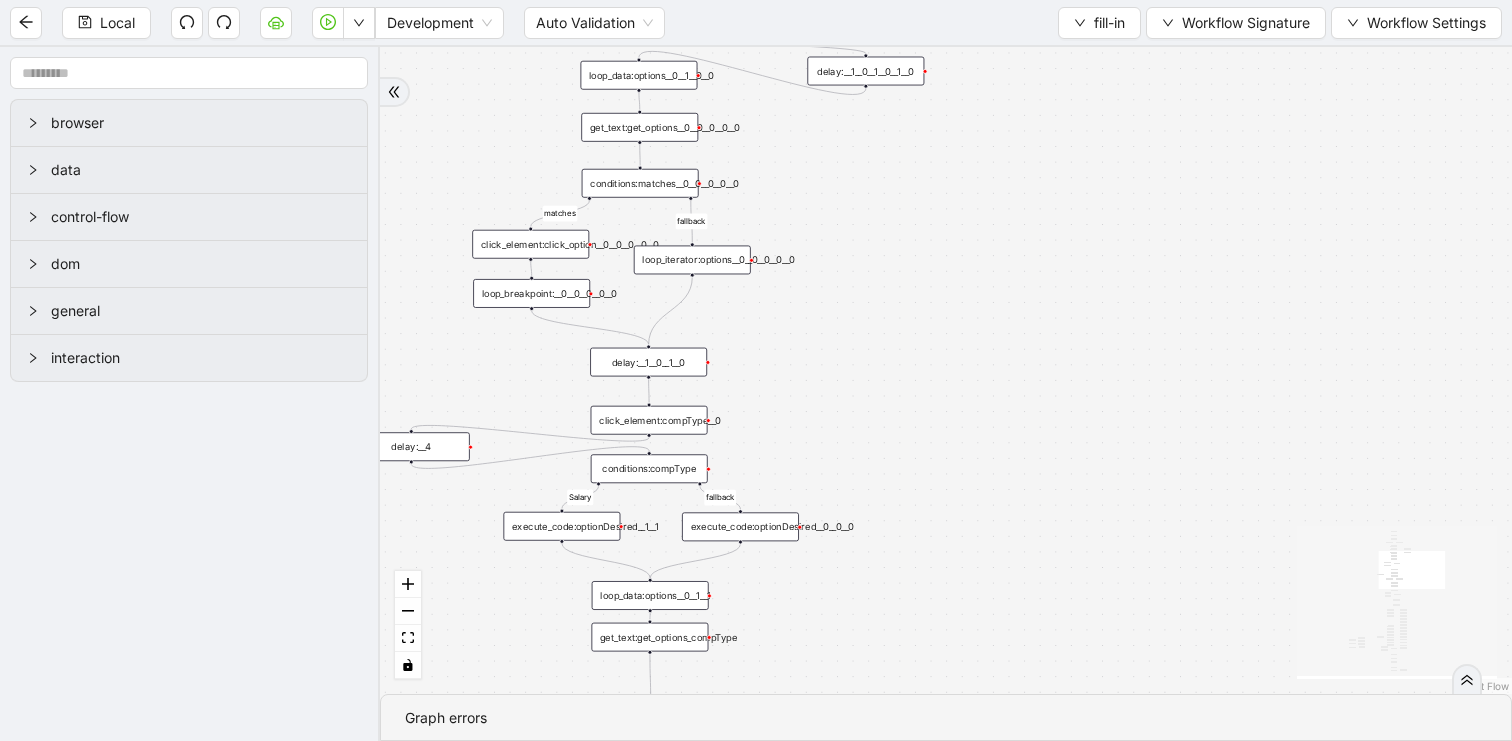 drag, startPoint x: 880, startPoint y: 497, endPoint x: 880, endPoint y: 334, distance: 163 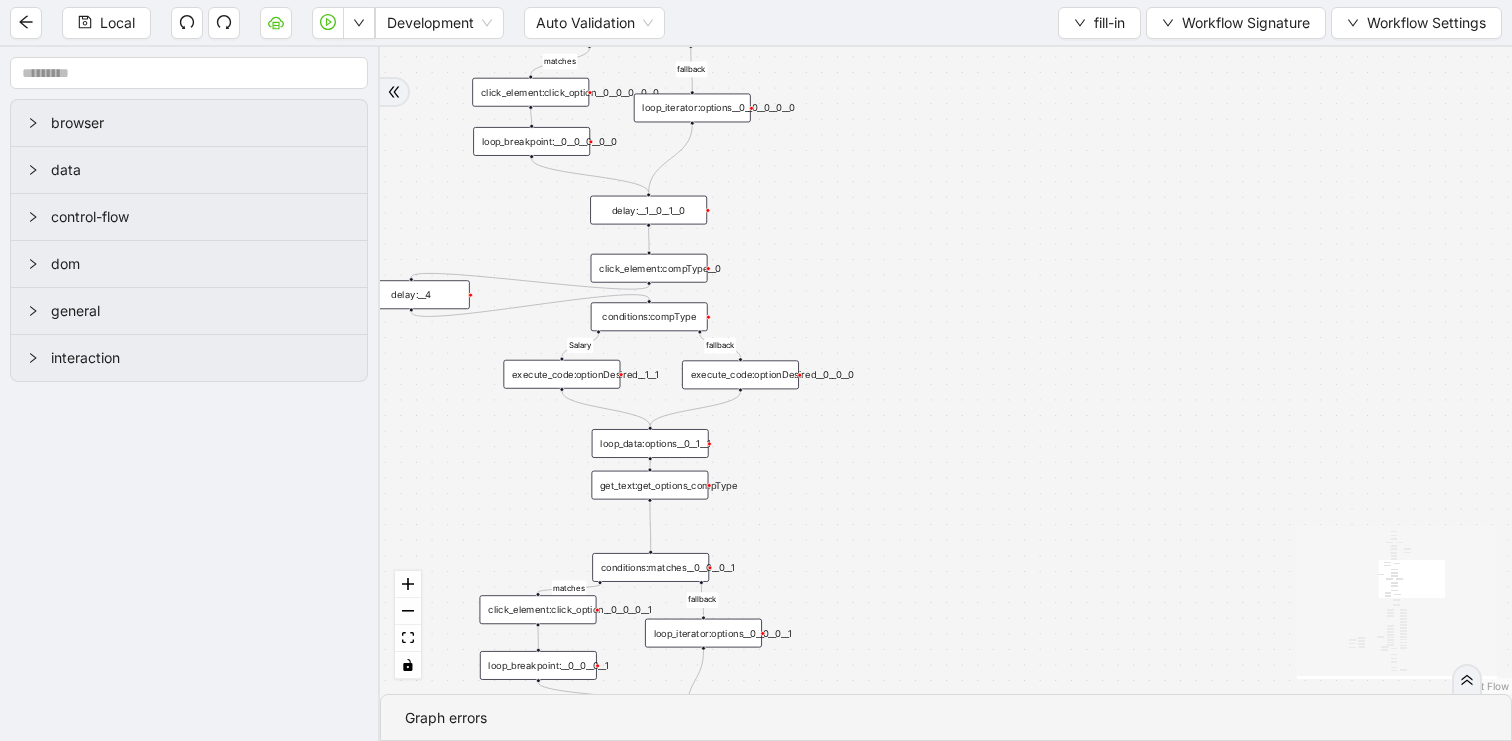 click on "execute_code:optionDesired__1__1" at bounding box center (561, 374) 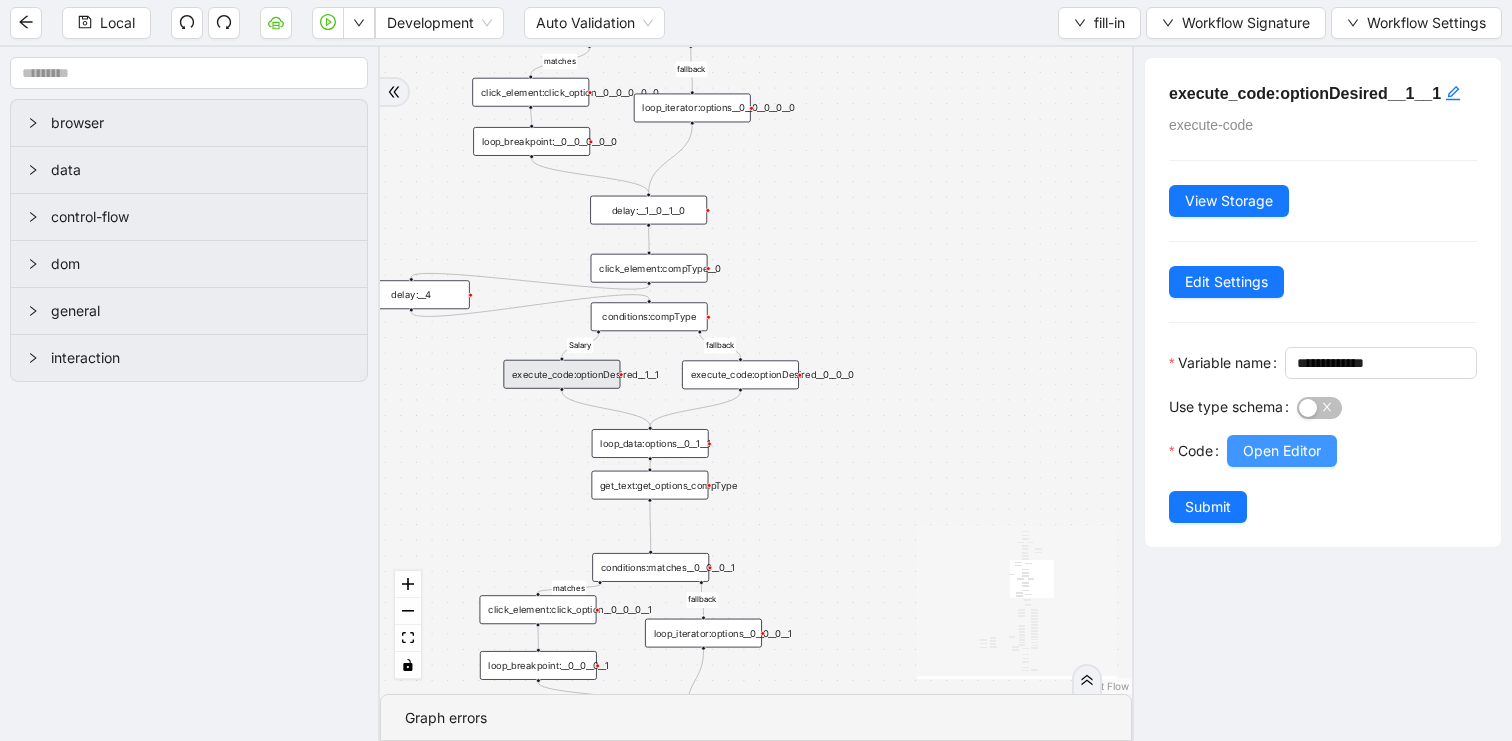 click on "Open Editor" at bounding box center (1282, 451) 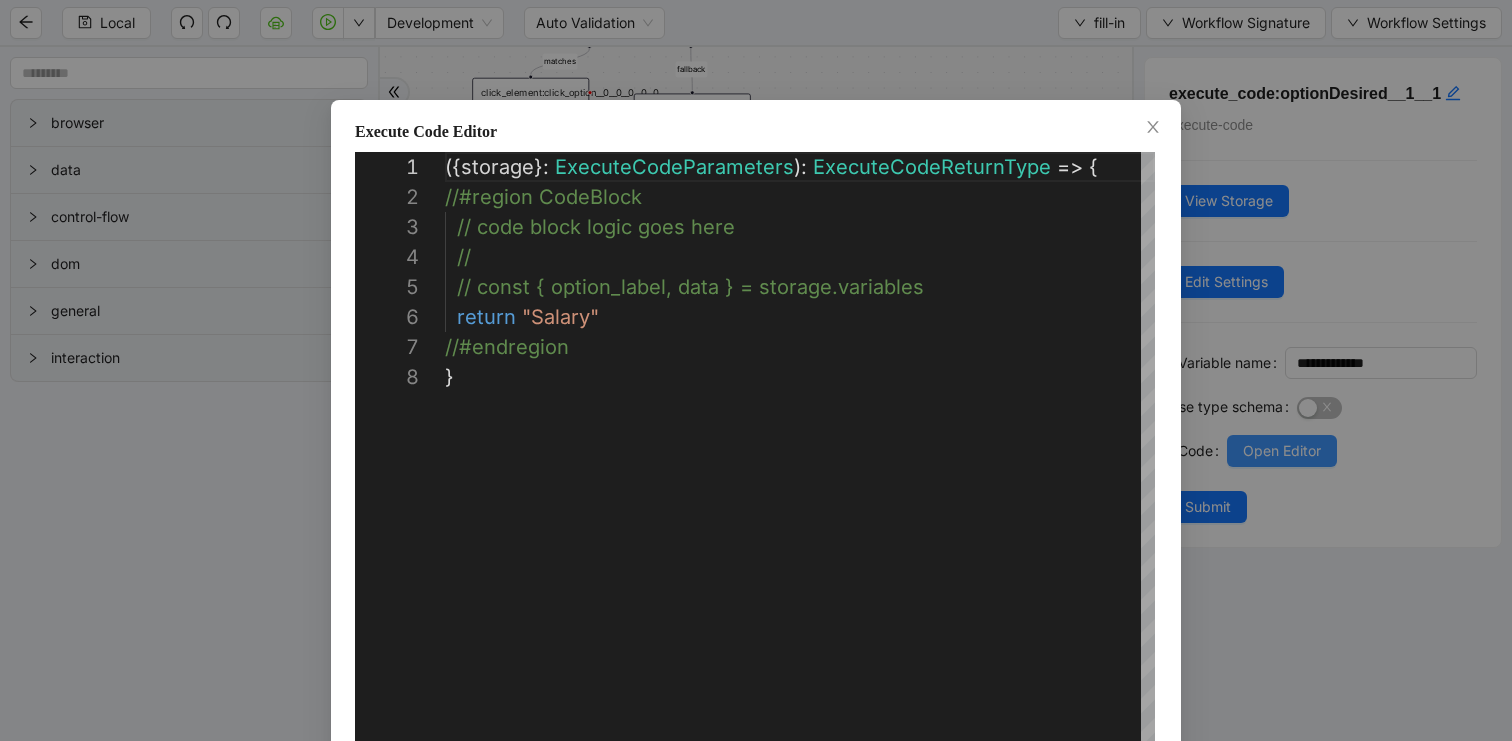 scroll, scrollTop: 210, scrollLeft: 0, axis: vertical 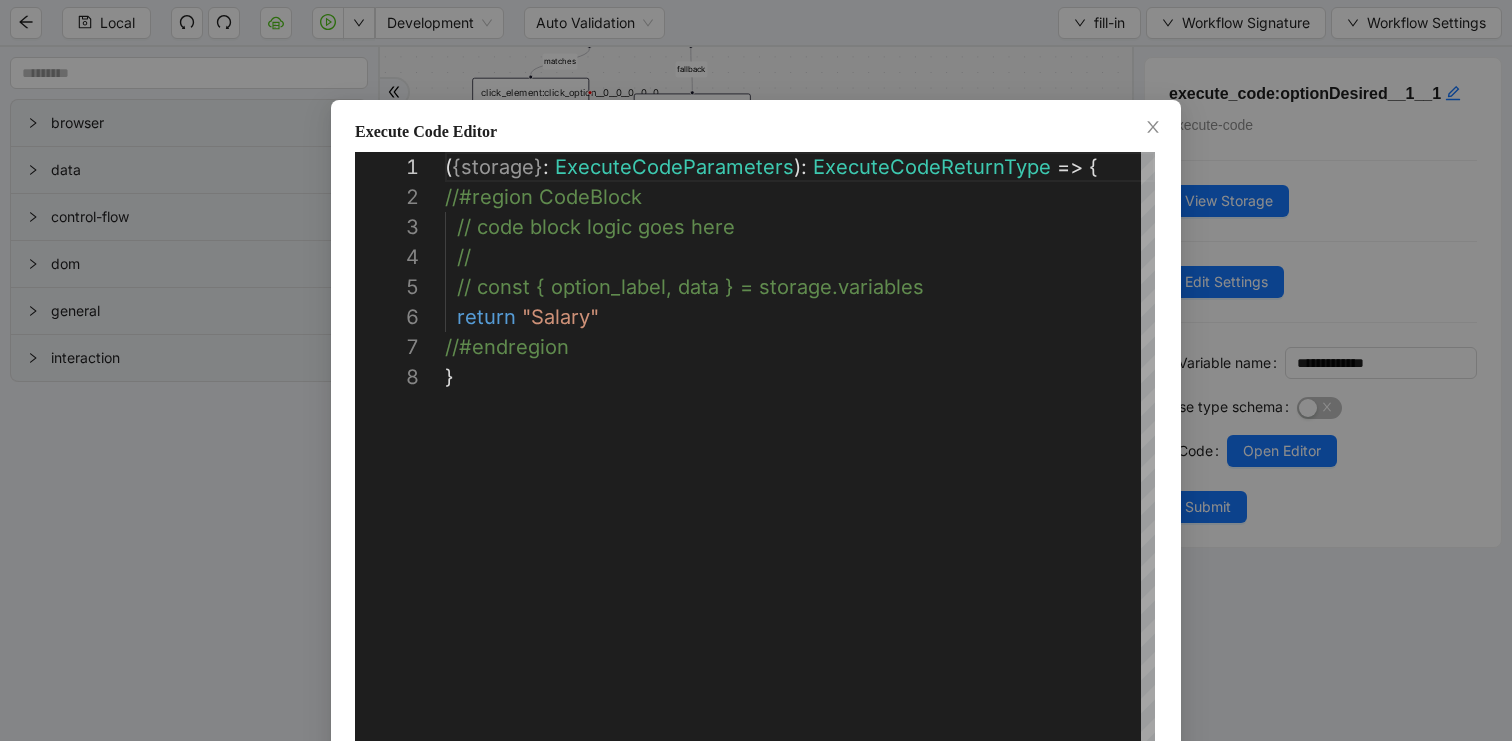 click on "**********" at bounding box center [756, 370] 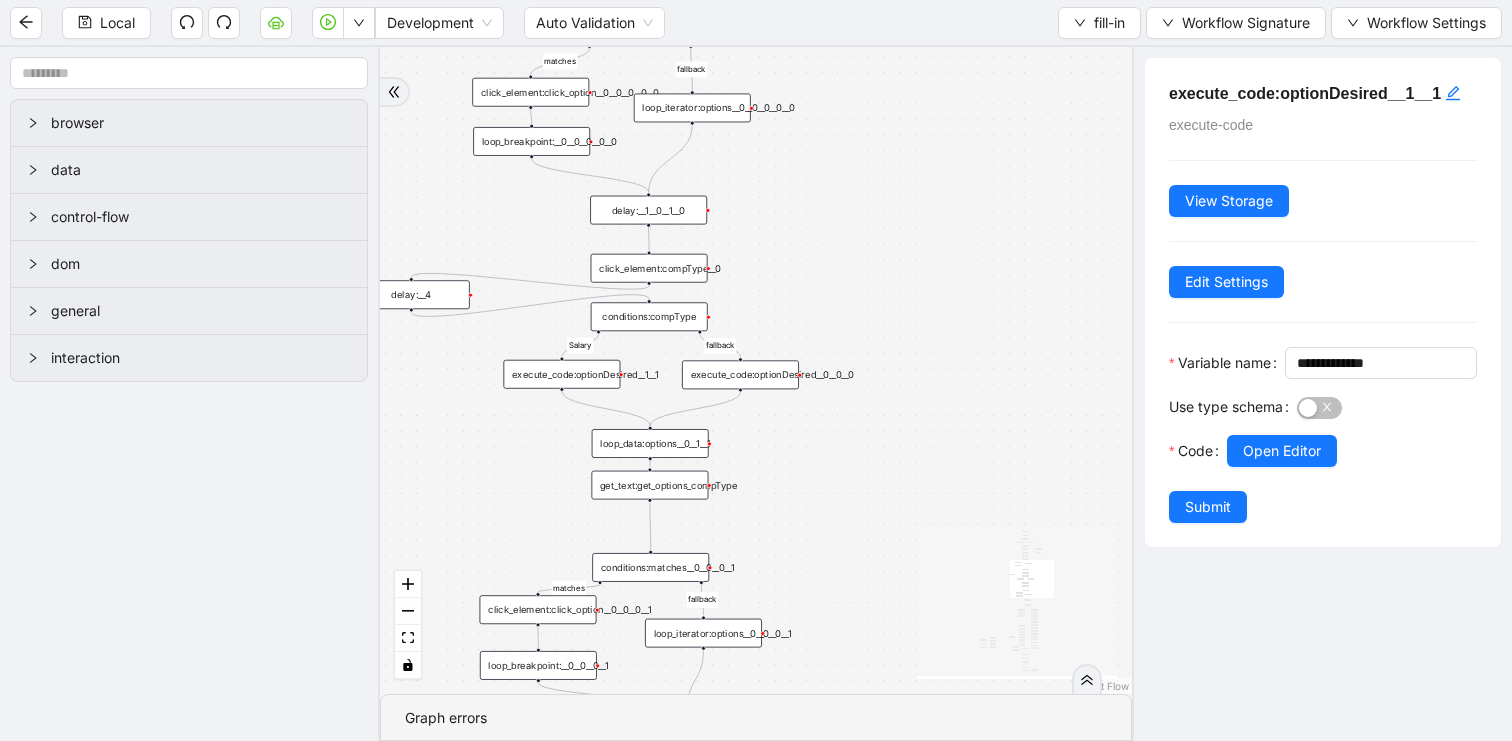 click on "execute_code:optionDesired__0__0__0" at bounding box center (740, 374) 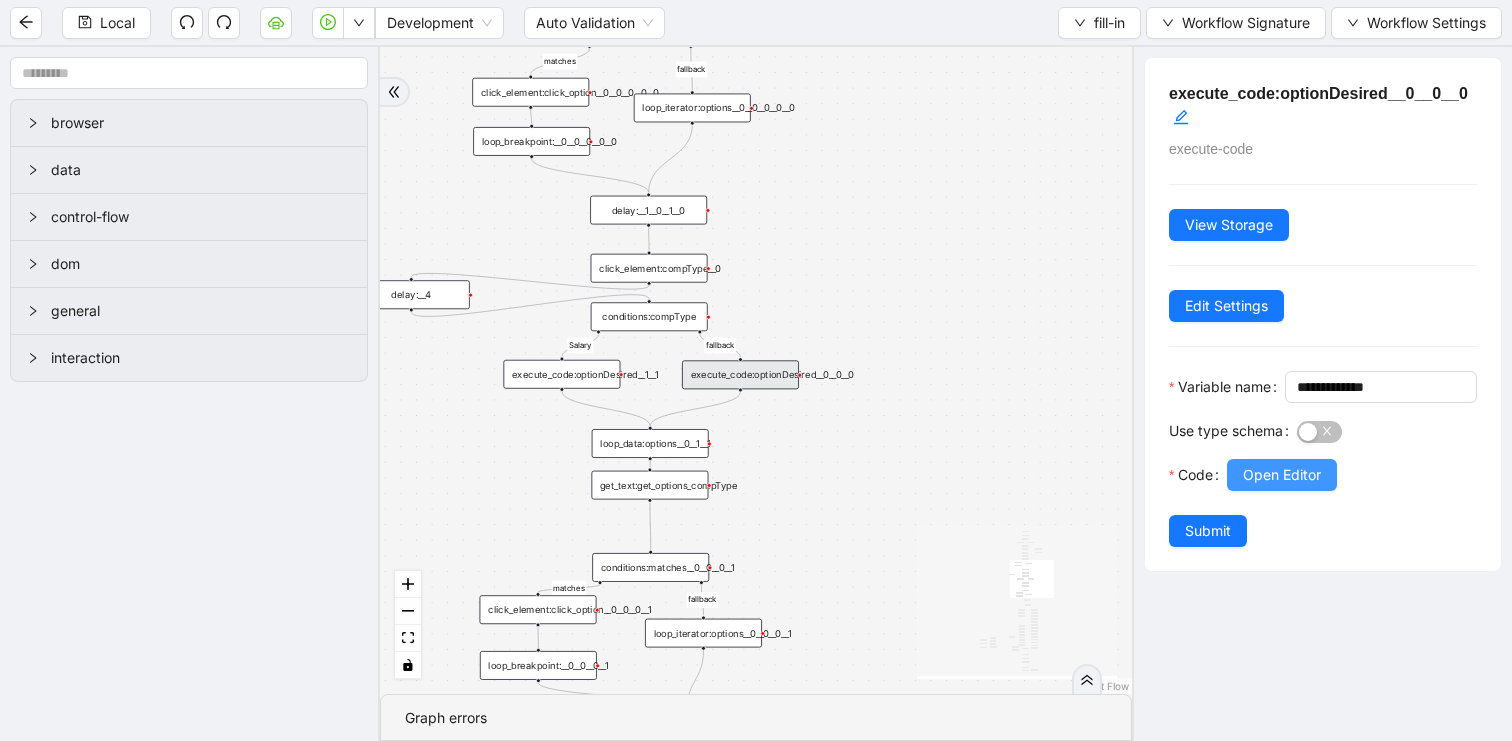 click on "Open Editor" at bounding box center (1282, 475) 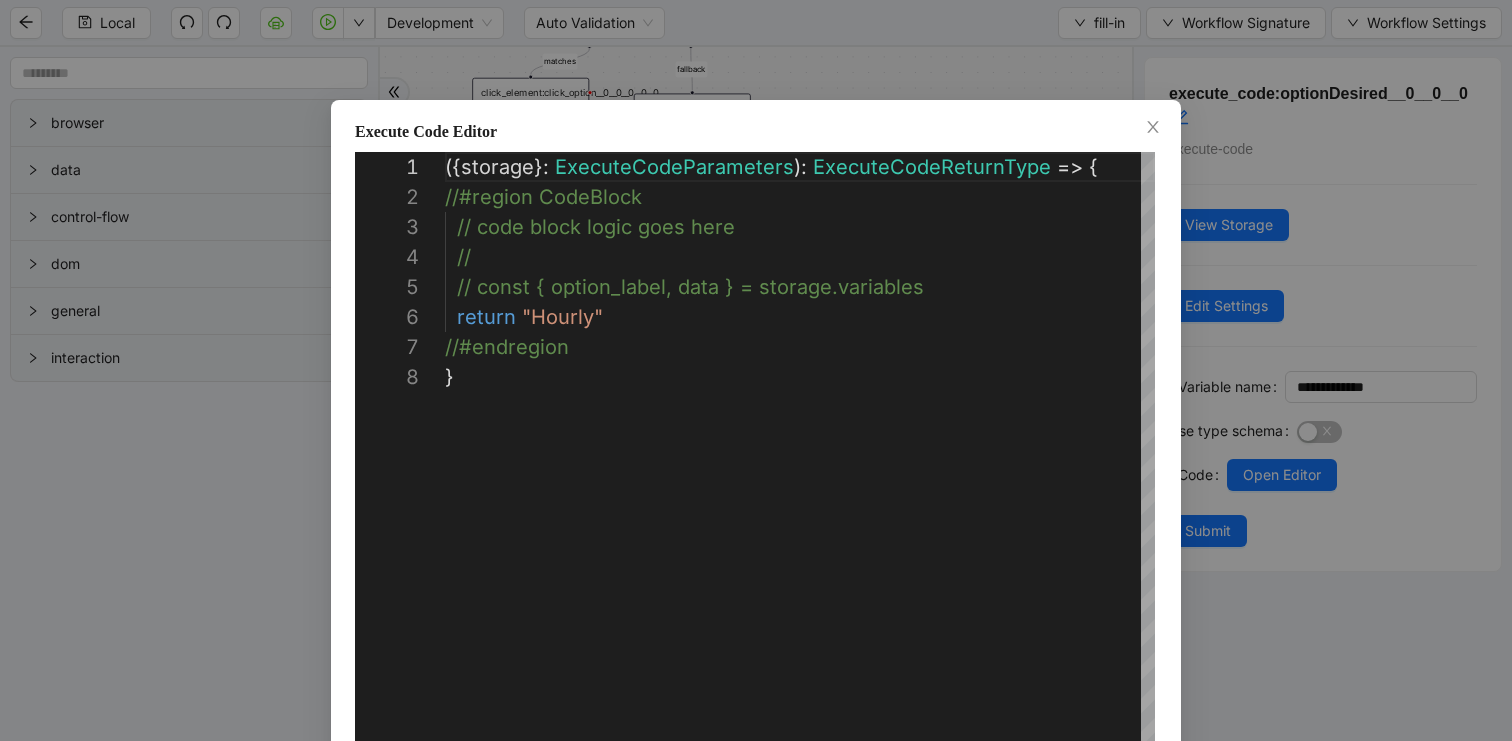 scroll, scrollTop: 210, scrollLeft: 0, axis: vertical 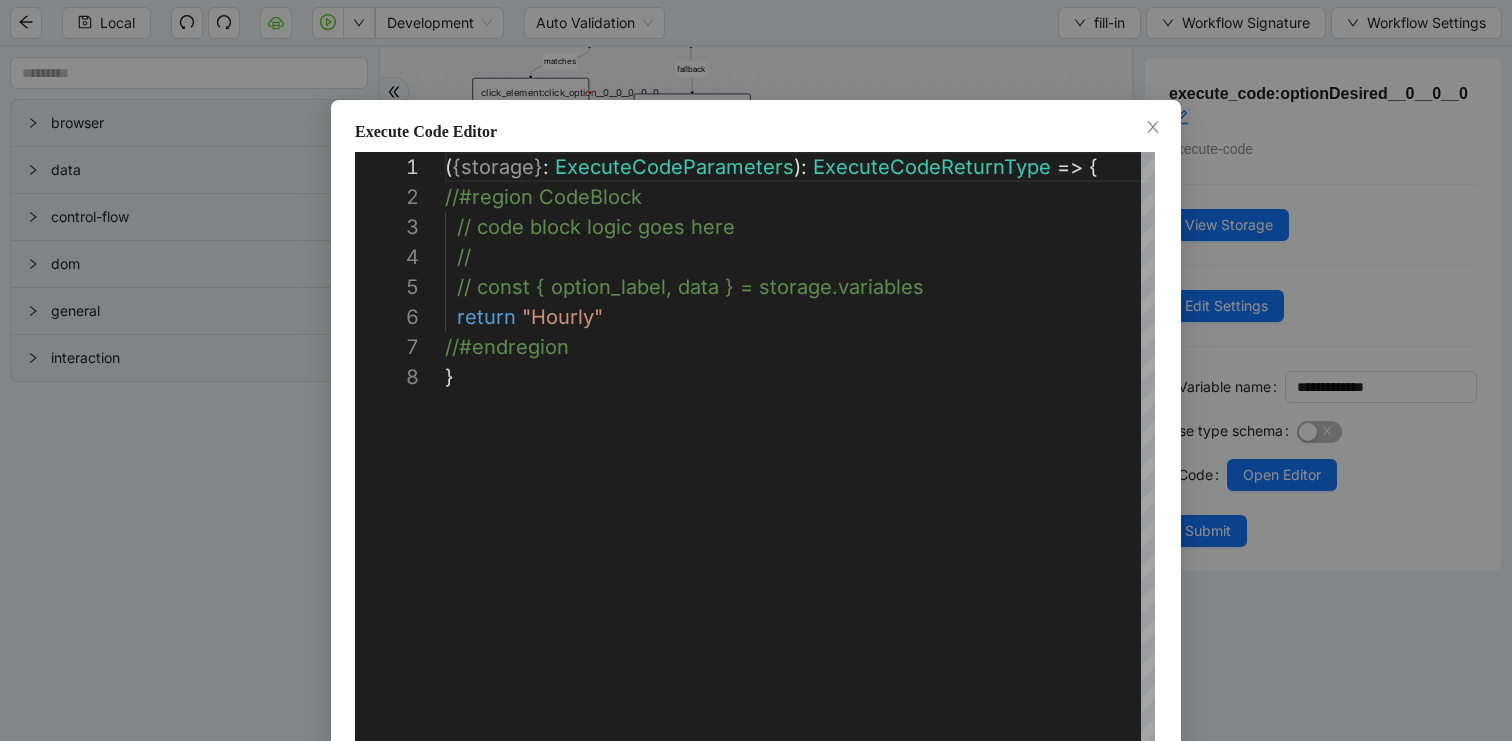 click on "**********" at bounding box center [756, 370] 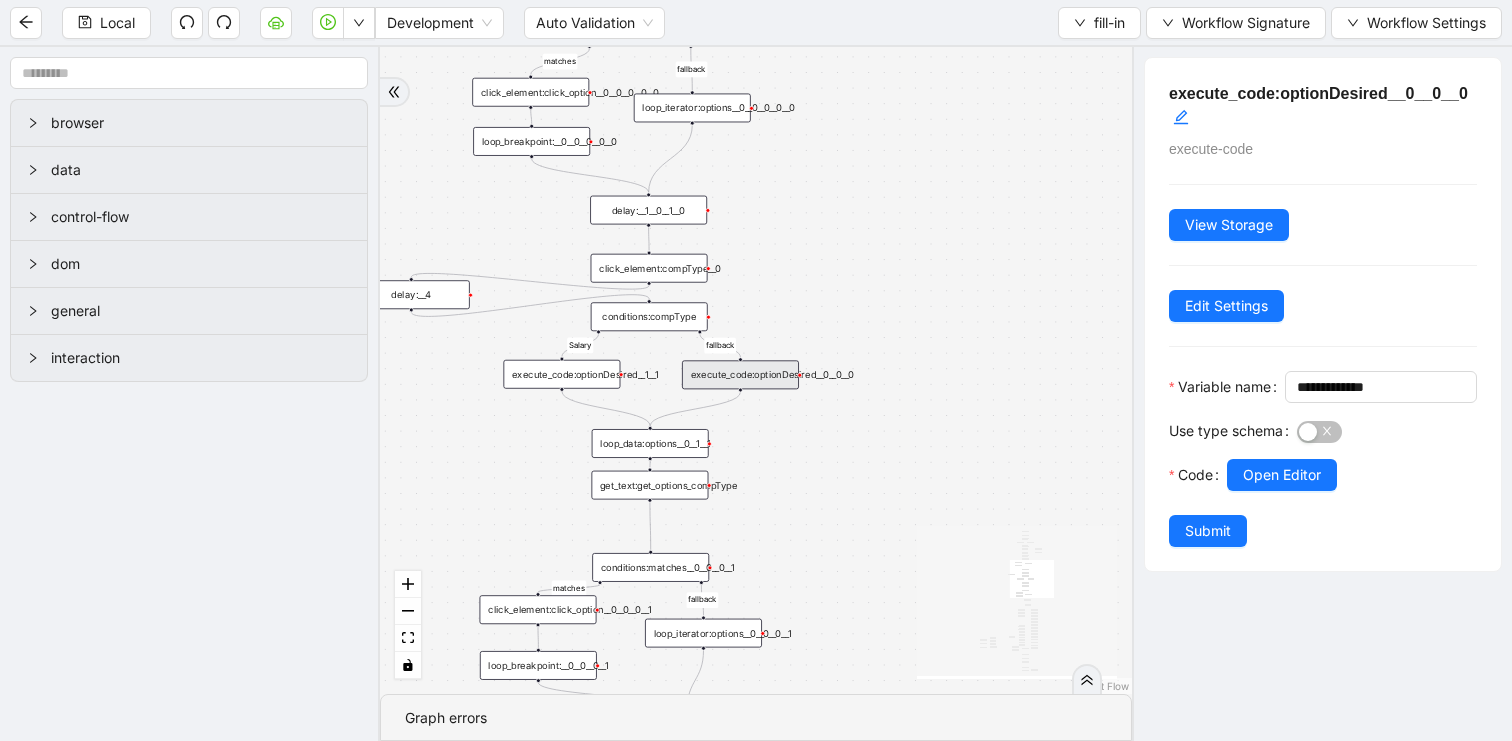 click on "conditions:compType" at bounding box center (649, 316) 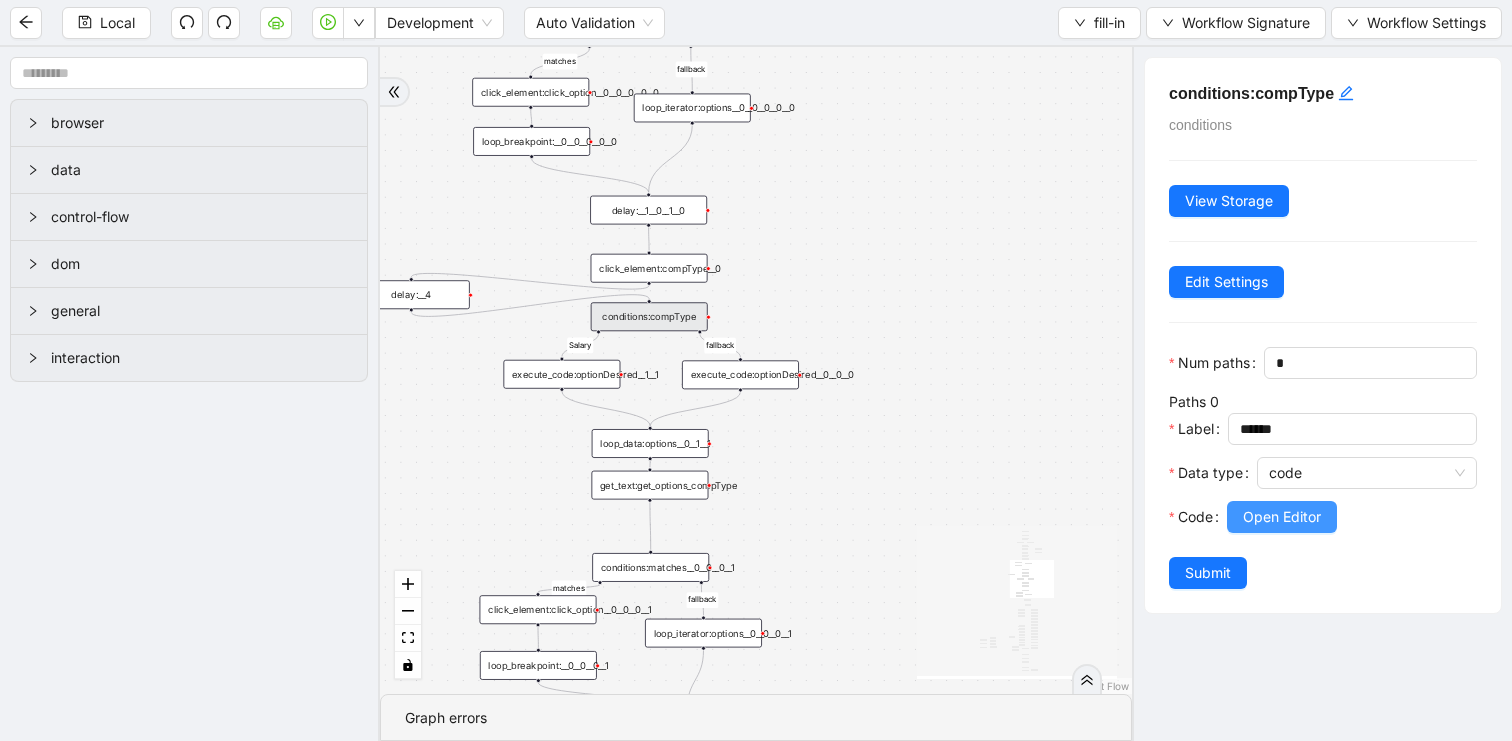 click on "Open Editor" at bounding box center (1282, 517) 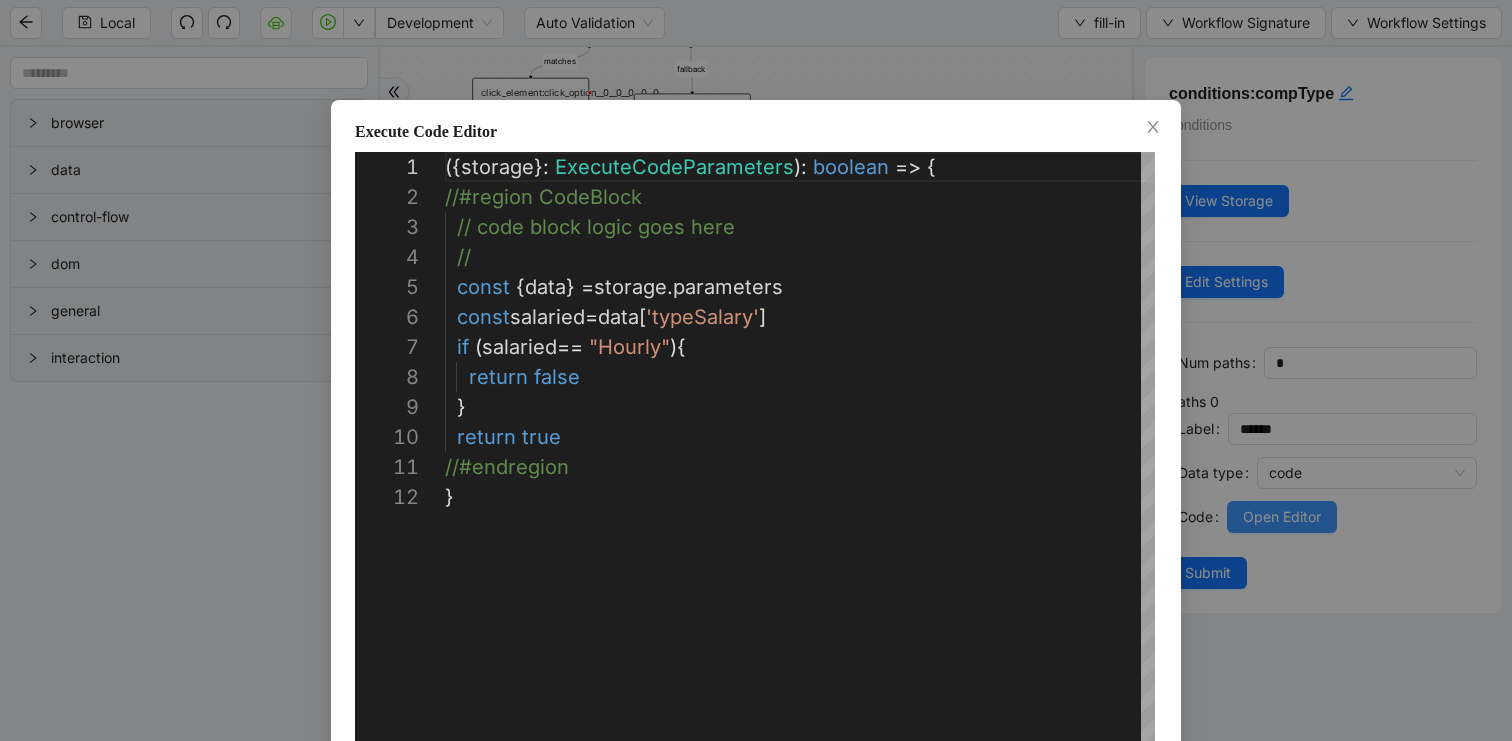 scroll, scrollTop: 300, scrollLeft: 0, axis: vertical 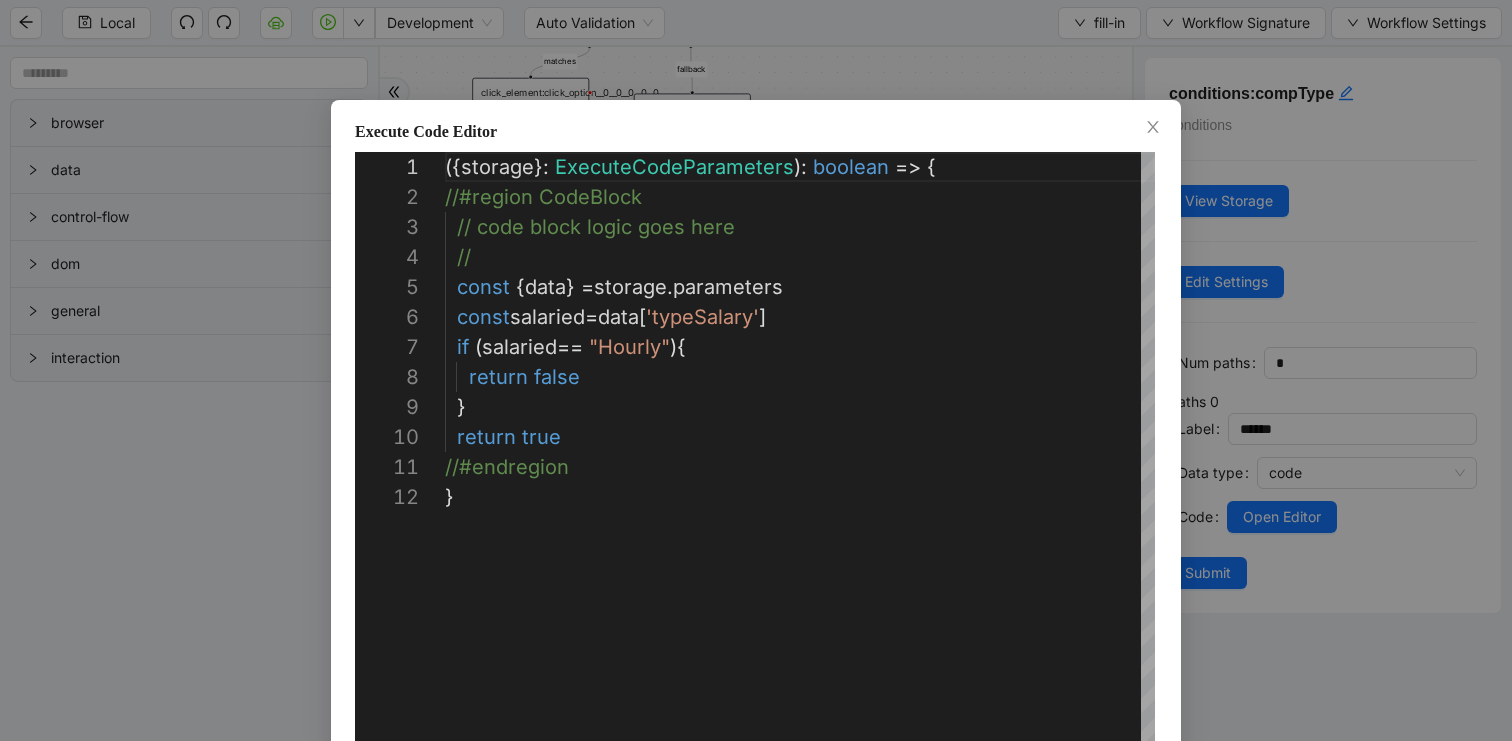 click on "**********" at bounding box center [756, 370] 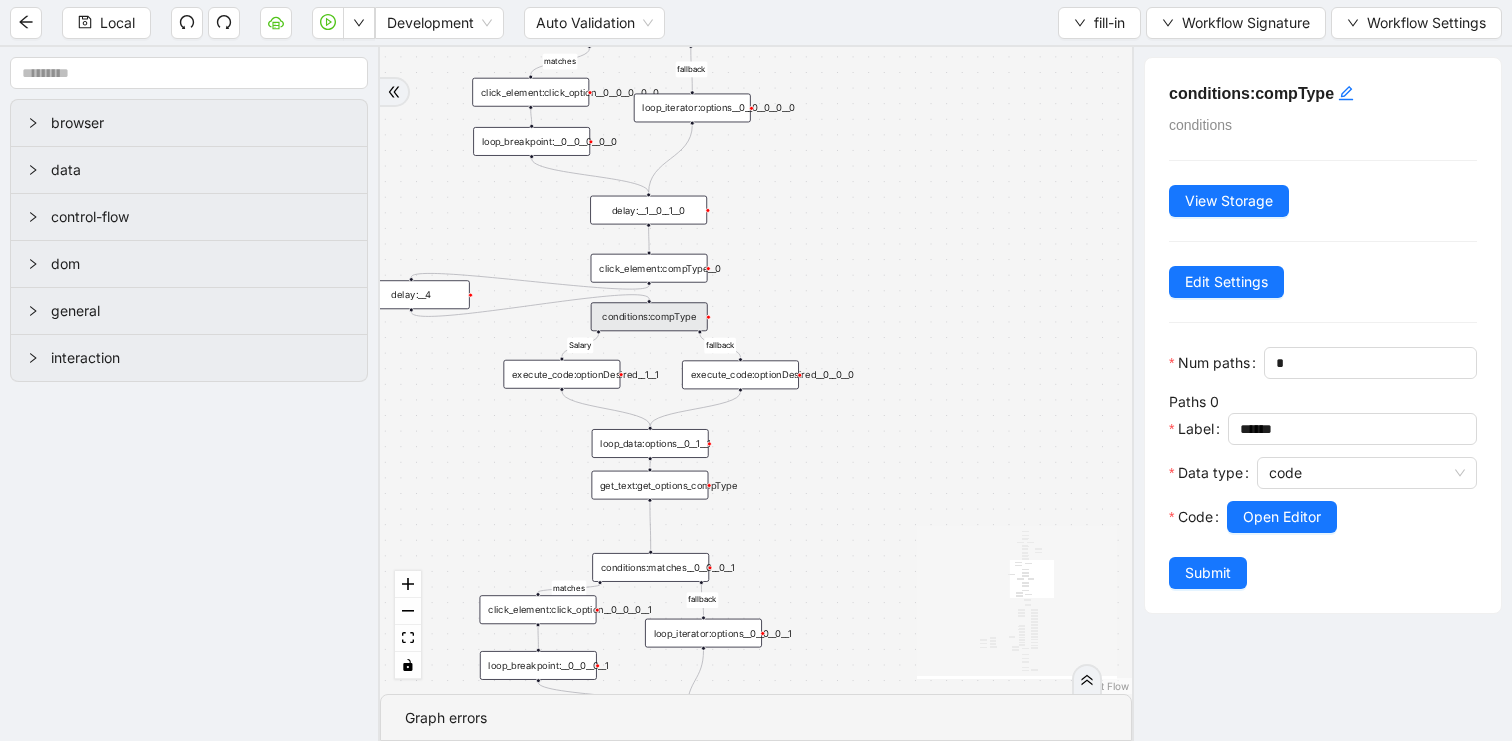click on "fallback matches fallback matches Salary fallback fallback matches nonExempt Exempt fallback VHCNonExempt VHCExempt fallback onError trigger get_text:get_options__0__0__0__0__0 conditions:matches__0__0__0__0__0 click_element:click_option__0__0__0__0__0 loop_iterator:options__0__0__0__0__0 loop_breakpoint:__0__0__0__0__0 loop_data:options__0__1__0__0 execute_code:payfreq__0__0 click_element:payfreq__0__0 click_element:standardHours__1__0 set_form_value:standardHours__1__0 delay:__0__0__0 delay:__1__0__1__0 click_element:compType__0 conditions:matches__0__0__0__1 click_element:click_option__0__0__0__1 loop_iterator:options__0__0__0__1 loop_breakpoint:__0__0__0__1 loop_data:options__0__1__1 delay:__1__0__0 execute_code:optionDesired__0__0__0 execute_code:optionDesired__1__1 conditions:compType click_element:next click_element:gotonextsection click_element:RegularPayRate__1__0 set_form_value:RegularPayRate__1__0 delay:__1__1__1__0 delay:__1__0__0__0 wait_for_element:gotoNextSection delay:__2 delay:__1__0__0__1" at bounding box center (756, 370) 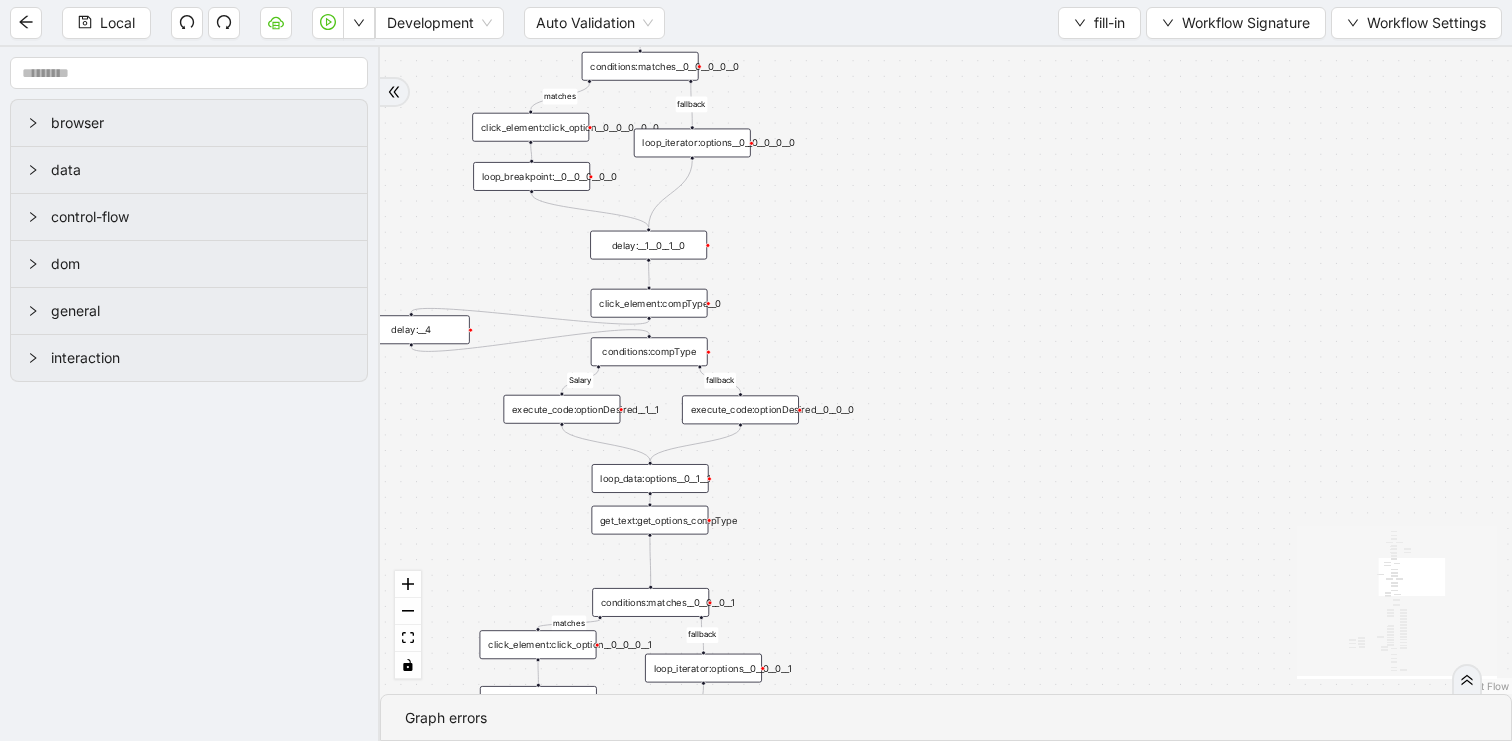 drag, startPoint x: 917, startPoint y: 203, endPoint x: 917, endPoint y: 555, distance: 352 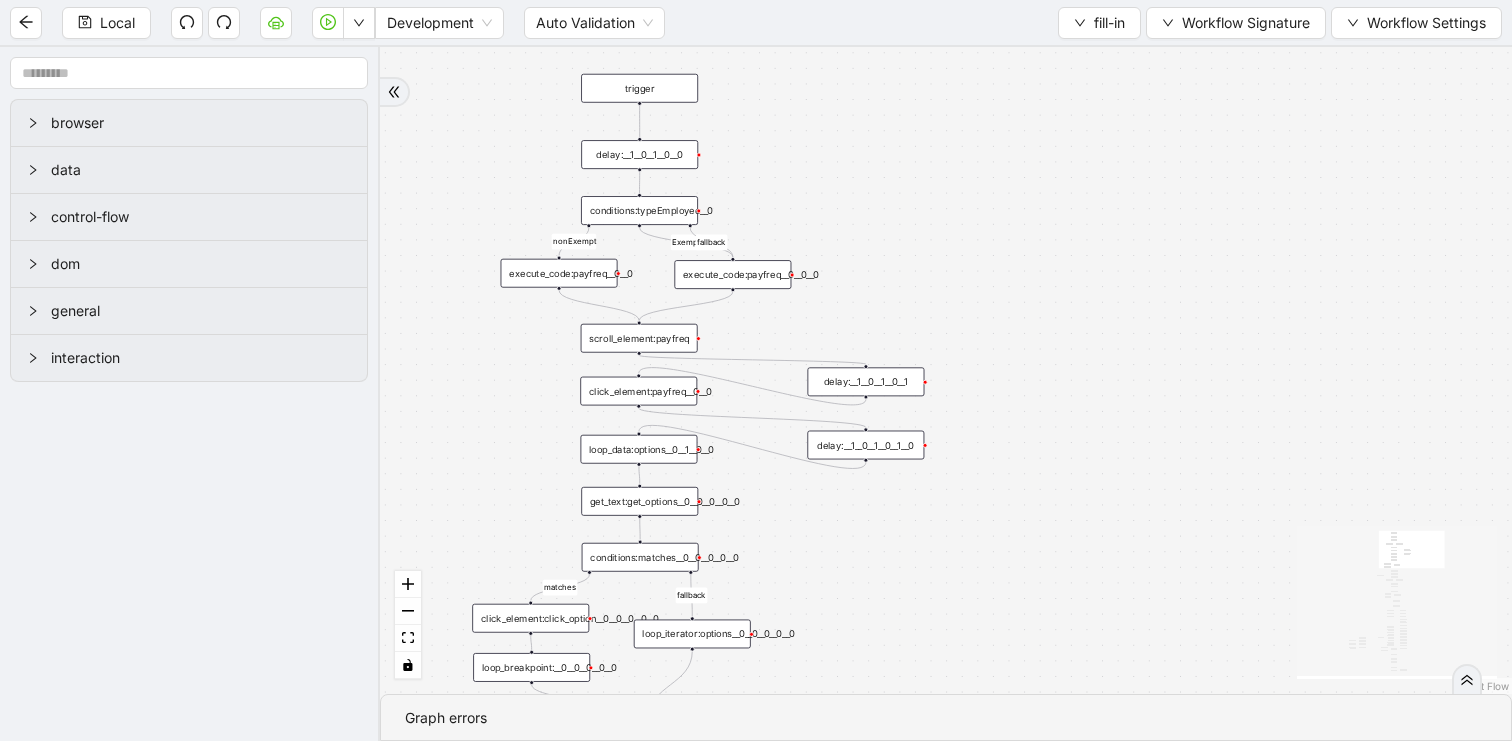 drag, startPoint x: 838, startPoint y: 140, endPoint x: 843, endPoint y: 352, distance: 212.05896 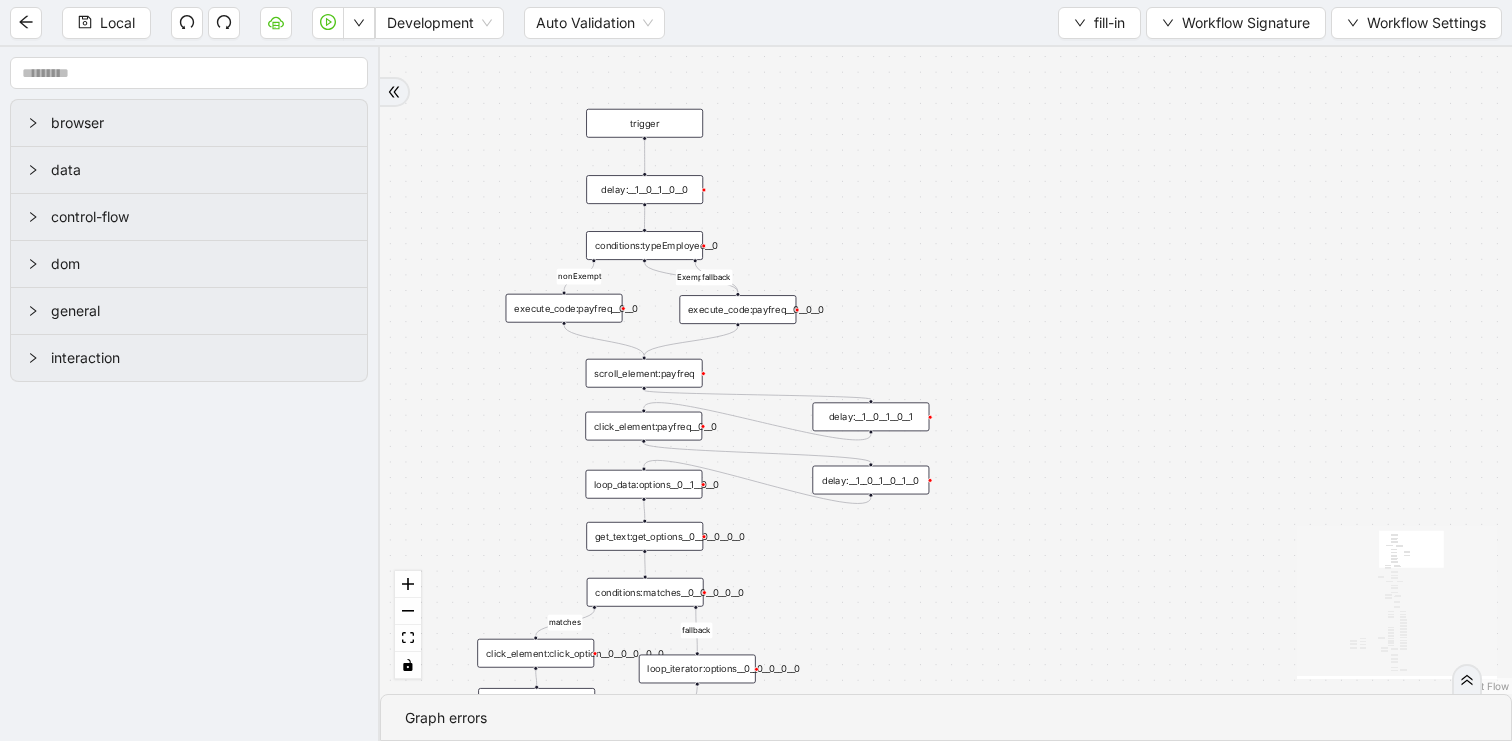 click on "conditions:typeEmployee__0" at bounding box center [644, 245] 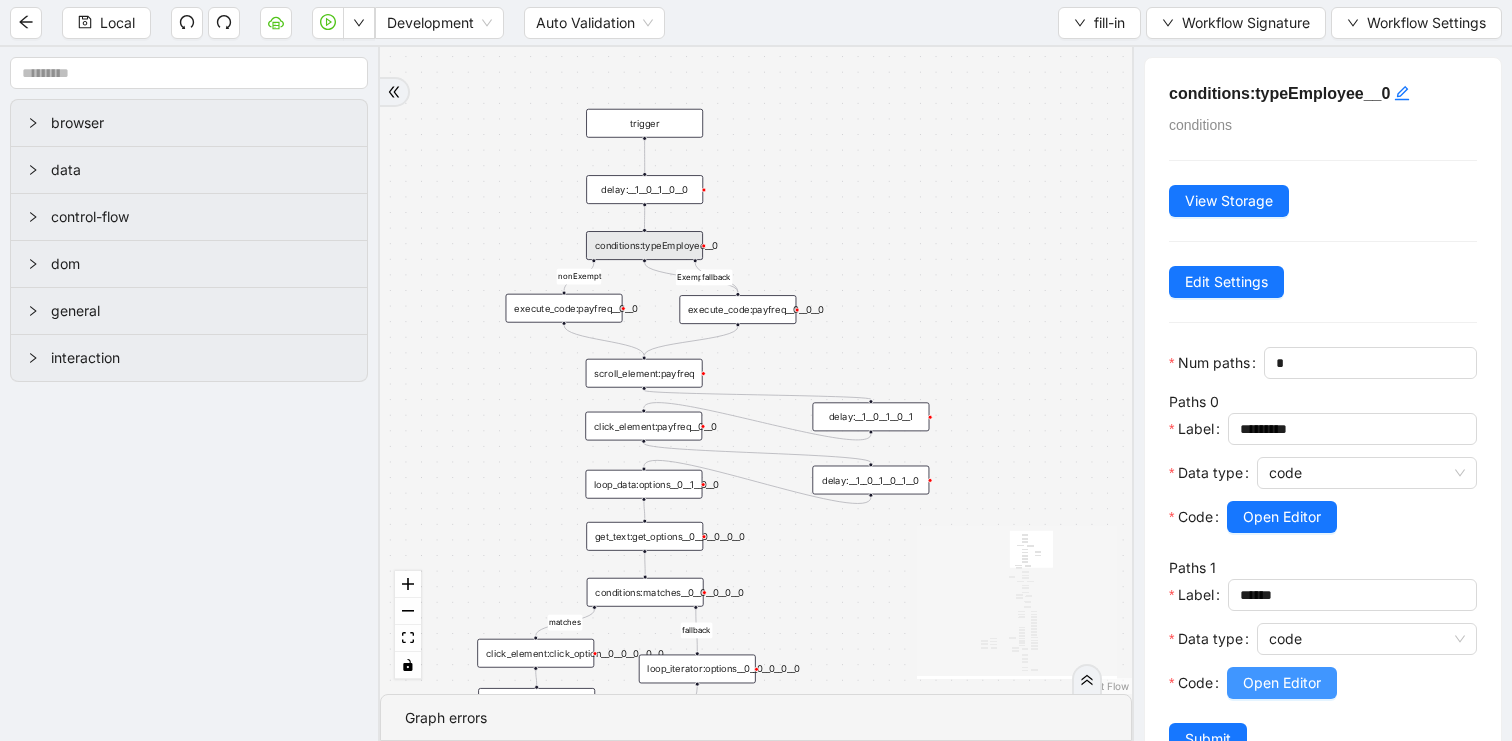 click on "Open Editor" at bounding box center [1282, 683] 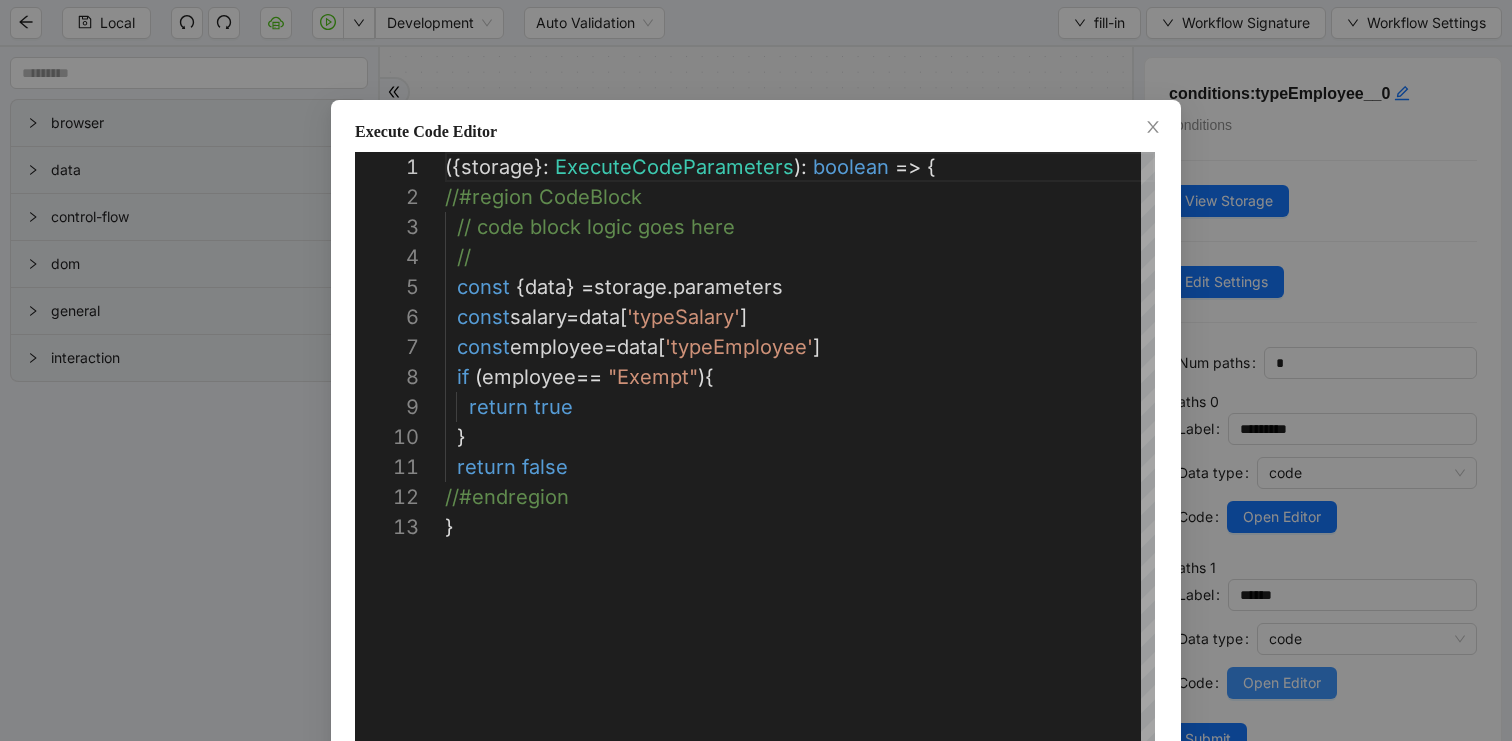 scroll, scrollTop: 300, scrollLeft: 0, axis: vertical 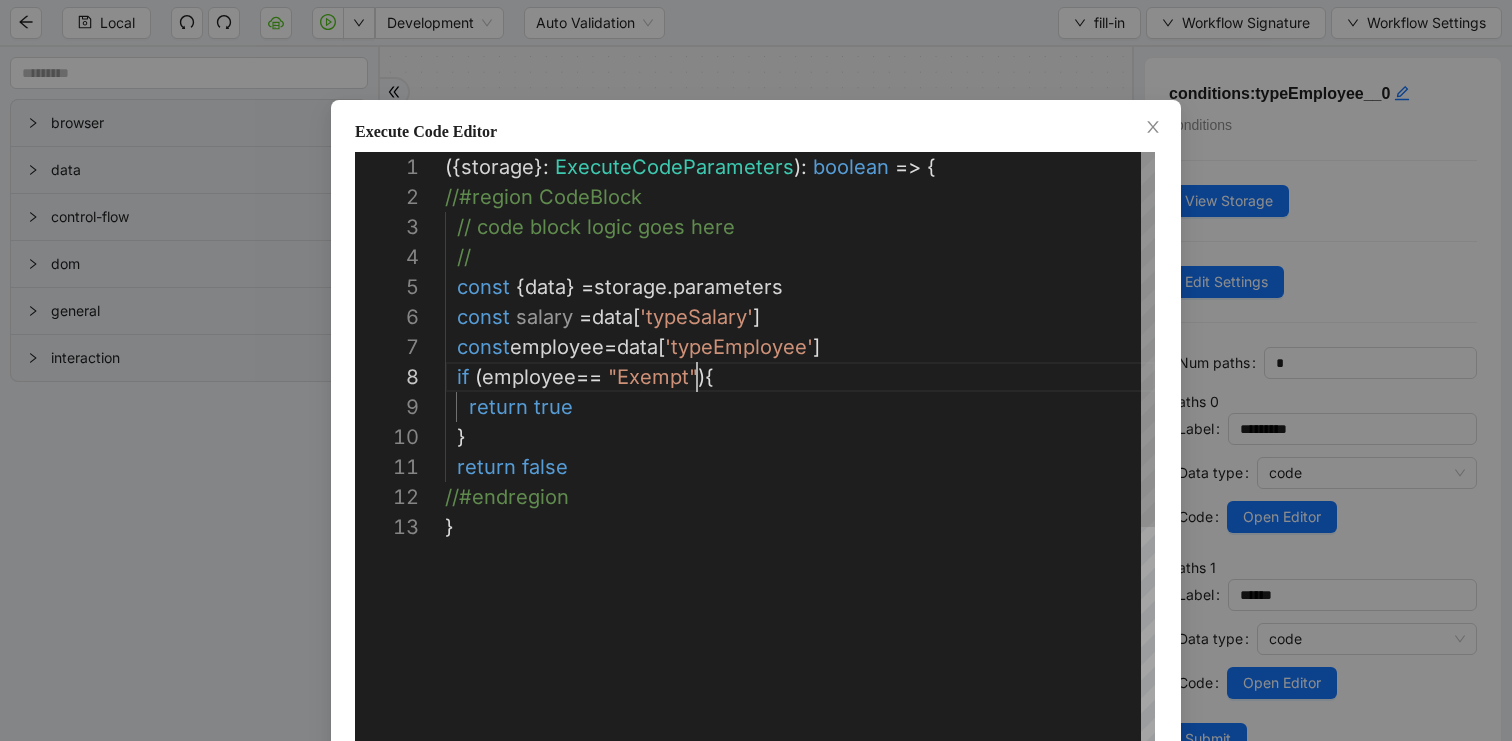 click on "({  storage  }:   ExecuteCodeParameters ):   boolean   =>   { //#region CodeBlock    // code block logic goes here    //    const   {  data  }   =  storage . parameters    const   salary   =  data [ 'typeSalary' ]    const  employee  =  data [ 'typeEmployee' ]    if   ( employee  ==   "Exempt" ){      return   true    }    return   false //#endregion }" at bounding box center (800, 632) 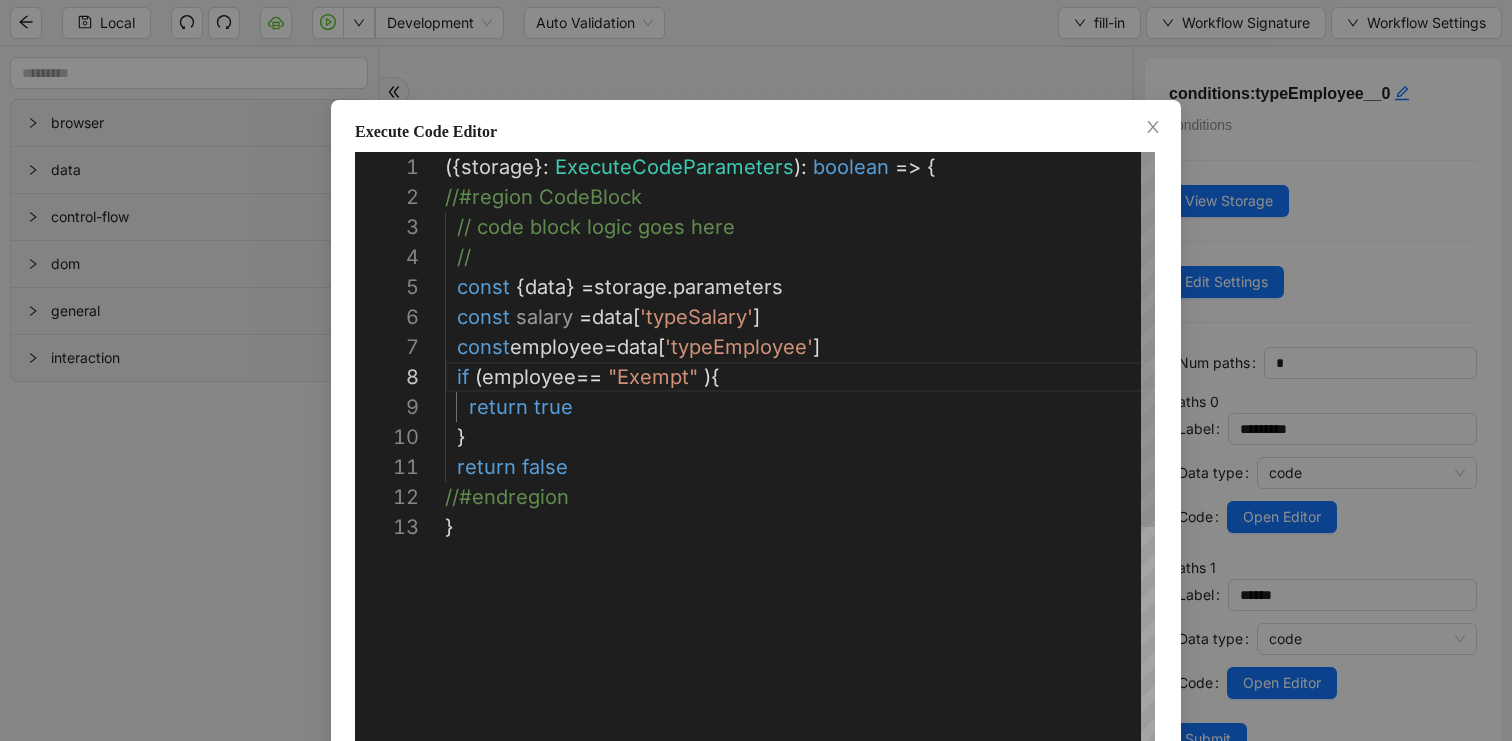 type on "**********" 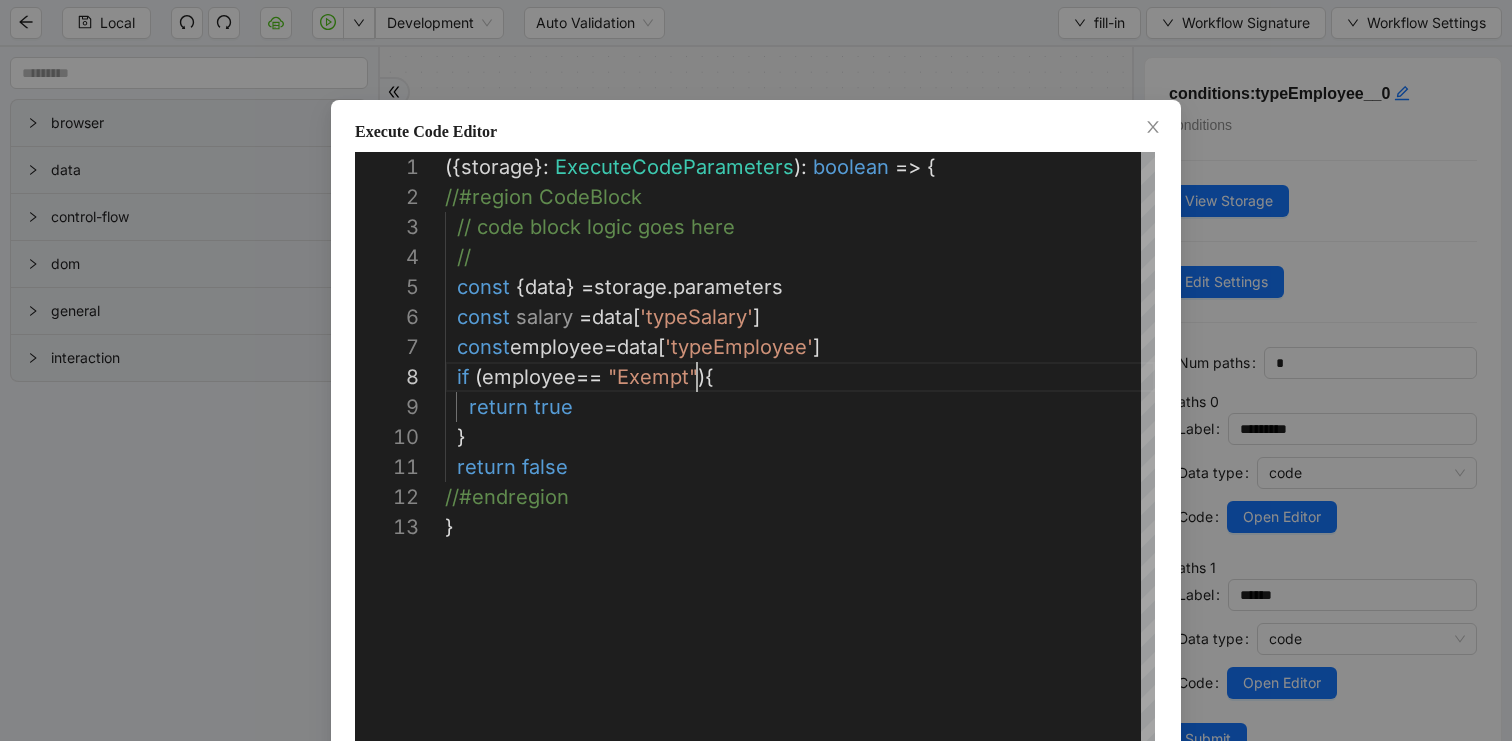 click on "**********" at bounding box center [756, 370] 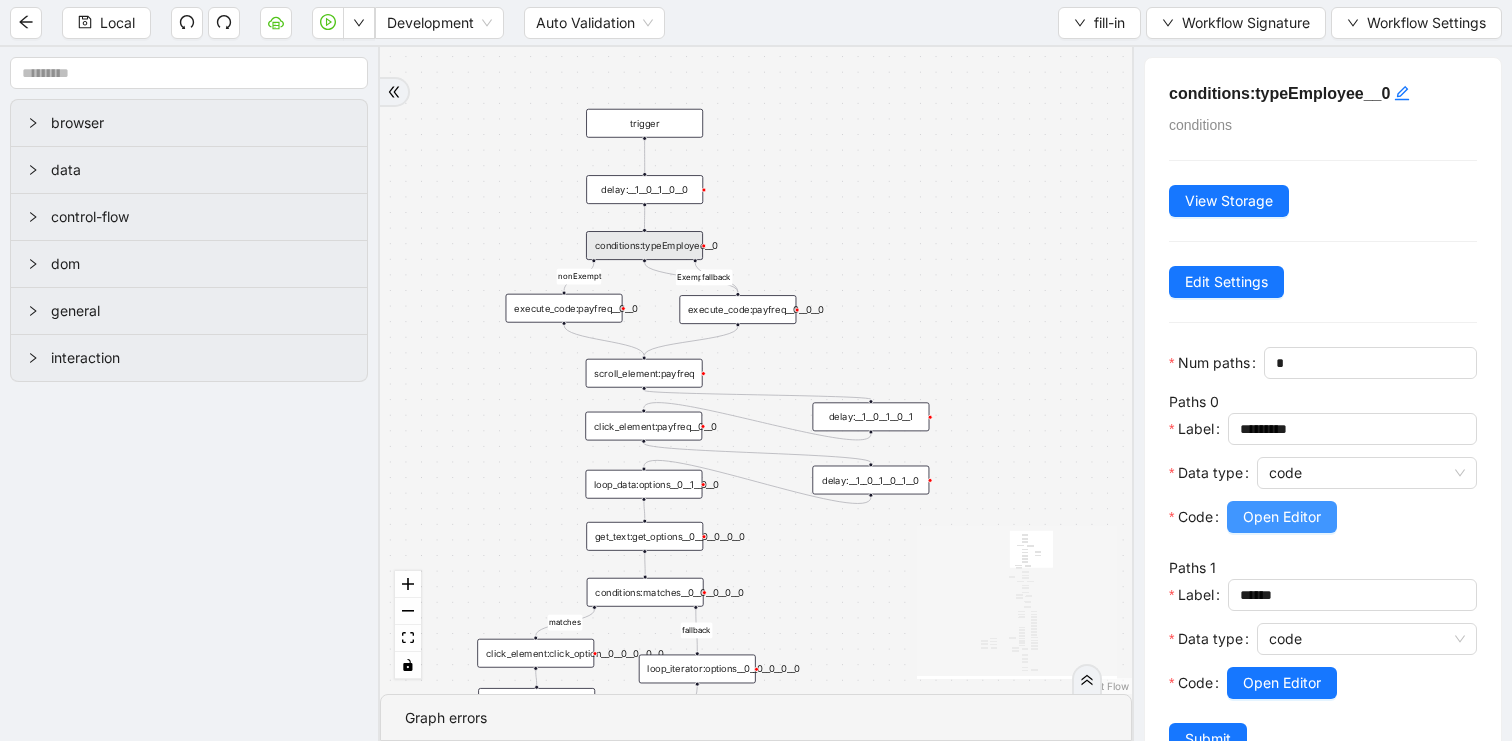 click on "Open Editor" at bounding box center (1282, 517) 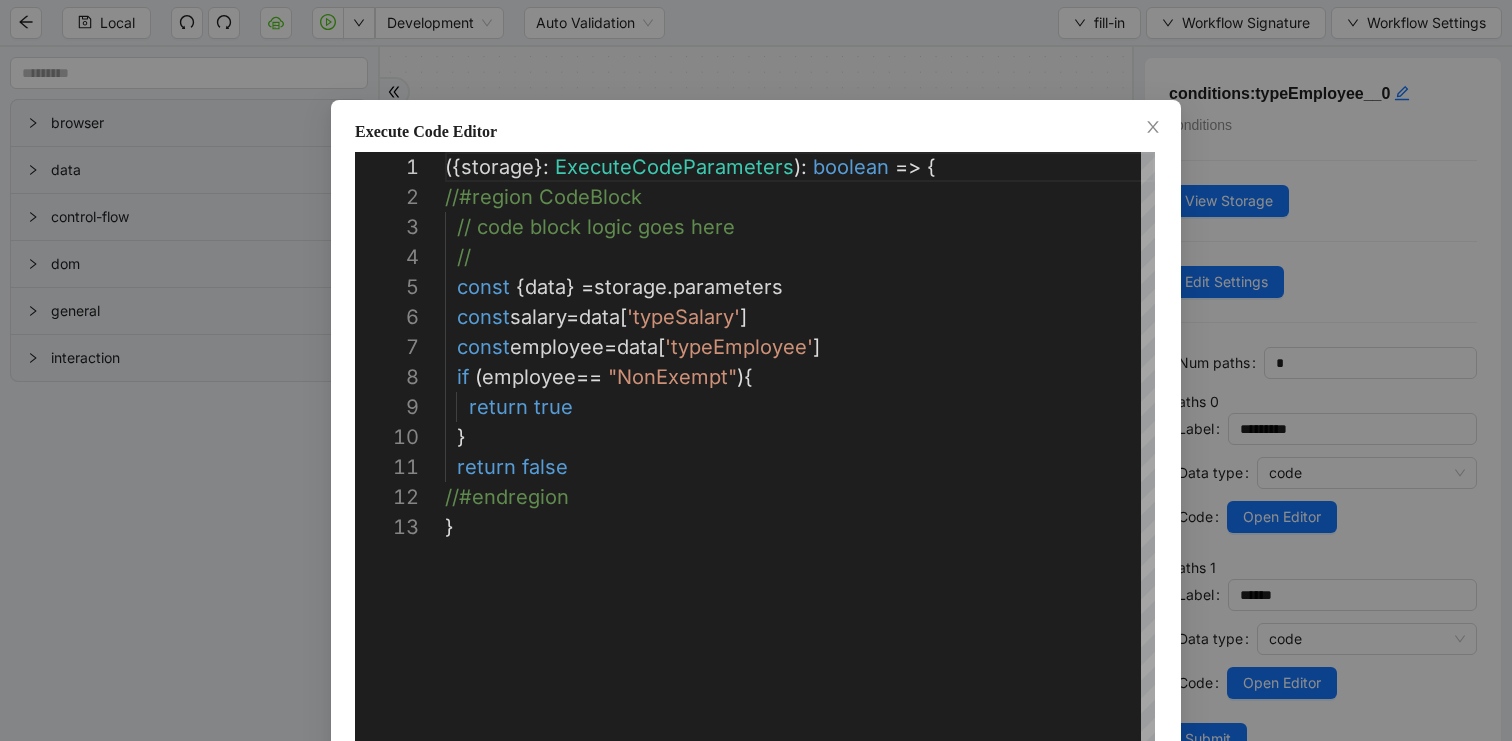 scroll, scrollTop: 300, scrollLeft: 0, axis: vertical 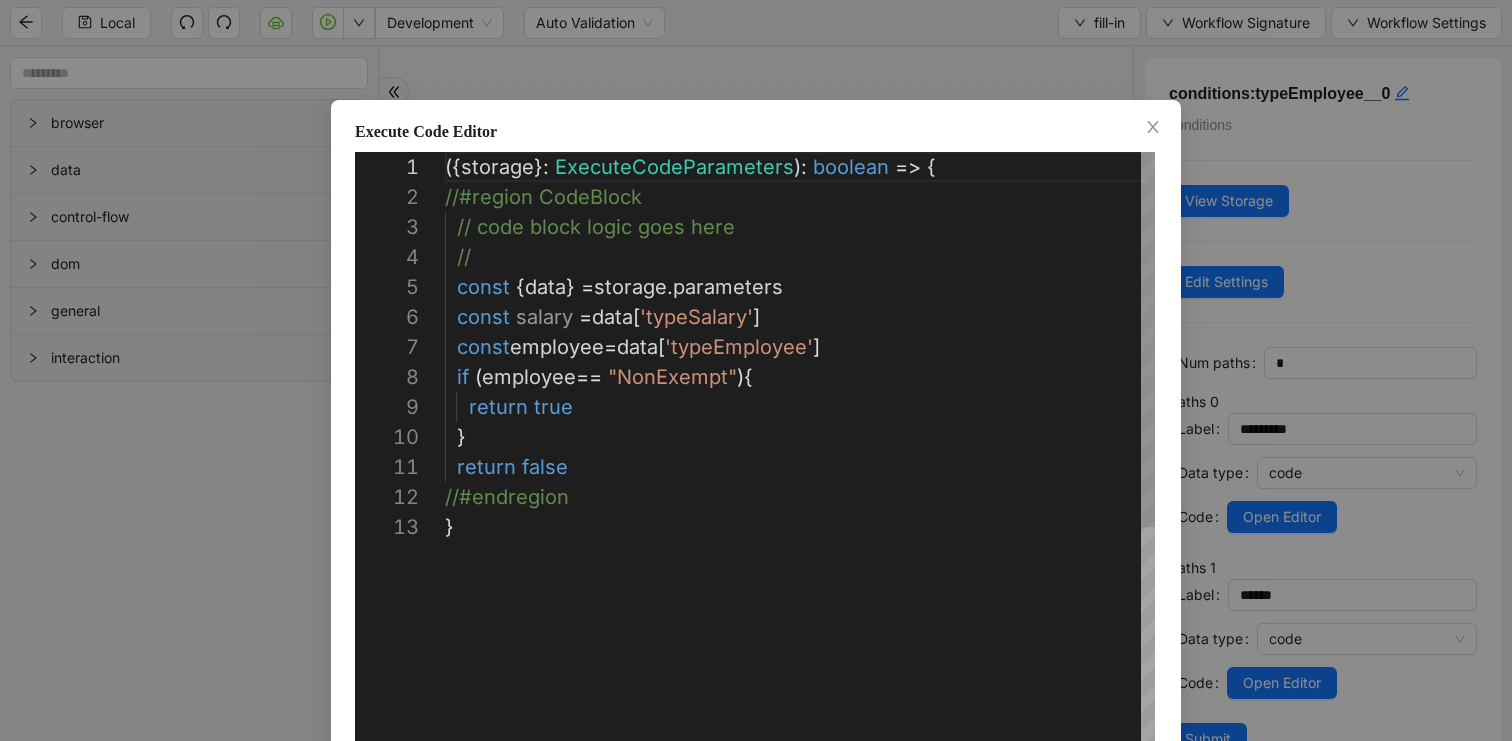 click on "({  storage  }:   ExecuteCodeParameters ):   boolean   =>   { //#region CodeBlock    // code block logic goes here    //    const   { data }   =  storage . parameters    const   salary   =  data [ 'typeSalary' ]    const  employee  =  data [ 'typeEmployee' ]    if   ( employee  ==   "NonExempt" ){      return   true    }    return   false //#endregion }" at bounding box center [800, 632] 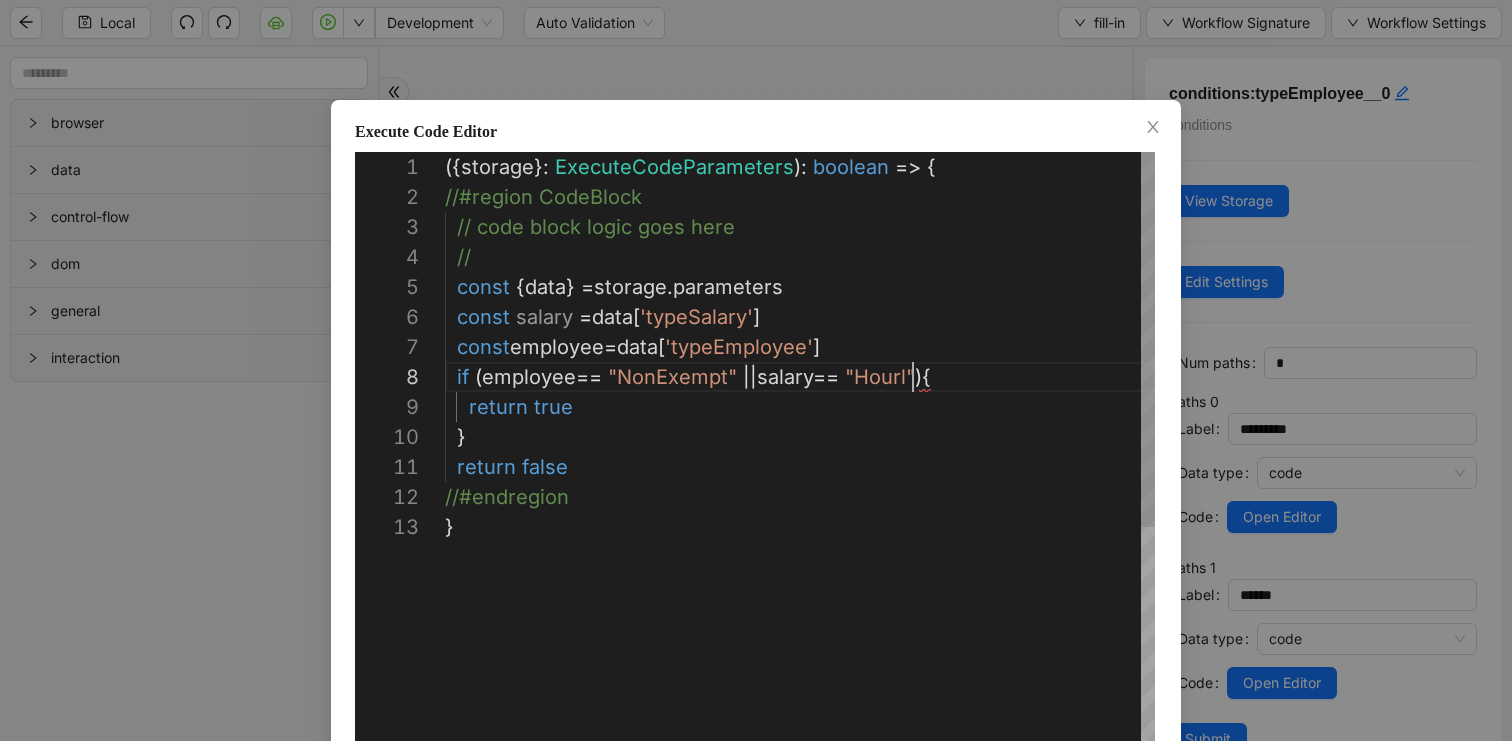 scroll, scrollTop: 210, scrollLeft: 479, axis: both 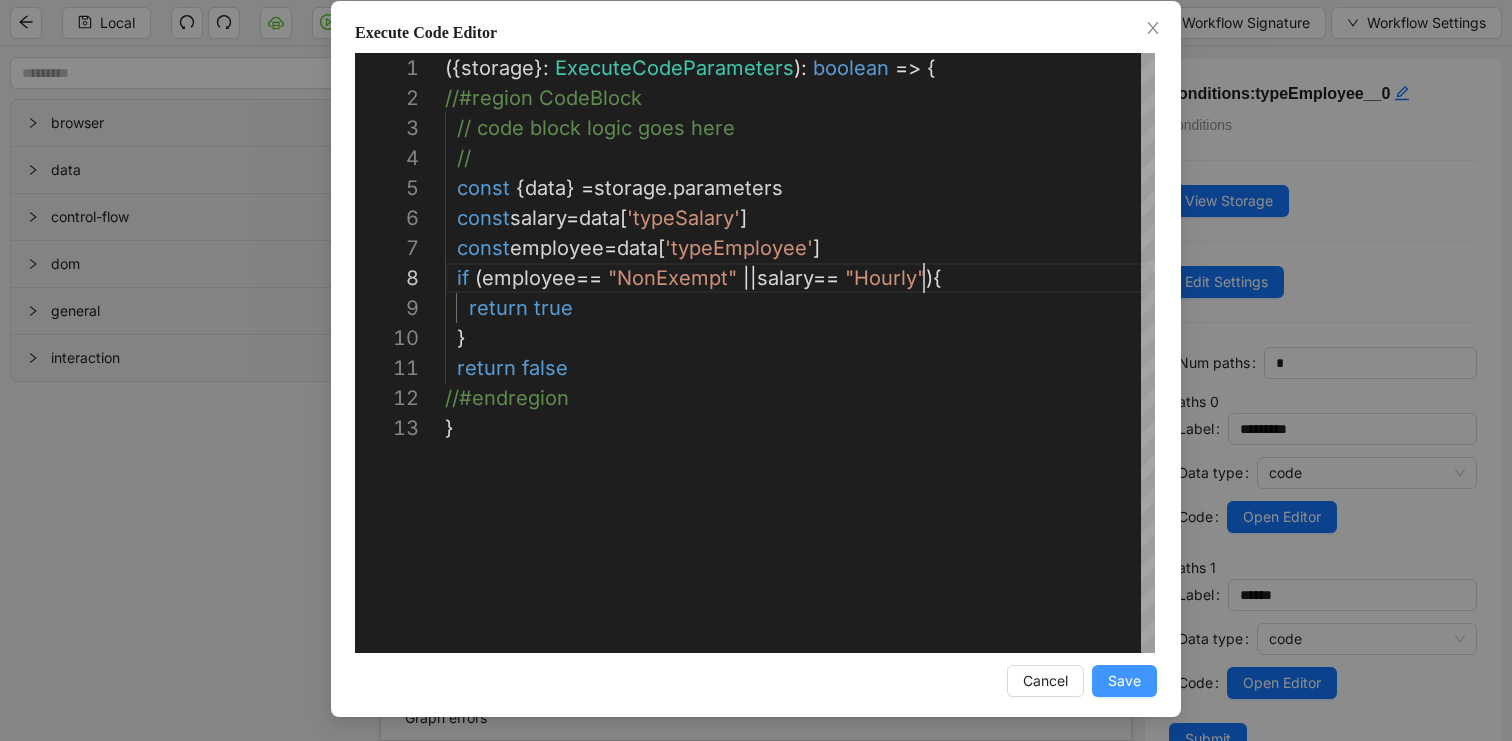 type on "**********" 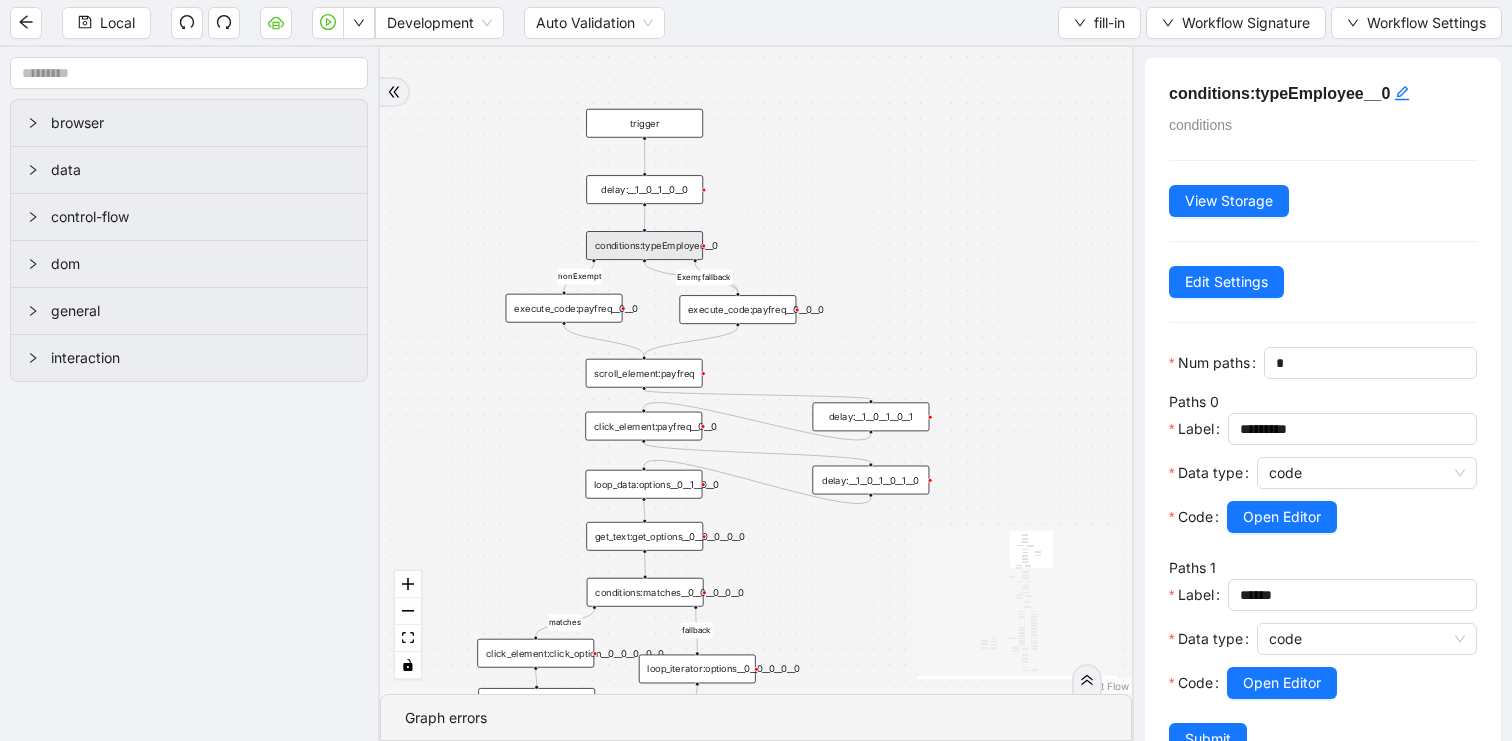 scroll, scrollTop: 0, scrollLeft: 0, axis: both 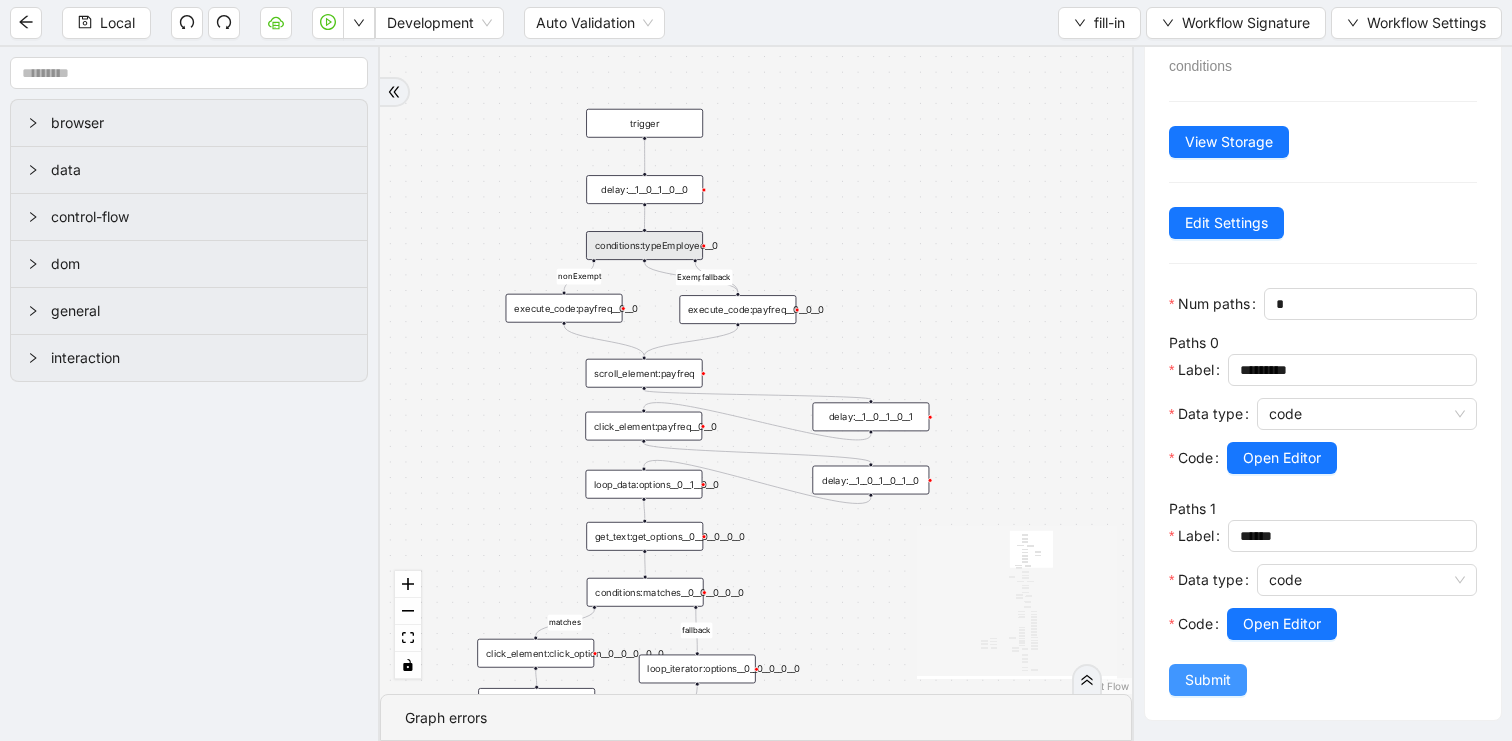 click on "Submit" at bounding box center (1208, 680) 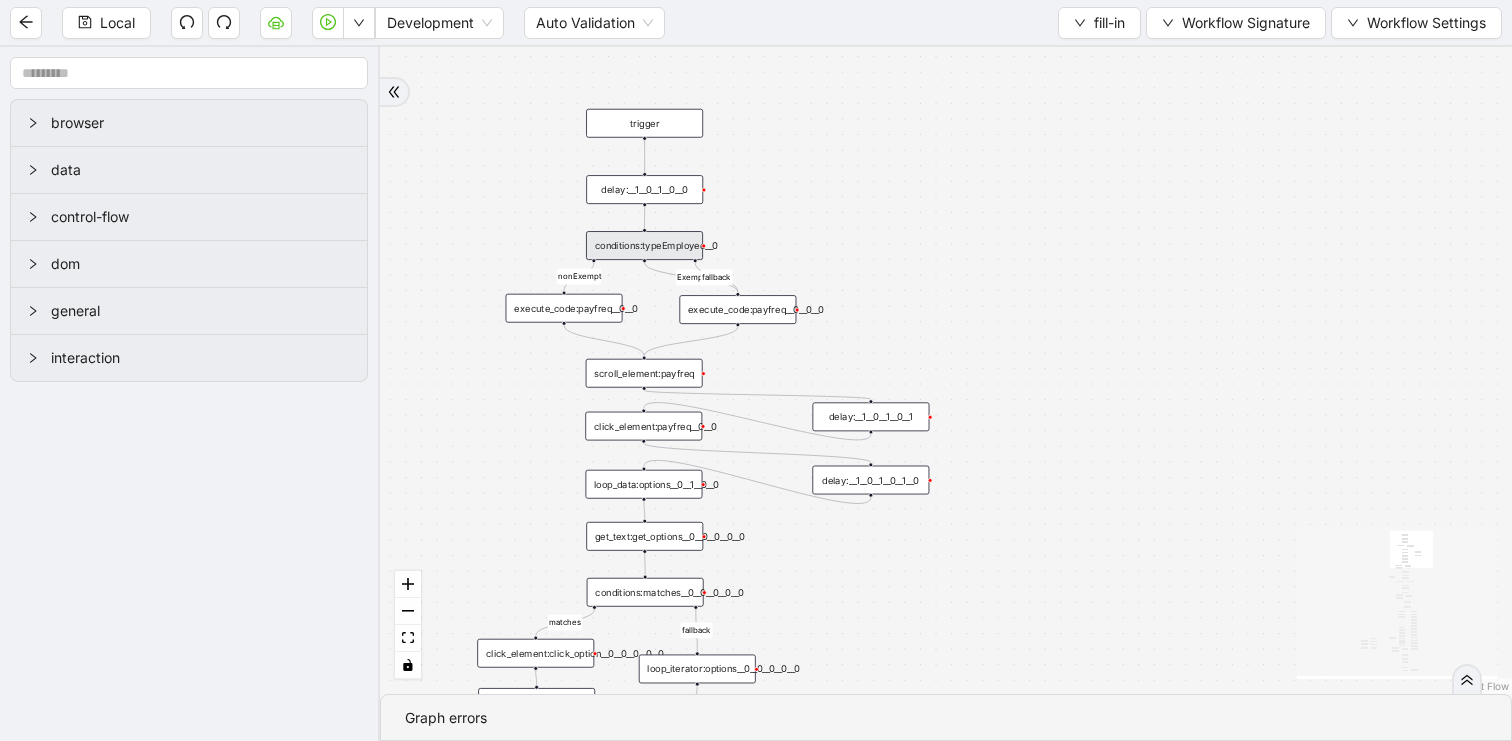 scroll, scrollTop: 0, scrollLeft: 0, axis: both 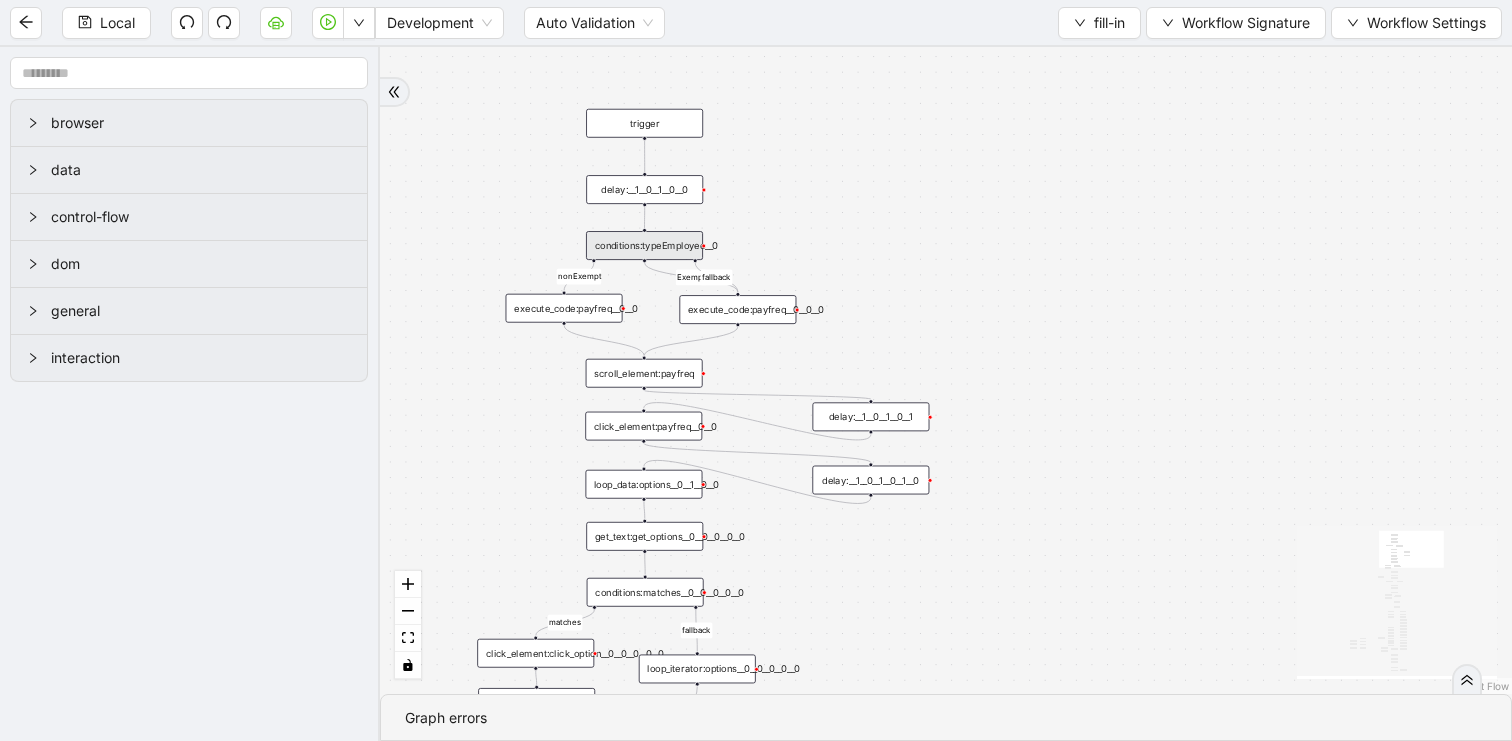 click on "conditions:typeEmployee__0" at bounding box center [644, 245] 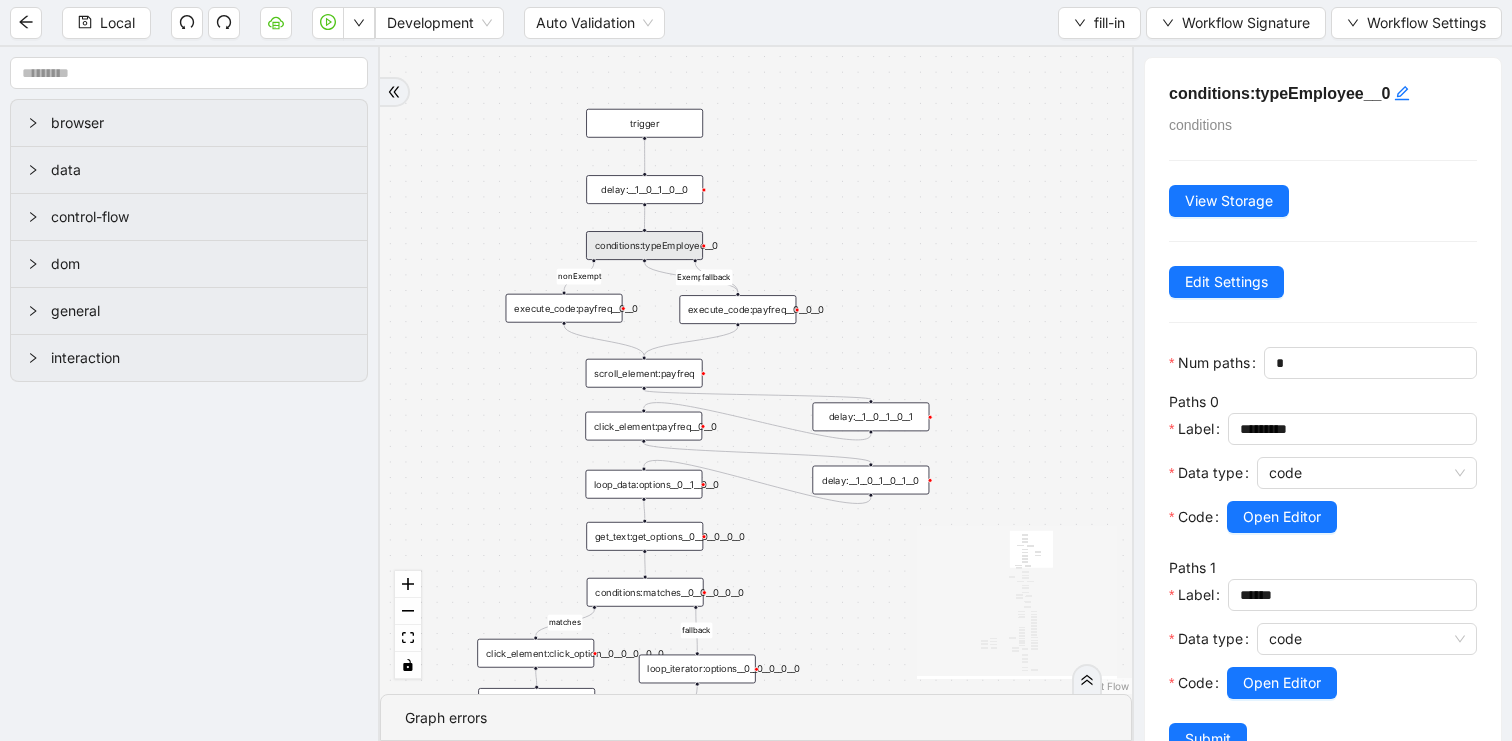 scroll, scrollTop: 59, scrollLeft: 0, axis: vertical 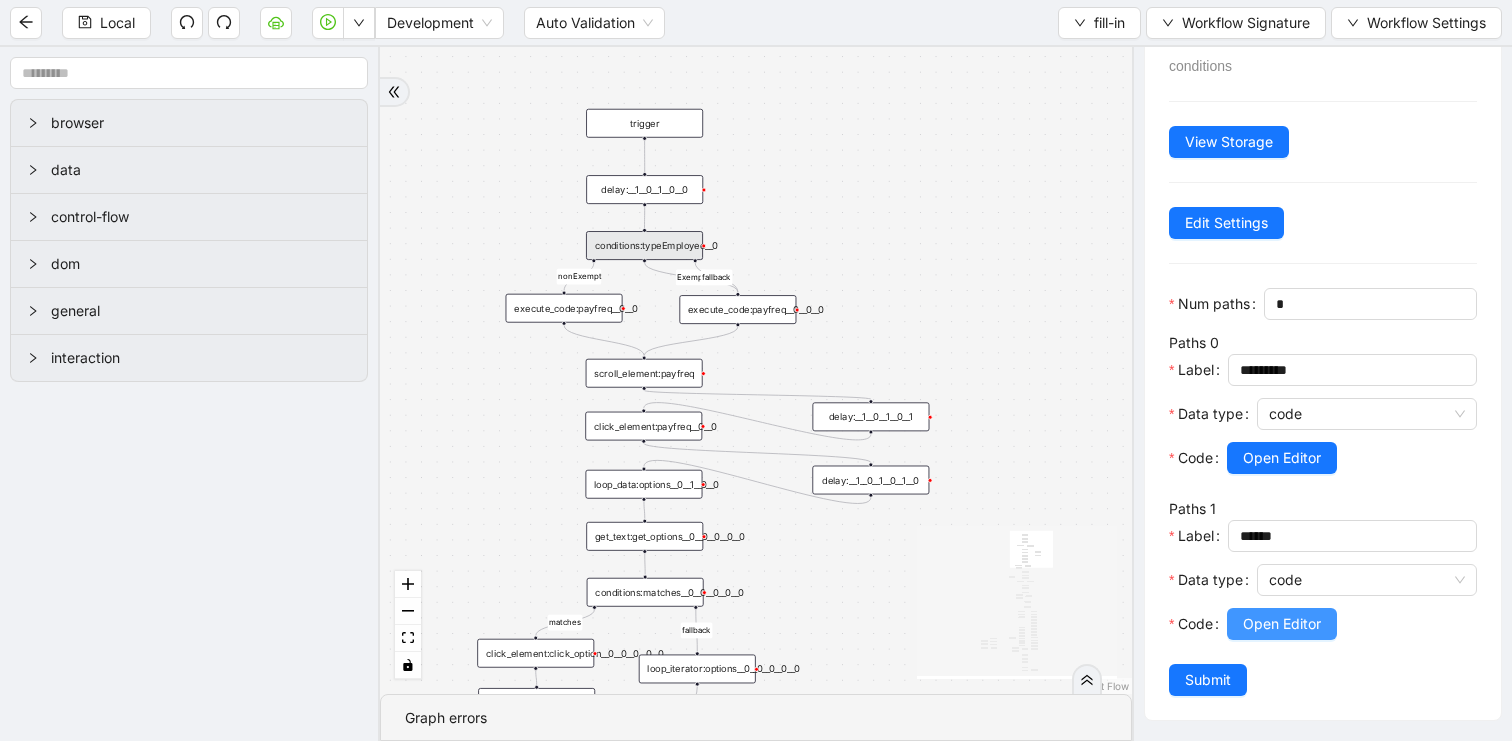 click on "Open Editor" at bounding box center (1282, 624) 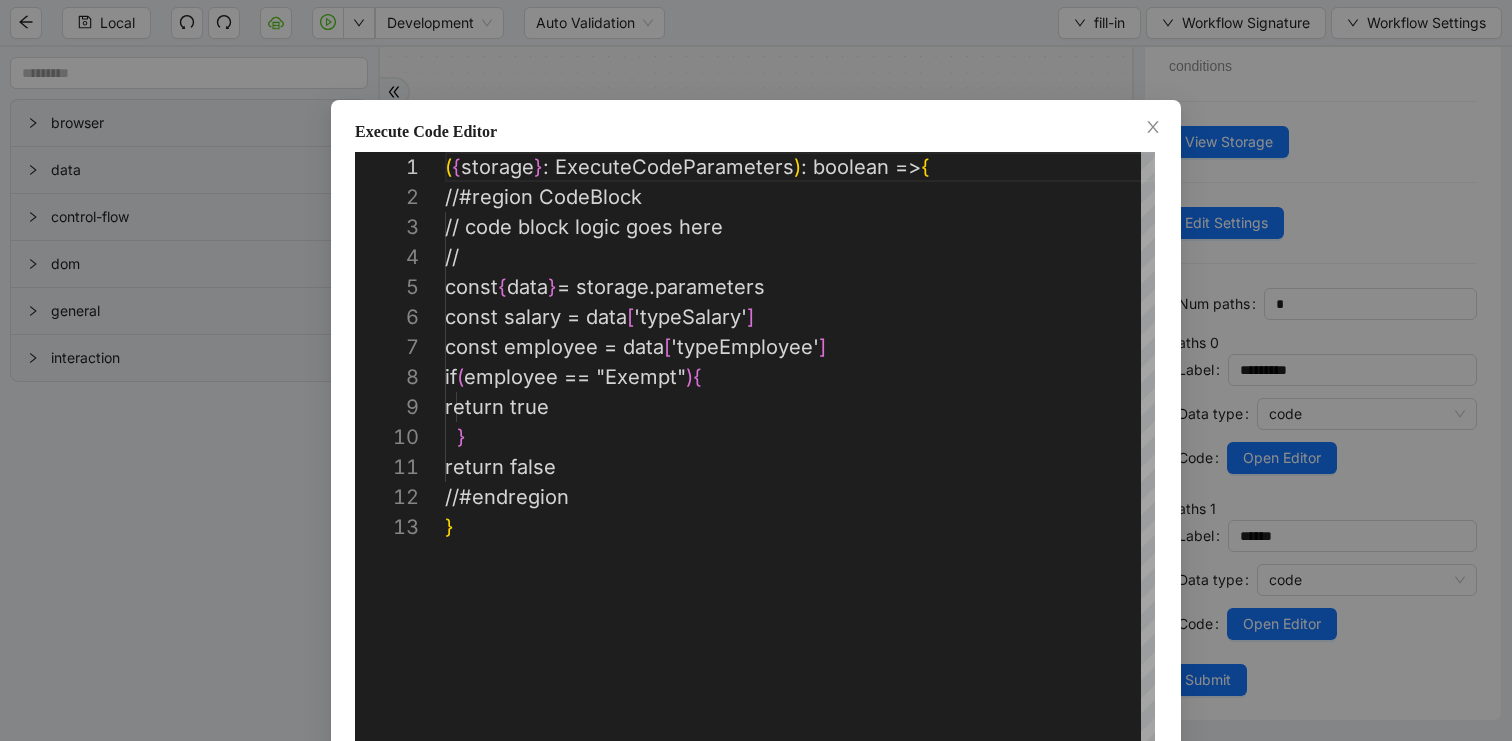 scroll, scrollTop: 300, scrollLeft: 0, axis: vertical 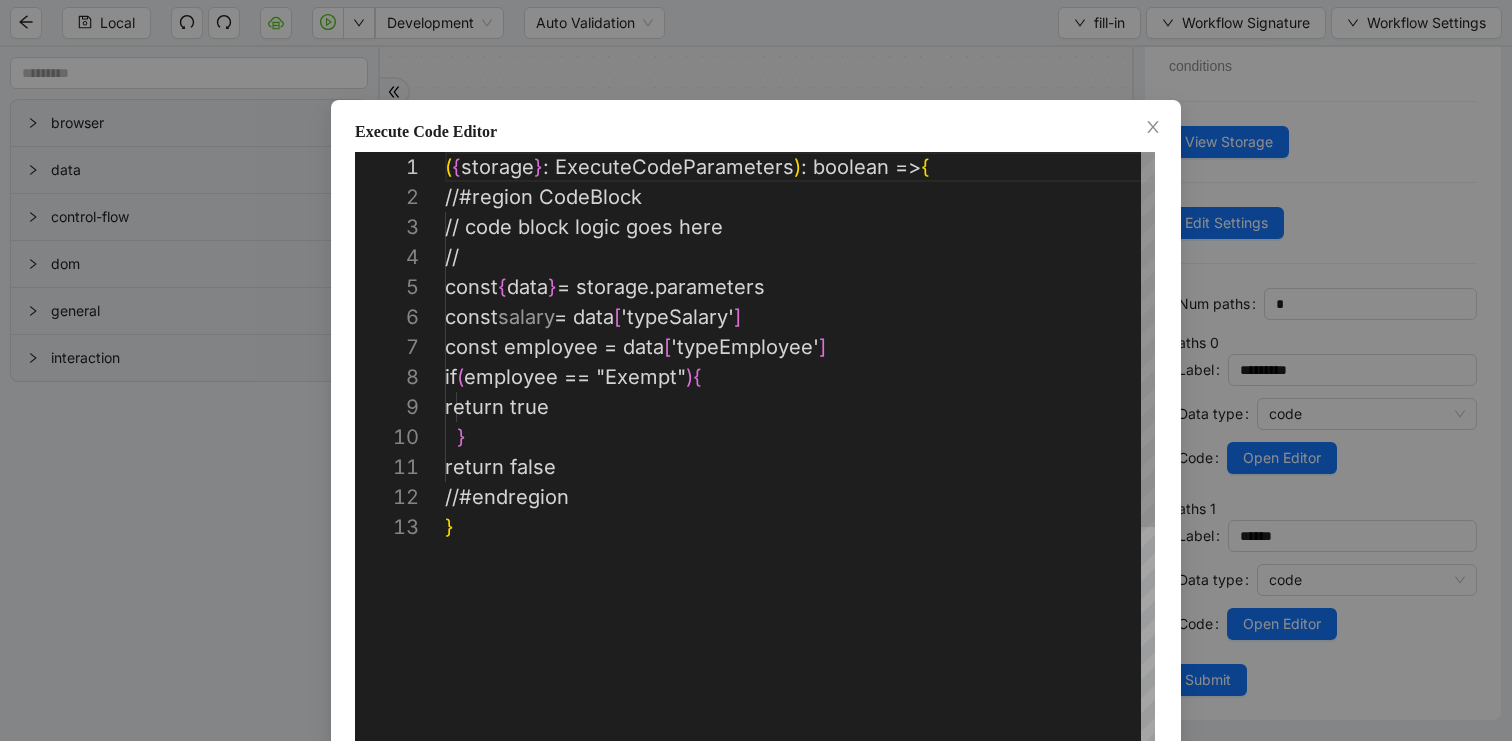 click on "( {  storage  } : ExecuteCodeParameters ) : boolean =>  { //#region CodeBlock   // code block logic goes here   //   const  {  data  }  = storage.parameters   const  salary  = data [ 'typeSalary' ]   const employee = data [ 'typeEmployee' ]   if  ( employee == "Exempt" ) {     return true    }   return false //#endregion }" at bounding box center [800, 632] 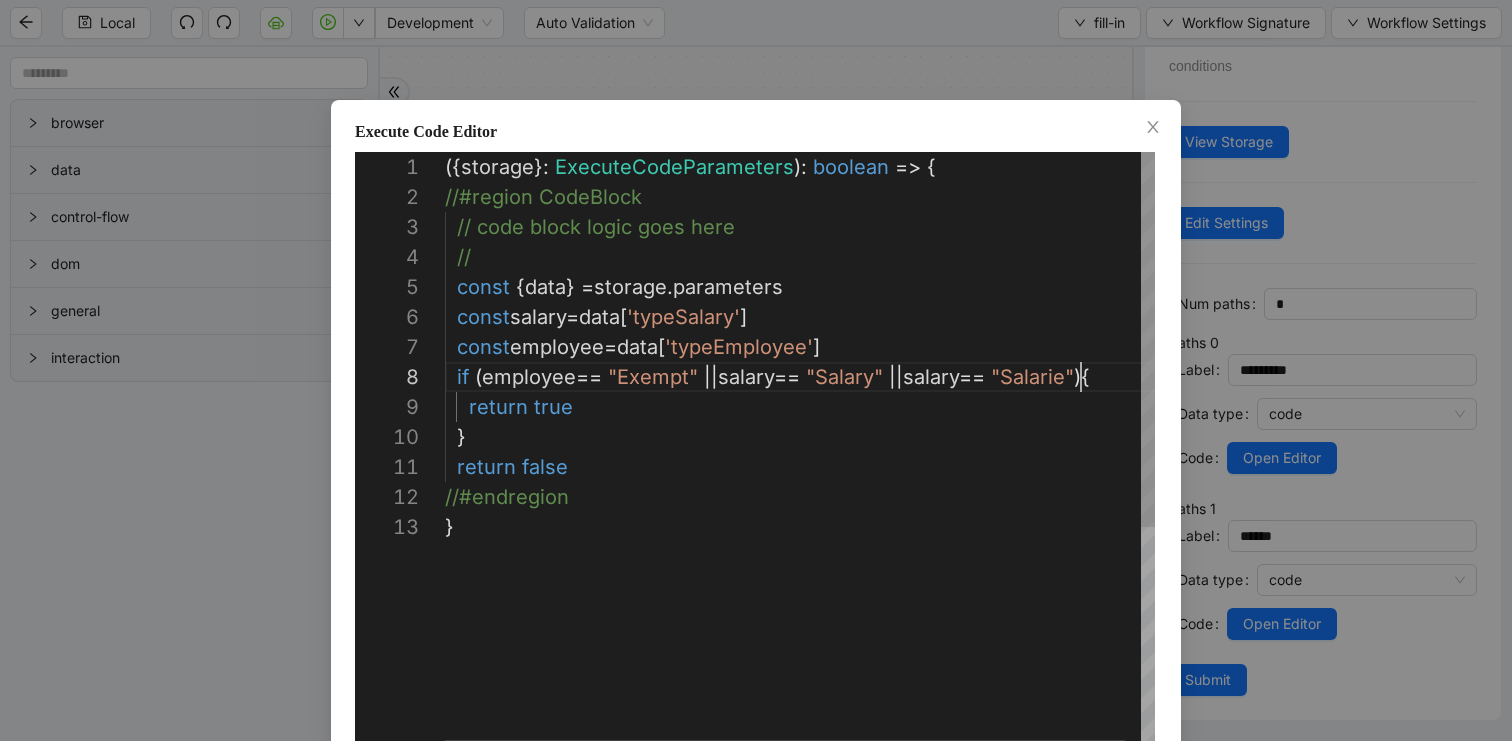 scroll, scrollTop: 210, scrollLeft: 649, axis: both 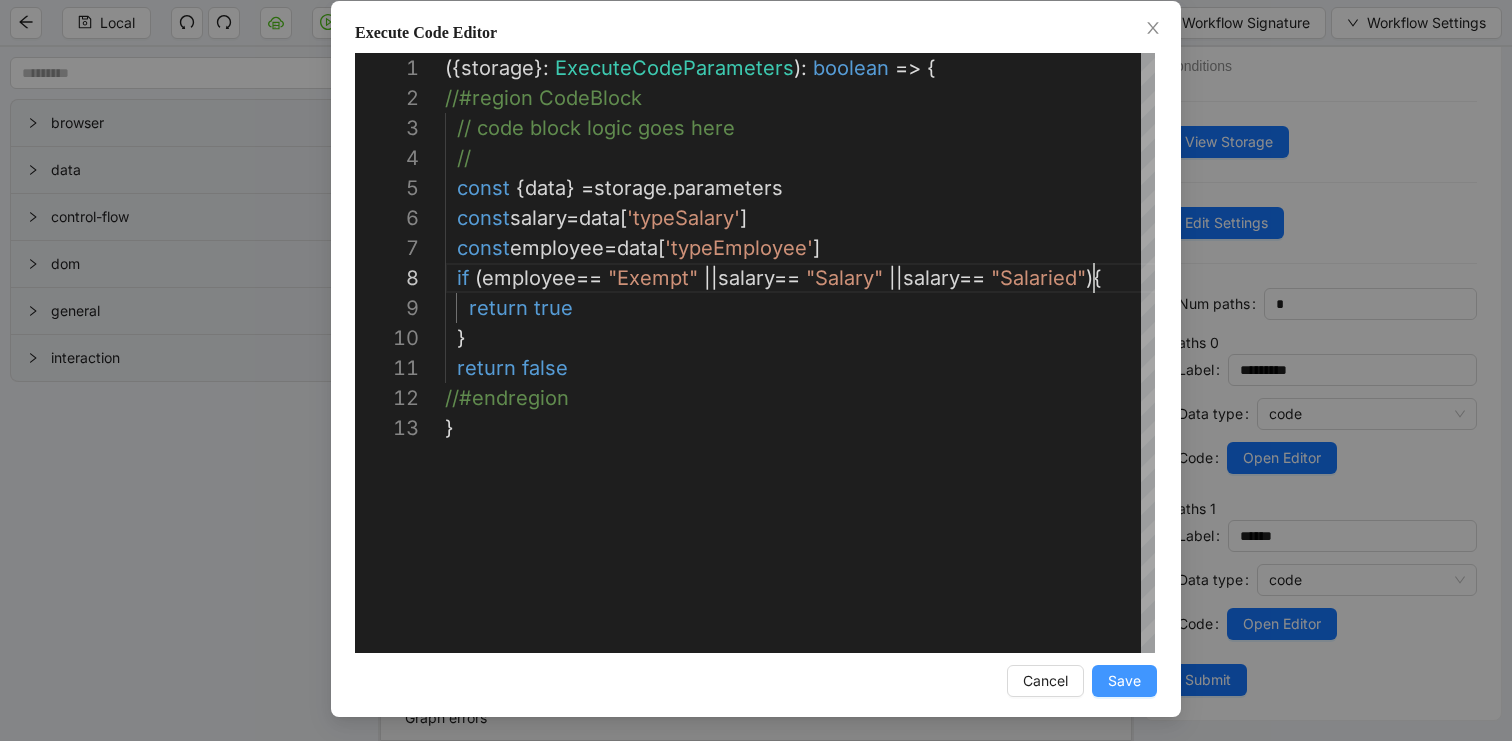 type on "**********" 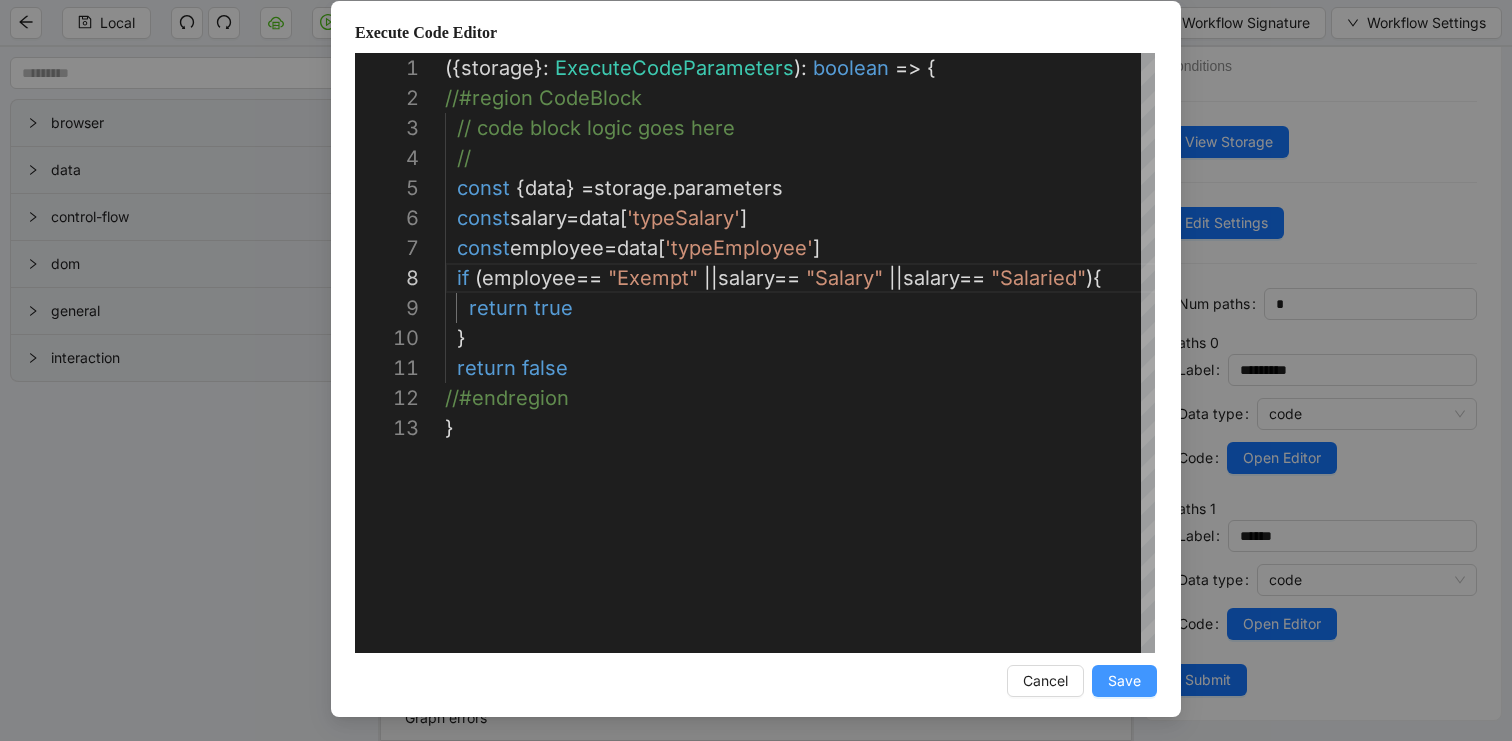 scroll, scrollTop: 0, scrollLeft: 0, axis: both 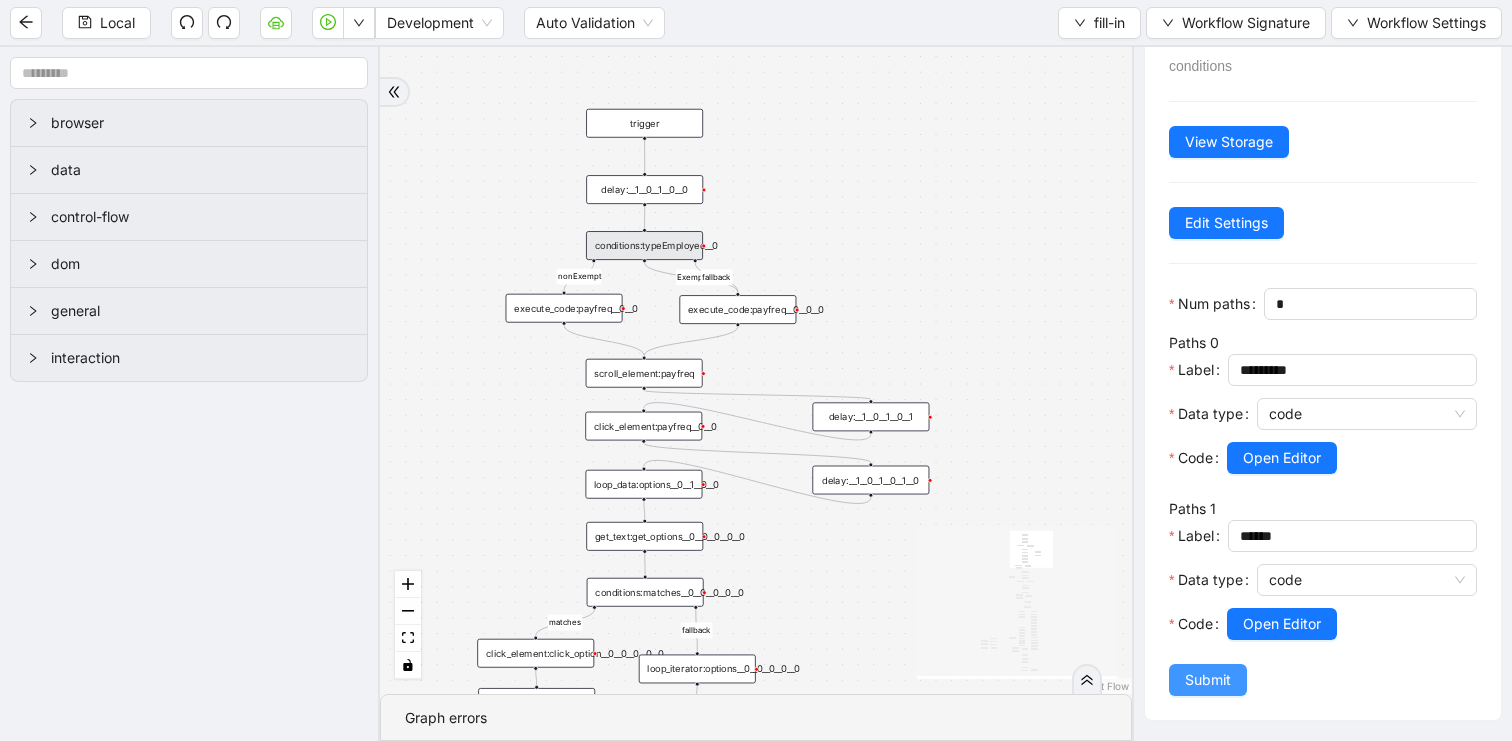 click on "Submit" at bounding box center (1208, 680) 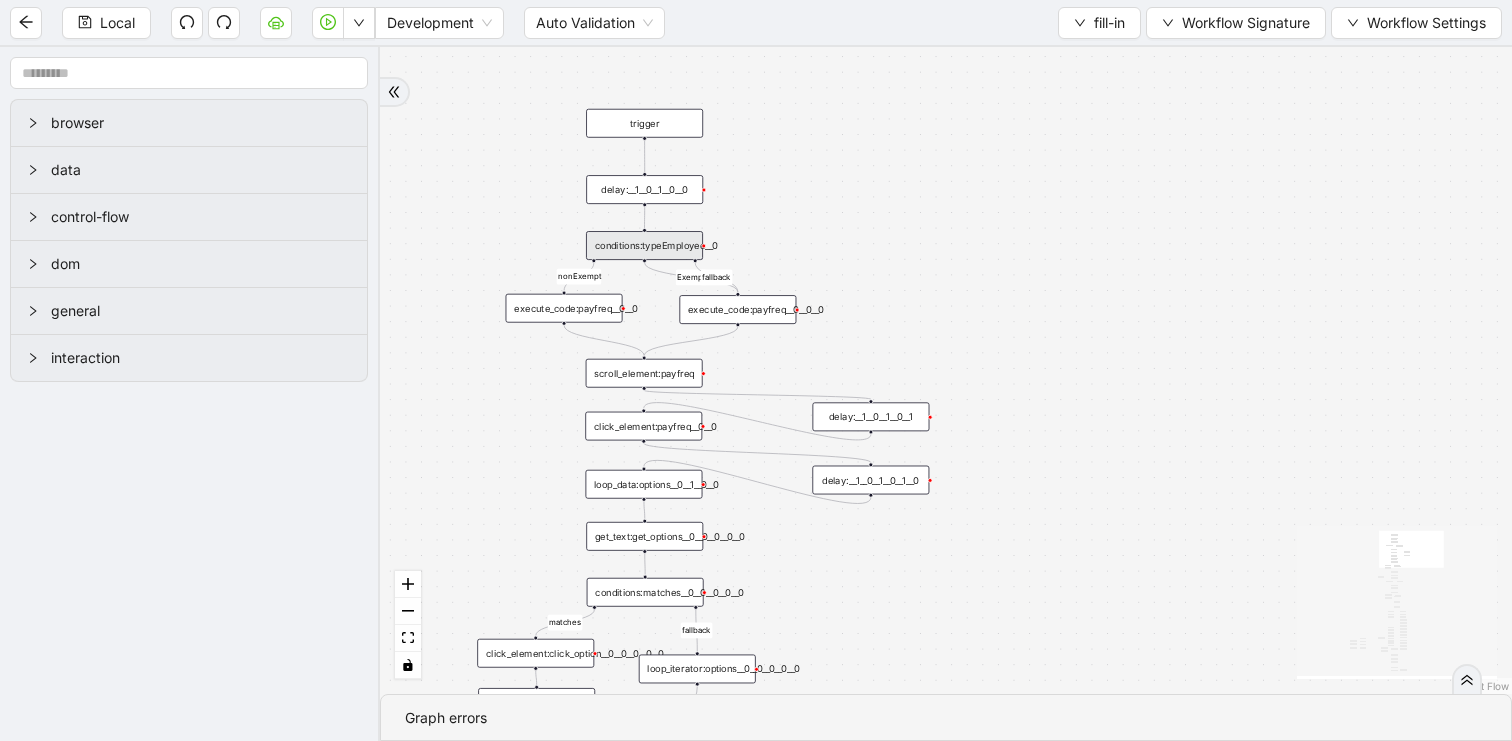 scroll, scrollTop: 0, scrollLeft: 0, axis: both 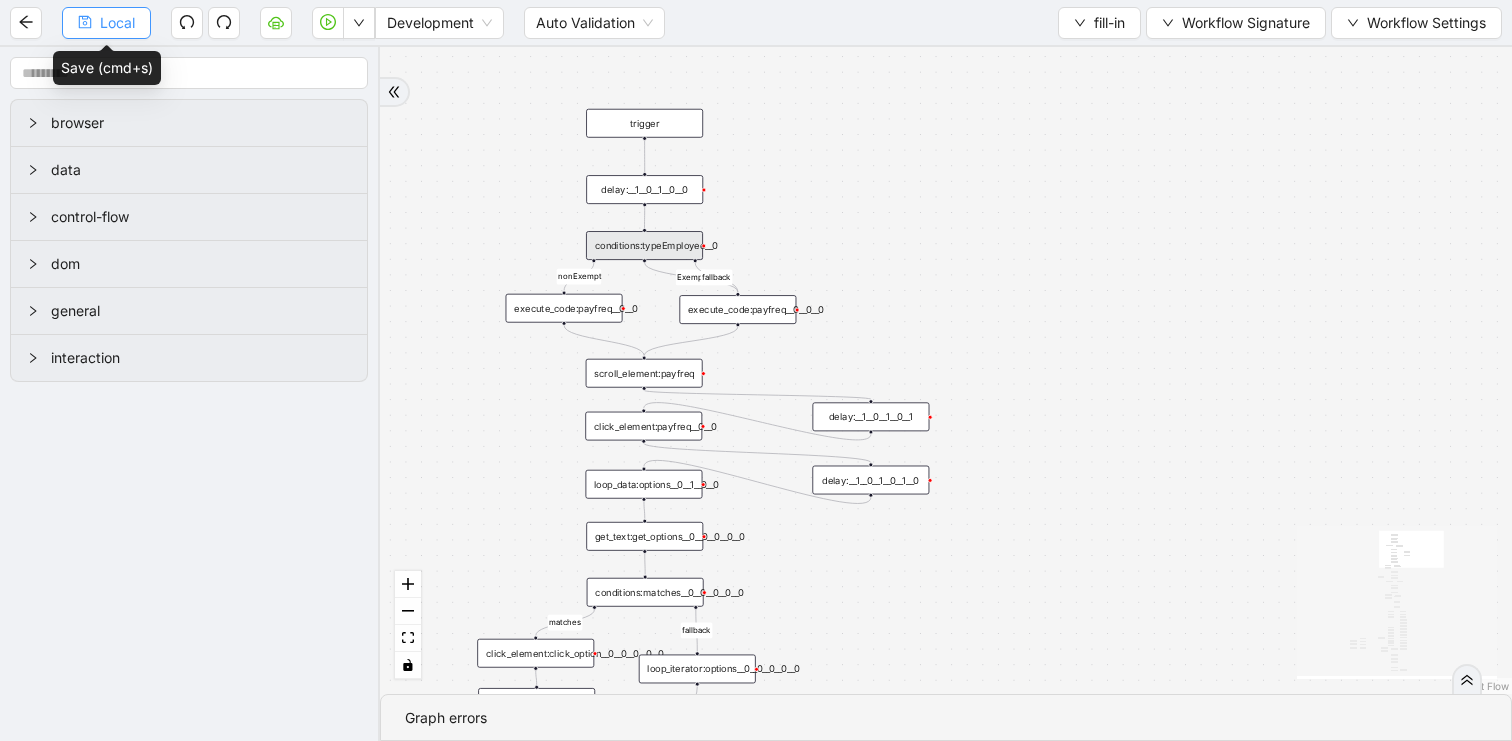 click on "Local" at bounding box center (117, 23) 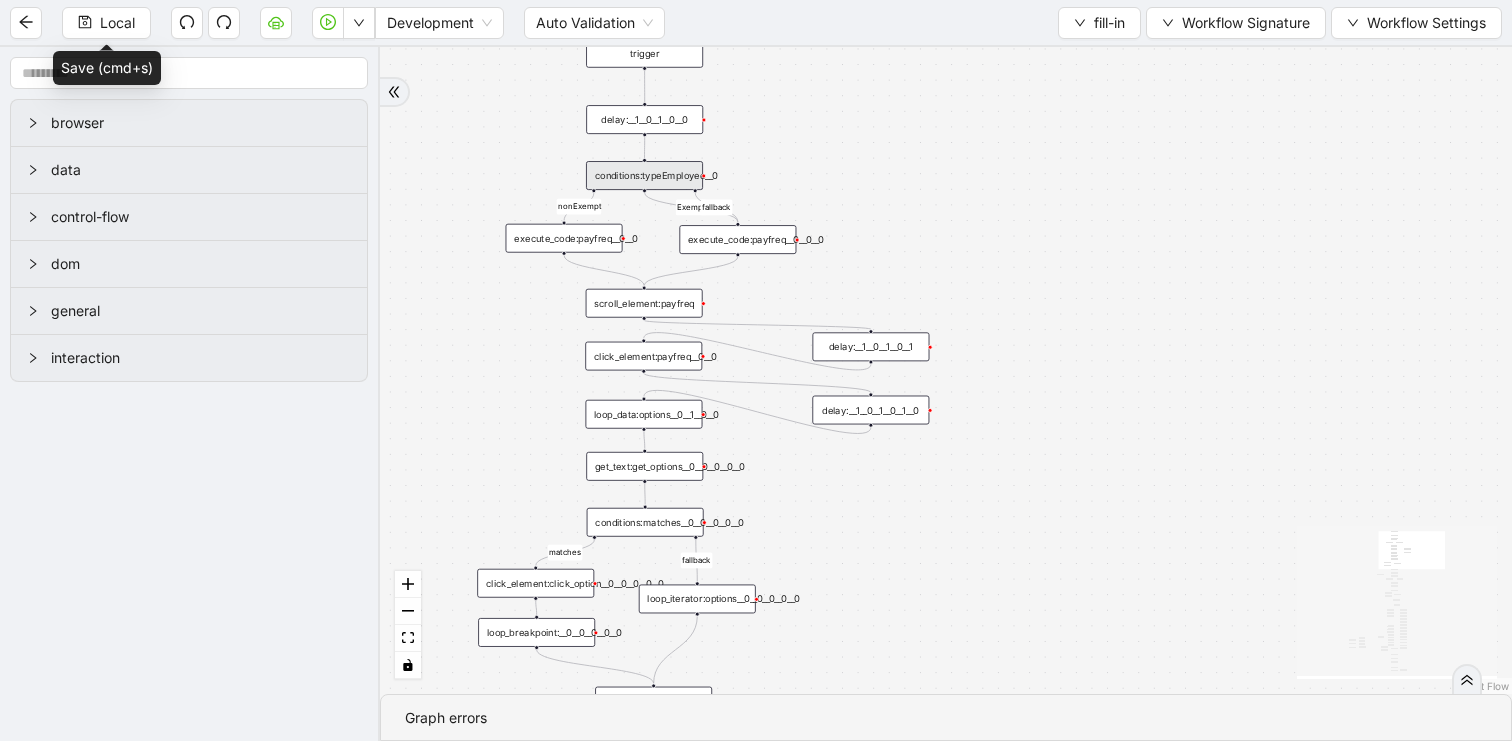 drag, startPoint x: 973, startPoint y: 359, endPoint x: 973, endPoint y: 98, distance: 261 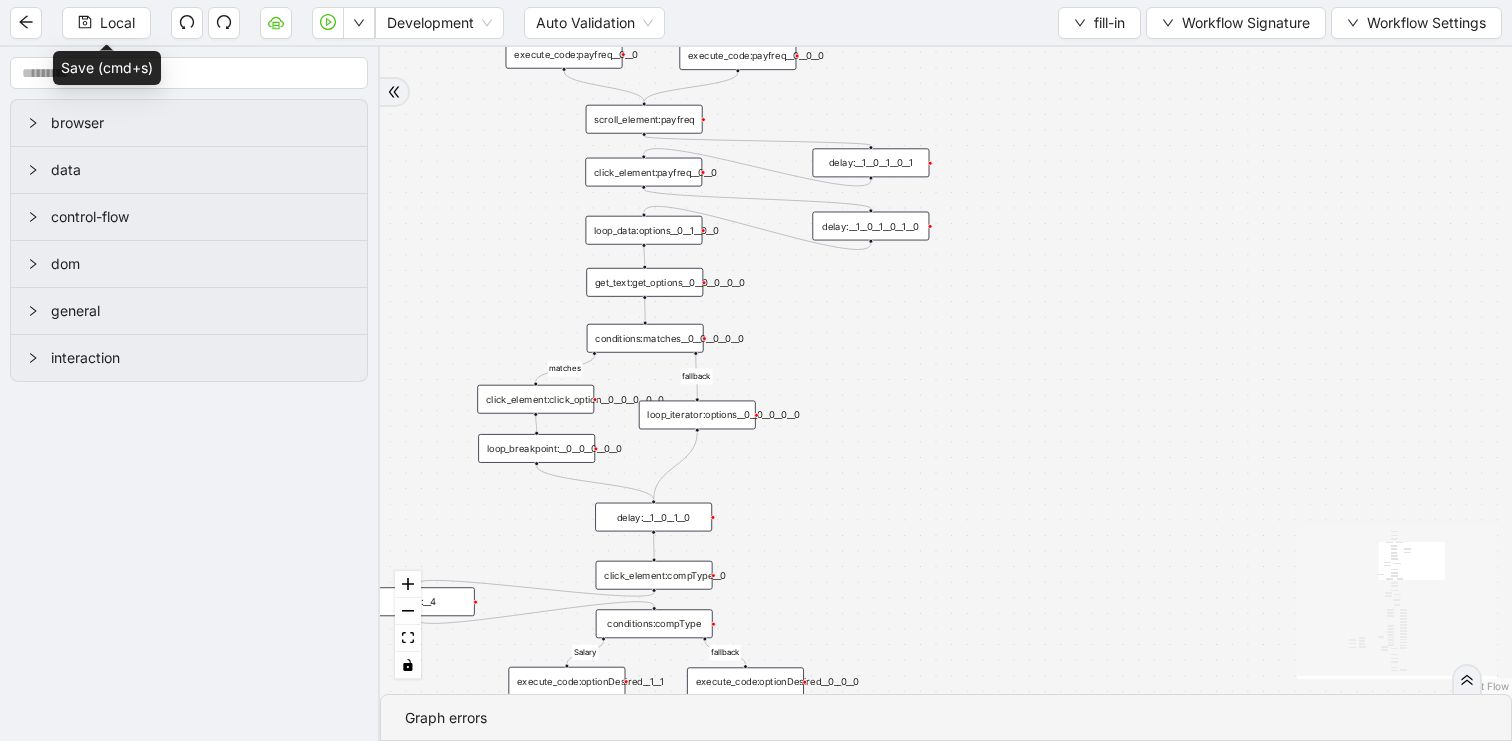 drag, startPoint x: 990, startPoint y: 244, endPoint x: 1000, endPoint y: 422, distance: 178.28067 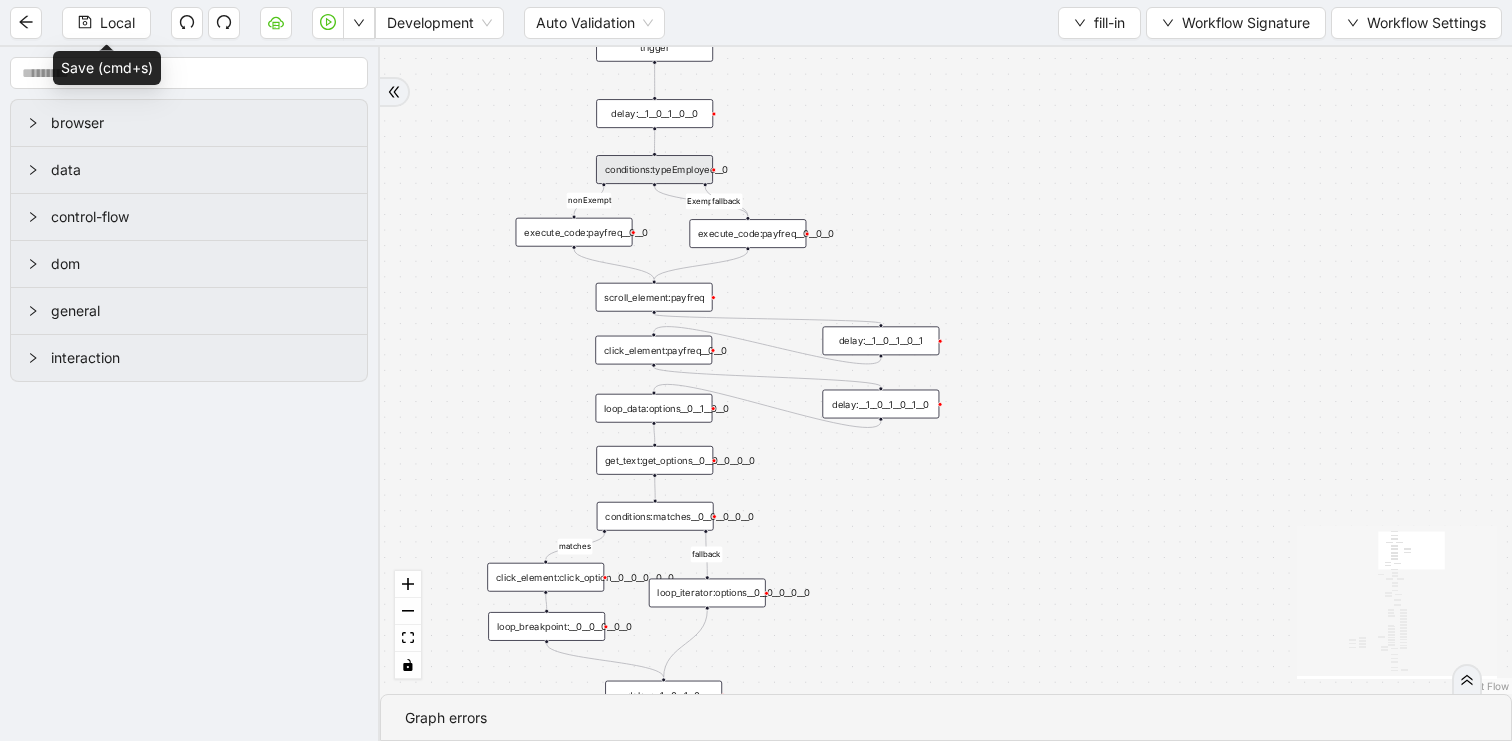 click on "conditions:typeEmployee__0" at bounding box center (654, 169) 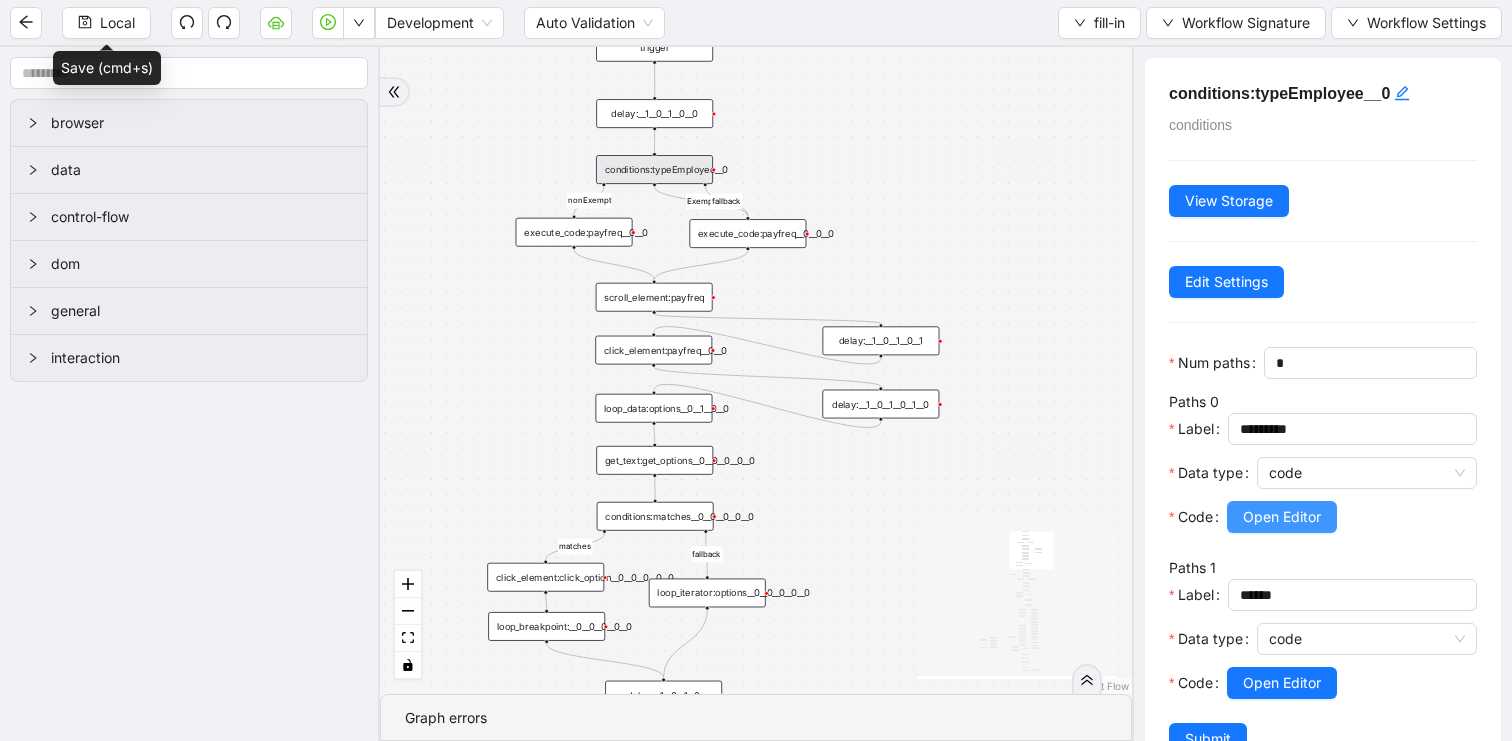 click on "Open Editor" at bounding box center [1282, 517] 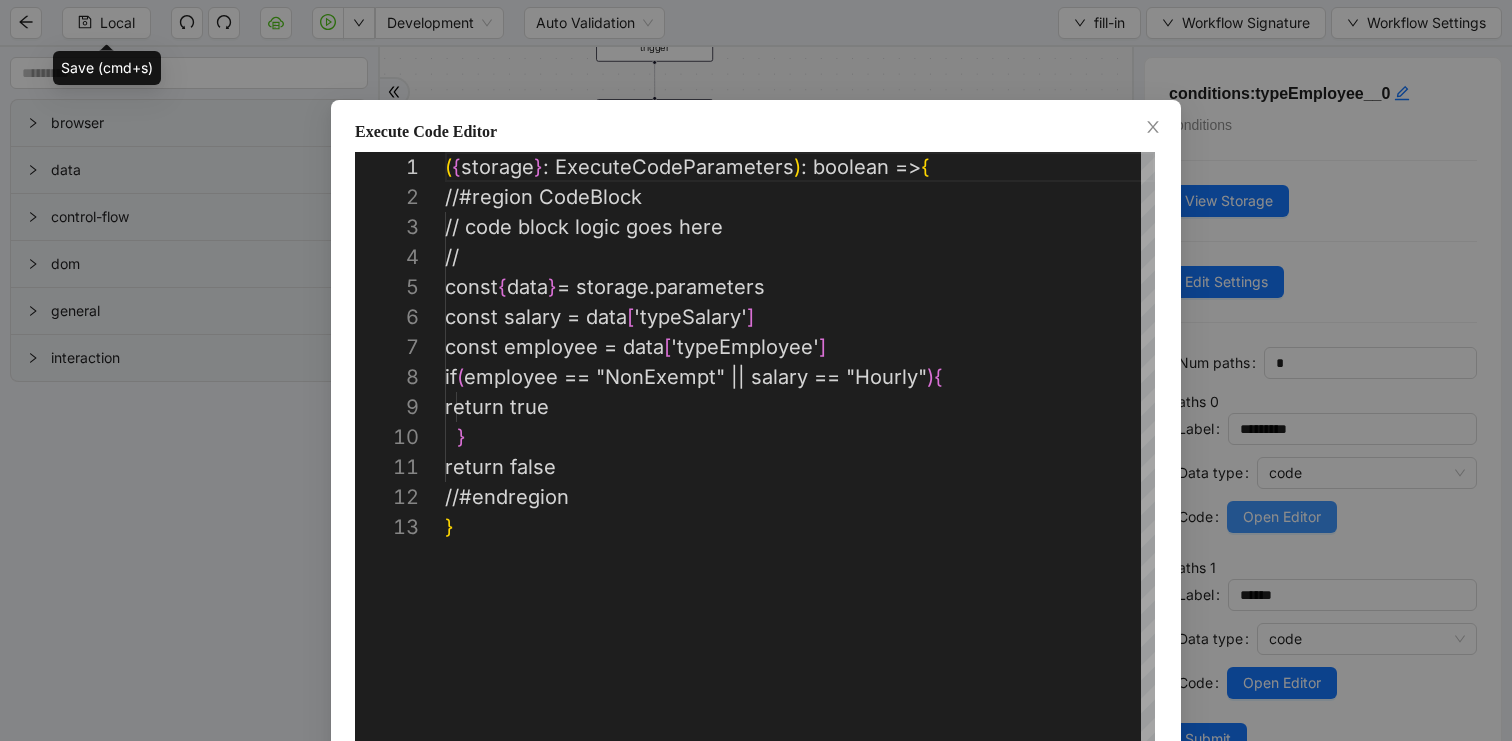scroll, scrollTop: 300, scrollLeft: 0, axis: vertical 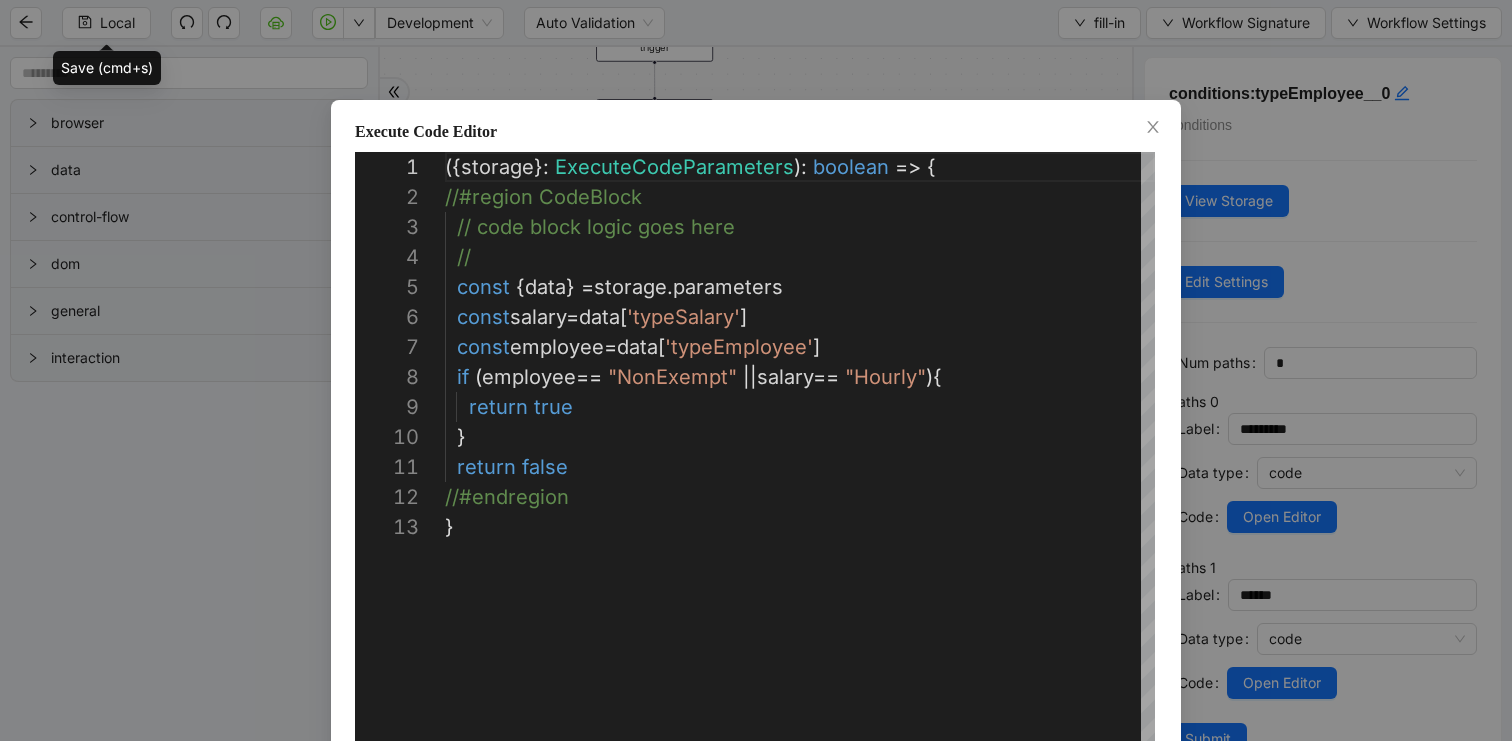 click on "**********" at bounding box center (756, 370) 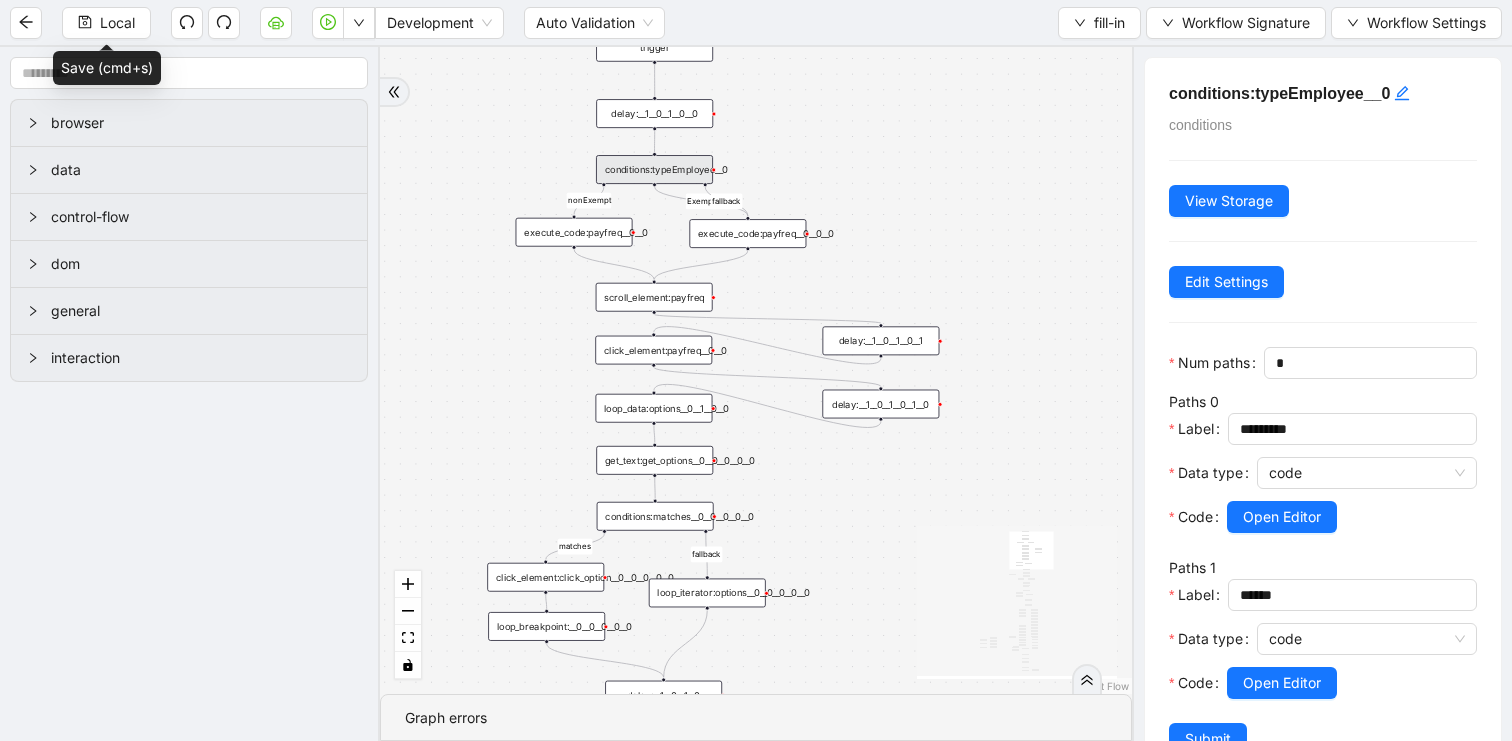 click on "fallback matches fallback matches Salary fallback fallback matches nonExempt Exempt fallback VHCNonExempt VHCExempt fallback onError trigger get_text:get_options__0__0__0__0__0 conditions:matches__0__0__0__0__0 click_element:click_option__0__0__0__0__0 loop_iterator:options__0__0__0__0__0 loop_breakpoint:__0__0__0__0__0 loop_data:options__0__1__0__0 execute_code:payfreq__0__0 click_element:payfreq__0__0 click_element:standardHours__1__0 set_form_value:standardHours__1__0 delay:__0__0__0 delay:__1__0__1__0 click_element:compType__0 conditions:matches__0__0__0__1 click_element:click_option__0__0__0__1 loop_iterator:options__0__0__0__1 loop_breakpoint:__0__0__0__1 loop_data:options__0__1__1 delay:__1__0__0 execute_code:optionDesired__0__0__0 execute_code:optionDesired__1__1 conditions:compType click_element:next click_element:gotonextsection click_element:RegularPayRate__1__0 set_form_value:RegularPayRate__1__0 delay:__1__1__1__0 delay:__1__0__0__0 wait_for_element:gotoNextSection delay:__2 delay:__1__0__0__1" at bounding box center [756, 370] 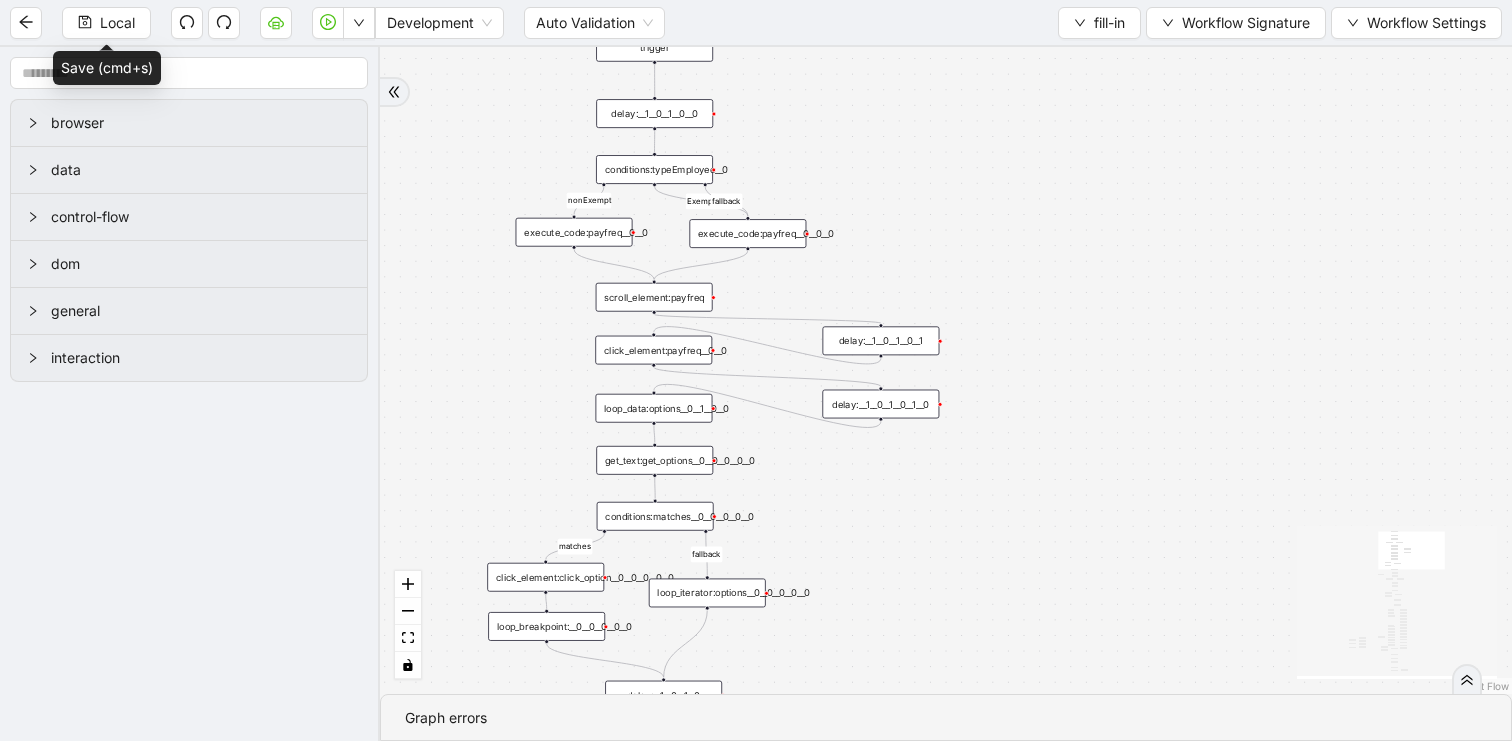 drag, startPoint x: 993, startPoint y: 487, endPoint x: 975, endPoint y: 100, distance: 387.41837 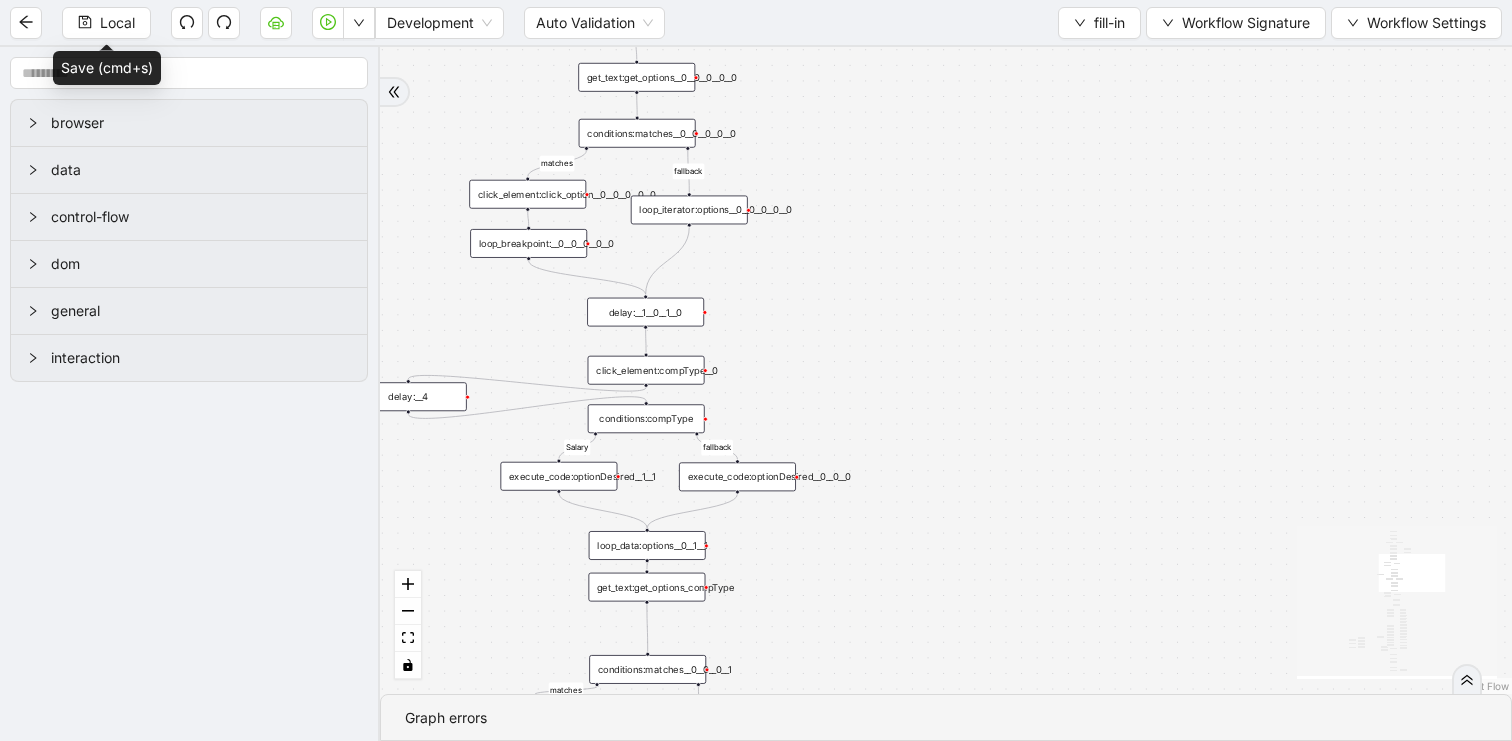 drag, startPoint x: 999, startPoint y: 401, endPoint x: 999, endPoint y: 125, distance: 276 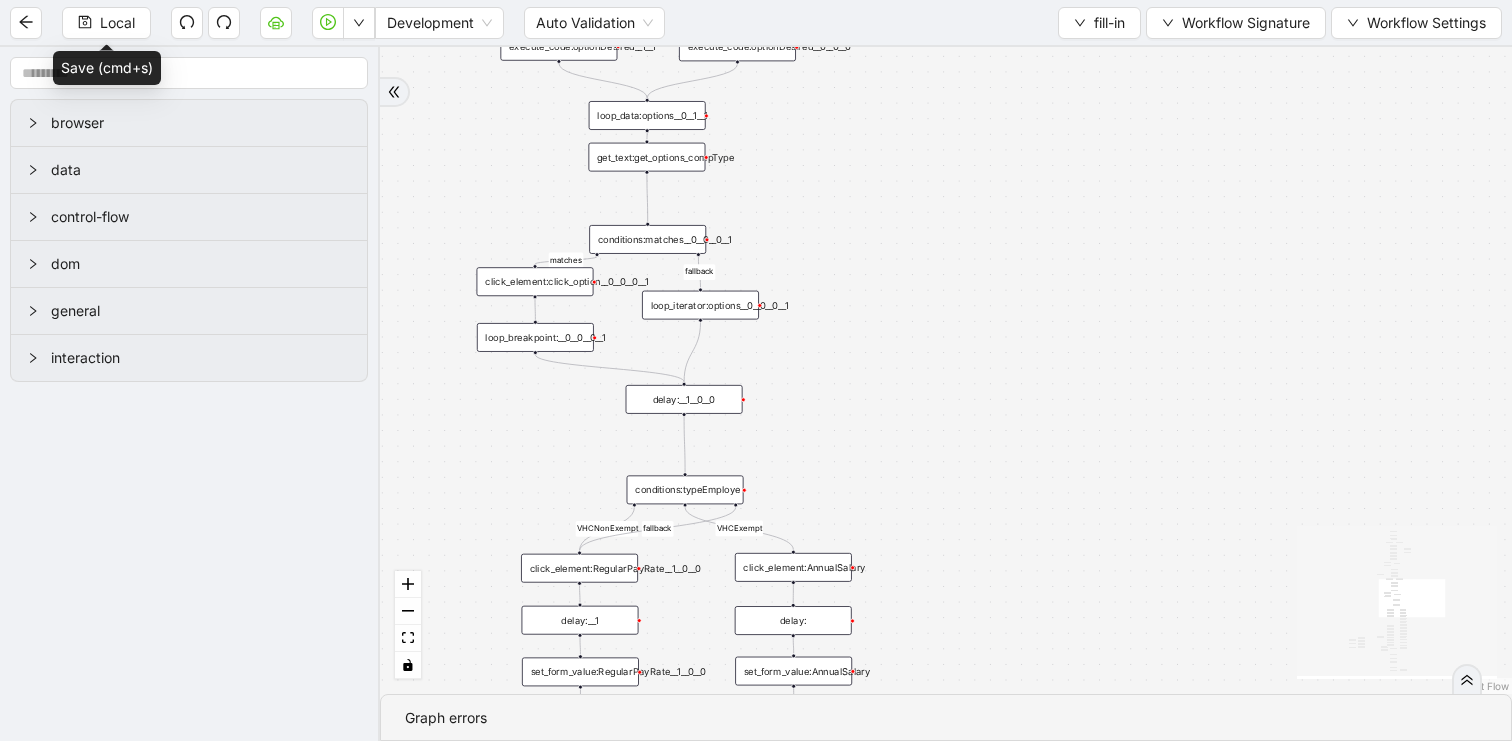 drag, startPoint x: 905, startPoint y: 516, endPoint x: 907, endPoint y: 297, distance: 219.00912 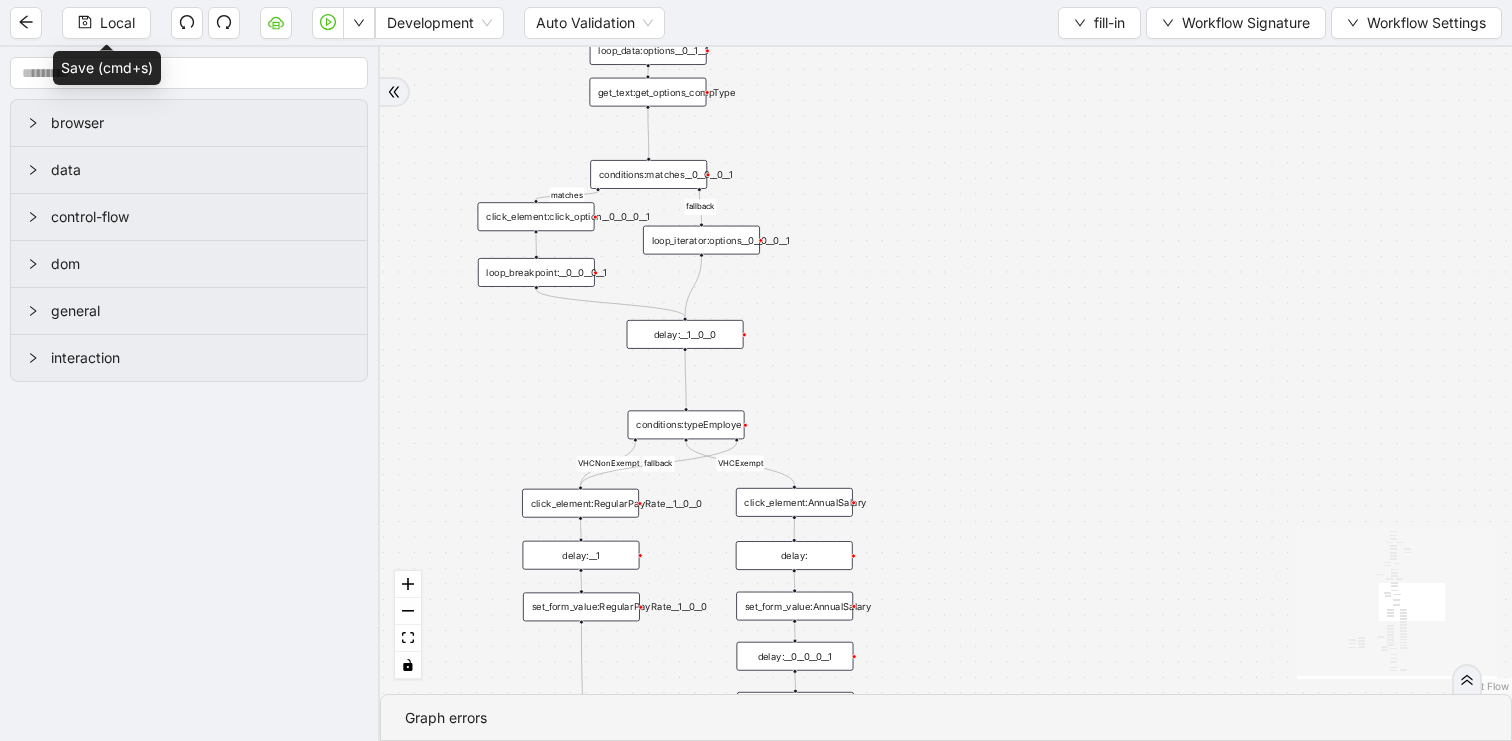 drag, startPoint x: 923, startPoint y: 483, endPoint x: 923, endPoint y: 247, distance: 236 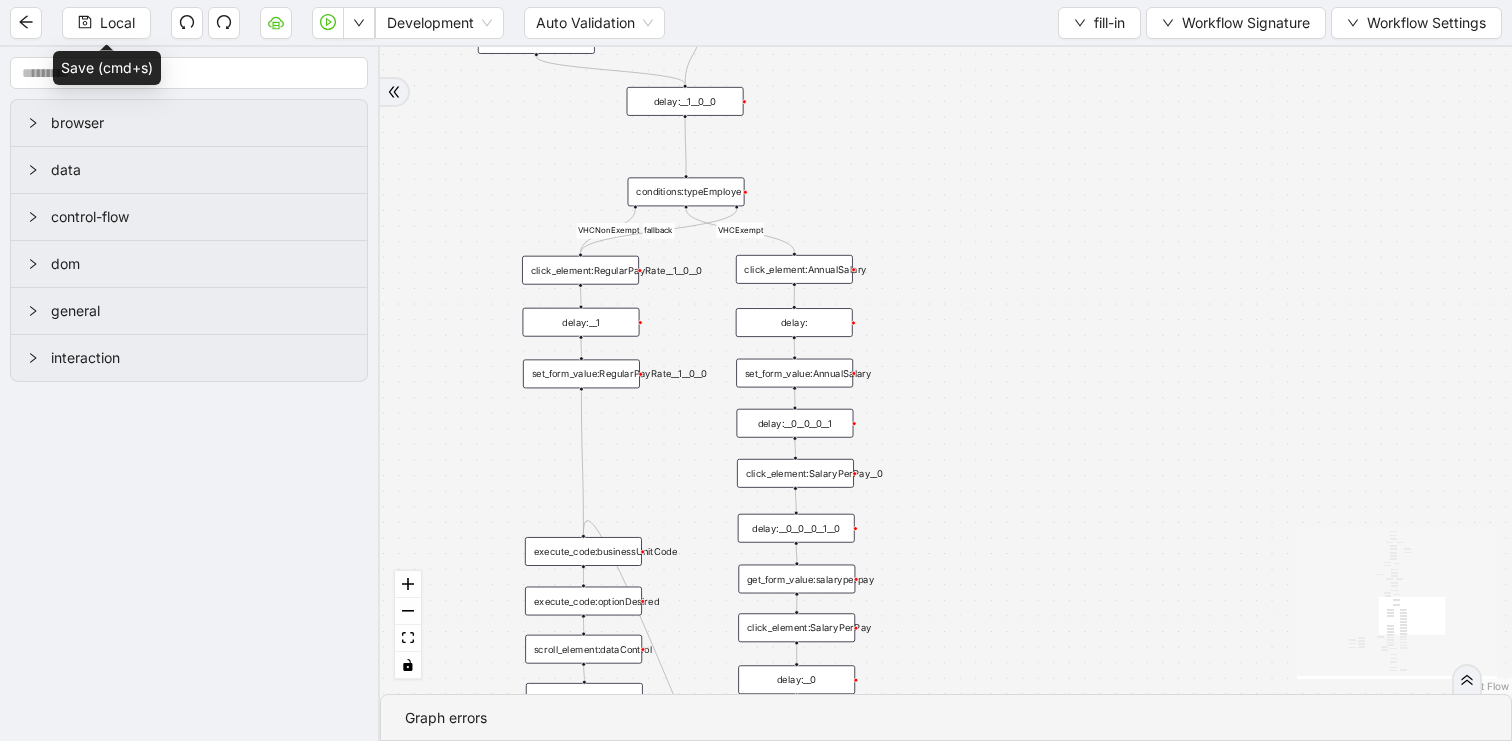 click on "fallback matches fallback matches Salary fallback fallback matches nonExempt Exempt fallback VHCNonExempt VHCExempt fallback onError trigger get_text:get_options__0__0__0__0__0 conditions:matches__0__0__0__0__0 click_element:click_option__0__0__0__0__0 loop_iterator:options__0__0__0__0__0 loop_breakpoint:__0__0__0__0__0 loop_data:options__0__1__0__0 execute_code:payfreq__0__0 click_element:payfreq__0__0 click_element:standardHours__1__0 set_form_value:standardHours__1__0 delay:__0__0__0 delay:__1__0__1__0 click_element:compType__0 conditions:matches__0__0__0__1 click_element:click_option__0__0__0__1 loop_iterator:options__0__0__0__1 loop_breakpoint:__0__0__0__1 loop_data:options__0__1__1 delay:__1__0__0 execute_code:optionDesired__0__0__0 execute_code:optionDesired__1__1 conditions:compType click_element:next click_element:gotonextsection click_element:RegularPayRate__1__0 set_form_value:RegularPayRate__1__0 delay:__1__1__1__0 delay:__1__0__0__0 wait_for_element:gotoNextSection delay:__2 delay:__1__0__0__1" at bounding box center [946, 370] 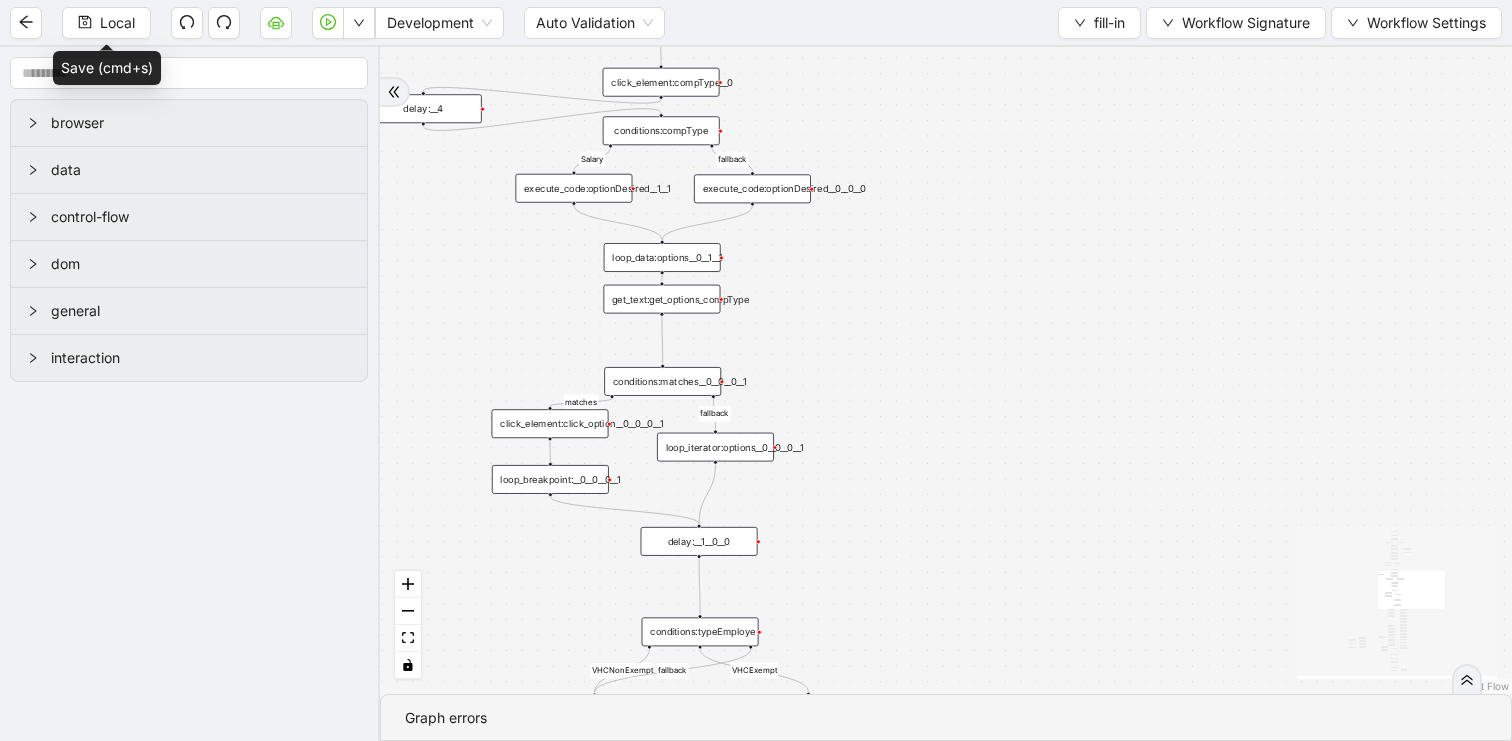 drag, startPoint x: 813, startPoint y: 145, endPoint x: 827, endPoint y: 585, distance: 440.22266 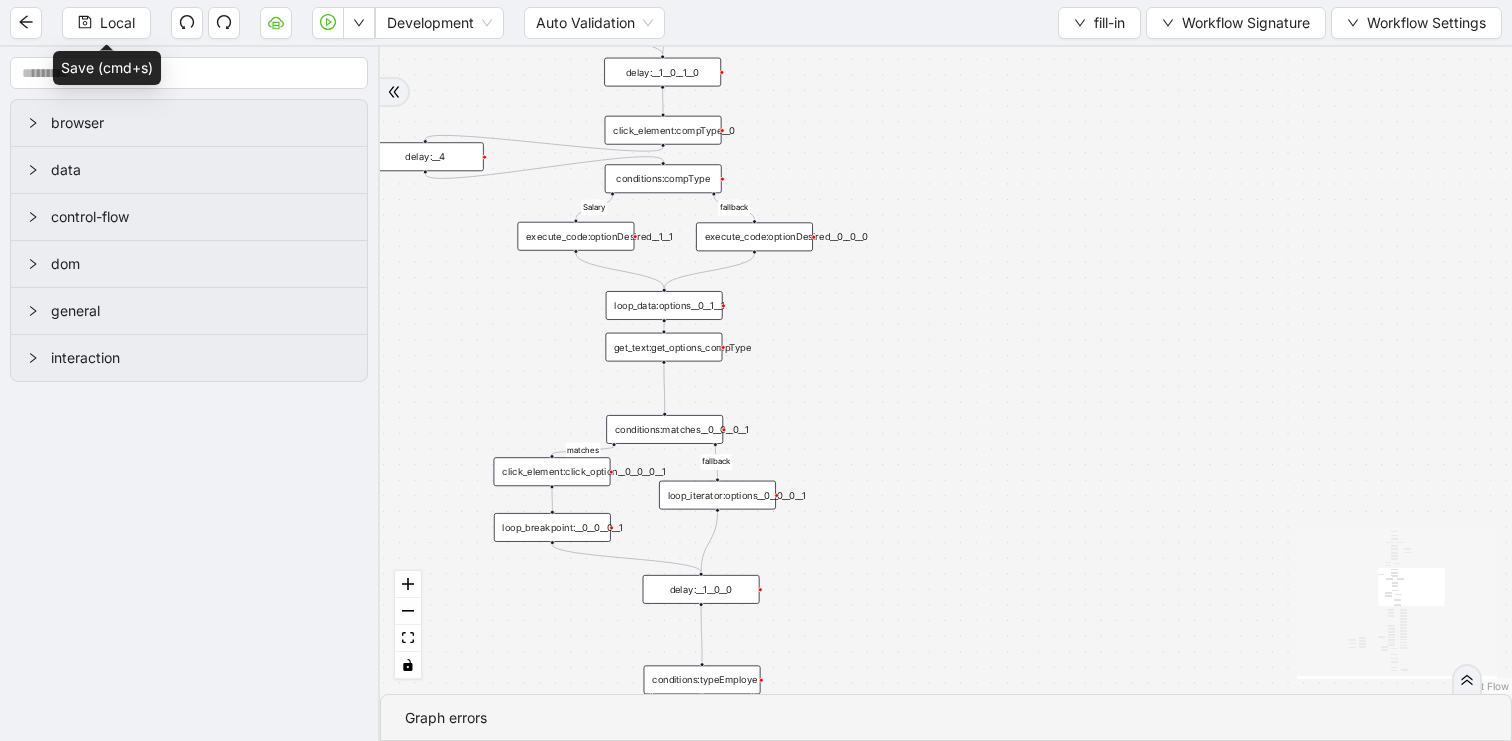 drag, startPoint x: 851, startPoint y: 340, endPoint x: 861, endPoint y: 517, distance: 177.28226 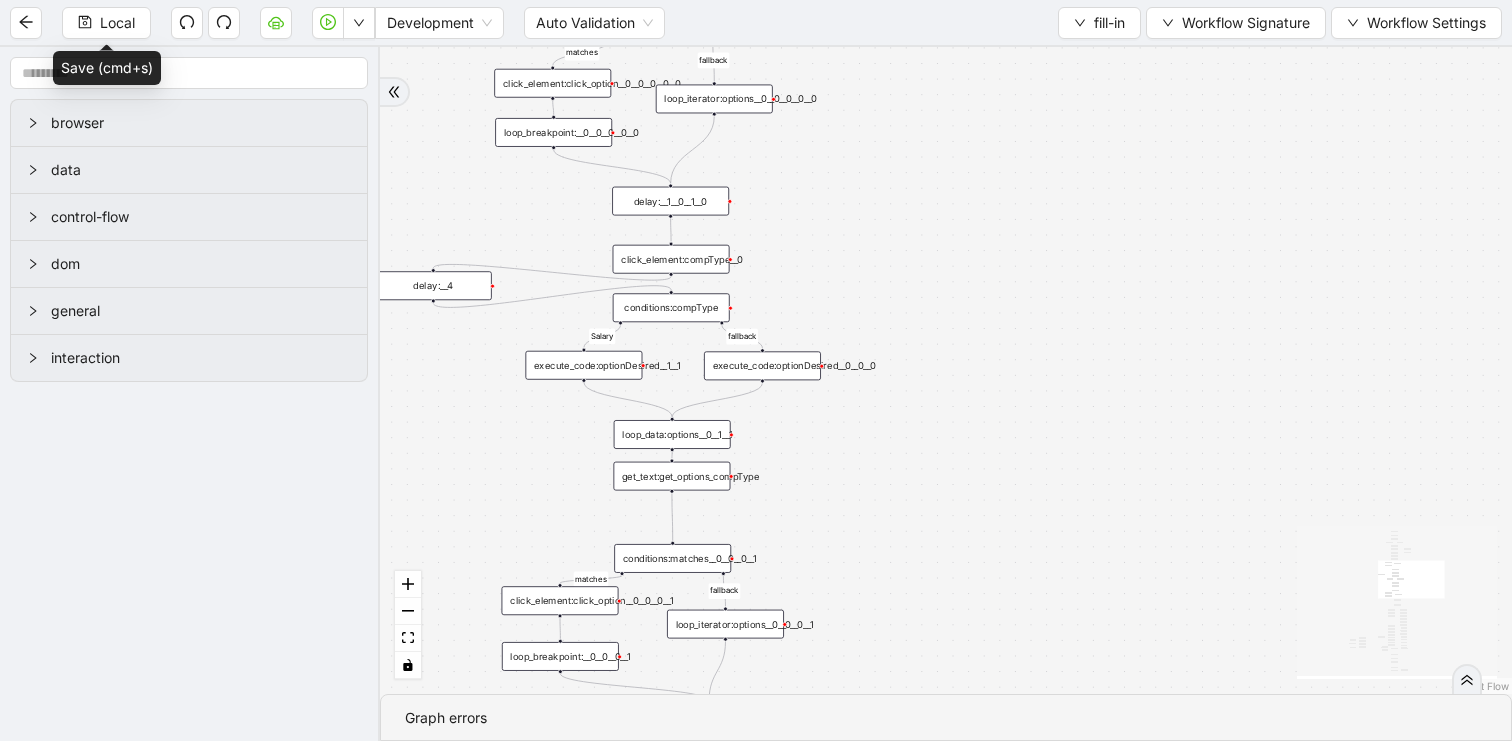 click on "click_element:compType__0" at bounding box center (671, 259) 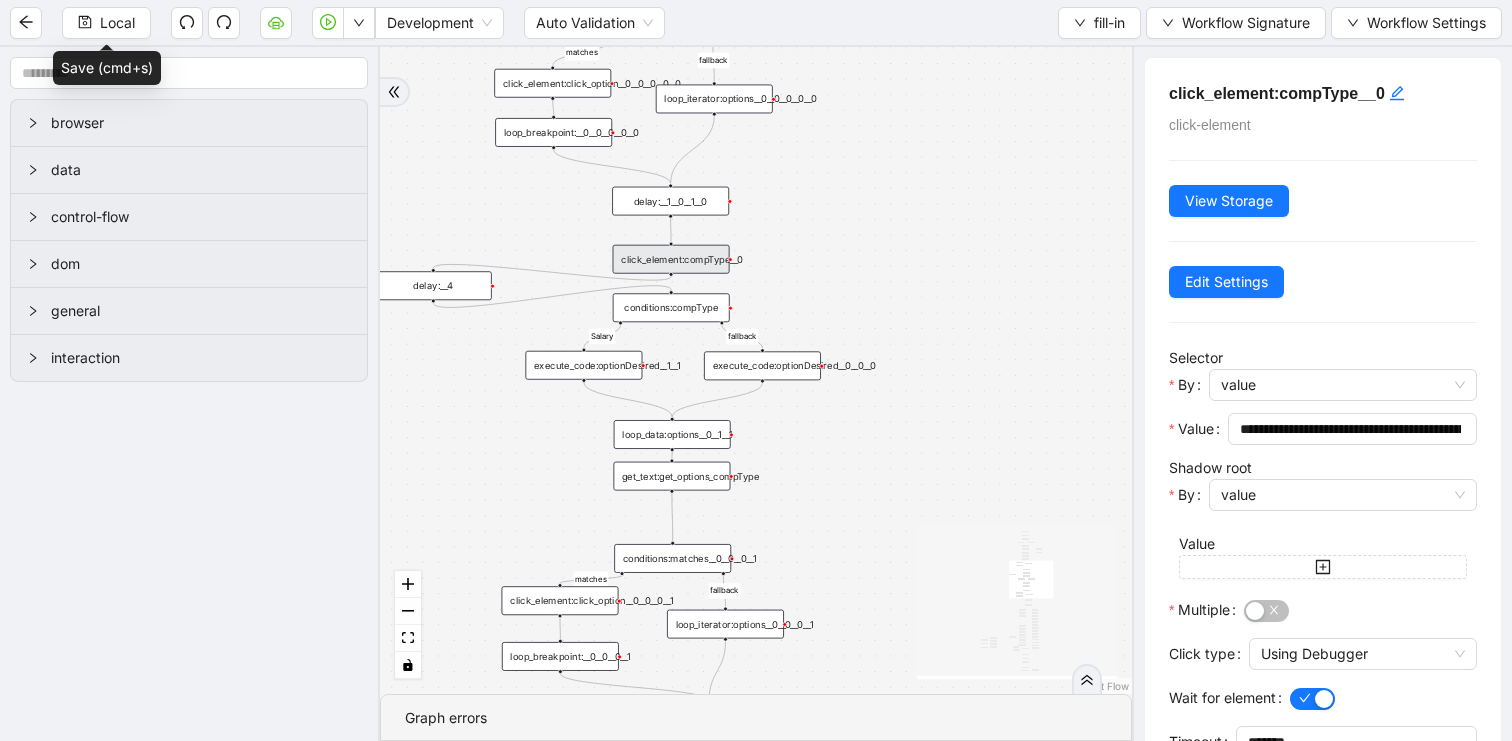 click on "fallback matches fallback matches Salary fallback fallback matches nonExempt Exempt fallback VHCNonExempt VHCExempt fallback onError trigger get_text:get_options__0__0__0__0__0 conditions:matches__0__0__0__0__0 click_element:click_option__0__0__0__0__0 loop_iterator:options__0__0__0__0__0 loop_breakpoint:__0__0__0__0__0 loop_data:options__0__1__0__0 execute_code:payfreq__0__0 click_element:payfreq__0__0 click_element:standardHours__1__0 set_form_value:standardHours__1__0 delay:__0__0__0 delay:__1__0__1__0 click_element:compType__0 conditions:matches__0__0__0__1 click_element:click_option__0__0__0__1 loop_iterator:options__0__0__0__1 loop_breakpoint:__0__0__0__1 loop_data:options__0__1__1 delay:__1__0__0 execute_code:optionDesired__0__0__0 execute_code:optionDesired__1__1 conditions:compType click_element:next click_element:gotonextsection click_element:RegularPayRate__1__0 set_form_value:RegularPayRate__1__0 delay:__1__1__1__0 delay:__1__0__0__0 wait_for_element:gotoNextSection delay:__2 delay:__1__0__0__1" at bounding box center [756, 370] 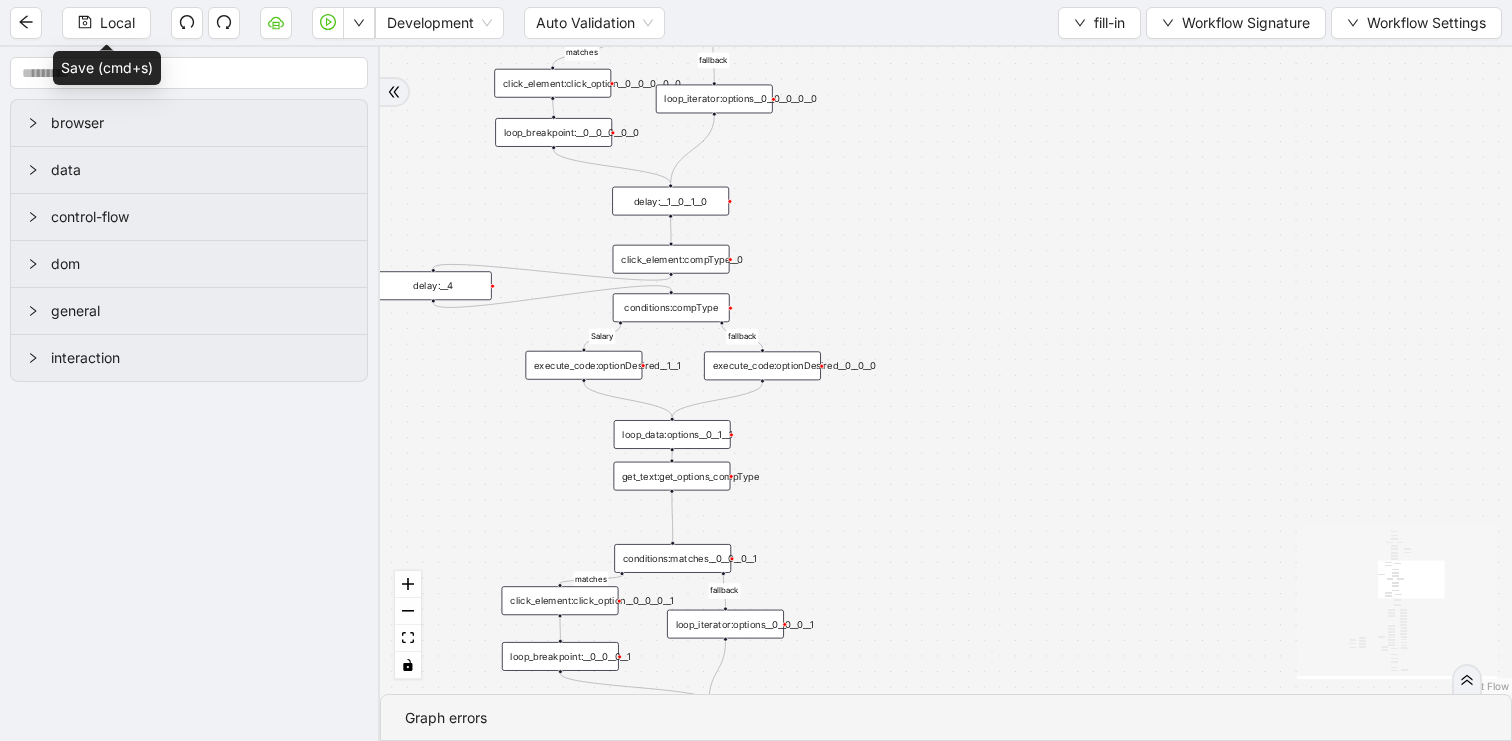 click on "conditions:compType" at bounding box center [671, 307] 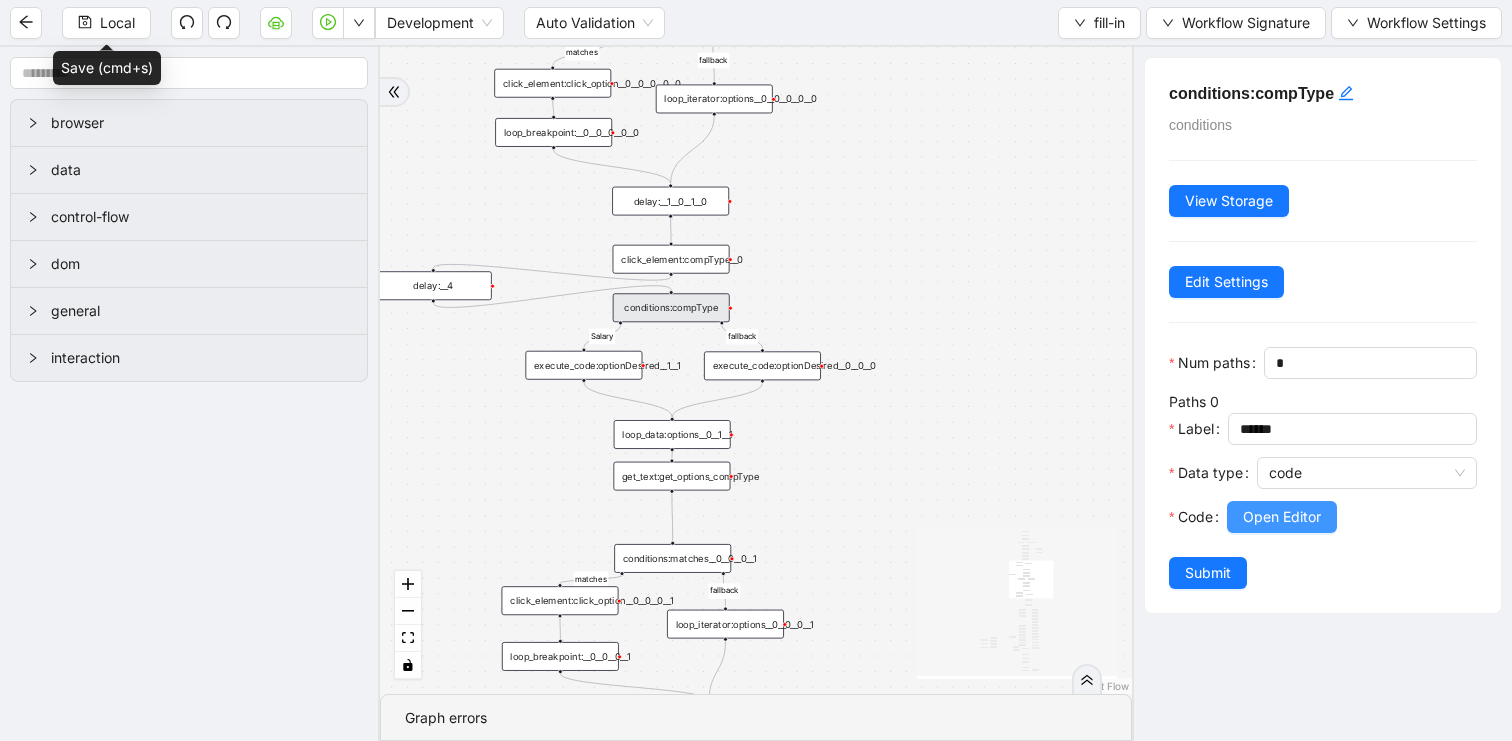 click on "Open Editor" at bounding box center (1282, 517) 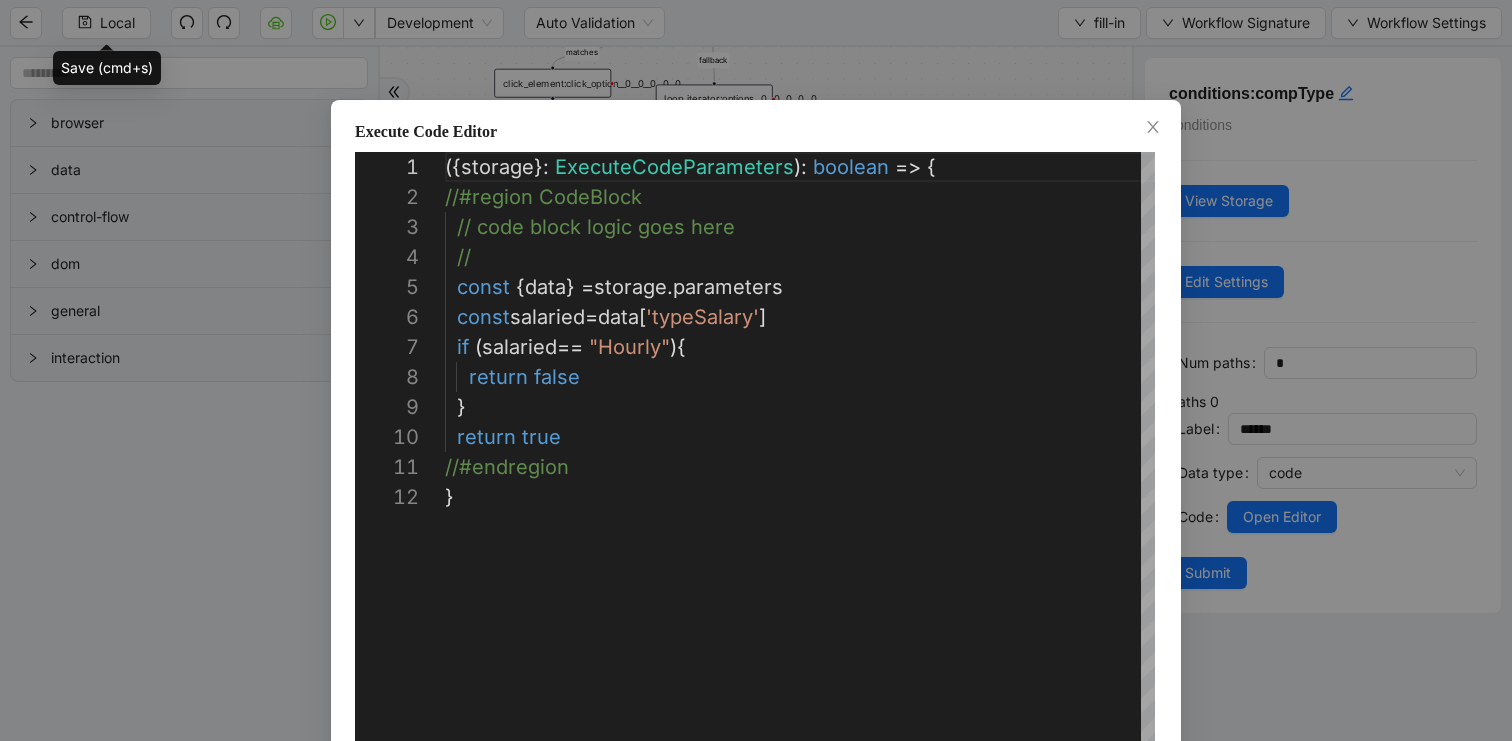 scroll, scrollTop: 300, scrollLeft: 0, axis: vertical 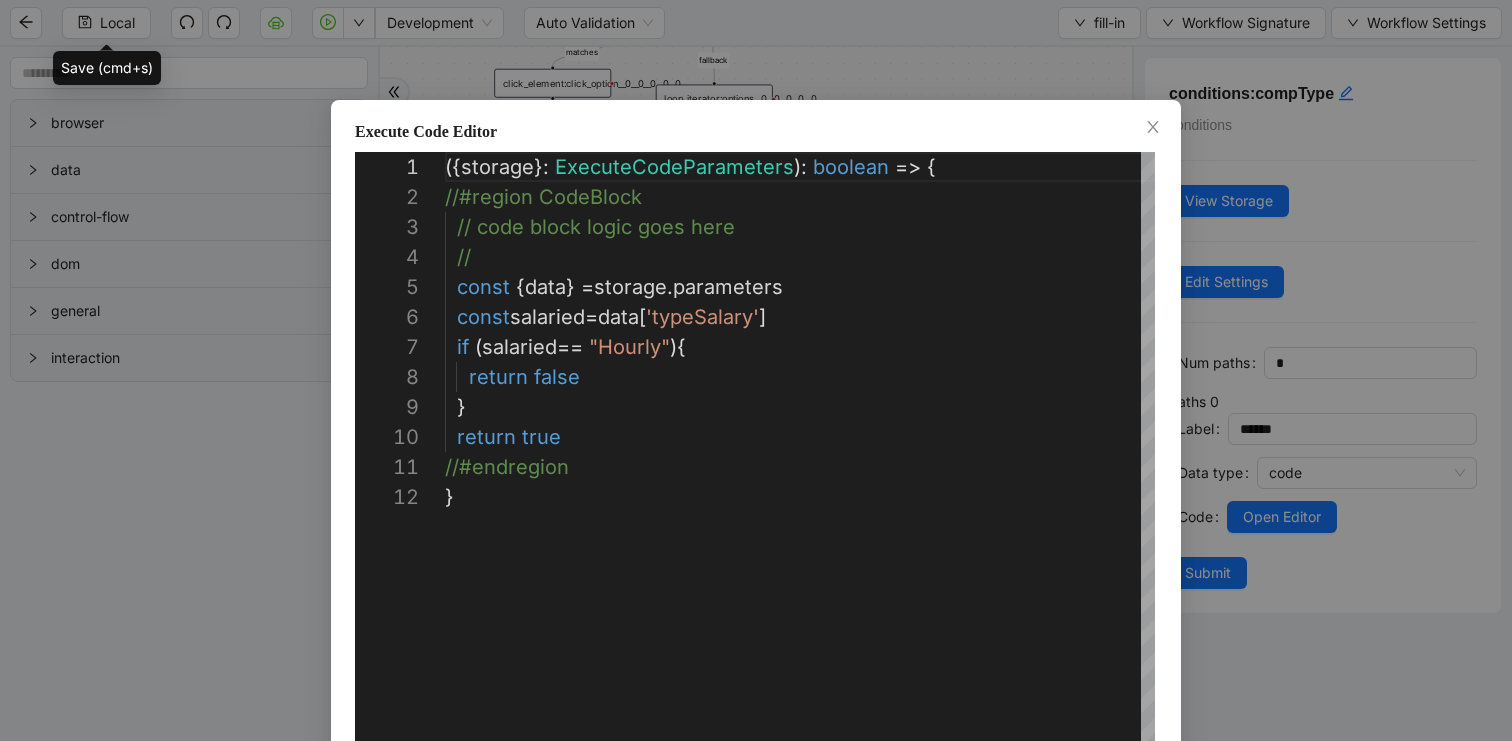 click on "**********" at bounding box center [756, 370] 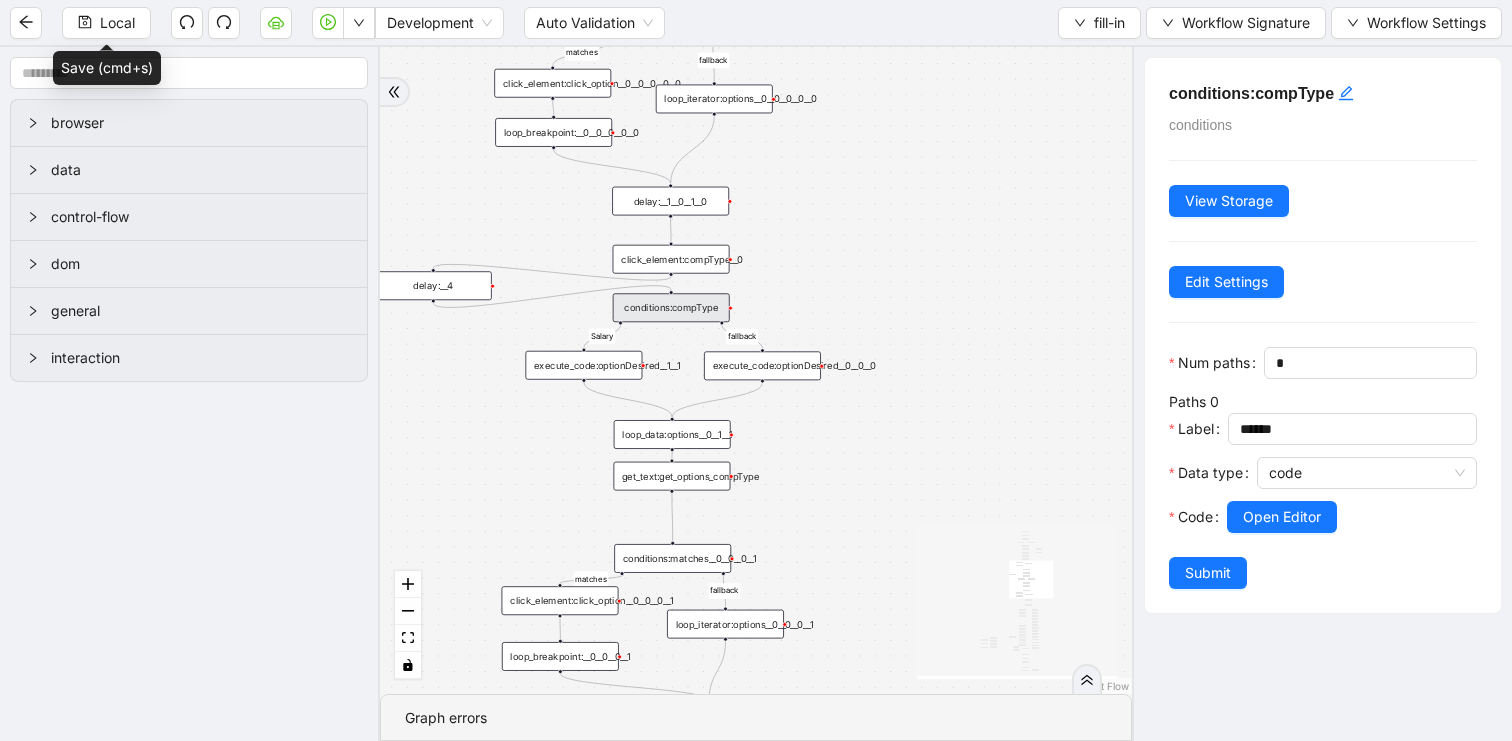 click on "fallback matches fallback matches Salary fallback fallback matches nonExempt Exempt fallback VHCNonExempt VHCExempt fallback onError trigger get_text:get_options__0__0__0__0__0 conditions:matches__0__0__0__0__0 click_element:click_option__0__0__0__0__0 loop_iterator:options__0__0__0__0__0 loop_breakpoint:__0__0__0__0__0 loop_data:options__0__1__0__0 execute_code:payfreq__0__0 click_element:payfreq__0__0 click_element:standardHours__1__0 set_form_value:standardHours__1__0 delay:__0__0__0 delay:__1__0__1__0 click_element:compType__0 conditions:matches__0__0__0__1 click_element:click_option__0__0__0__1 loop_iterator:options__0__0__0__1 loop_breakpoint:__0__0__0__1 loop_data:options__0__1__1 delay:__1__0__0 execute_code:optionDesired__0__0__0 execute_code:optionDesired__1__1 conditions:compType click_element:next click_element:gotonextsection click_element:RegularPayRate__1__0 set_form_value:RegularPayRate__1__0 delay:__1__1__1__0 delay:__1__0__0__0 wait_for_element:gotoNextSection delay:__2 delay:__1__0__0__1" at bounding box center [756, 370] 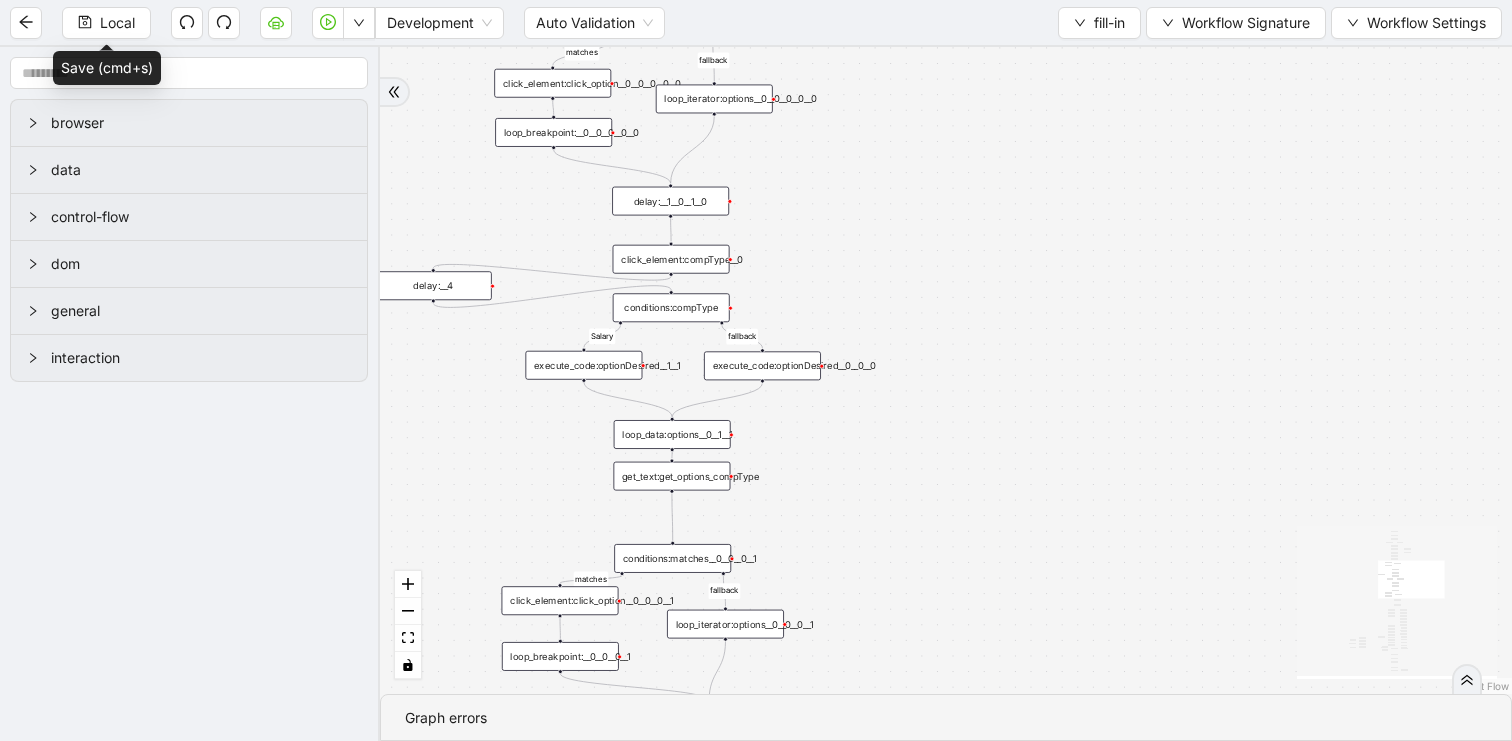 drag, startPoint x: 916, startPoint y: 480, endPoint x: 921, endPoint y: 136, distance: 344.03635 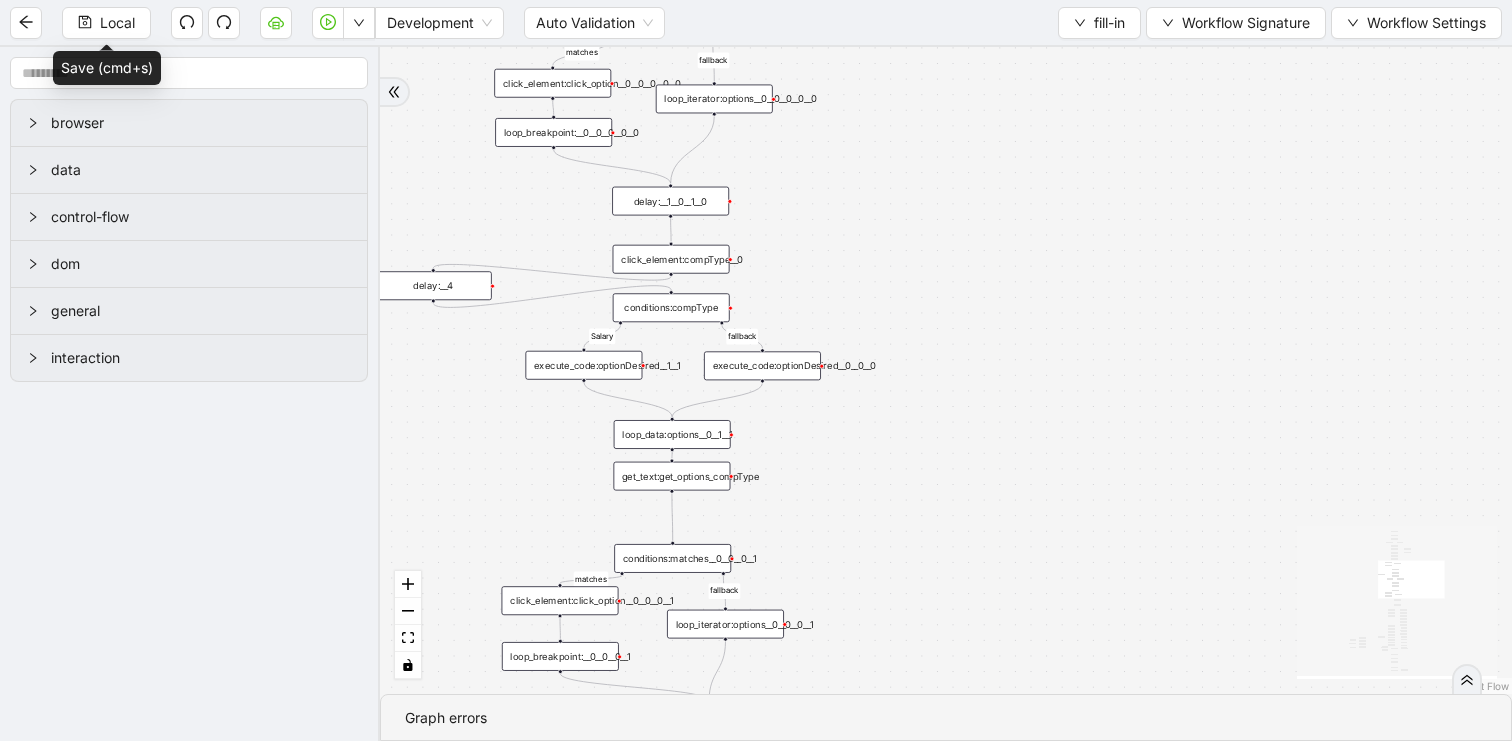 click on "fallback matches fallback matches Salary fallback fallback matches nonExempt Exempt fallback VHCNonExempt VHCExempt fallback onError trigger get_text:get_options__0__0__0__0__0 conditions:matches__0__0__0__0__0 click_element:click_option__0__0__0__0__0 loop_iterator:options__0__0__0__0__0 loop_breakpoint:__0__0__0__0__0 loop_data:options__0__1__0__0 execute_code:payfreq__0__0 click_element:payfreq__0__0 click_element:standardHours__1__0 set_form_value:standardHours__1__0 delay:__0__0__0 delay:__1__0__1__0 click_element:compType__0 conditions:matches__0__0__0__1 click_element:click_option__0__0__0__1 loop_iterator:options__0__0__0__1 loop_breakpoint:__0__0__0__1 loop_data:options__0__1__1 delay:__1__0__0 execute_code:optionDesired__0__0__0 execute_code:optionDesired__1__1 conditions:compType click_element:next click_element:gotonextsection click_element:RegularPayRate__1__0 set_form_value:RegularPayRate__1__0 delay:__1__1__1__0 delay:__1__0__0__0 wait_for_element:gotoNextSection delay:__2 delay:__1__0__0__1" at bounding box center [946, 370] 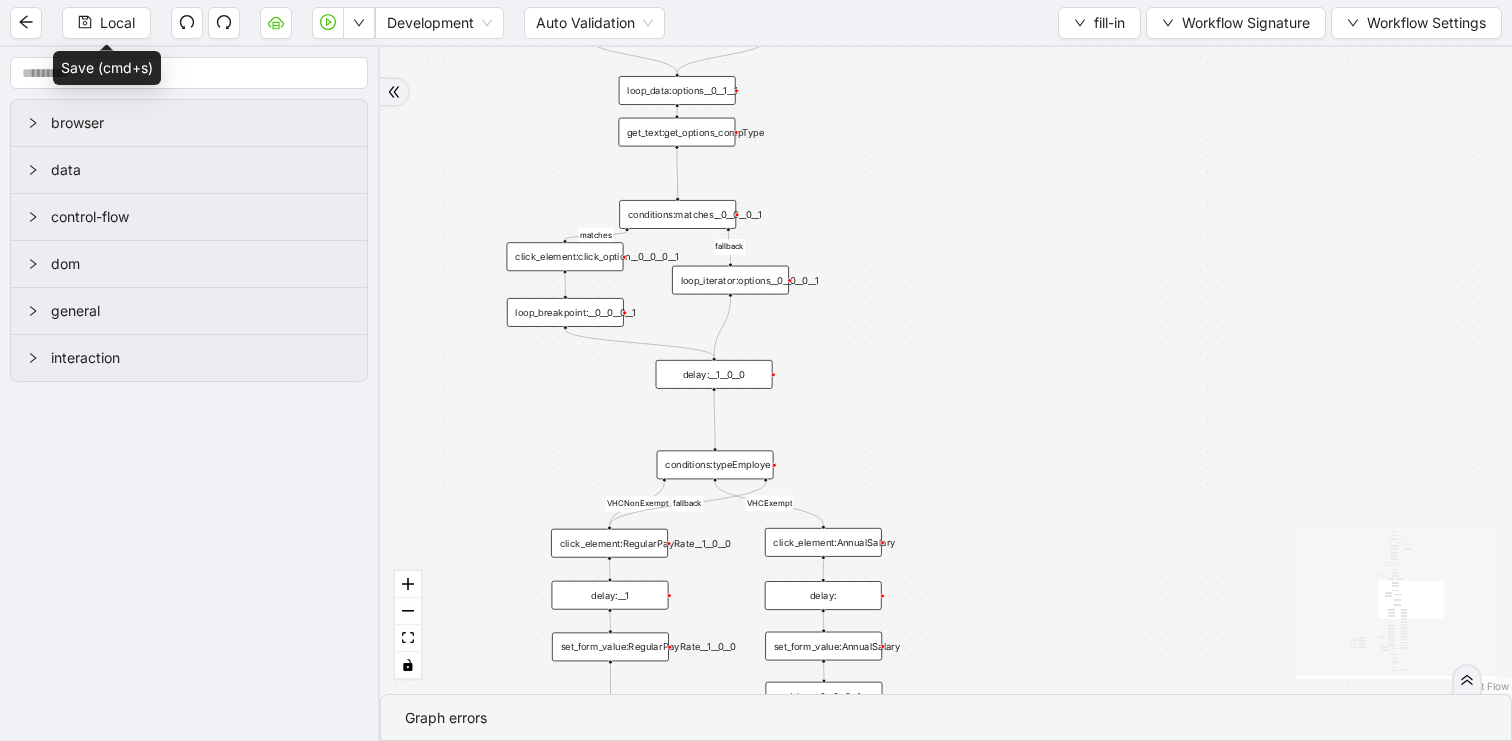 drag, startPoint x: 915, startPoint y: 434, endPoint x: 911, endPoint y: 251, distance: 183.04372 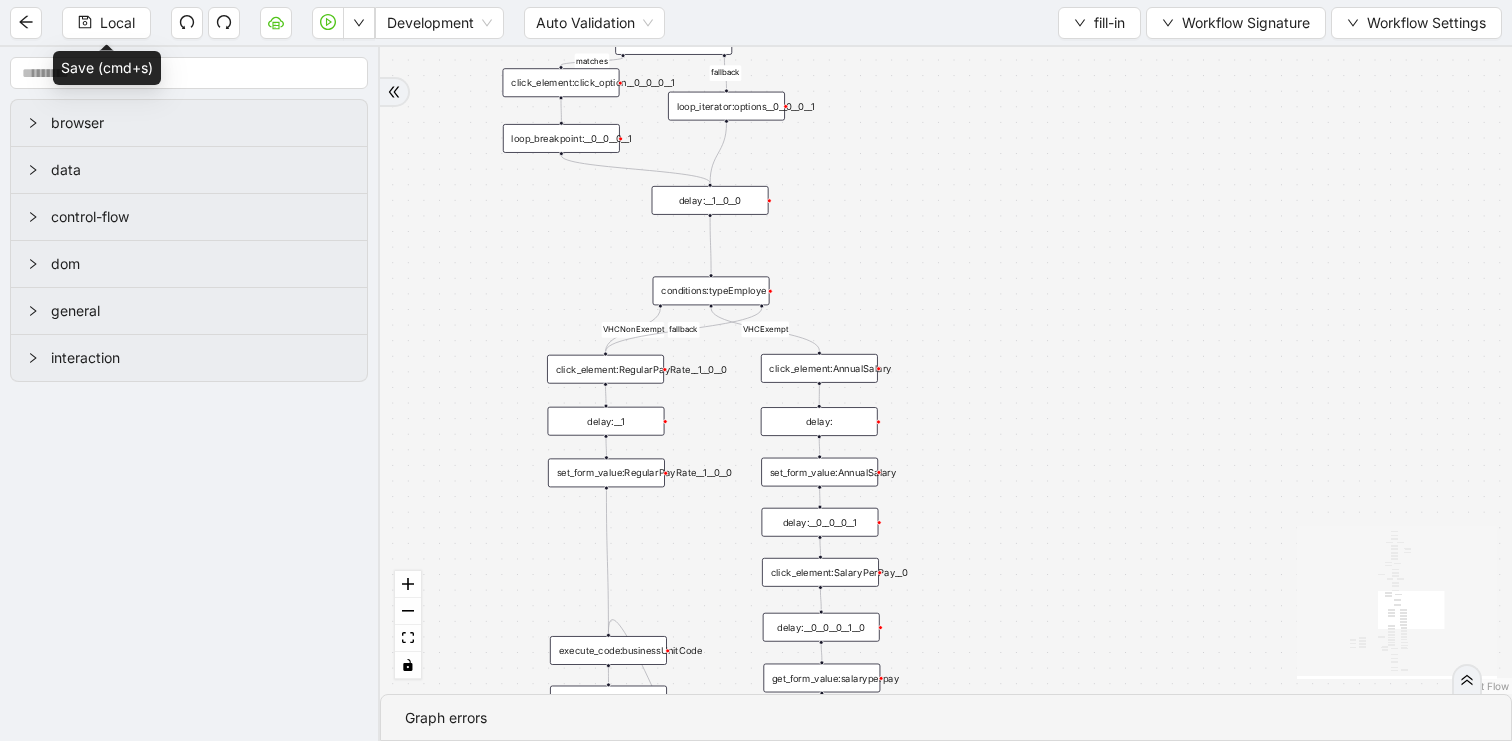click on "fallback matches fallback matches Salary fallback fallback matches nonExempt Exempt fallback VHCNonExempt VHCExempt fallback onError trigger get_text:get_options__0__0__0__0__0 conditions:matches__0__0__0__0__0 click_element:click_option__0__0__0__0__0 loop_iterator:options__0__0__0__0__0 loop_breakpoint:__0__0__0__0__0 loop_data:options__0__1__0__0 execute_code:payfreq__0__0 click_element:payfreq__0__0 click_element:standardHours__1__0 set_form_value:standardHours__1__0 delay:__0__0__0 delay:__1__0__1__0 click_element:compType__0 conditions:matches__0__0__0__1 click_element:click_option__0__0__0__1 loop_iterator:options__0__0__0__1 loop_breakpoint:__0__0__0__1 loop_data:options__0__1__1 delay:__1__0__0 execute_code:optionDesired__0__0__0 execute_code:optionDesired__1__1 conditions:compType click_element:next click_element:gotonextsection click_element:RegularPayRate__1__0 set_form_value:RegularPayRate__1__0 delay:__1__1__1__0 delay:__1__0__0__0 wait_for_element:gotoNextSection delay:__2 delay:__1__0__0__1" at bounding box center (946, 370) 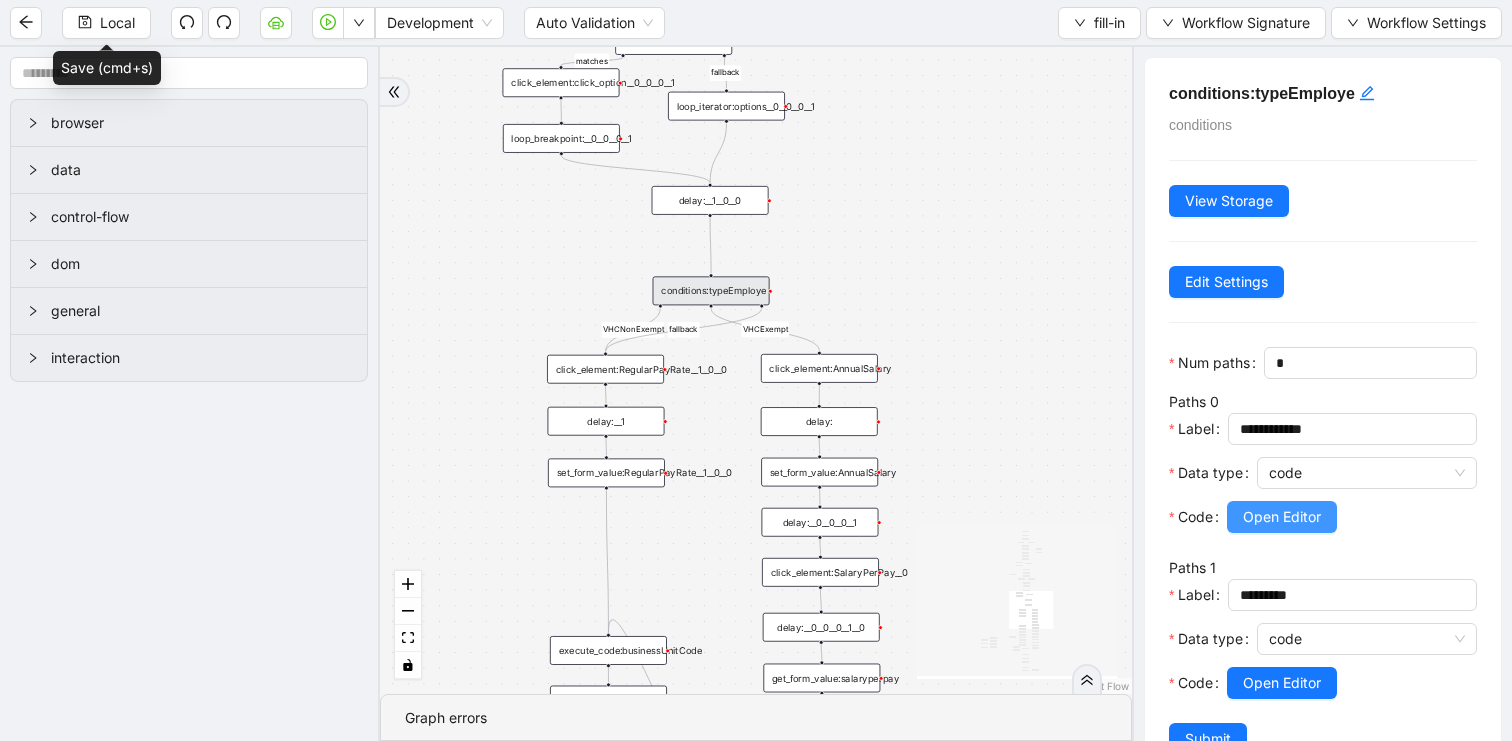 click on "Open Editor" at bounding box center [1282, 517] 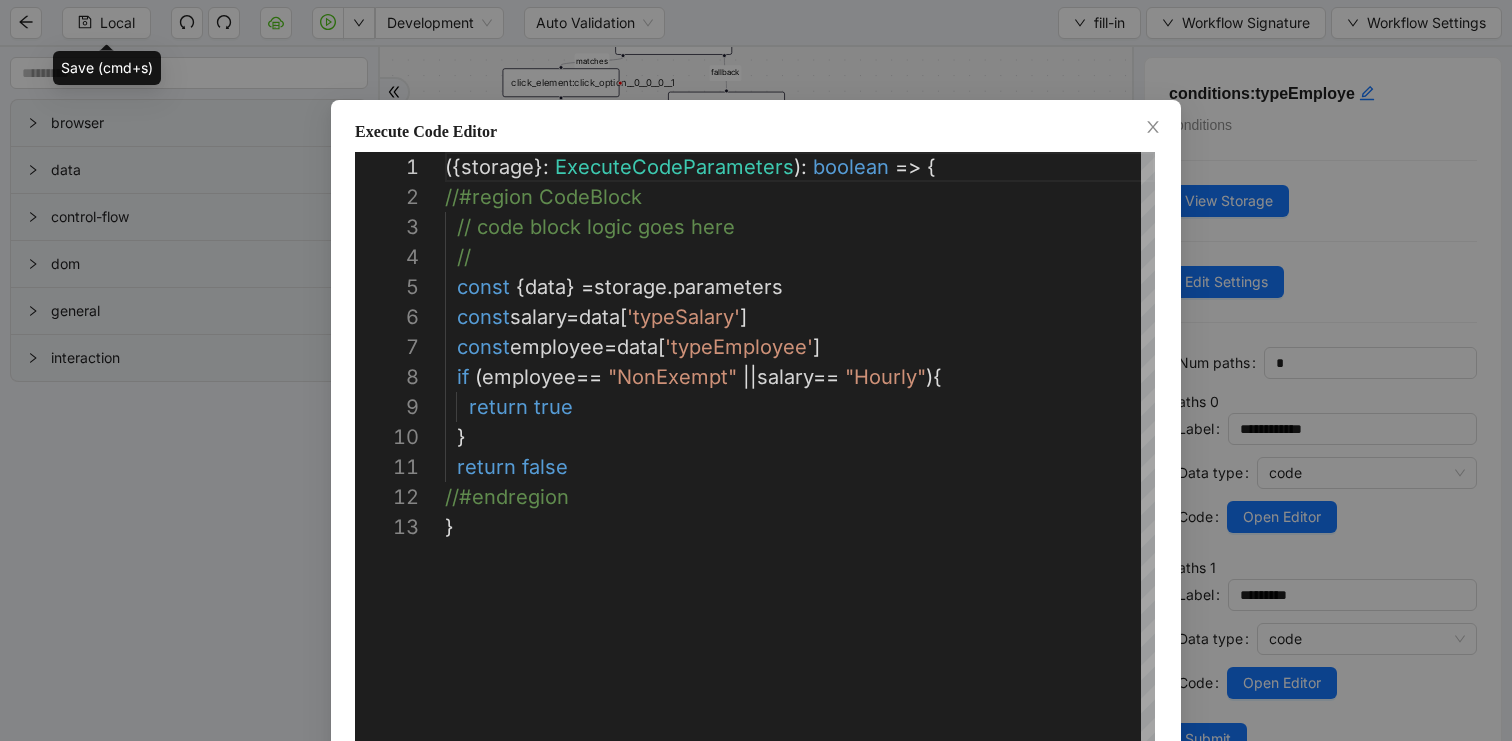 scroll, scrollTop: 300, scrollLeft: 0, axis: vertical 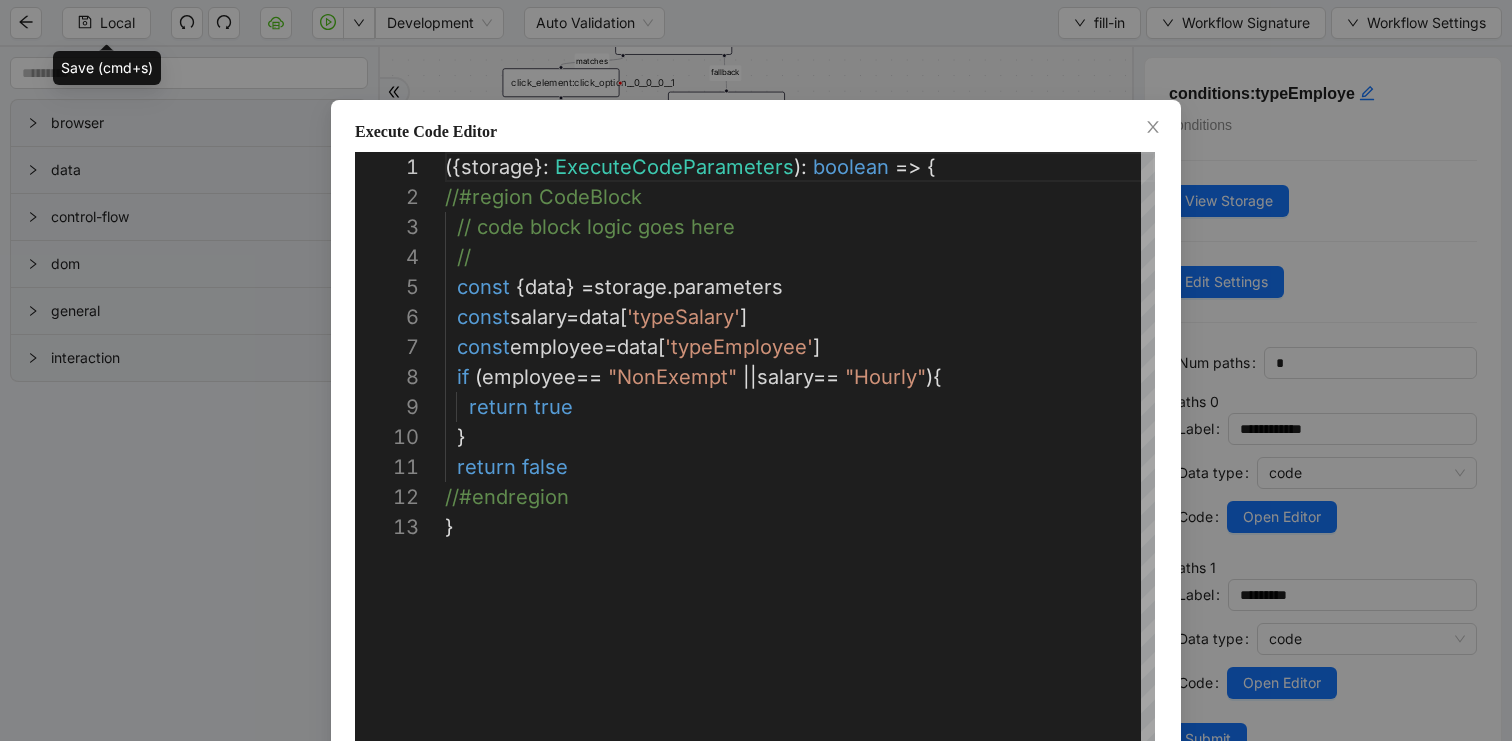 click on "**********" at bounding box center [756, 370] 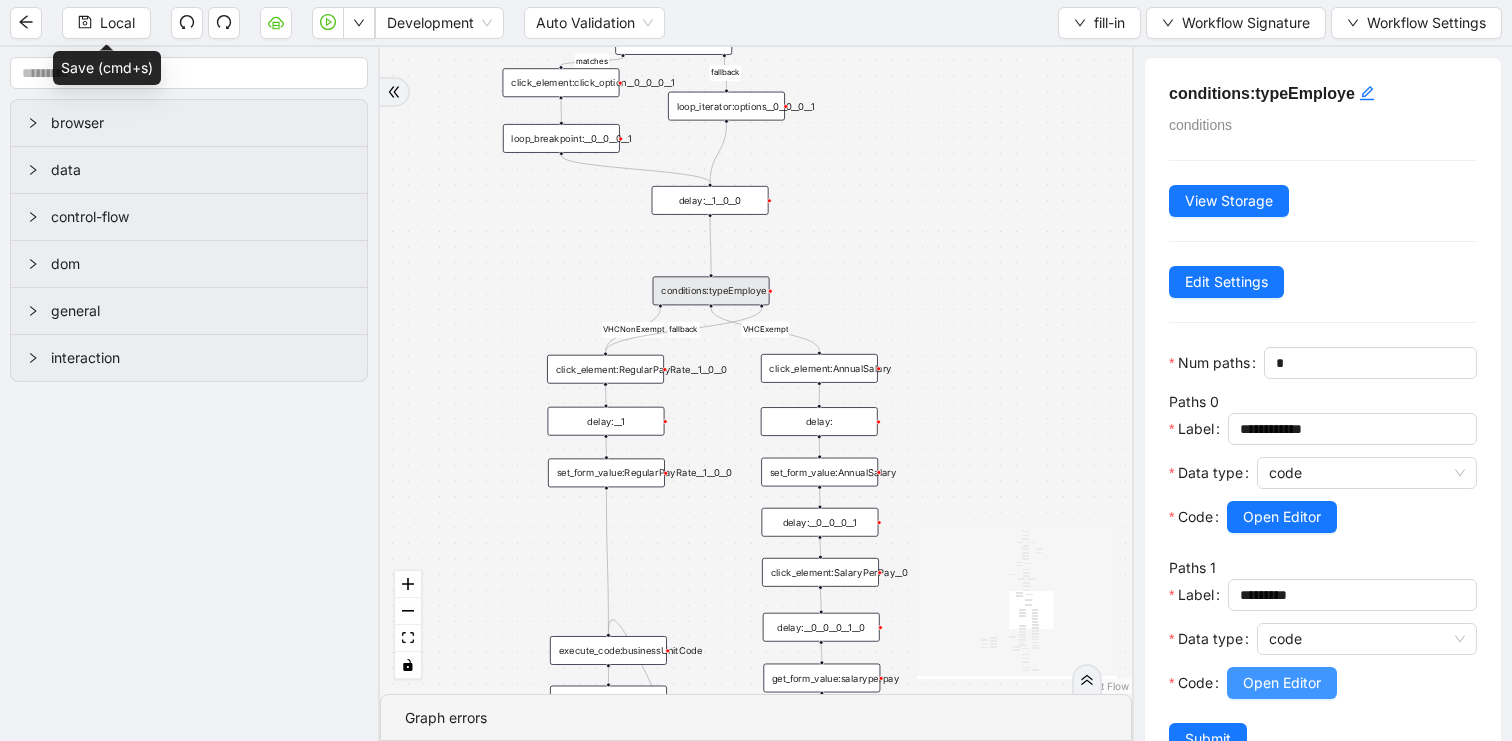 click on "Open Editor" at bounding box center (1282, 683) 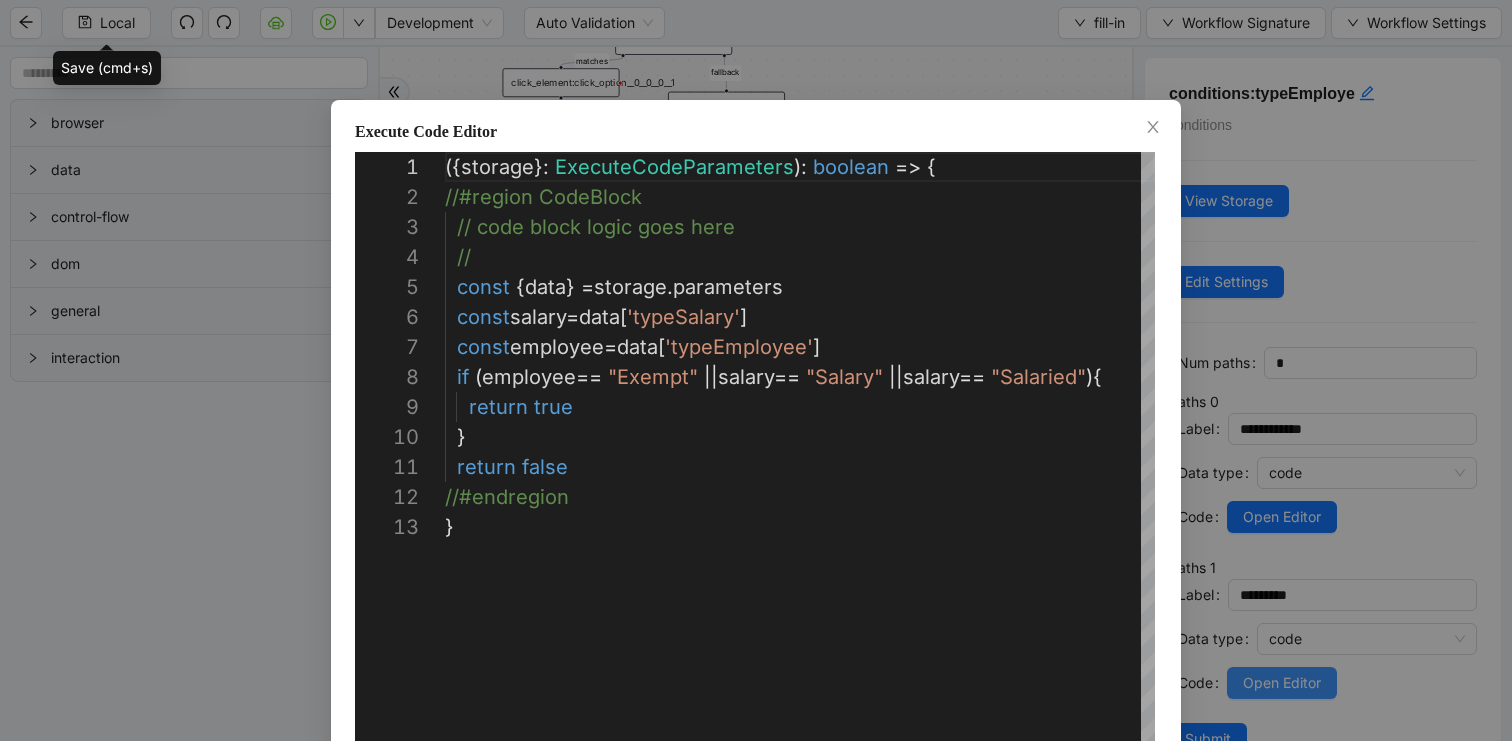 scroll, scrollTop: 300, scrollLeft: 0, axis: vertical 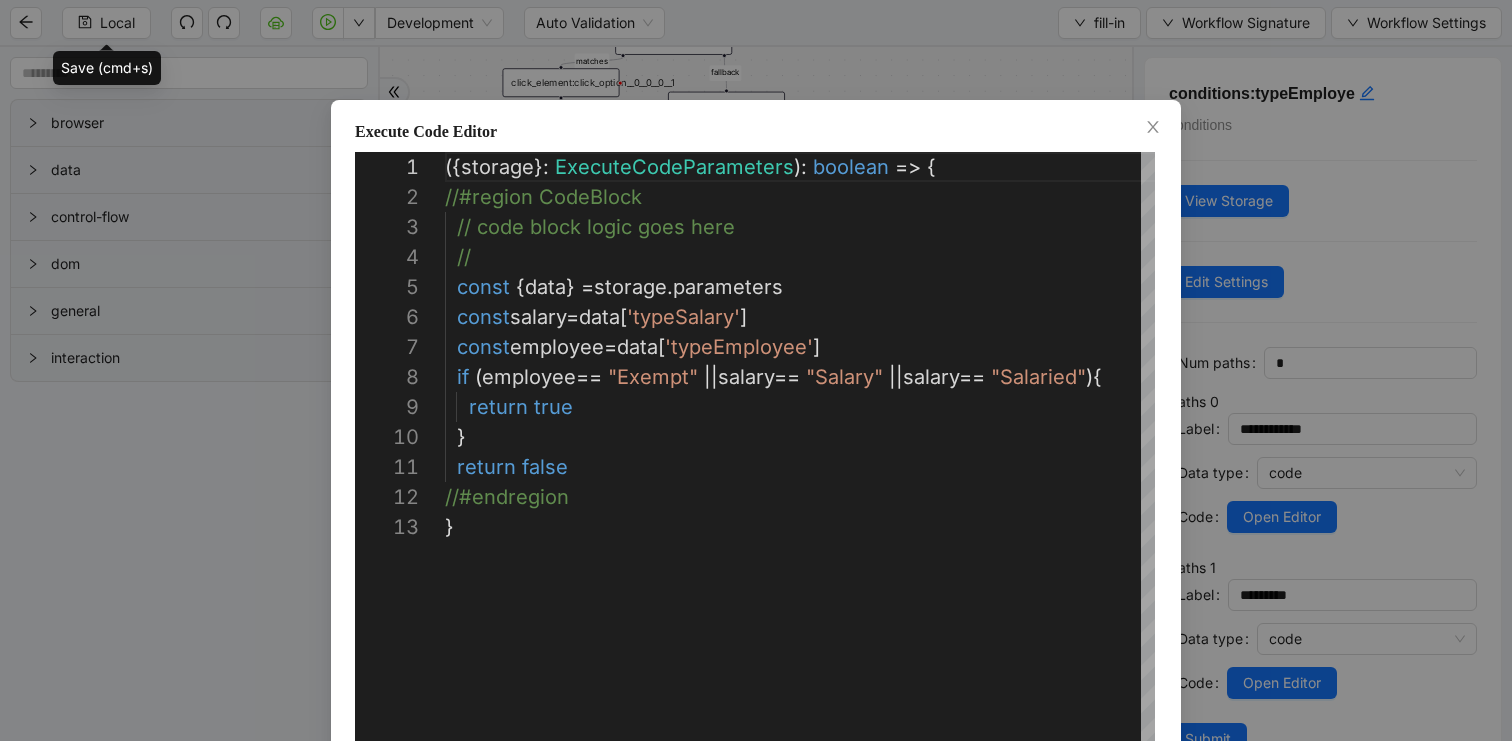 click on "**********" at bounding box center (756, 370) 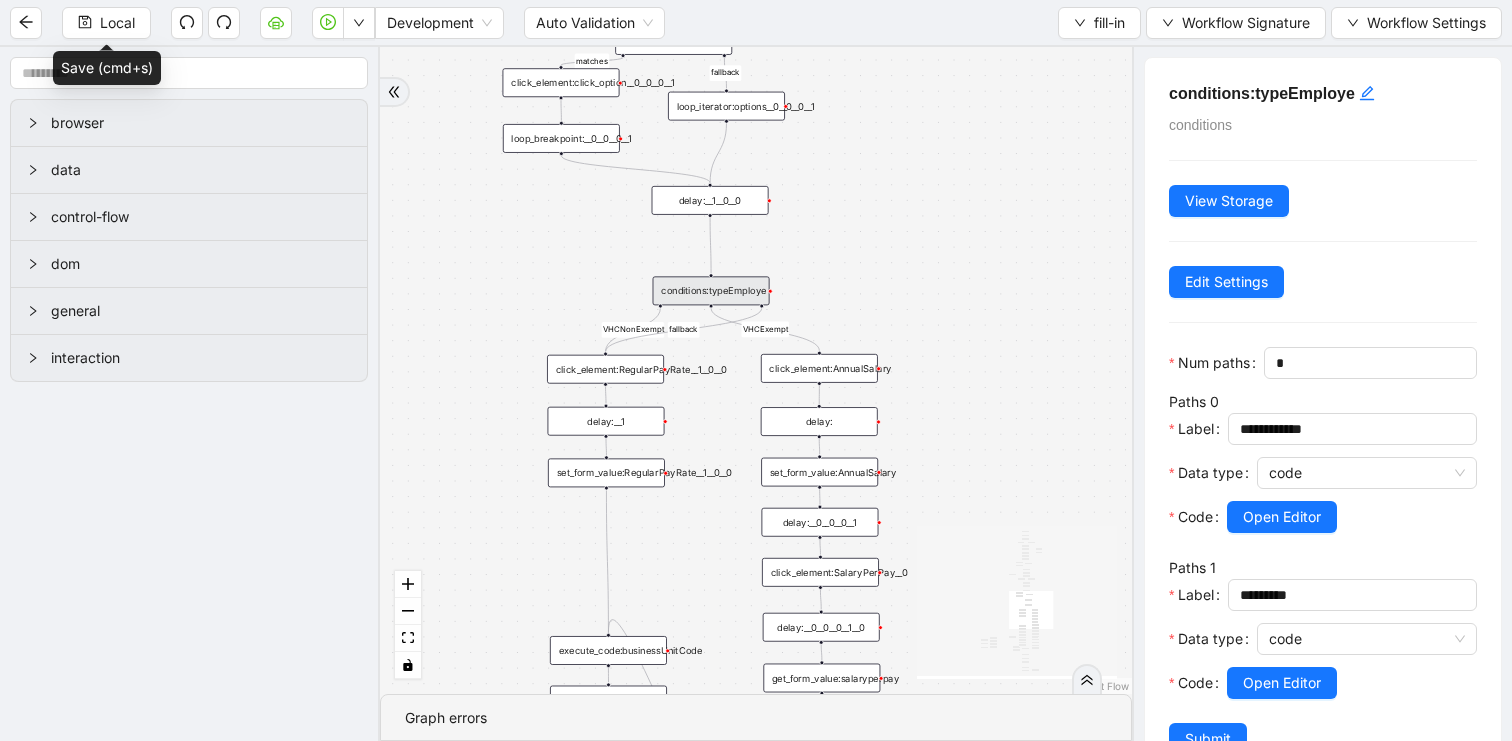 click on "fallback matches fallback matches Salary fallback fallback matches nonExempt Exempt fallback VHCNonExempt VHCExempt fallback onError trigger get_text:get_options__0__0__0__0__0 conditions:matches__0__0__0__0__0 click_element:click_option__0__0__0__0__0 loop_iterator:options__0__0__0__0__0 loop_breakpoint:__0__0__0__0__0 loop_data:options__0__1__0__0 execute_code:payfreq__0__0 click_element:payfreq__0__0 click_element:standardHours__1__0 set_form_value:standardHours__1__0 delay:__0__0__0 delay:__1__0__1__0 click_element:compType__0 conditions:matches__0__0__0__1 click_element:click_option__0__0__0__1 loop_iterator:options__0__0__0__1 loop_breakpoint:__0__0__0__1 loop_data:options__0__1__1 delay:__1__0__0 execute_code:optionDesired__0__0__0 execute_code:optionDesired__1__1 conditions:compType click_element:next click_element:gotonextsection click_element:RegularPayRate__1__0 set_form_value:RegularPayRate__1__0 delay:__1__1__1__0 delay:__1__0__0__0 wait_for_element:gotoNextSection delay:__2 delay:__1__0__0__1" at bounding box center (756, 370) 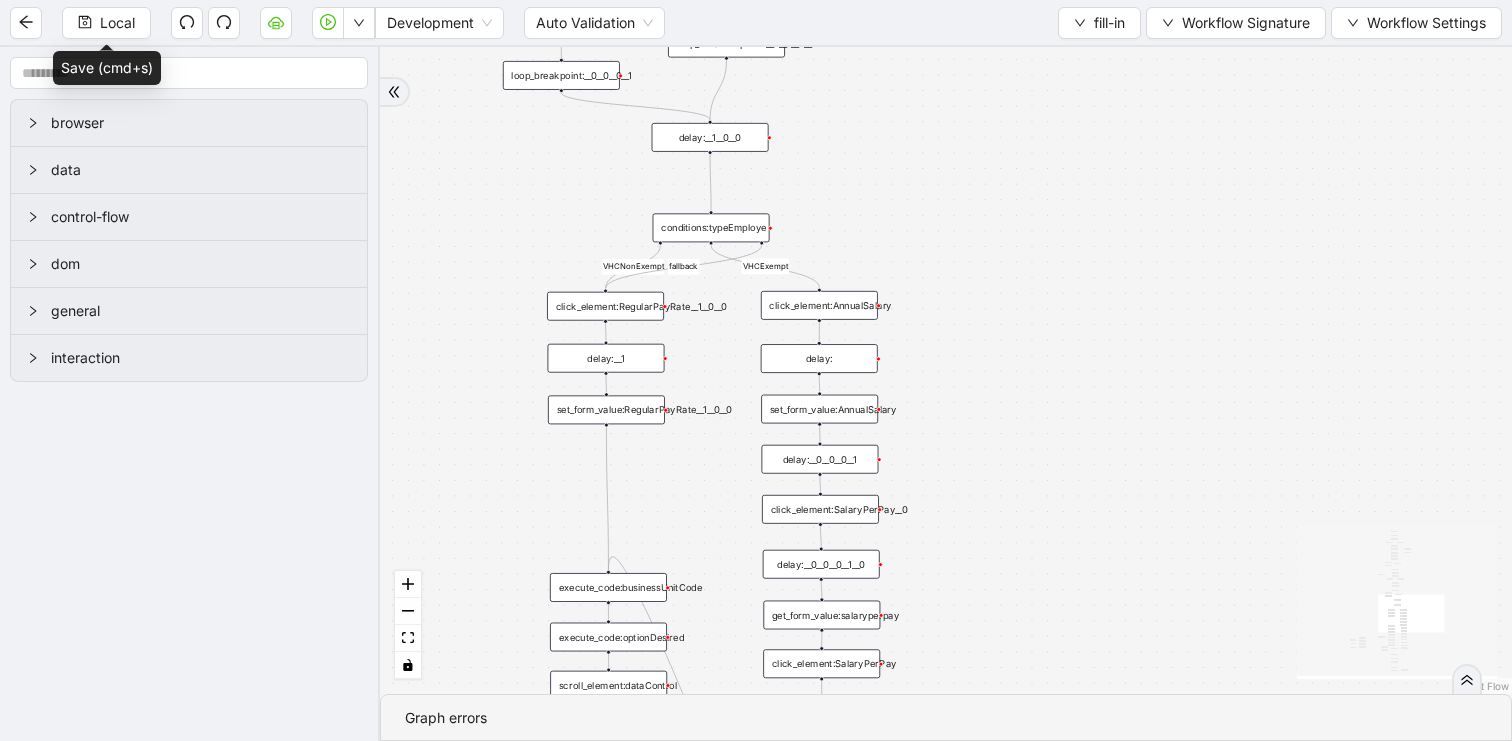 drag, startPoint x: 1002, startPoint y: 473, endPoint x: 996, endPoint y: 229, distance: 244.07376 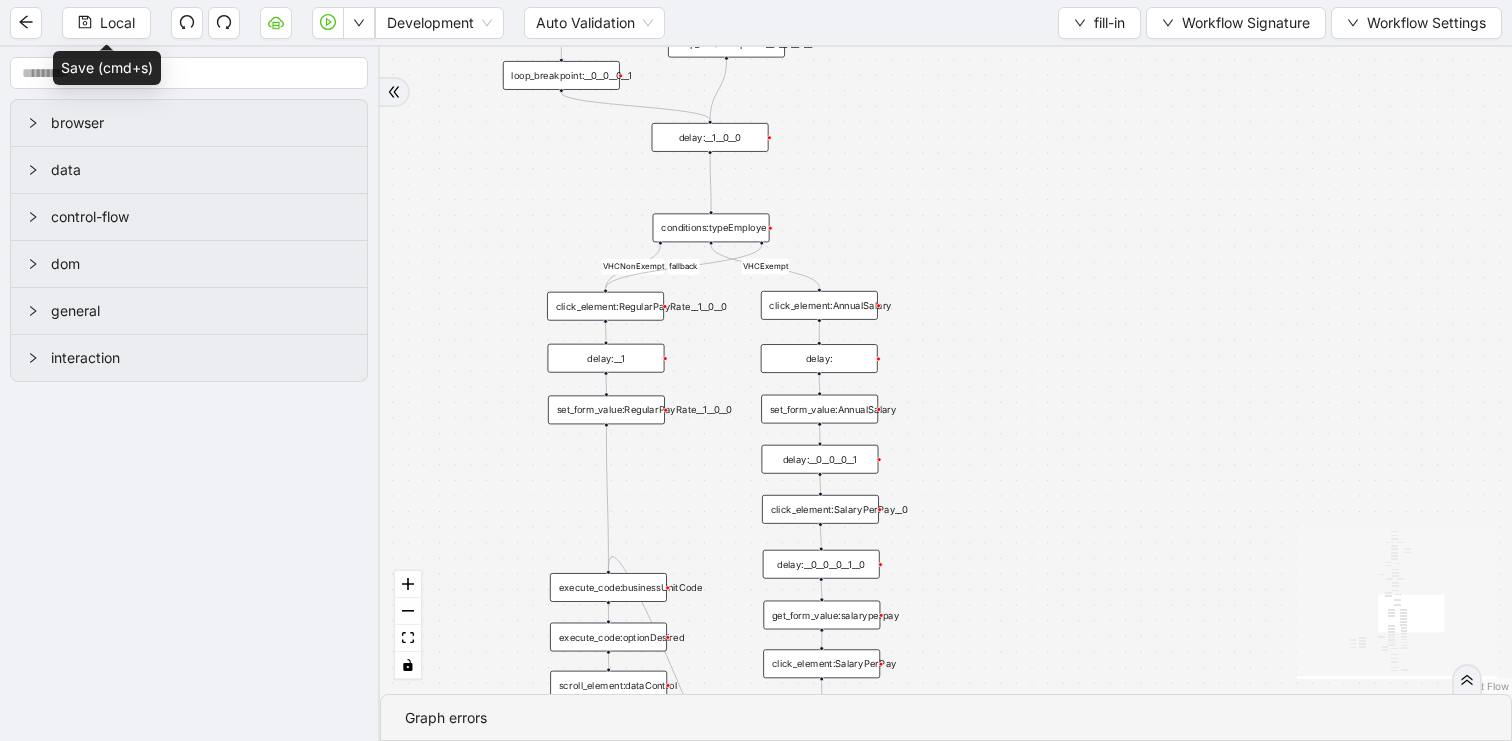 click on "fallback matches fallback matches Salary fallback fallback matches nonExempt Exempt fallback VHCNonExempt VHCExempt fallback onError trigger get_text:get_options__0__0__0__0__0 conditions:matches__0__0__0__0__0 click_element:click_option__0__0__0__0__0 loop_iterator:options__0__0__0__0__0 loop_breakpoint:__0__0__0__0__0 loop_data:options__0__1__0__0 execute_code:payfreq__0__0 click_element:payfreq__0__0 click_element:standardHours__1__0 set_form_value:standardHours__1__0 delay:__0__0__0 delay:__1__0__1__0 click_element:compType__0 conditions:matches__0__0__0__1 click_element:click_option__0__0__0__1 loop_iterator:options__0__0__0__1 loop_breakpoint:__0__0__0__1 loop_data:options__0__1__1 delay:__1__0__0 execute_code:optionDesired__0__0__0 execute_code:optionDesired__1__1 conditions:compType click_element:next click_element:gotonextsection click_element:RegularPayRate__1__0 set_form_value:RegularPayRate__1__0 delay:__1__1__1__0 delay:__1__0__0__0 wait_for_element:gotoNextSection delay:__2 delay:__1__0__0__1" at bounding box center [946, 370] 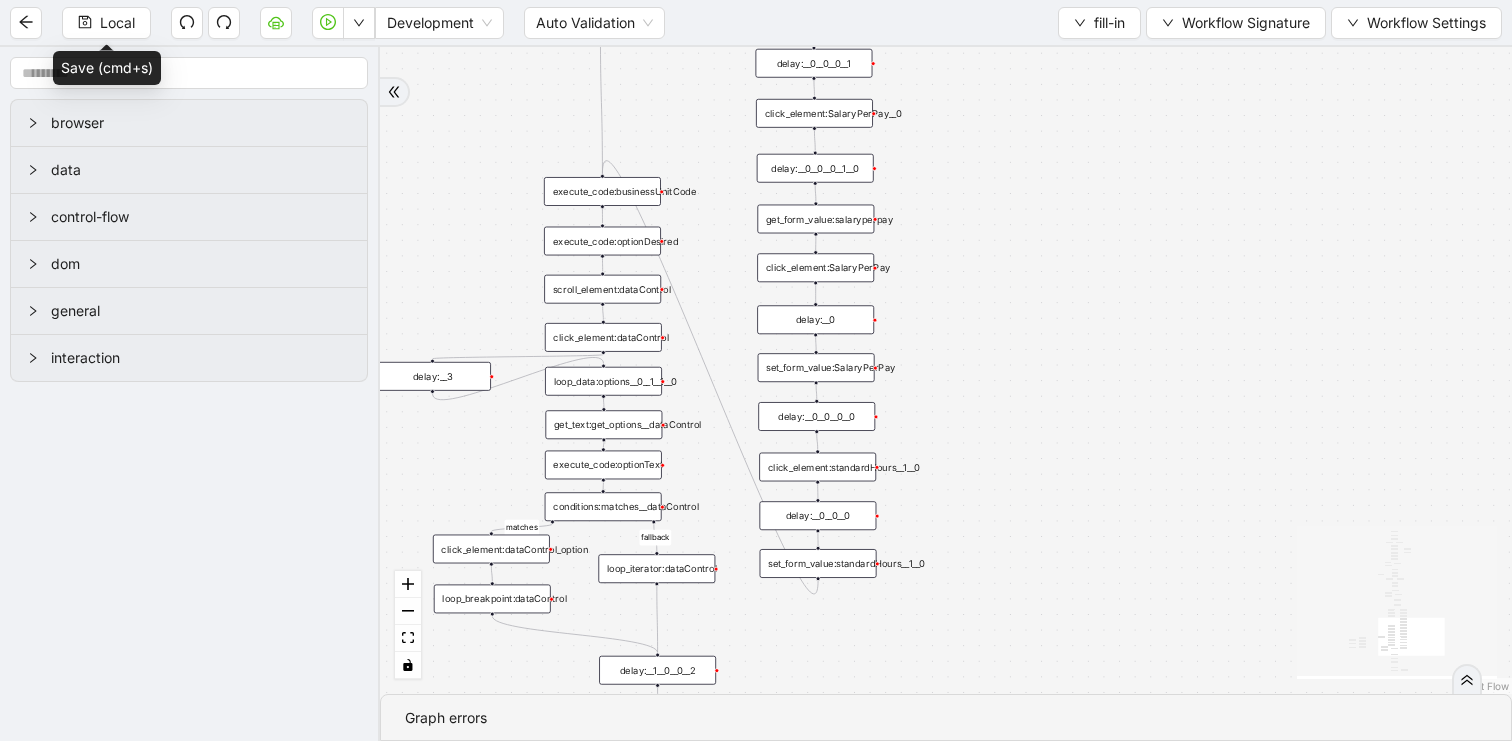 drag, startPoint x: 1019, startPoint y: 498, endPoint x: 1019, endPoint y: 317, distance: 181 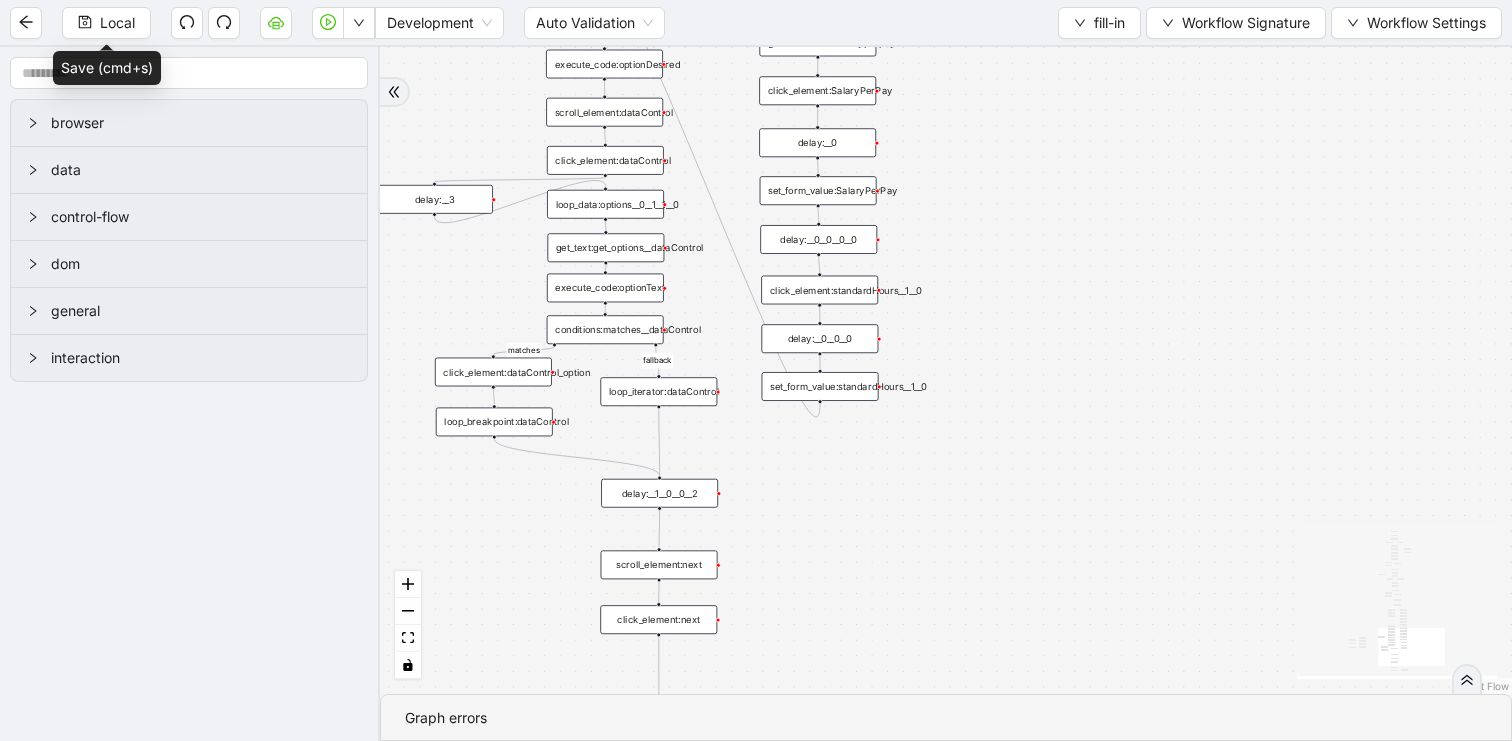 drag, startPoint x: 1020, startPoint y: 480, endPoint x: 1024, endPoint y: 234, distance: 246.03252 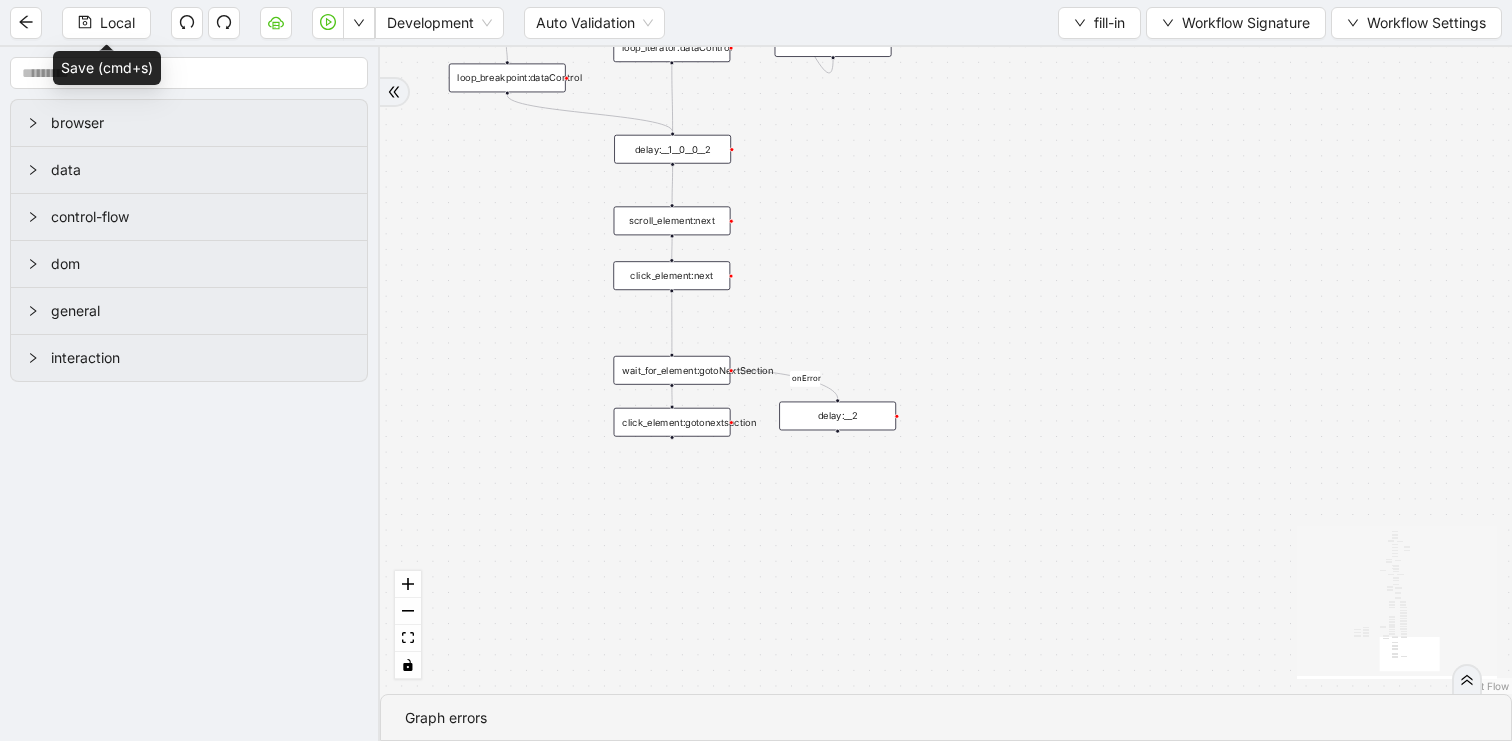 drag, startPoint x: 988, startPoint y: 467, endPoint x: 999, endPoint y: 219, distance: 248.24384 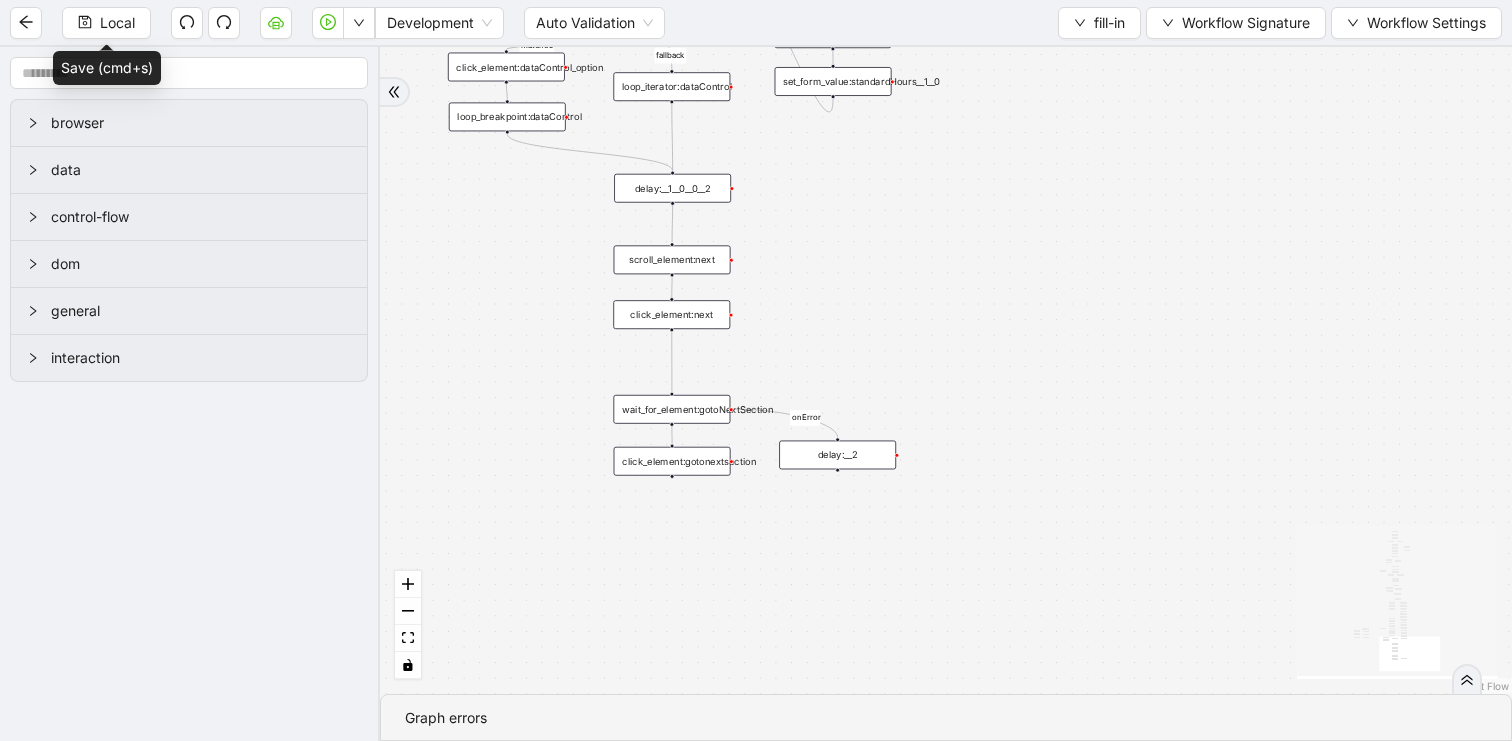 drag, startPoint x: 1001, startPoint y: 203, endPoint x: 1001, endPoint y: 540, distance: 337 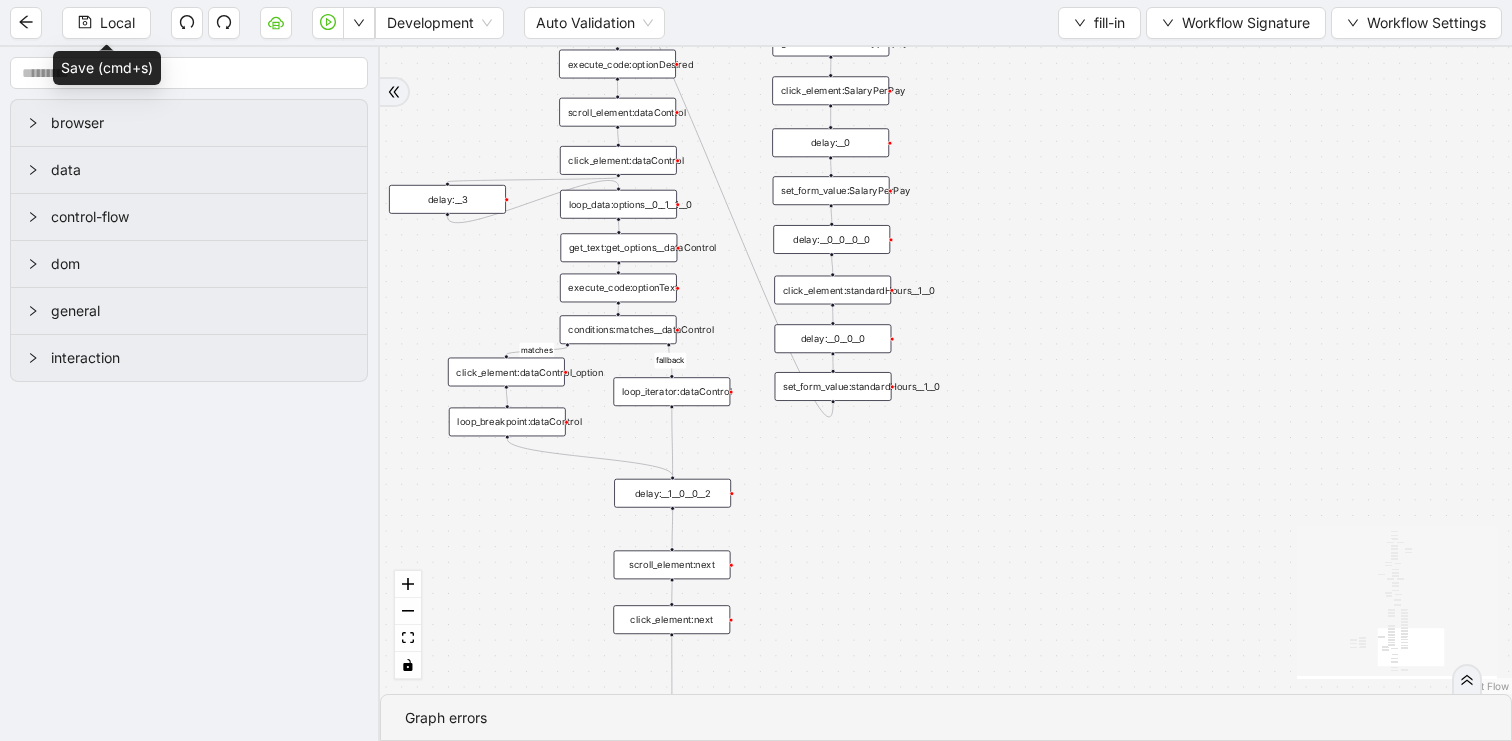drag, startPoint x: 1056, startPoint y: 206, endPoint x: 1053, endPoint y: 655, distance: 449.01 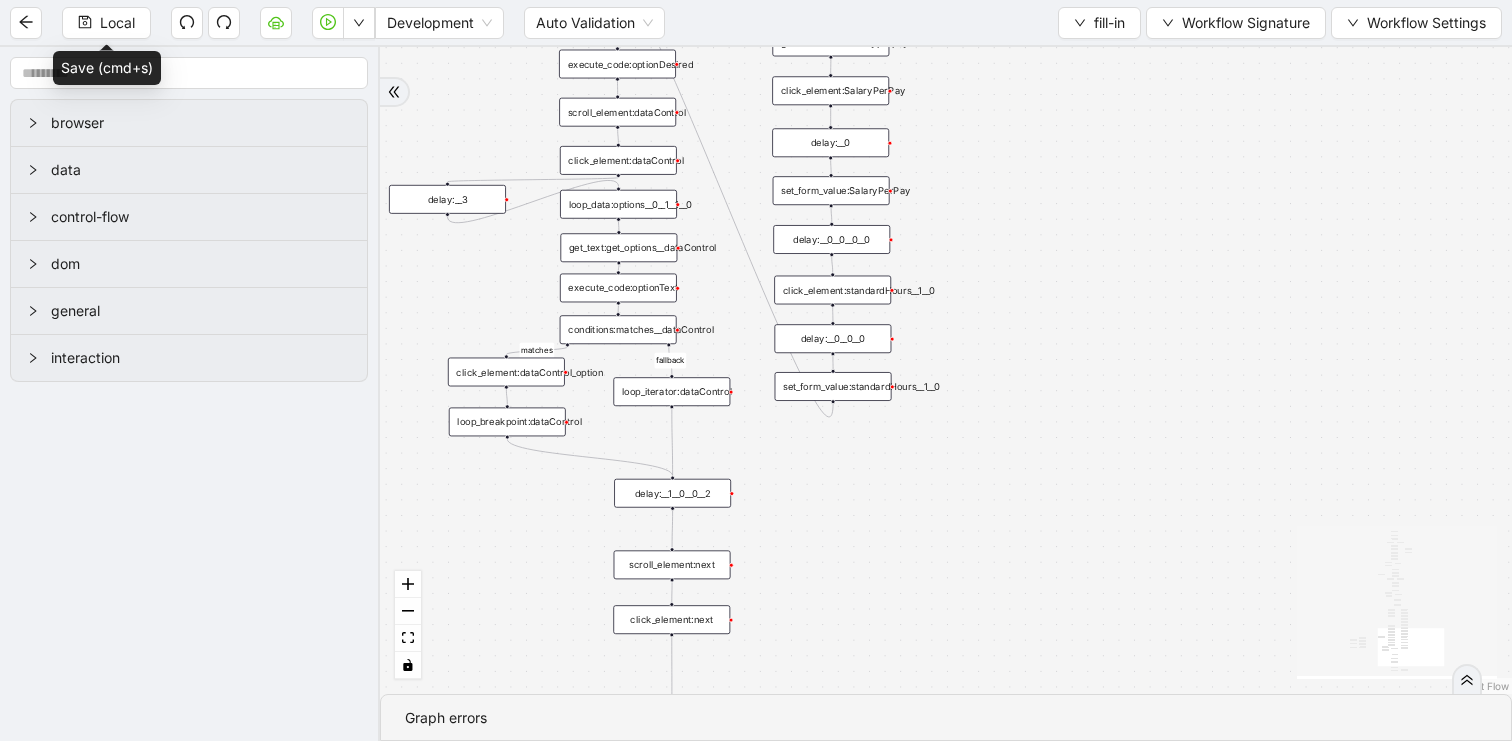 click on "fallback matches fallback matches Salary fallback fallback matches nonExempt Exempt fallback VHCNonExempt VHCExempt fallback onError trigger get_text:get_options__0__0__0__0__0 conditions:matches__0__0__0__0__0 click_element:click_option__0__0__0__0__0 loop_iterator:options__0__0__0__0__0 loop_breakpoint:__0__0__0__0__0 loop_data:options__0__1__0__0 execute_code:payfreq__0__0 click_element:payfreq__0__0 click_element:standardHours__1__0 set_form_value:standardHours__1__0 delay:__0__0__0 delay:__1__0__1__0 click_element:compType__0 conditions:matches__0__0__0__1 click_element:click_option__0__0__0__1 loop_iterator:options__0__0__0__1 loop_breakpoint:__0__0__0__1 loop_data:options__0__1__1 delay:__1__0__0 execute_code:optionDesired__0__0__0 execute_code:optionDesired__1__1 conditions:compType click_element:next click_element:gotonextsection click_element:RegularPayRate__1__0 set_form_value:RegularPayRate__1__0 delay:__1__1__1__0 delay:__1__0__0__0 wait_for_element:gotoNextSection delay:__2 delay:__1__0__0__1" at bounding box center (946, 370) 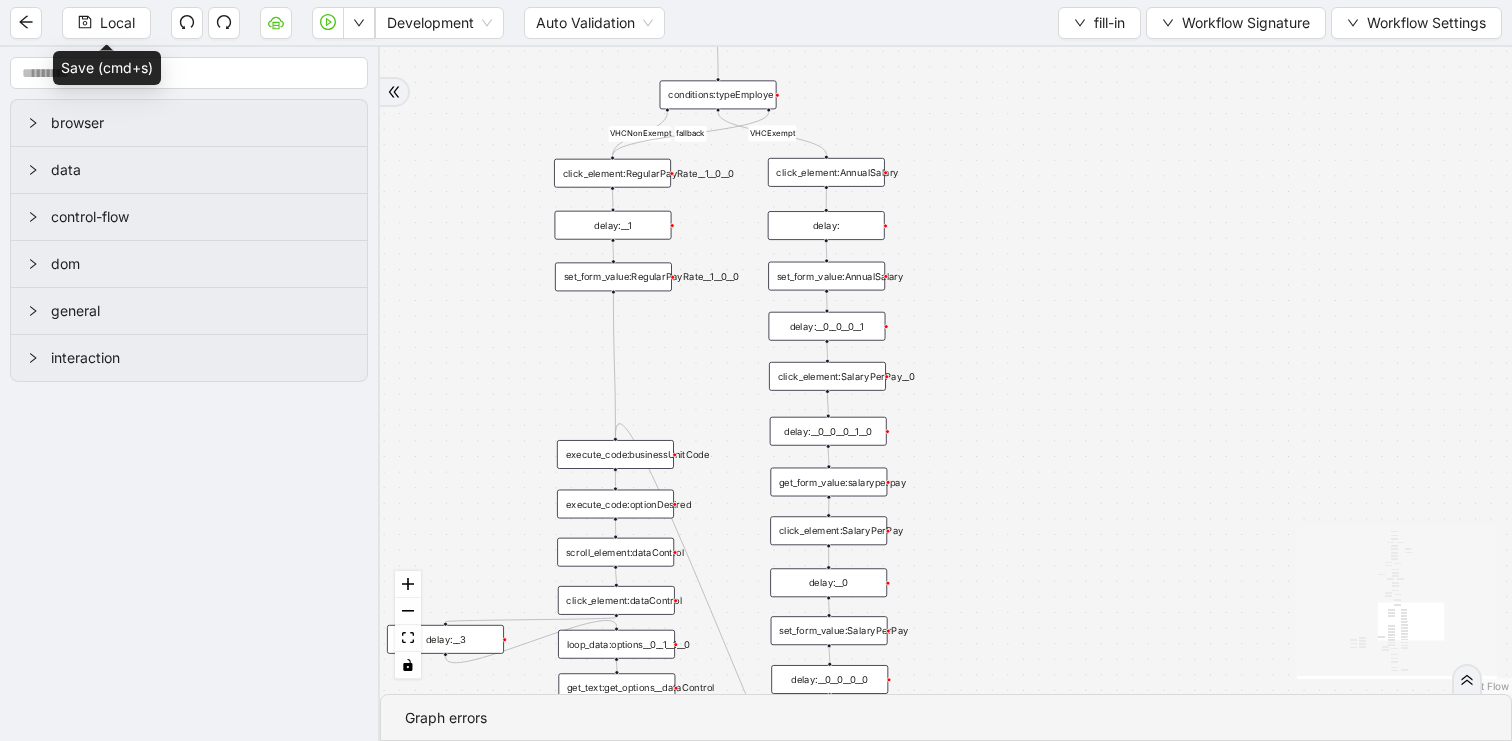 drag, startPoint x: 1082, startPoint y: 236, endPoint x: 1082, endPoint y: 560, distance: 324 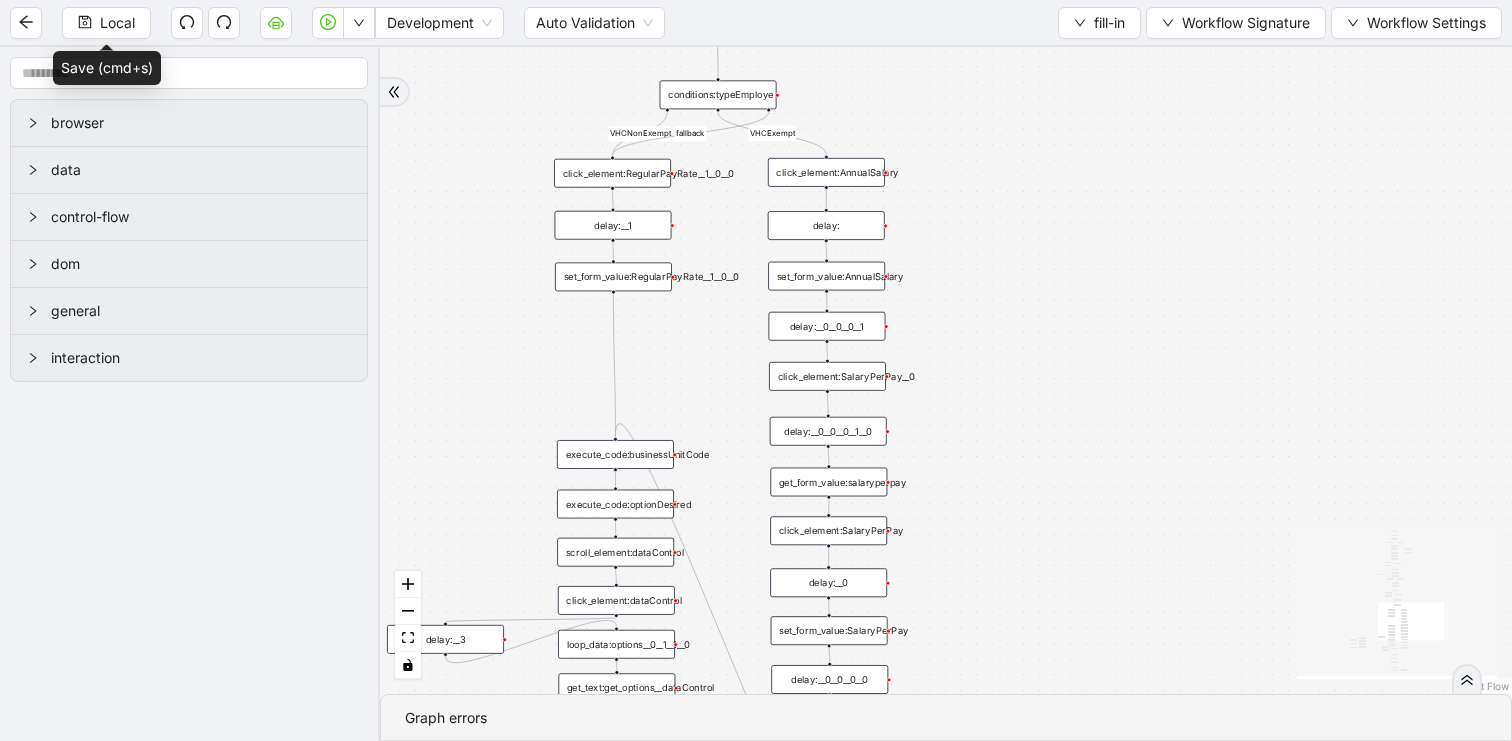 click on "fallback matches fallback matches Salary fallback fallback matches nonExempt Exempt fallback VHCNonExempt VHCExempt fallback onError trigger get_text:get_options__0__0__0__0__0 conditions:matches__0__0__0__0__0 click_element:click_option__0__0__0__0__0 loop_iterator:options__0__0__0__0__0 loop_breakpoint:__0__0__0__0__0 loop_data:options__0__1__0__0 execute_code:payfreq__0__0 click_element:payfreq__0__0 click_element:standardHours__1__0 set_form_value:standardHours__1__0 delay:__0__0__0 delay:__1__0__1__0 click_element:compType__0 conditions:matches__0__0__0__1 click_element:click_option__0__0__0__1 loop_iterator:options__0__0__0__1 loop_breakpoint:__0__0__0__1 loop_data:options__0__1__1 delay:__1__0__0 execute_code:optionDesired__0__0__0 execute_code:optionDesired__1__1 conditions:compType click_element:next click_element:gotonextsection click_element:RegularPayRate__1__0 set_form_value:RegularPayRate__1__0 delay:__1__1__1__0 delay:__1__0__0__0 wait_for_element:gotoNextSection delay:__2 delay:__1__0__0__1" at bounding box center (946, 370) 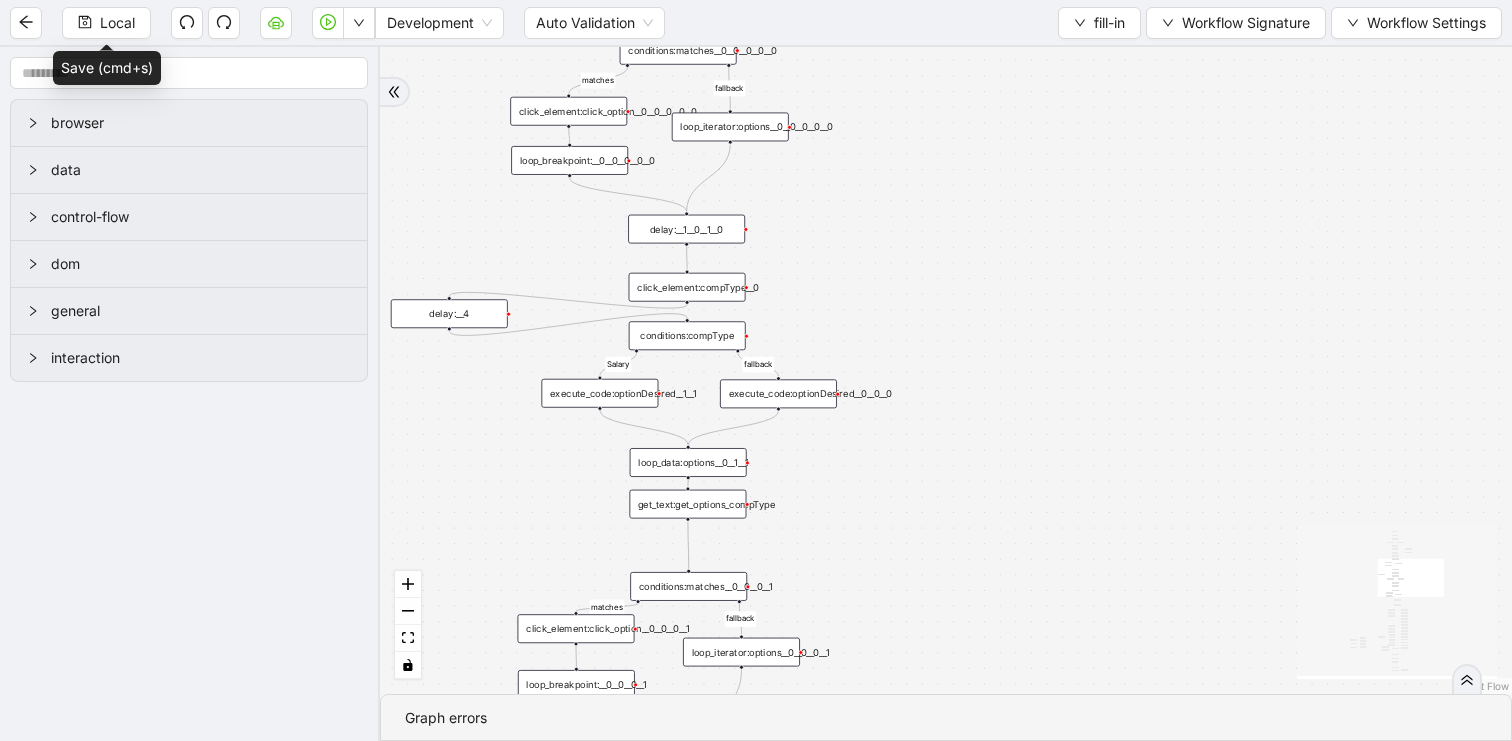drag, startPoint x: 1082, startPoint y: 360, endPoint x: 1090, endPoint y: 581, distance: 221.14474 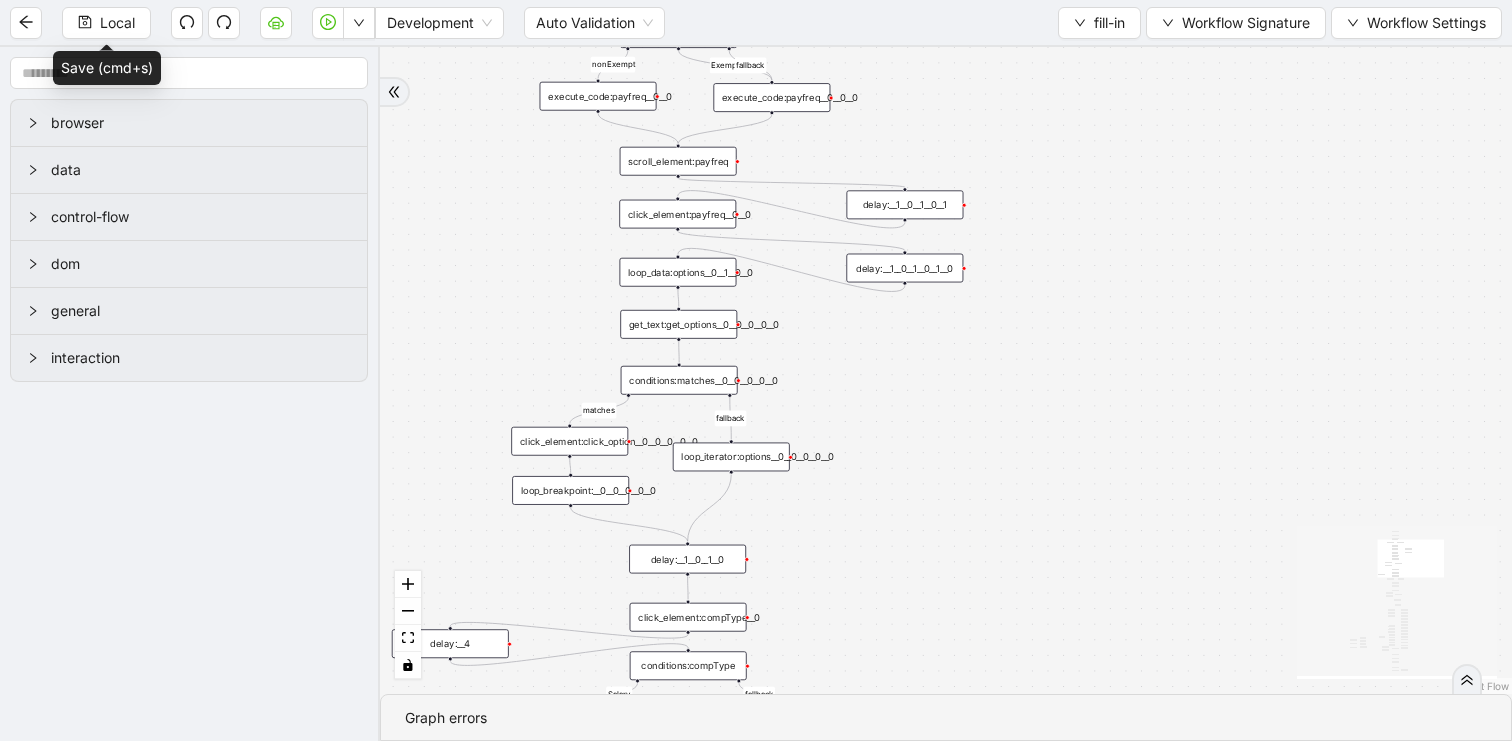 drag, startPoint x: 1088, startPoint y: 239, endPoint x: 1091, endPoint y: 621, distance: 382.01178 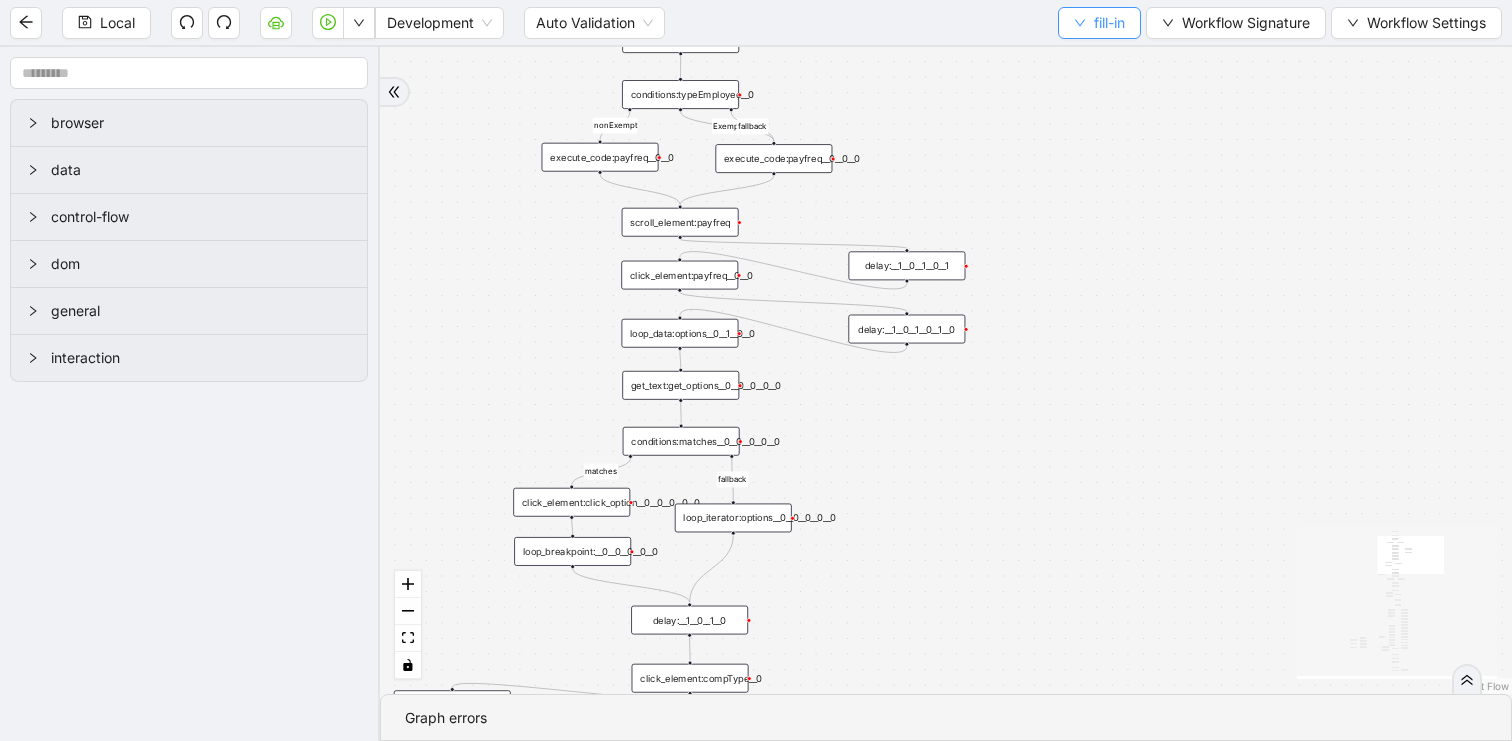 click on "fill-in" at bounding box center [1109, 23] 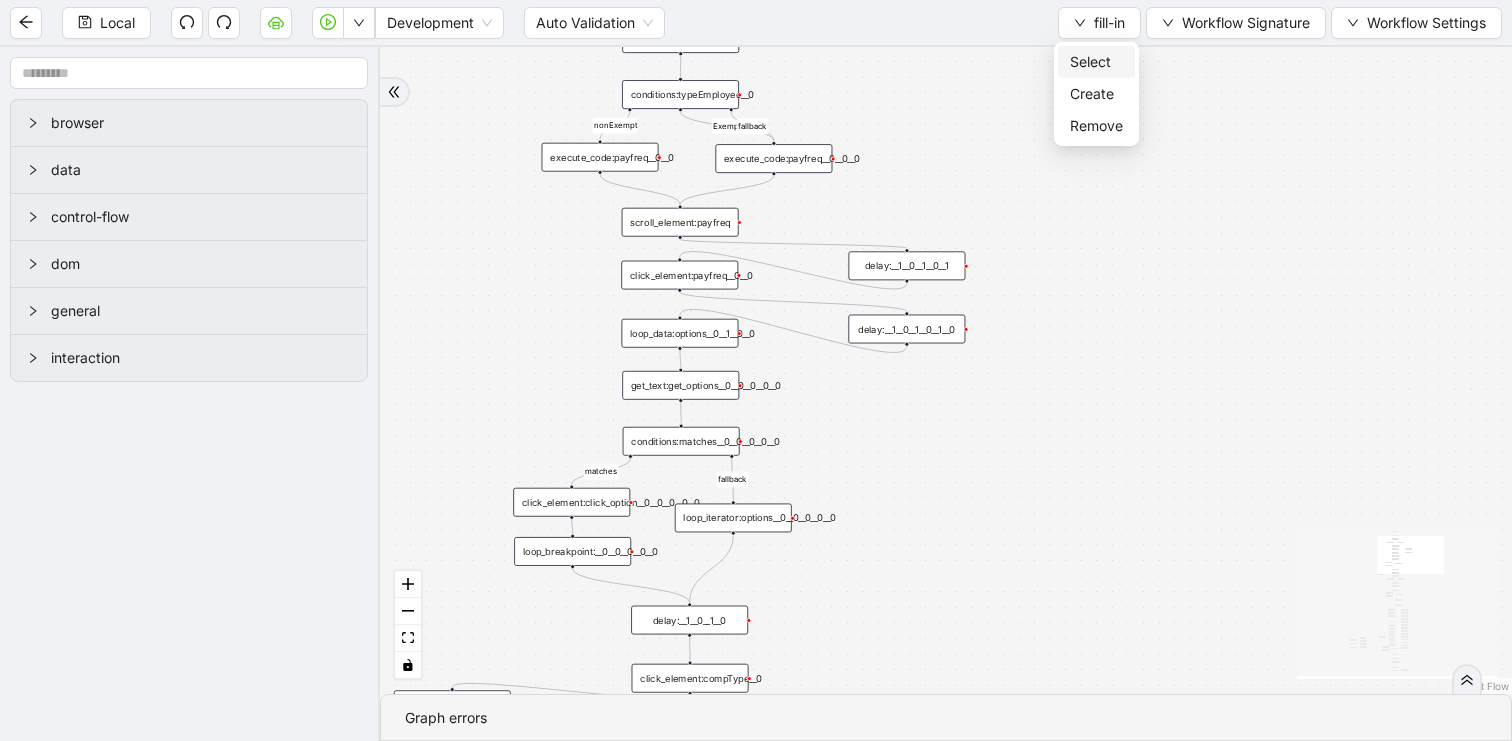 click on "Select" at bounding box center [1096, 62] 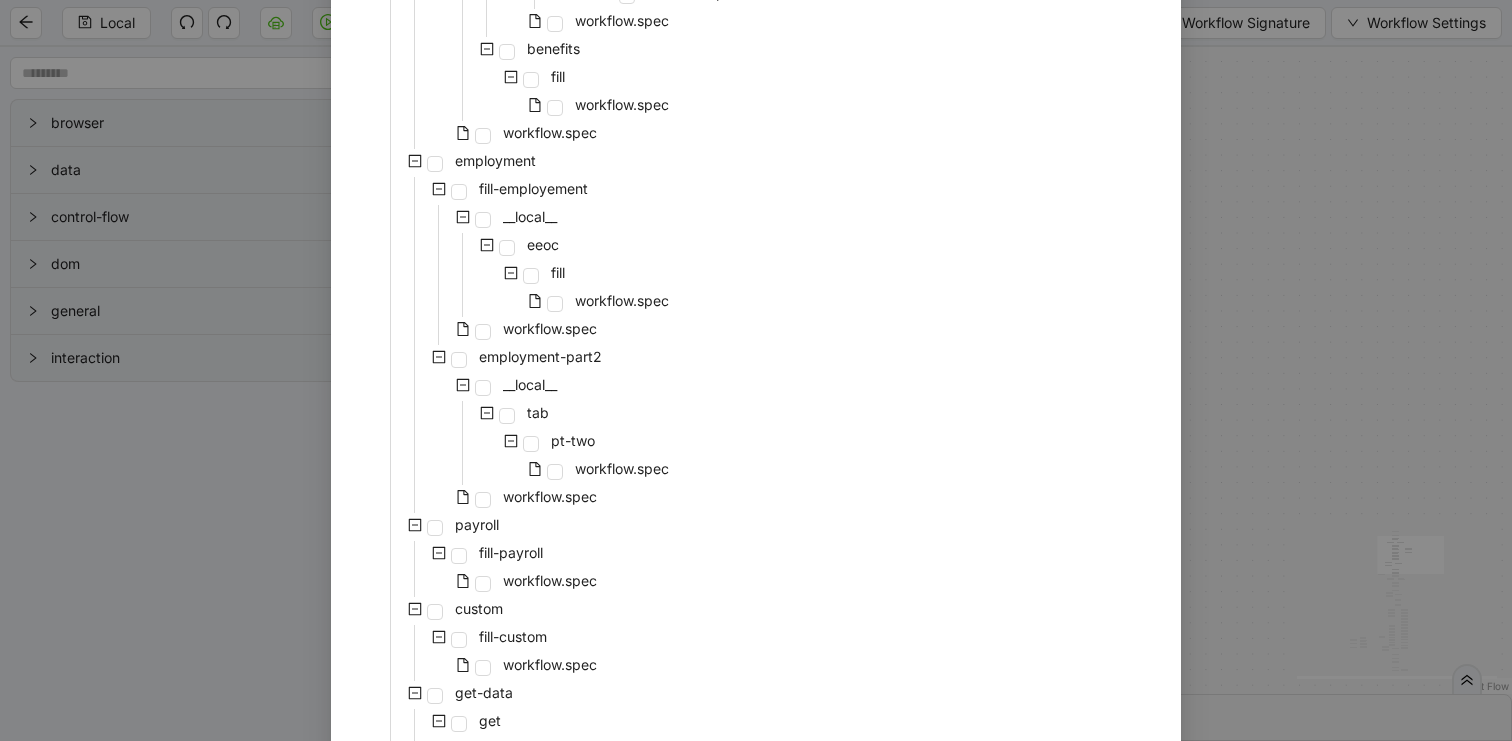 scroll, scrollTop: 1347, scrollLeft: 0, axis: vertical 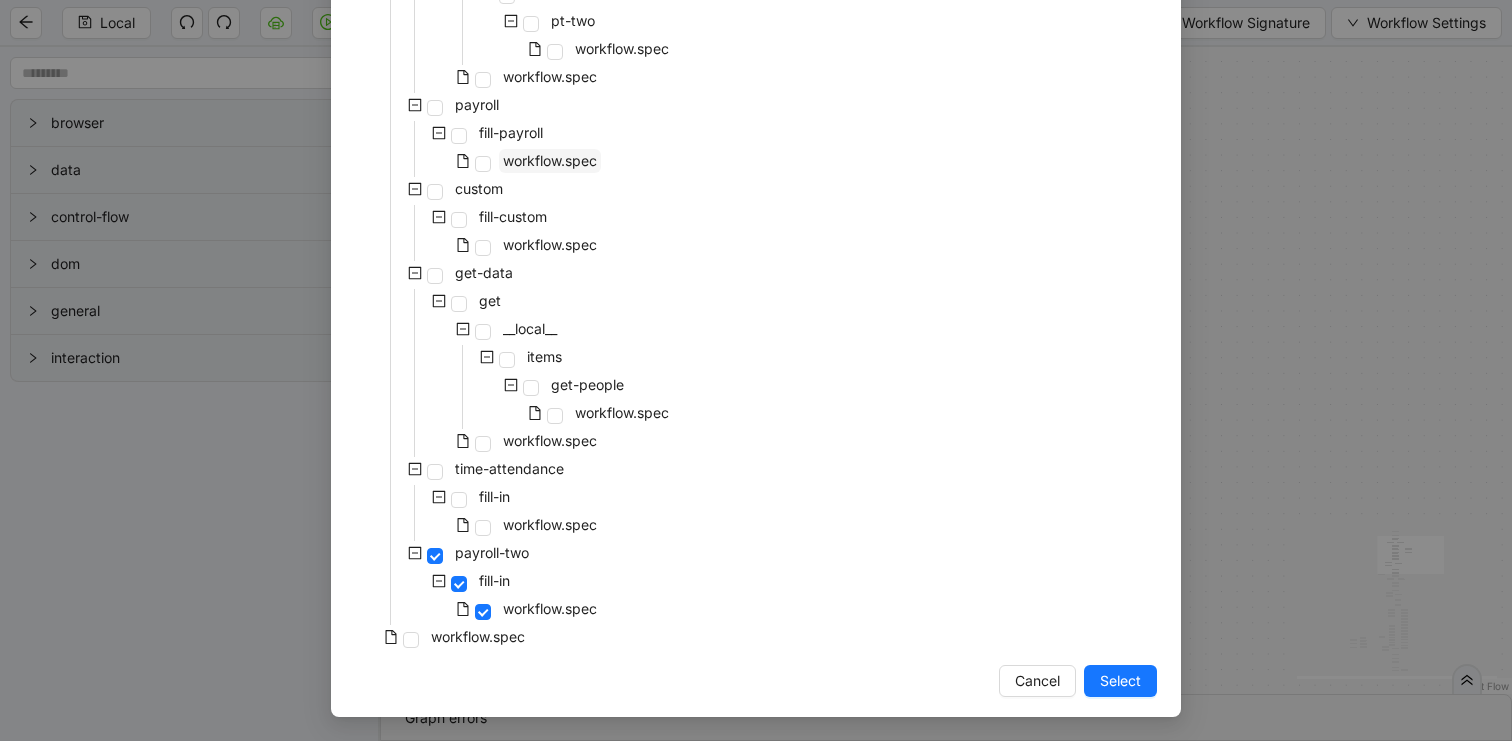 click on "workflow.spec" at bounding box center (550, 160) 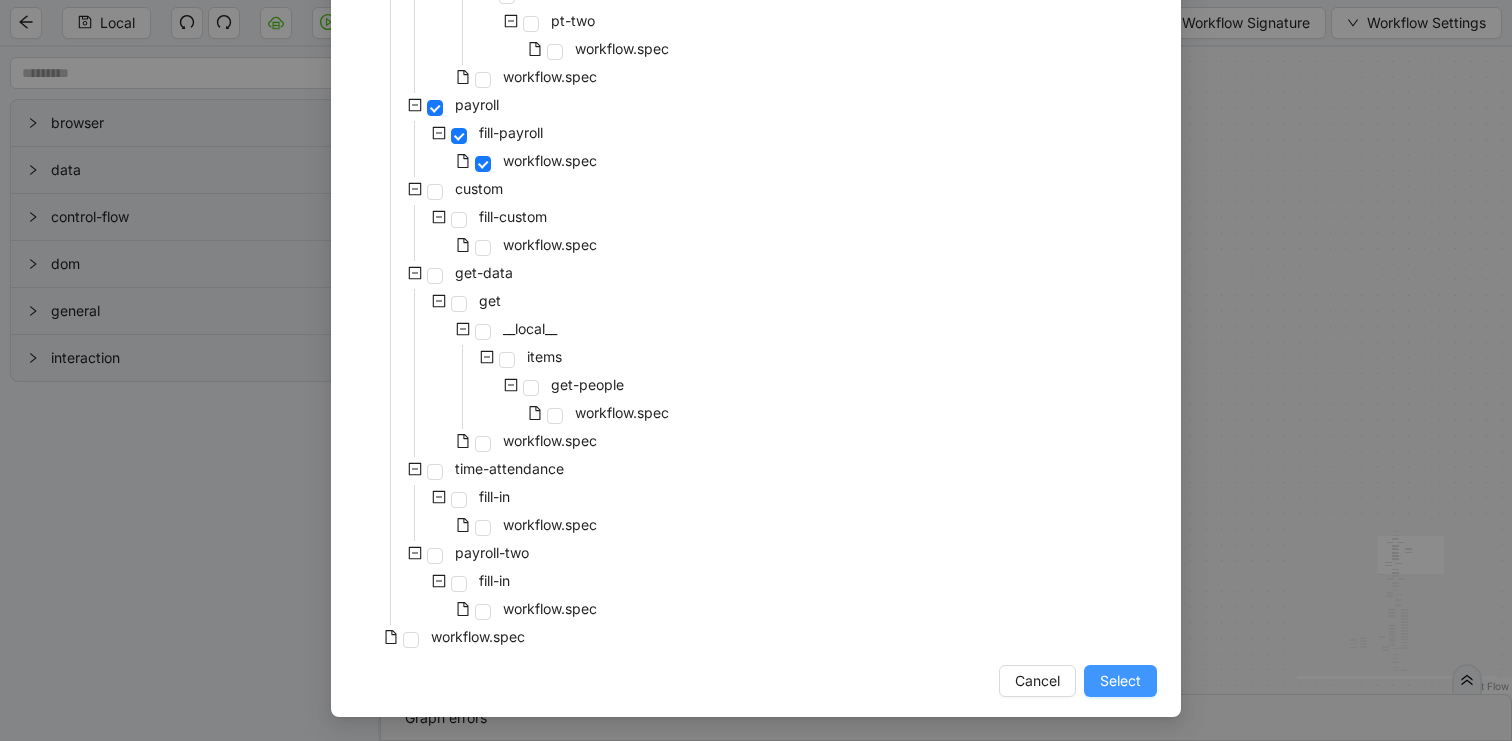 click on "Select" at bounding box center [1120, 681] 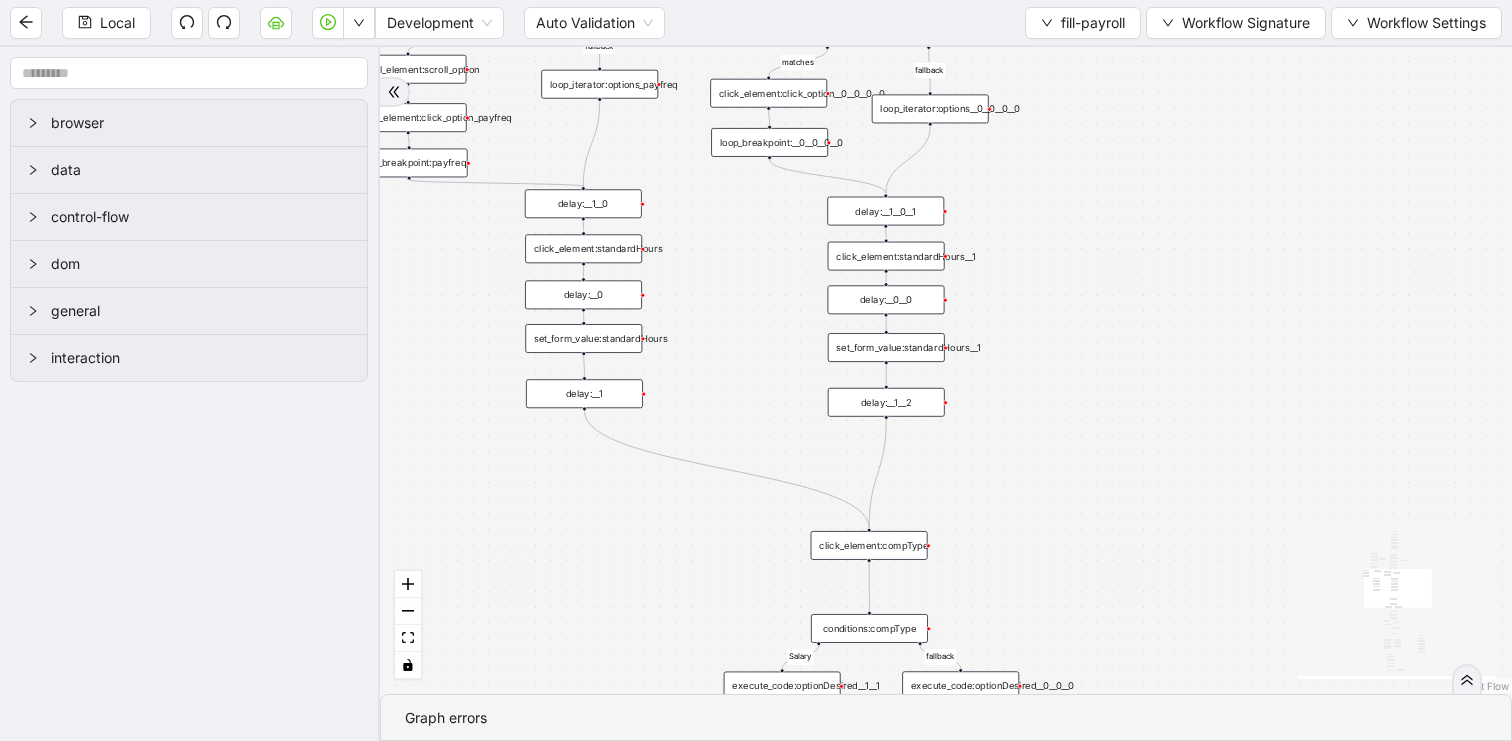 drag, startPoint x: 1280, startPoint y: 211, endPoint x: 1315, endPoint y: 627, distance: 417.46976 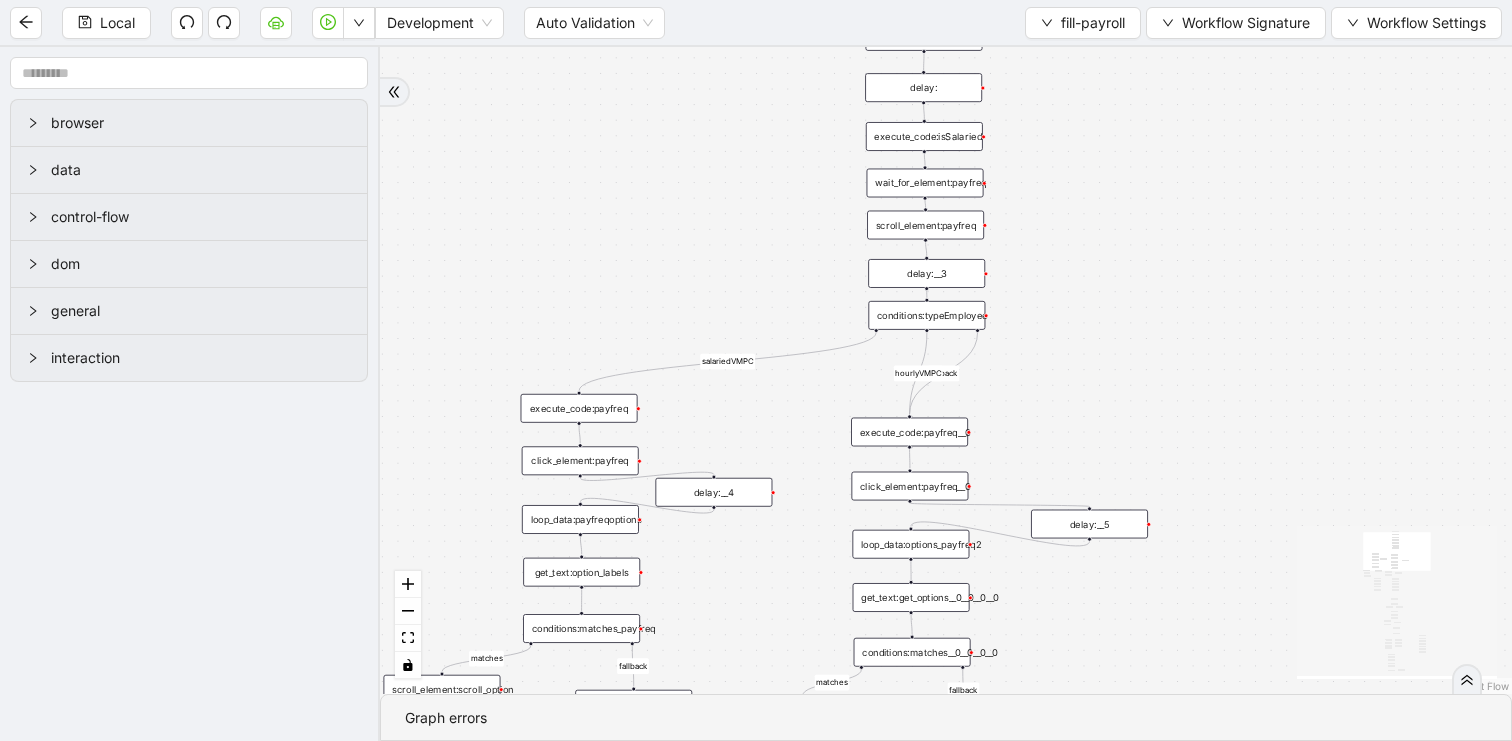 drag, startPoint x: 1277, startPoint y: 309, endPoint x: 1275, endPoint y: 572, distance: 263.0076 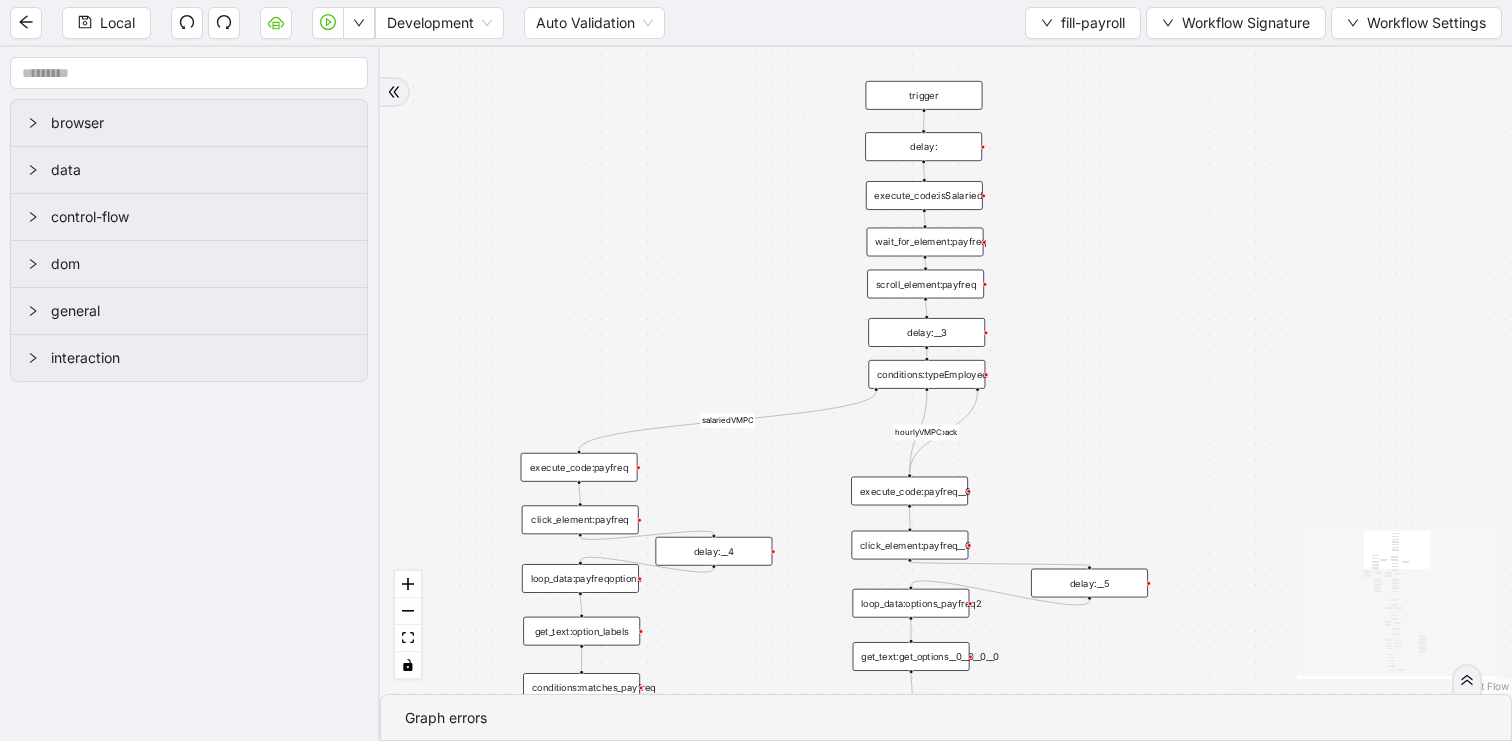 click on "execute_code:isSalaried" at bounding box center (924, 195) 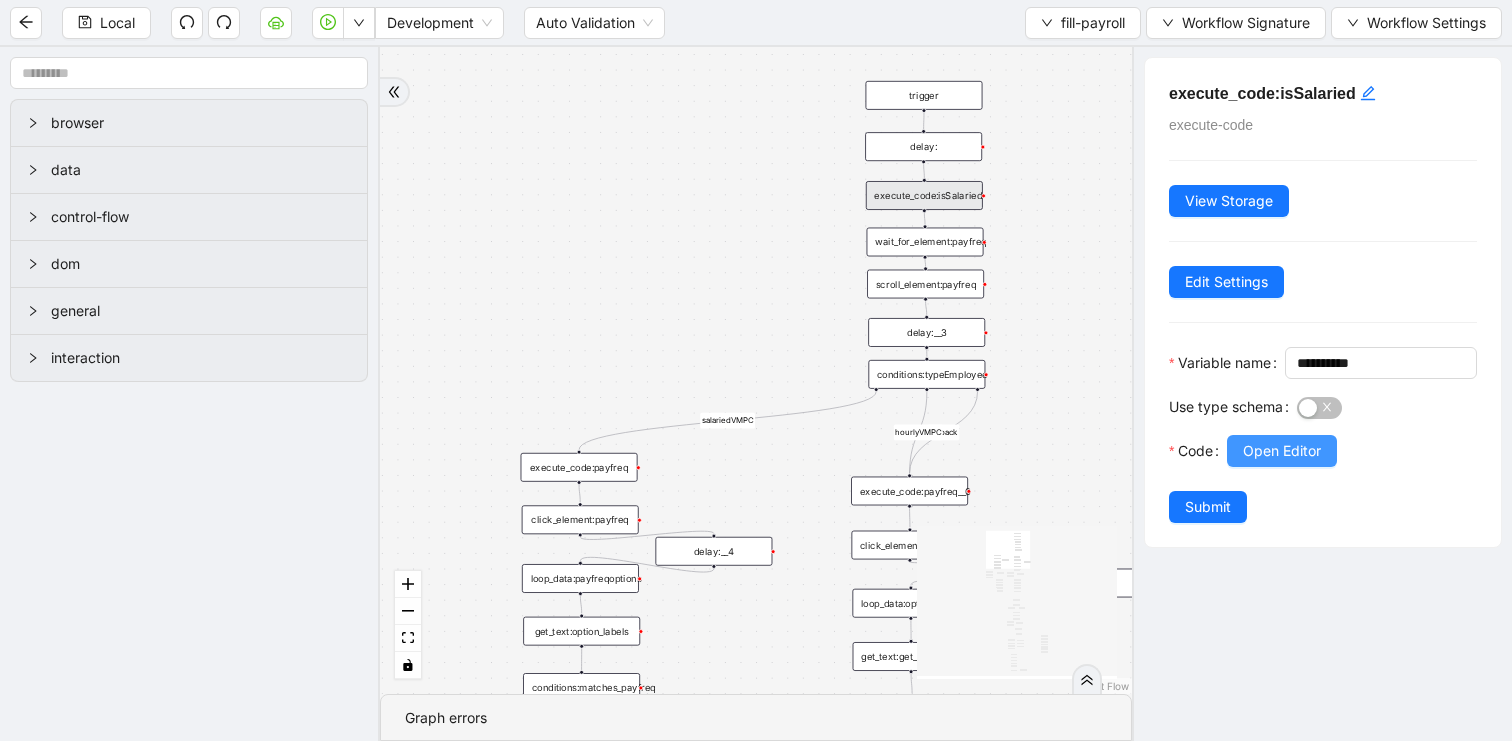 click on "Open Editor" at bounding box center (1282, 451) 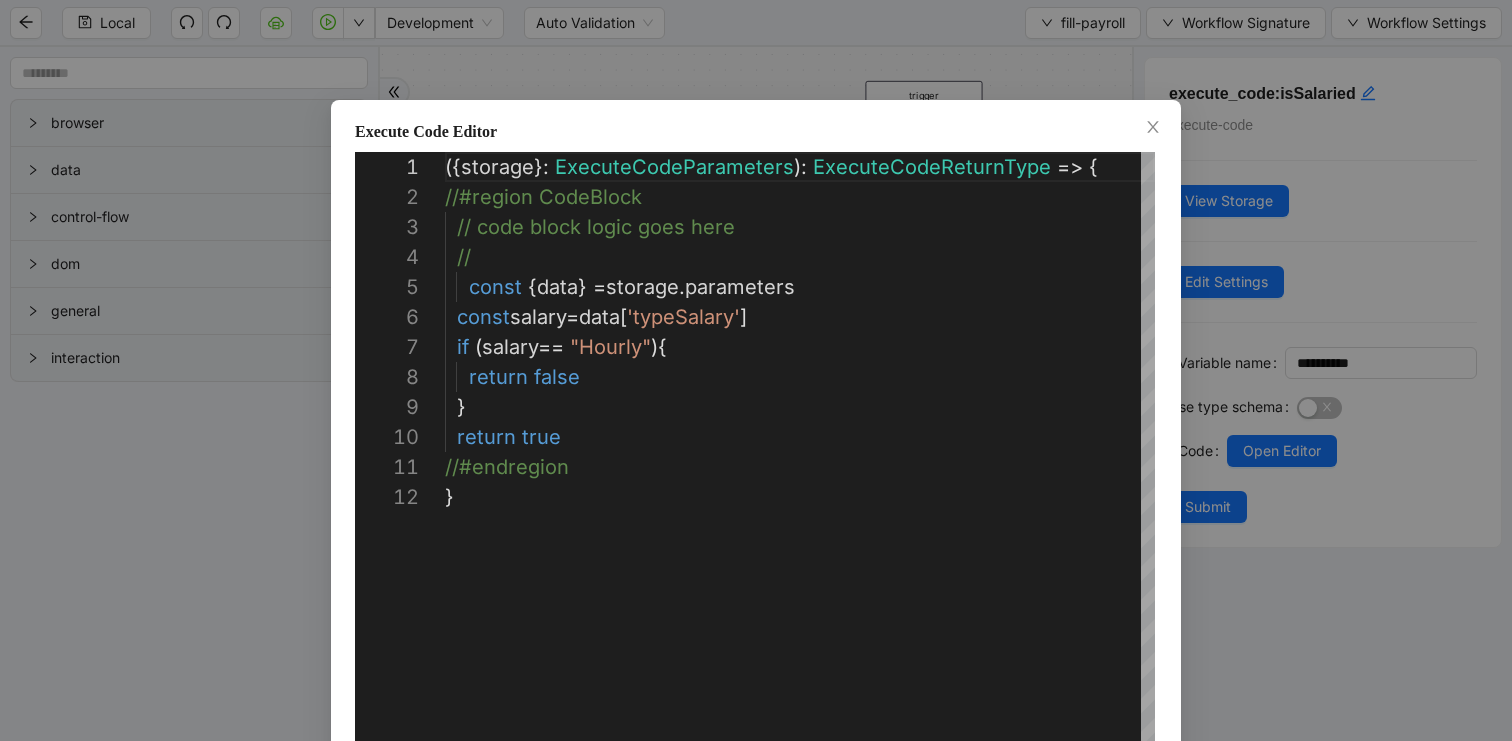 scroll, scrollTop: 300, scrollLeft: 0, axis: vertical 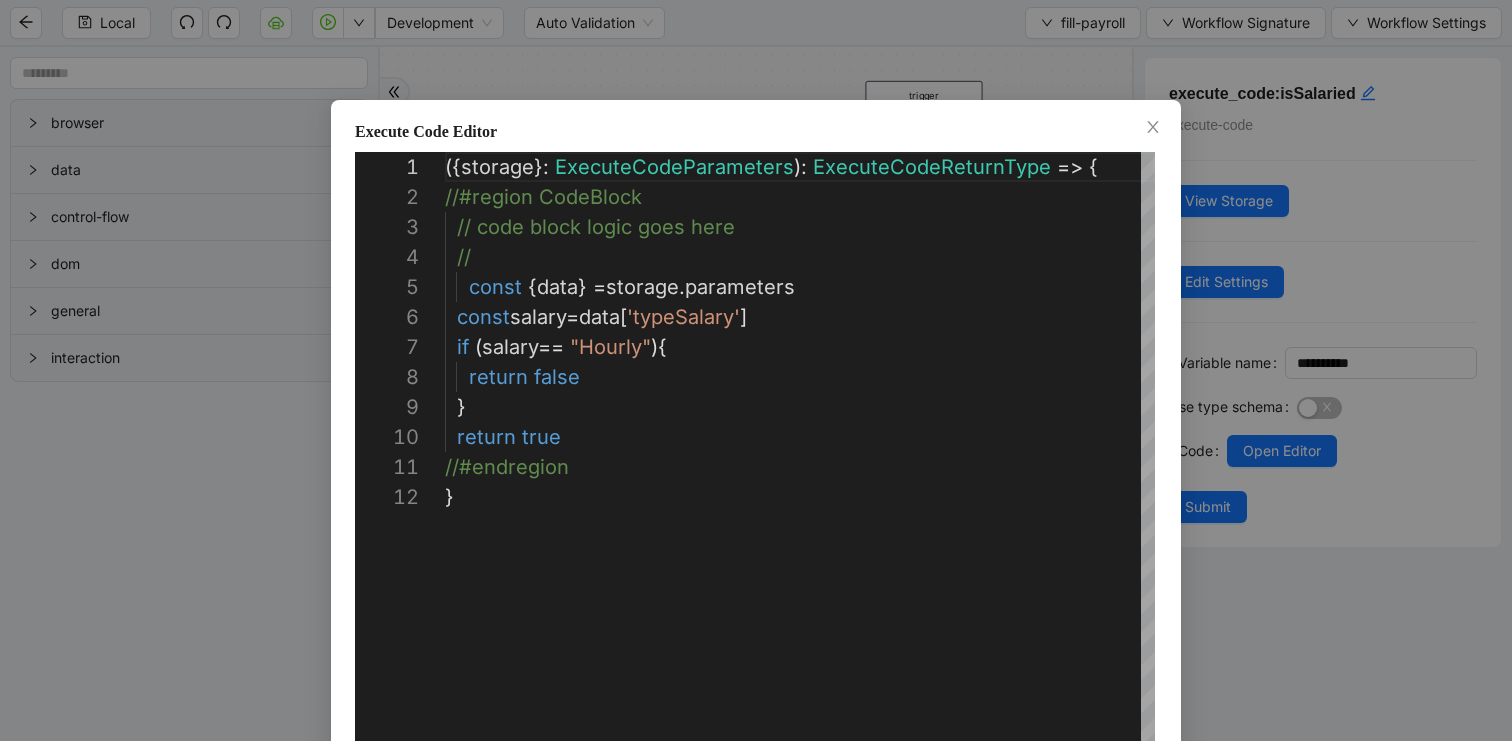 click on "**********" at bounding box center (756, 370) 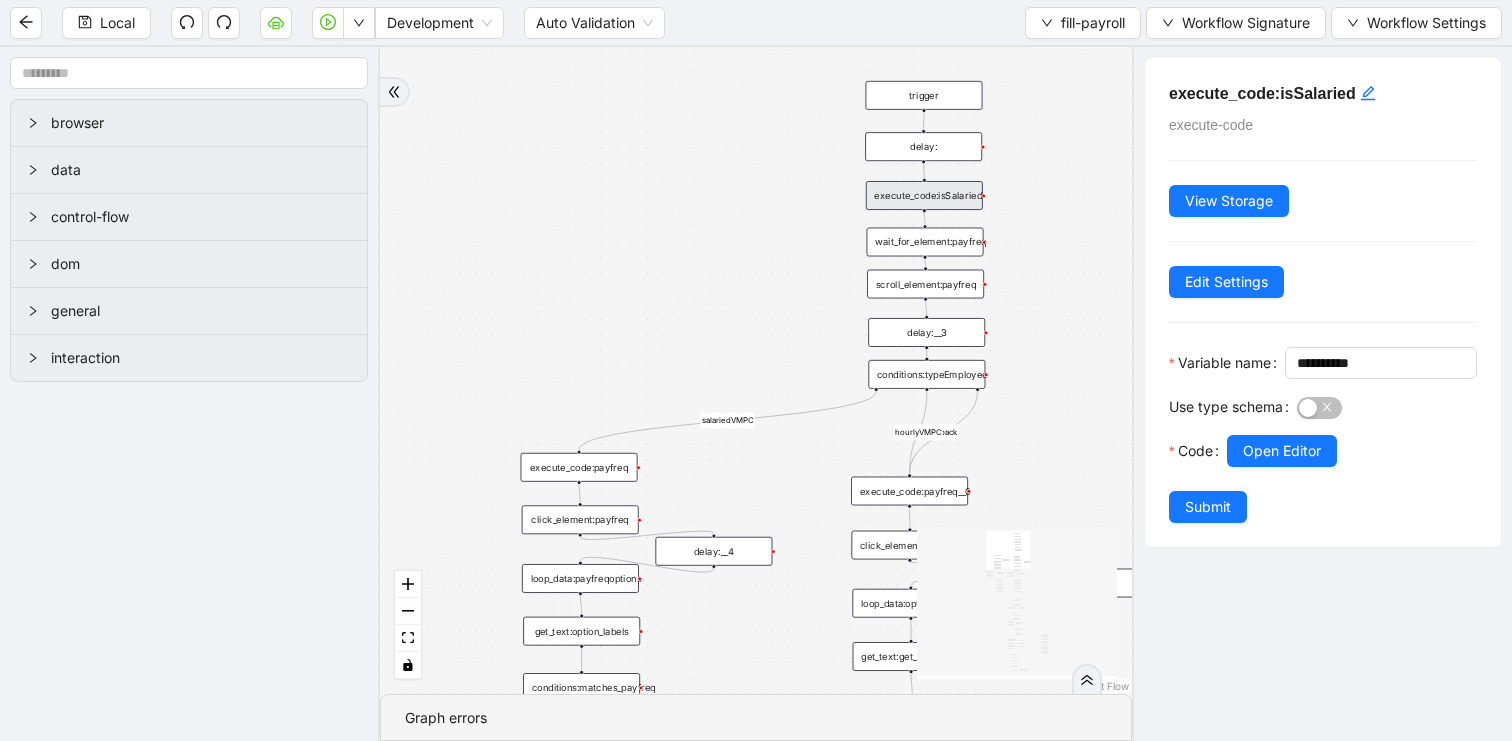 click on "fallback matches fallback matches Salary fallback matches fallback fallback salariedVMPC hourlyVMPC salariedVMPC fallback hourlyVMPC onError trigger execute_code:payfreq click_element:payfreq click_element:standardHours set_form_value:standardHours get_text:get_options__0__0__0__0 conditions:matches__0__0__0__0 click_element:click_option__0__0__0__0 loop_iterator:options__0__0__0__0 loop_breakpoint:__0__0__0__0 execute_code:payfreq__0 click_element:payfreq__0 delay: delay:__0 delay:__1 delay:__1__0 get_text:get_options__0__0__0__1 conditions:matches__0__0__0__1 click_element:click_option__0__0__0__1 loop_iterator:options__0__0__0__1 loop_breakpoint:__0__0__0__1 loop_data:options__0__1__1 delay:__1__0__0 click_element:compType execute_code:optionDesired__0__0__0 execute_code:optionDesired__1__1 conditions:compType scroll_element:scroll_option click_element:standardHours__1 set_form_value:standardHours__1 delay:__0__0 delay:__1__2 delay:__1__0__1 loop_data:payfreqoptions get_text:option_labels delay:__1__1__2" at bounding box center [756, 370] 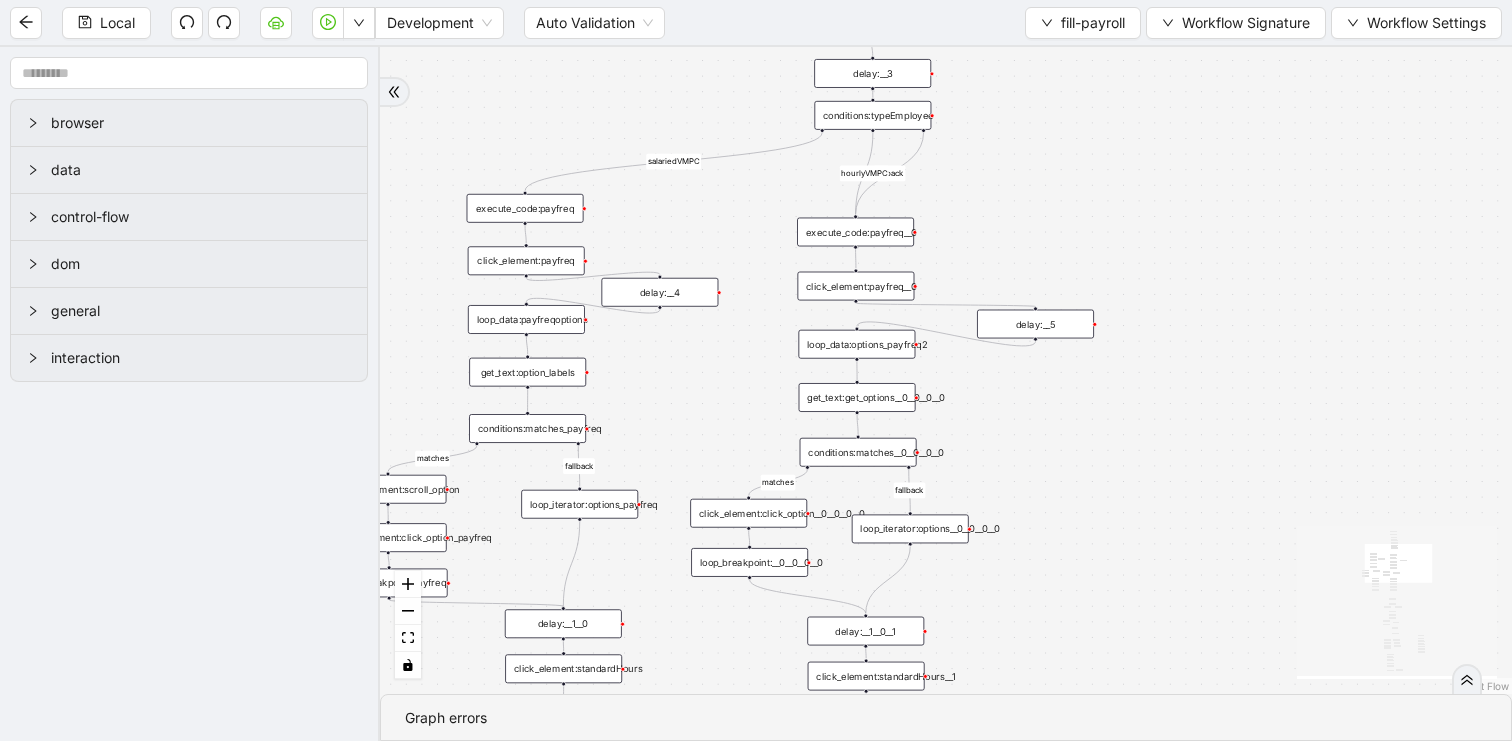 drag, startPoint x: 1041, startPoint y: 451, endPoint x: 987, endPoint y: 188, distance: 268.4865 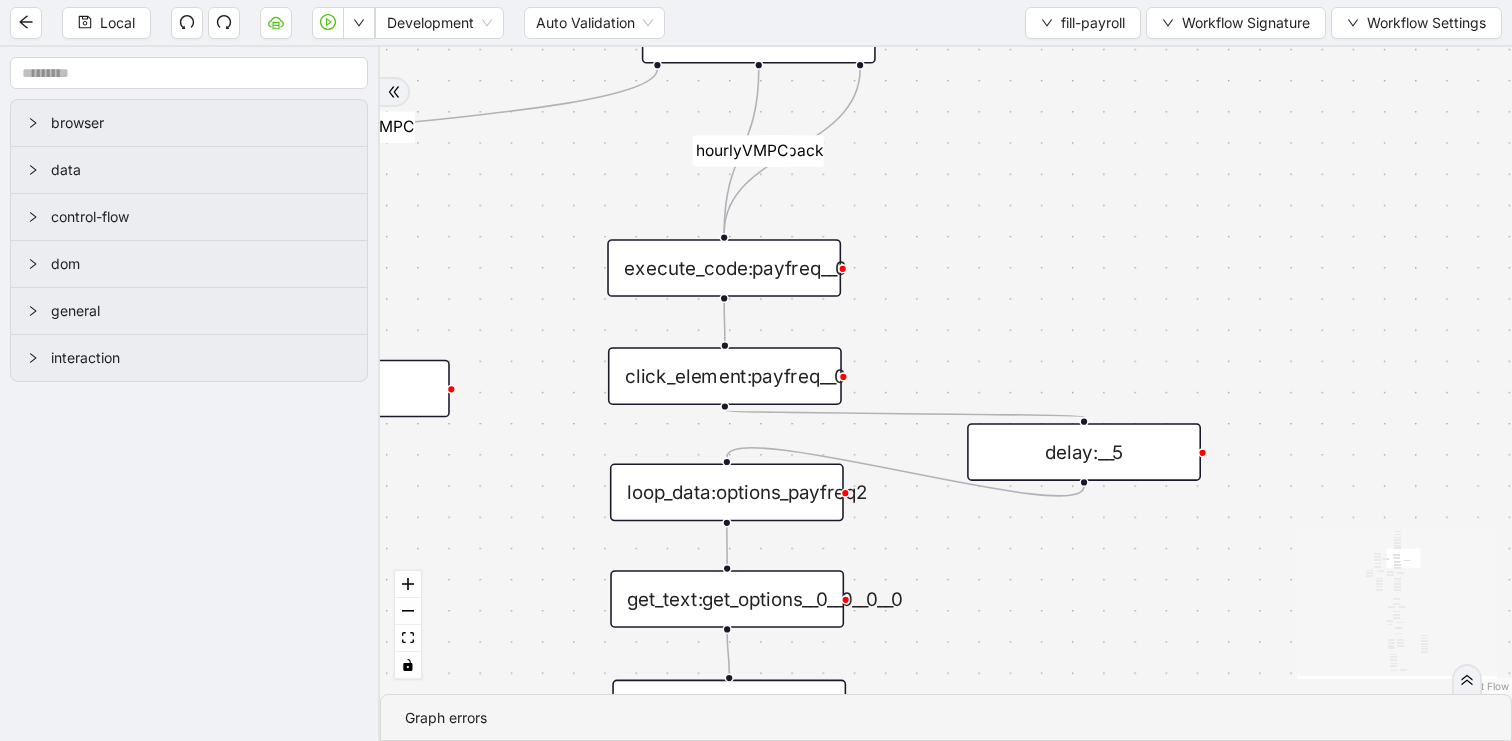 drag, startPoint x: 959, startPoint y: 295, endPoint x: 1246, endPoint y: 81, distance: 358.0014 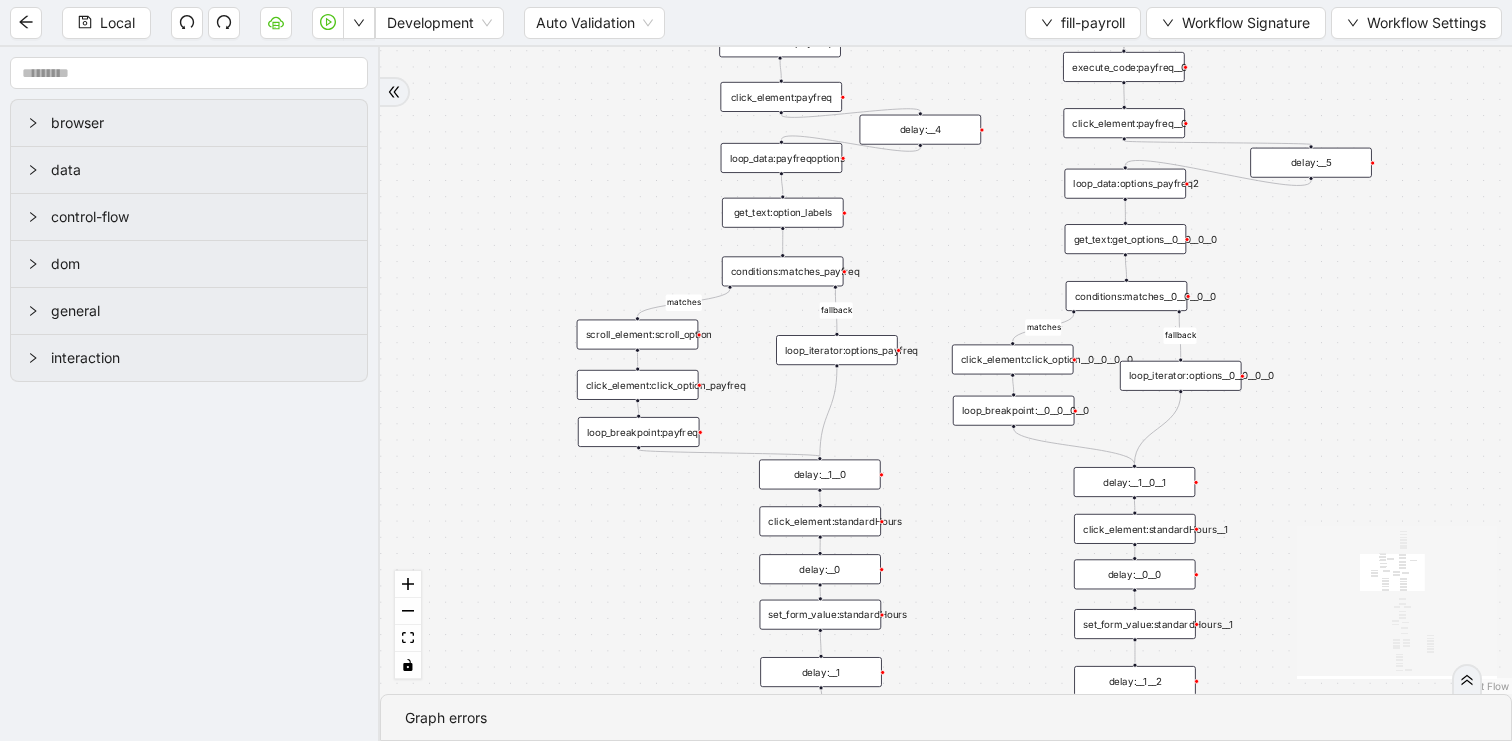 drag, startPoint x: 1314, startPoint y: 310, endPoint x: 1261, endPoint y: 480, distance: 178.0702 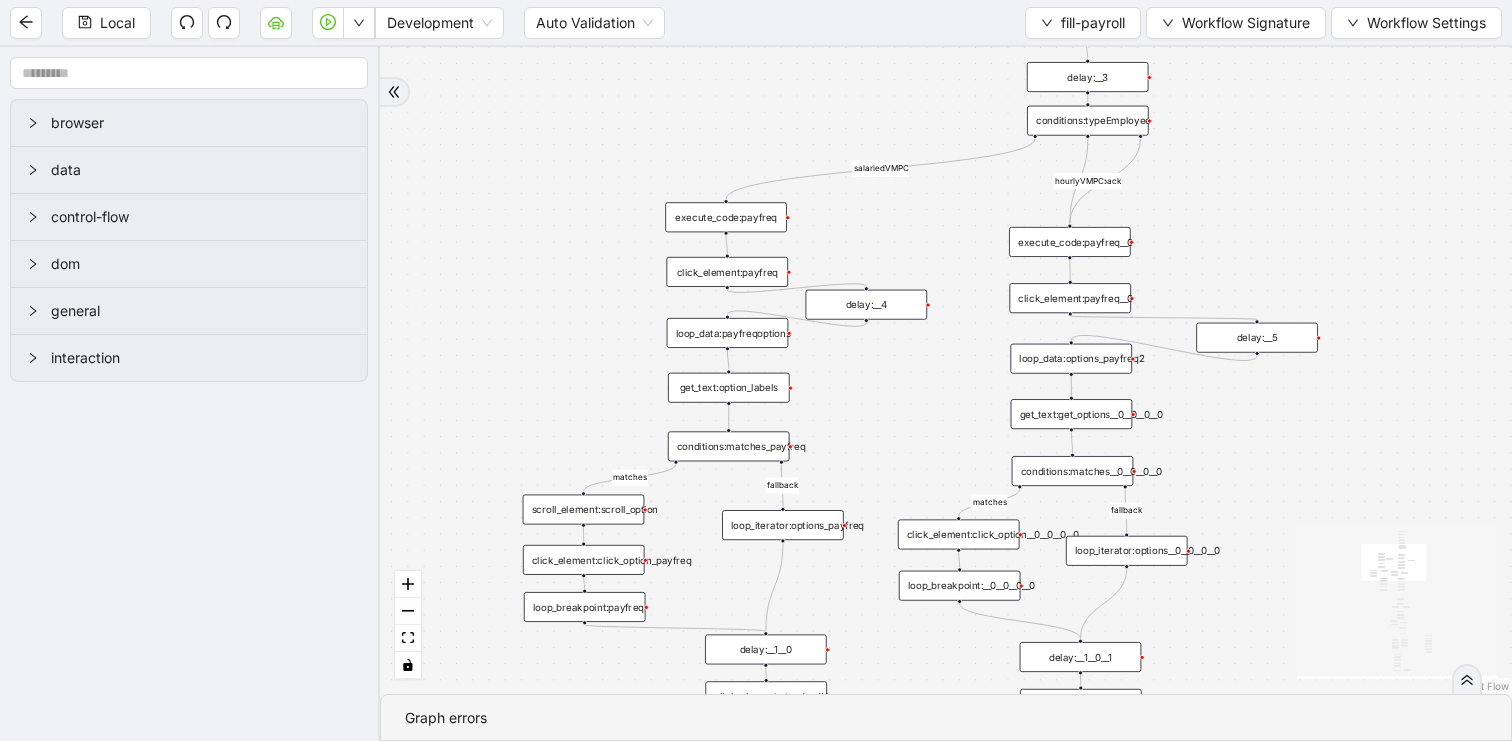 drag, startPoint x: 1236, startPoint y: 523, endPoint x: 1163, endPoint y: 369, distance: 170.42593 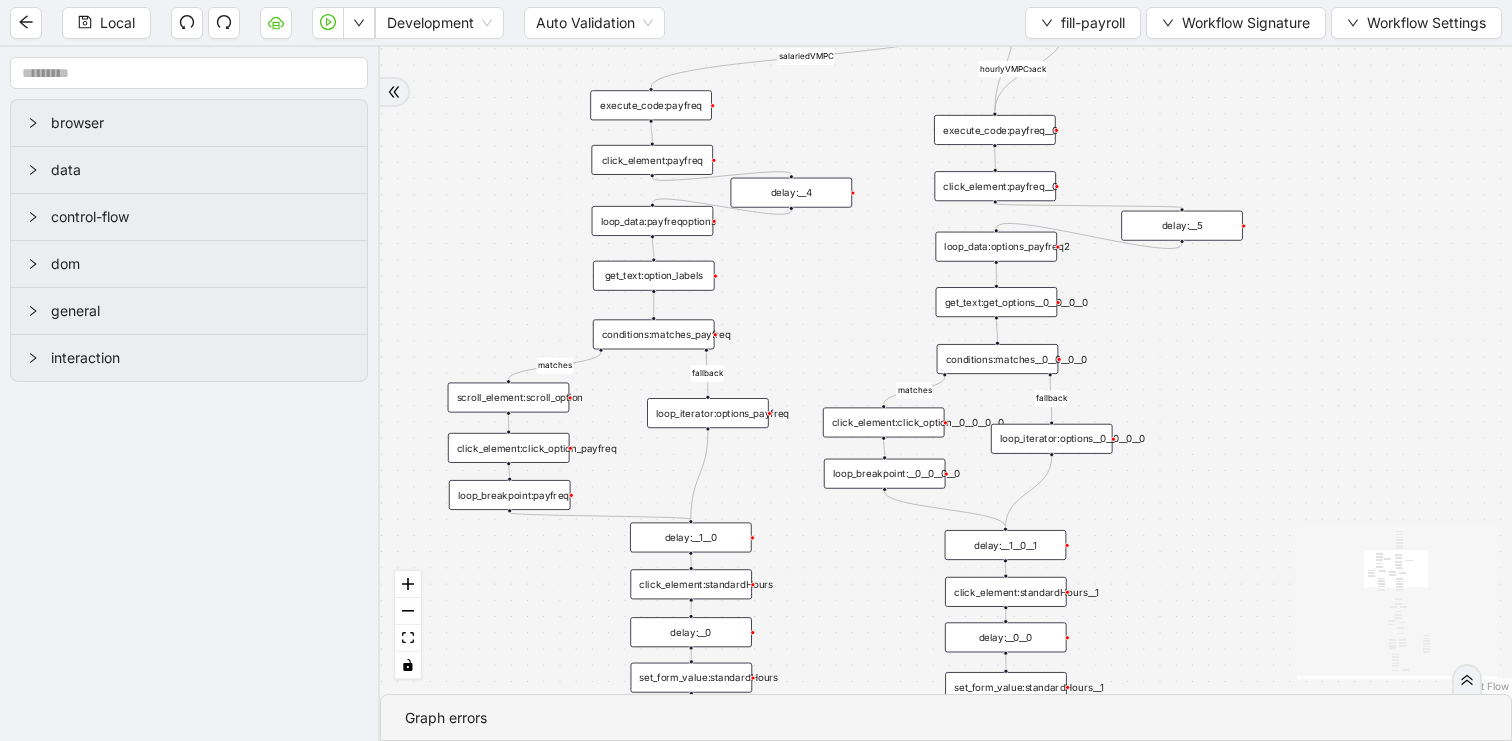 drag, startPoint x: 825, startPoint y: 245, endPoint x: 823, endPoint y: 345, distance: 100.02 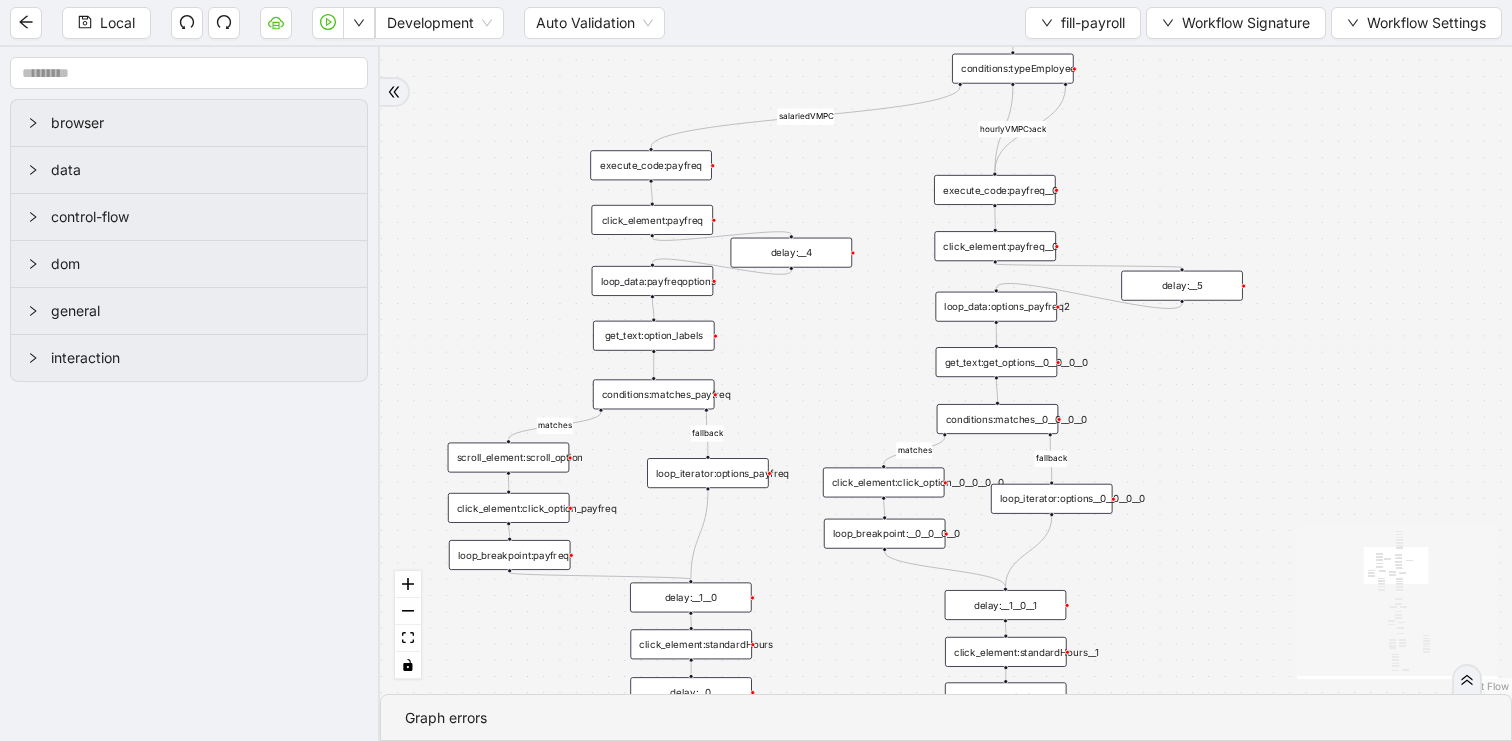 click on "execute_code:payfreq" at bounding box center [651, 165] 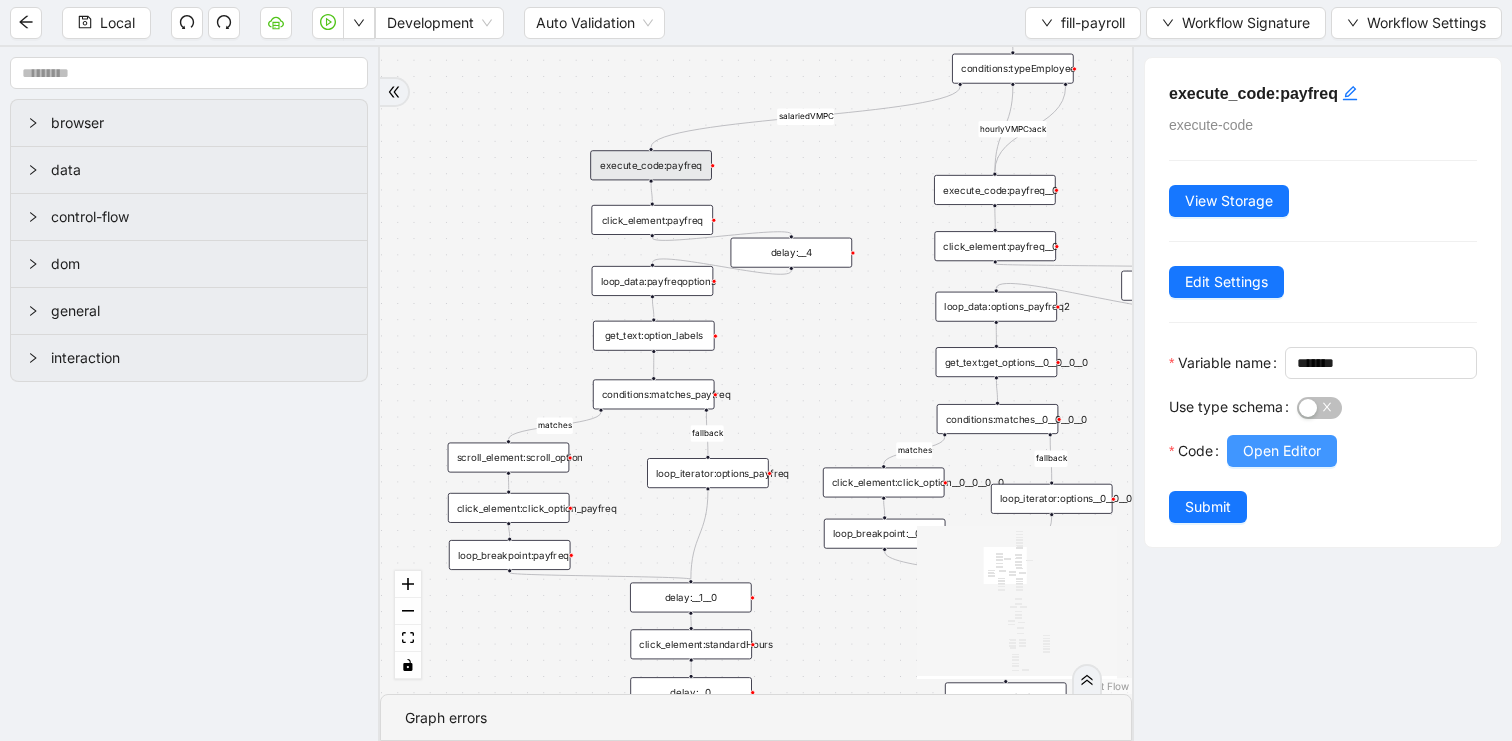 click on "Open Editor" at bounding box center (1282, 451) 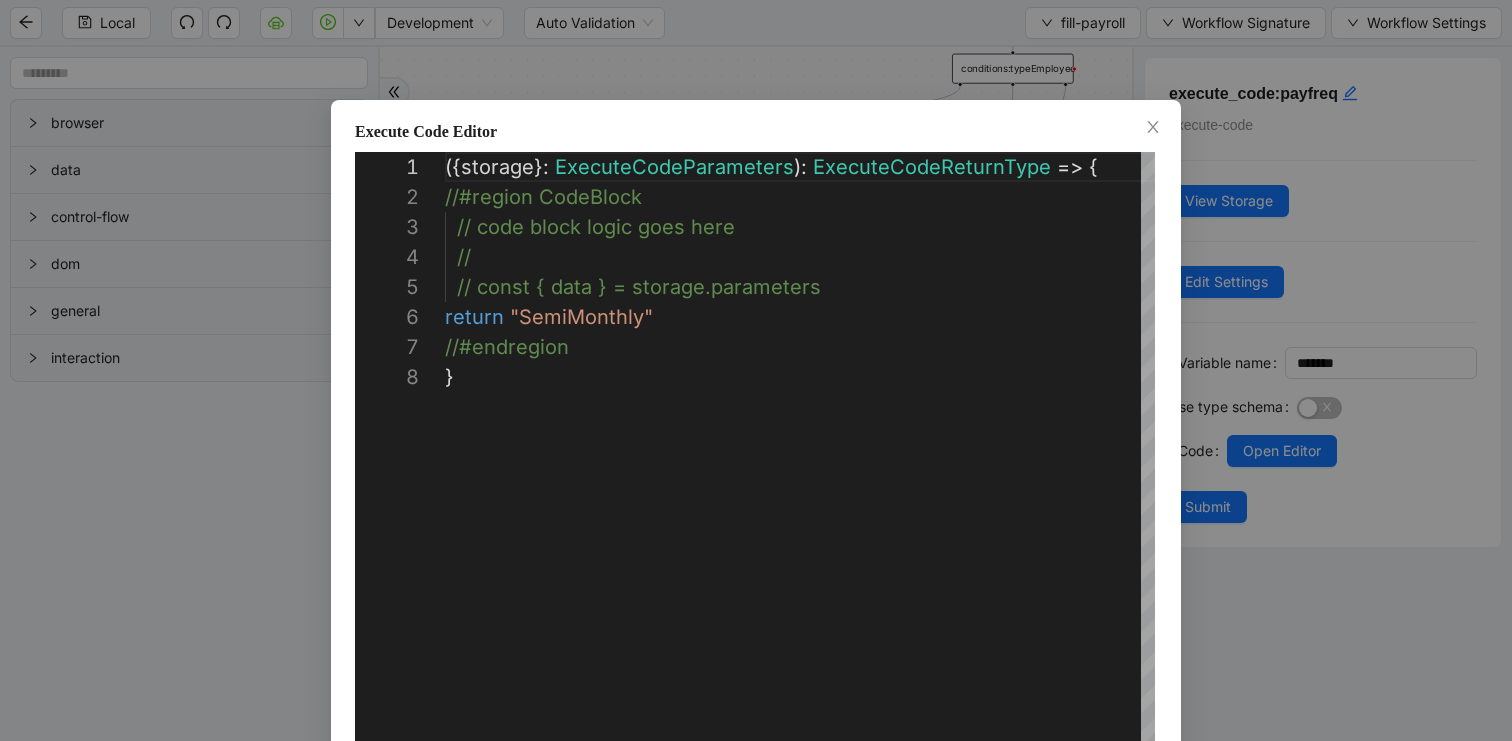 scroll, scrollTop: 210, scrollLeft: 0, axis: vertical 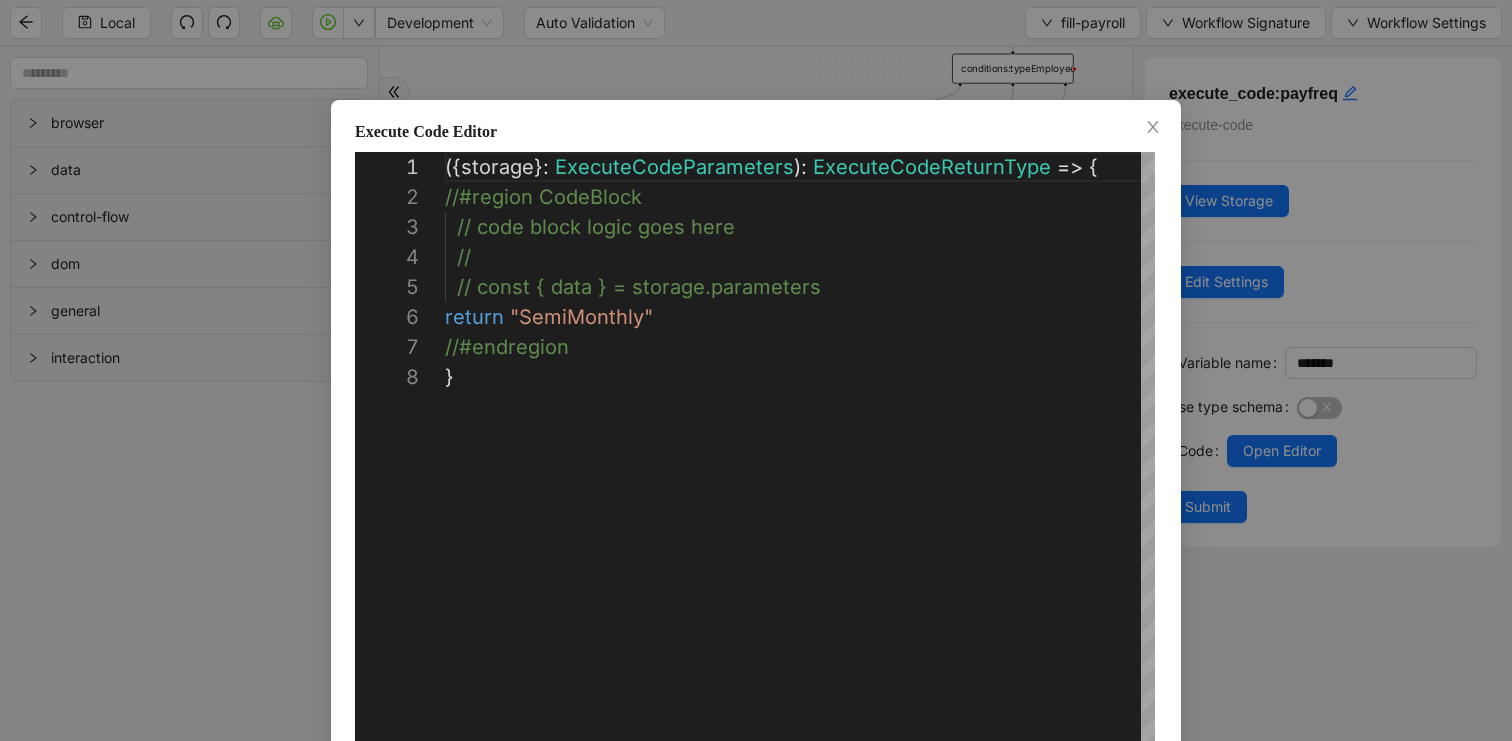 click on "**********" at bounding box center [756, 370] 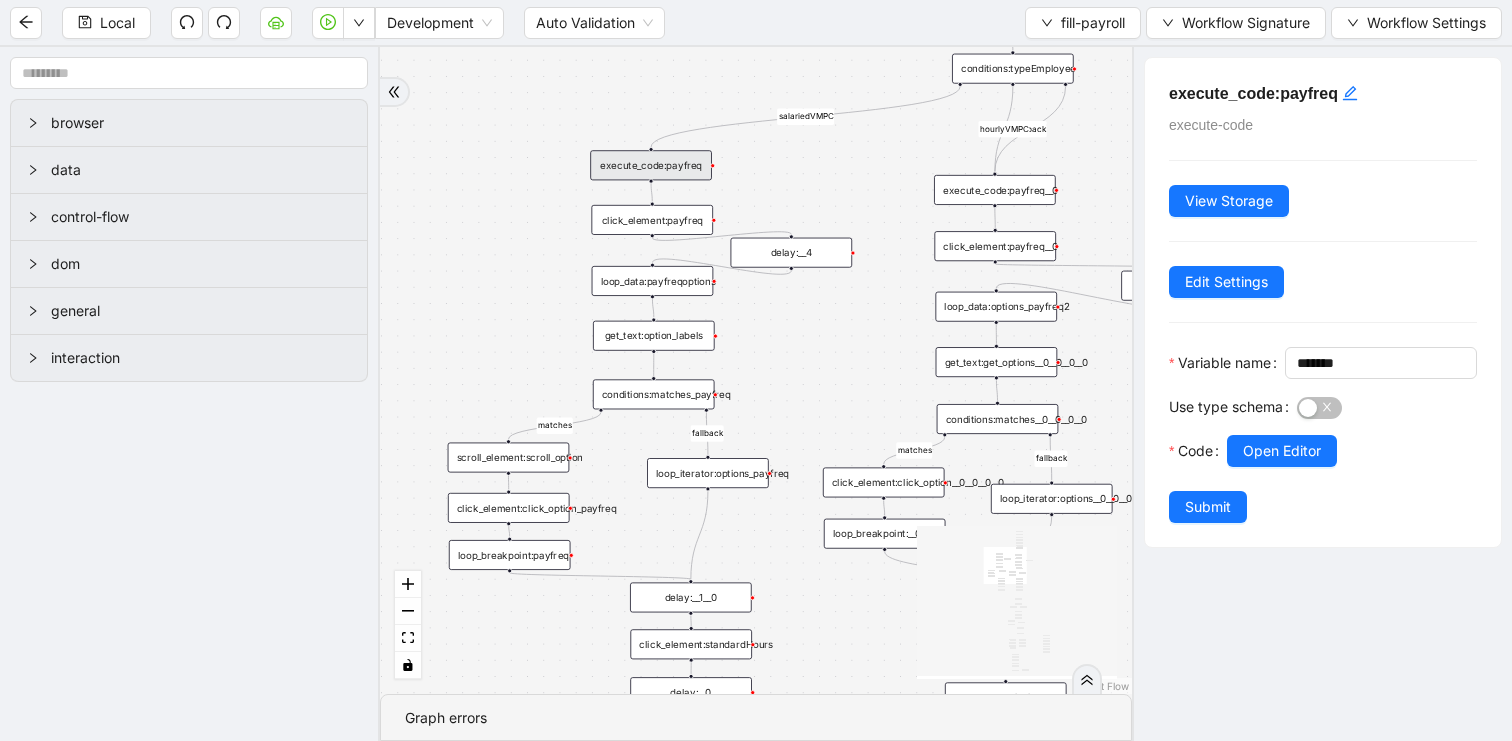 click on "execute_code:payfreq__0" at bounding box center (995, 190) 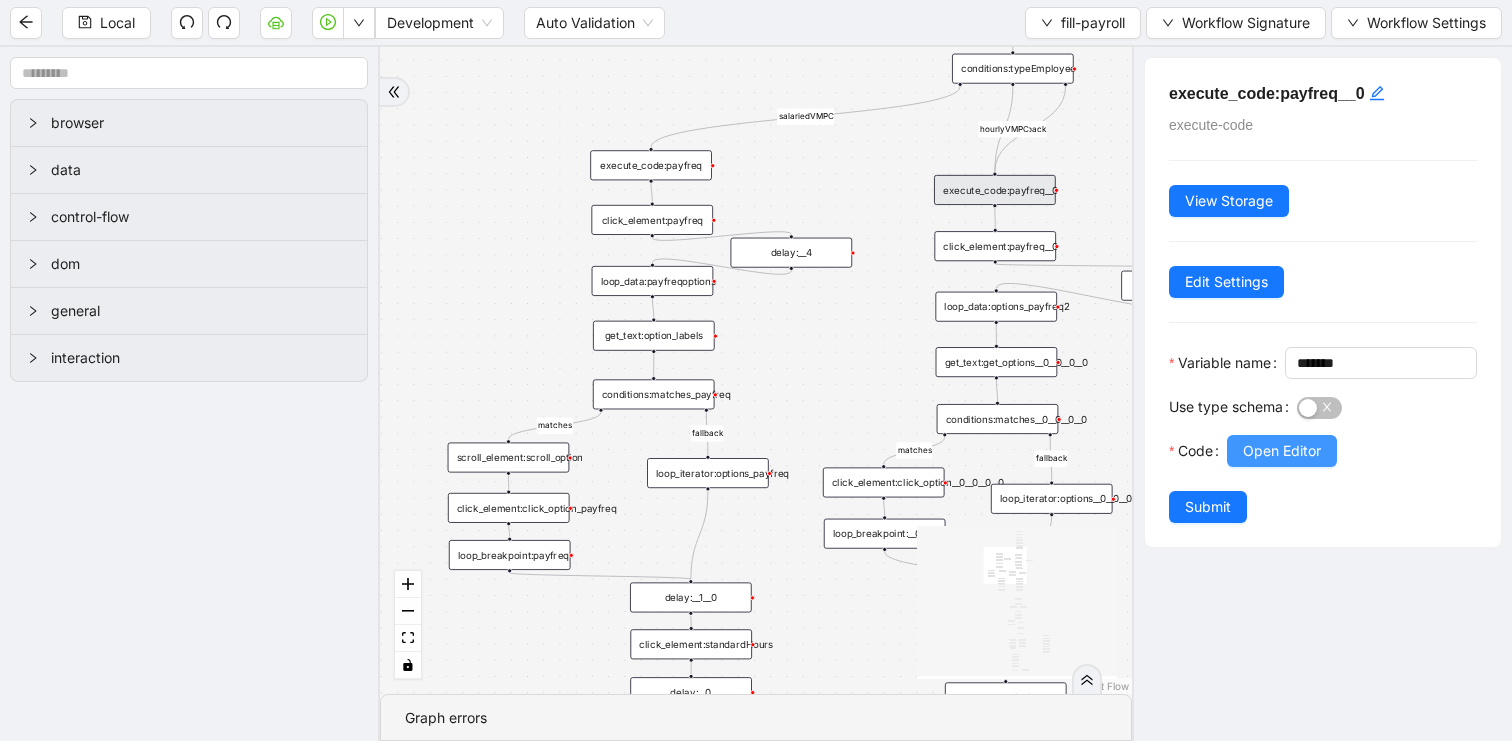 click on "Open Editor" at bounding box center [1282, 451] 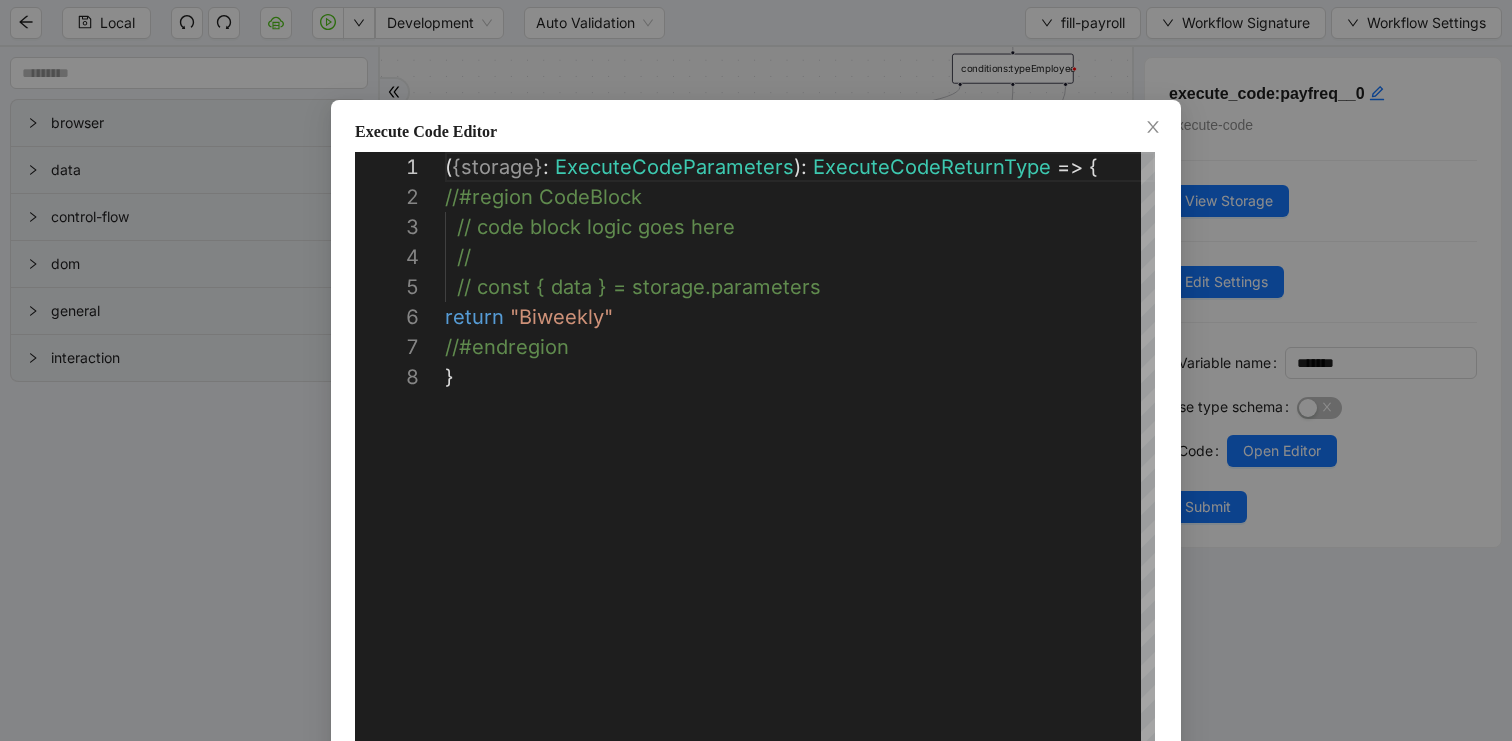 click on "**********" at bounding box center (756, 370) 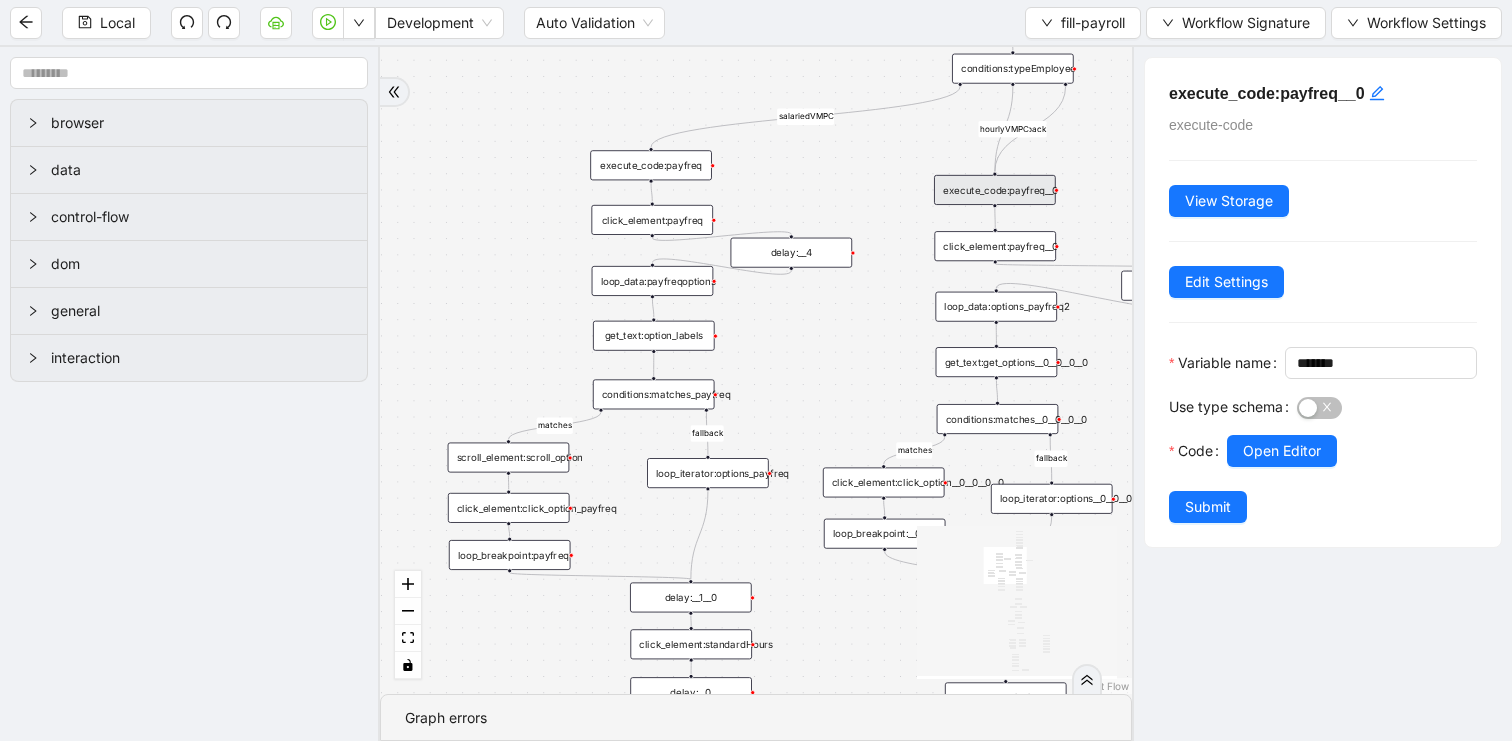 click on "fallback matches fallback matches Salary fallback matches fallback fallback salariedVMPC hourlyVMPC salariedVMPC fallback hourlyVMPC onError trigger execute_code:payfreq click_element:payfreq click_element:standardHours set_form_value:standardHours get_text:get_options__0__0__0__0 conditions:matches__0__0__0__0 click_element:click_option__0__0__0__0 loop_iterator:options__0__0__0__0 loop_breakpoint:__0__0__0__0 execute_code:payfreq__0 click_element:payfreq__0 delay: delay:__0 delay:__1 delay:__1__0 get_text:get_options__0__0__0__1 conditions:matches__0__0__0__1 click_element:click_option__0__0__0__1 loop_iterator:options__0__0__0__1 loop_breakpoint:__0__0__0__1 loop_data:options__0__1__1 delay:__1__0__0 click_element:compType execute_code:optionDesired__0__0__0 execute_code:optionDesired__1__1 conditions:compType scroll_element:scroll_option click_element:standardHours__1 set_form_value:standardHours__1 delay:__0__0 delay:__1__2 delay:__1__0__1 loop_data:payfreqoptions get_text:option_labels delay:__1__1__2" at bounding box center (756, 370) 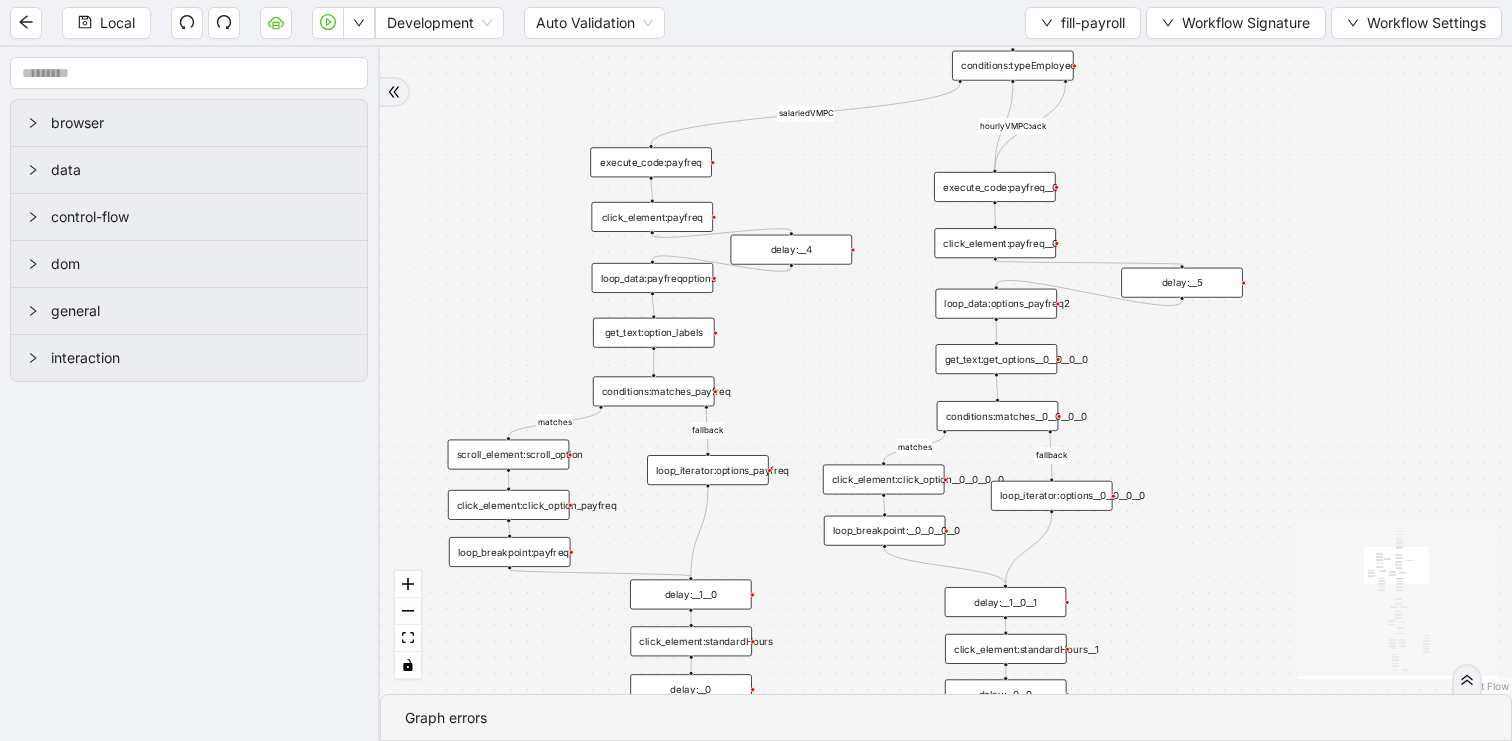 drag, startPoint x: 1195, startPoint y: 518, endPoint x: 1128, endPoint y: 210, distance: 315.2031 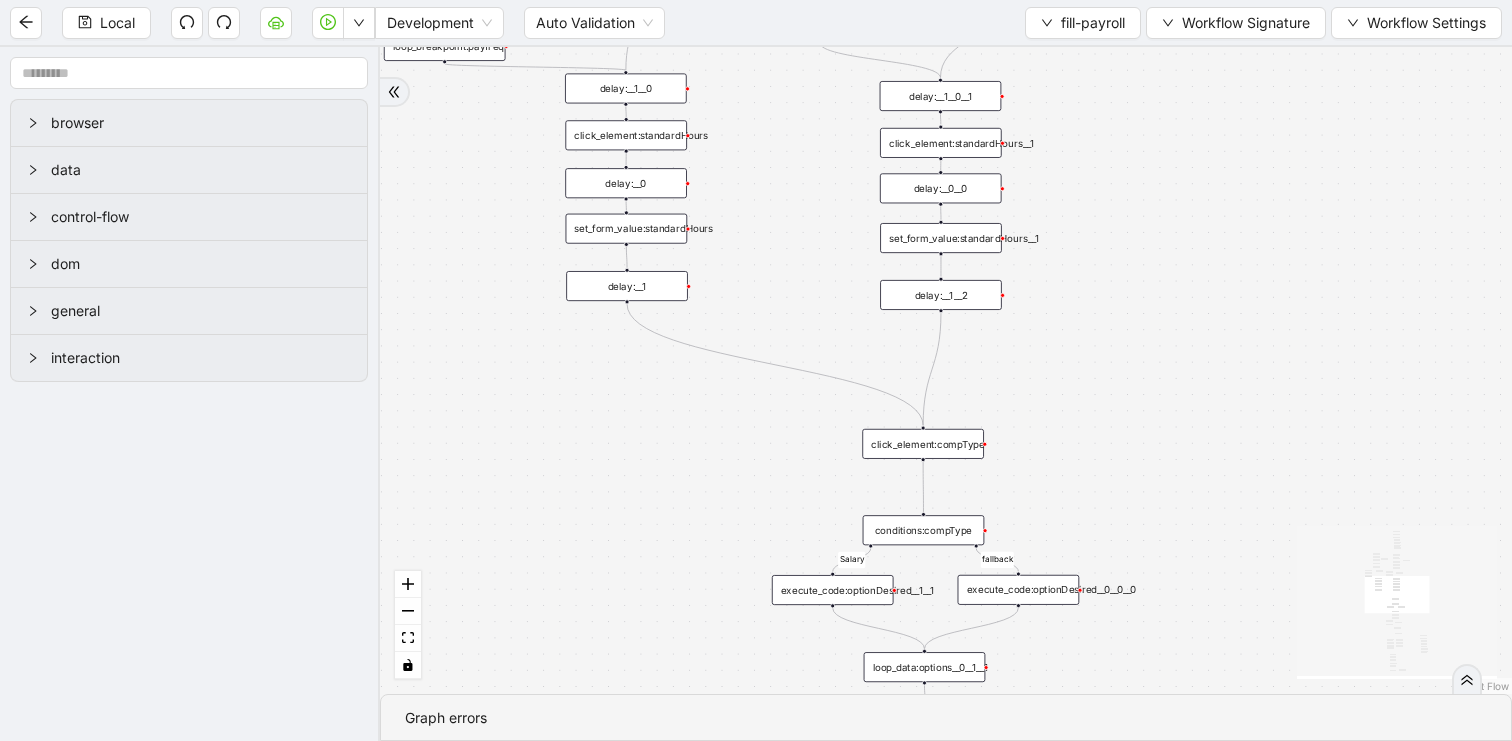 drag, startPoint x: 1183, startPoint y: 492, endPoint x: 1183, endPoint y: 262, distance: 230 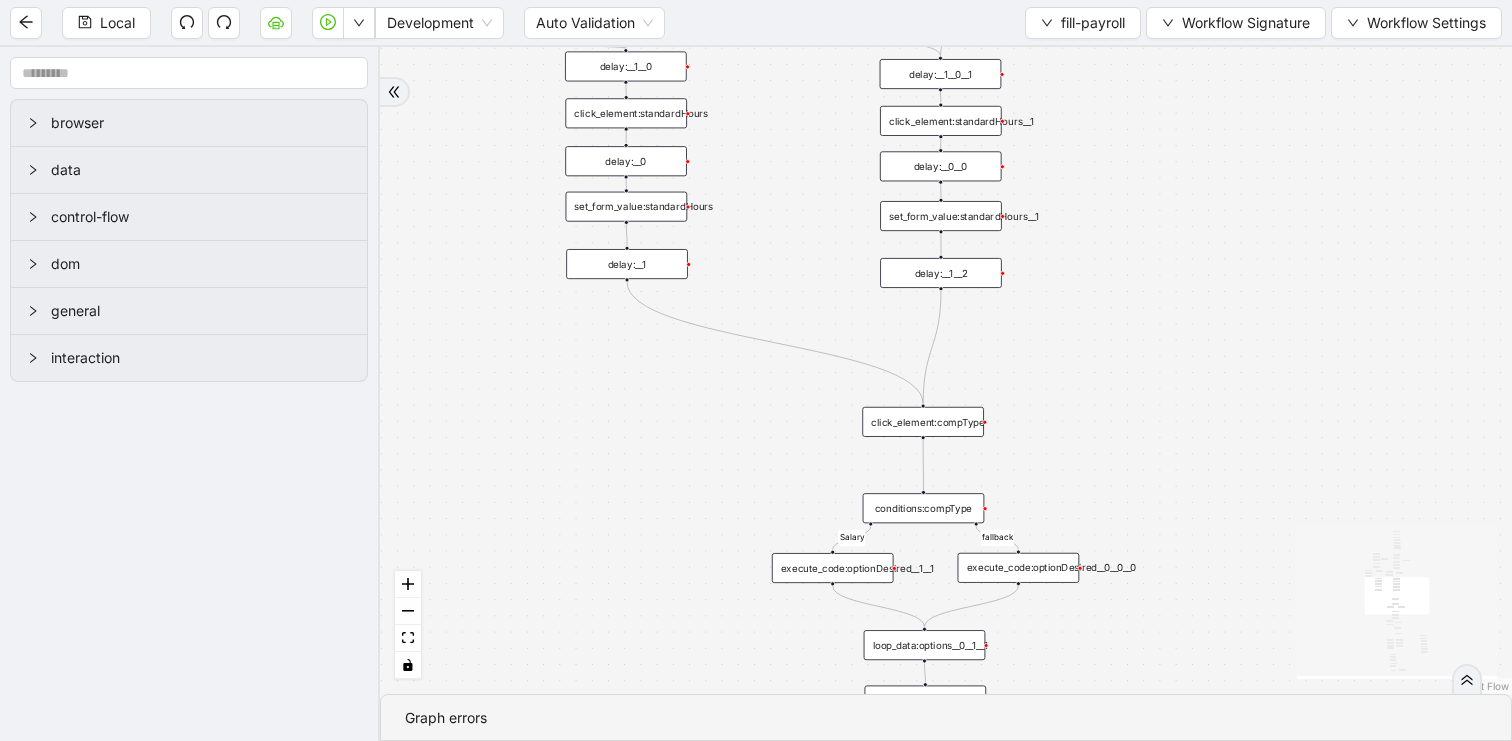 click on "click_element:standardHours__1" at bounding box center [941, 121] 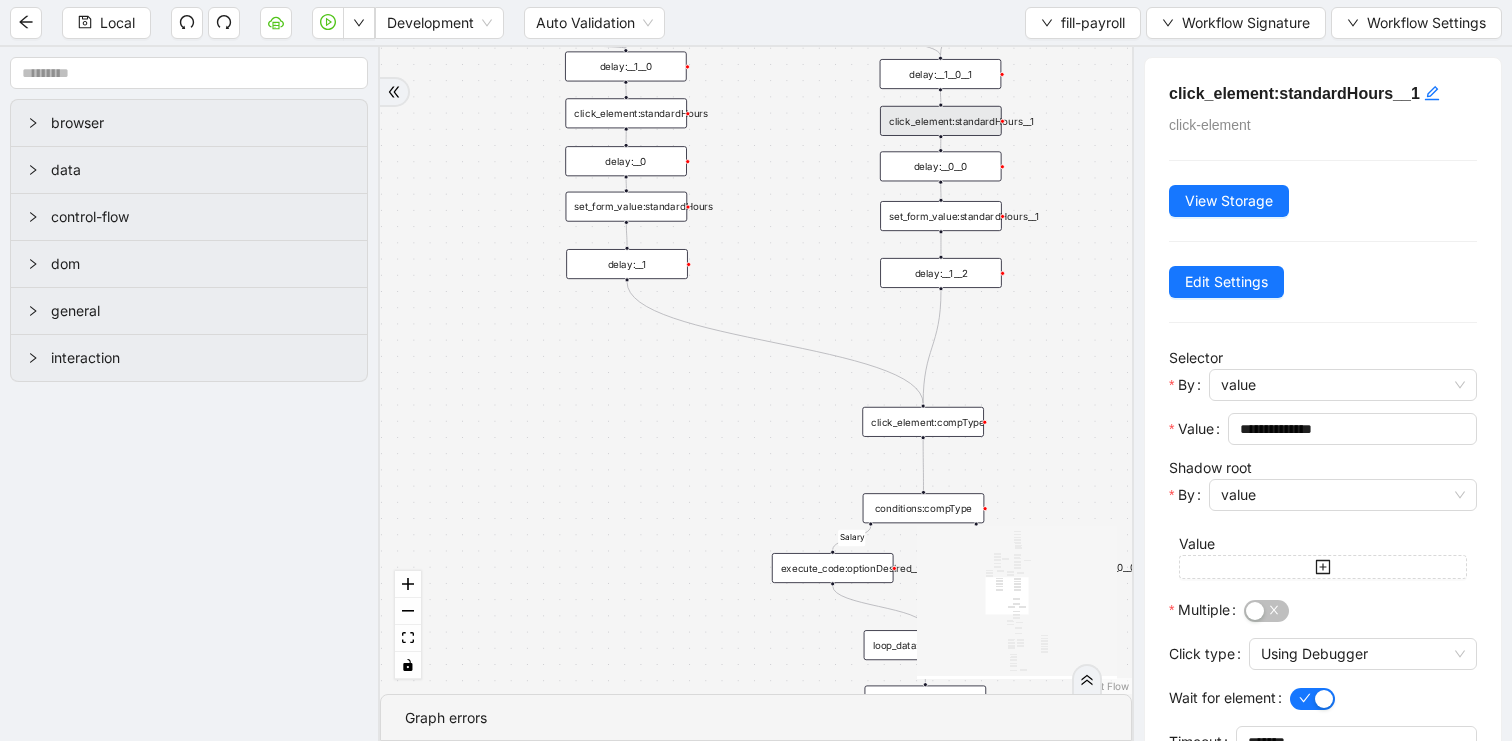 click on "fallback matches fallback matches Salary fallback matches fallback fallback salariedVMPC hourlyVMPC salariedVMPC fallback hourlyVMPC onError trigger execute_code:payfreq click_element:payfreq click_element:standardHours set_form_value:standardHours get_text:get_options__0__0__0__0 conditions:matches__0__0__0__0 click_element:click_option__0__0__0__0 loop_iterator:options__0__0__0__0 loop_breakpoint:__0__0__0__0 execute_code:payfreq__0 click_element:payfreq__0 delay: delay:__0 delay:__1 delay:__1__0 get_text:get_options__0__0__0__1 conditions:matches__0__0__0__1 click_element:click_option__0__0__0__1 loop_iterator:options__0__0__0__1 loop_breakpoint:__0__0__0__1 loop_data:options__0__1__1 delay:__1__0__0 click_element:compType execute_code:optionDesired__0__0__0 execute_code:optionDesired__1__1 conditions:compType scroll_element:scroll_option click_element:standardHours__1 set_form_value:standardHours__1 delay:__0__0 delay:__1__2 delay:__1__0__1 loop_data:payfreqoptions get_text:option_labels delay:__1__1__2" at bounding box center [756, 370] 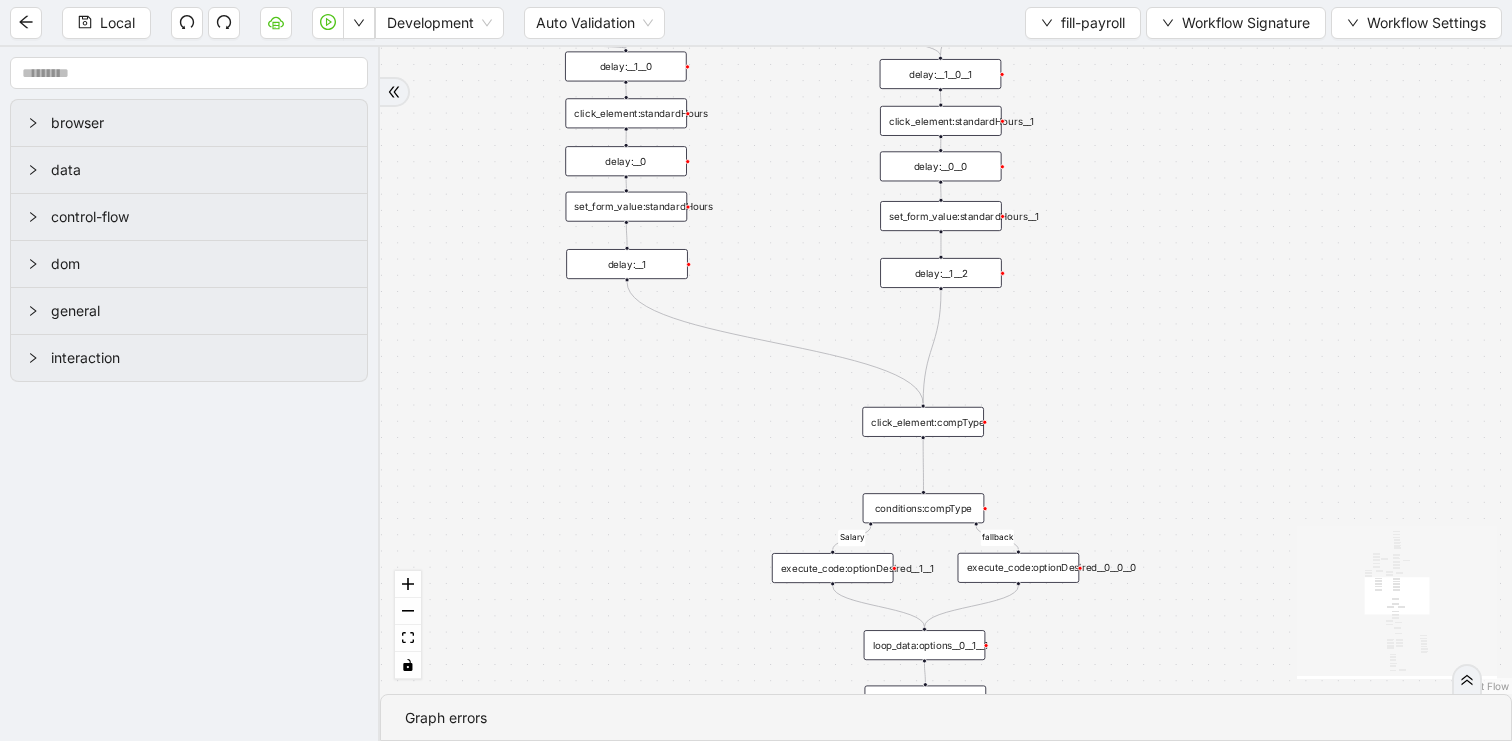 click on "set_form_value:standardHours__1" at bounding box center [941, 216] 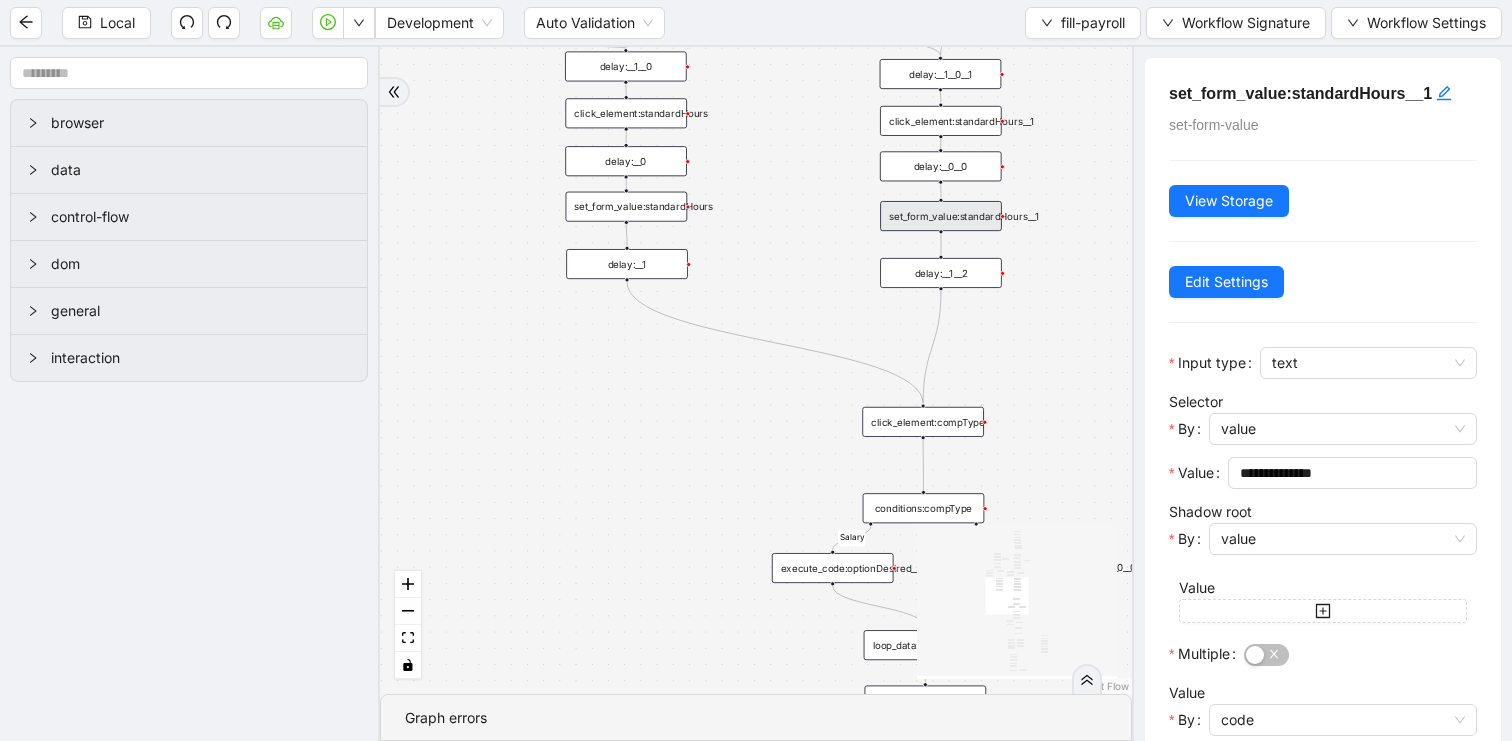 click on "set_form_value:standardHours" at bounding box center (627, 207) 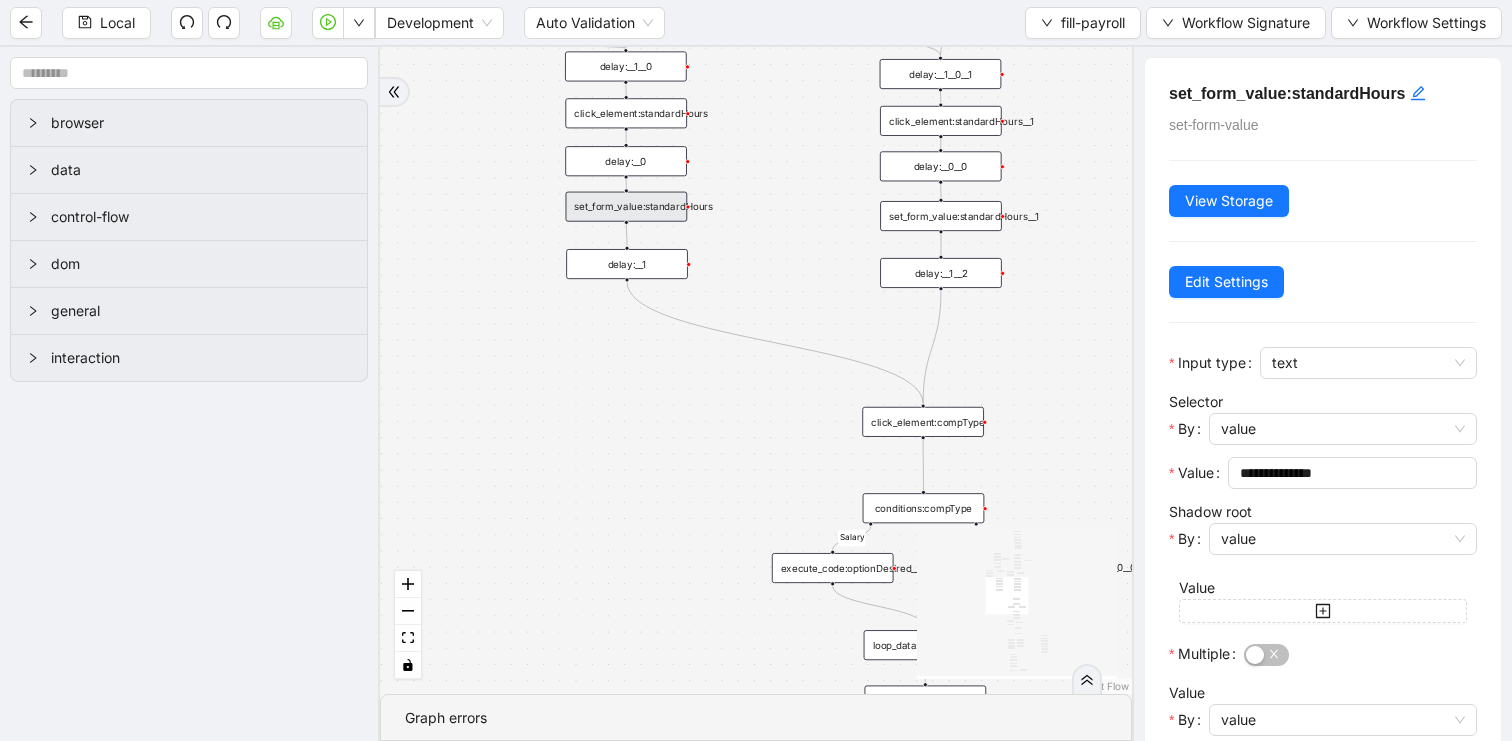 click on "fallback matches fallback matches Salary fallback matches fallback fallback salariedVMPC hourlyVMPC salariedVMPC fallback hourlyVMPC onError trigger execute_code:payfreq click_element:payfreq click_element:standardHours set_form_value:standardHours get_text:get_options__0__0__0__0 conditions:matches__0__0__0__0 click_element:click_option__0__0__0__0 loop_iterator:options__0__0__0__0 loop_breakpoint:__0__0__0__0 execute_code:payfreq__0 click_element:payfreq__0 delay: delay:__0 delay:__1 delay:__1__0 get_text:get_options__0__0__0__1 conditions:matches__0__0__0__1 click_element:click_option__0__0__0__1 loop_iterator:options__0__0__0__1 loop_breakpoint:__0__0__0__1 loop_data:options__0__1__1 delay:__1__0__0 click_element:compType execute_code:optionDesired__0__0__0 execute_code:optionDesired__1__1 conditions:compType scroll_element:scroll_option click_element:standardHours__1 set_form_value:standardHours__1 delay:__0__0 delay:__1__2 delay:__1__0__1 loop_data:payfreqoptions get_text:option_labels delay:__1__1__2" at bounding box center [756, 370] 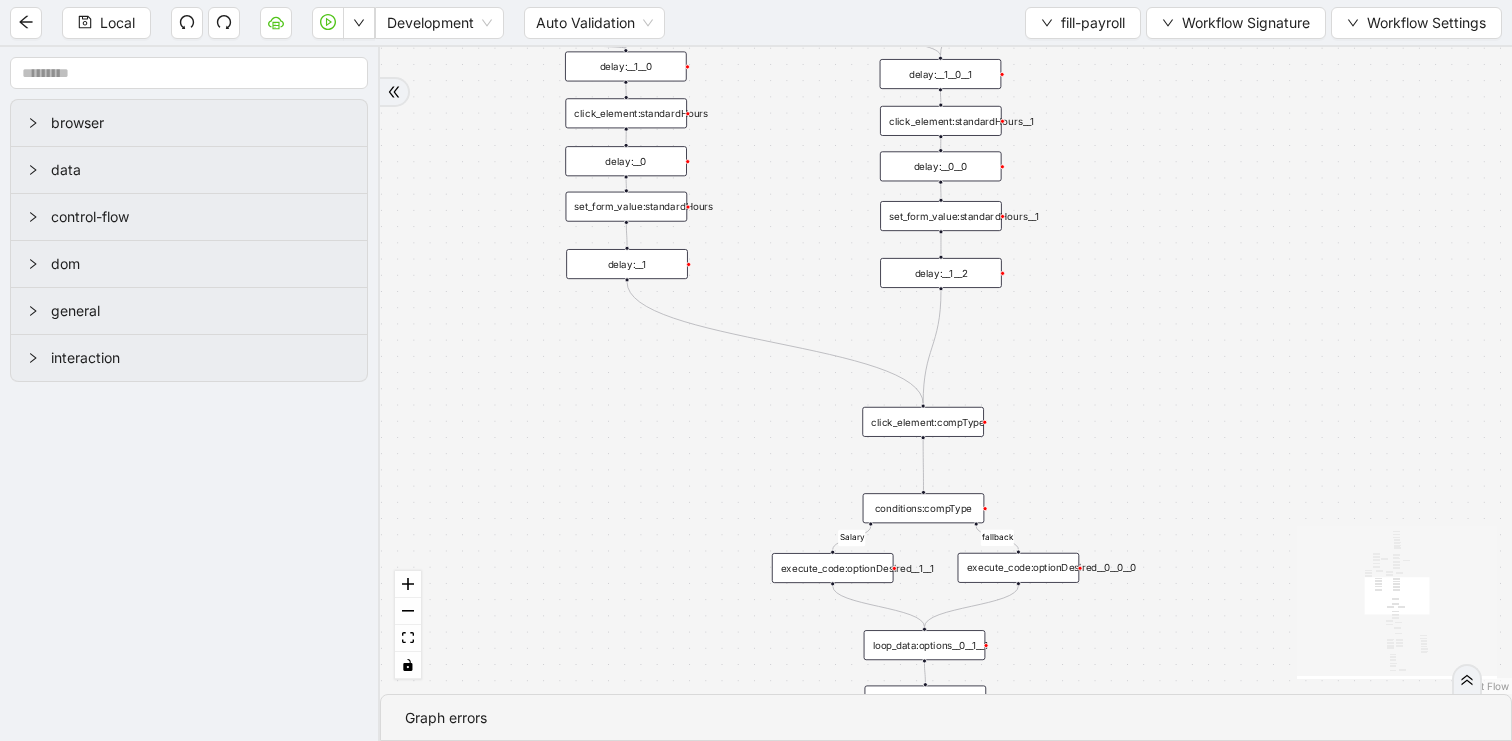 click on "set_form_value:standardHours__1" at bounding box center (941, 216) 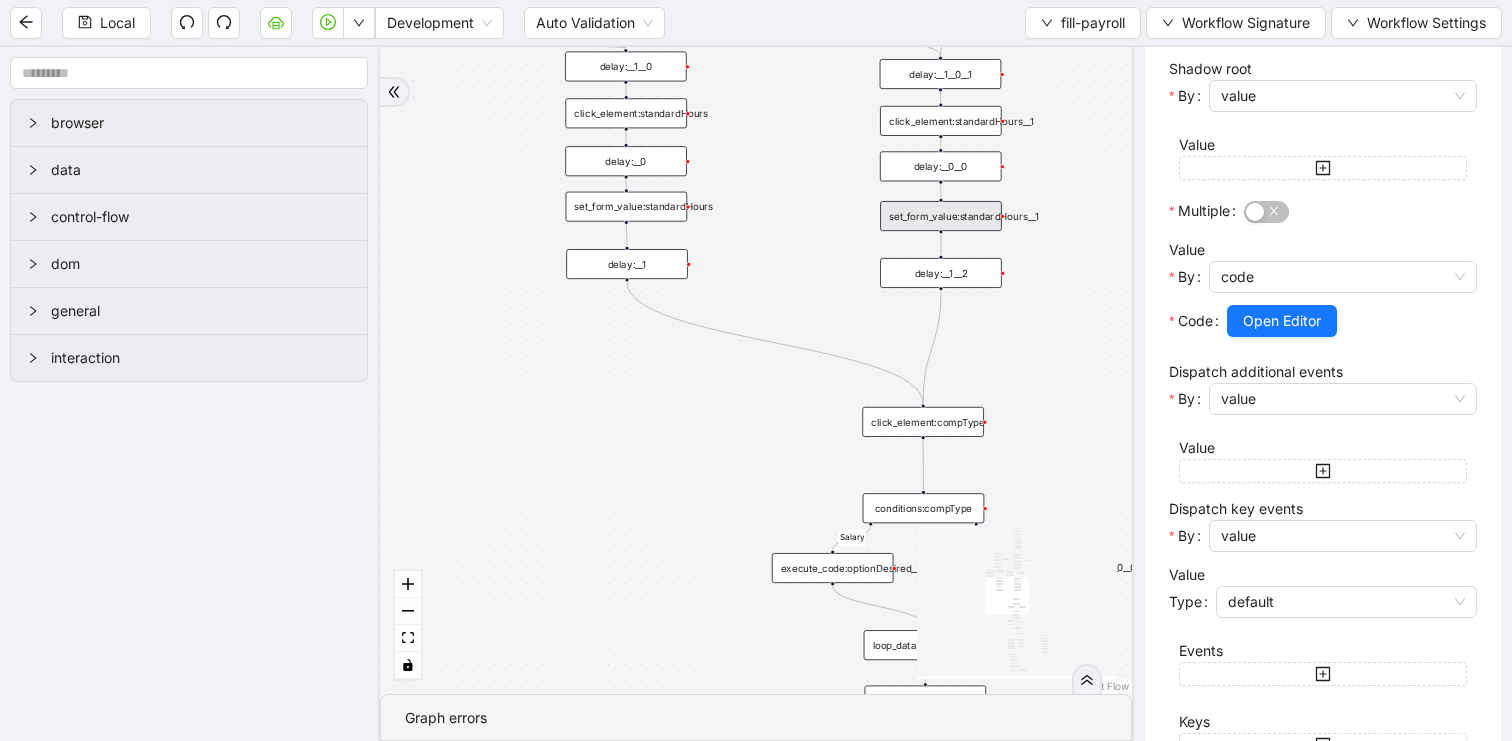 scroll, scrollTop: 595, scrollLeft: 0, axis: vertical 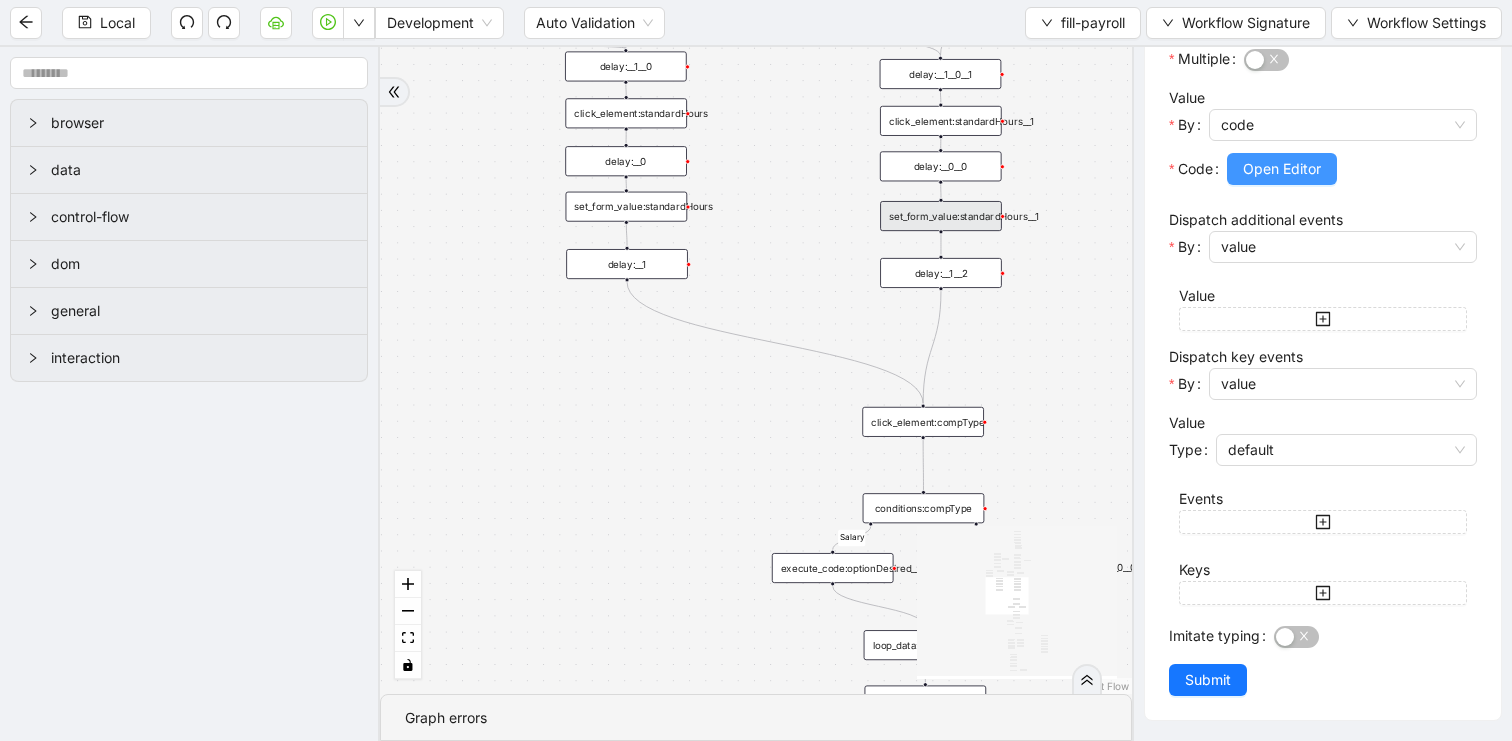 click on "Open Editor" at bounding box center (1282, 169) 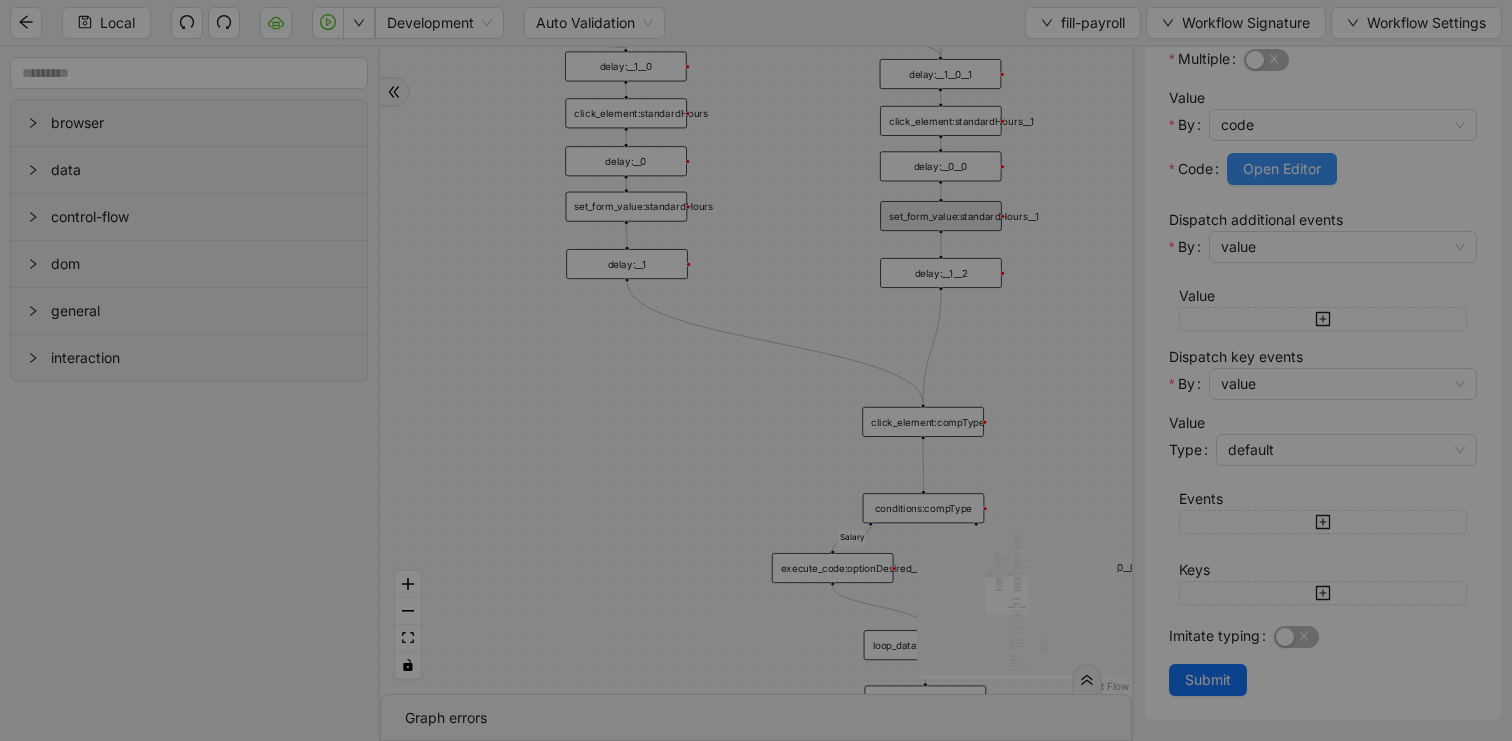scroll, scrollTop: 300, scrollLeft: 0, axis: vertical 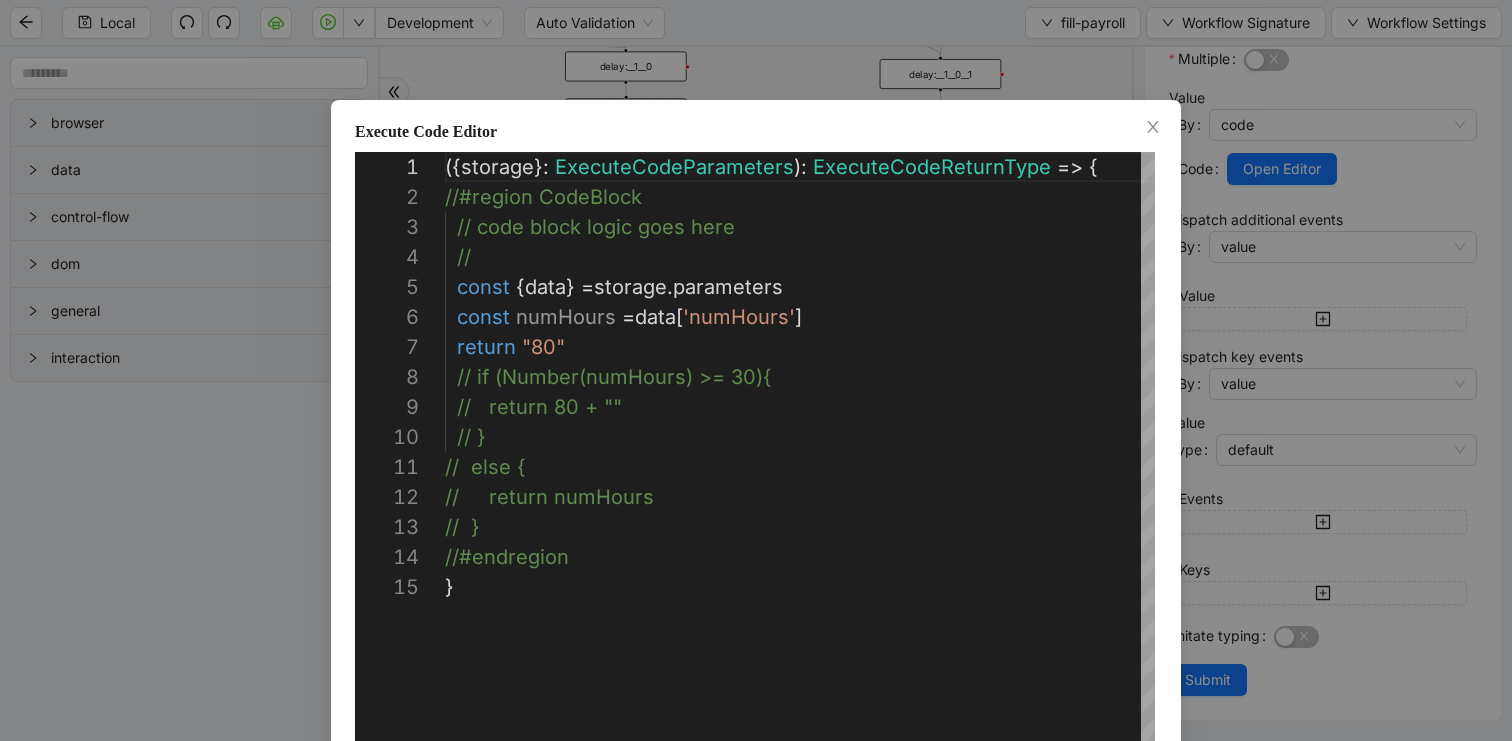 click on "**********" at bounding box center [756, 370] 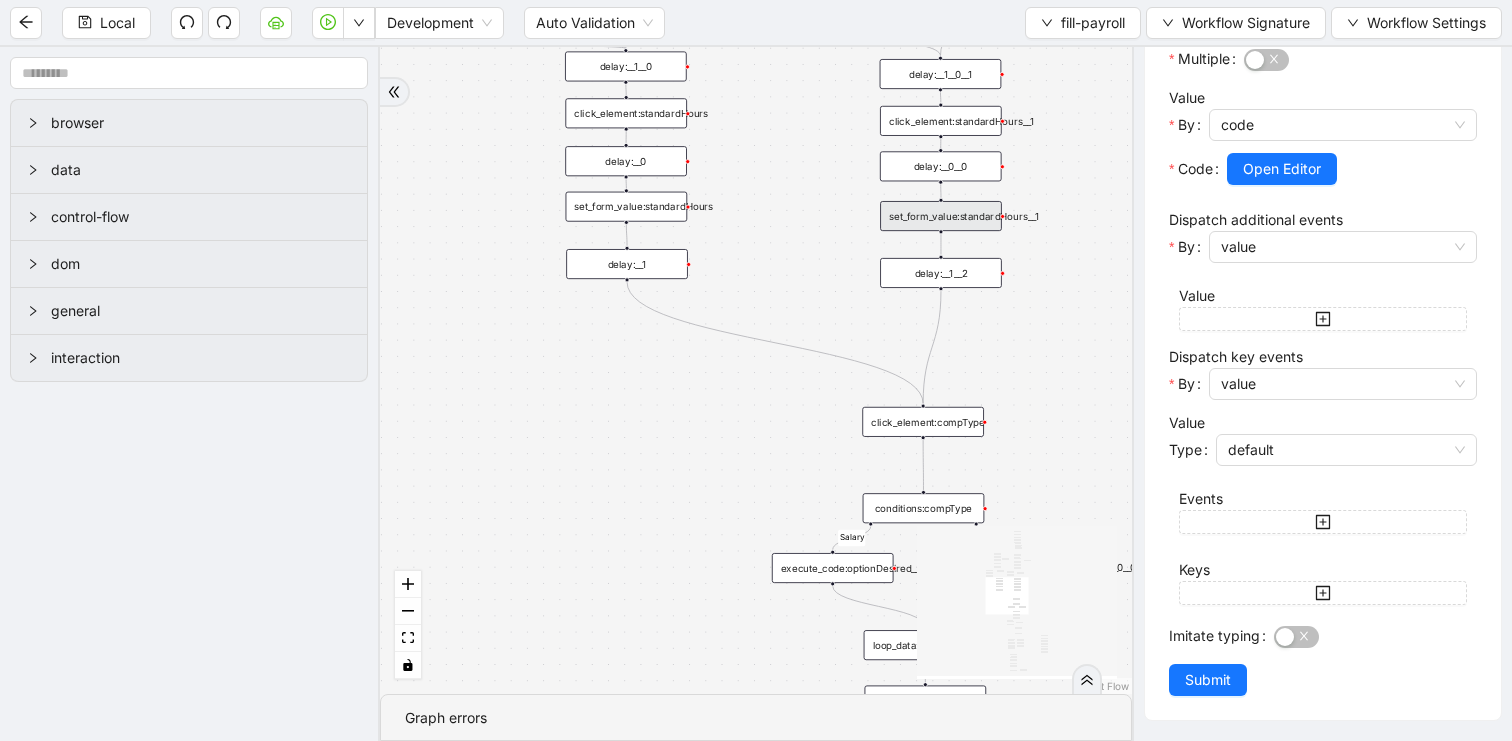 click on "set_form_value:standardHours" at bounding box center [627, 207] 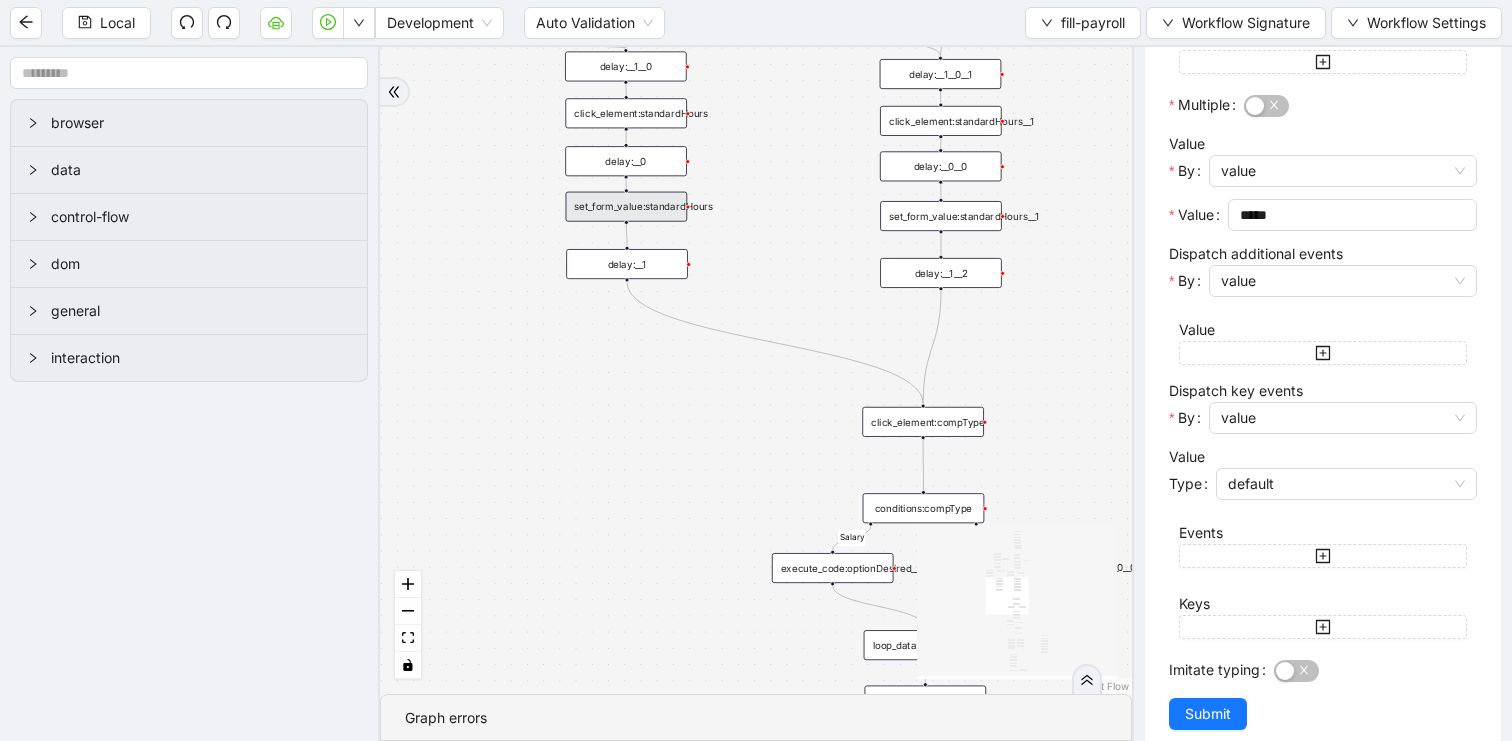 scroll, scrollTop: 583, scrollLeft: 0, axis: vertical 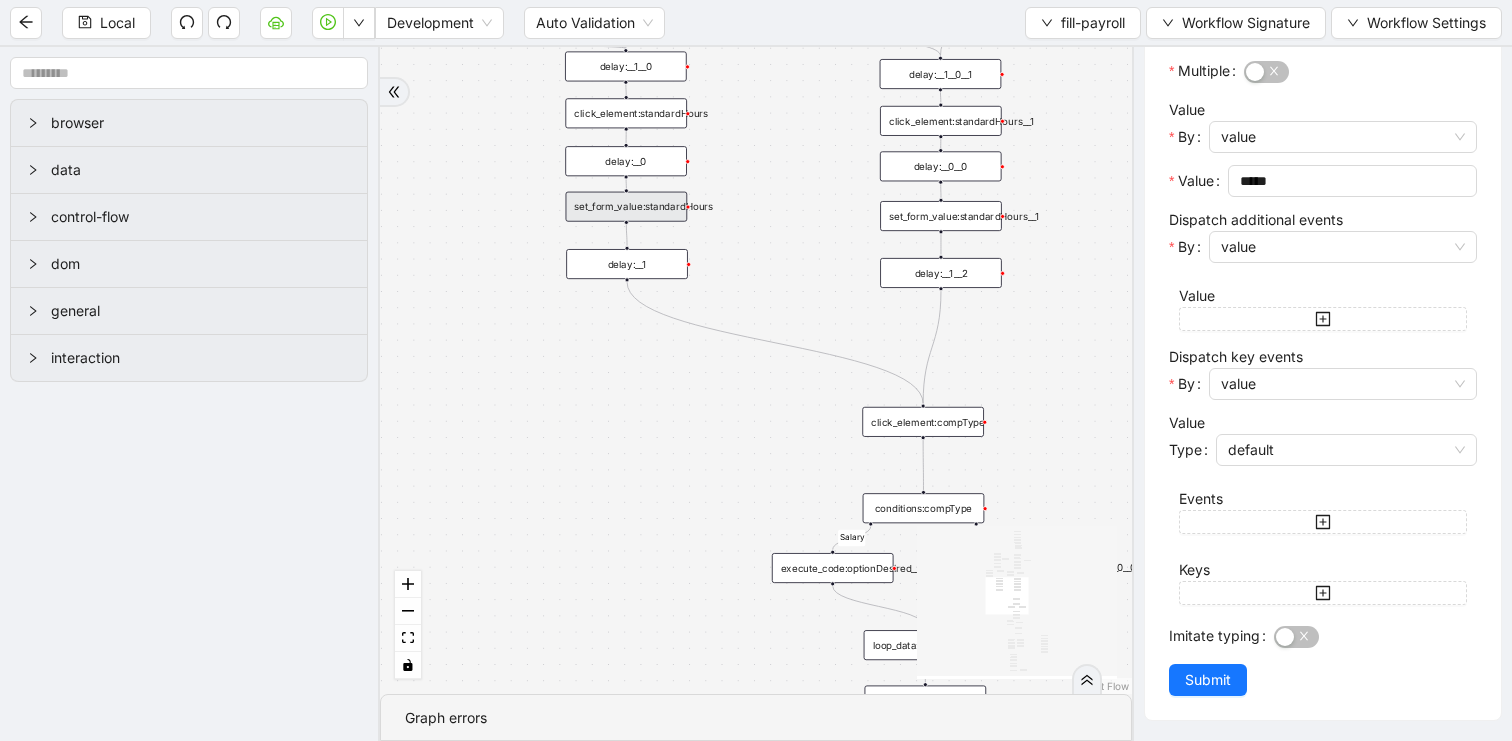 click on "fallback matches fallback matches Salary fallback matches fallback fallback salariedVMPC hourlyVMPC salariedVMPC fallback hourlyVMPC onError trigger execute_code:payfreq click_element:payfreq click_element:standardHours set_form_value:standardHours get_text:get_options__0__0__0__0 conditions:matches__0__0__0__0 click_element:click_option__0__0__0__0 loop_iterator:options__0__0__0__0 loop_breakpoint:__0__0__0__0 execute_code:payfreq__0 click_element:payfreq__0 delay: delay:__0 delay:__1 delay:__1__0 get_text:get_options__0__0__0__1 conditions:matches__0__0__0__1 click_element:click_option__0__0__0__1 loop_iterator:options__0__0__0__1 loop_breakpoint:__0__0__0__1 loop_data:options__0__1__1 delay:__1__0__0 click_element:compType execute_code:optionDesired__0__0__0 execute_code:optionDesired__1__1 conditions:compType scroll_element:scroll_option click_element:standardHours__1 set_form_value:standardHours__1 delay:__0__0 delay:__1__2 delay:__1__0__1 loop_data:payfreqoptions get_text:option_labels delay:__1__1__2" at bounding box center (756, 370) 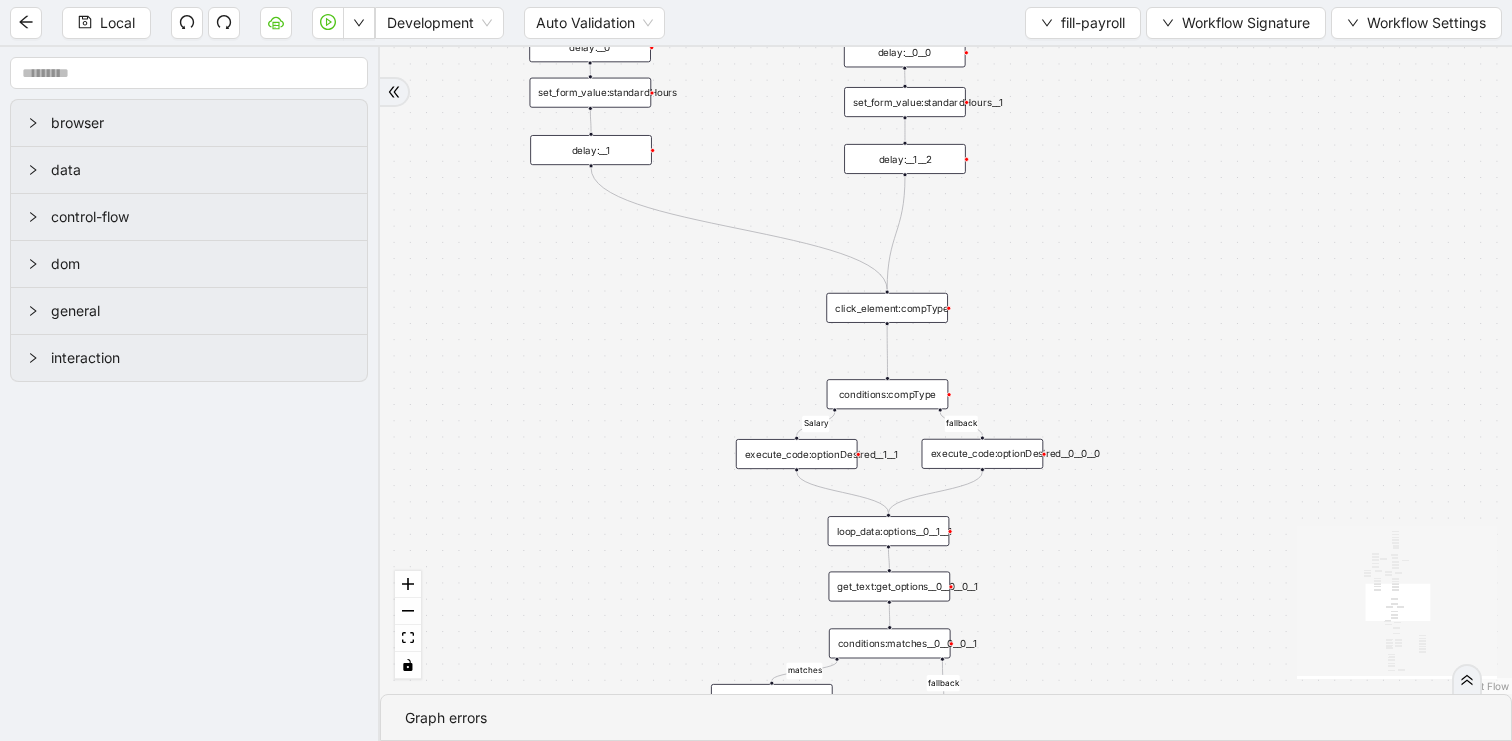 drag, startPoint x: 1094, startPoint y: 382, endPoint x: 1056, endPoint y: 253, distance: 134.48048 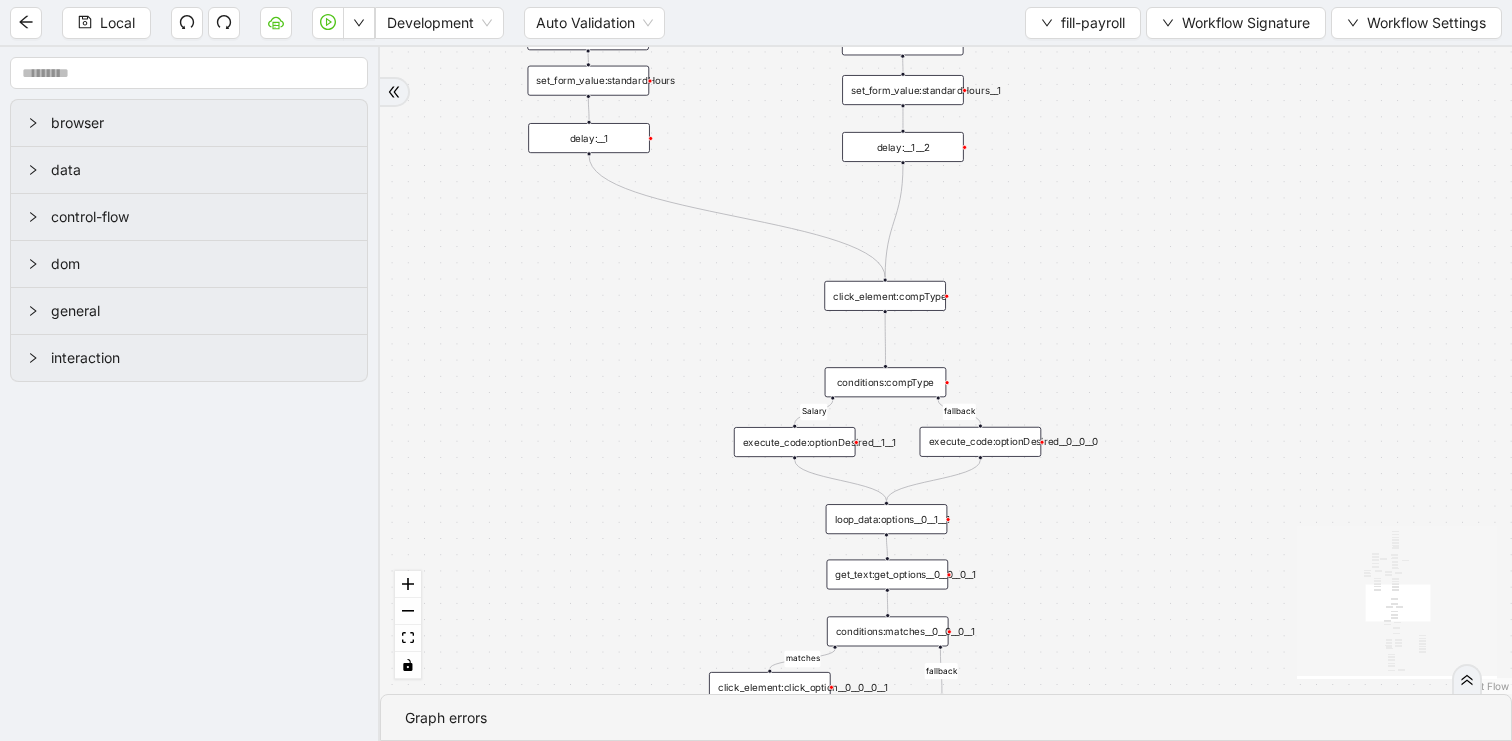 drag, startPoint x: 1073, startPoint y: 353, endPoint x: 1029, endPoint y: 154, distance: 203.80627 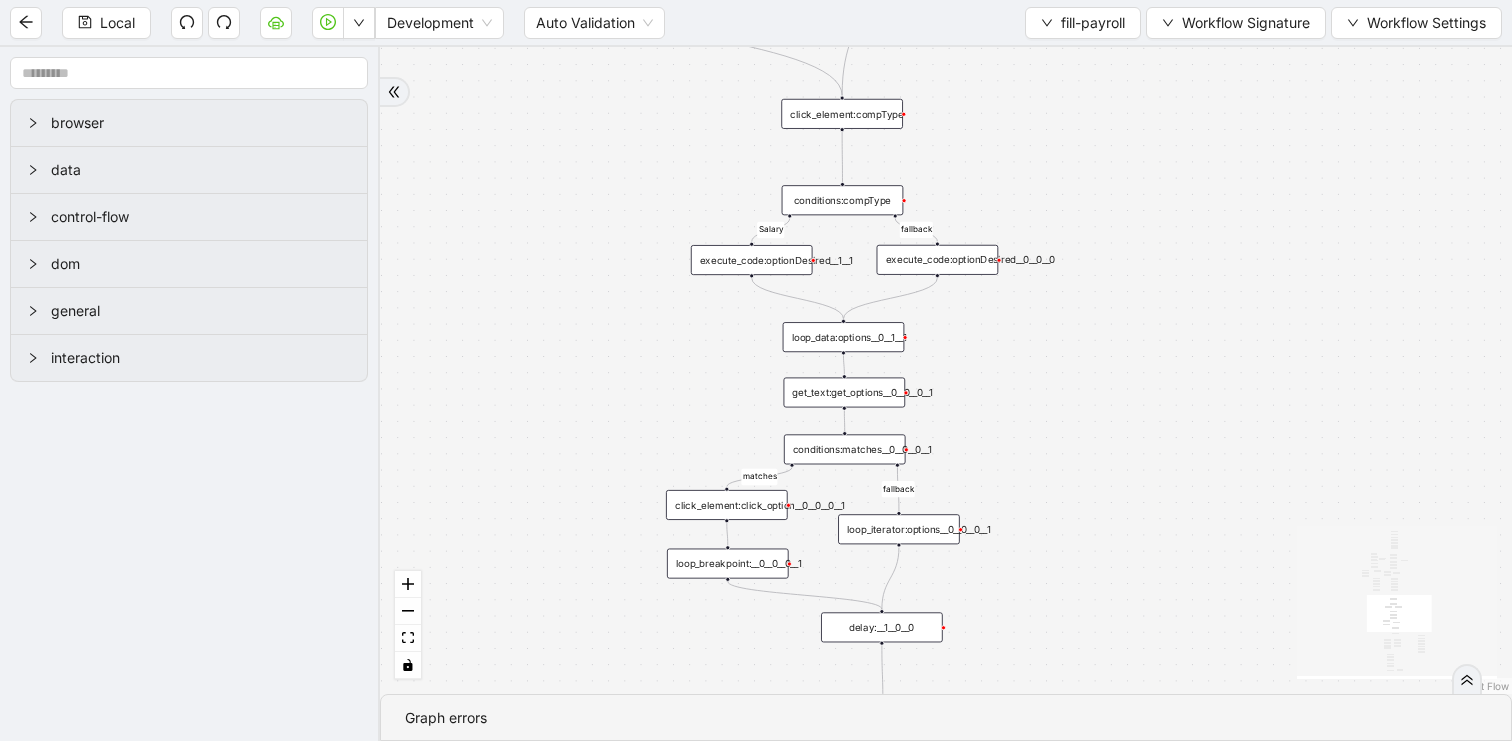 drag, startPoint x: 1069, startPoint y: 520, endPoint x: 1069, endPoint y: 294, distance: 226 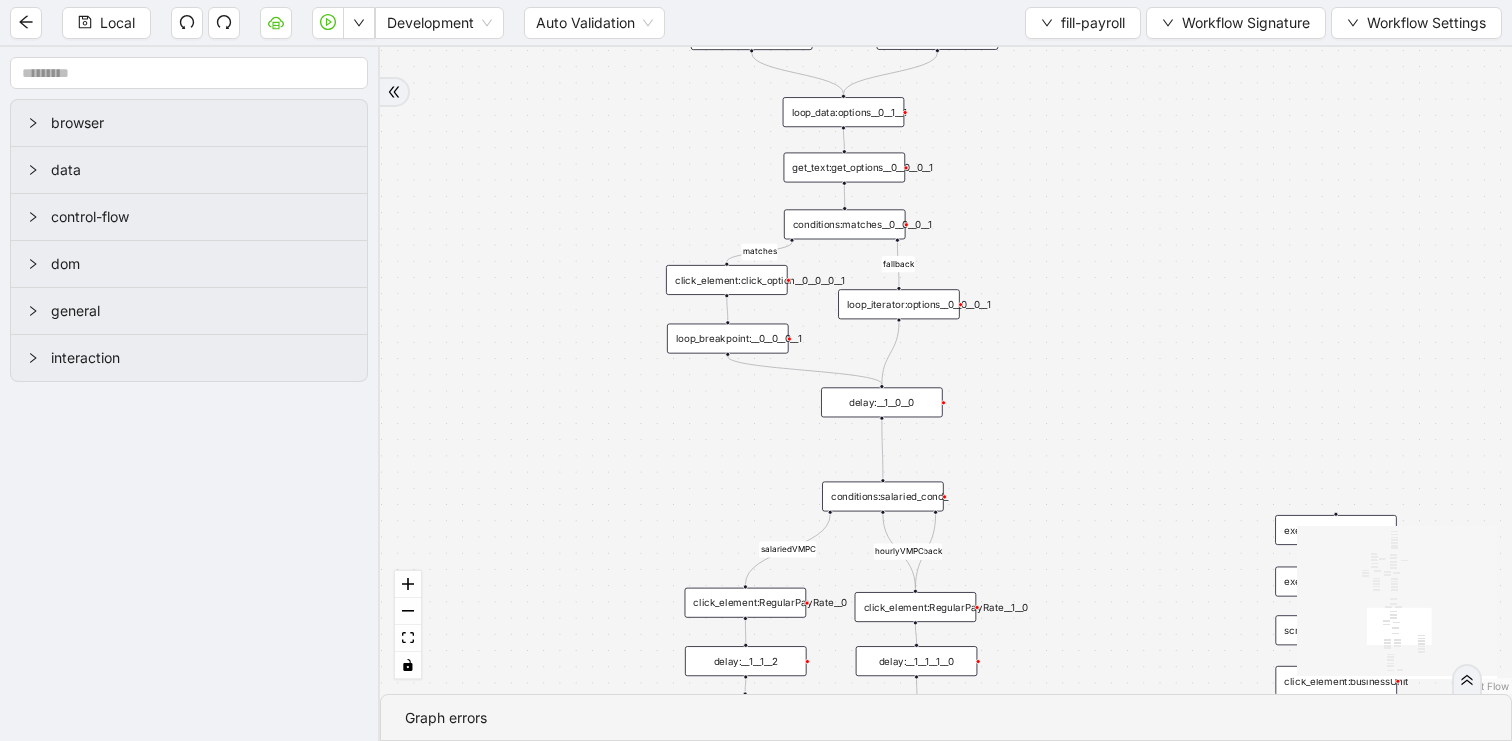 drag, startPoint x: 1083, startPoint y: 467, endPoint x: 1083, endPoint y: 266, distance: 201 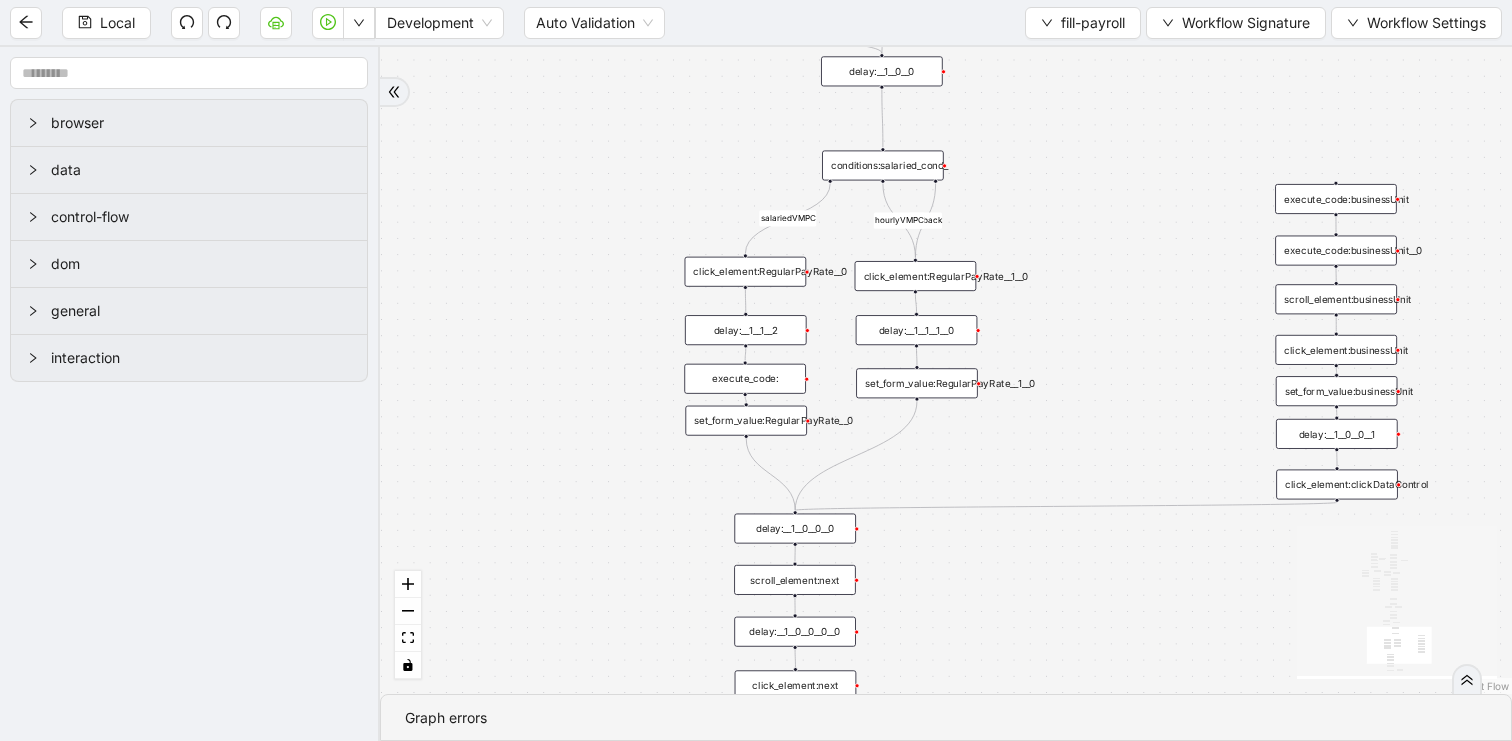 drag, startPoint x: 1097, startPoint y: 406, endPoint x: 1097, endPoint y: 205, distance: 201 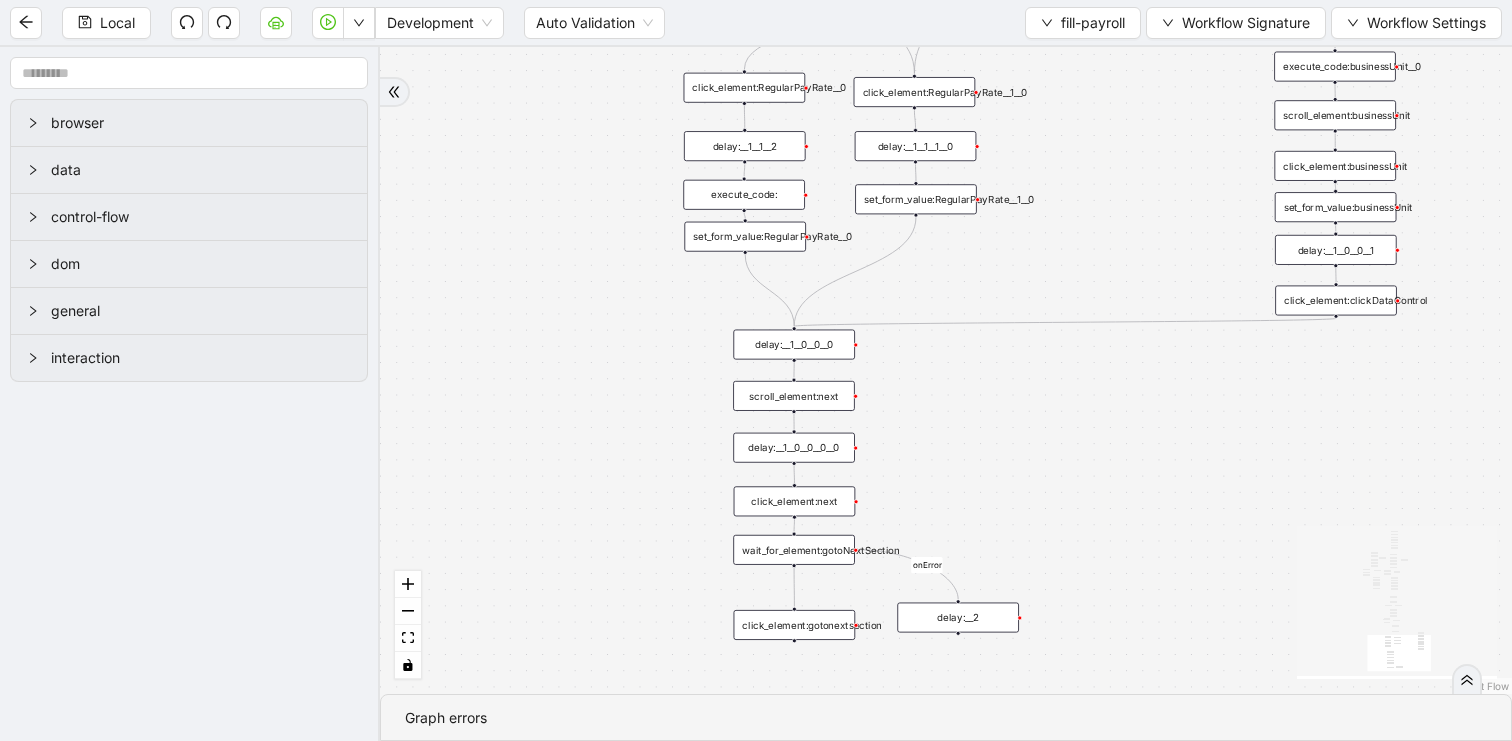drag, startPoint x: 1081, startPoint y: 585, endPoint x: 1080, endPoint y: 178, distance: 407.00122 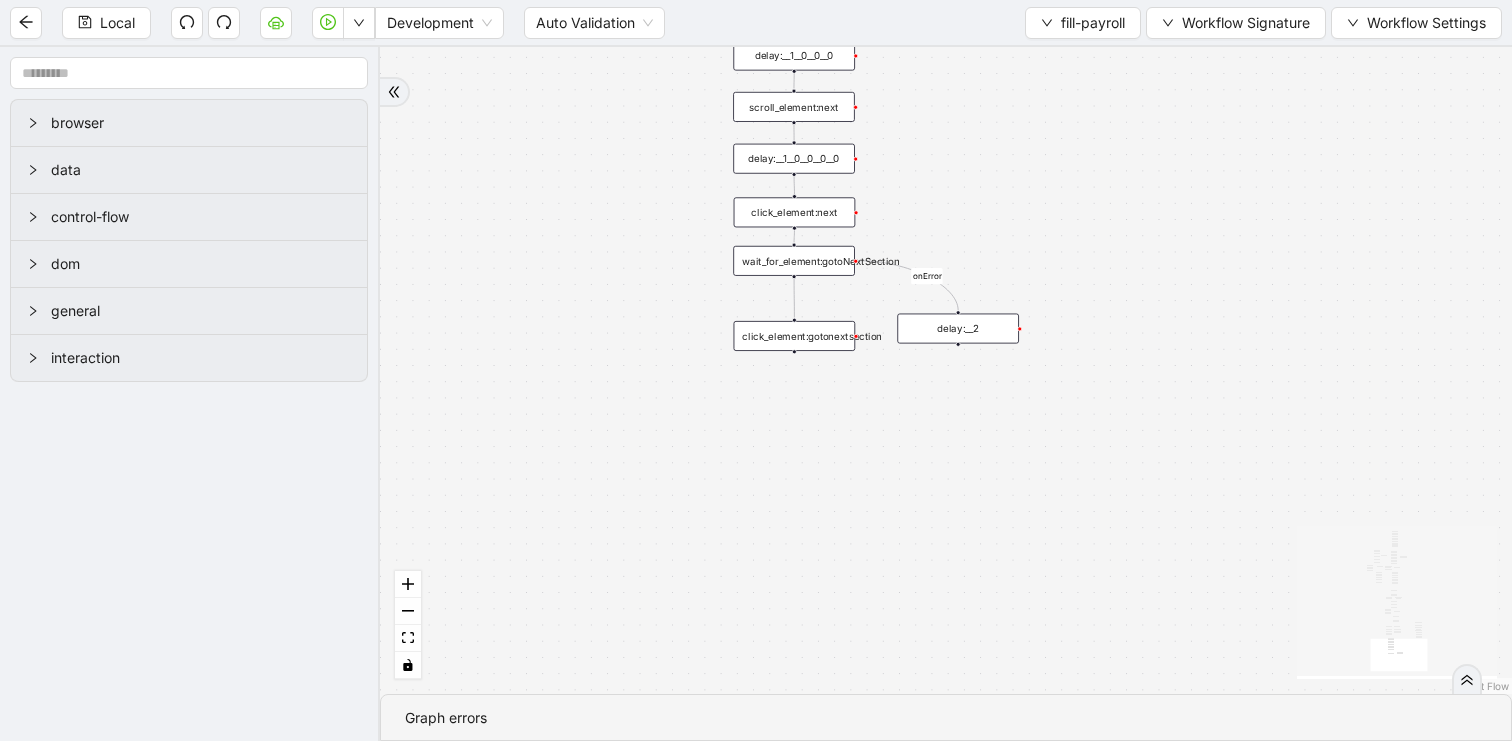 drag, startPoint x: 1123, startPoint y: 151, endPoint x: 1123, endPoint y: 300, distance: 149 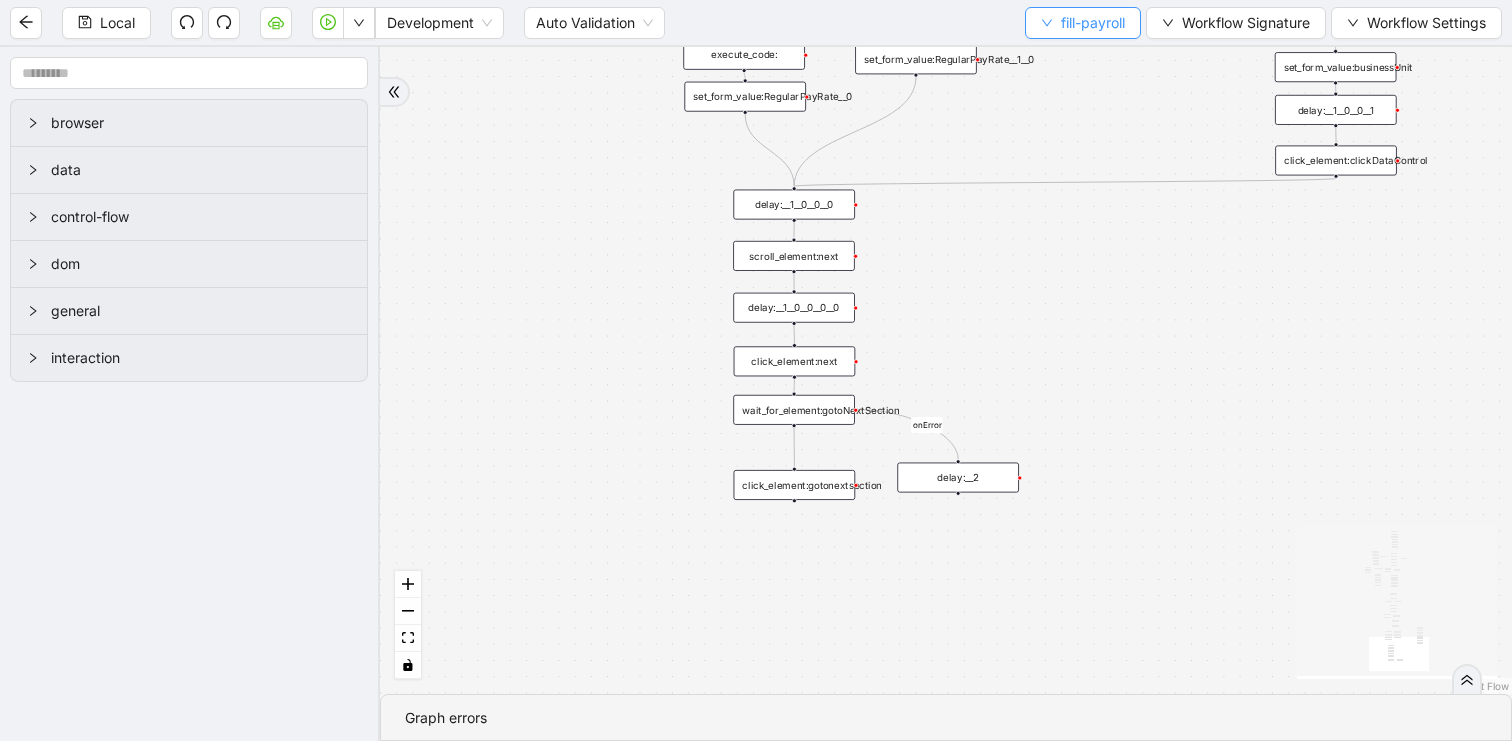 click on "fill-payroll" at bounding box center [1093, 23] 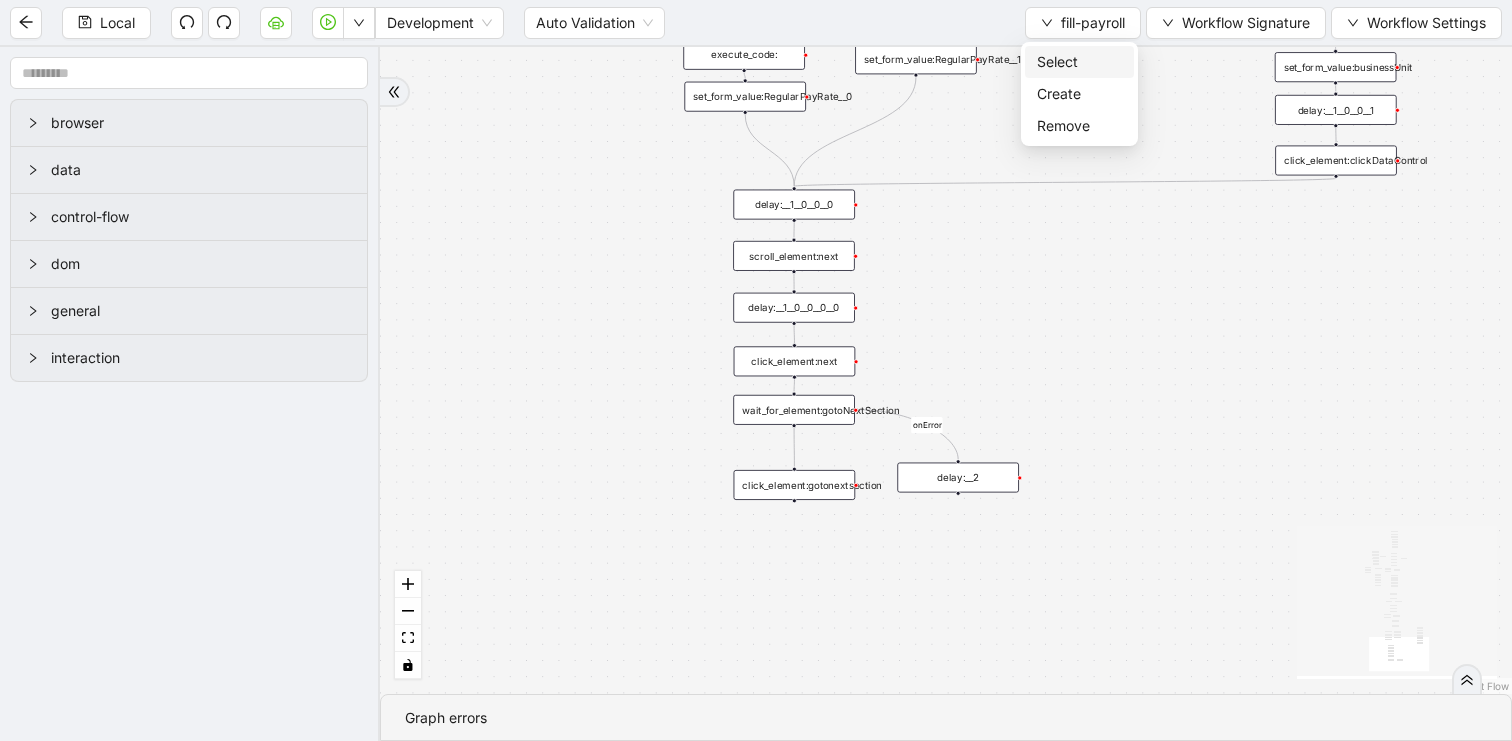 click on "Select" at bounding box center [1079, 62] 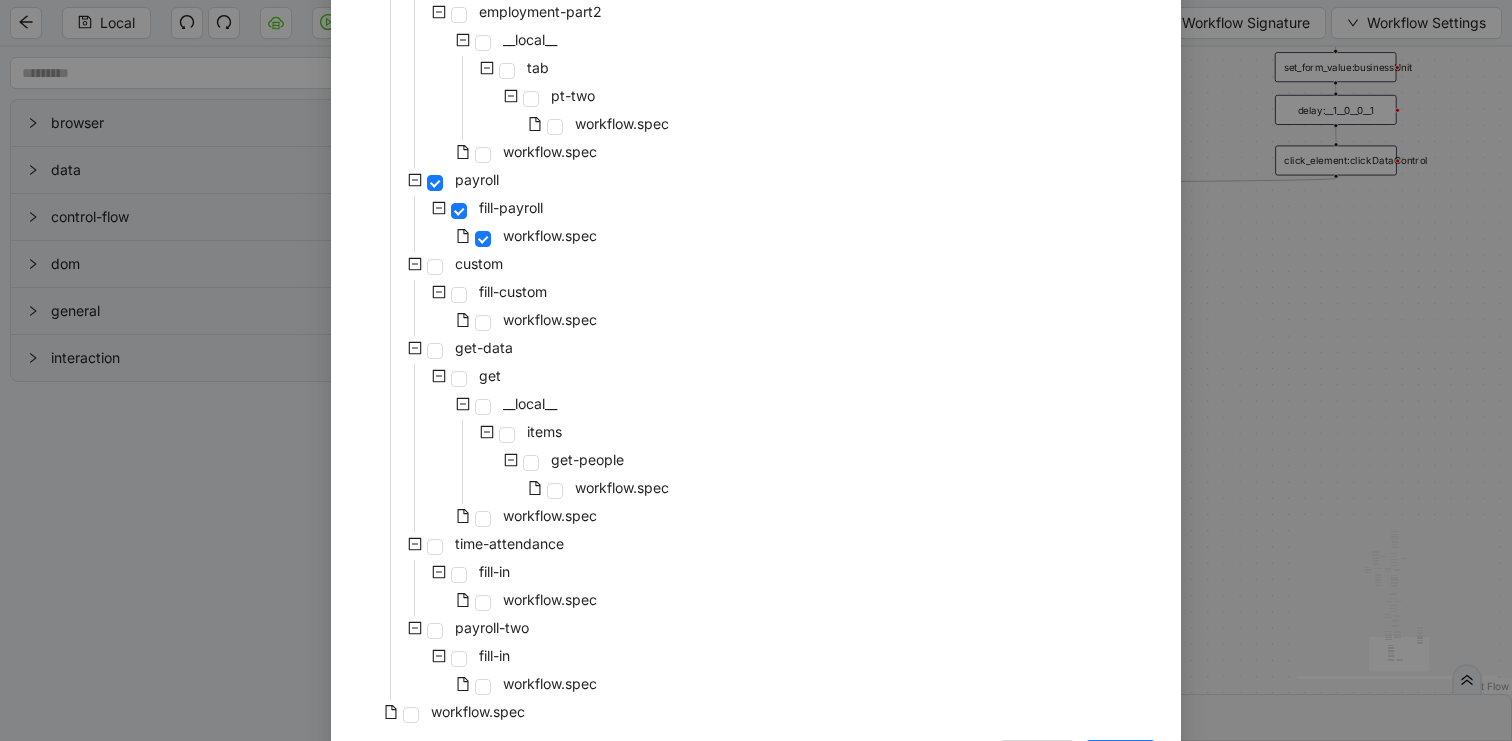 scroll, scrollTop: 1347, scrollLeft: 0, axis: vertical 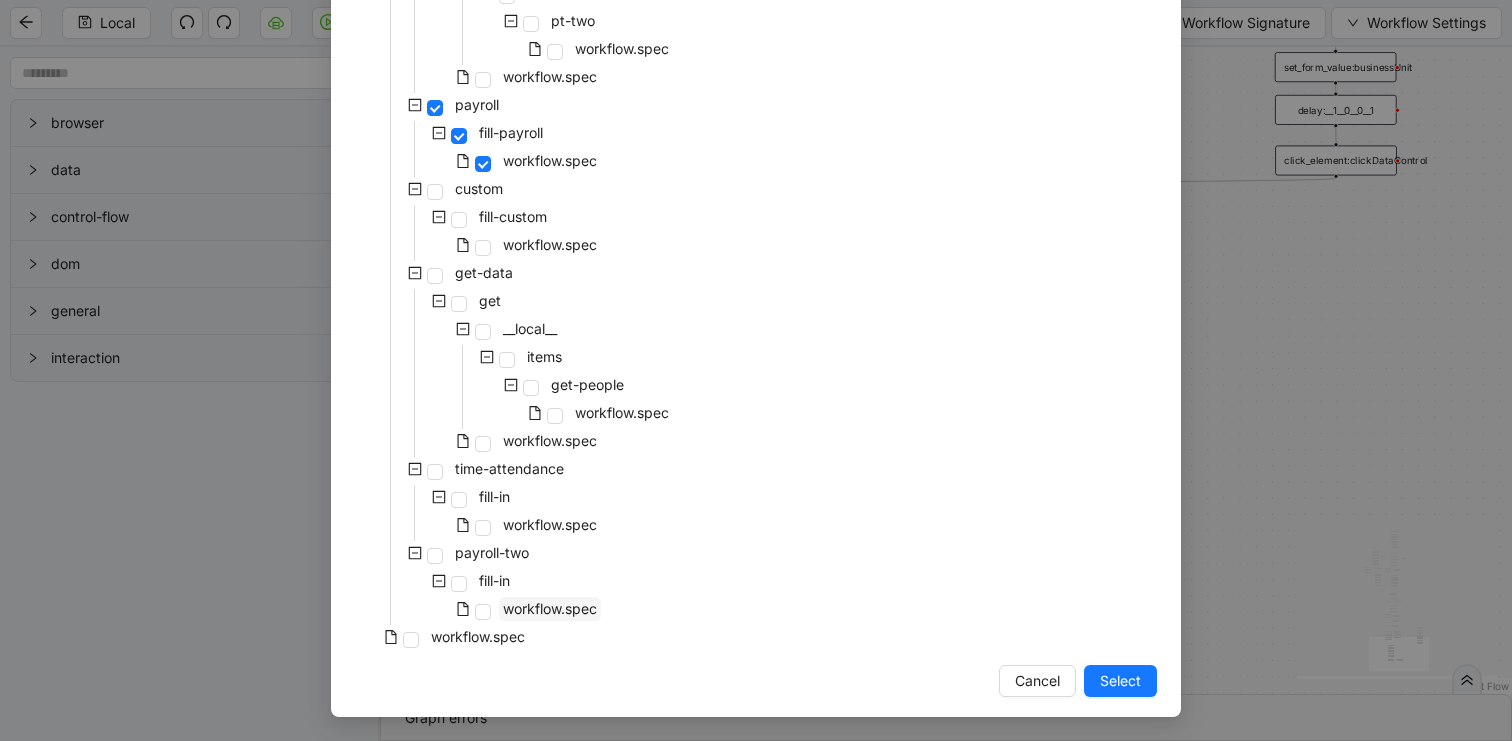 click on "workflow.spec" at bounding box center (550, 608) 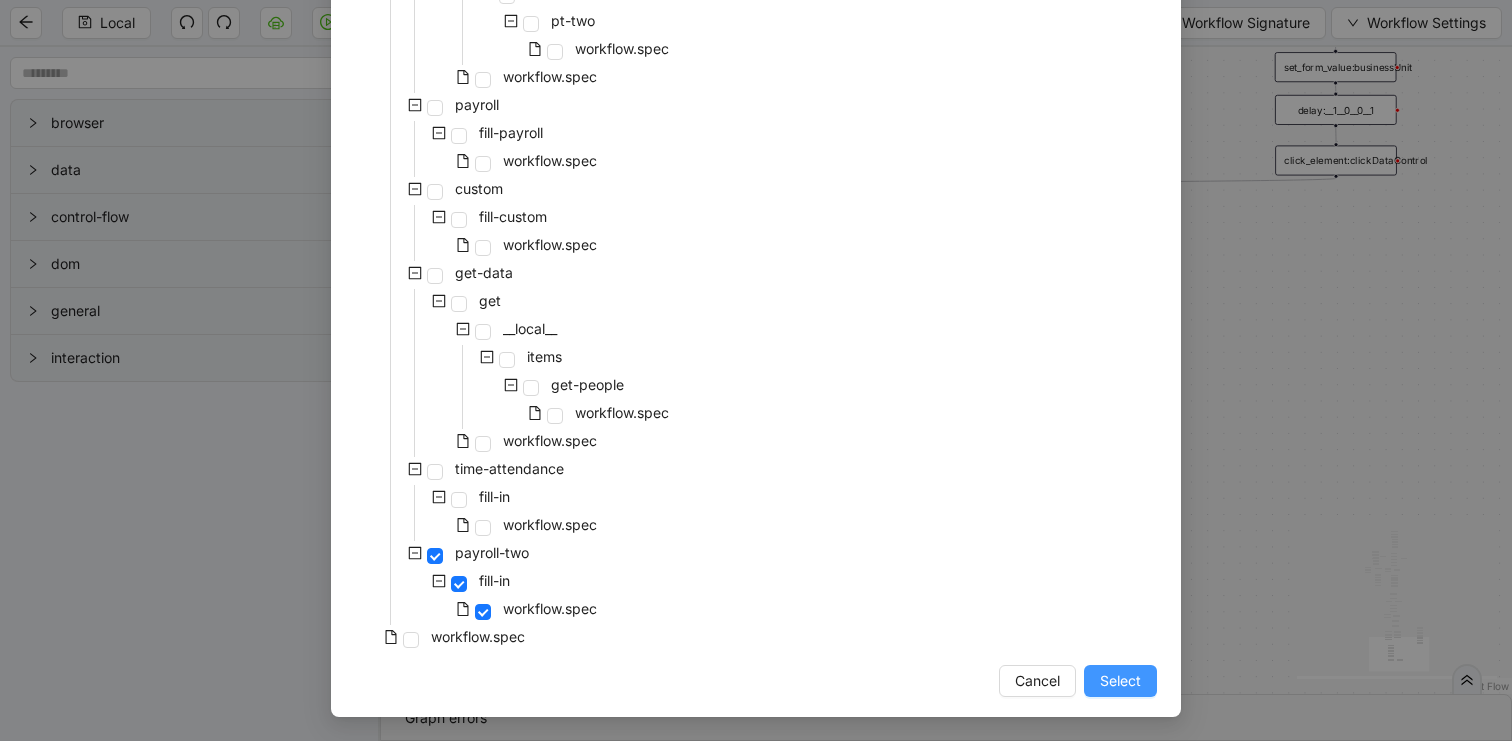 click on "Select" at bounding box center [1120, 681] 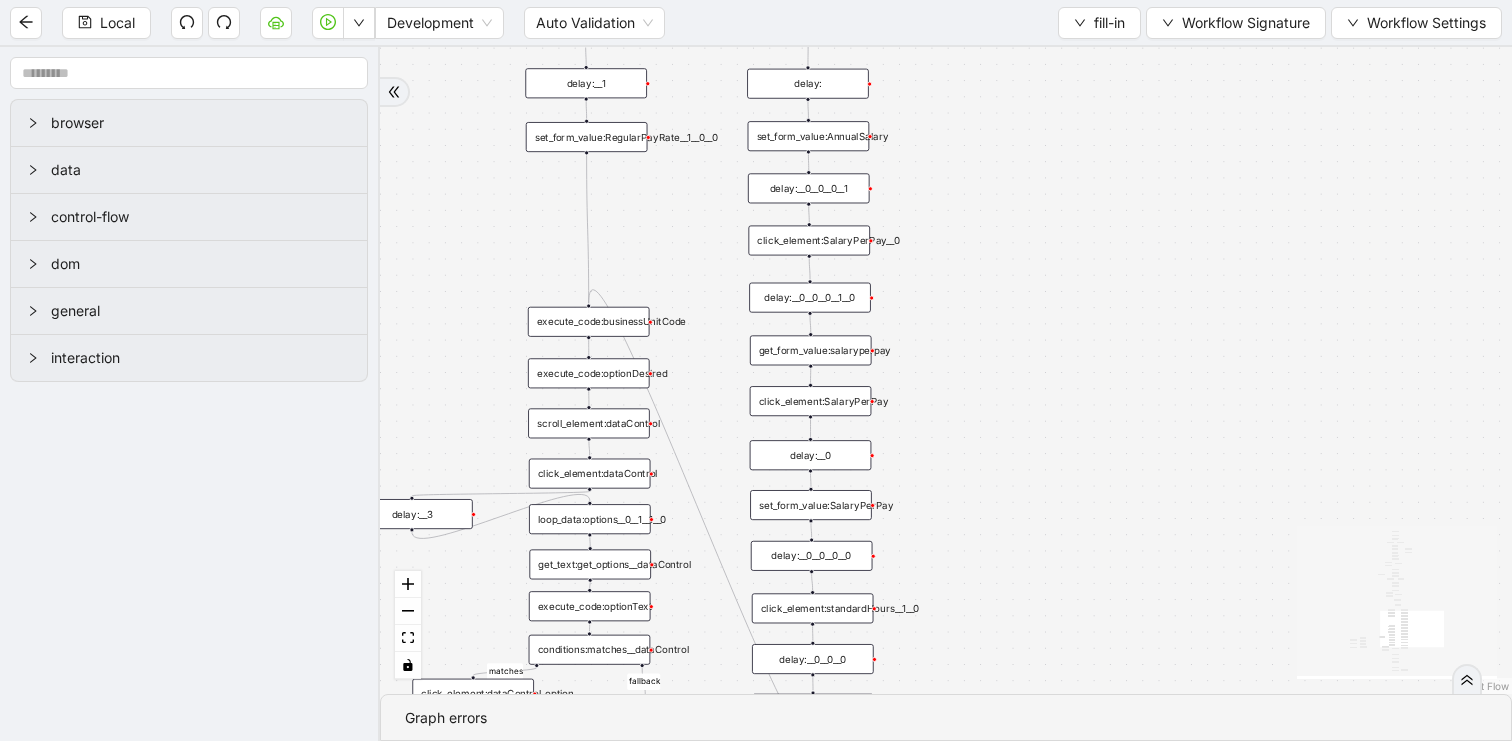 drag, startPoint x: 1045, startPoint y: 182, endPoint x: 1100, endPoint y: 535, distance: 357.259 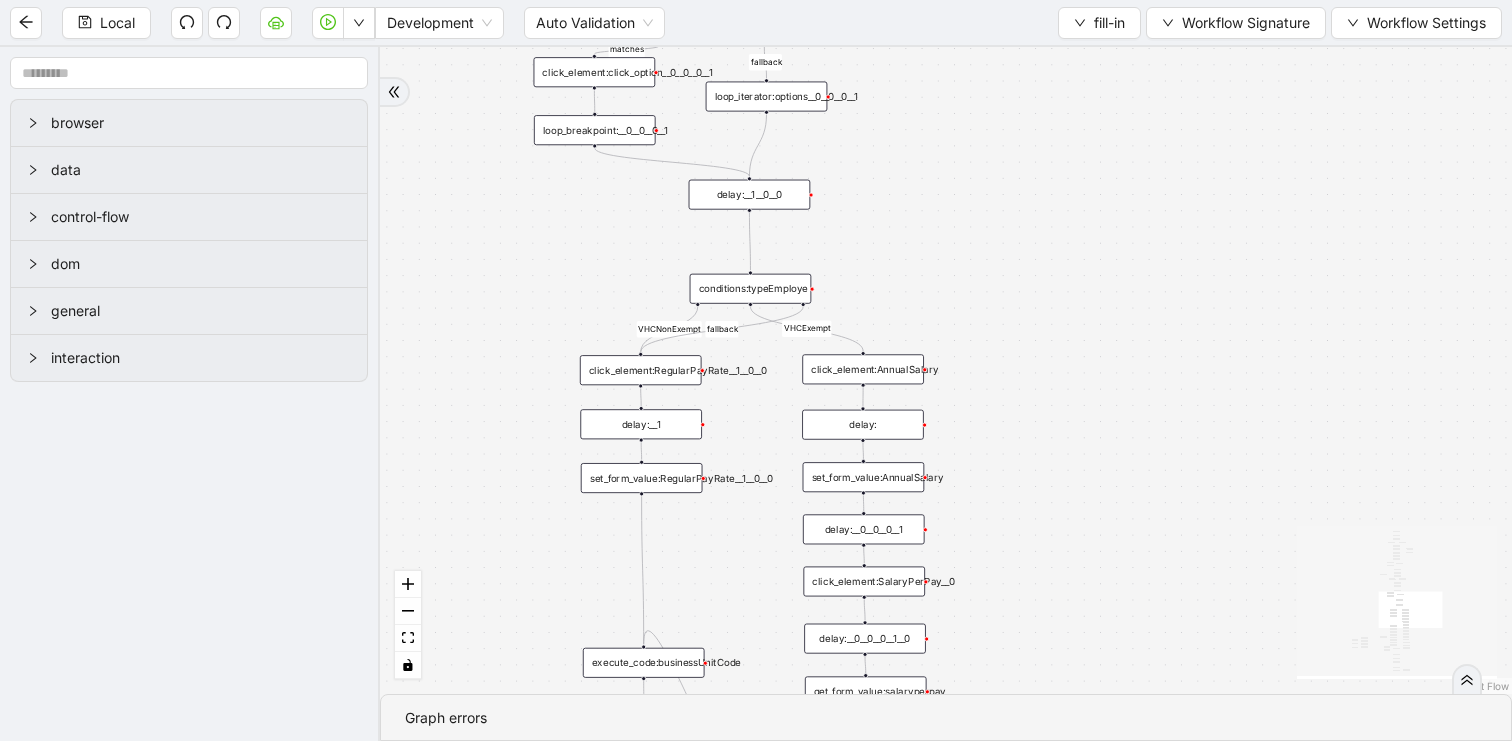 drag, startPoint x: 1069, startPoint y: 291, endPoint x: 1083, endPoint y: 560, distance: 269.36407 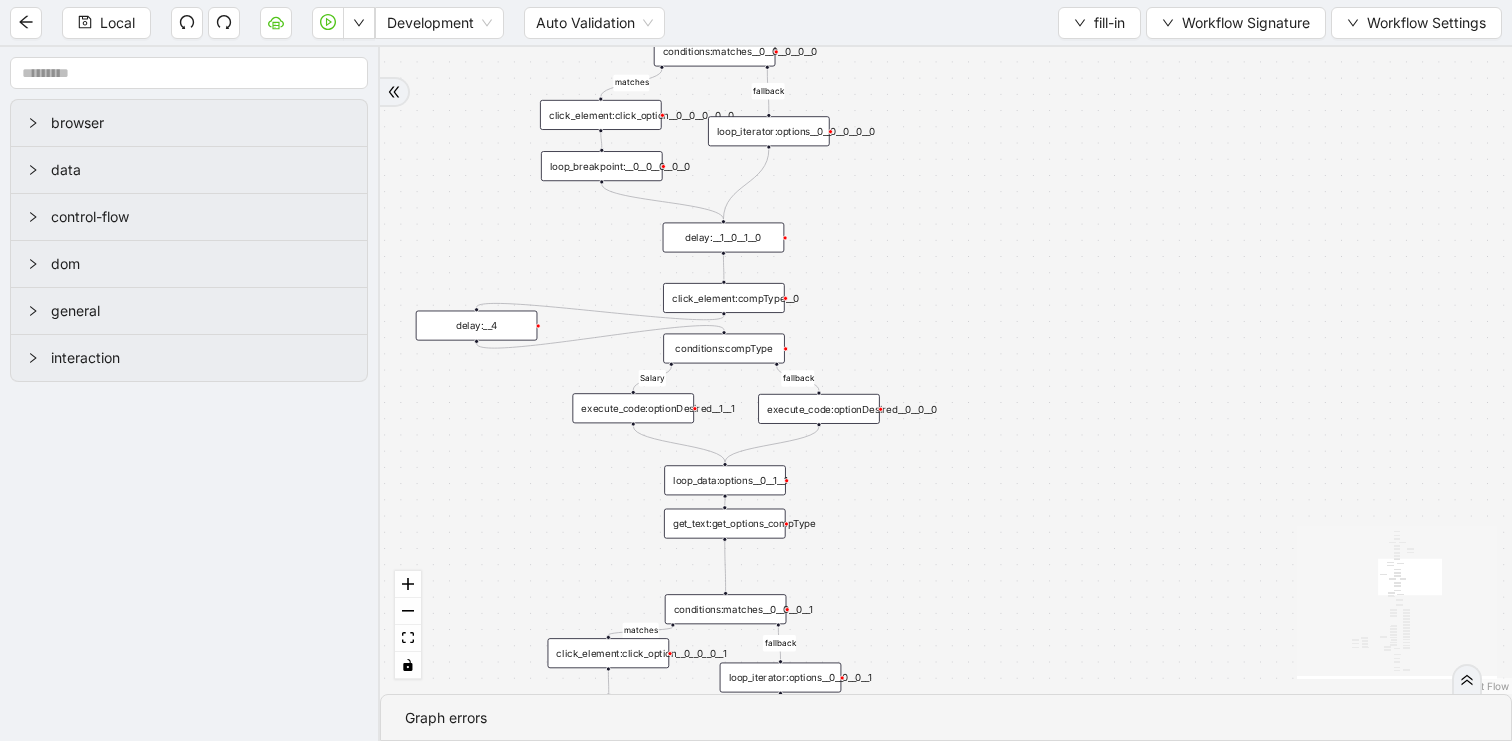 drag, startPoint x: 1049, startPoint y: 402, endPoint x: 1053, endPoint y: 752, distance: 350.02286 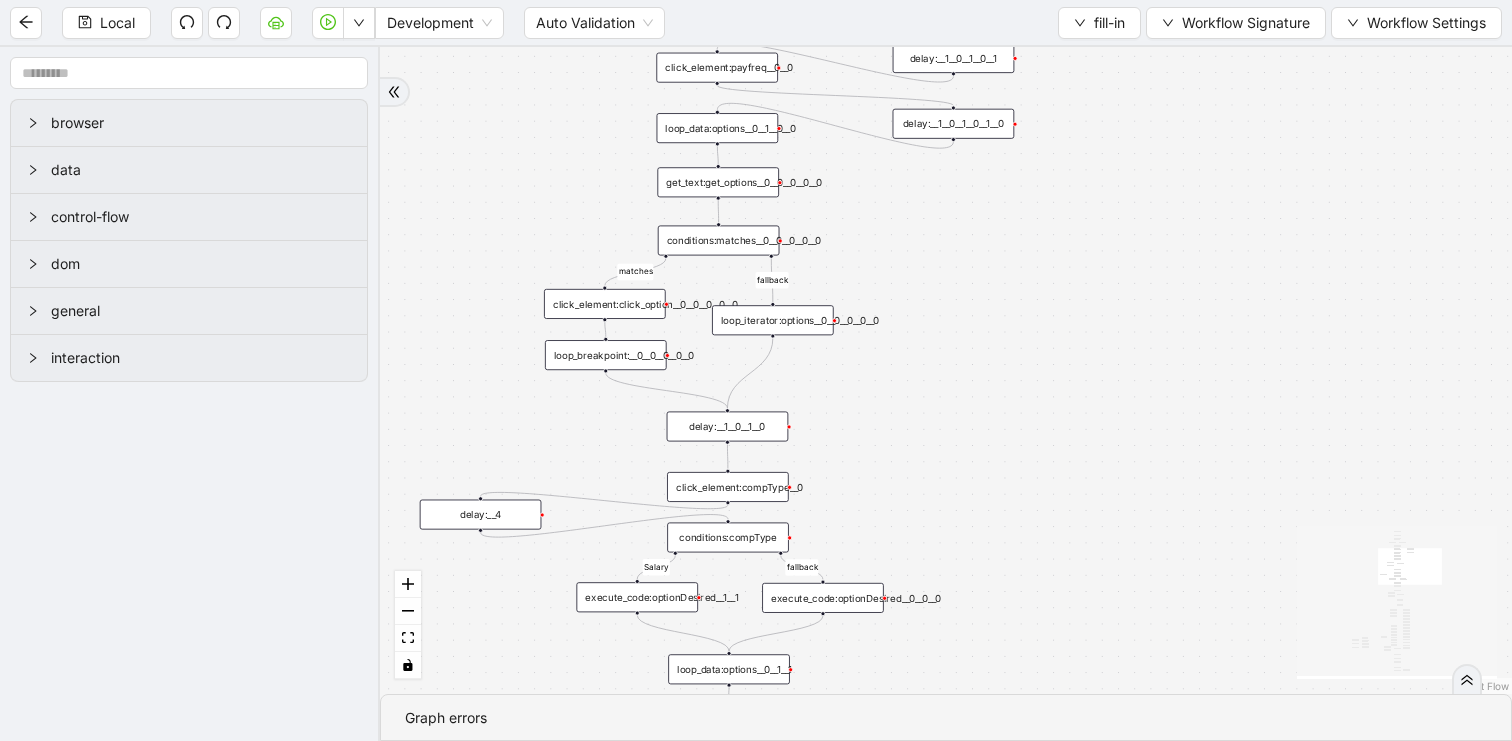 drag, startPoint x: 1065, startPoint y: 359, endPoint x: 1067, endPoint y: 661, distance: 302.00662 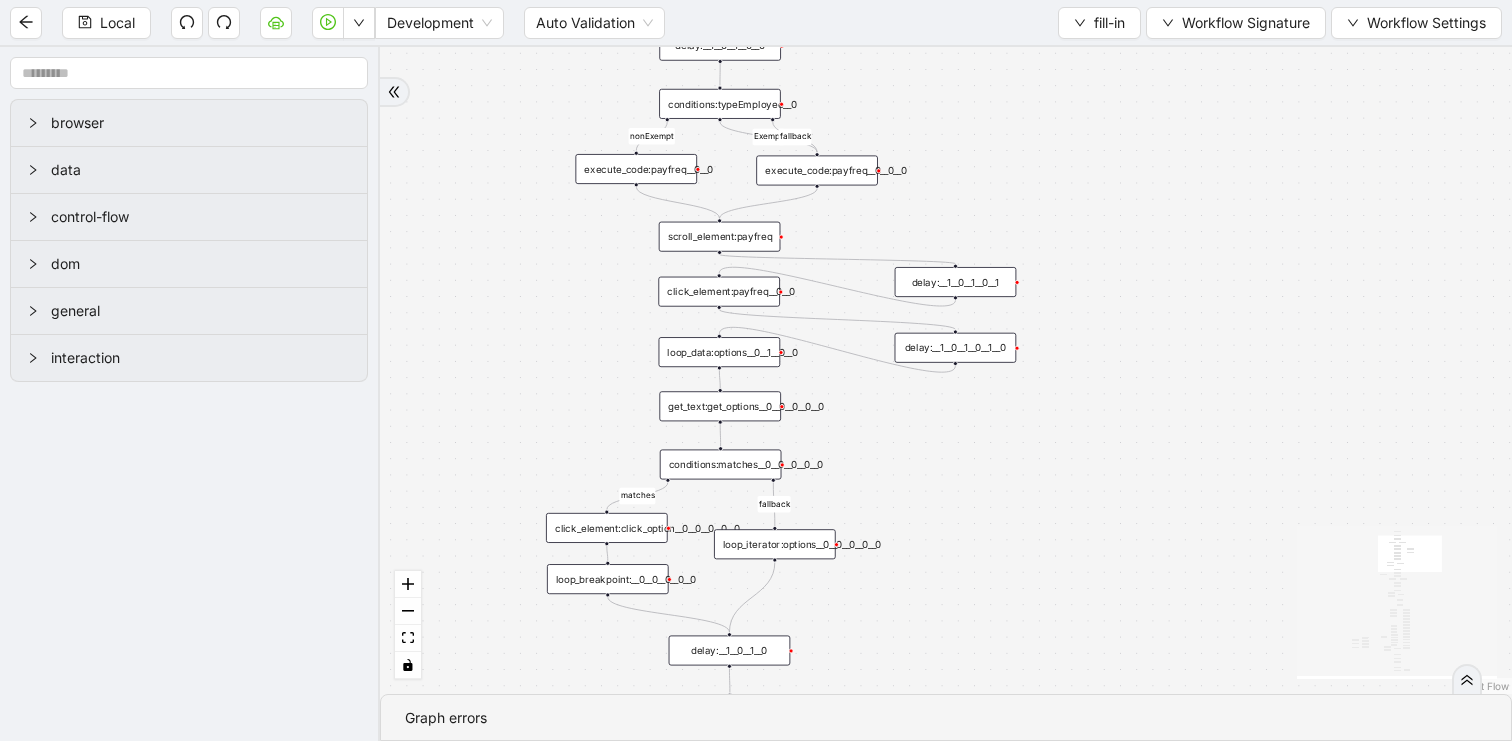 drag, startPoint x: 1065, startPoint y: 483, endPoint x: 1075, endPoint y: 728, distance: 245.204 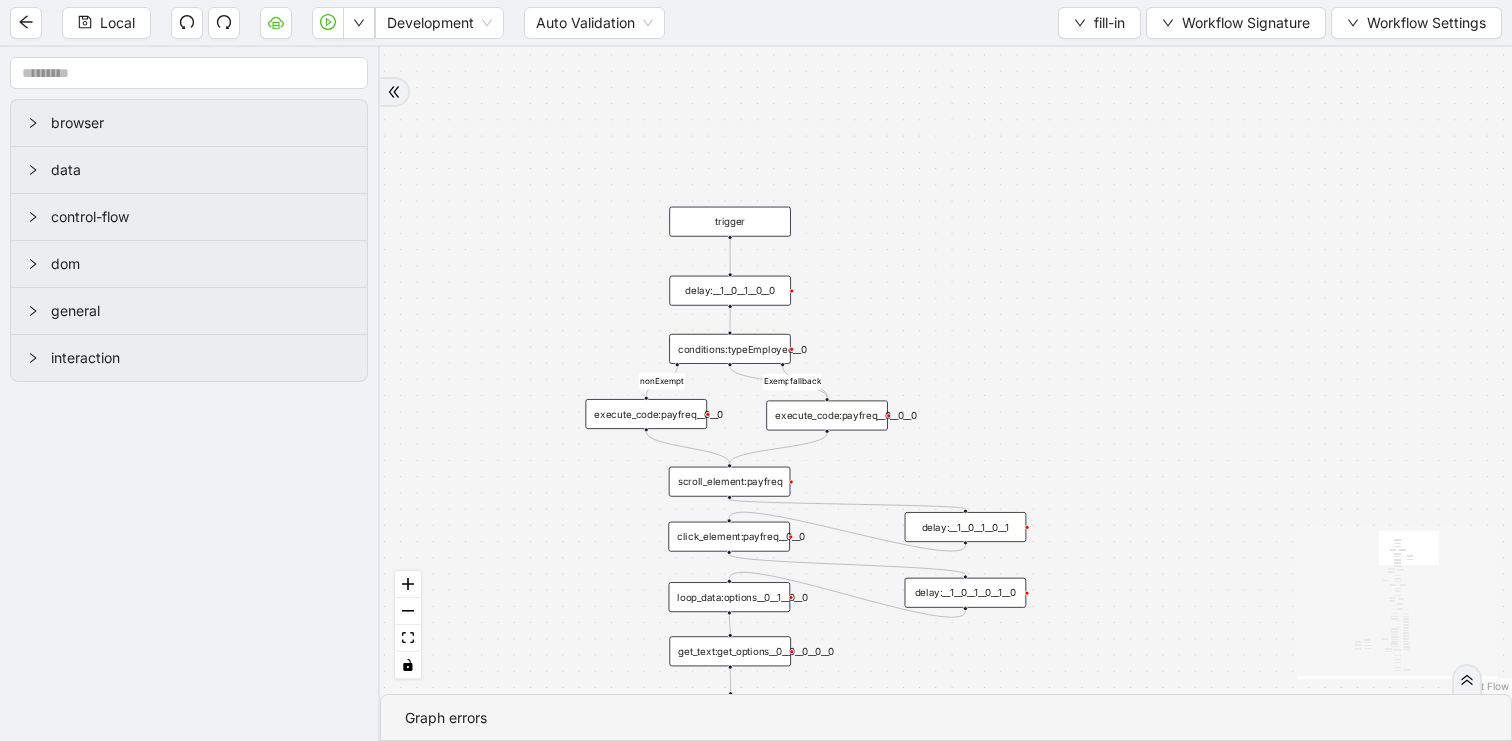 drag, startPoint x: 1088, startPoint y: 563, endPoint x: 1088, endPoint y: 127, distance: 436 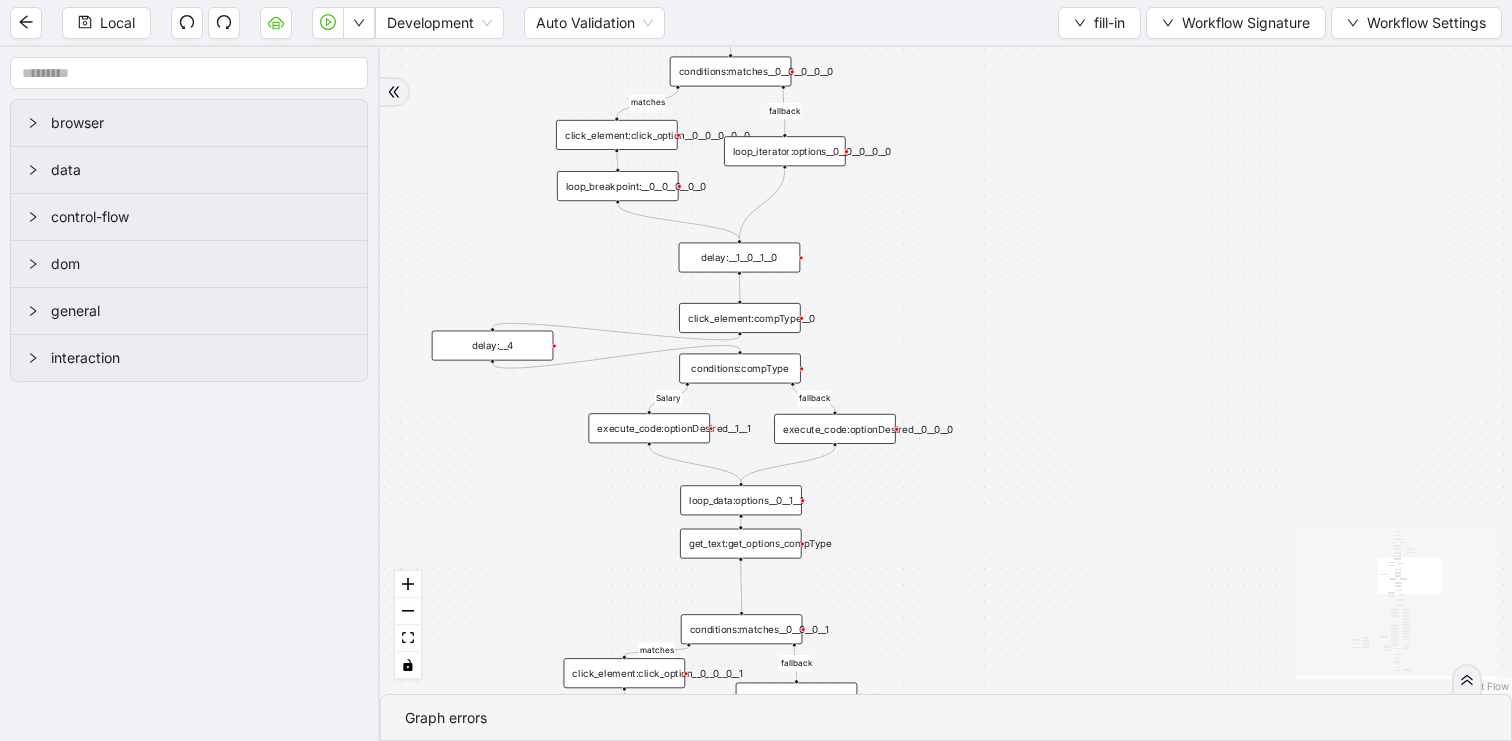 drag, startPoint x: 1099, startPoint y: 502, endPoint x: 1099, endPoint y: 251, distance: 251 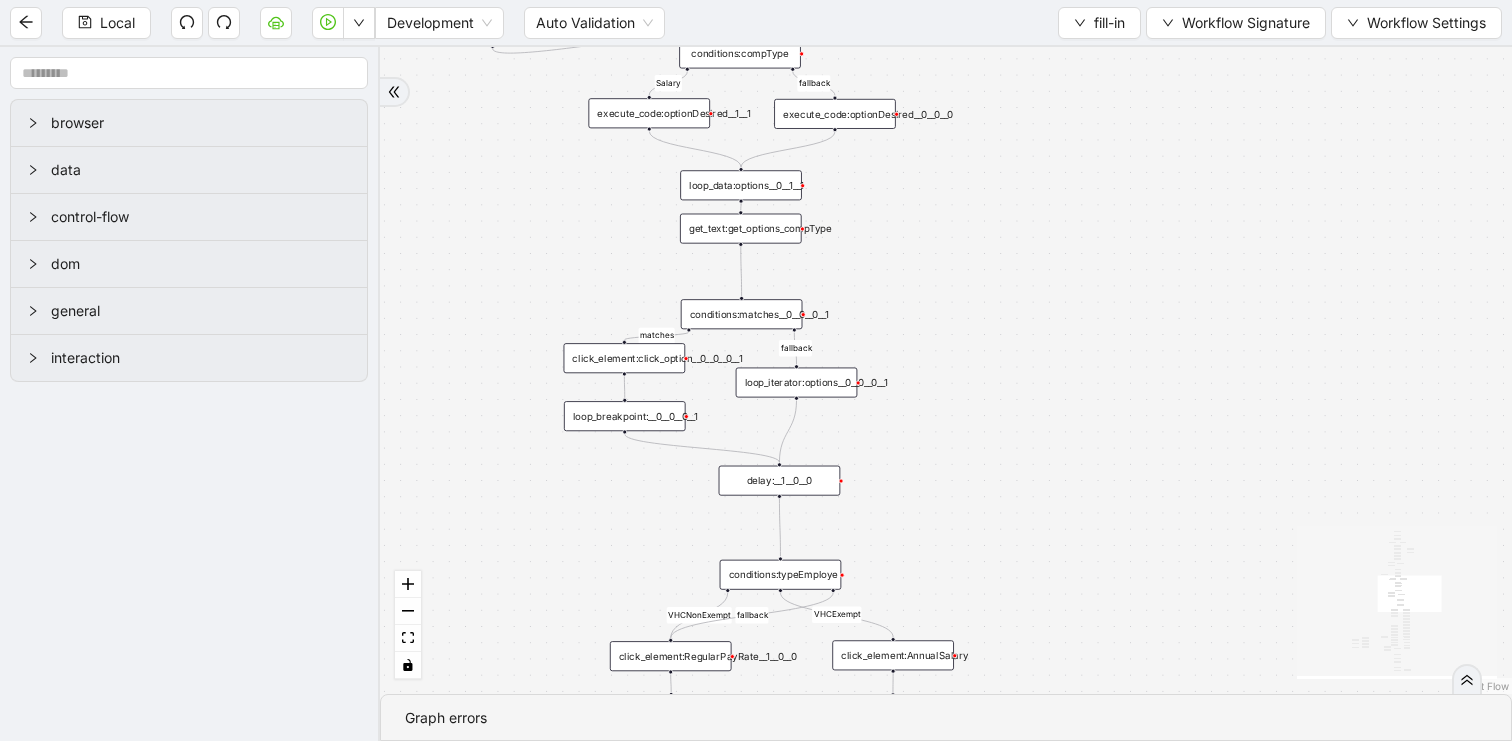 drag, startPoint x: 1102, startPoint y: 521, endPoint x: 1102, endPoint y: 190, distance: 331 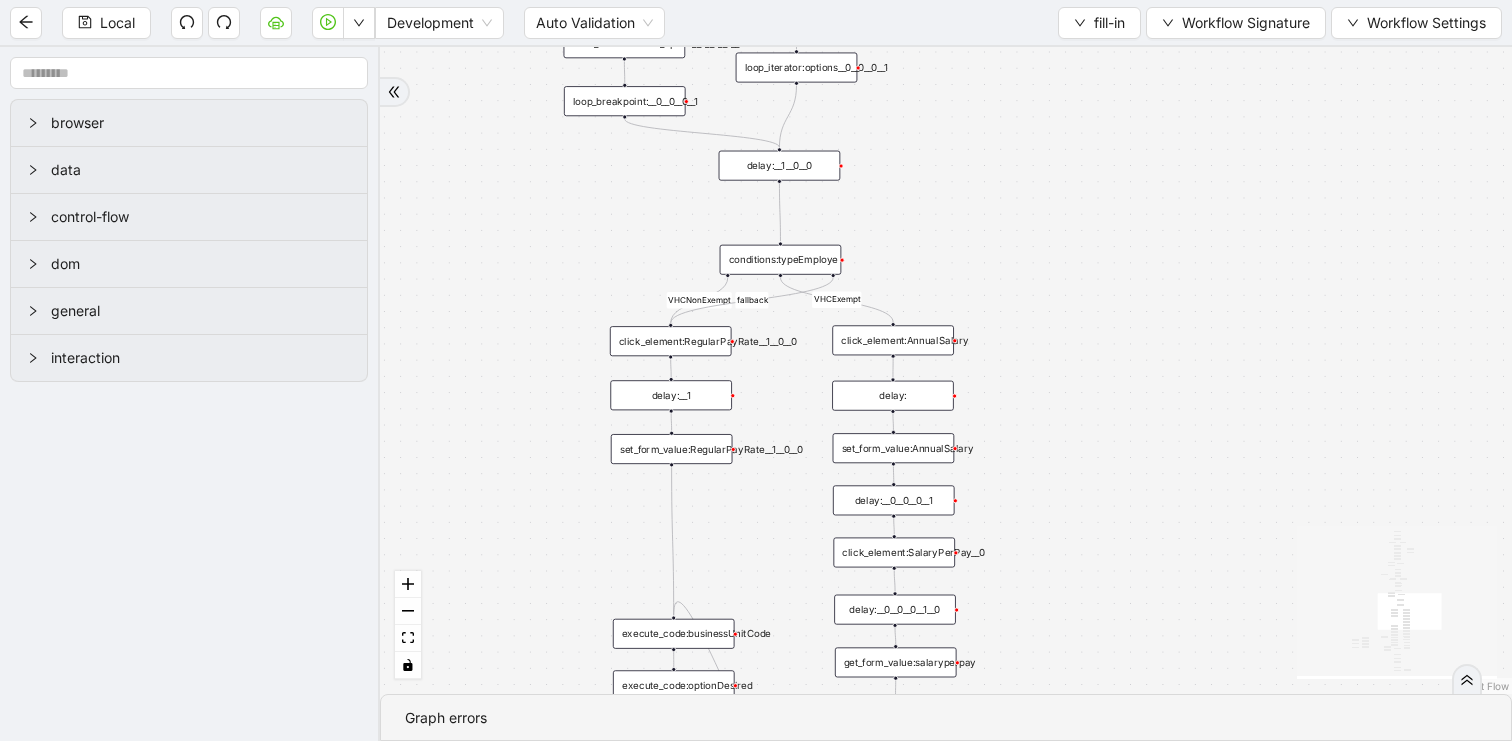 drag, startPoint x: 1105, startPoint y: 472, endPoint x: 1105, endPoint y: 221, distance: 251 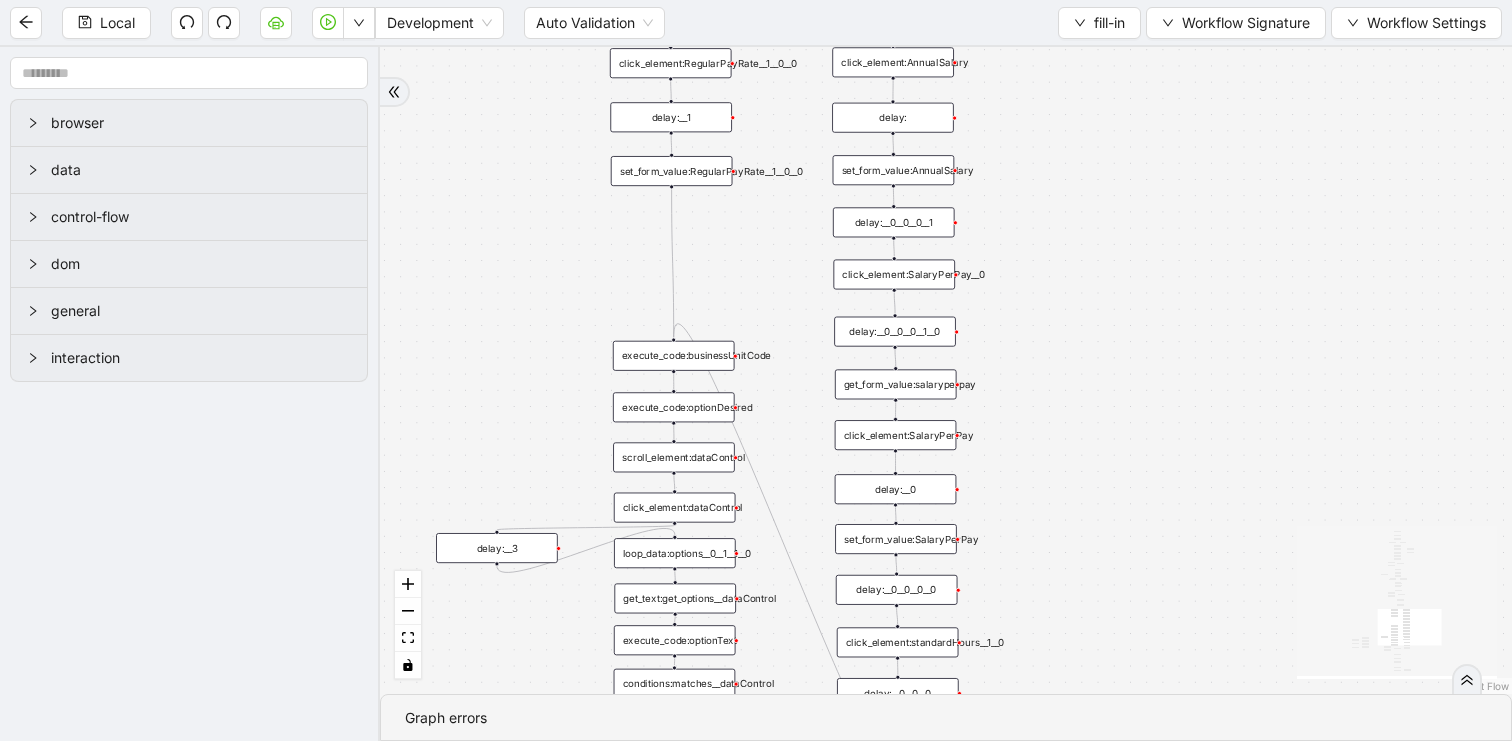 drag, startPoint x: 1089, startPoint y: 211, endPoint x: 1089, endPoint y: 154, distance: 57 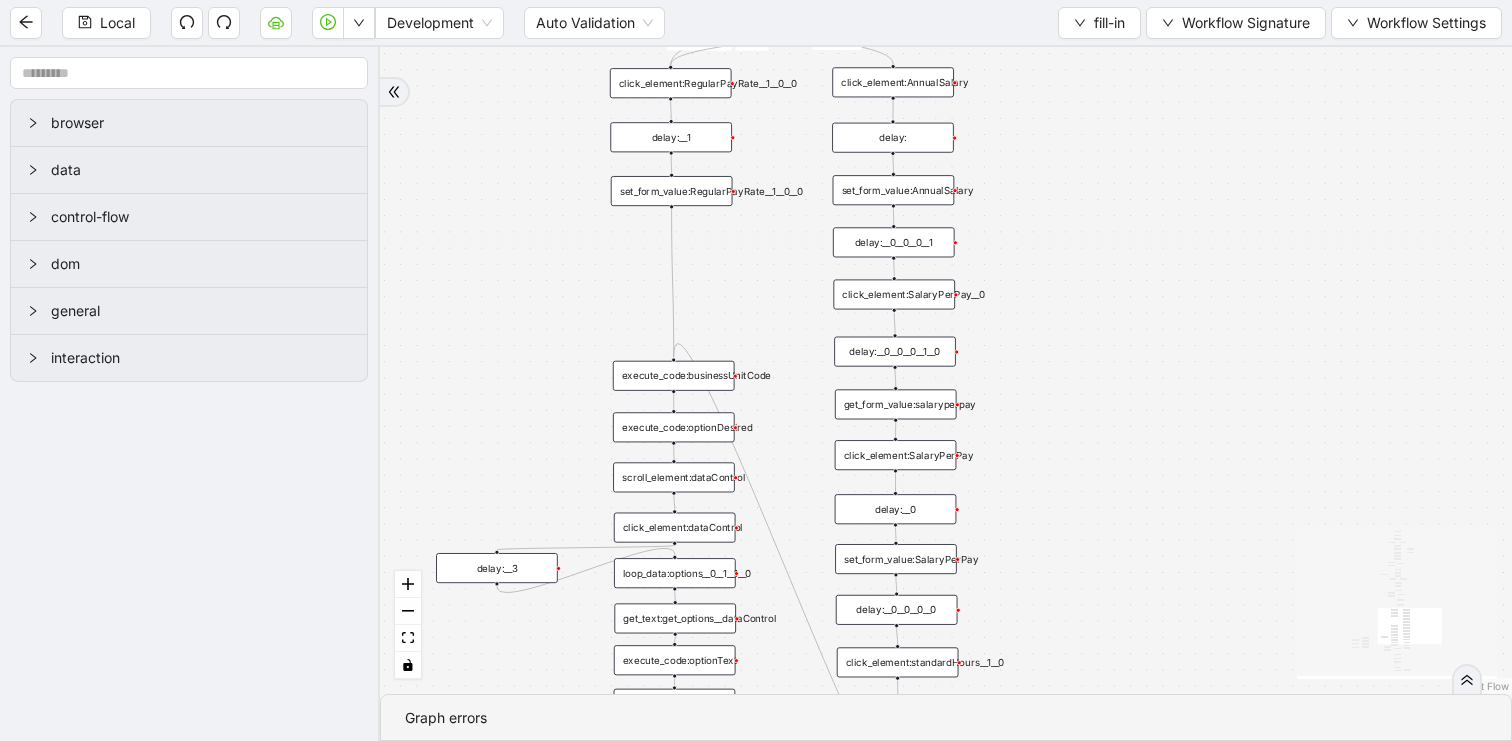 drag, startPoint x: 1089, startPoint y: 344, endPoint x: 1089, endPoint y: 405, distance: 61 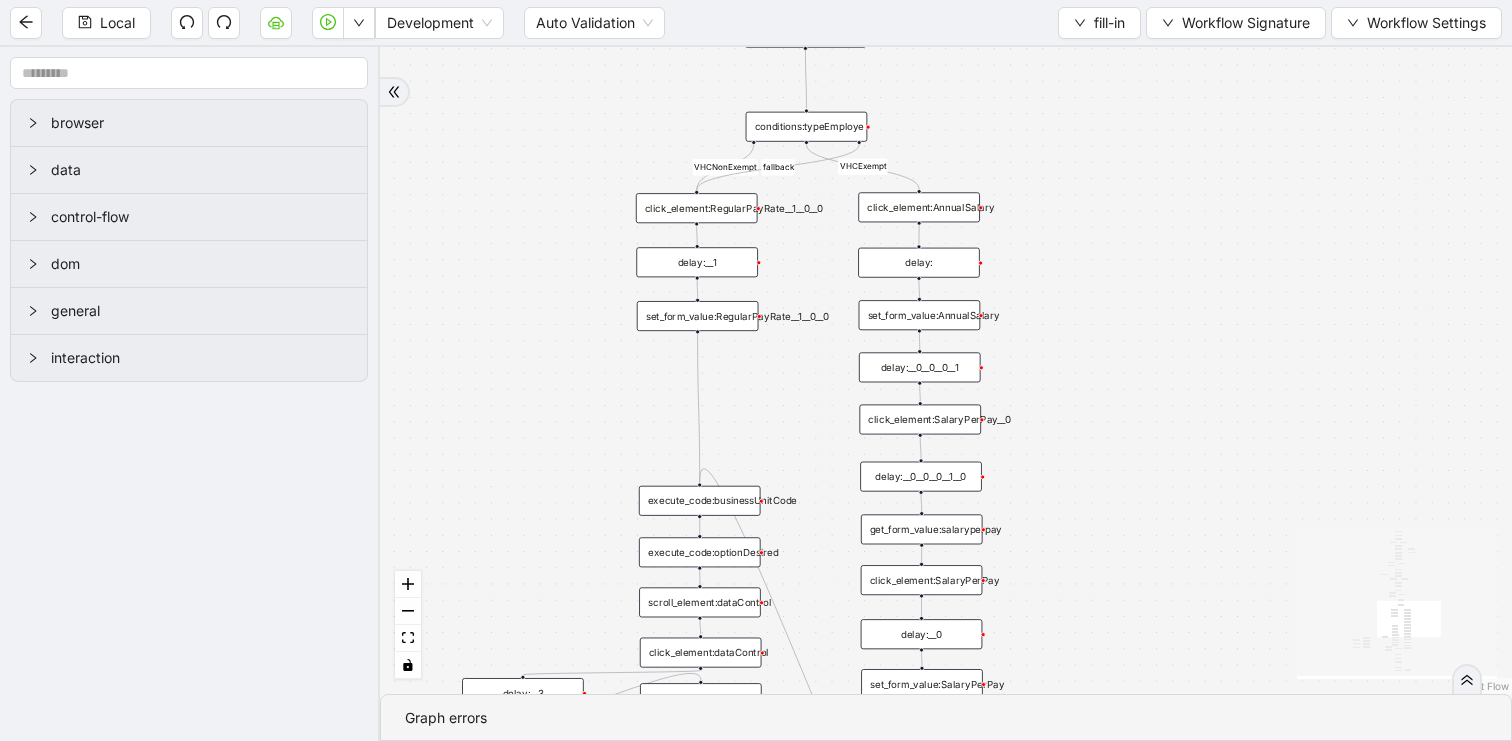 drag, startPoint x: 1088, startPoint y: 496, endPoint x: 1114, endPoint y: 596, distance: 103.32473 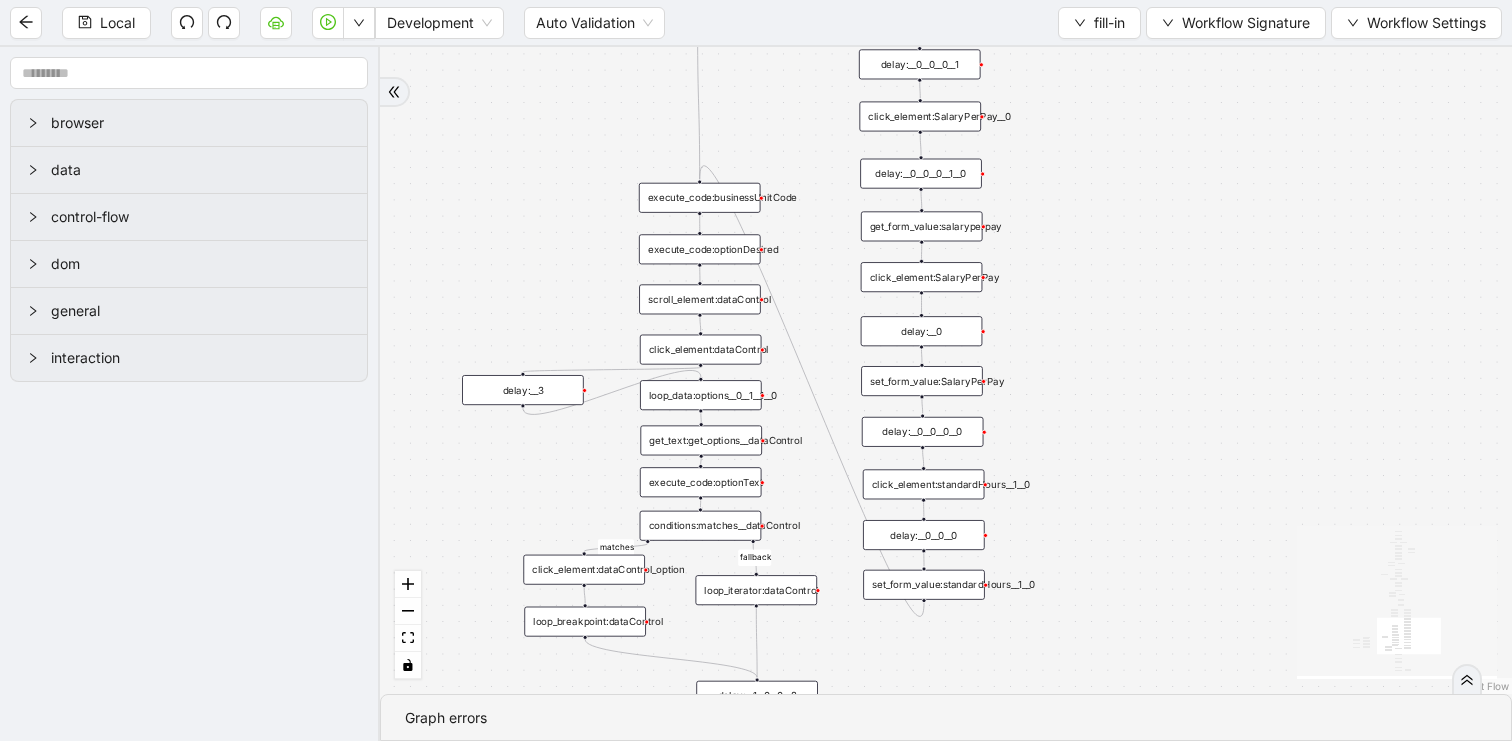 drag, startPoint x: 1095, startPoint y: 531, endPoint x: 1095, endPoint y: 218, distance: 313 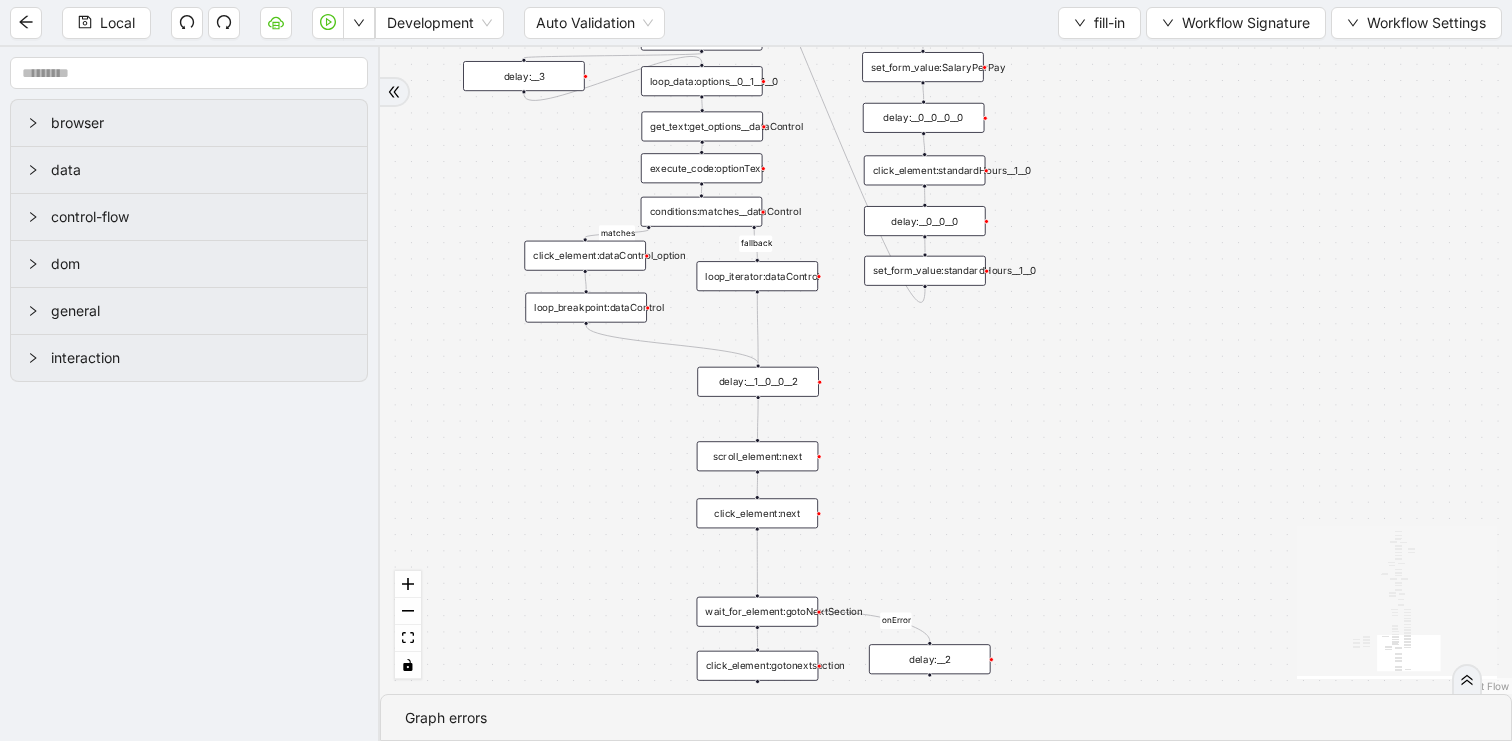 drag, startPoint x: 1090, startPoint y: 465, endPoint x: 1100, endPoint y: 113, distance: 352.14203 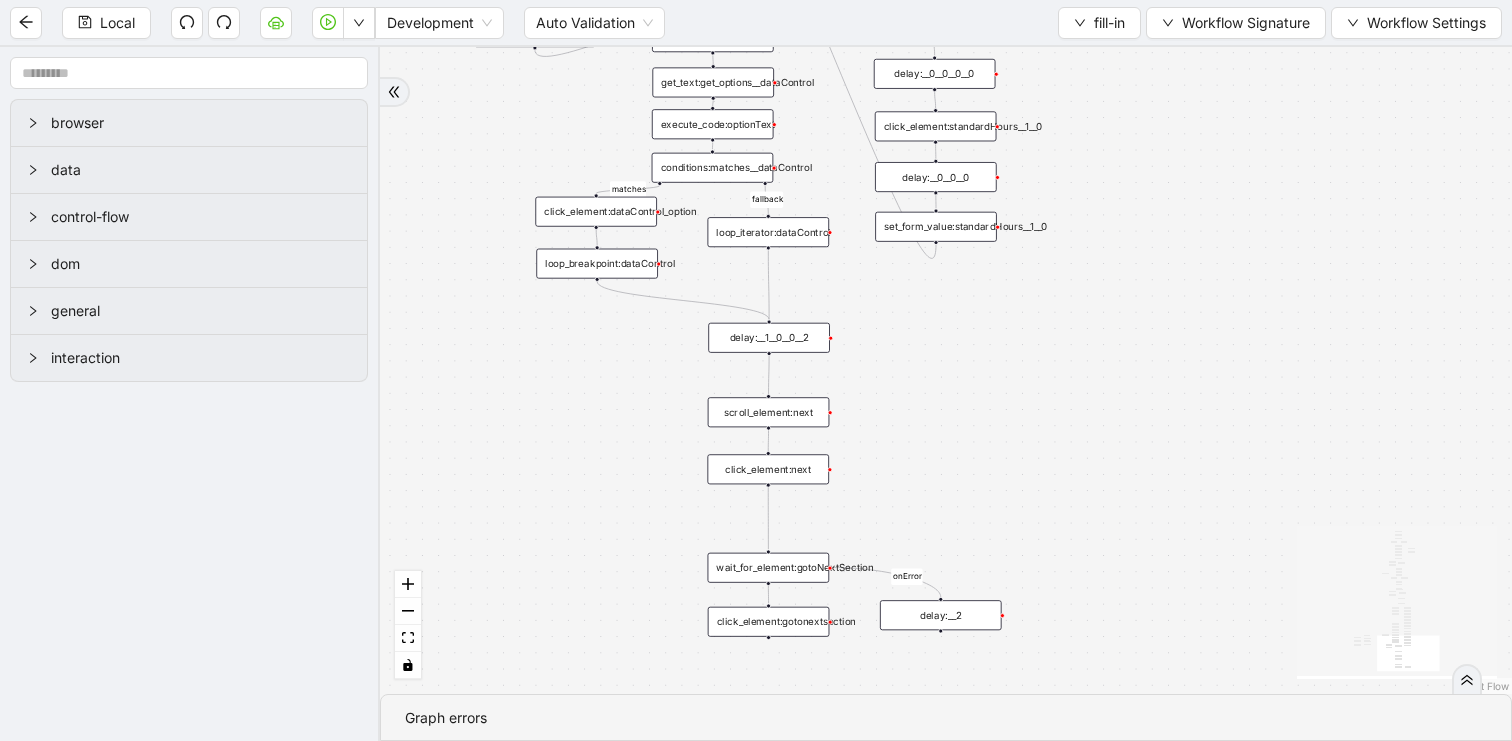 drag, startPoint x: 1085, startPoint y: 229, endPoint x: 1085, endPoint y: 607, distance: 378 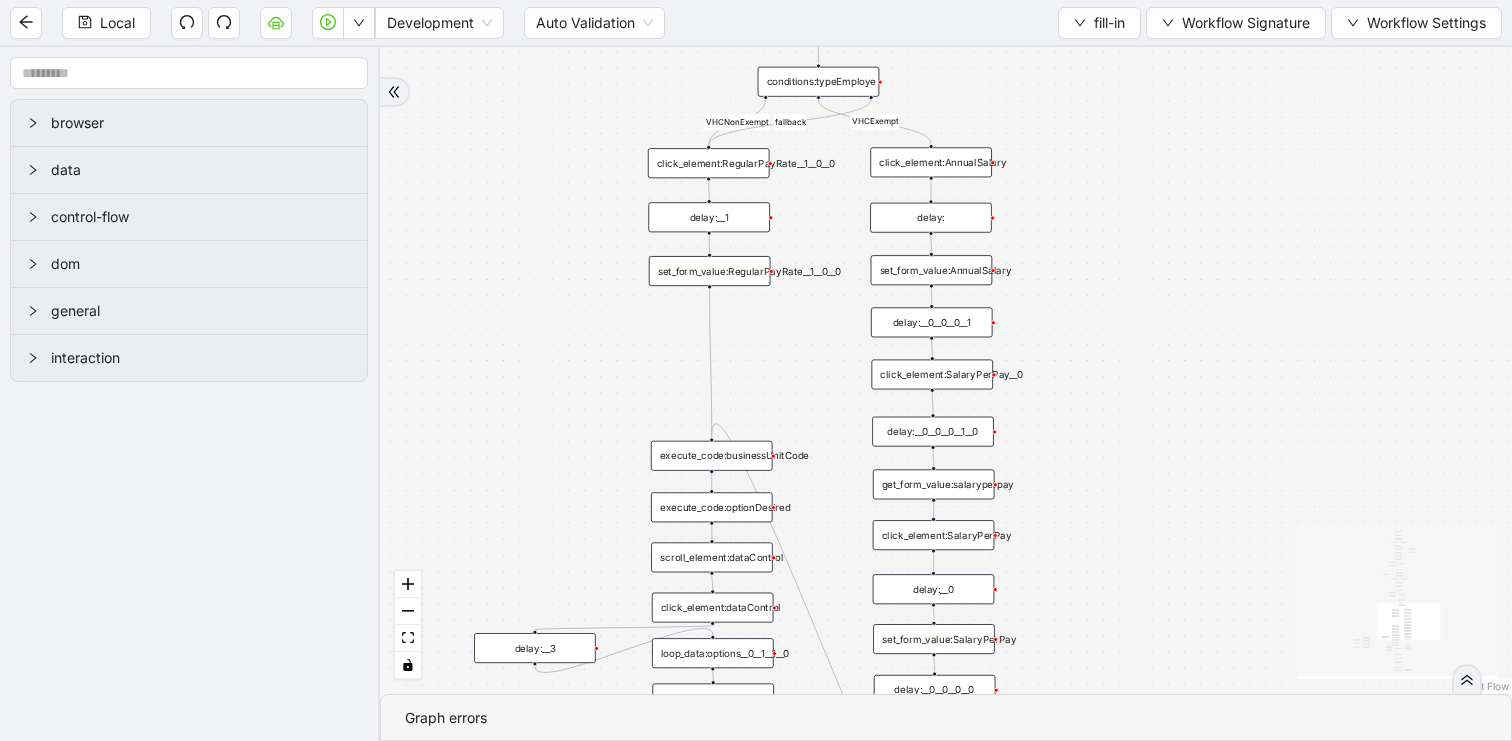 drag, startPoint x: 1097, startPoint y: 117, endPoint x: 1097, endPoint y: 367, distance: 250 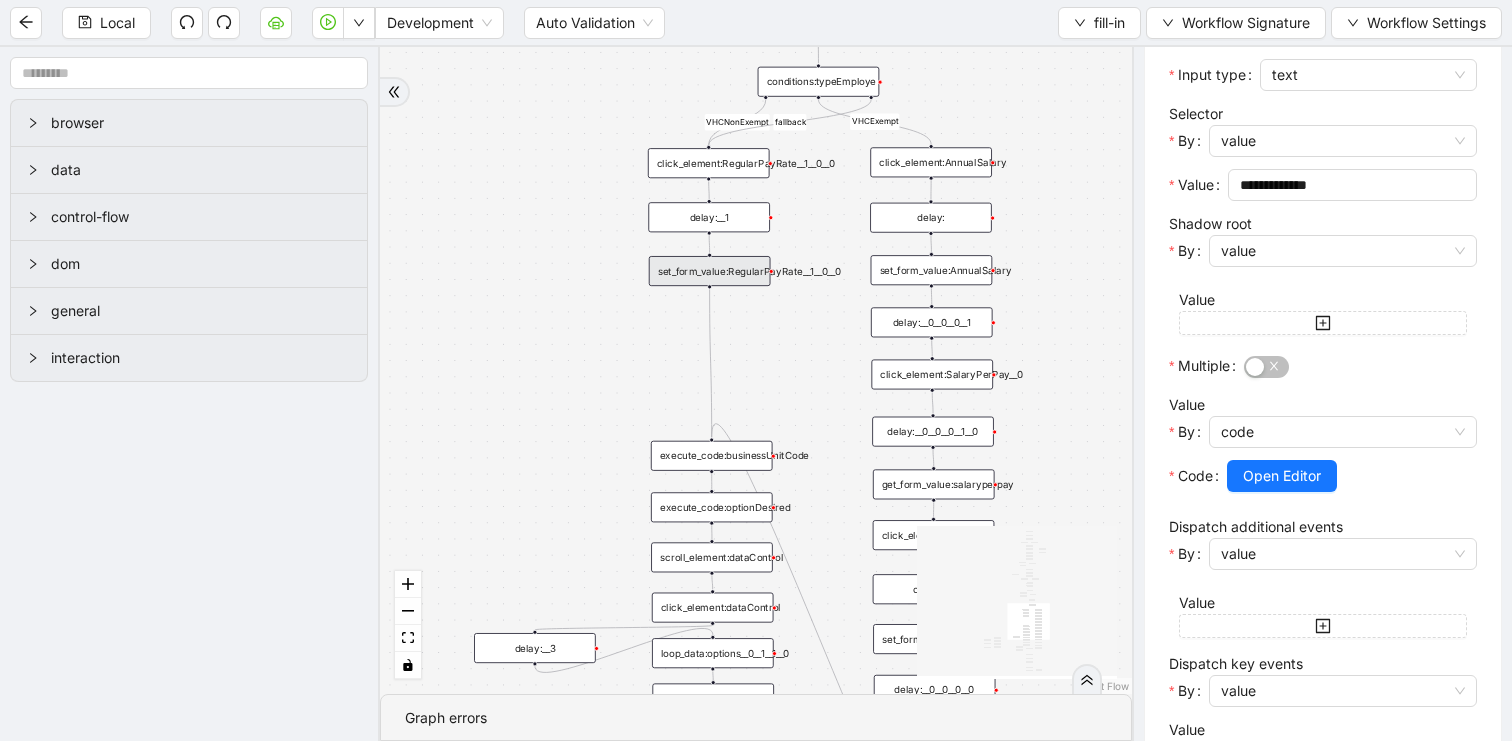 scroll, scrollTop: 436, scrollLeft: 0, axis: vertical 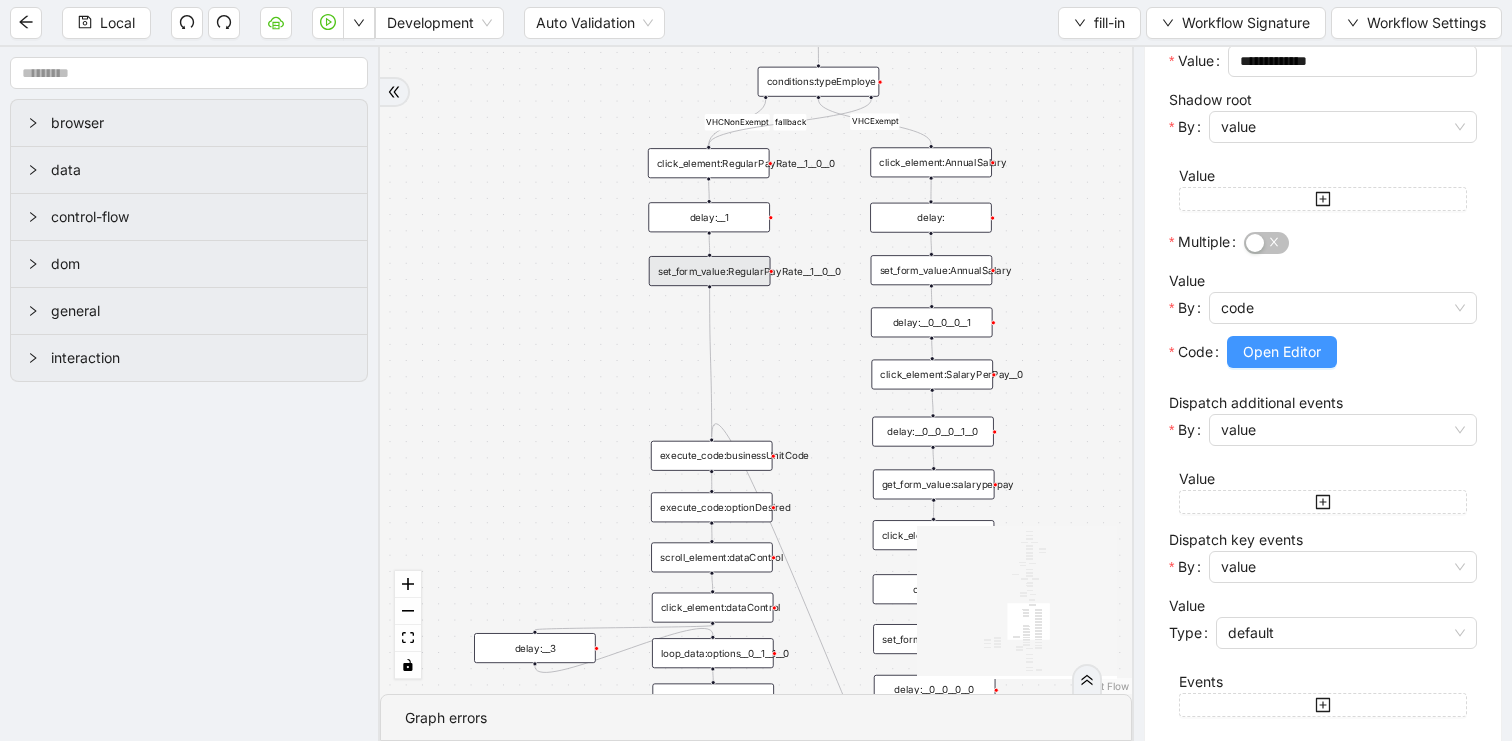 click on "Open Editor" at bounding box center (1282, 352) 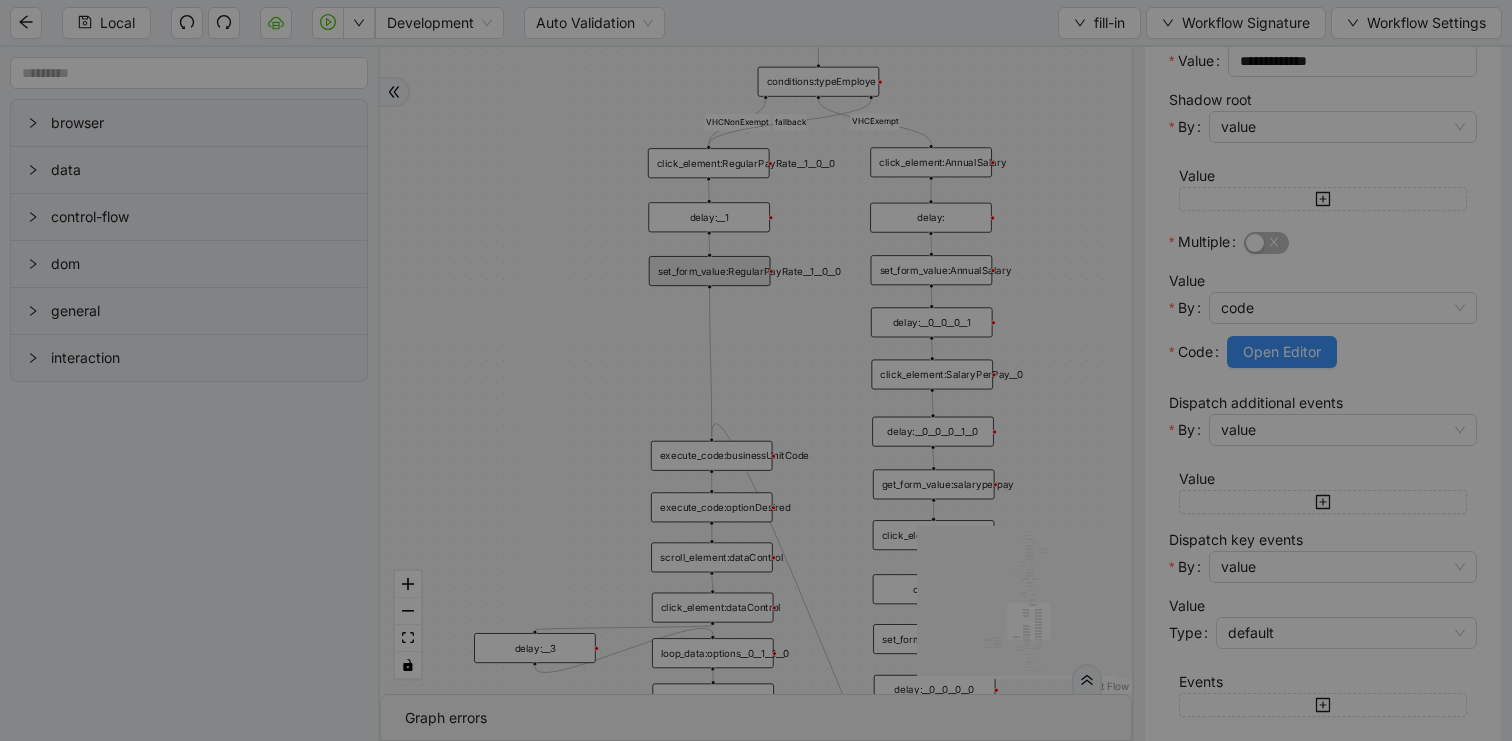scroll, scrollTop: 300, scrollLeft: 0, axis: vertical 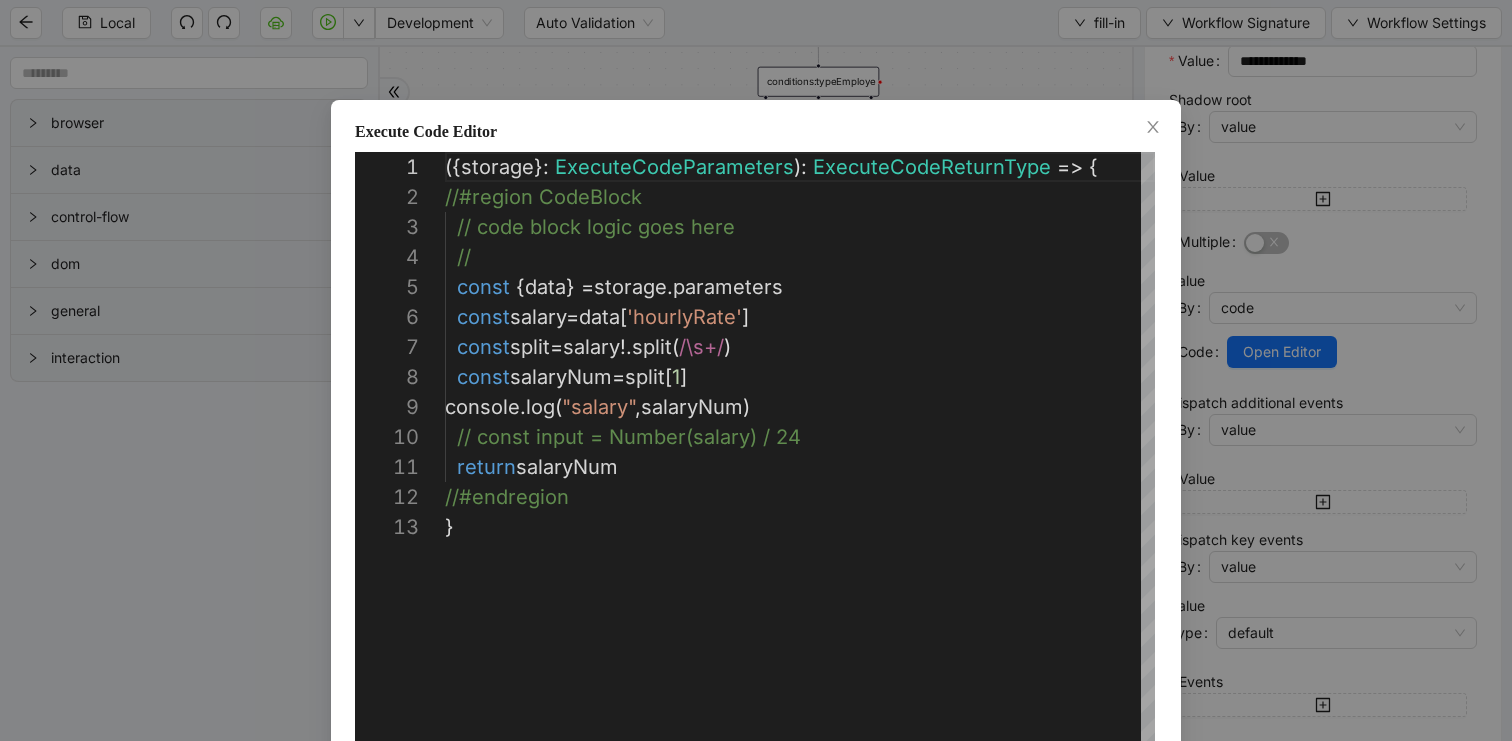 click on "**********" at bounding box center [756, 370] 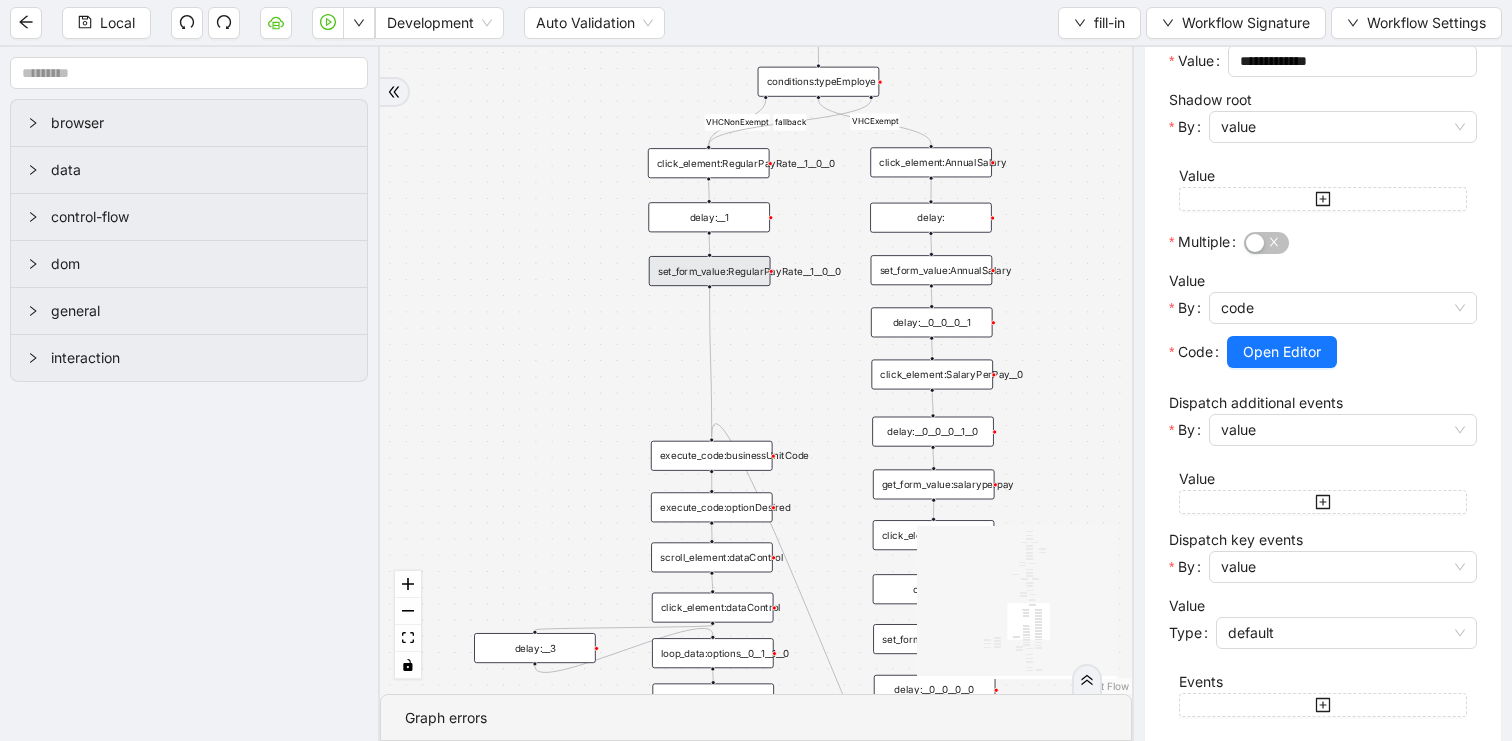 click on "conditions:typeEmploye" at bounding box center (819, 82) 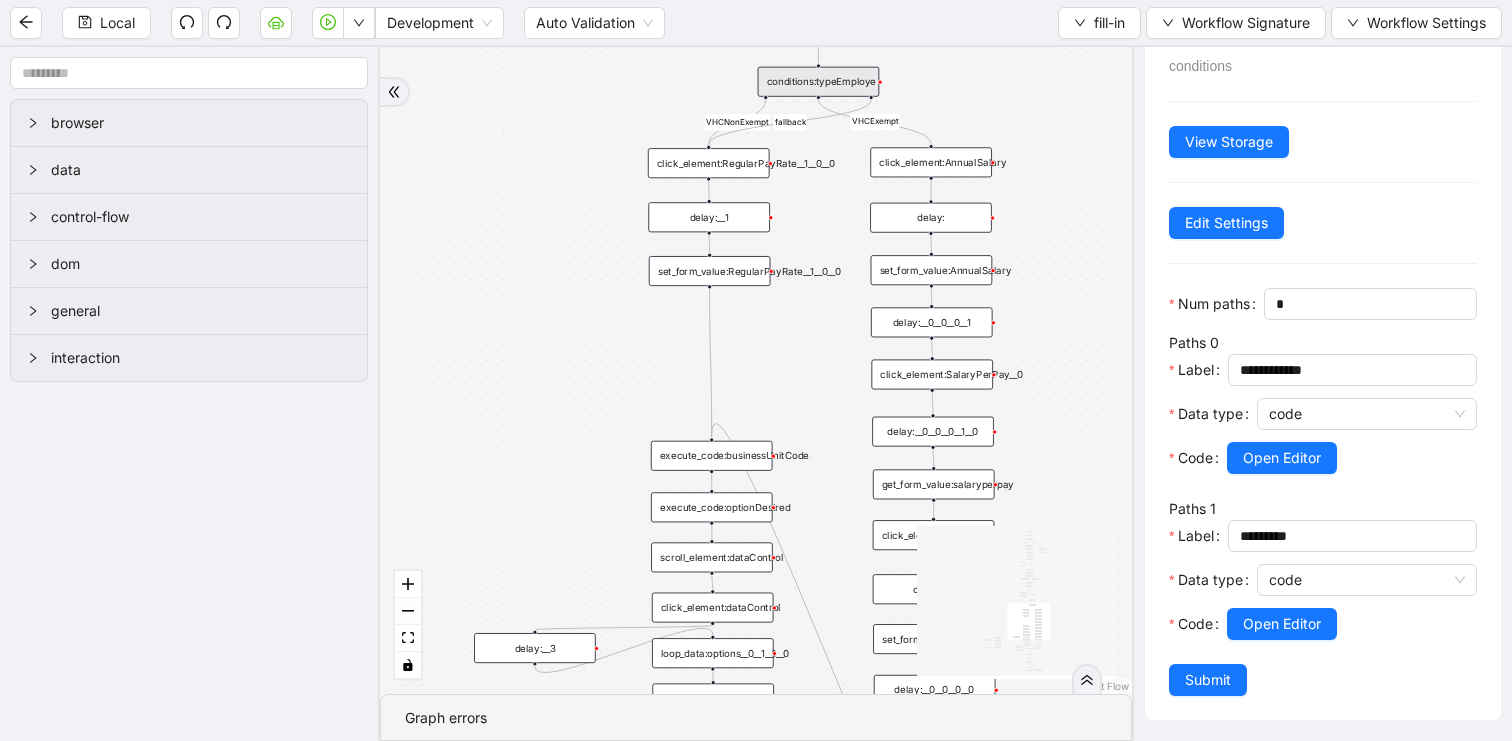 click on "fallback matches fallback matches Salary fallback fallback matches nonExempt Exempt fallback VHCNonExempt VHCExempt fallback onError trigger get_text:get_options__0__0__0__0__0 conditions:matches__0__0__0__0__0 click_element:click_option__0__0__0__0__0 loop_iterator:options__0__0__0__0__0 loop_breakpoint:__0__0__0__0__0 loop_data:options__0__1__0__0 execute_code:payfreq__0__0 click_element:payfreq__0__0 click_element:standardHours__1__0 set_form_value:standardHours__1__0 delay:__0__0__0 delay:__1__0__1__0 click_element:compType__0 conditions:matches__0__0__0__1 click_element:click_option__0__0__0__1 loop_iterator:options__0__0__0__1 loop_breakpoint:__0__0__0__1 loop_data:options__0__1__1 delay:__1__0__0 execute_code:optionDesired__0__0__0 execute_code:optionDesired__1__1 conditions:compType click_element:next click_element:gotonextsection click_element:RegularPayRate__1__0 set_form_value:RegularPayRate__1__0 delay:__1__1__1__0 delay:__1__0__0__0 wait_for_element:gotoNextSection delay:__2 delay:__1__0__0__1" at bounding box center (756, 370) 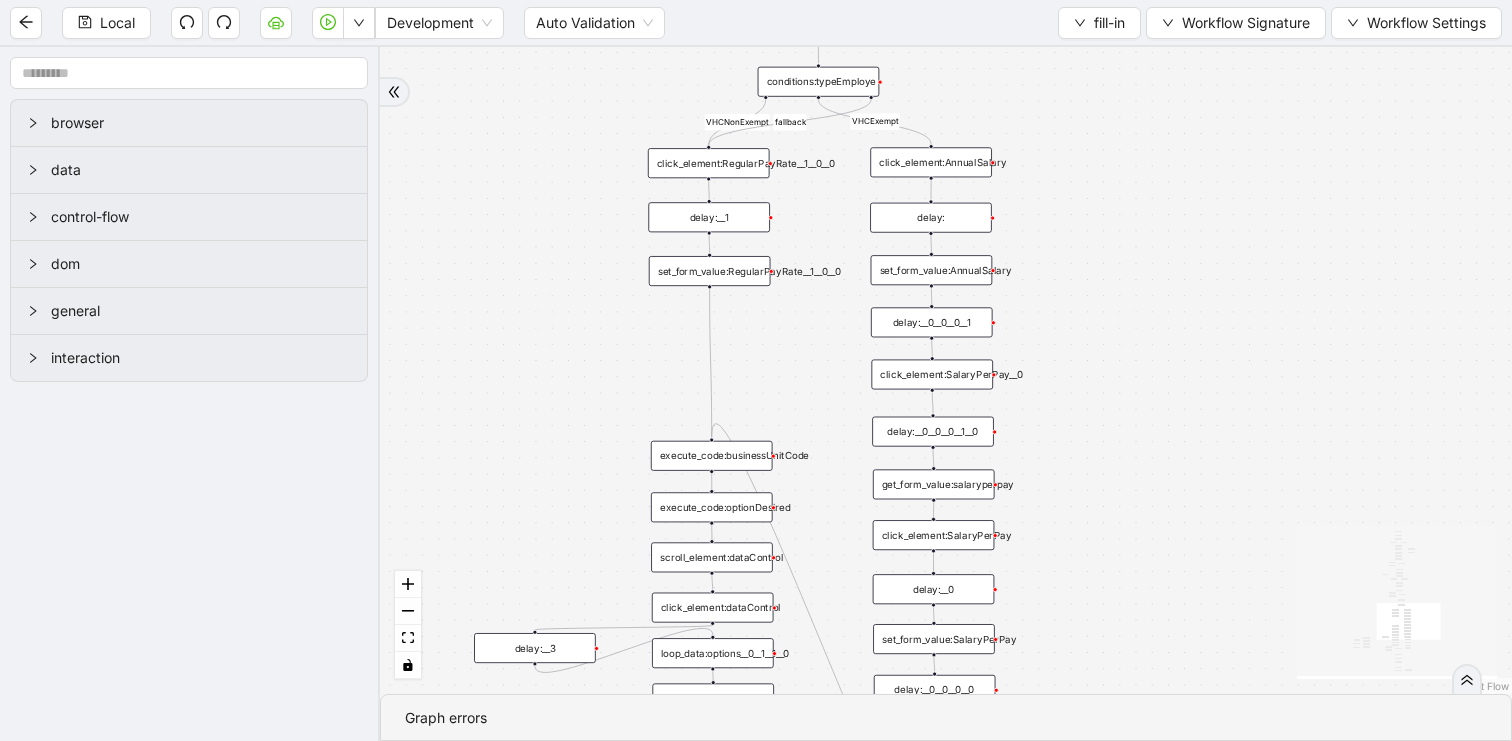 click on "set_form_value:AnnualSalary" at bounding box center [932, 270] 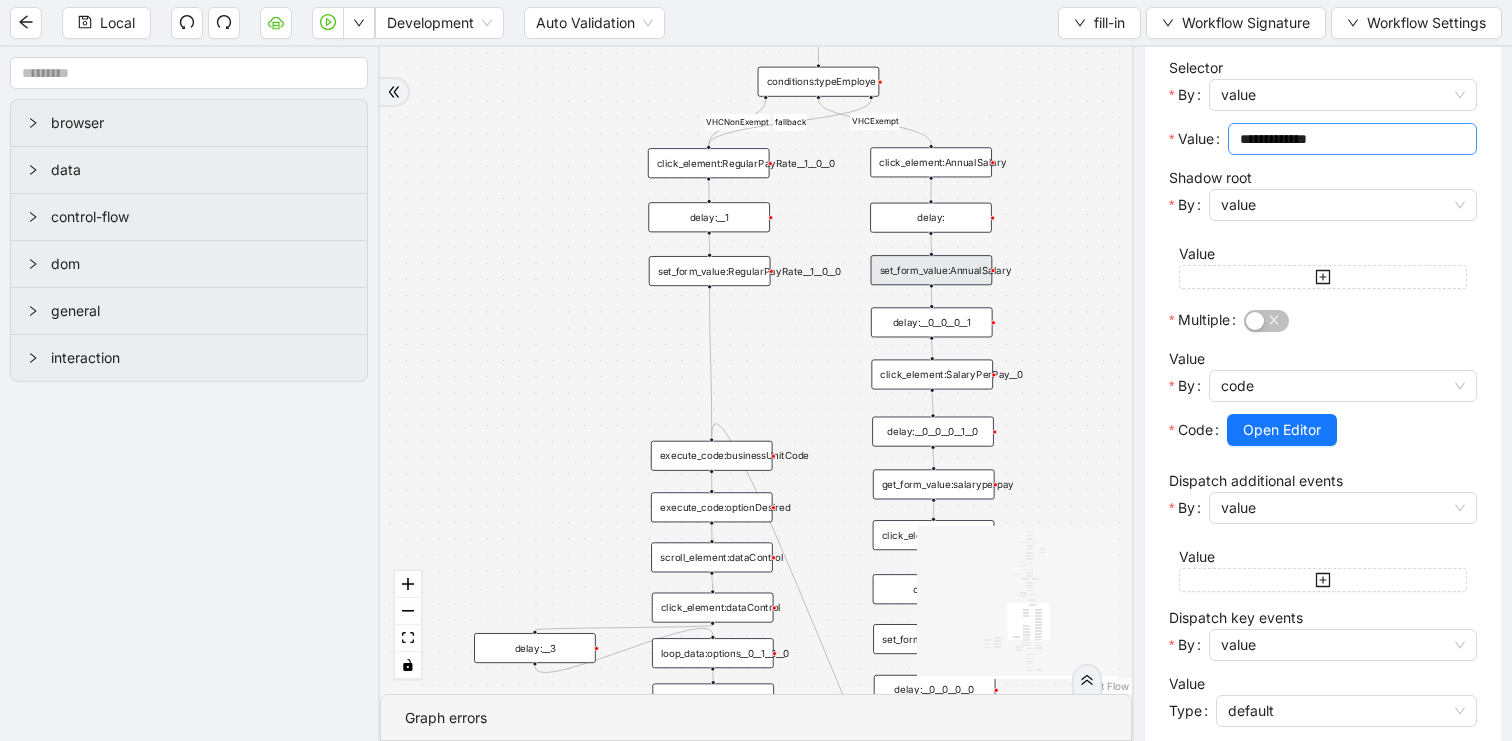 scroll, scrollTop: 529, scrollLeft: 0, axis: vertical 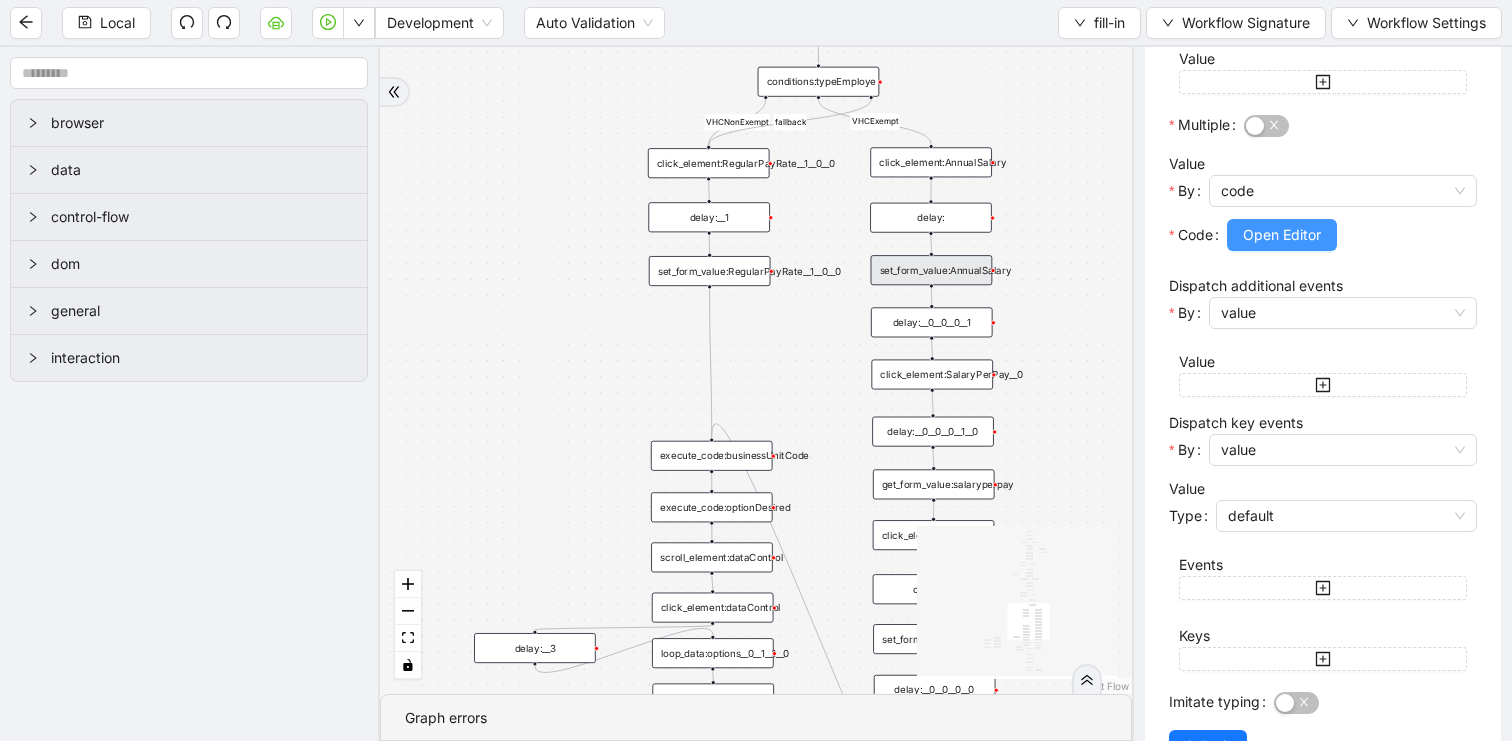 click on "Open Editor" at bounding box center (1282, 235) 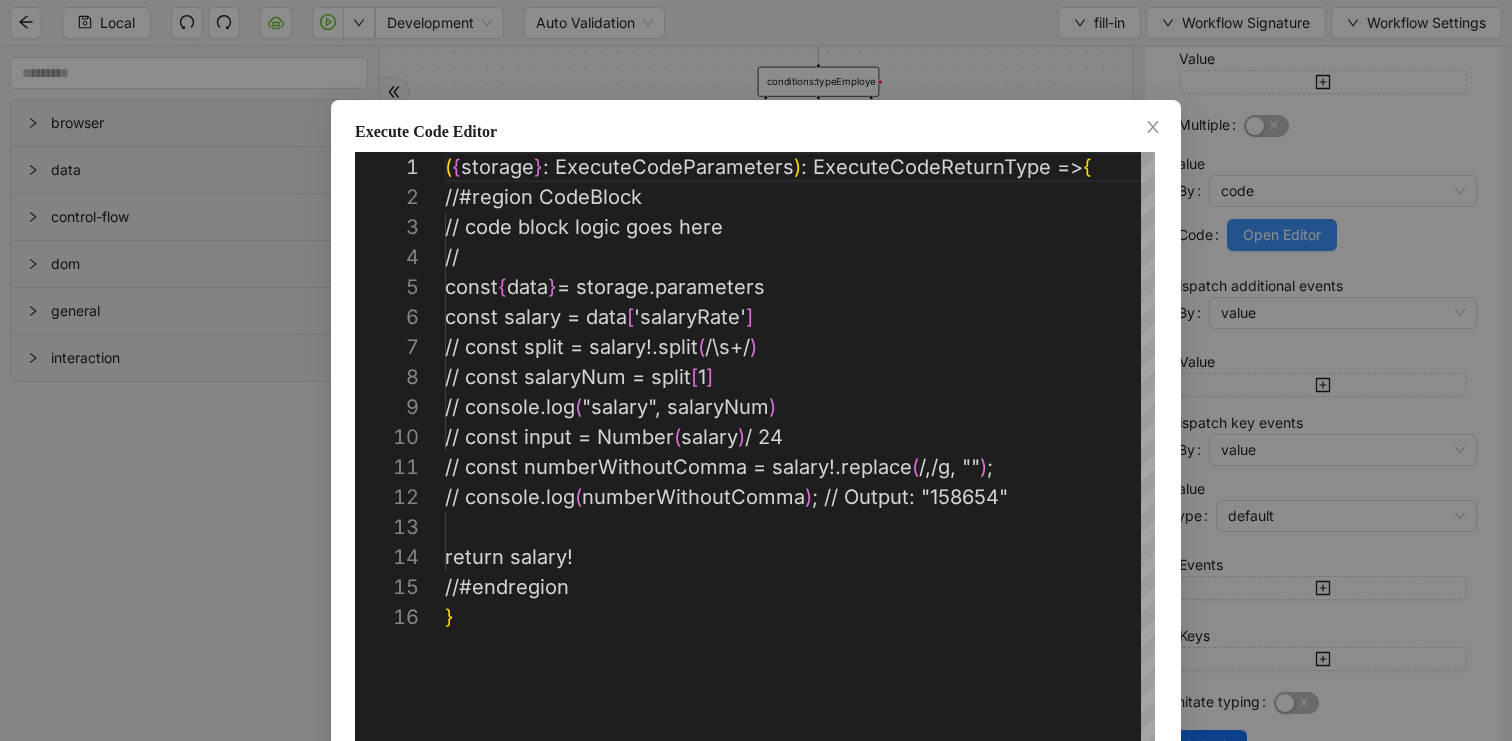 scroll, scrollTop: 300, scrollLeft: 0, axis: vertical 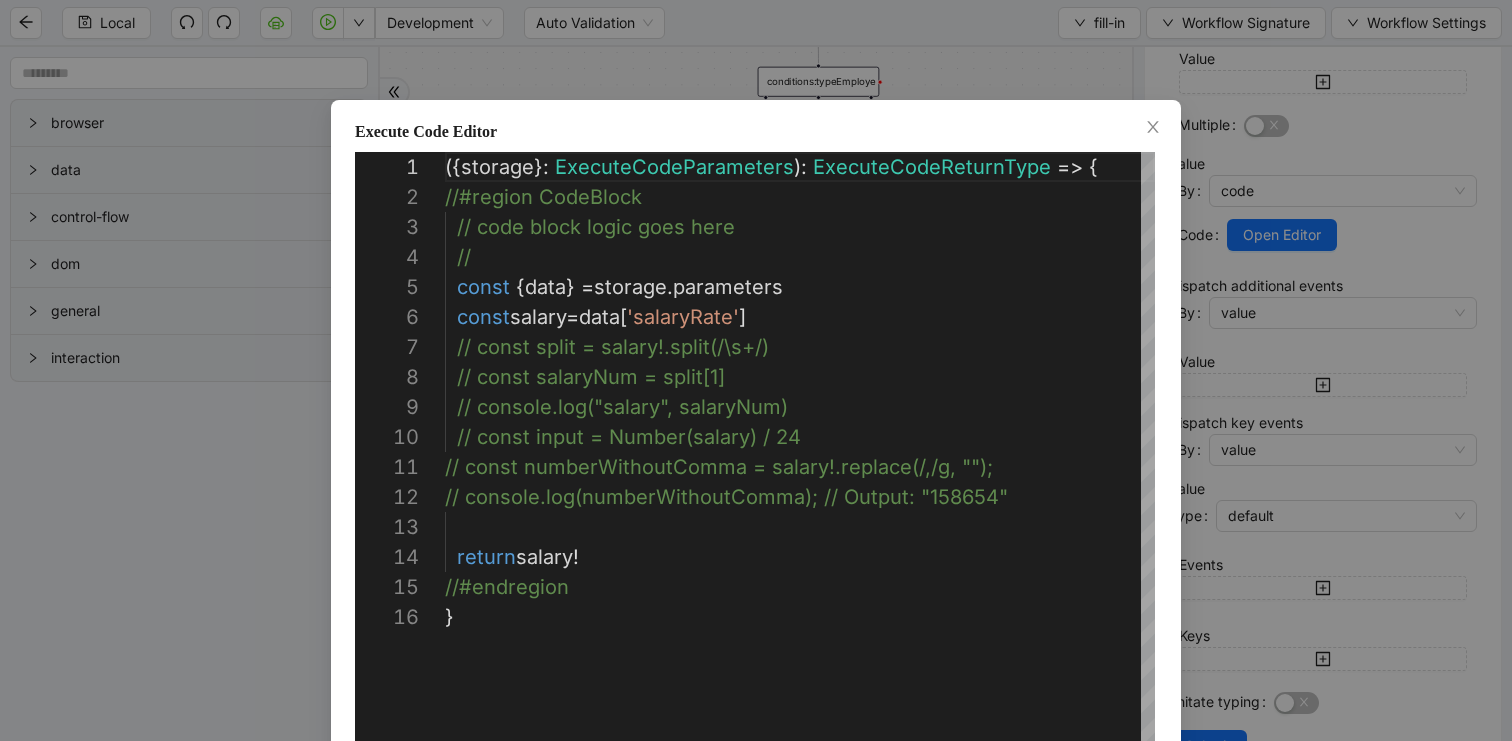 click on "**********" at bounding box center (756, 370) 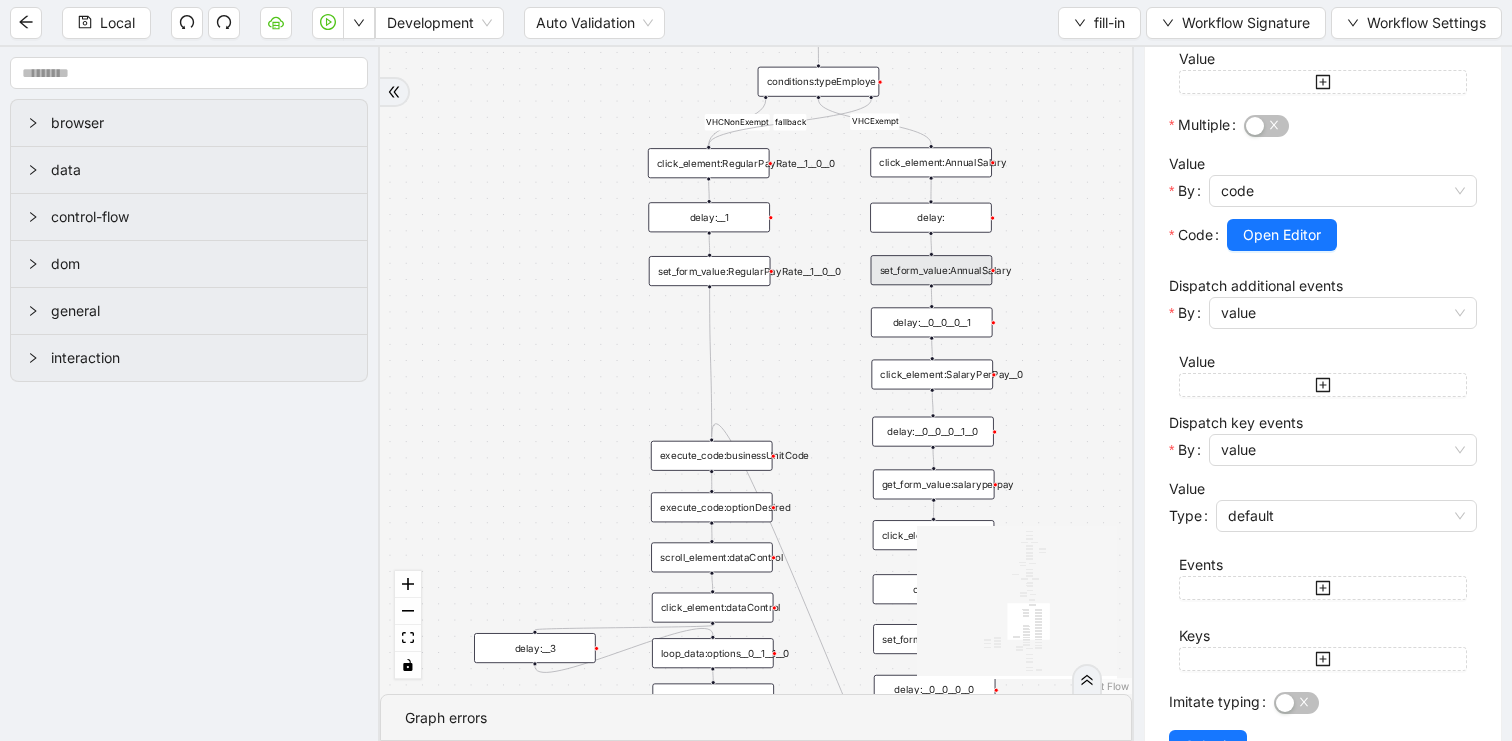 click on "fallback matches fallback matches Salary fallback fallback matches nonExempt Exempt fallback VHCNonExempt VHCExempt fallback onError trigger get_text:get_options__0__0__0__0__0 conditions:matches__0__0__0__0__0 click_element:click_option__0__0__0__0__0 loop_iterator:options__0__0__0__0__0 loop_breakpoint:__0__0__0__0__0 loop_data:options__0__1__0__0 execute_code:payfreq__0__0 click_element:payfreq__0__0 click_element:standardHours__1__0 set_form_value:standardHours__1__0 delay:__0__0__0 delay:__1__0__1__0 click_element:compType__0 conditions:matches__0__0__0__1 click_element:click_option__0__0__0__1 loop_iterator:options__0__0__0__1 loop_breakpoint:__0__0__0__1 loop_data:options__0__1__1 delay:__1__0__0 execute_code:optionDesired__0__0__0 execute_code:optionDesired__1__1 conditions:compType click_element:next click_element:gotonextsection click_element:RegularPayRate__1__0 set_form_value:RegularPayRate__1__0 delay:__1__1__1__0 delay:__1__0__0__0 wait_for_element:gotoNextSection delay:__2 delay:__1__0__0__1" at bounding box center [756, 370] 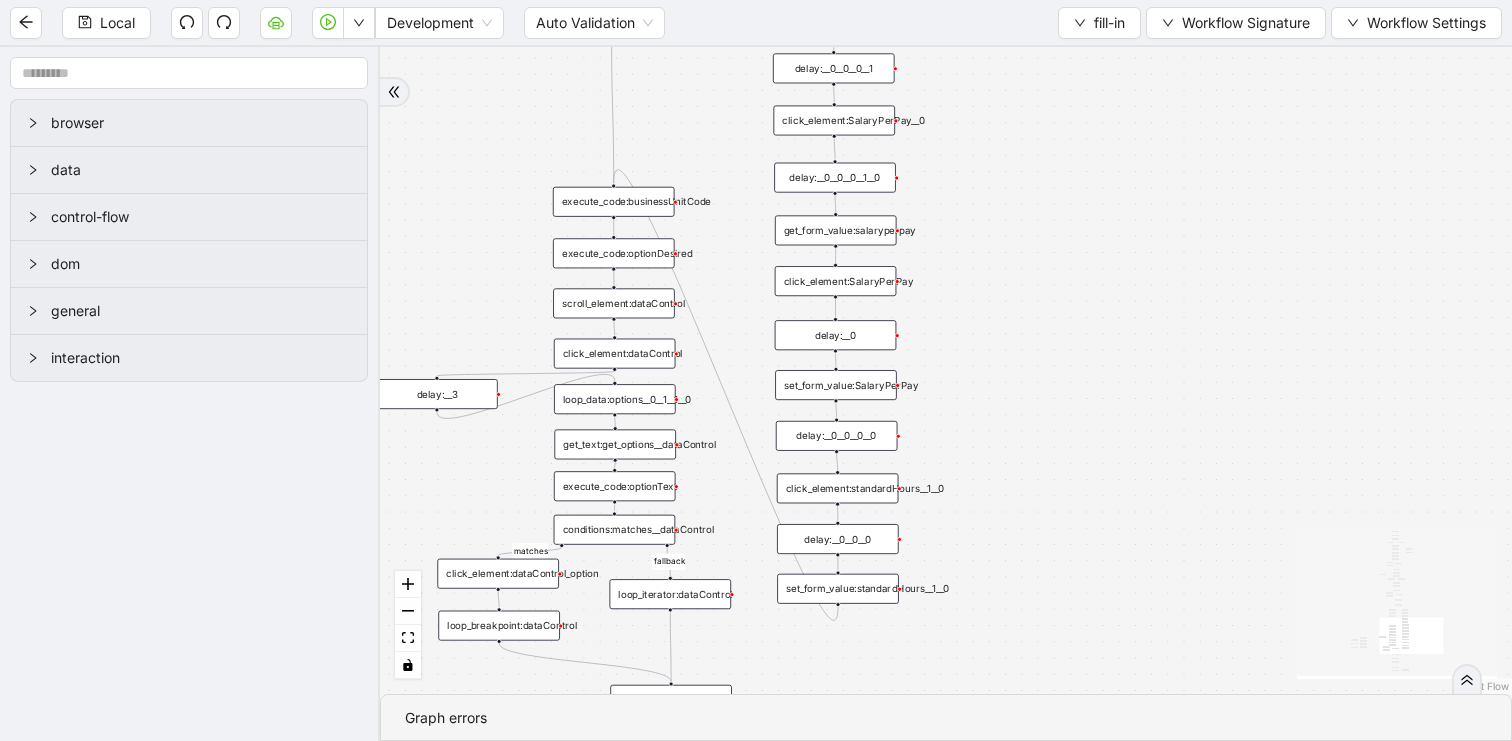 drag, startPoint x: 1041, startPoint y: 292, endPoint x: 970, endPoint y: 88, distance: 216.00232 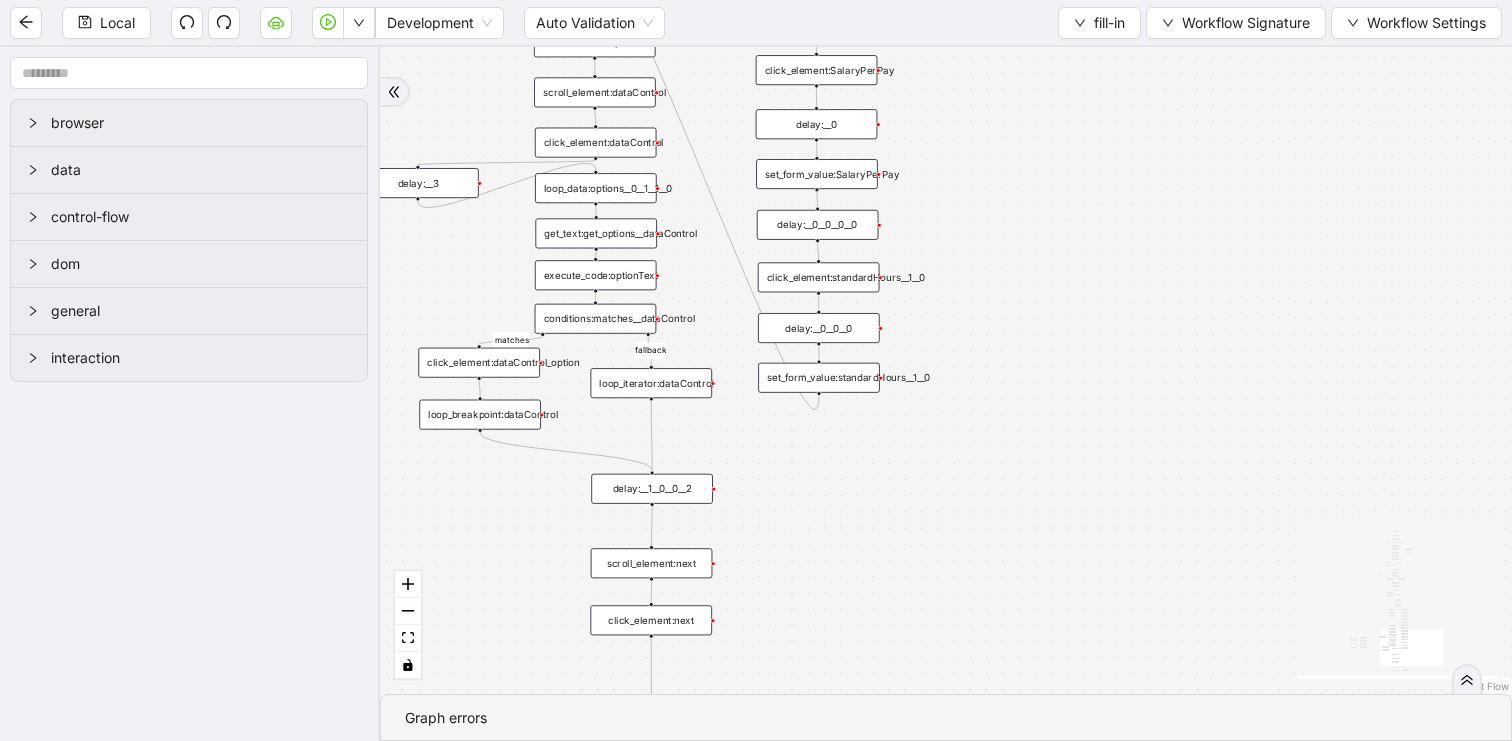 drag, startPoint x: 1040, startPoint y: 382, endPoint x: 1027, endPoint y: 74, distance: 308.27423 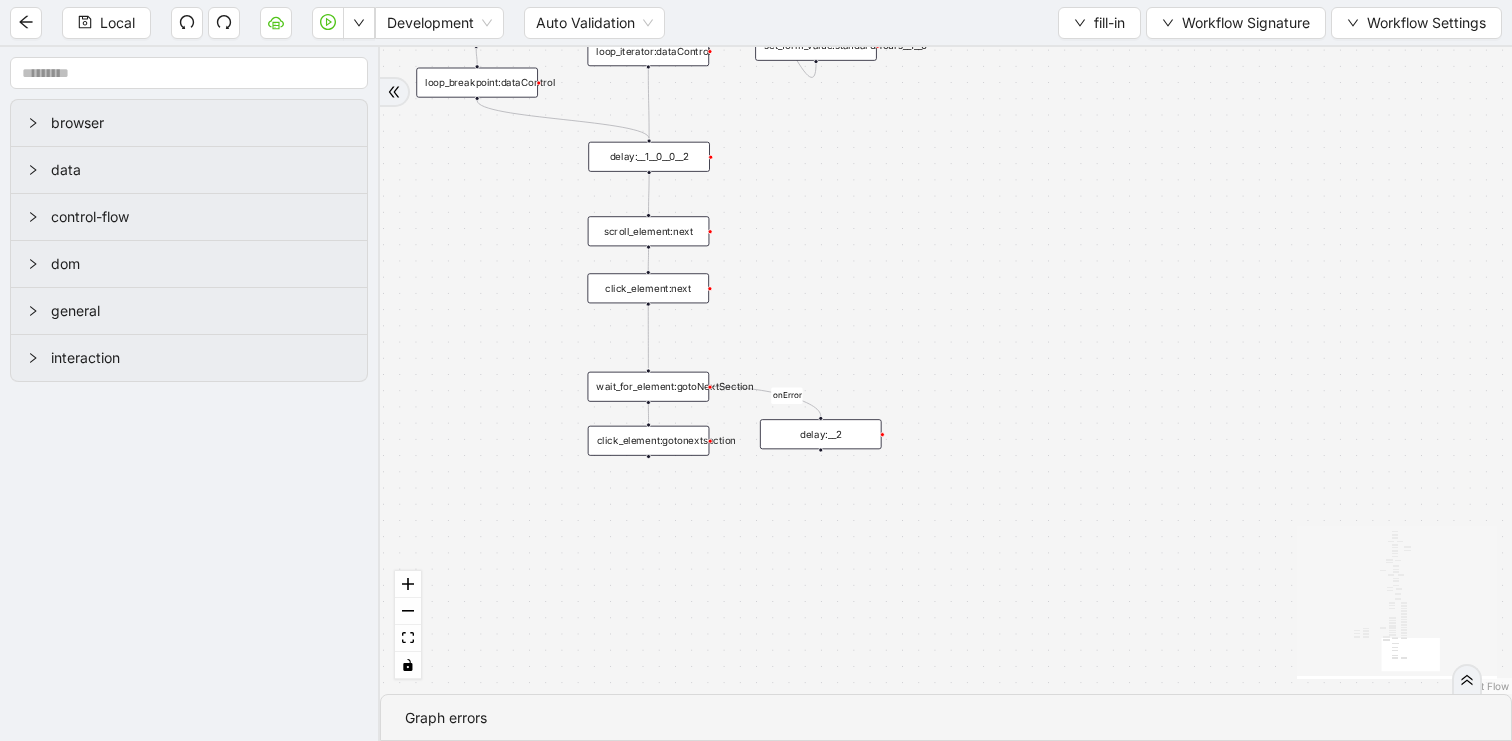 drag, startPoint x: 1042, startPoint y: 233, endPoint x: 1050, endPoint y: 84, distance: 149.21461 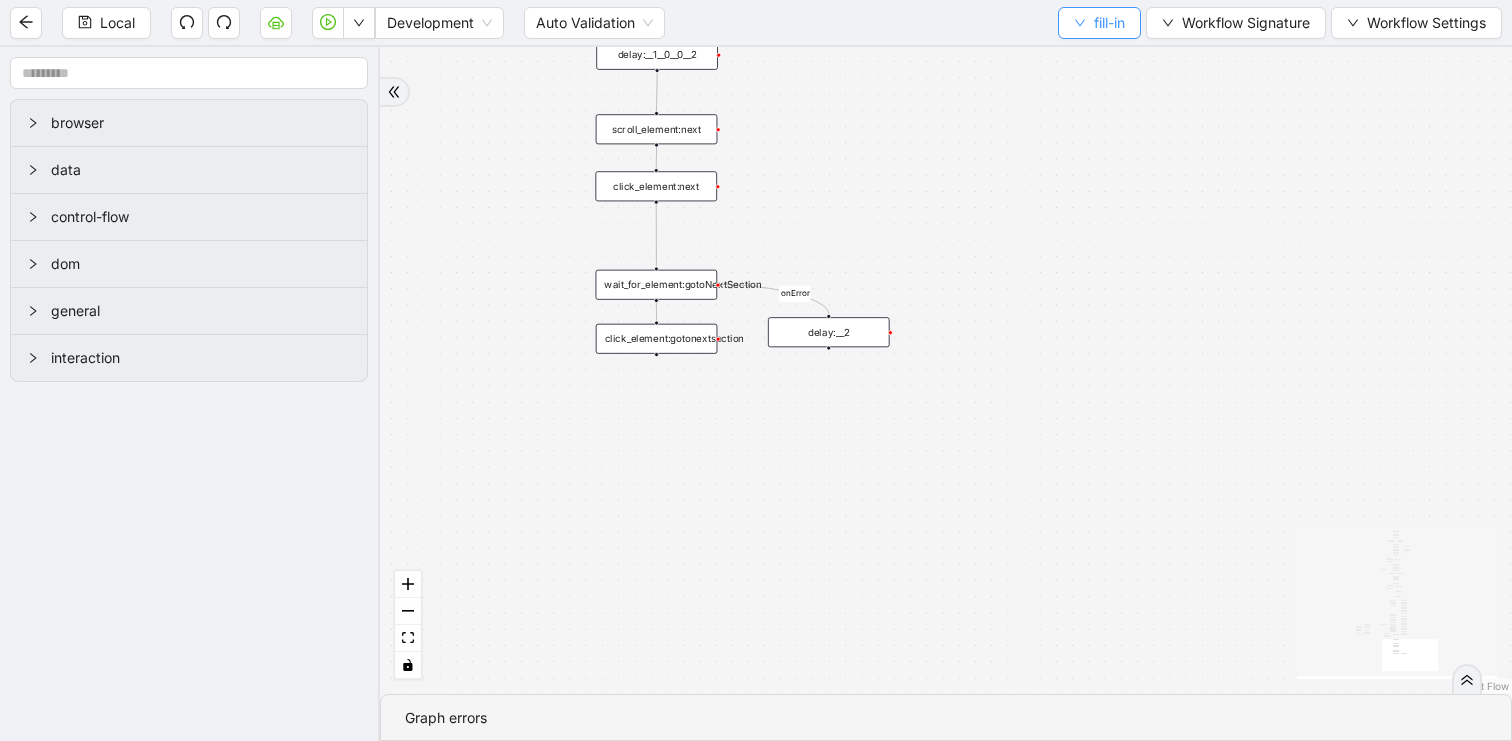 click 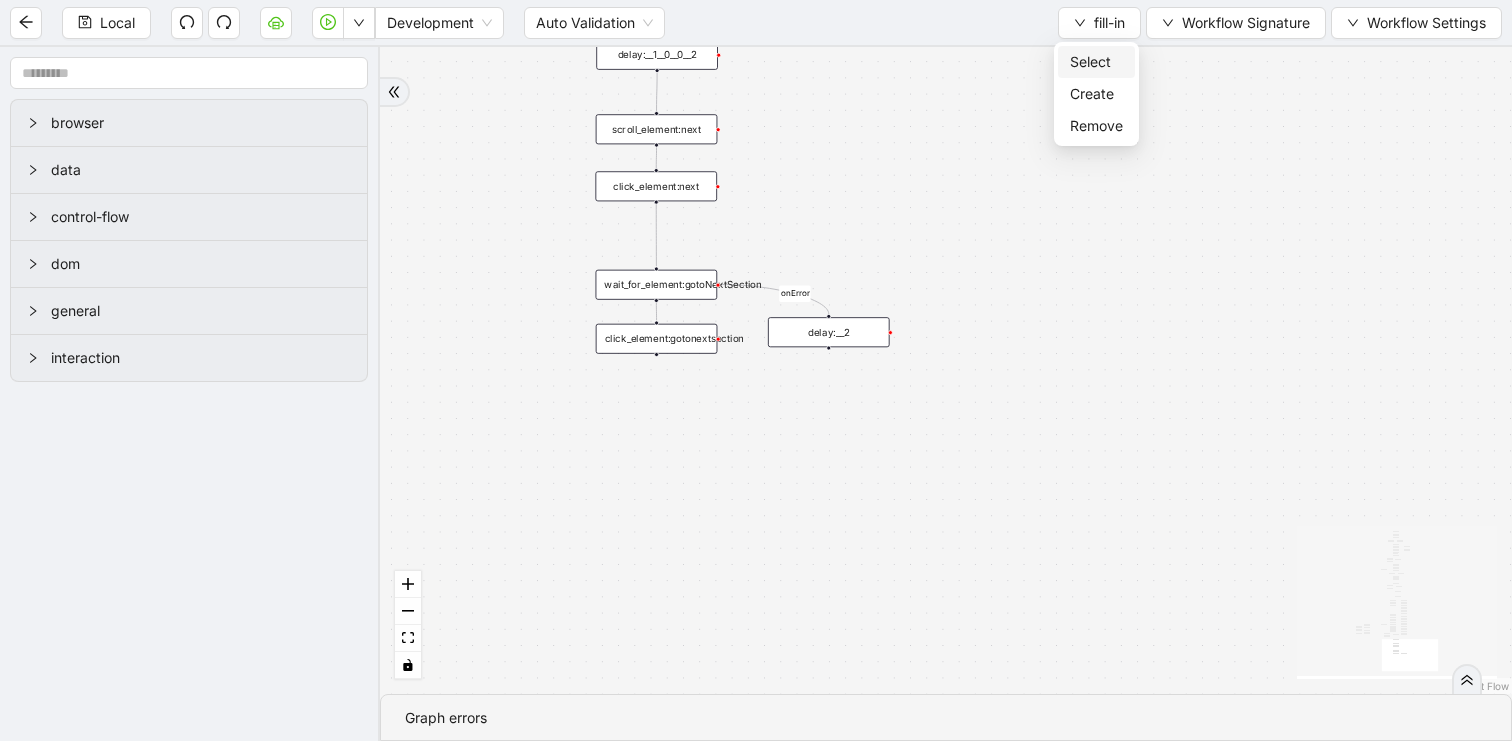 click on "Select" at bounding box center [1096, 62] 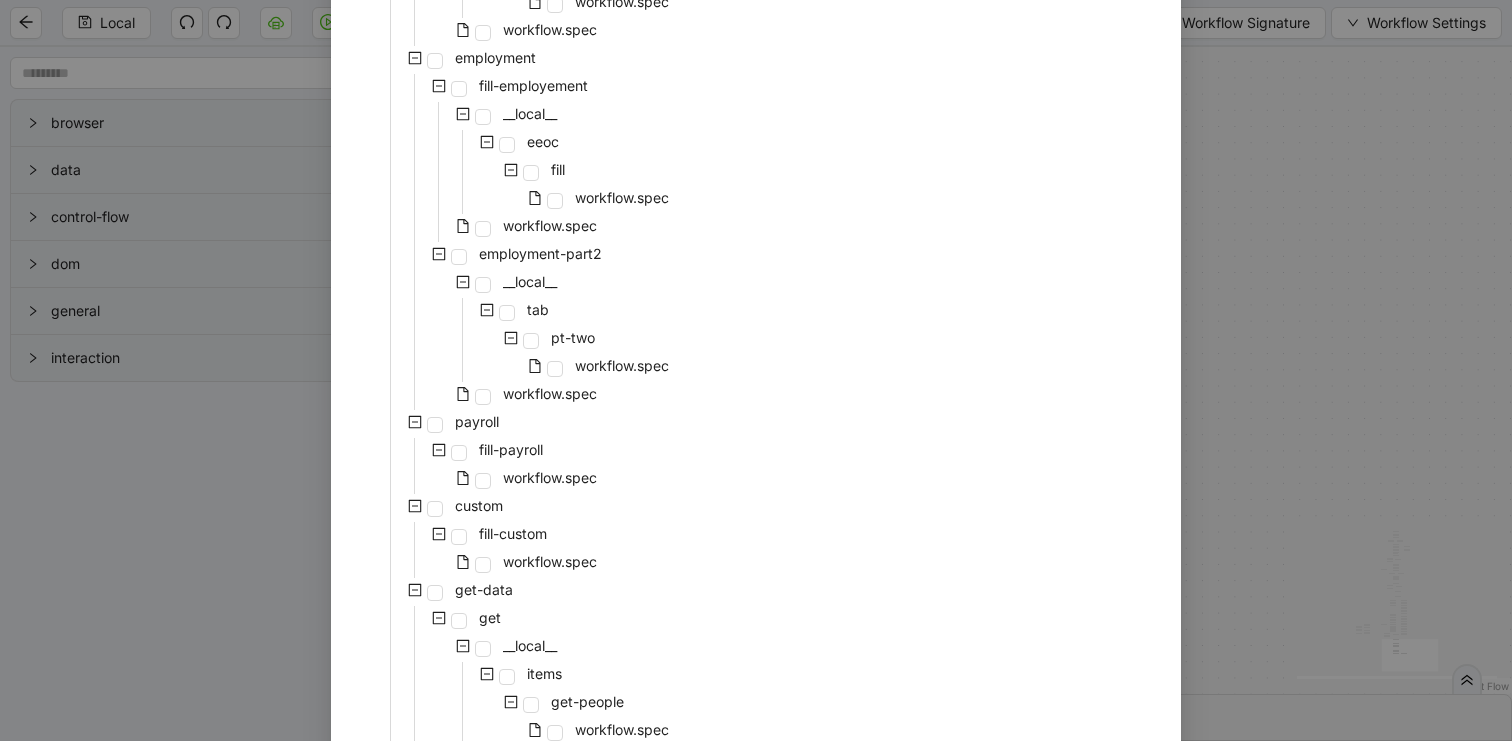 scroll, scrollTop: 1347, scrollLeft: 0, axis: vertical 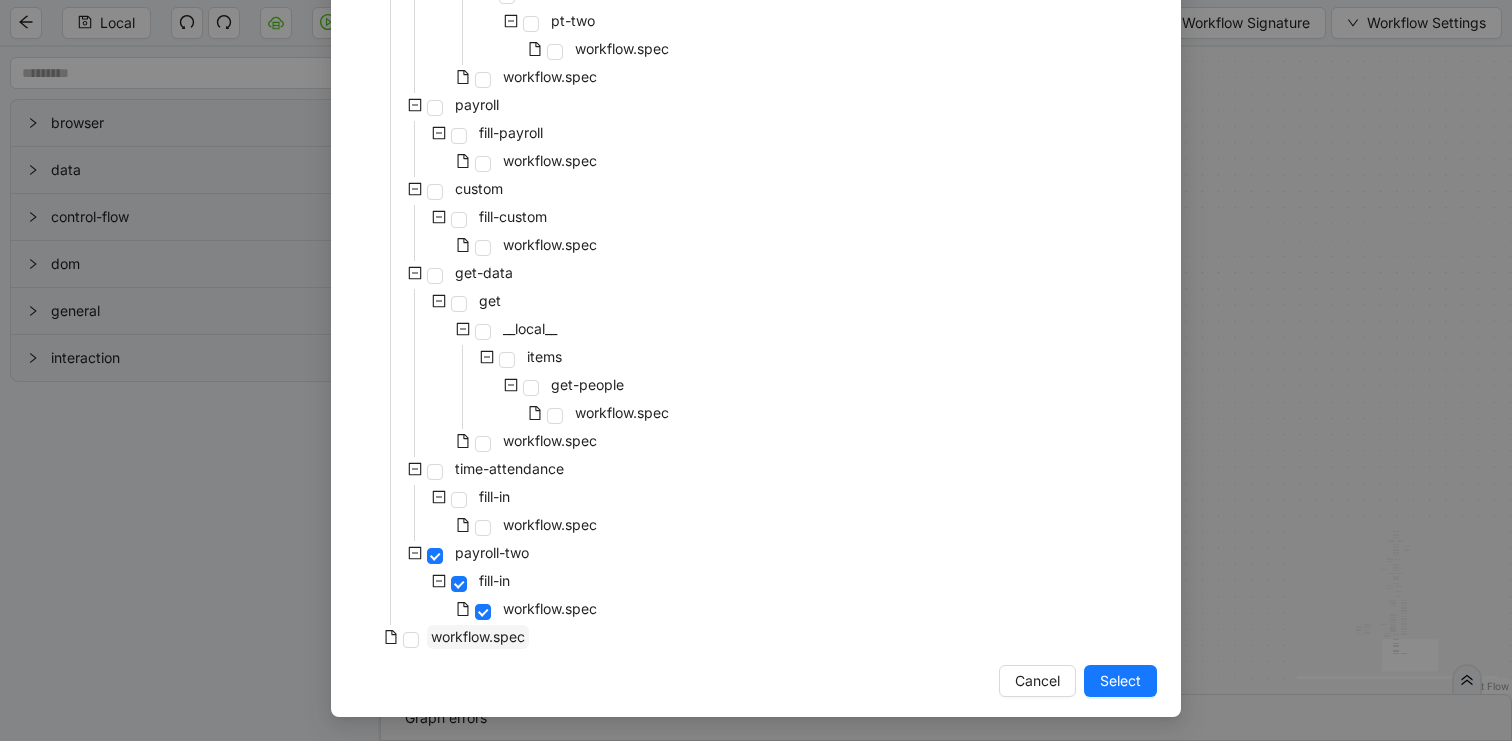 click on "workflow.spec" at bounding box center [478, 636] 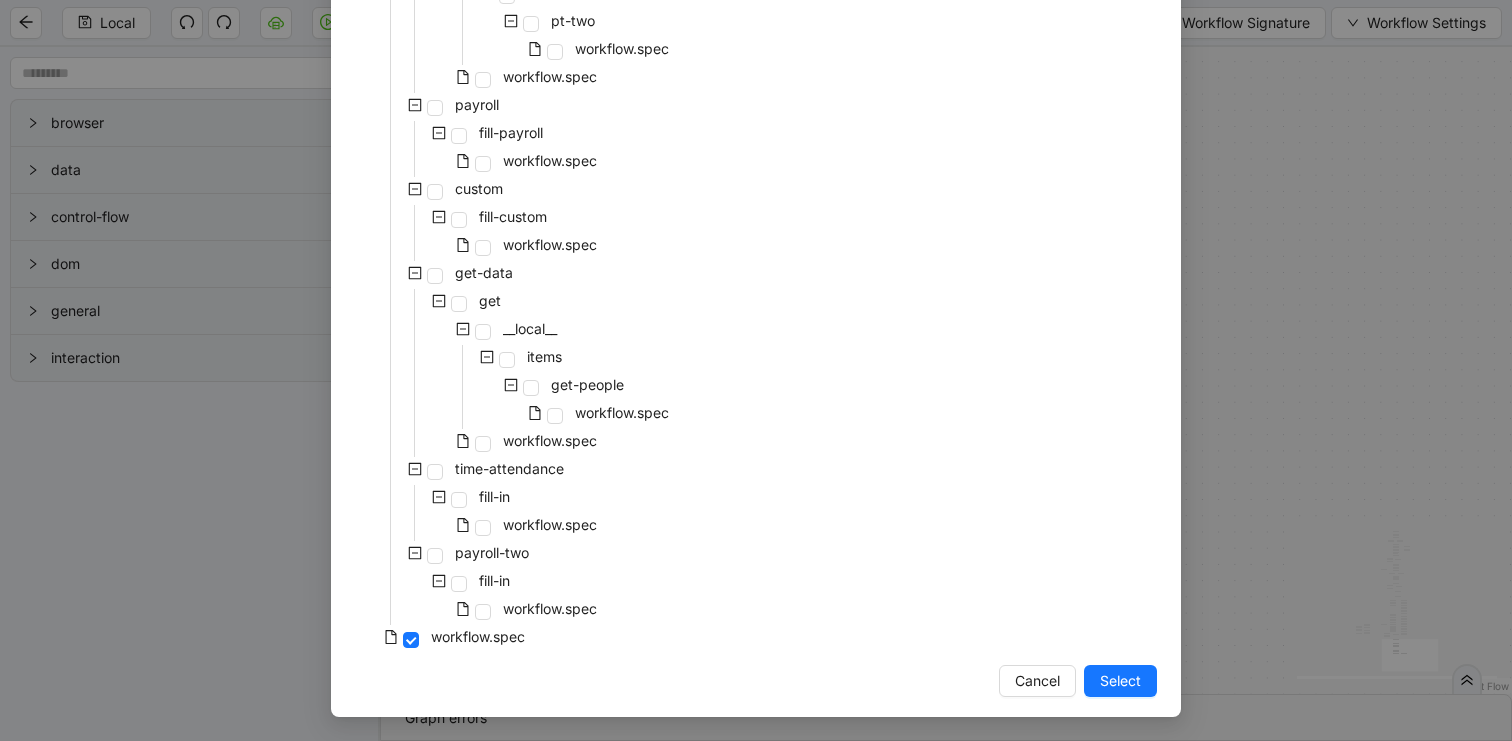 click on "Select" at bounding box center [1120, 681] 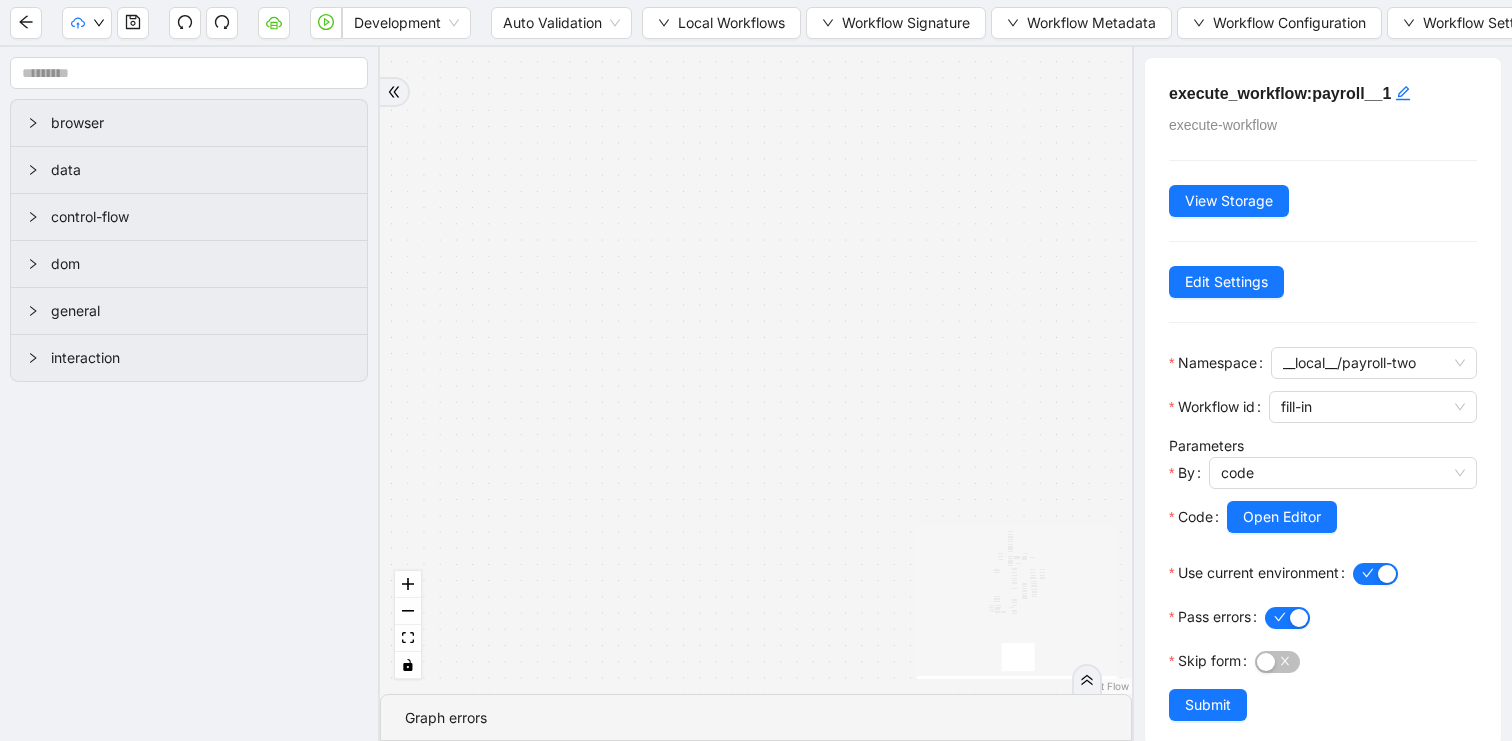 click on "duplicate success fallback VHCNonExempt fallback nonexempt exempt failure VMPC fallback onError onError onError onError onError onError onError onError onError onError onError onError onError onError onError onError trigger click_element:clickGoToHire delay: execute_workflow:personal_info delay:__0 wait_until_loaded:ADP loop_data:person execute_workflow:employment execute_workflow:employment_2 execute_workflow:payroll execute_workflow:custom execute_workflow:trinet execute_code:businessUnit execute_code:data_edit loop_iterator:person click_element:cancel click_element:cancelYes click_element:clickStartHire new_window:ADP execute_workflow:timeAttendance execute_workflow:payroll__1 execute_workflow:custom__0 go_to_url: go_to_url:__0 click_element:clickGoToHire__0 delay:__2 delay:__0__1 wait_until_loaded:ADP__0 delay:__0__1__0 execute_workflow:get_data execute_code:new_data execute_workflow:payroll__1__0 execute_workflow:custom__0__0 conditions:duplicat wait_for_element:HR click_element:HR delay:__0__0 delay:__3" at bounding box center (756, 370) 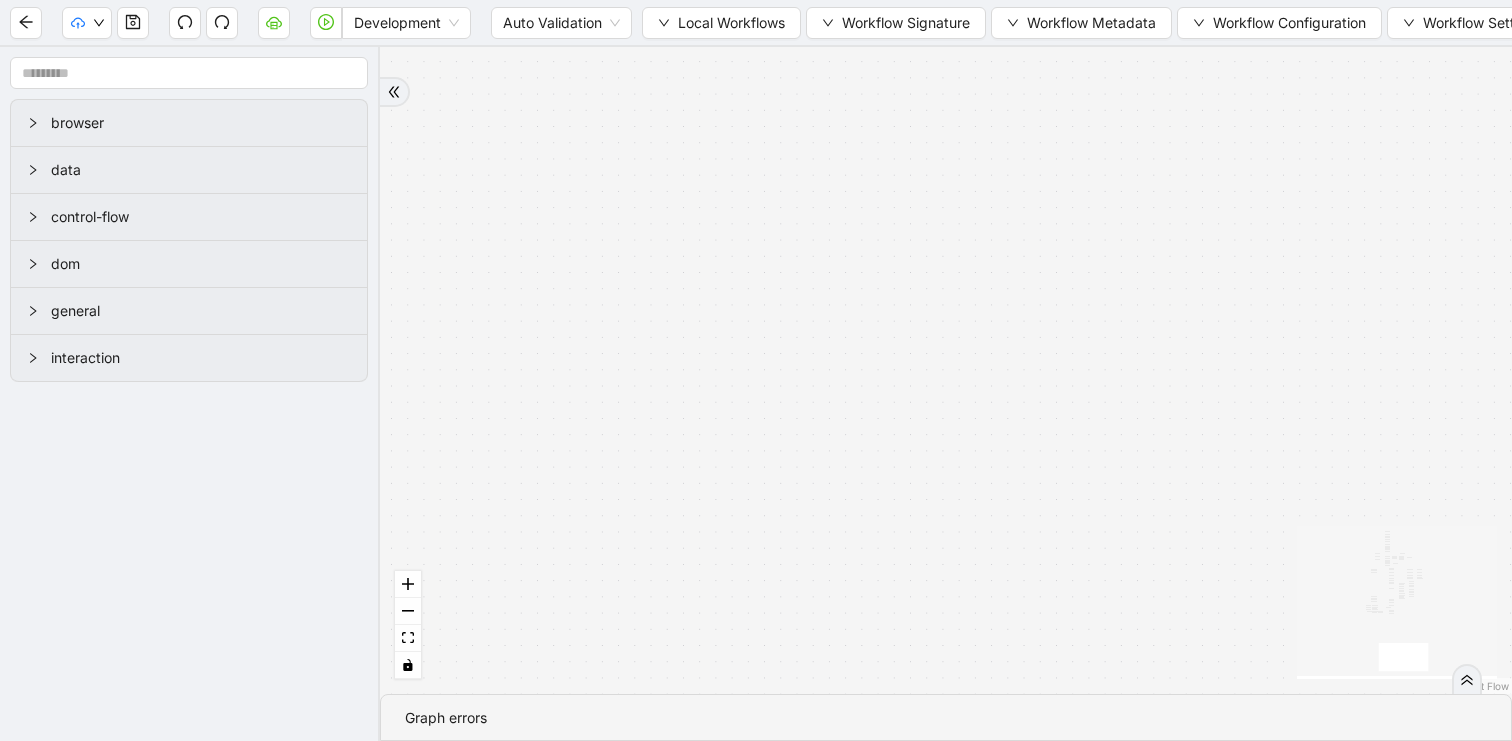 drag, startPoint x: 925, startPoint y: 390, endPoint x: 991, endPoint y: 671, distance: 288.64685 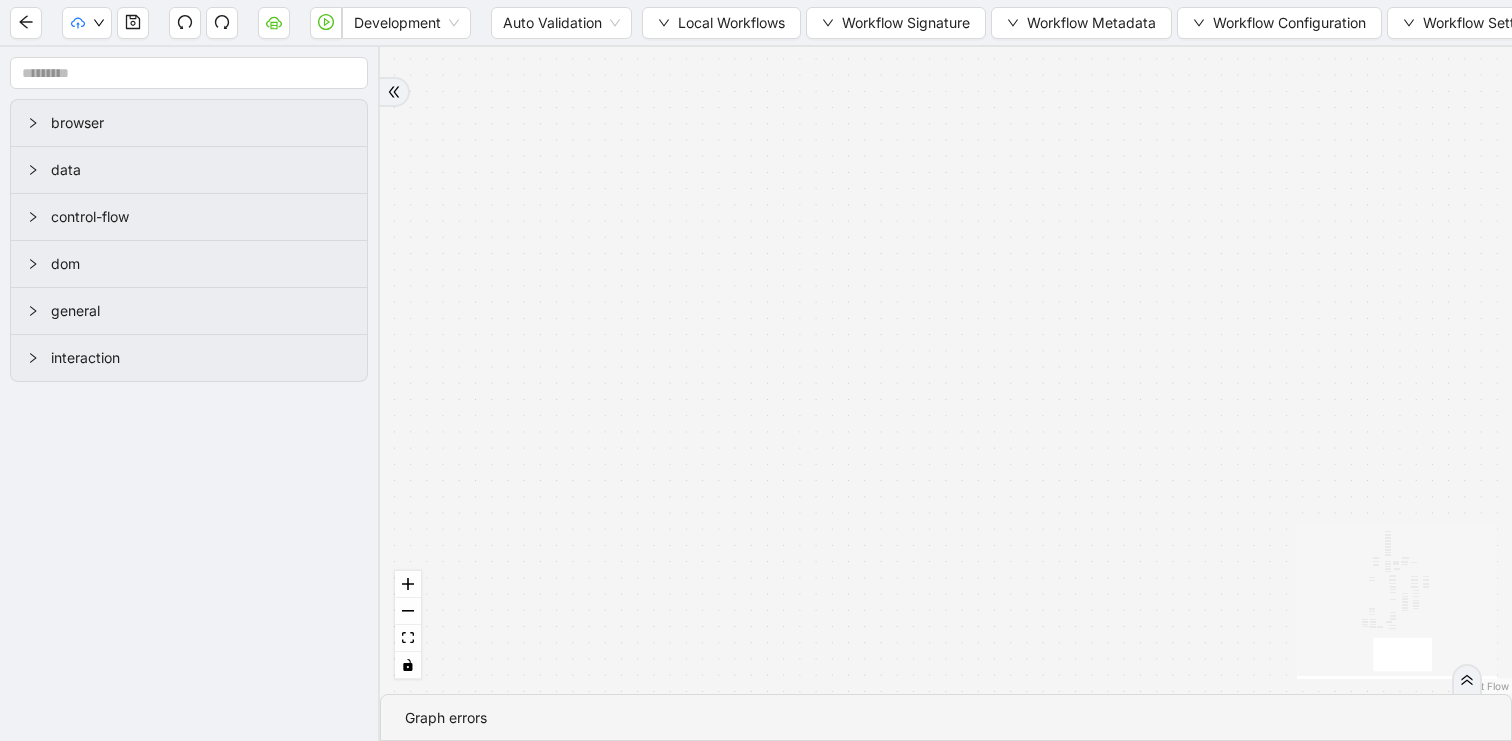 drag, startPoint x: 854, startPoint y: 295, endPoint x: 885, endPoint y: 460, distance: 167.88687 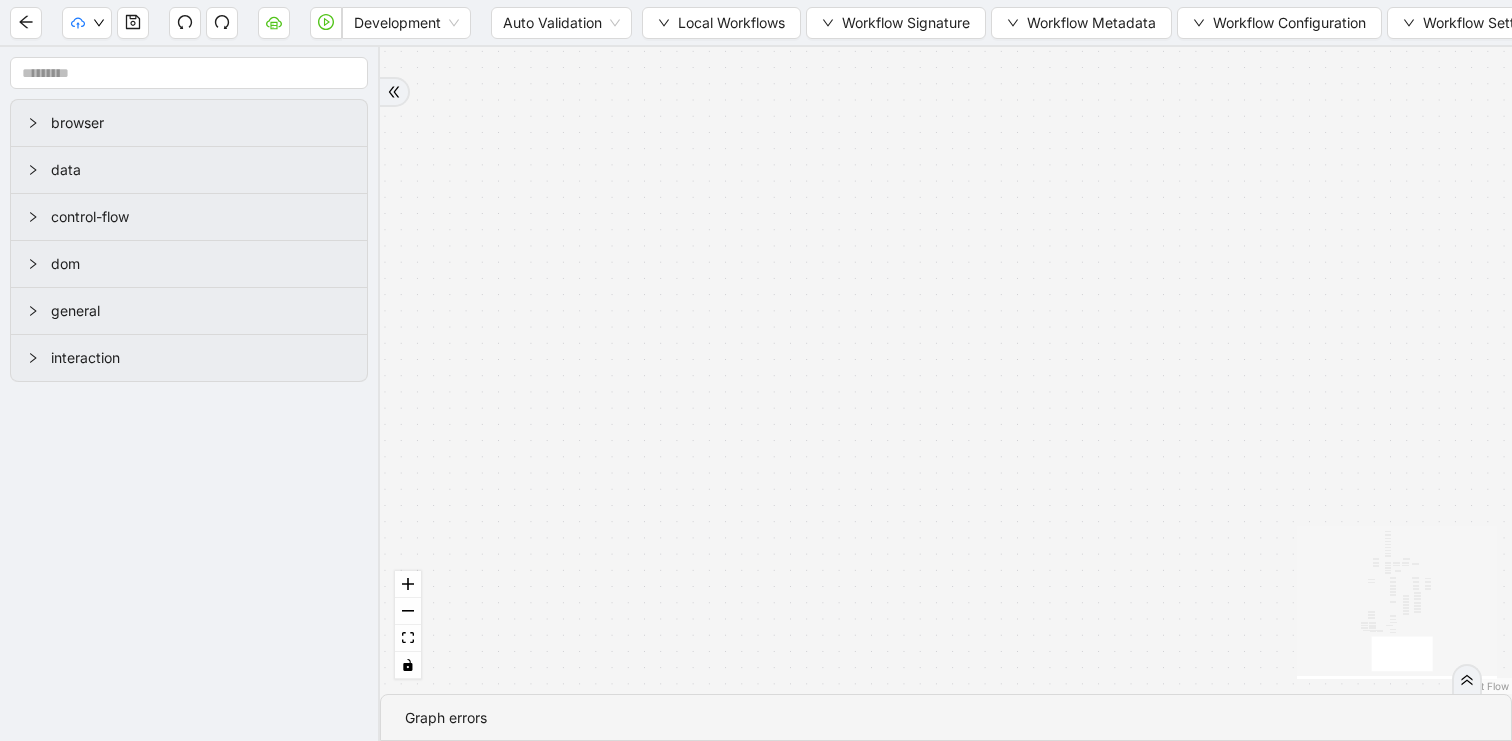 drag, startPoint x: 901, startPoint y: 190, endPoint x: 901, endPoint y: 745, distance: 555 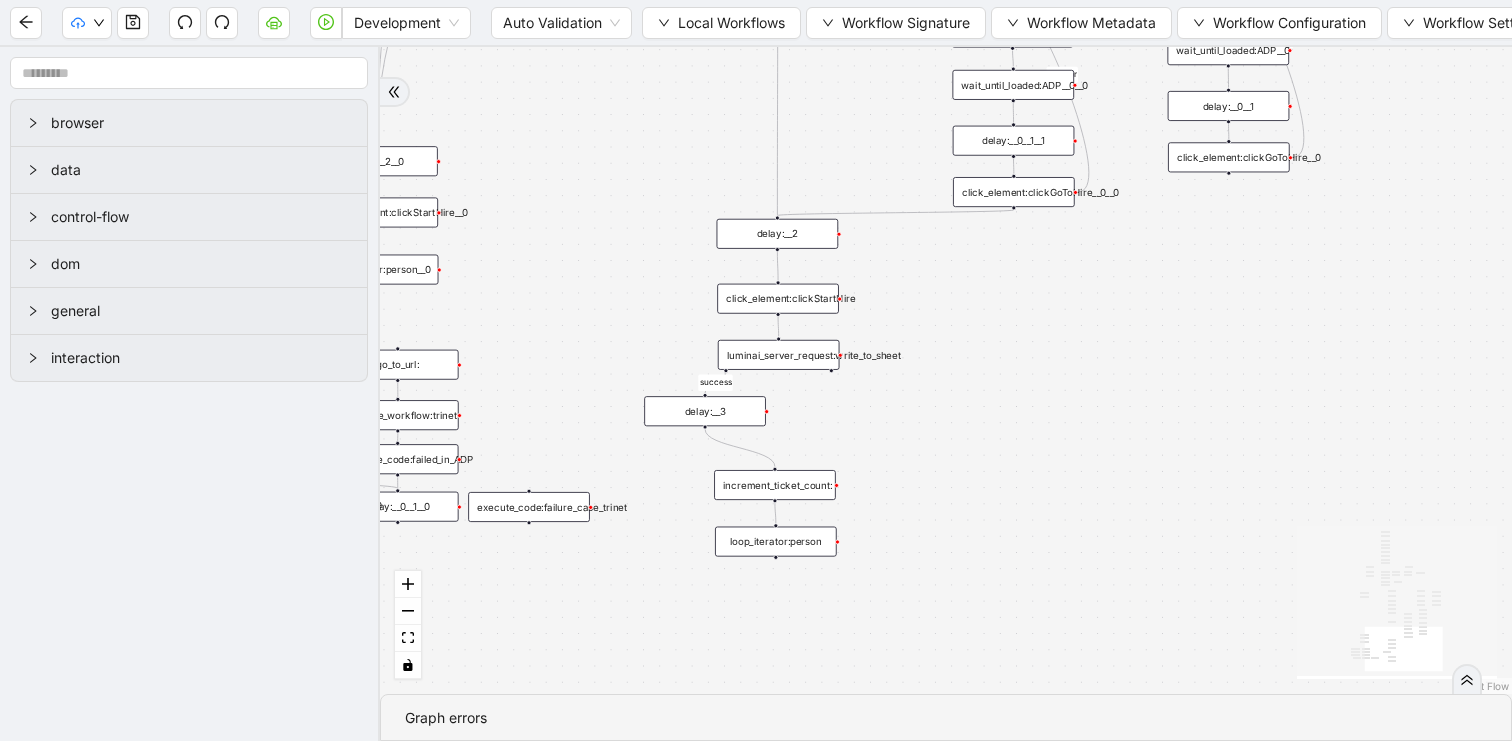 drag, startPoint x: 991, startPoint y: 460, endPoint x: 976, endPoint y: 723, distance: 263.4274 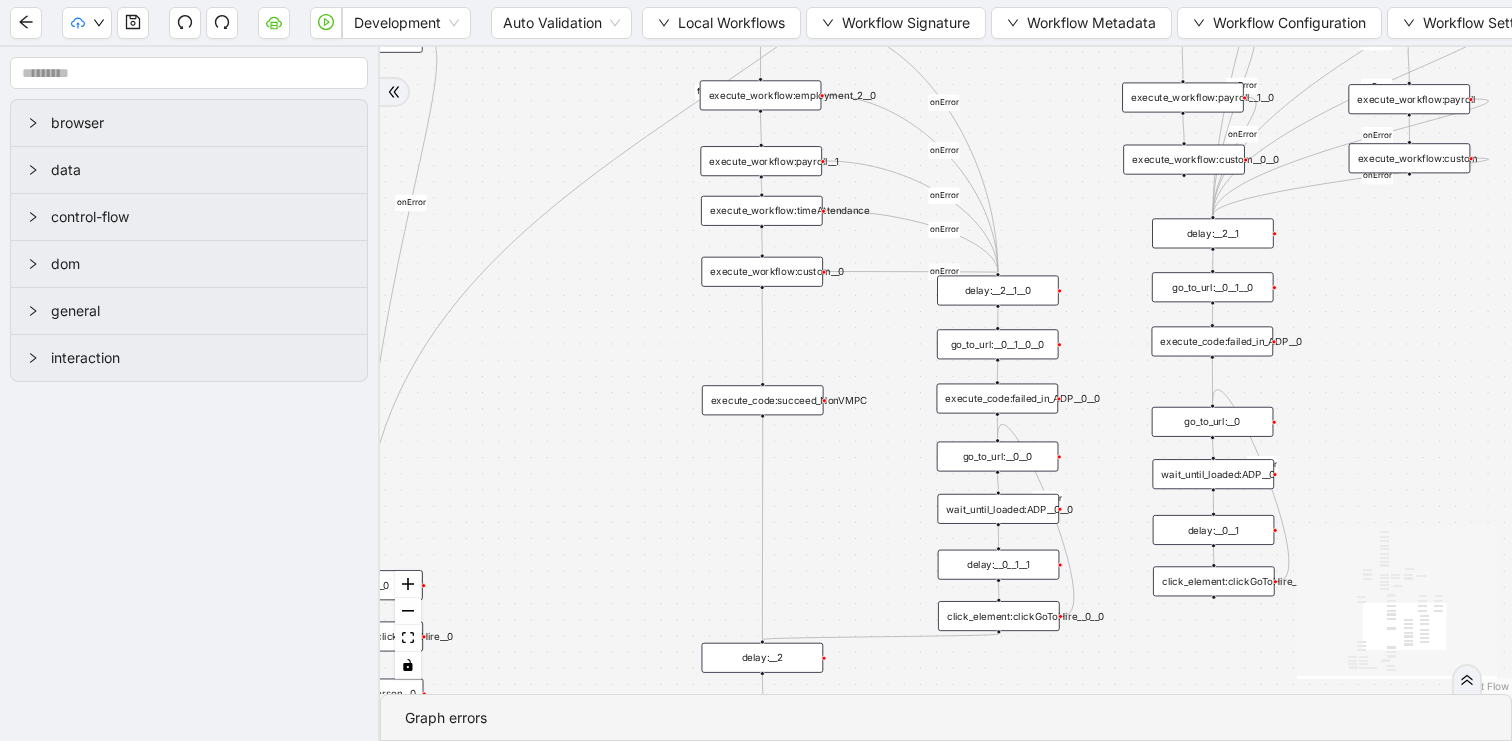 drag, startPoint x: 887, startPoint y: 391, endPoint x: 887, endPoint y: 564, distance: 173 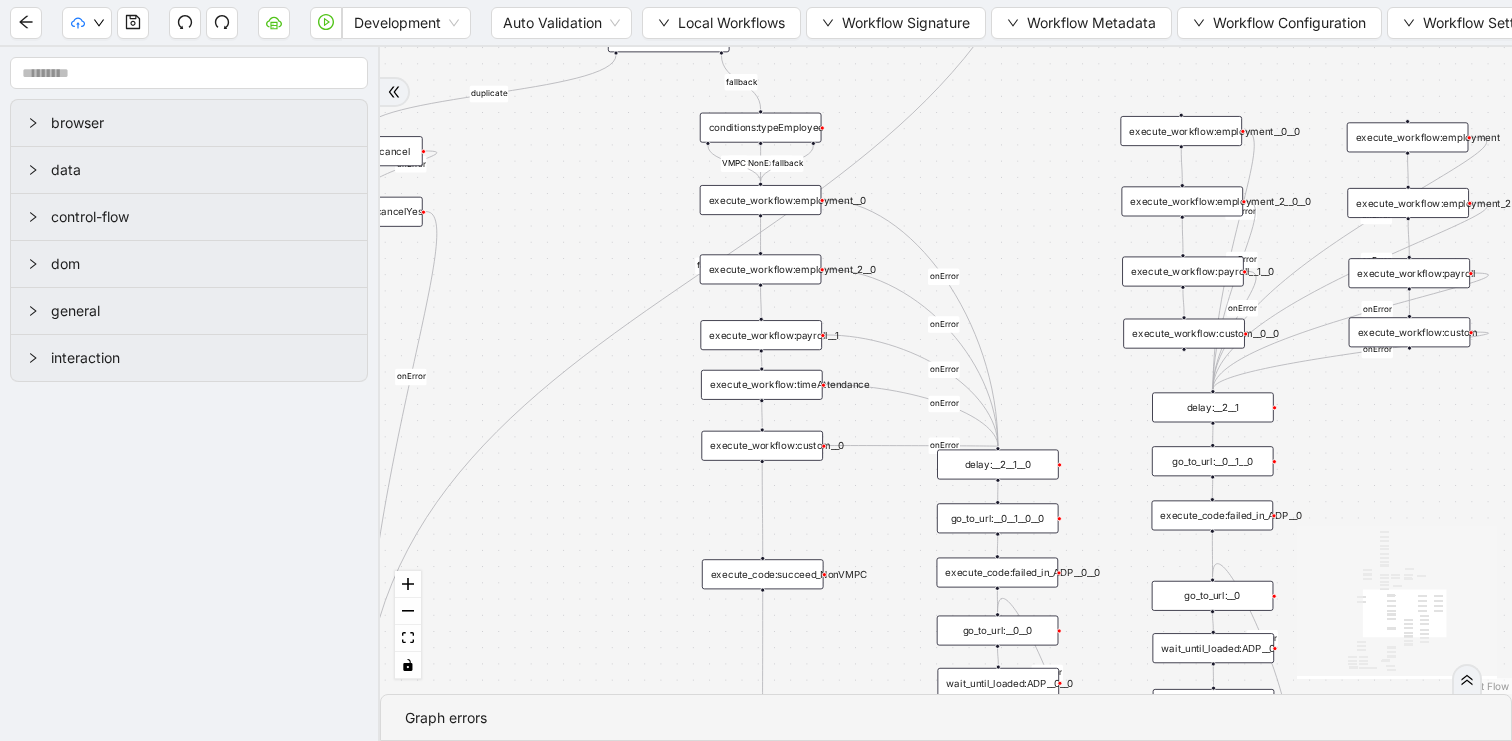drag, startPoint x: 887, startPoint y: 550, endPoint x: 887, endPoint y: 651, distance: 101 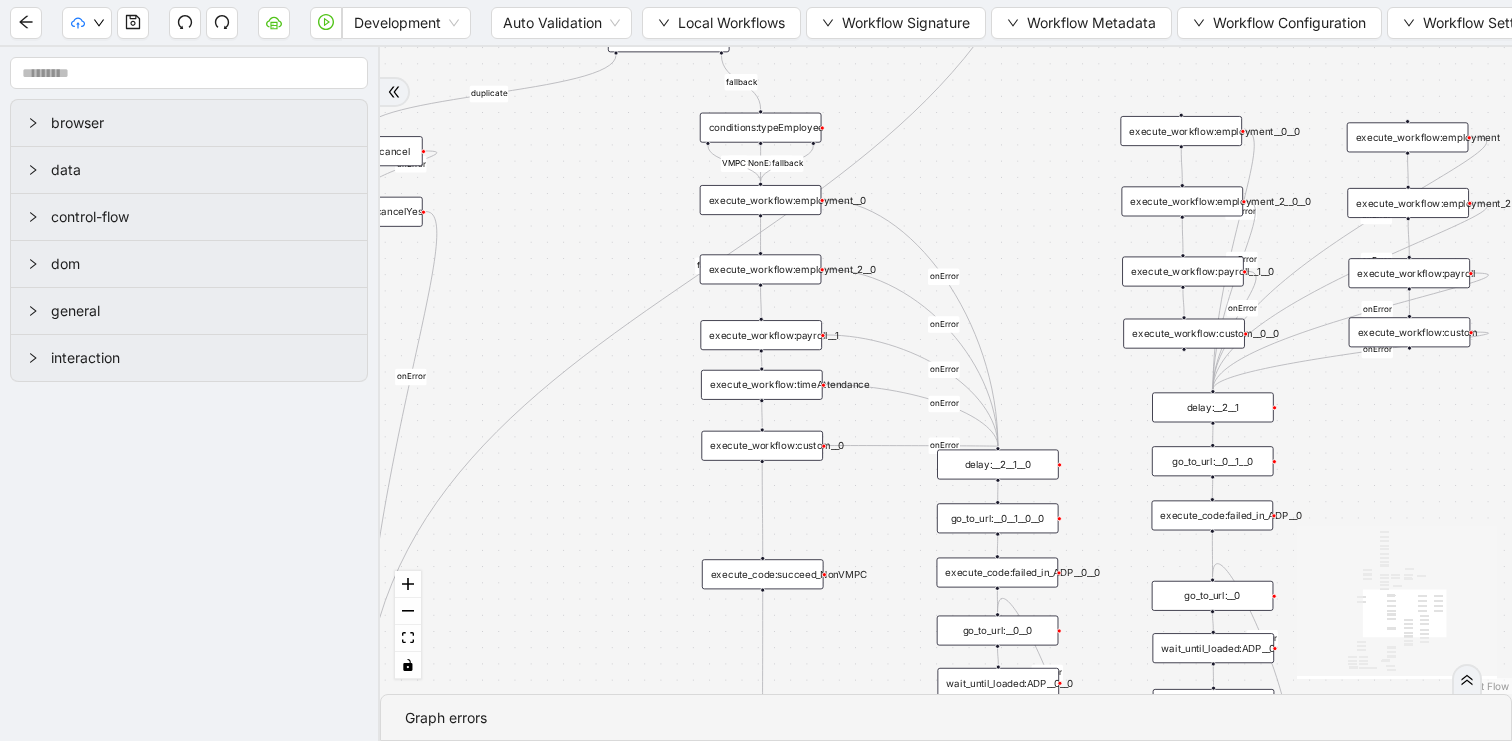 click on "conditions:typeEmployee" at bounding box center [761, 128] 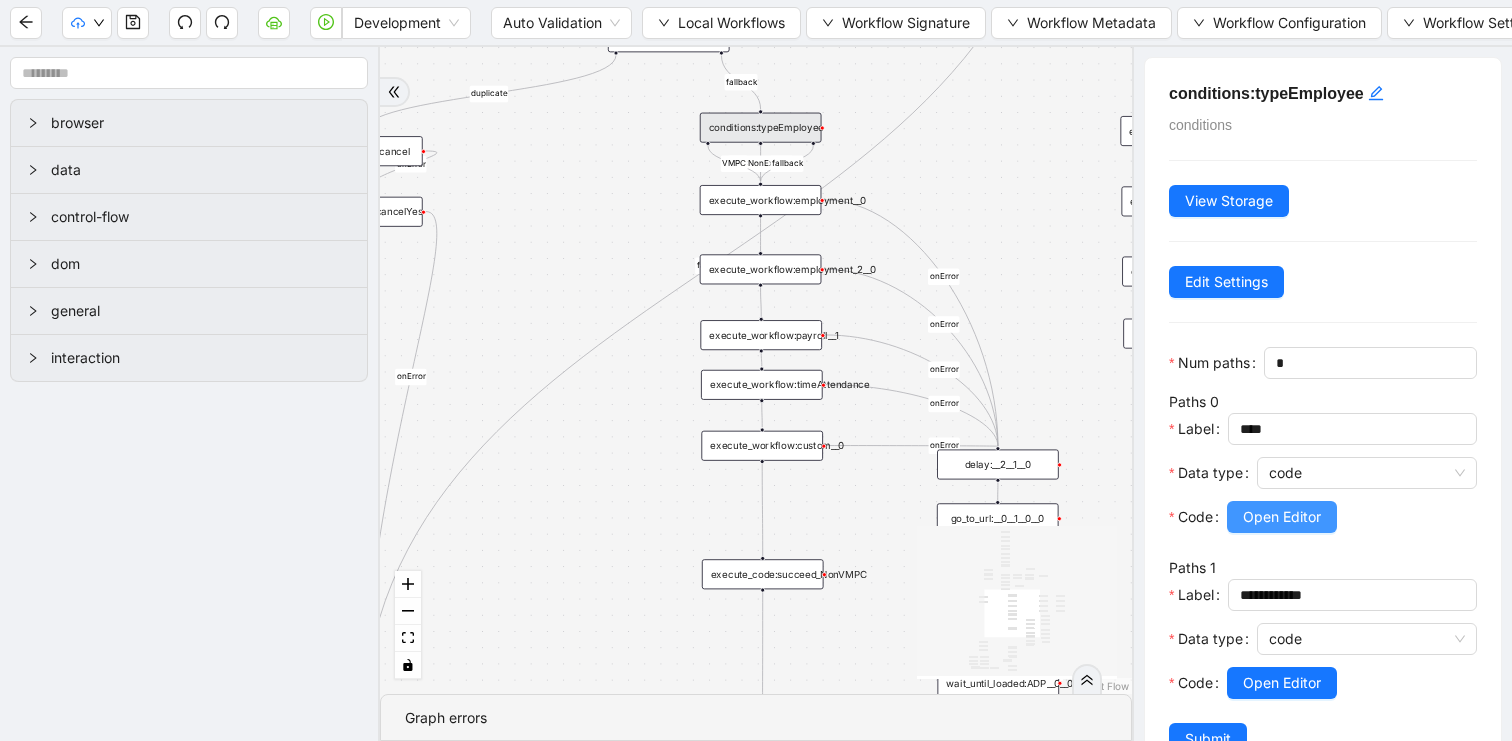 scroll, scrollTop: 59, scrollLeft: 0, axis: vertical 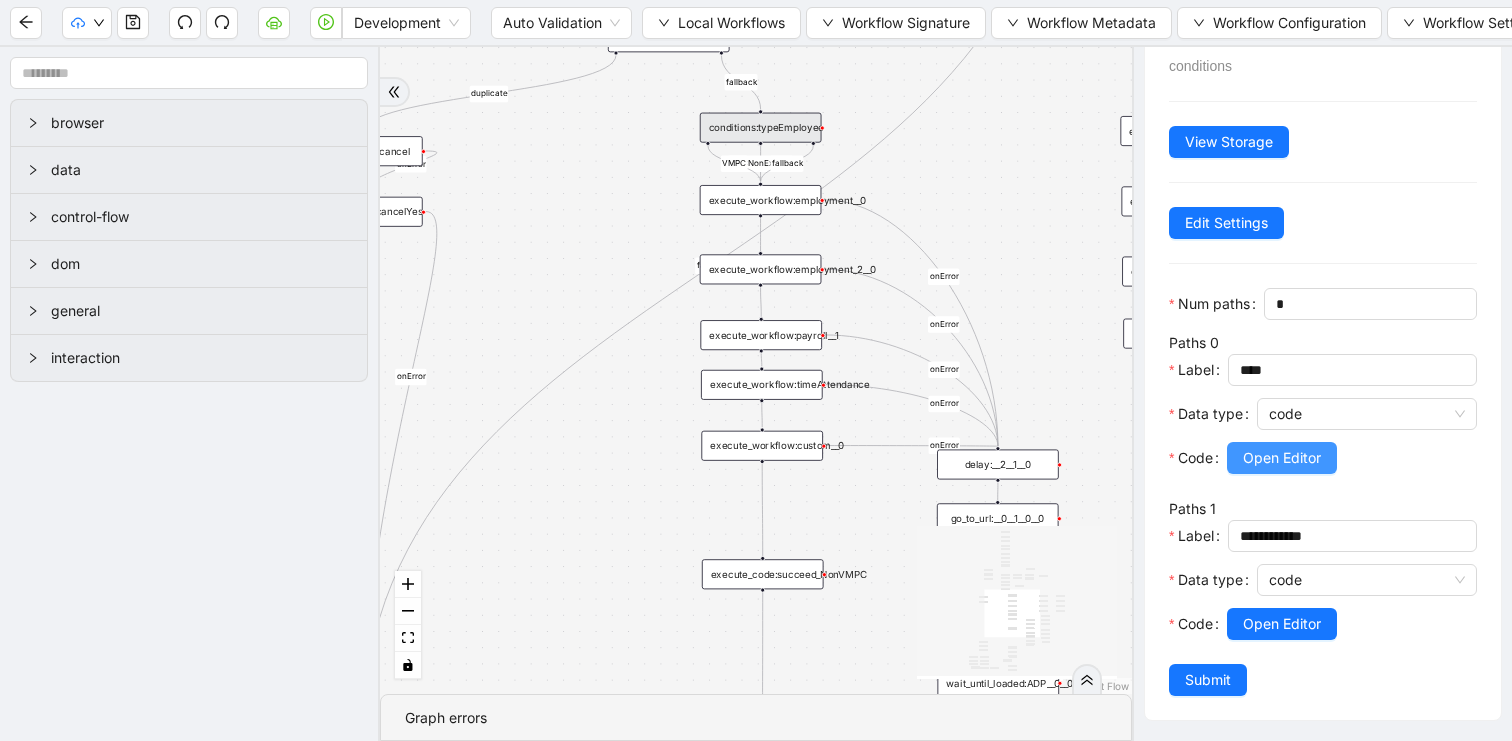 click on "Open Editor" at bounding box center [1282, 458] 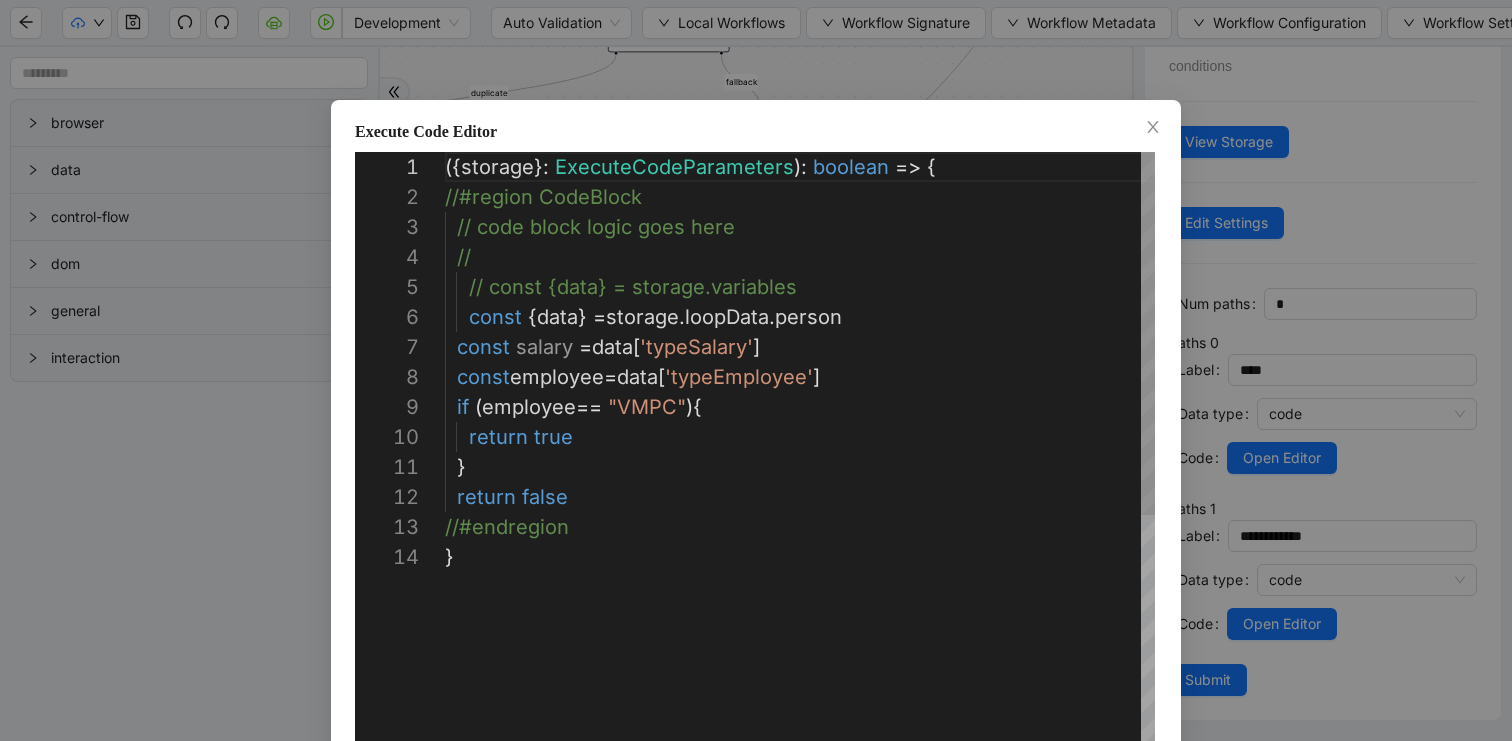 click on "({  storage  }:   ExecuteCodeParameters ):   boolean   =>   { //#region CodeBlock    // code block logic goes here    //      // const {data} = storage.variables      const   {  data  }   =  storage . loopData . person    const   salary   =  data [ 'typeSalary' ]    const  employee  =  data [ 'typeEmployee' ]    if   ( employee  ==   "VMPC" ){      return   true    }    return   false //#endregion }" at bounding box center (800, 647) 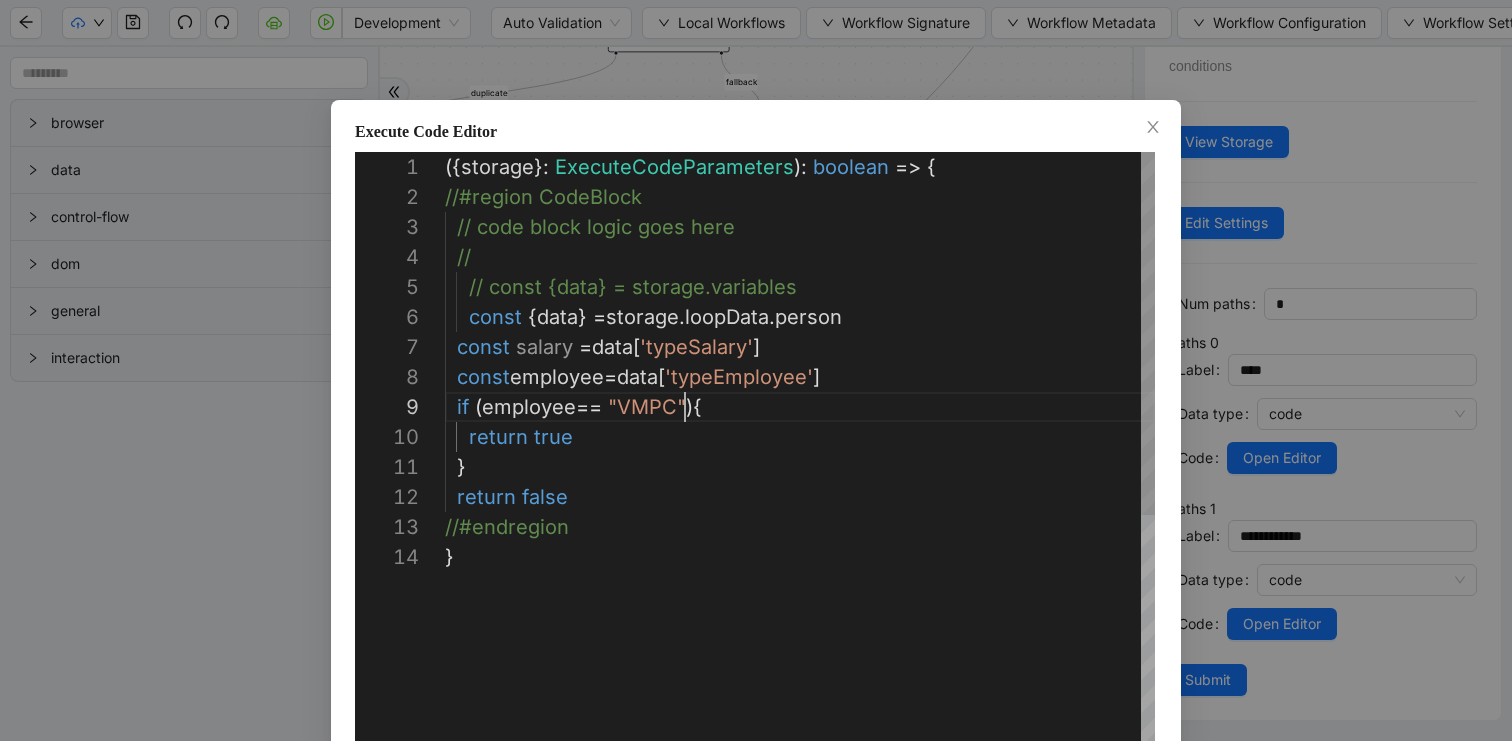 click on "({  storage  }:   ExecuteCodeParameters ):   boolean   =>   { //#region CodeBlock    // code block logic goes here    //      // const {data} = storage.variables      const   {  data  }   =  storage . loopData . person    const   salary   =  data [ 'typeSalary' ]    const  employee  =  data [ 'typeEmployee' ]    if   ( employee  ==   "VMPC" ){      return   true    }    return   false //#endregion }" at bounding box center (800, 647) 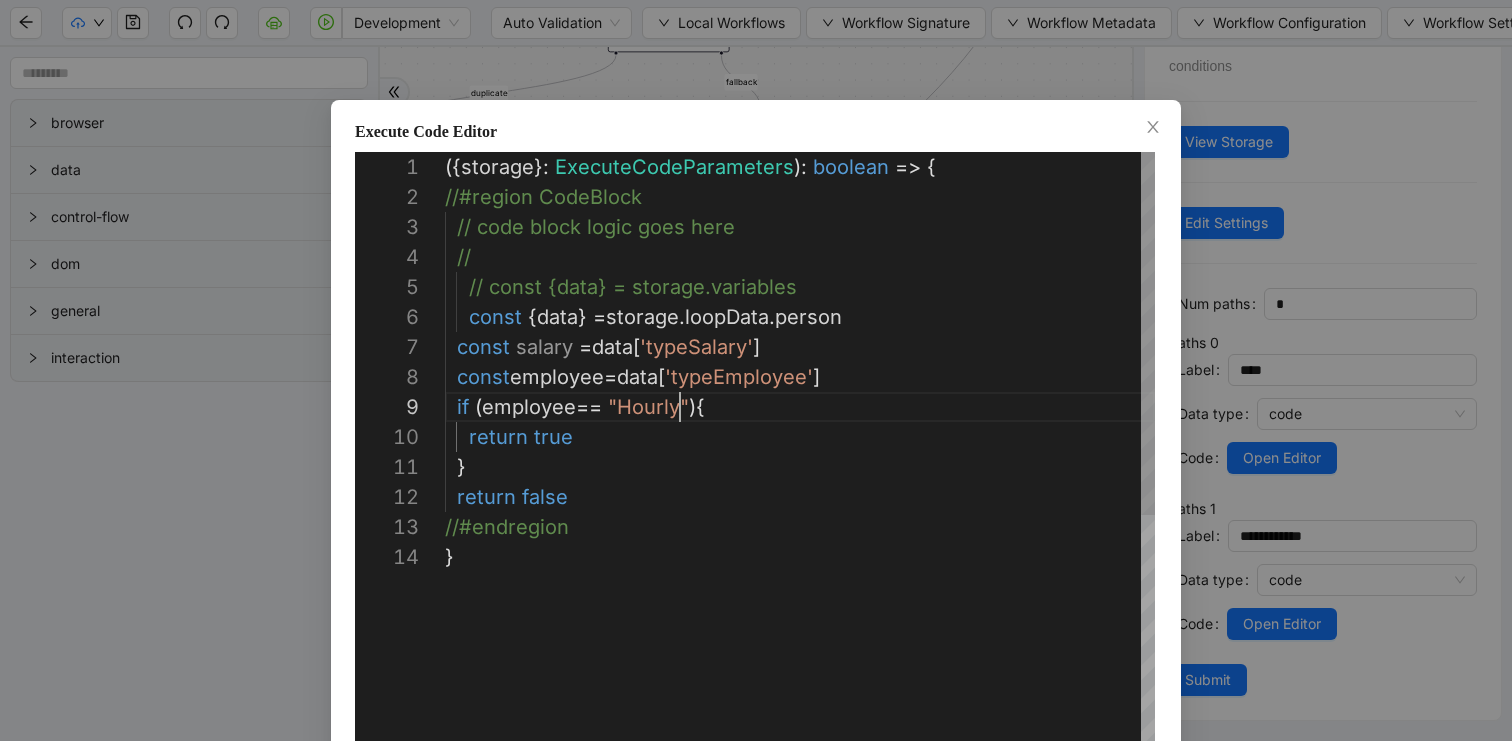 scroll, scrollTop: 240, scrollLeft: 235, axis: both 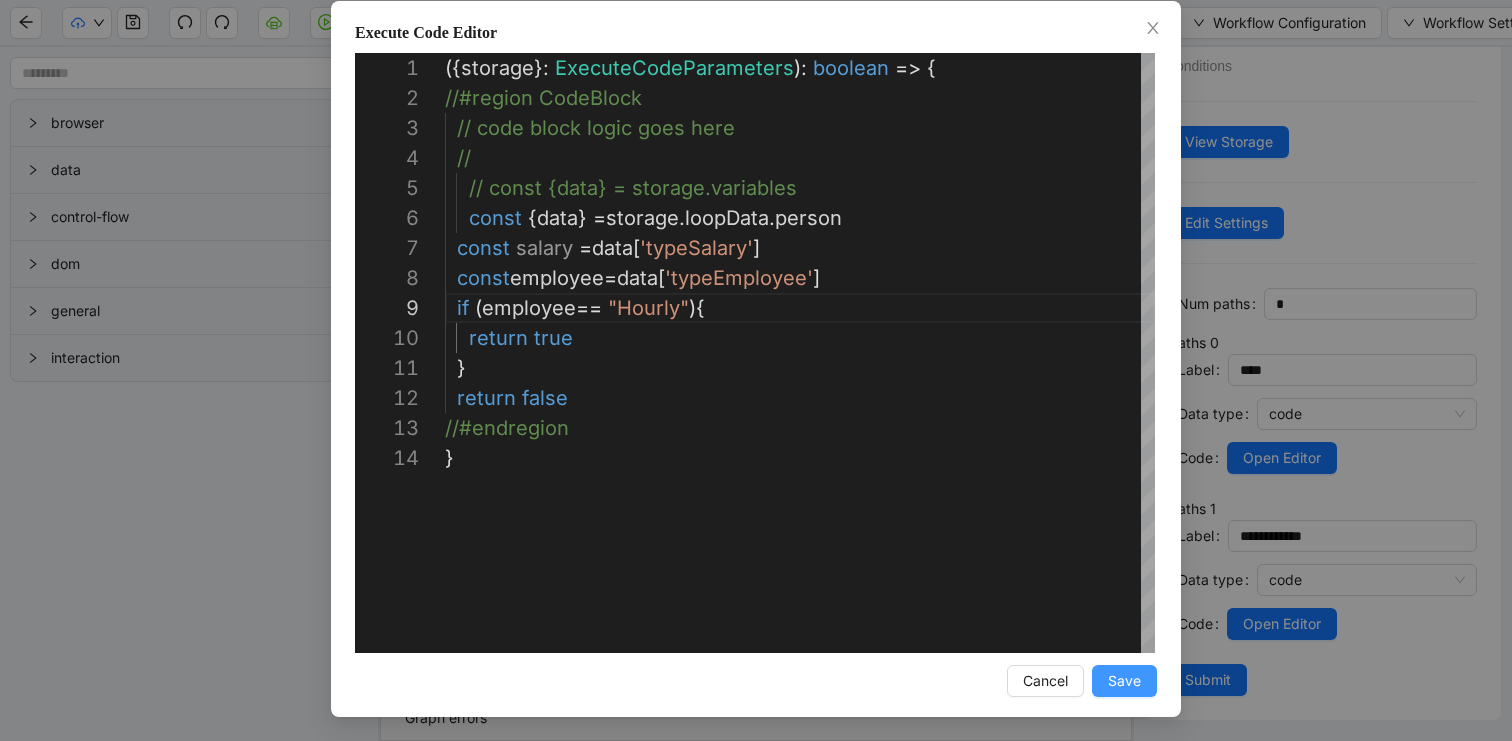 type on "**********" 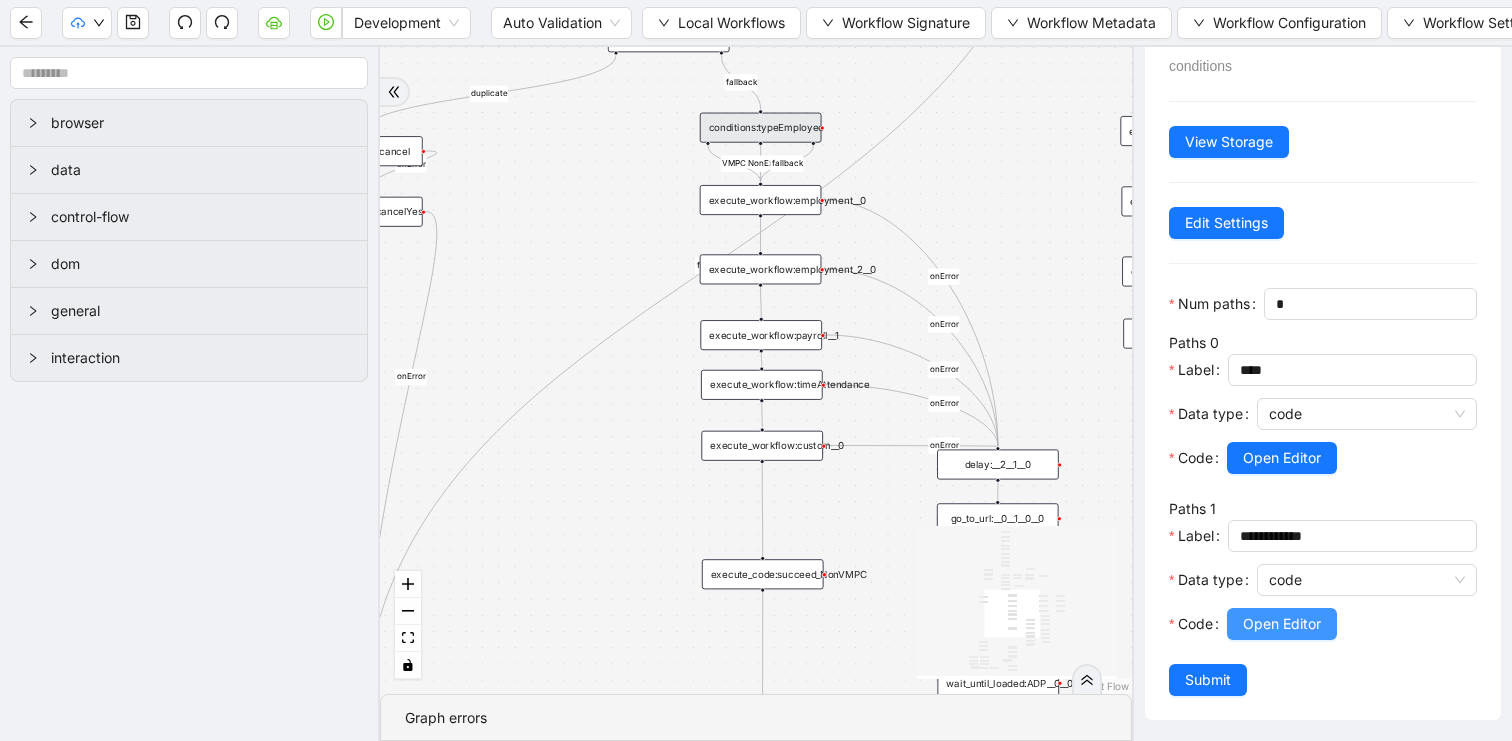 click on "Open Editor" at bounding box center [1282, 624] 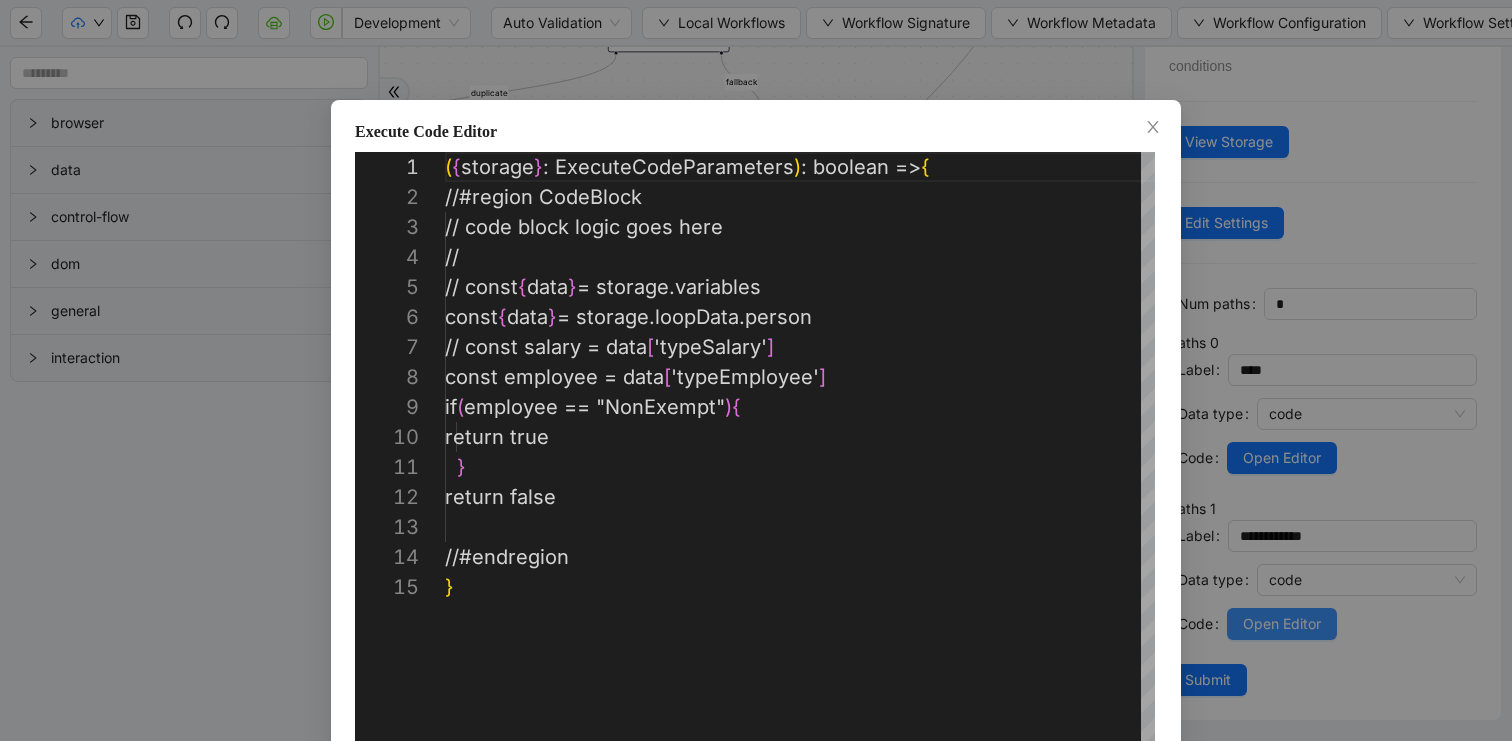 scroll, scrollTop: 300, scrollLeft: 0, axis: vertical 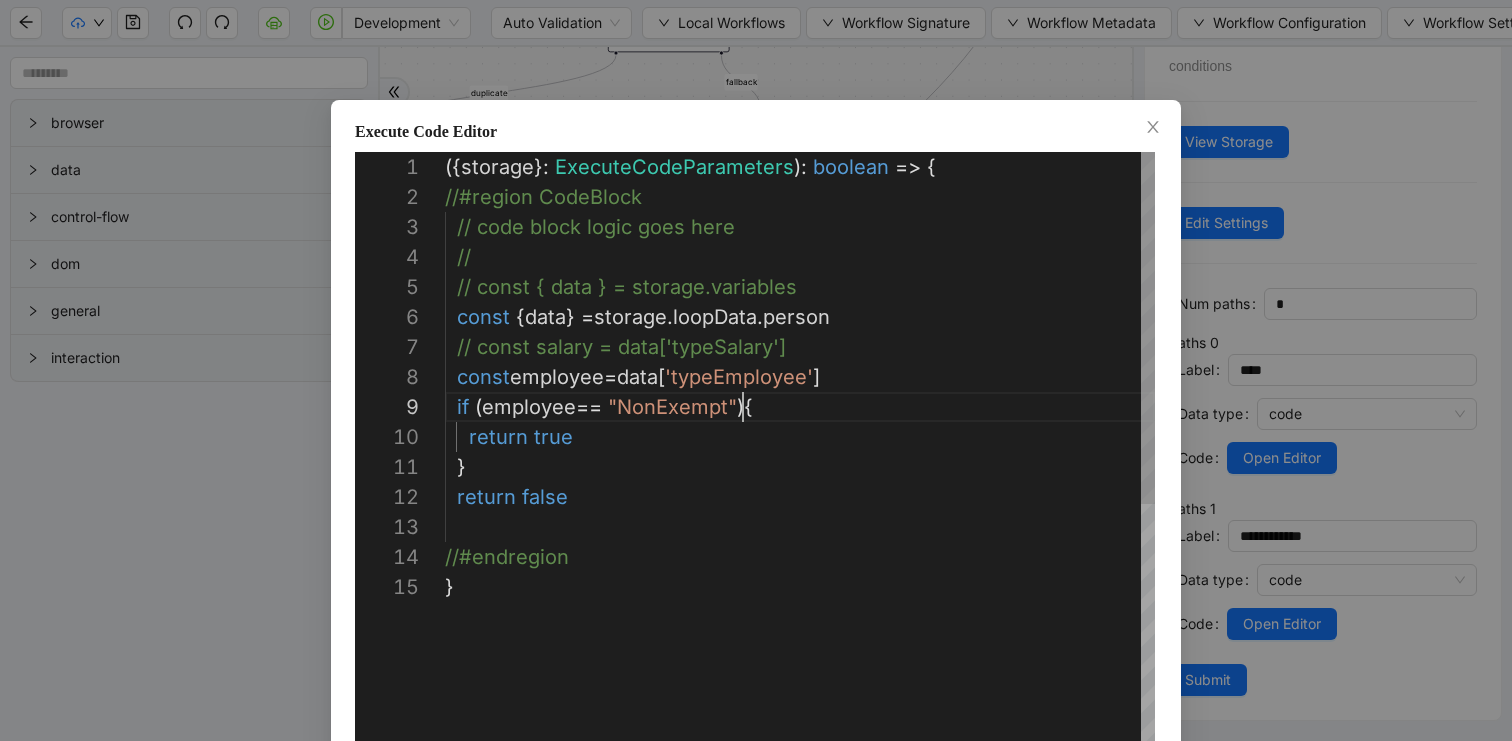 click on "({  storage  }:   ExecuteCodeParameters ):   boolean   =>   { //#region CodeBlock    // code block logic goes here    //    // const { data } = storage.variables    const   {  data  }   =  storage . loopData . person    // const salary = data['typeSalary']    const  employee  =  data [ 'typeEmployee' ]    if   ( employee  ==   "NonExempt" ){      return   true    }    return   false //#endregion }" at bounding box center [800, 662] 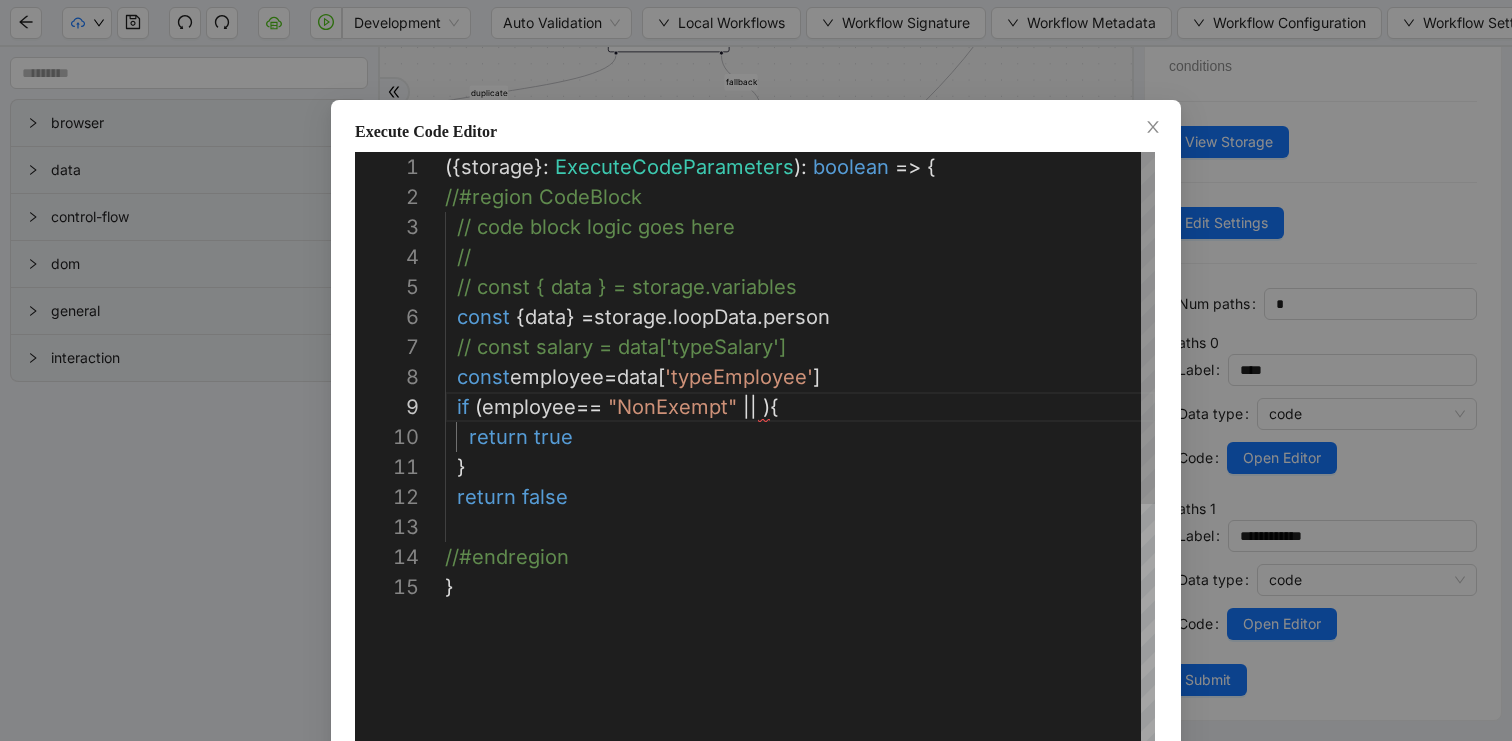 click on "({  storage  }:   ExecuteCodeParameters ):   boolean   =>   { //#region CodeBlock    // code block logic goes here    //    // const { data } = storage.variables    const   {  data  }   =  storage . loopData . person    // const salary = data['typeSalary']    const  employee  =  data [ 'typeEmployee' ]    if   ( employee  ==   "NonExempt"   ||   ){      return   true    }    return   false //#endregion }" at bounding box center [800, 662] 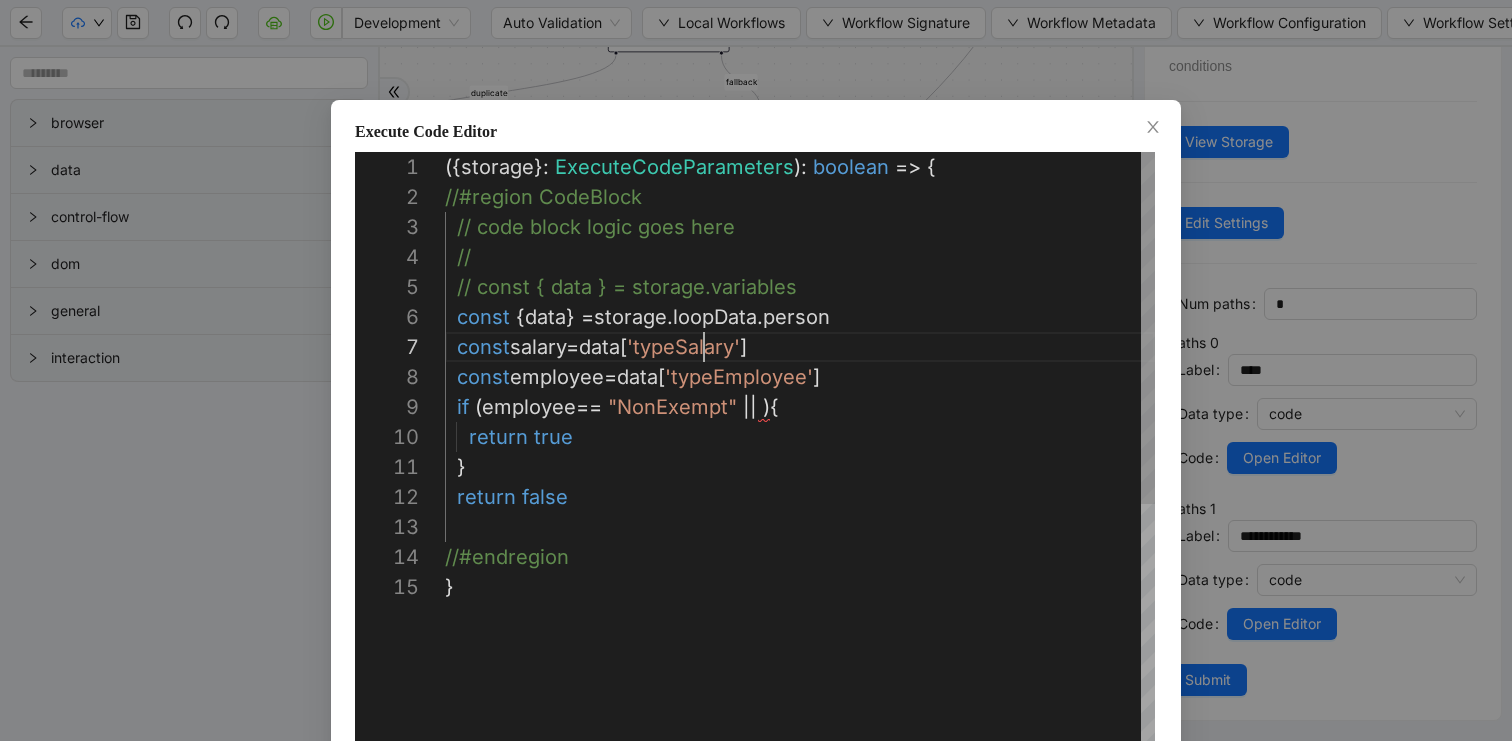 click on "({  storage  }:   ExecuteCodeParameters ):   boolean   =>   { //#region CodeBlock    // code block logic goes here    //    // const { data } = storage.variables    const   {  data  }   =  storage . loopData . person    const  salary  =  data [ 'typeSalary' ]    const  employee  =  data [ 'typeEmployee' ]    if   ( employee  ==   "NonExempt"   ||   ){      return   true    }    return   false //#endregion }" at bounding box center (800, 662) 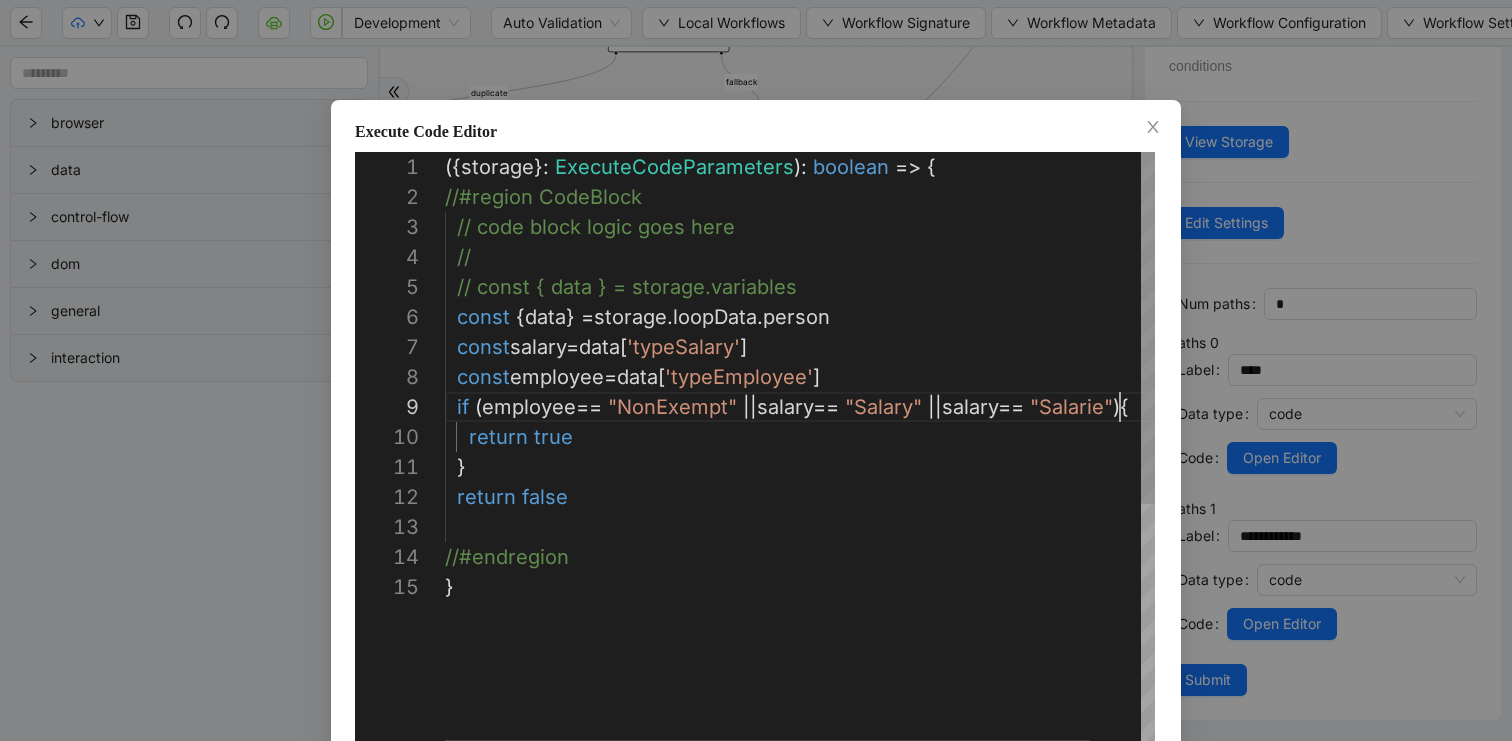 scroll, scrollTop: 240, scrollLeft: 687, axis: both 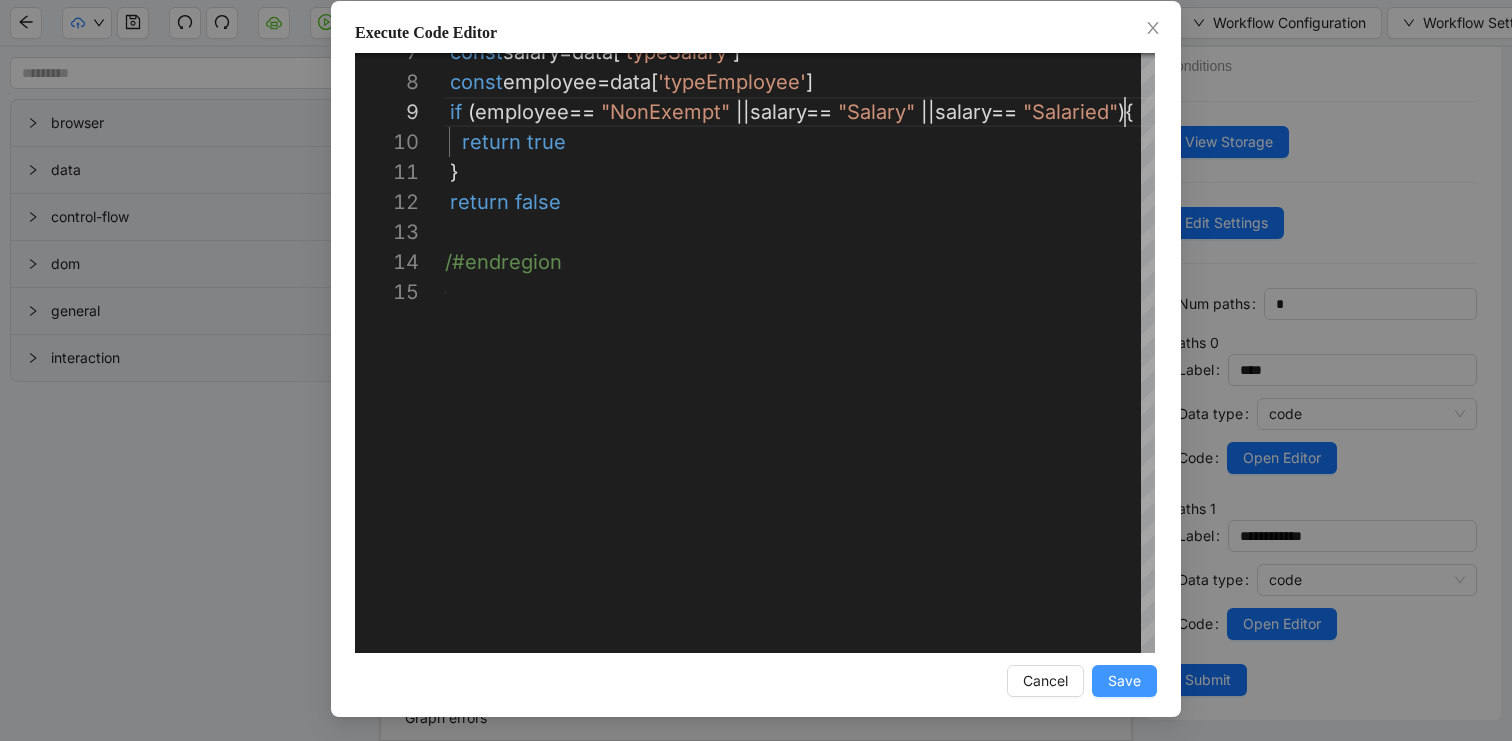type on "**********" 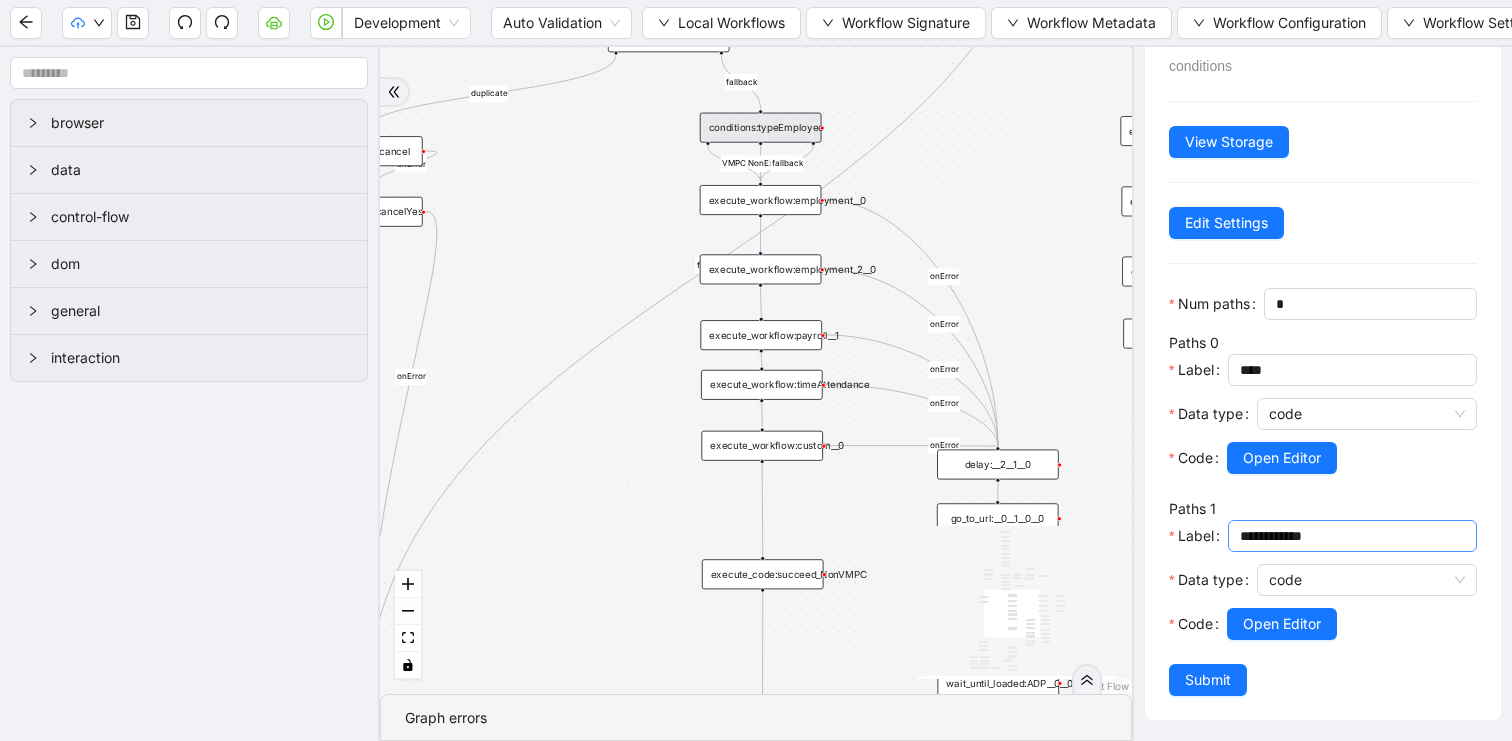 scroll, scrollTop: 0, scrollLeft: 0, axis: both 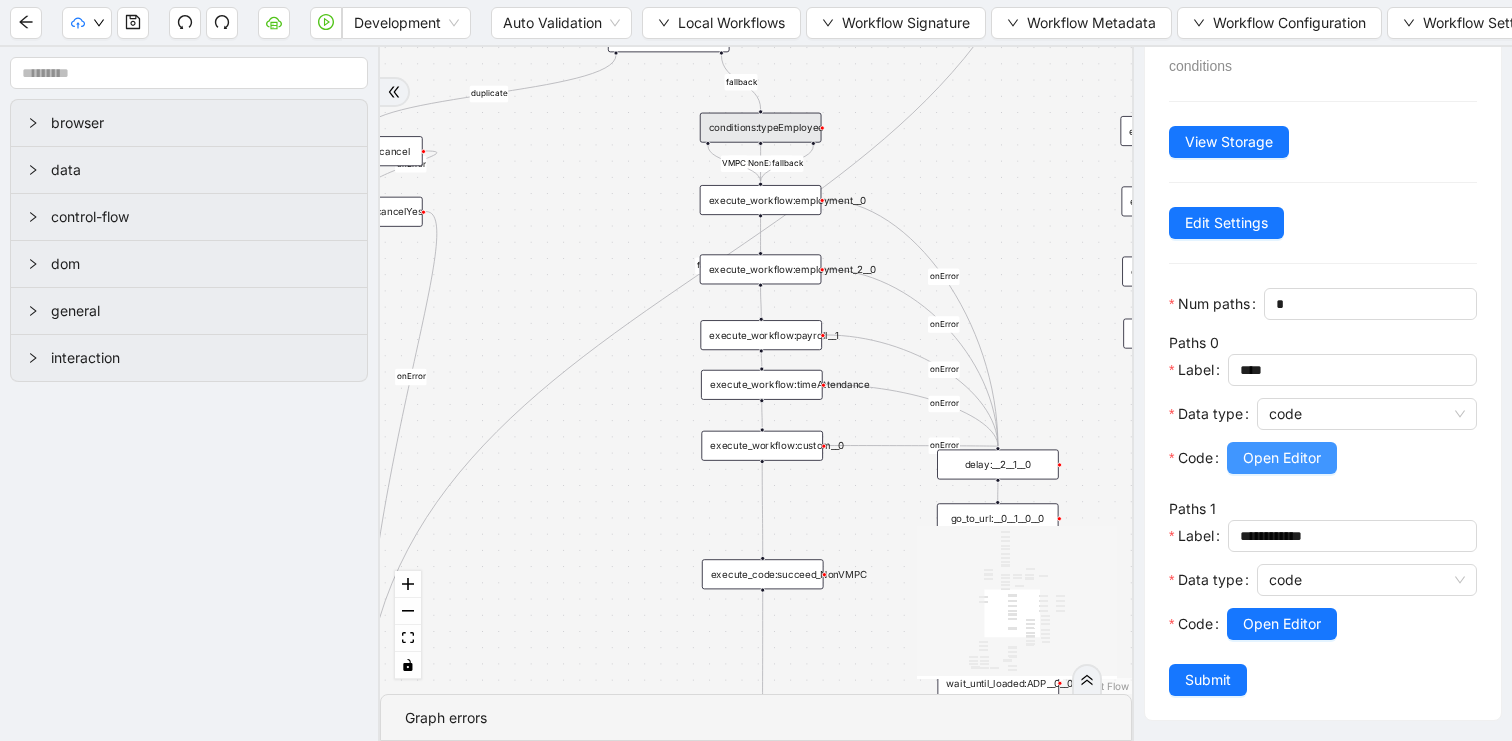 click on "Open Editor" at bounding box center (1282, 458) 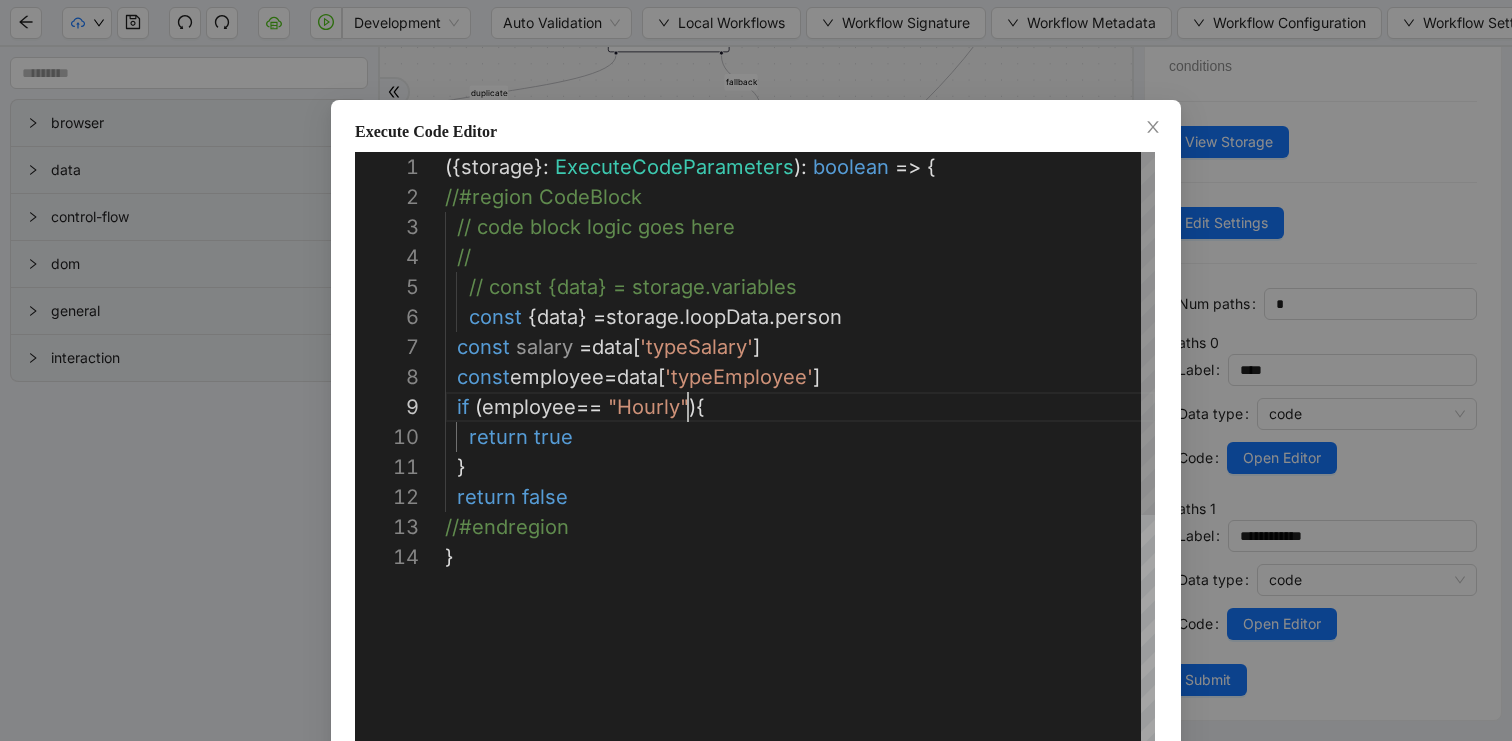click on "({  storage  }:   ExecuteCodeParameters ):   boolean   =>   { //#region CodeBlock    // code block logic goes here    //      // const {data} = storage.variables      const   {  data  }   =  storage . loopData . person    const   salary   =  data [ 'typeSalary' ]    const  employee  =  data [ 'typeEmployee' ]    if   ( employee  ==   "[DEMOGRAPHIC_DATA]" ){      return   true    }    return   false //#endregion }" at bounding box center (800, 647) 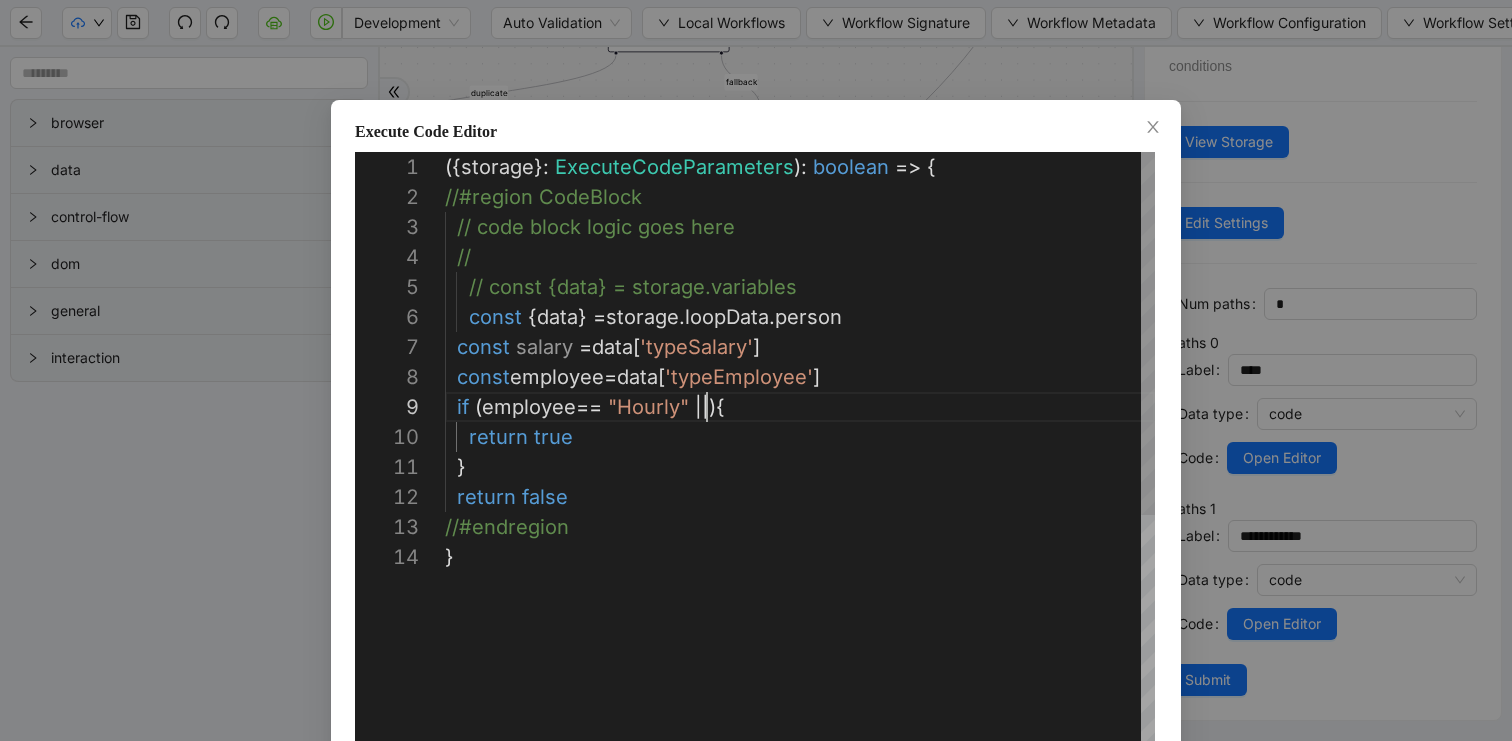 scroll, scrollTop: 240, scrollLeft: 267, axis: both 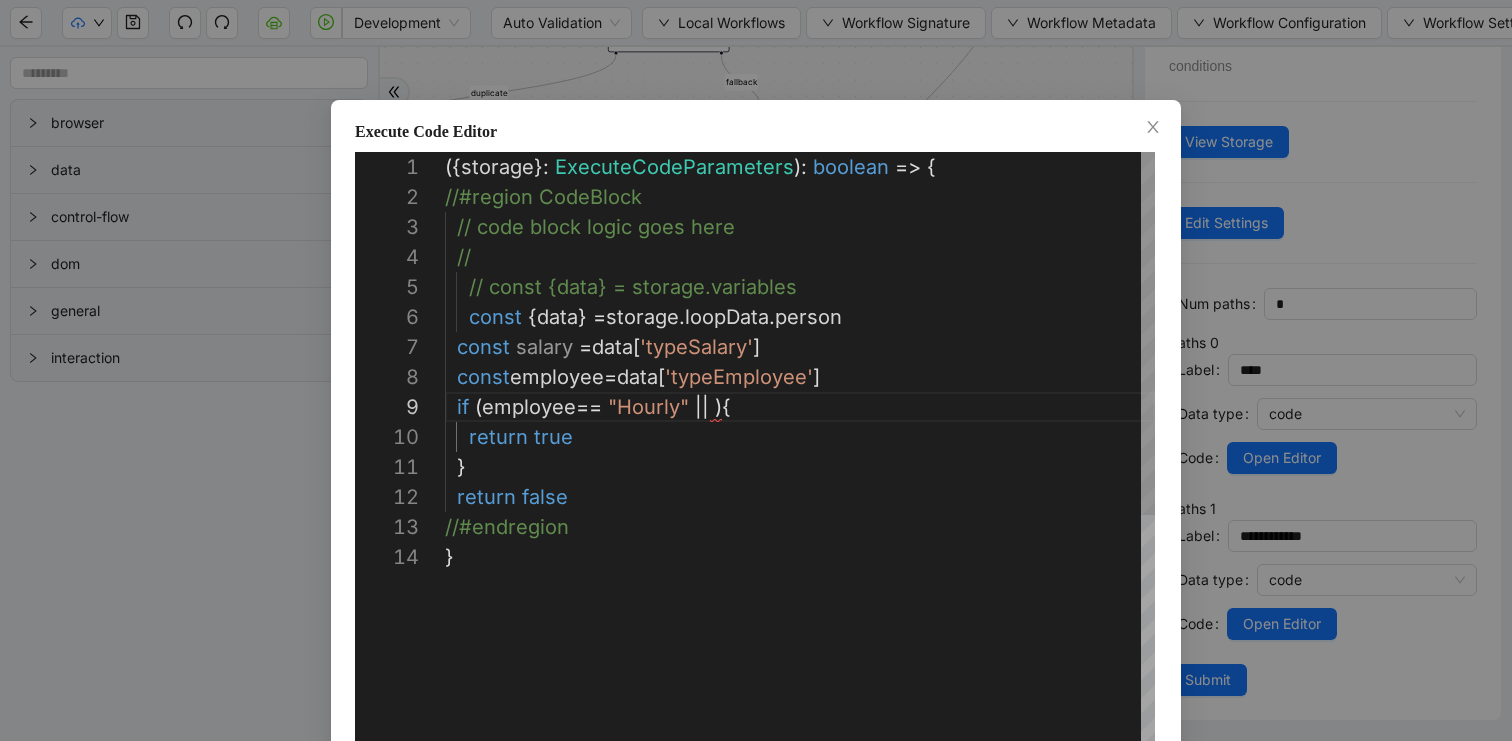 click on "({  storage  }:   ExecuteCodeParameters ):   boolean   =>   { //#region CodeBlock    // code block logic goes here    //      // const {data} = storage.variables      const   {  data  }   =  storage . loopData . person    const   salary   =  data [ 'typeSalary' ]    const  employee  =  data [ 'typeEmployee' ]    if   ( employee  ==   "[DEMOGRAPHIC_DATA]"   ||   ){      return   true    }    return   false //#endregion }" at bounding box center (800, 647) 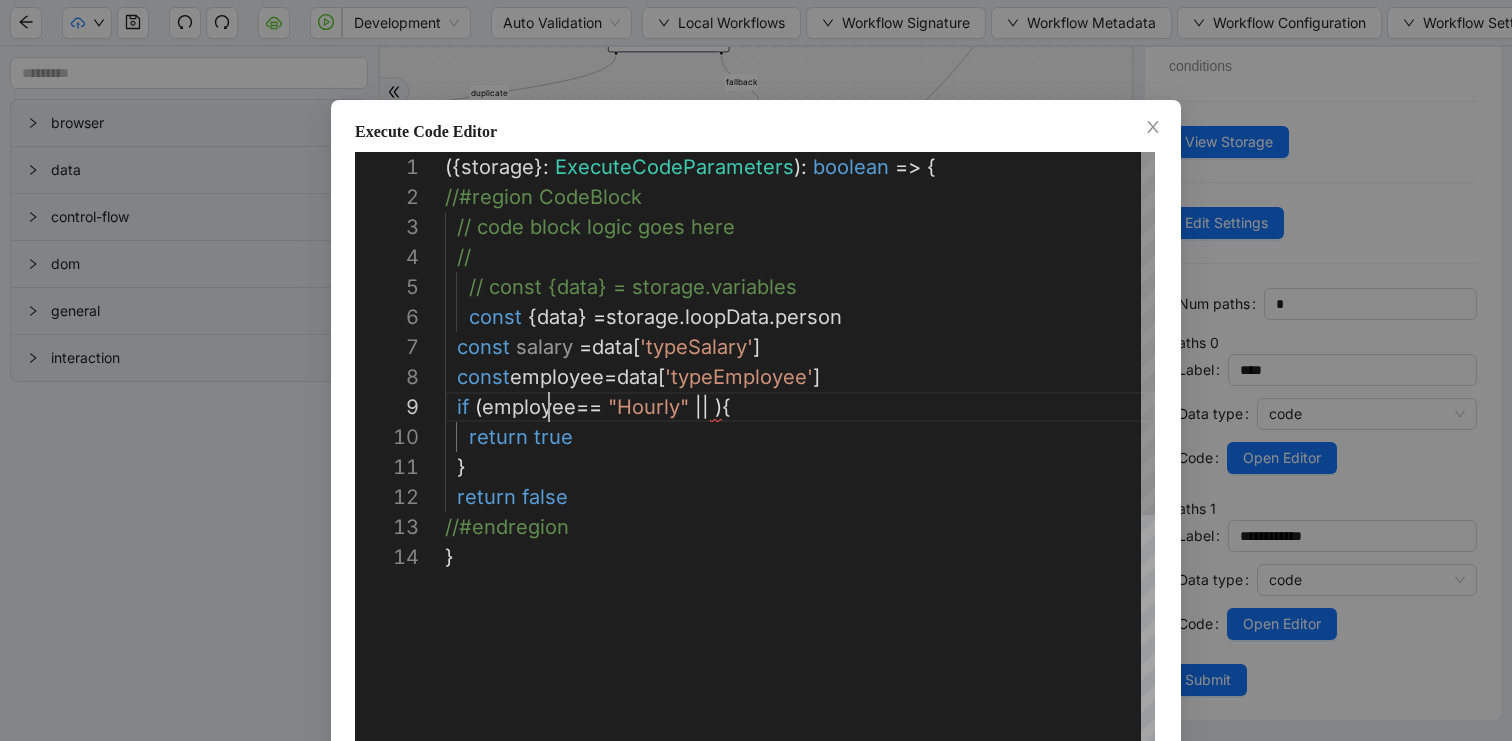 click on "({  storage  }:   ExecuteCodeParameters ):   boolean   =>   { //#region CodeBlock    // code block logic goes here    //      // const {data} = storage.variables      const   {  data  }   =  storage . loopData . person    const   salary   =  data [ 'typeSalary' ]    const  employee  =  data [ 'typeEmployee' ]    if   ( employee  ==   "[DEMOGRAPHIC_DATA]"   ||   ){      return   true    }    return   false //#endregion }" at bounding box center [800, 647] 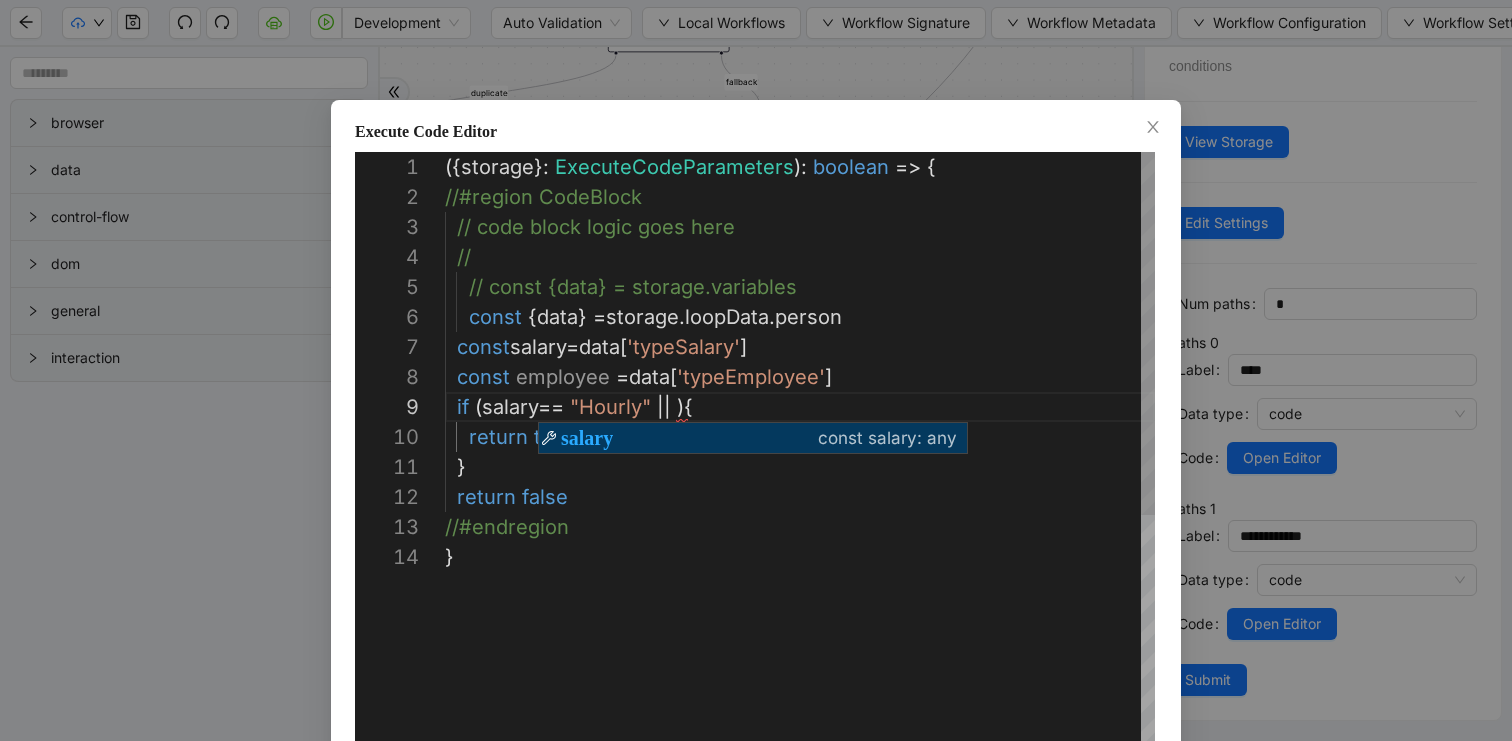 click on "({  storage  }:   ExecuteCodeParameters ):   boolean   =>   { //#region CodeBlock    // code block logic goes here    //      // const {data} = storage.variables      const   {  data  }   =  storage . loopData . person    const  salary  =  data [ 'typeSalary' ]    const   employee   =  data [ 'typeEmployee' ]    if   ( salary  ==   "Hourly"   ||   ){      return   true    }    return   false //#endregion }" at bounding box center (800, 647) 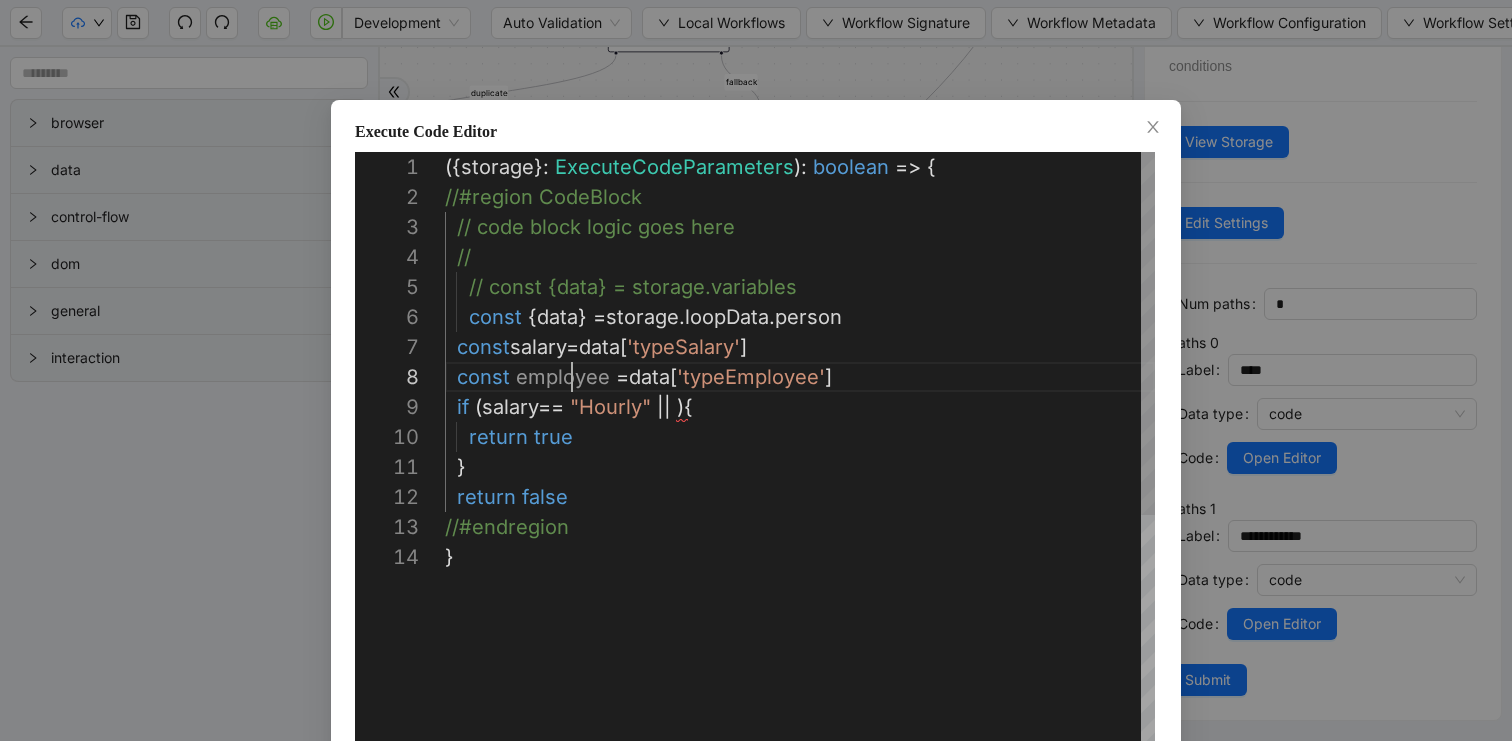 click on "({  storage  }:   ExecuteCodeParameters ):   boolean   =>   { //#region CodeBlock    // code block logic goes here    //      // const {data} = storage.variables      const   {  data  }   =  storage . loopData . person    const  salary  =  data [ 'typeSalary' ]    const   employee   =  data [ 'typeEmployee' ]    if   ( salary  ==   "Hourly"   ||   ){      return   true    }    return   false //#endregion }" at bounding box center [800, 647] 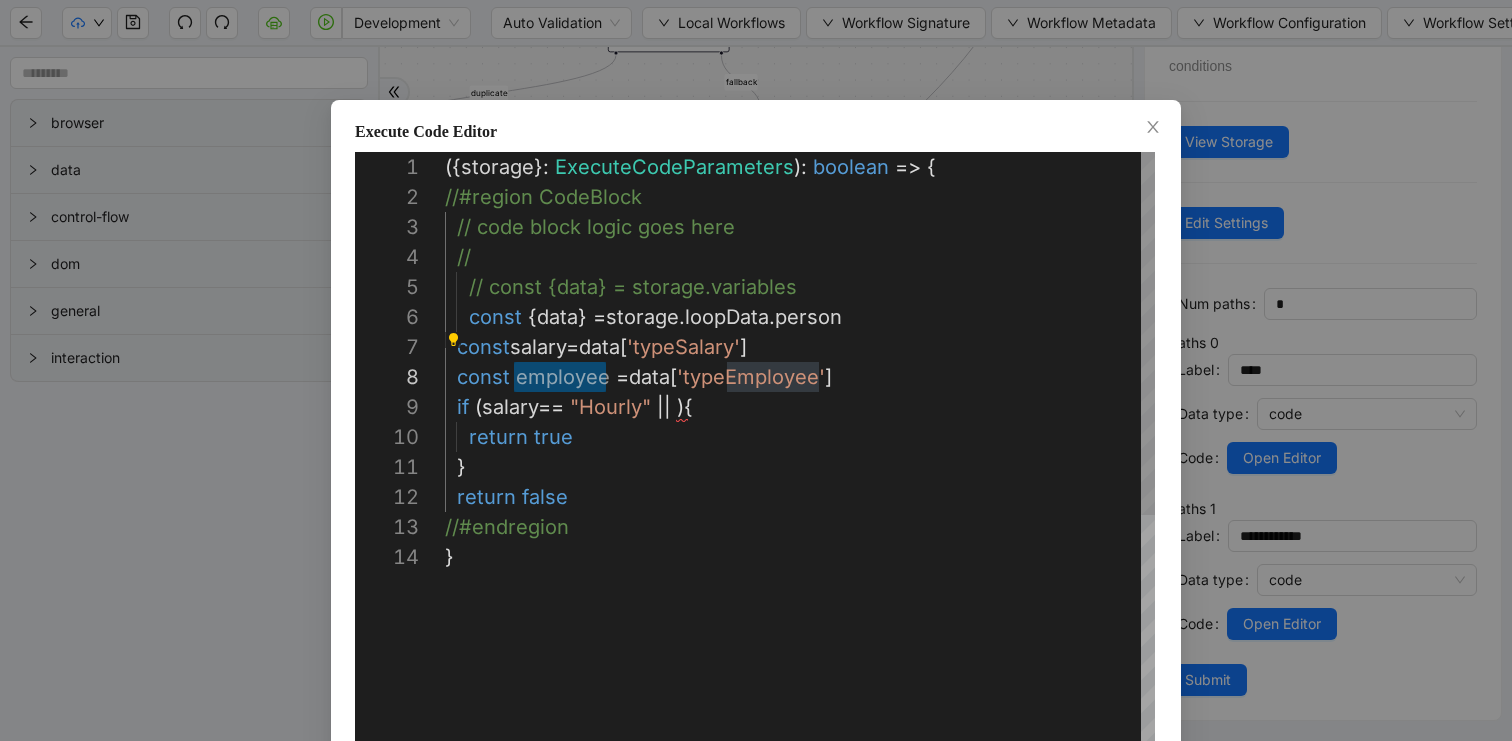 click on "({  storage  }:   ExecuteCodeParameters ):   boolean   =>   { //#region CodeBlock    // code block logic goes here    //      // const {data} = storage.variables      const   {  data  }   =  storage . loopData . person    const  salary  =  data [ 'typeSalary' ]    const   employee   =  data [ 'typeEmployee' ]    if   ( salary  ==   "Hourly"   ||   ){      return   true    }    return   false //#endregion }" at bounding box center (800, 647) 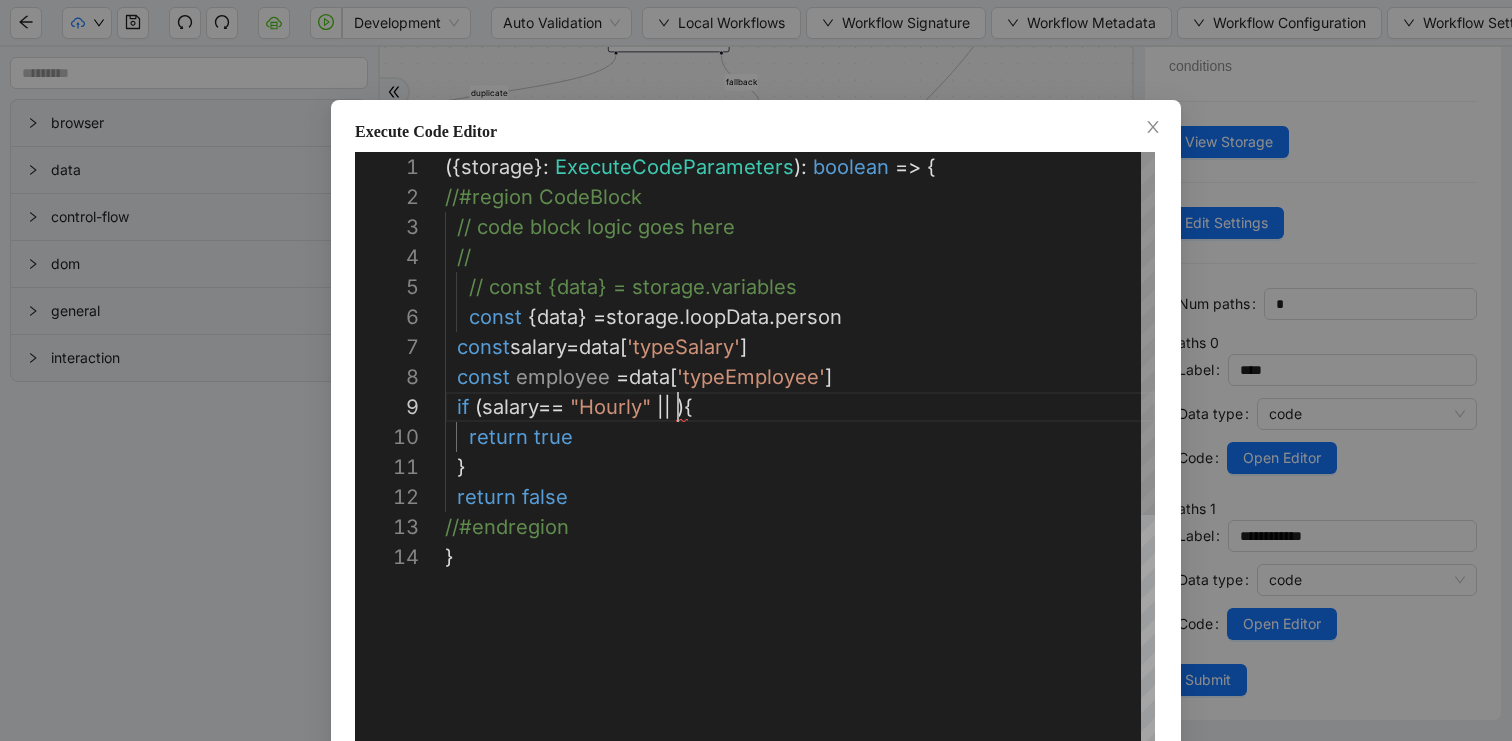 paste on "********" 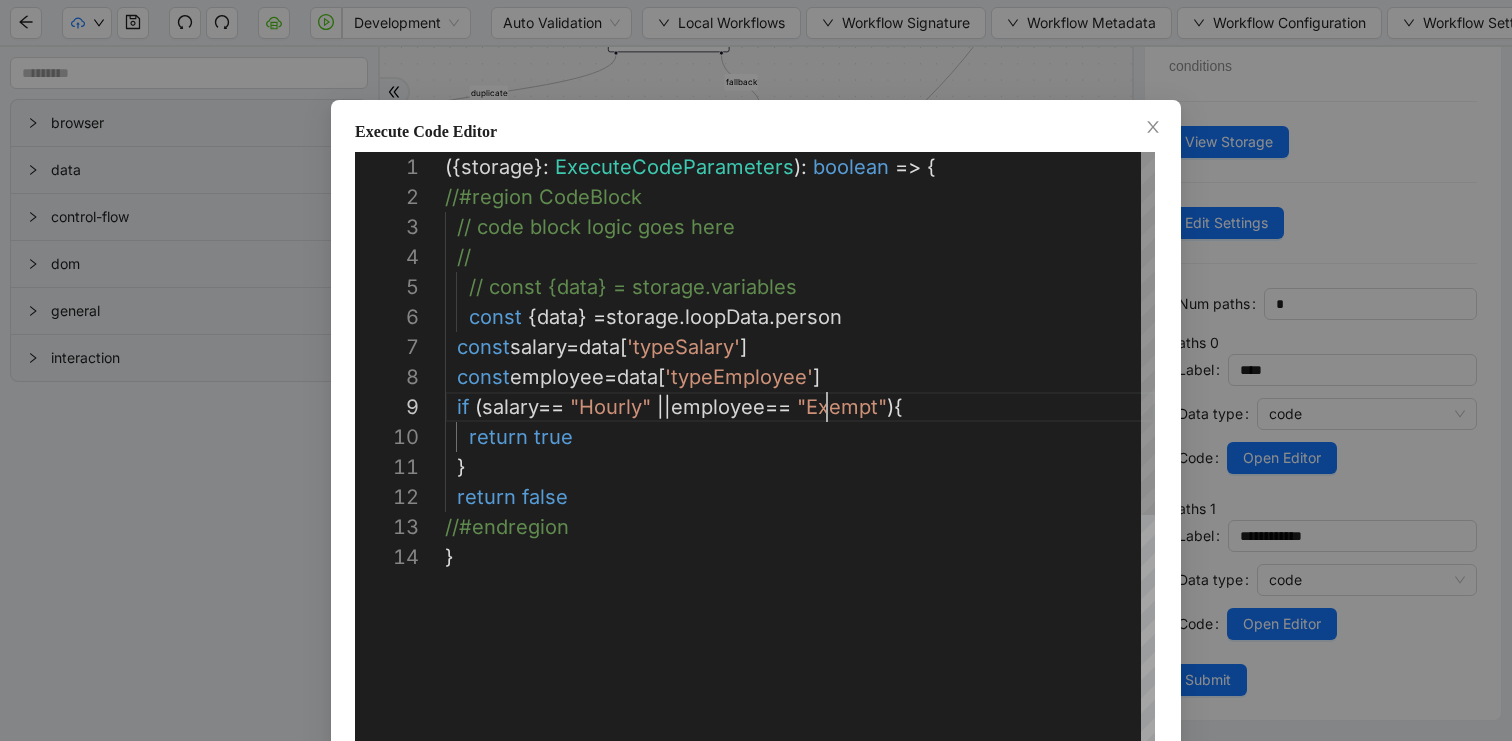click on "({  storage  }:   ExecuteCodeParameters ):   boolean   =>   { //#region CodeBlock    // code block logic goes here    //      // const {data} = storage.variables      const   {  data  }   =  storage . loopData . person    const  salary  =  data [ 'typeSalary' ]    const  employee  =  data [ 'typeEmployee' ]    if   ( salary  ==   "[DEMOGRAPHIC_DATA]"   ||  employee  ==   "Exempt " ){      return   true    }    return   false //#endregion }" at bounding box center [800, 647] 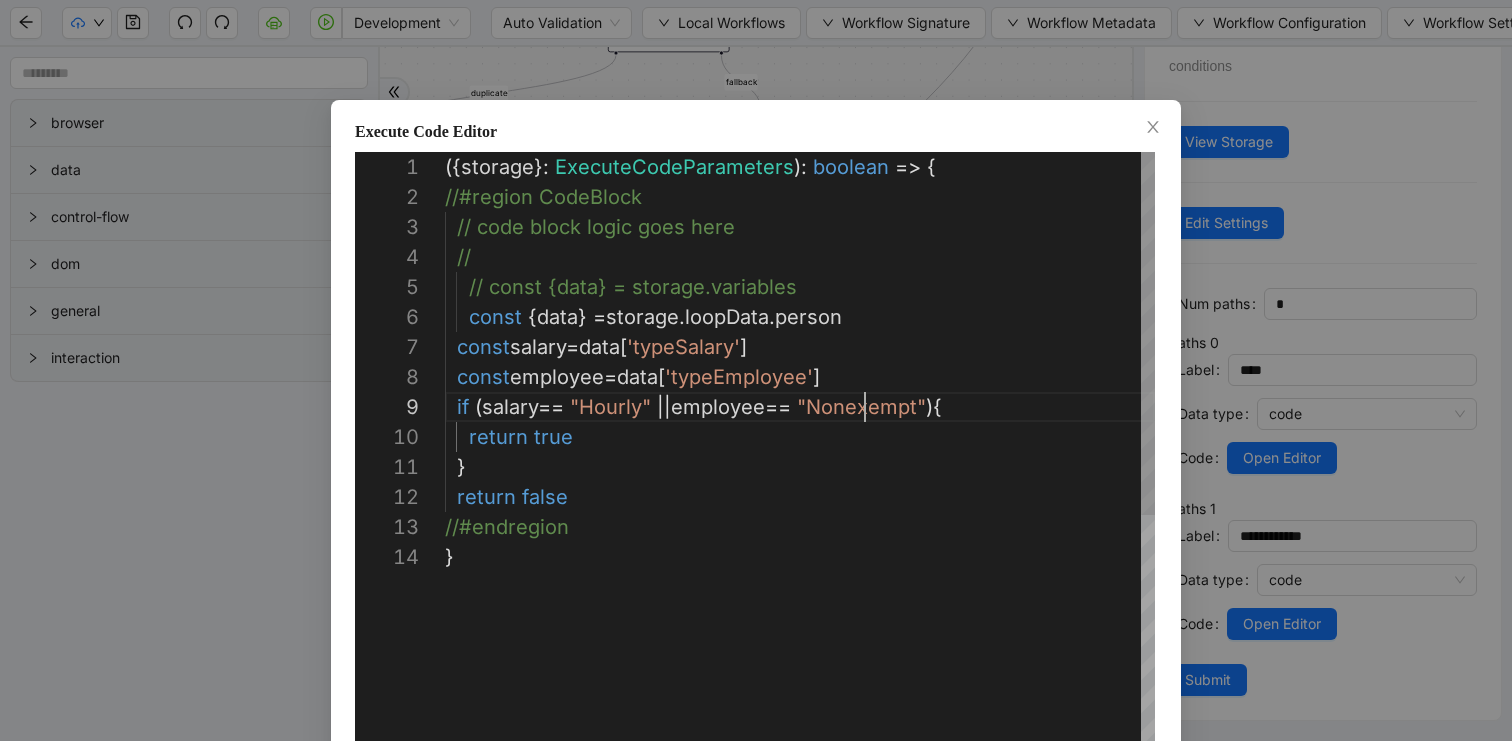 scroll, scrollTop: 240, scrollLeft: 420, axis: both 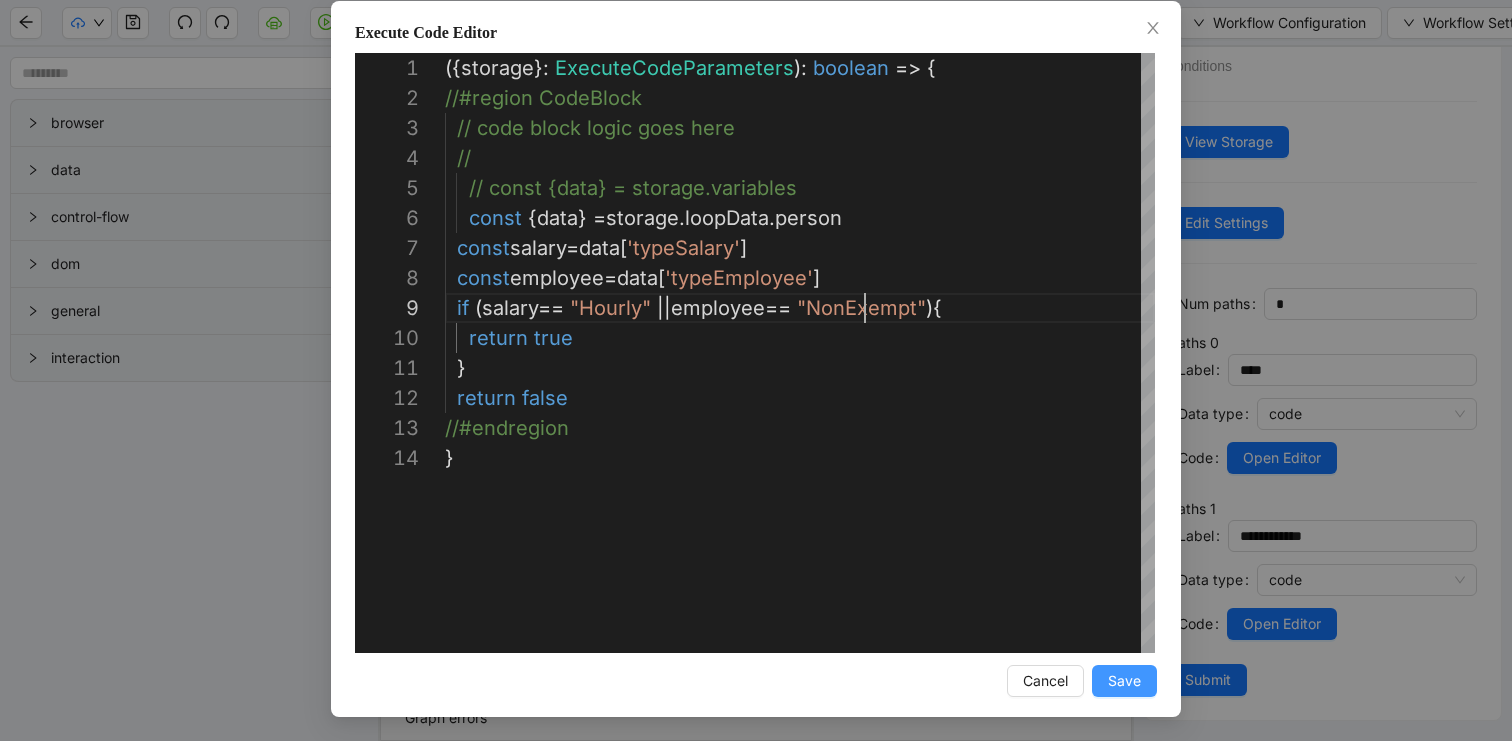 type on "**********" 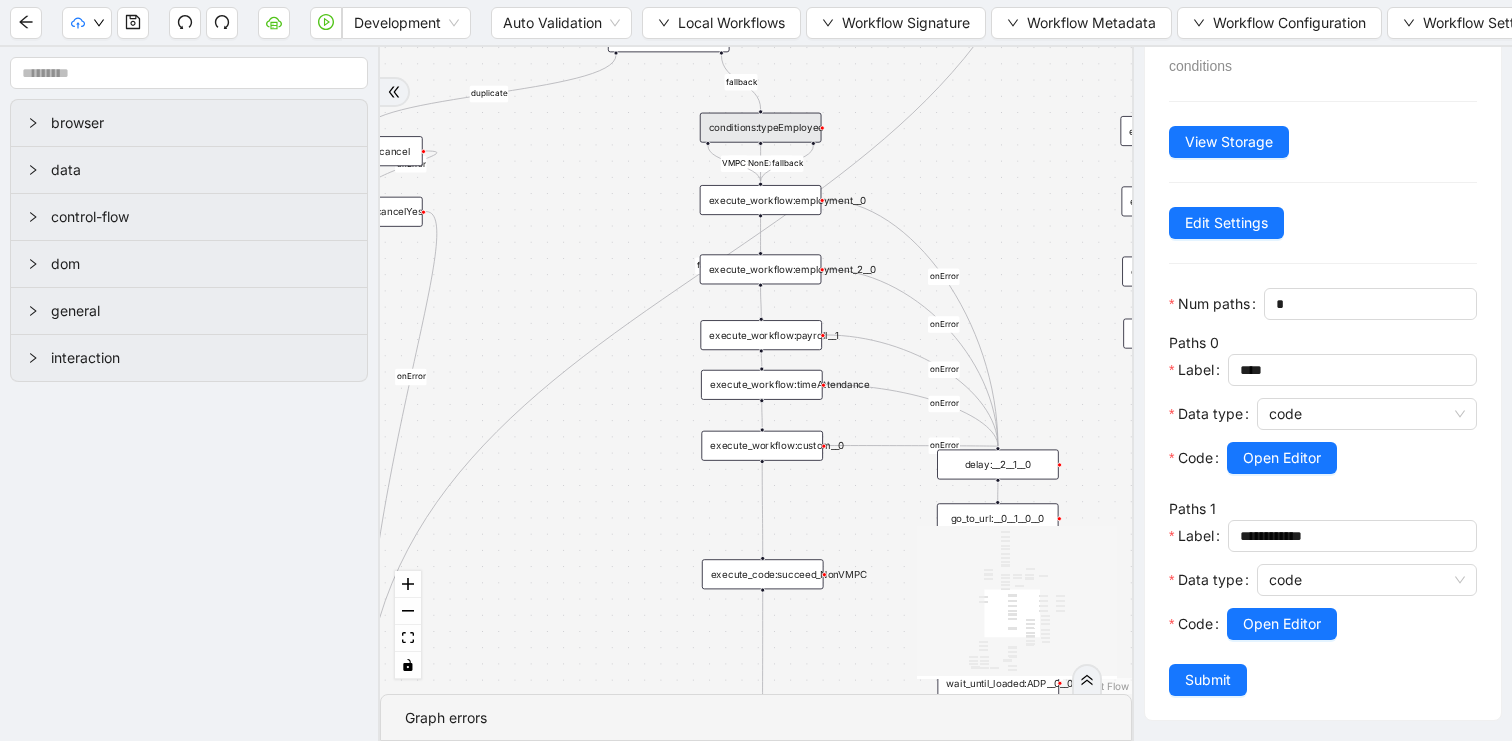 scroll, scrollTop: 0, scrollLeft: 0, axis: both 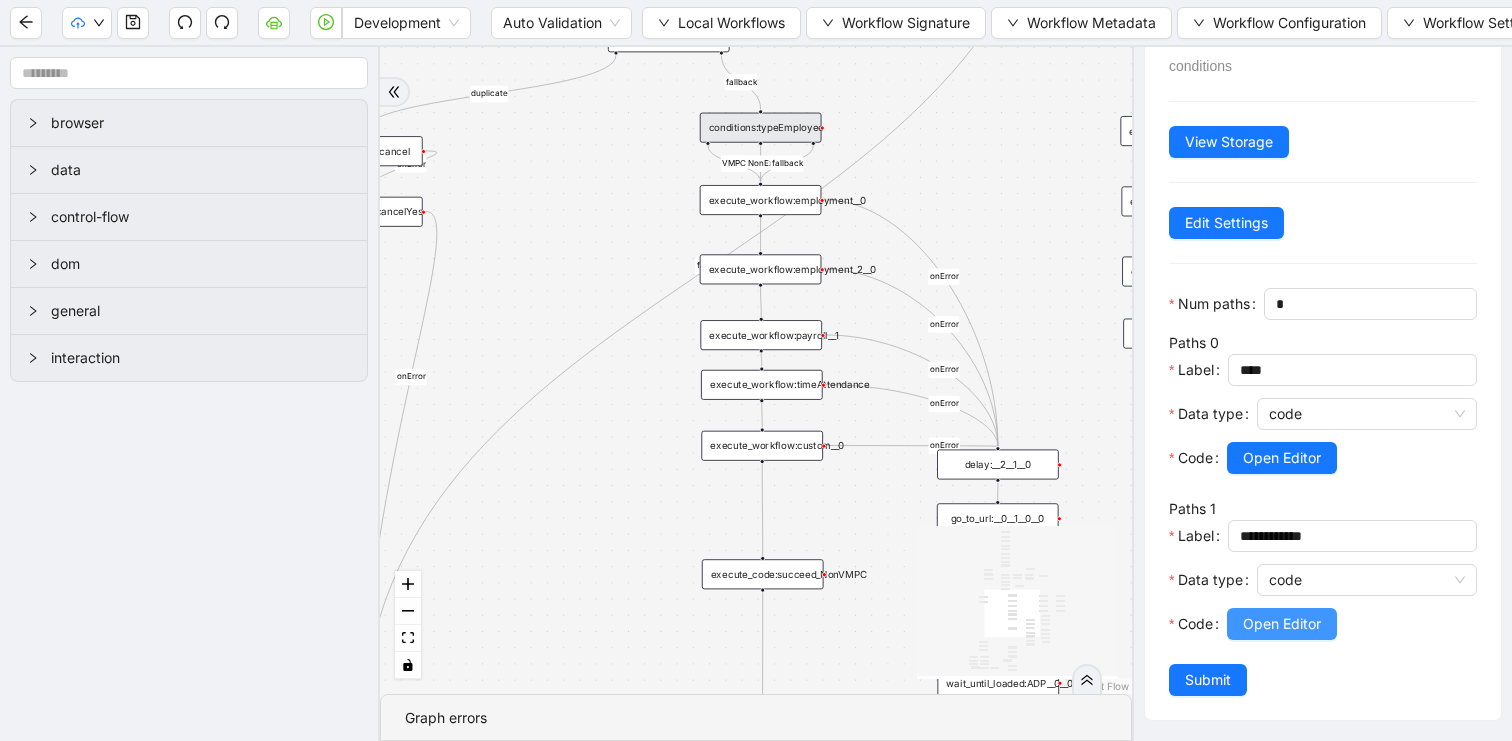 click on "Open Editor" at bounding box center (1282, 624) 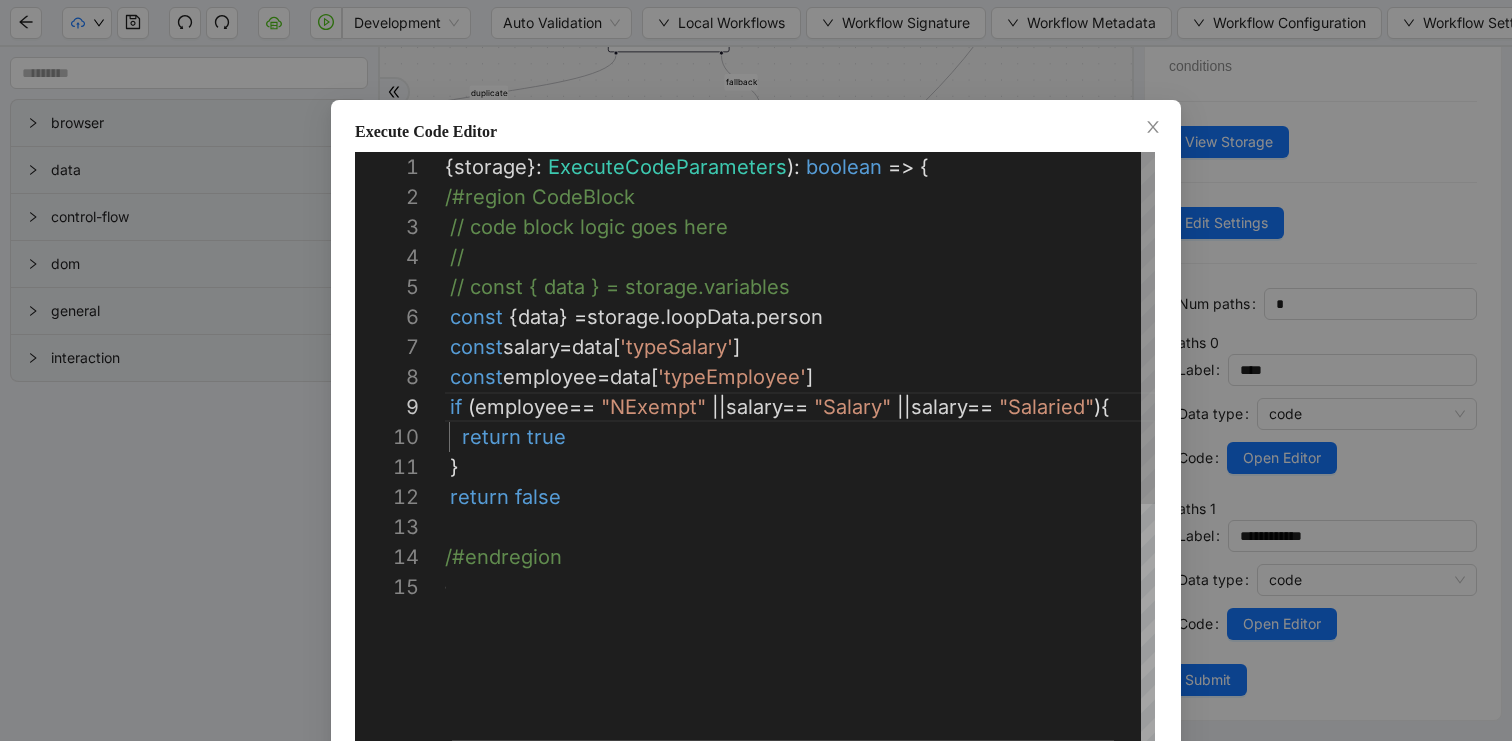 type on "**********" 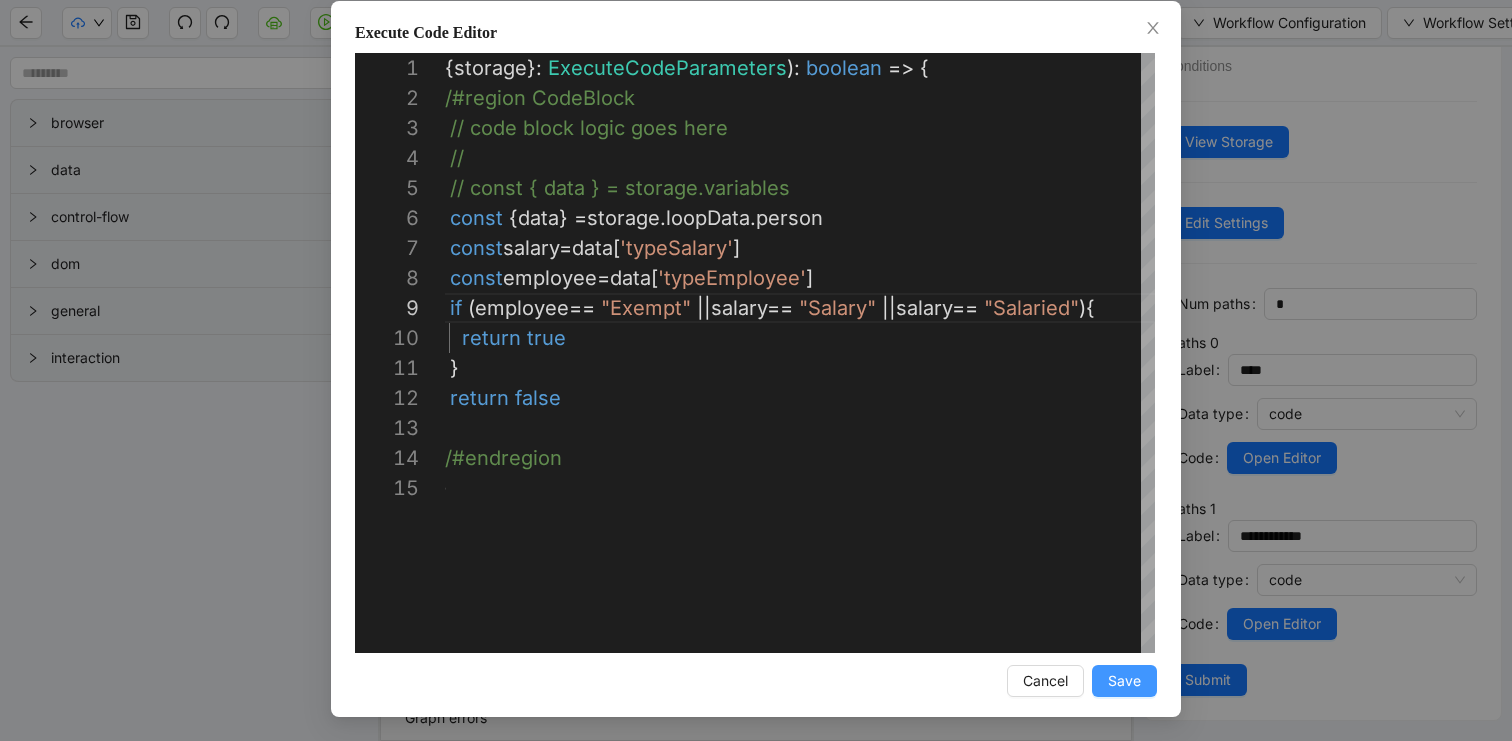 click on "Save" at bounding box center (1124, 681) 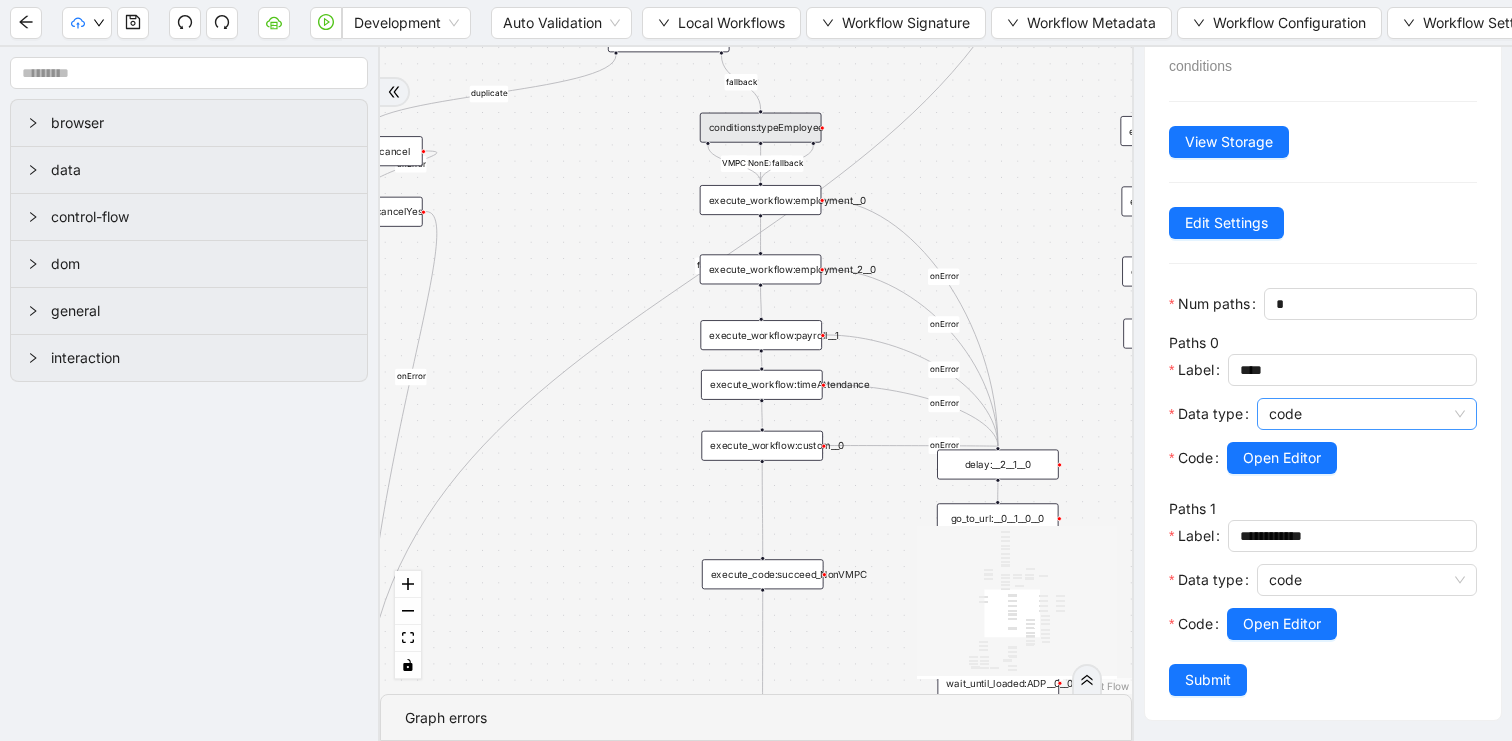 scroll, scrollTop: 0, scrollLeft: 0, axis: both 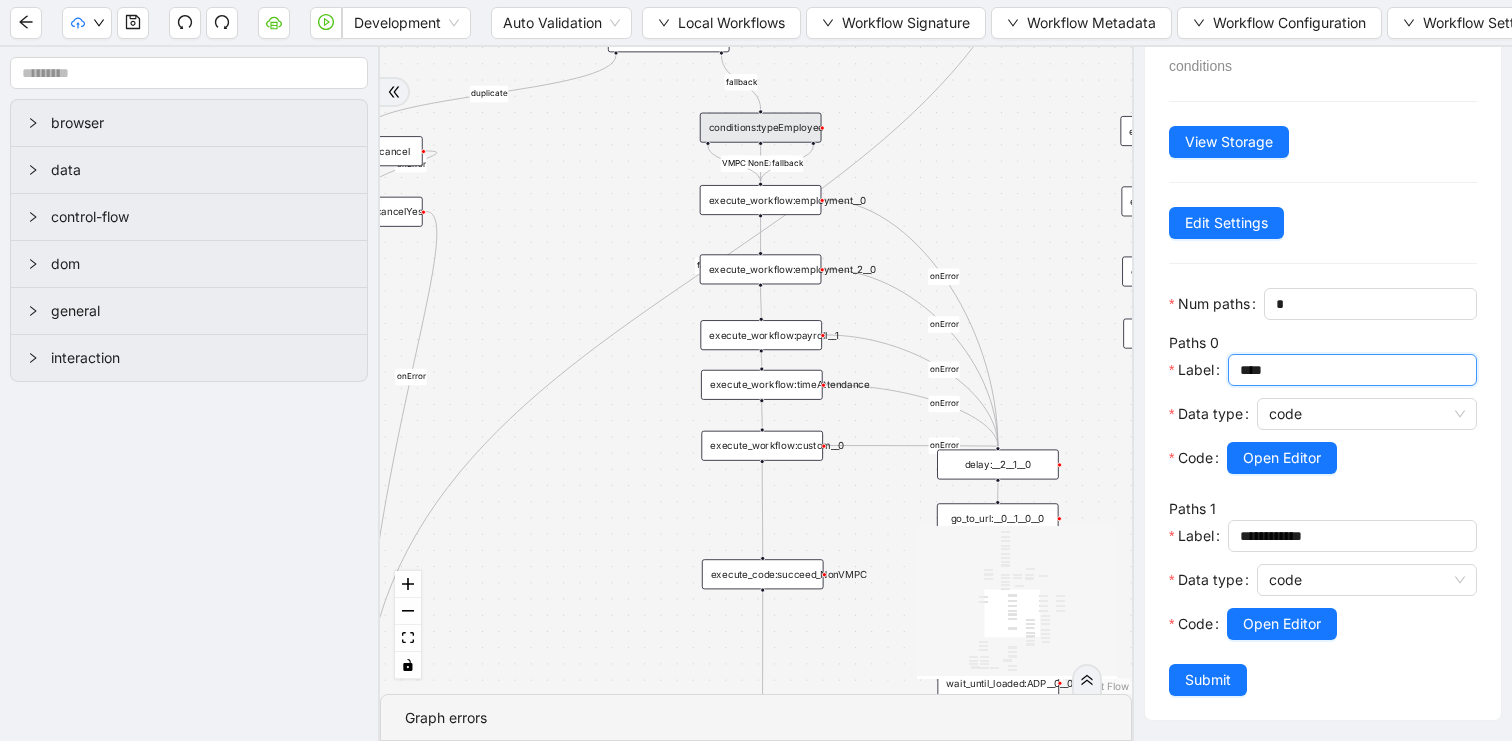 click on "****" at bounding box center [1350, 370] 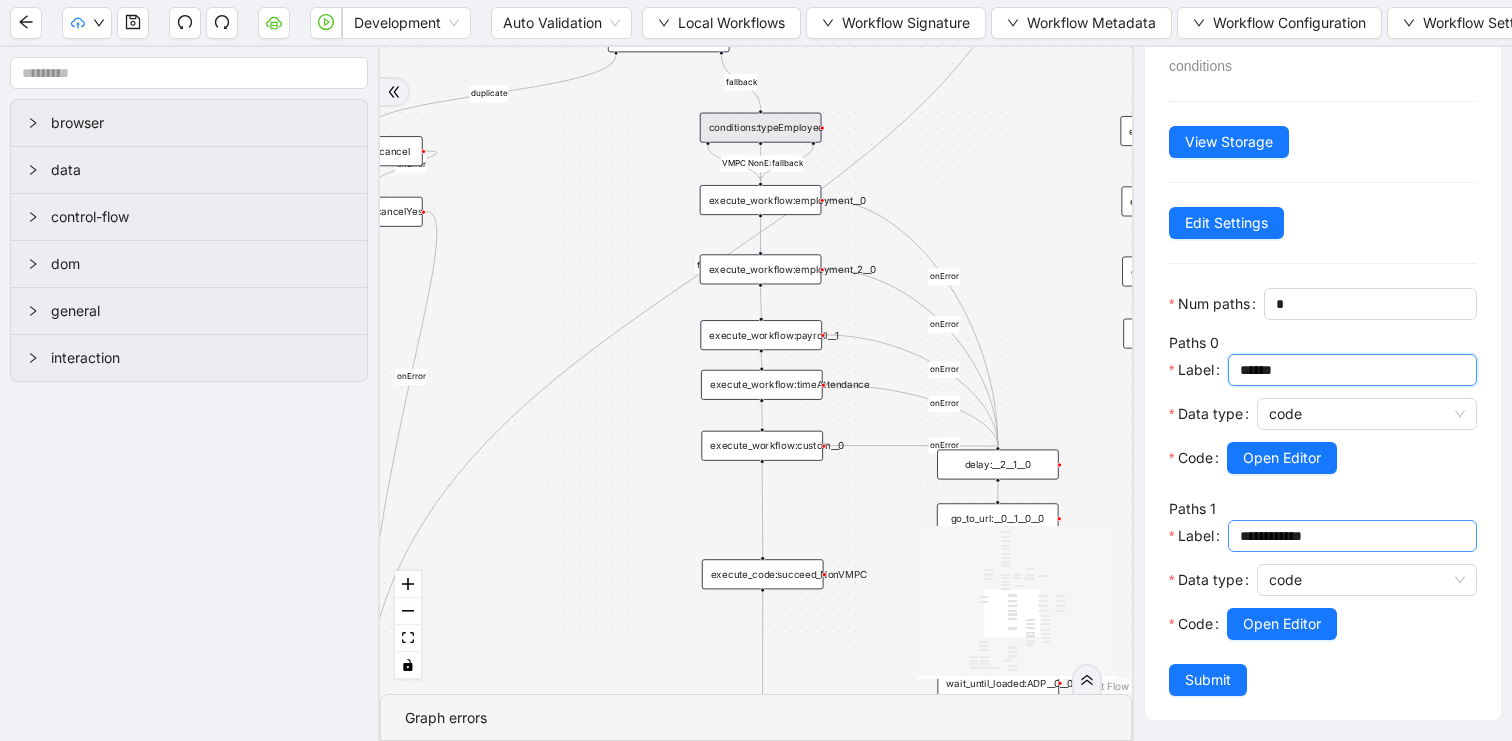 type on "******" 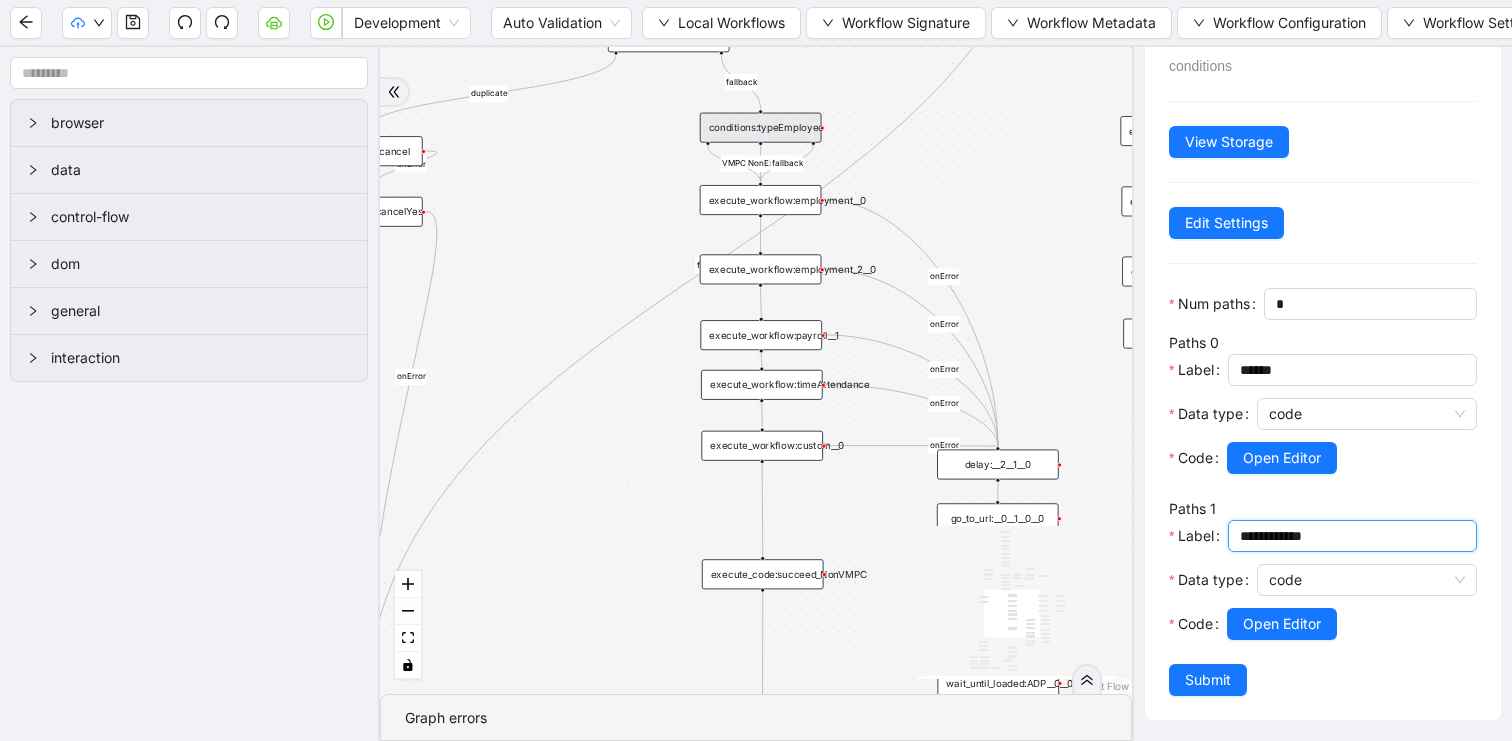 drag, startPoint x: 1274, startPoint y: 530, endPoint x: 1227, endPoint y: 530, distance: 47 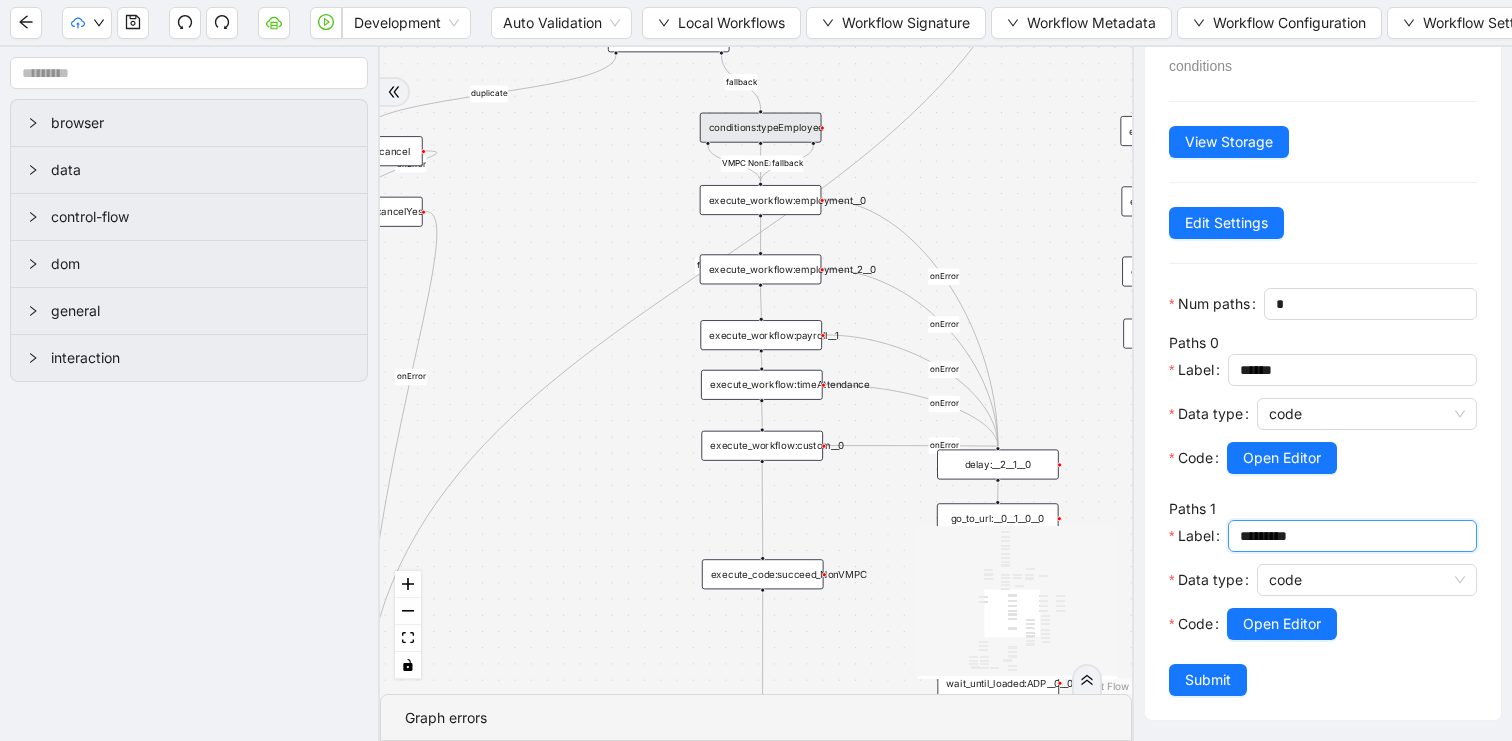 type on "*********" 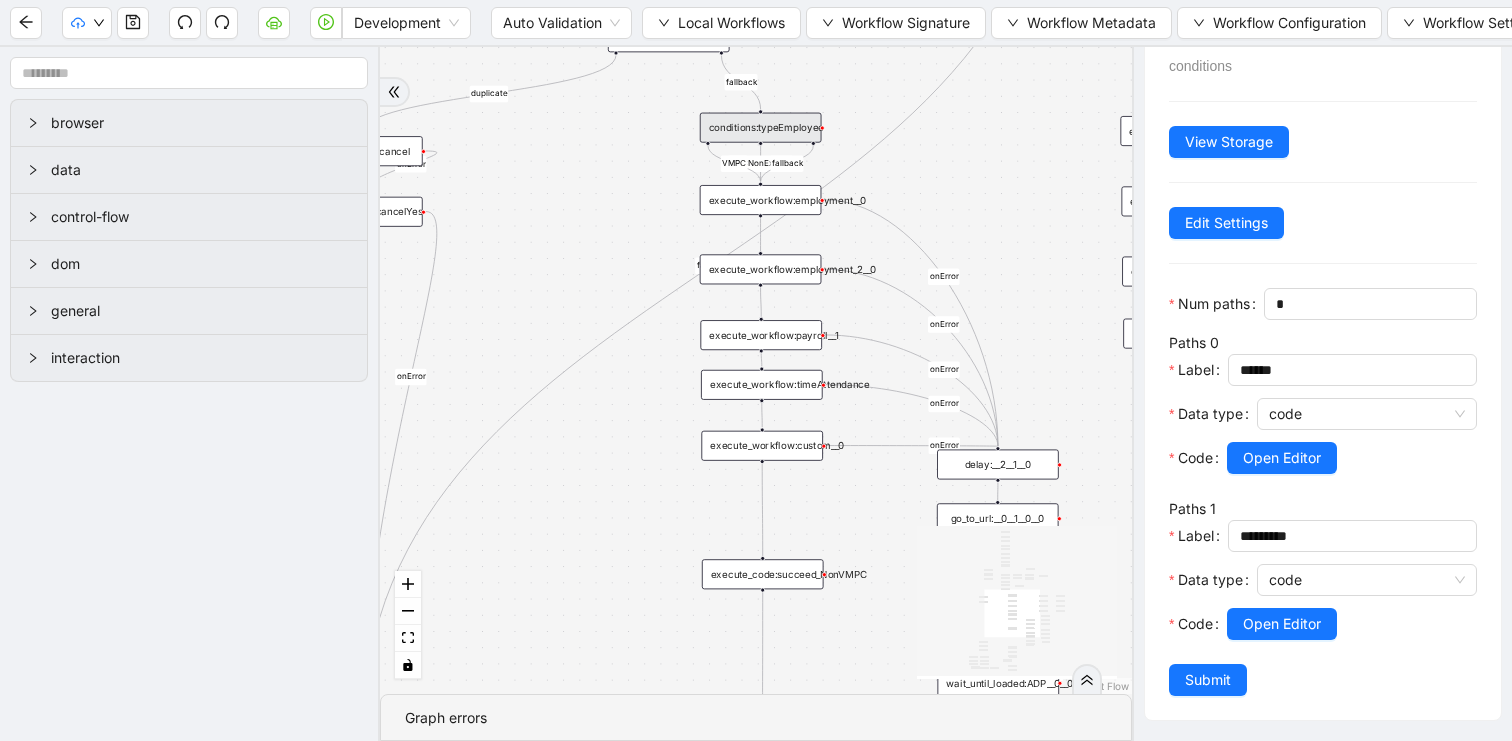 click at bounding box center (1352, 652) 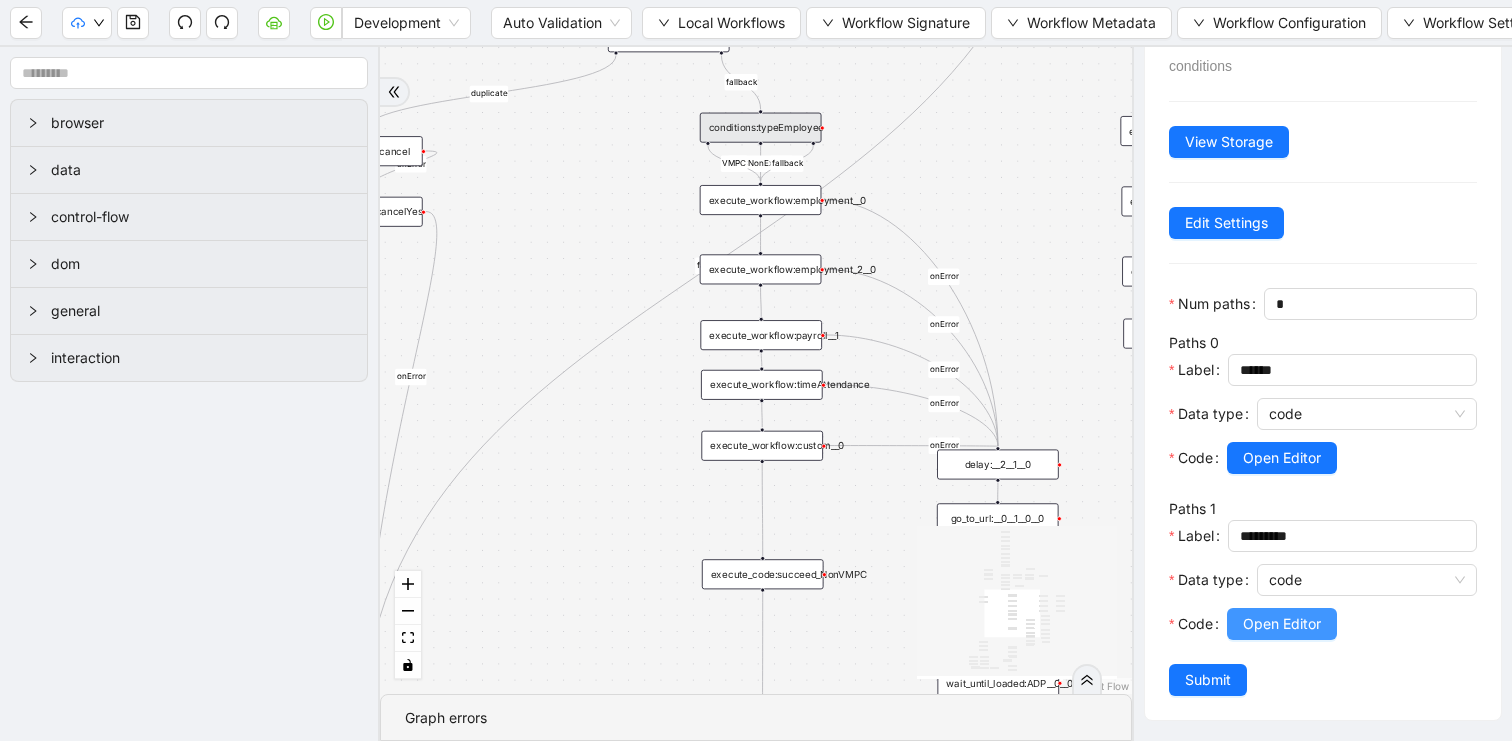 click on "Open Editor" at bounding box center [1282, 624] 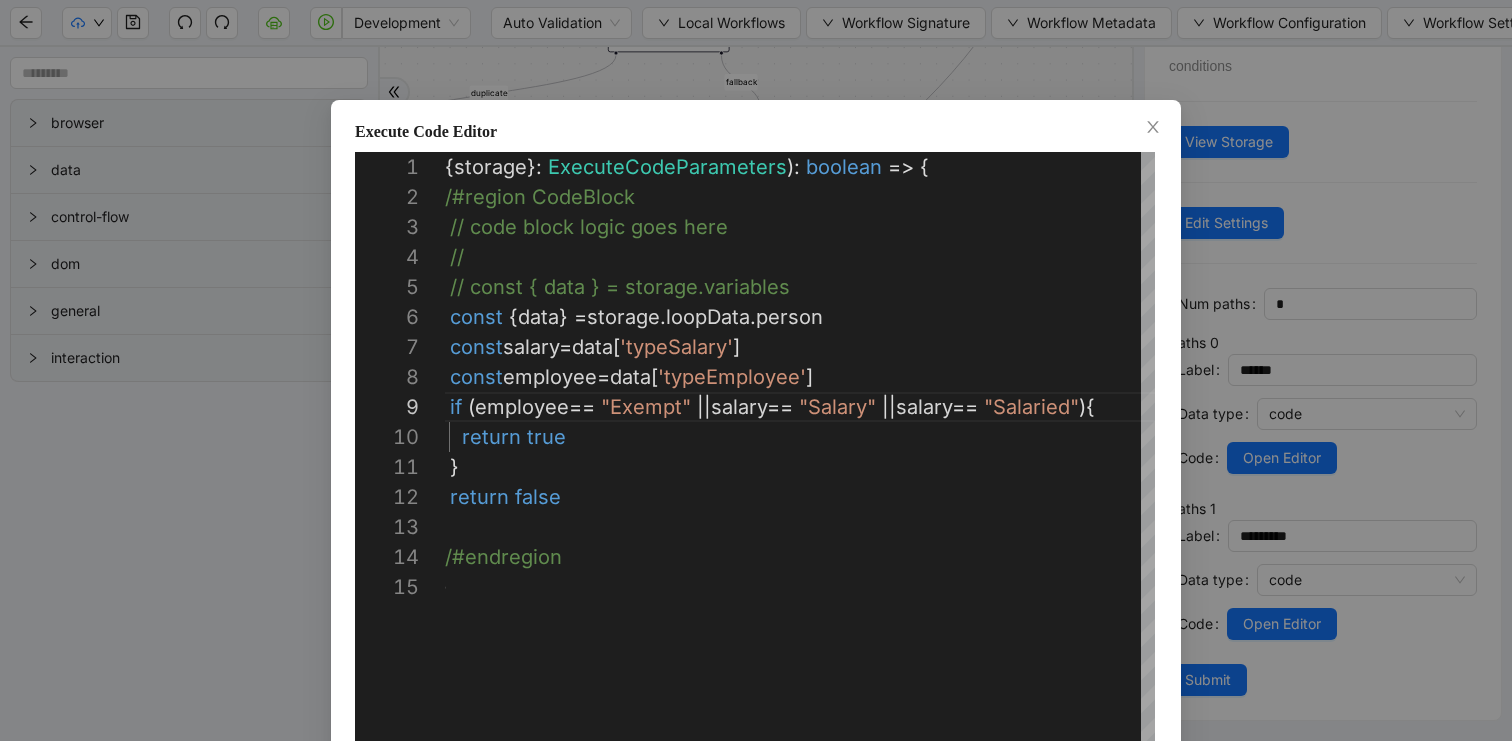 click on "**********" at bounding box center (756, 370) 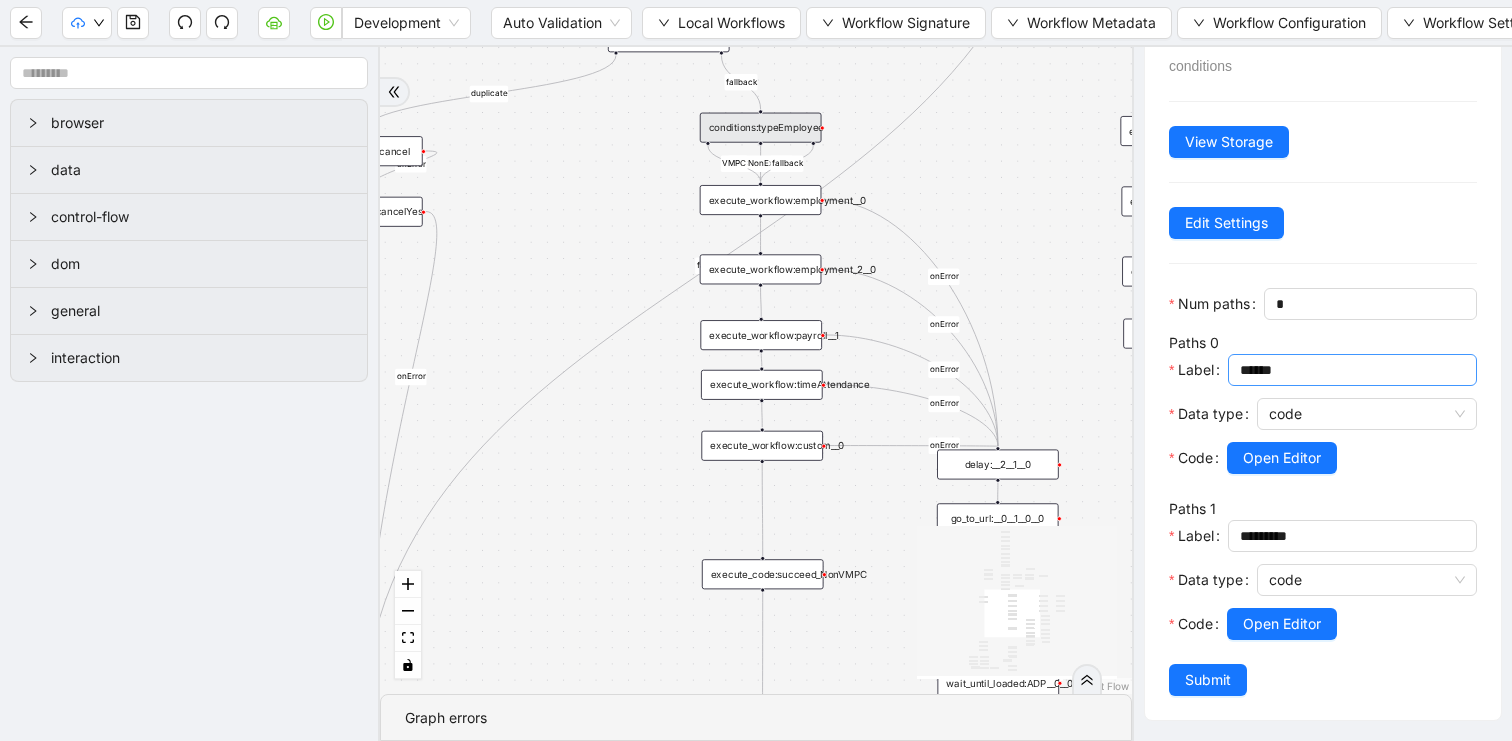 click on "******" at bounding box center [1350, 370] 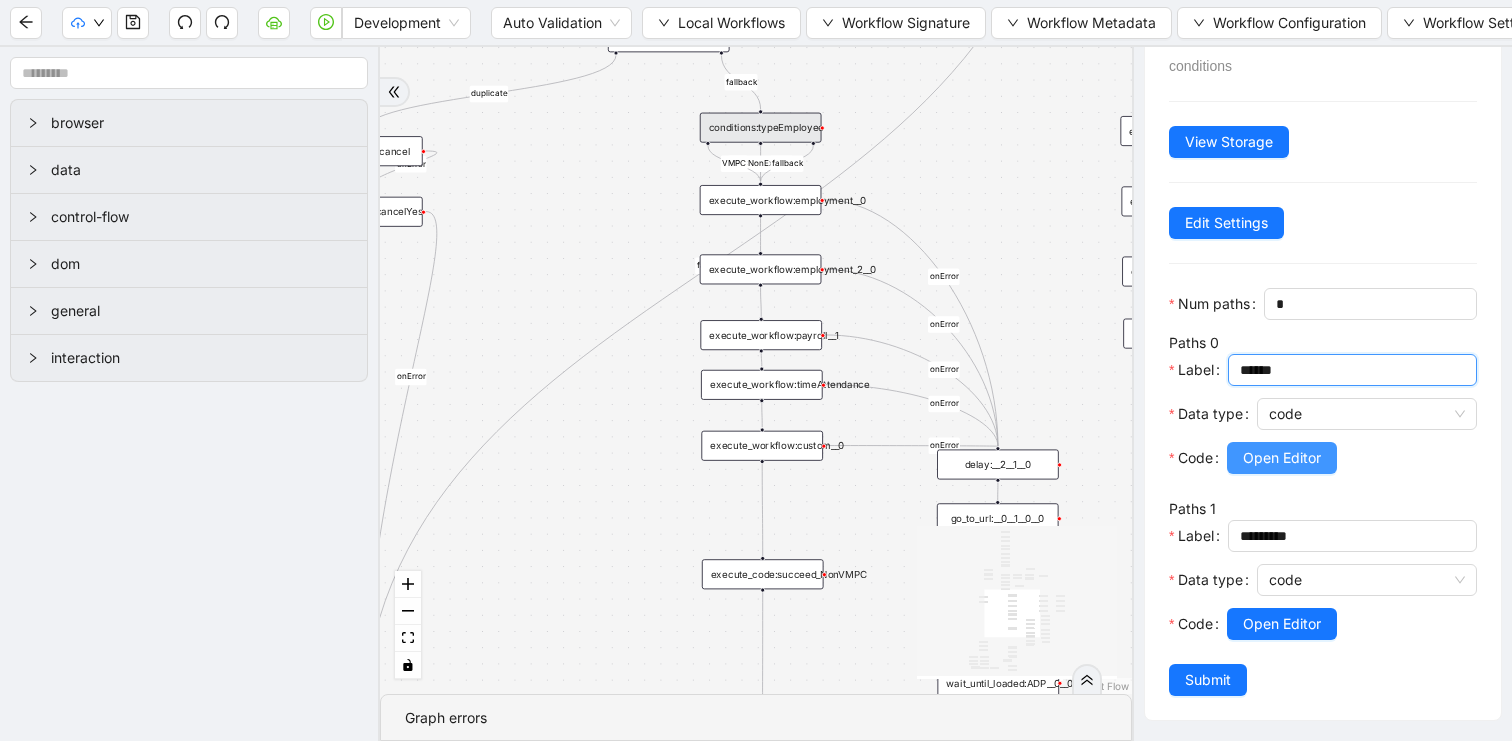 click on "Open Editor" at bounding box center [1282, 458] 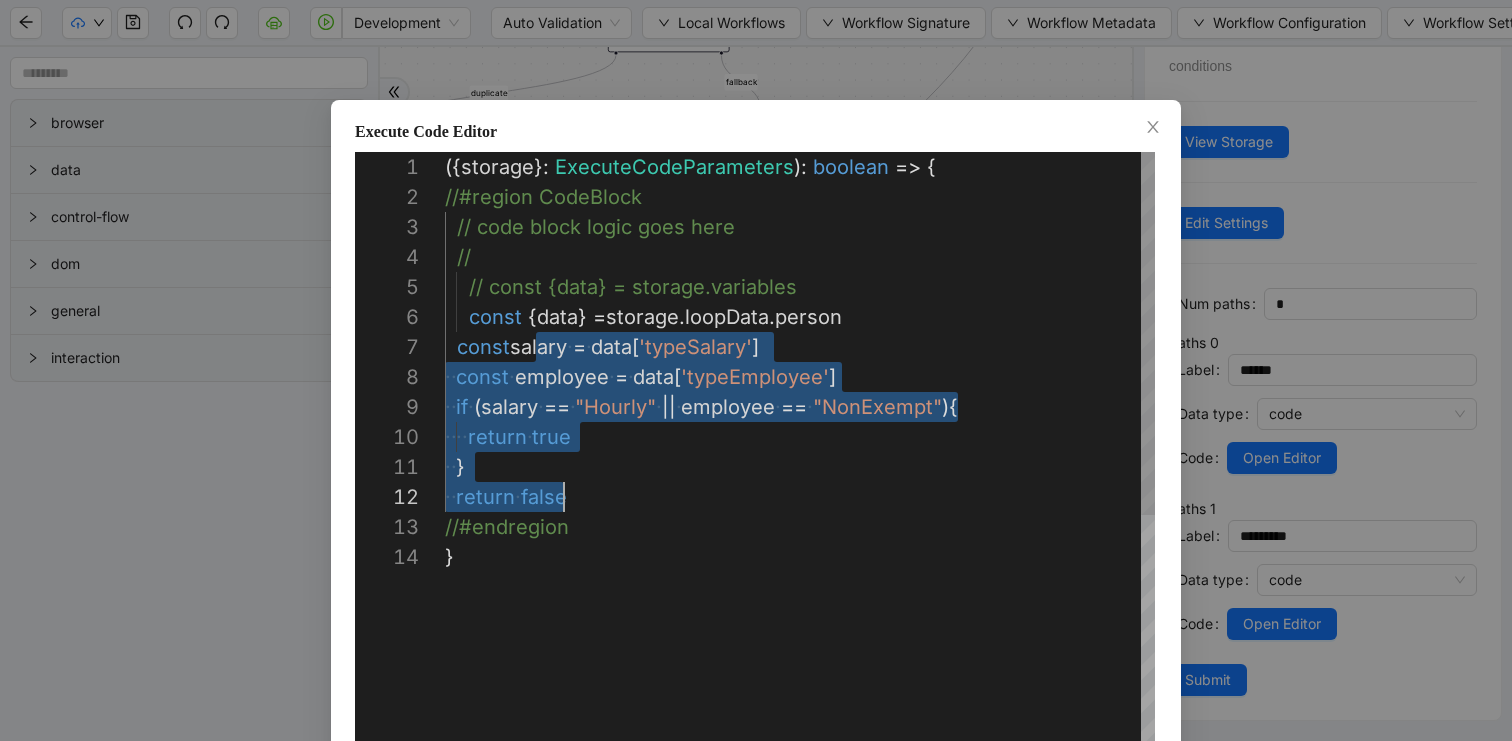 drag, startPoint x: 553, startPoint y: 368, endPoint x: 646, endPoint y: 486, distance: 150.24313 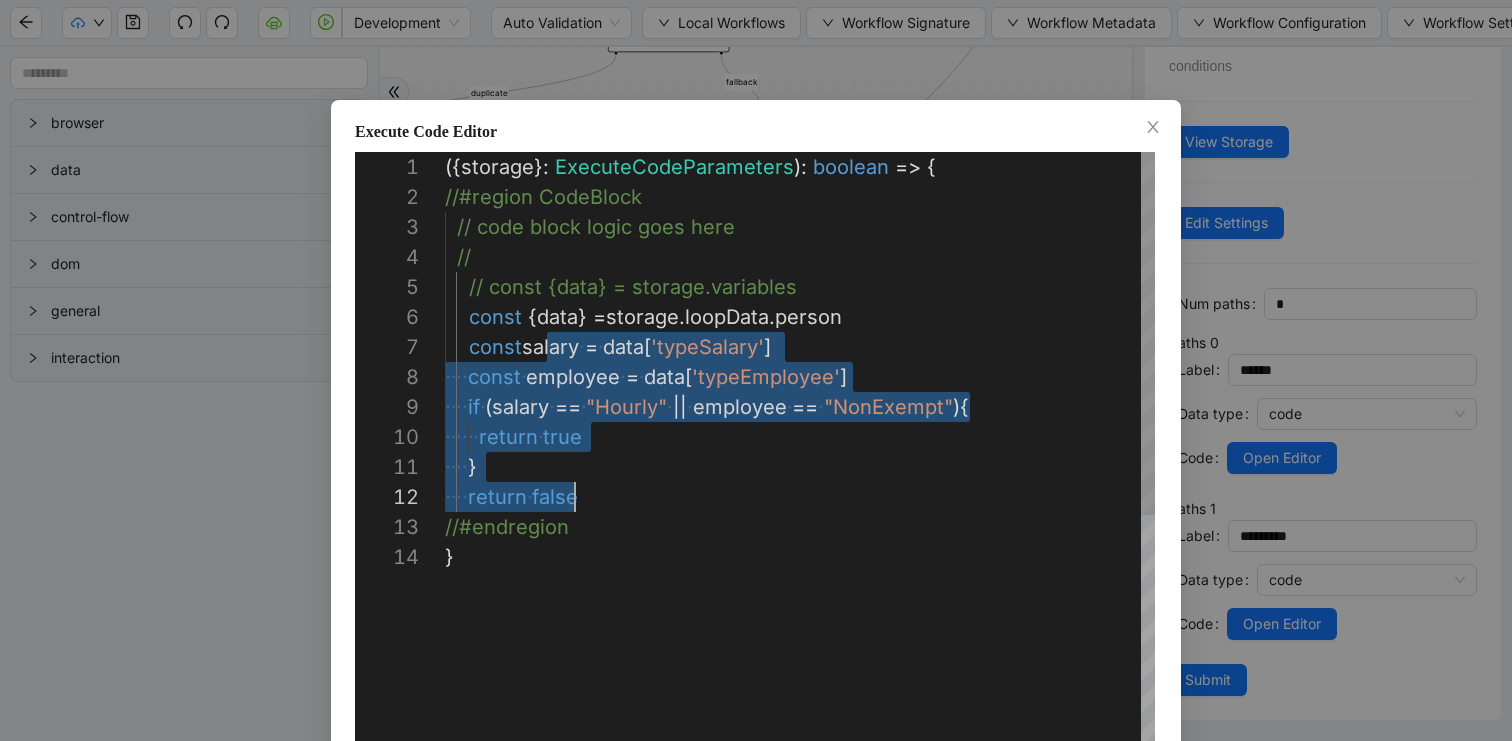 type on "**********" 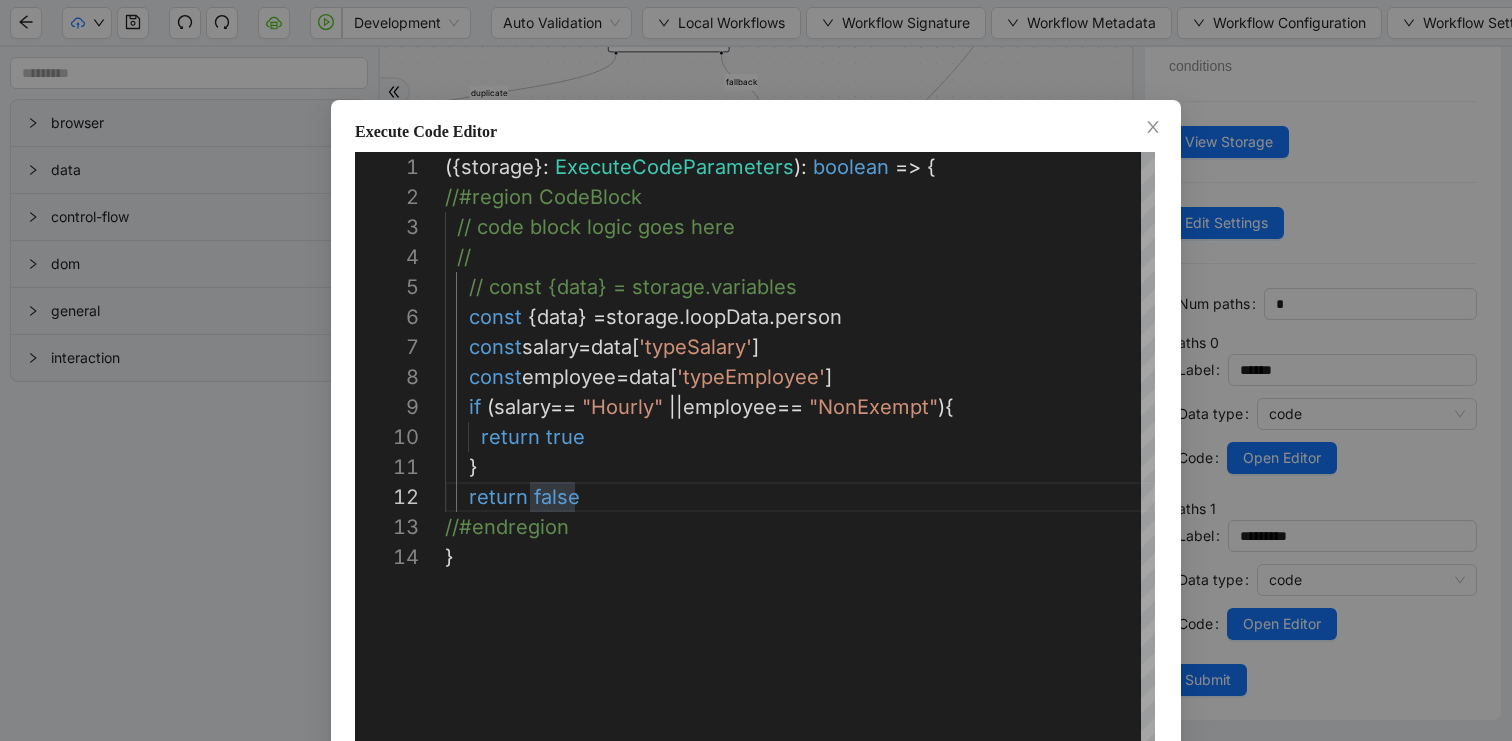 click on "**********" at bounding box center [756, 370] 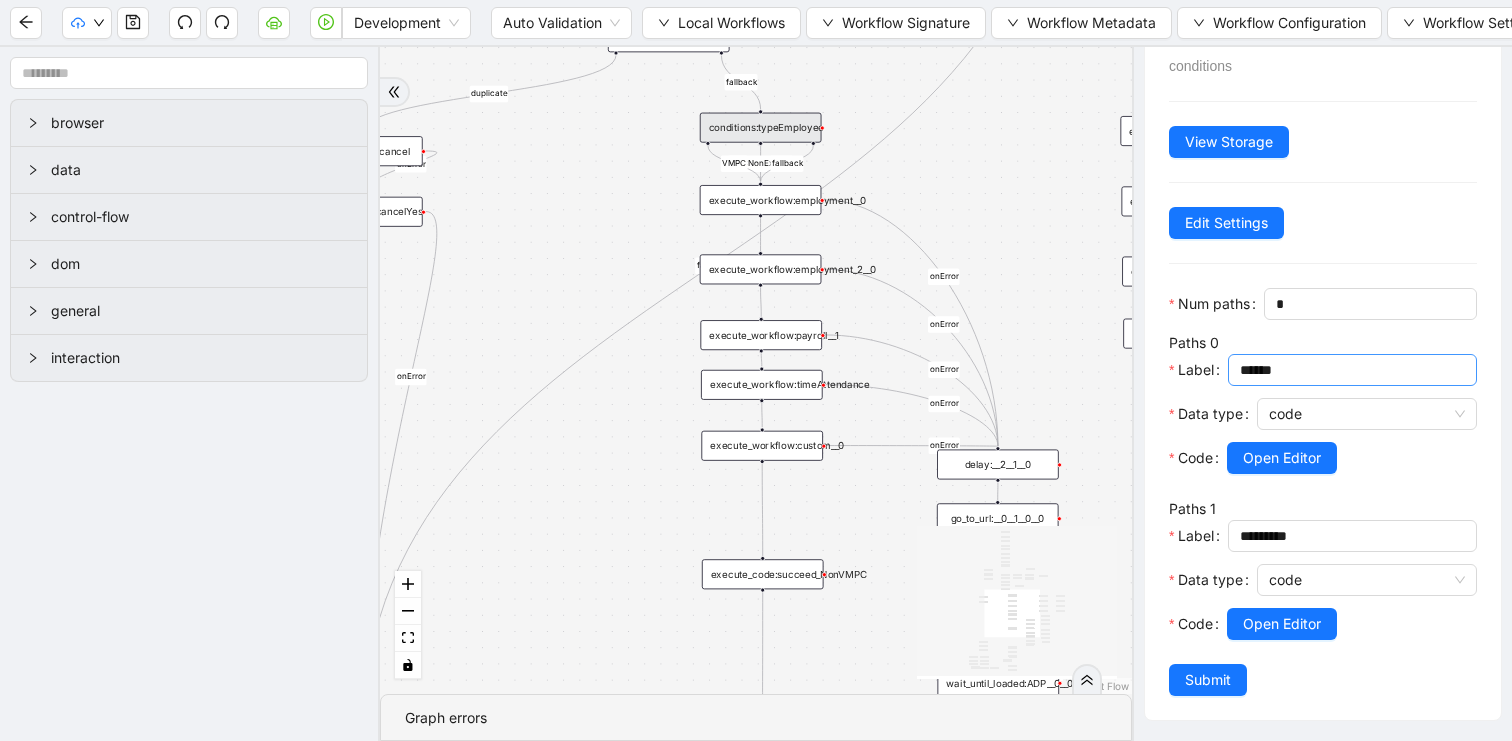click on "******" at bounding box center (1350, 370) 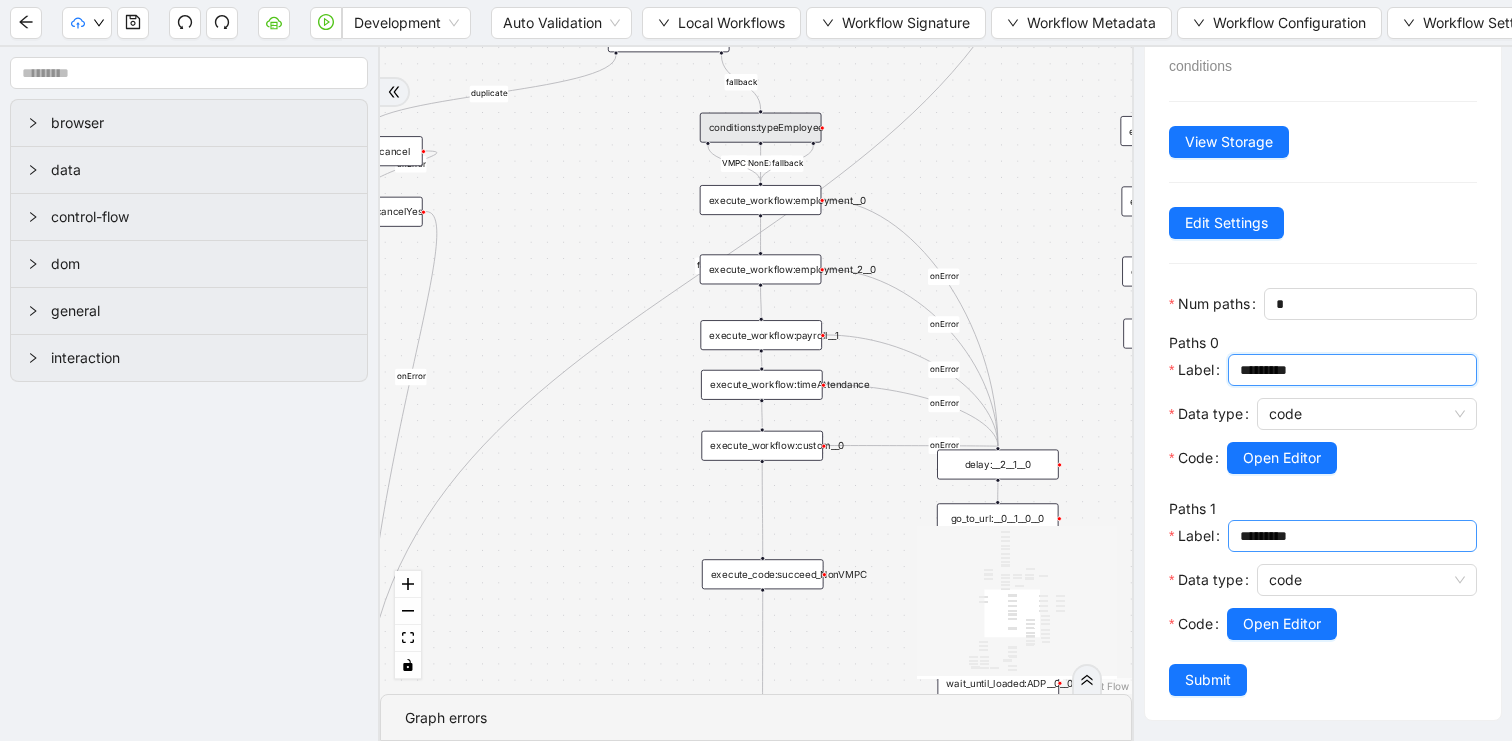 type on "*********" 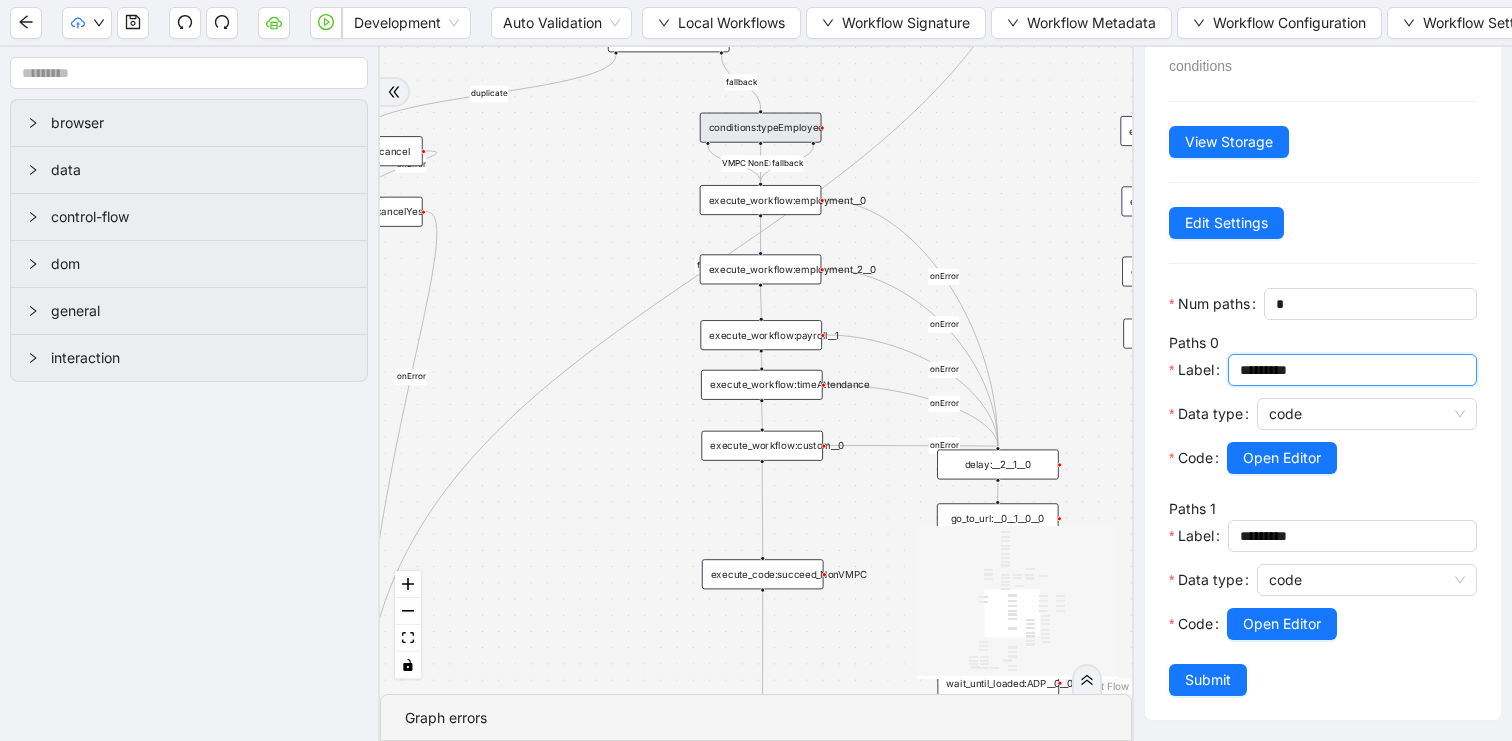 drag, startPoint x: 1265, startPoint y: 537, endPoint x: 1209, endPoint y: 537, distance: 56 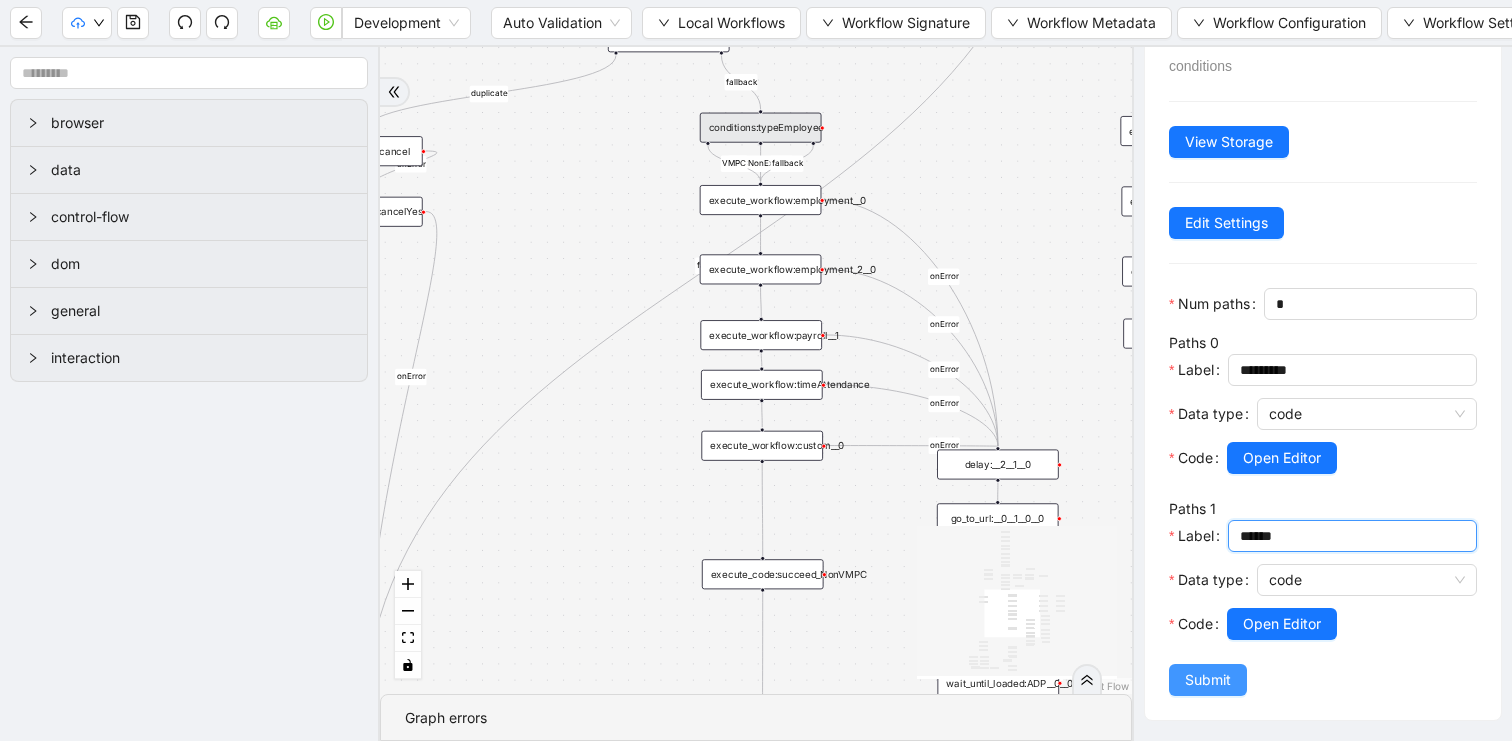 type on "******" 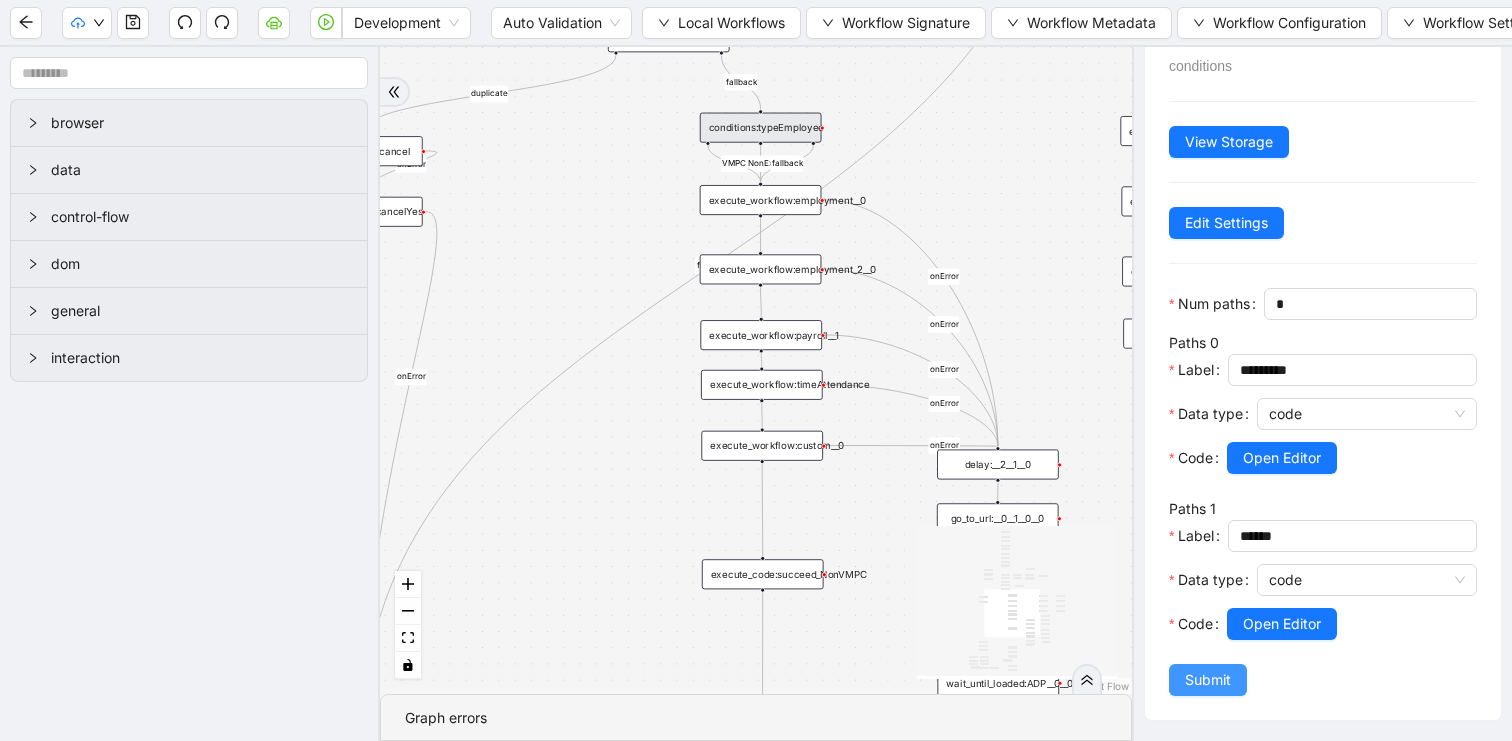 click on "Submit" at bounding box center [1208, 680] 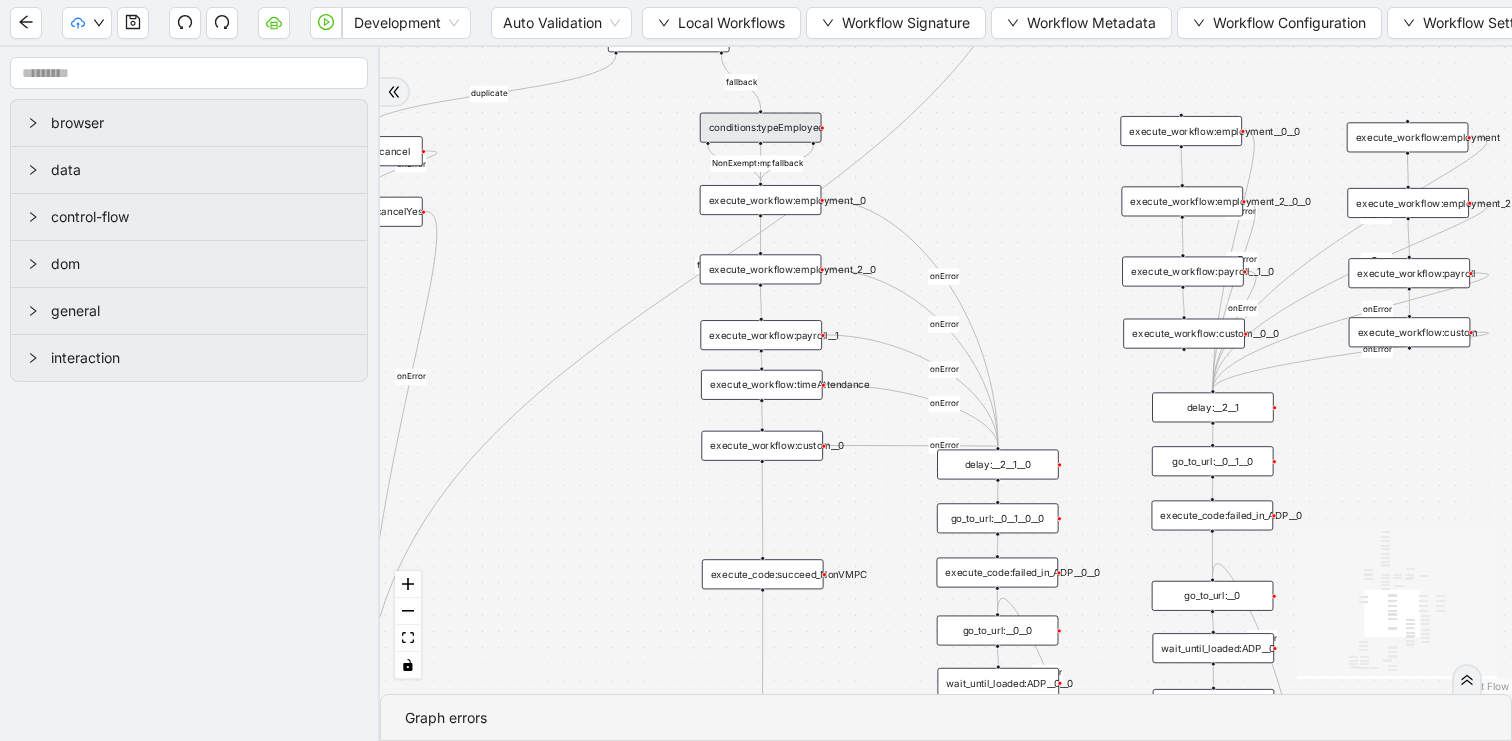 scroll, scrollTop: 0, scrollLeft: 0, axis: both 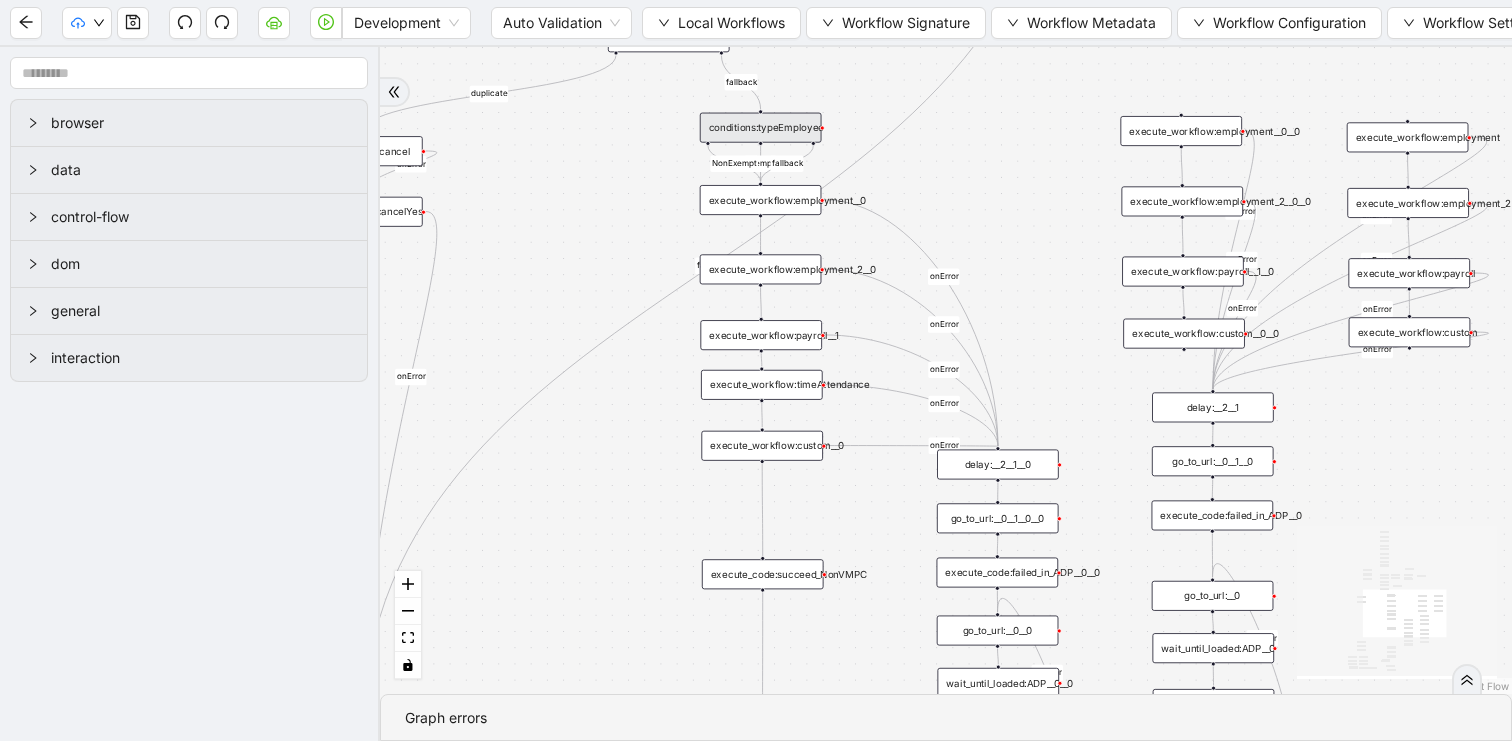 click on "execute_workflow:employment__0" at bounding box center [761, 200] 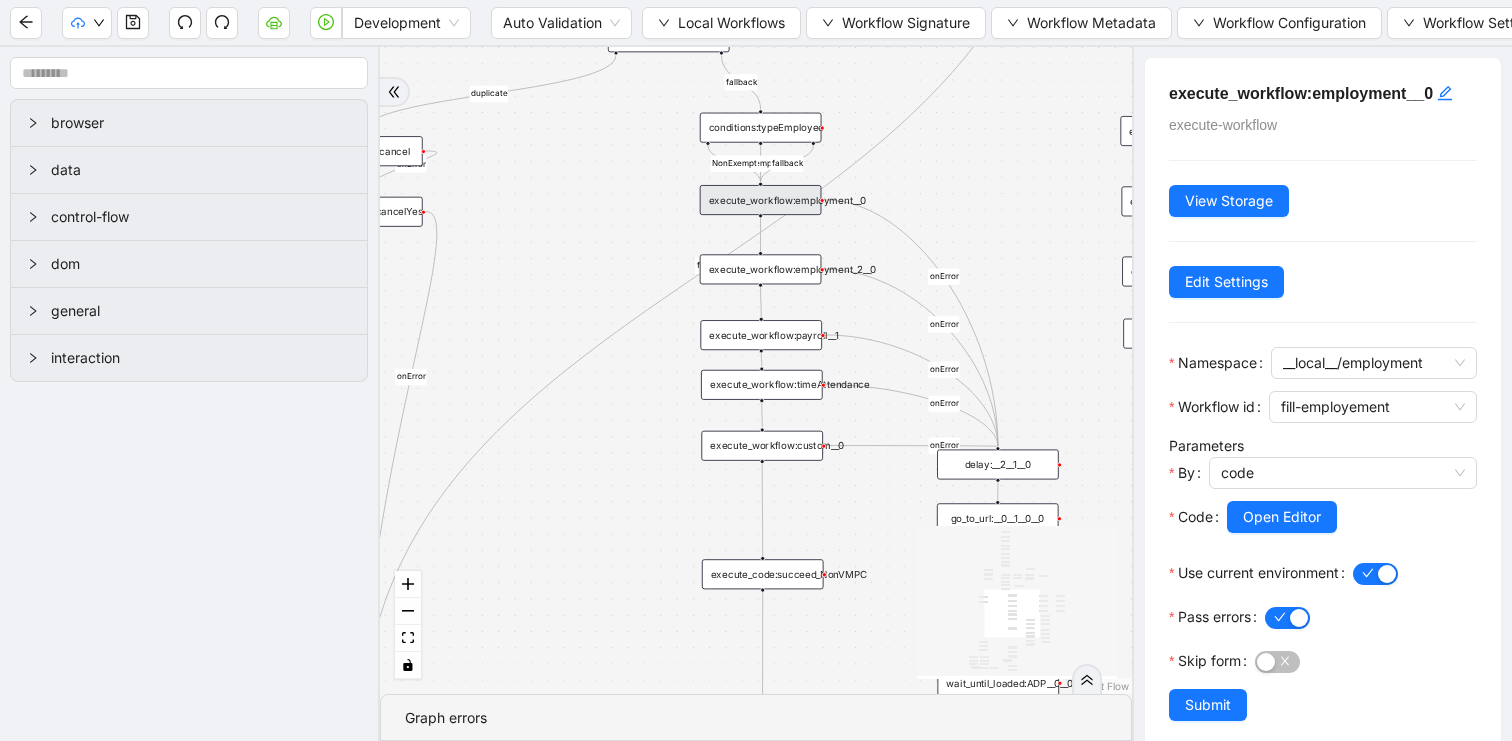 click on "duplicate success fallback Exempt fallback nonexempt exempt failure NonExempt fallback onError onError onError onError onError onError onError onError onError onError onError onError onError onError onError onError trigger click_element:clickGoToHire delay: execute_workflow:personal_info delay:__0 wait_until_loaded:ADP loop_data:person execute_workflow:employment execute_workflow:employment_2 execute_workflow:payroll execute_workflow:custom execute_workflow:trinet execute_code:businessUnit execute_code:data_edit loop_iterator:person click_element:cancel click_element:cancelYes click_element:clickStartHire new_window:ADP execute_workflow:timeAttendance execute_workflow:payroll__1 execute_workflow:custom__0 go_to_url: go_to_url:__0 click_element:clickGoToHire__0 delay:__2 delay:__0__1 wait_until_loaded:ADP__0 delay:__0__1__0 execute_workflow:get_data execute_code:new_data execute_workflow:payroll__1__0 execute_workflow:custom__0__0 conditions:duplicat wait_for_element:HR click_element:HR delay:__0__0 delay:__3" at bounding box center [756, 370] 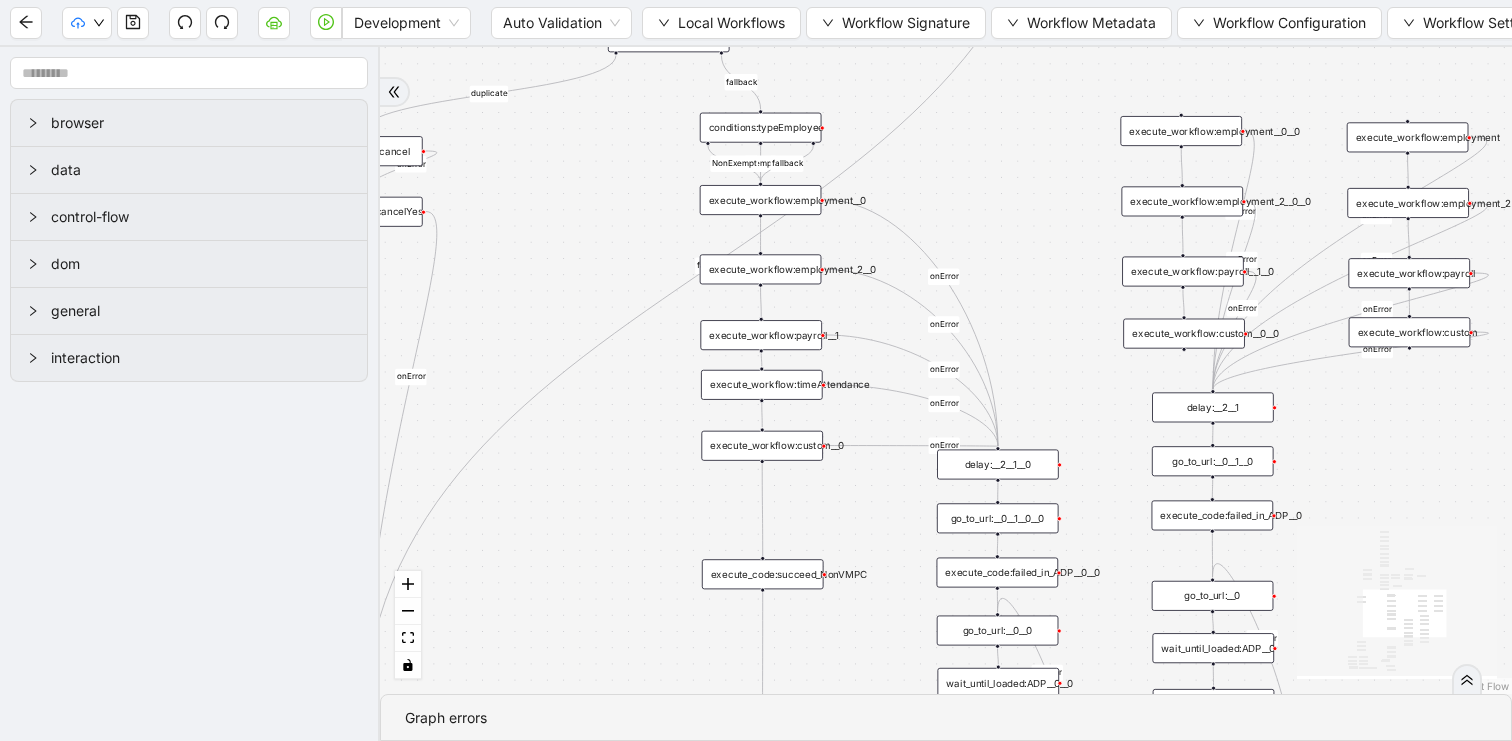 click on "execute_workflow:employment_2__0" at bounding box center (761, 269) 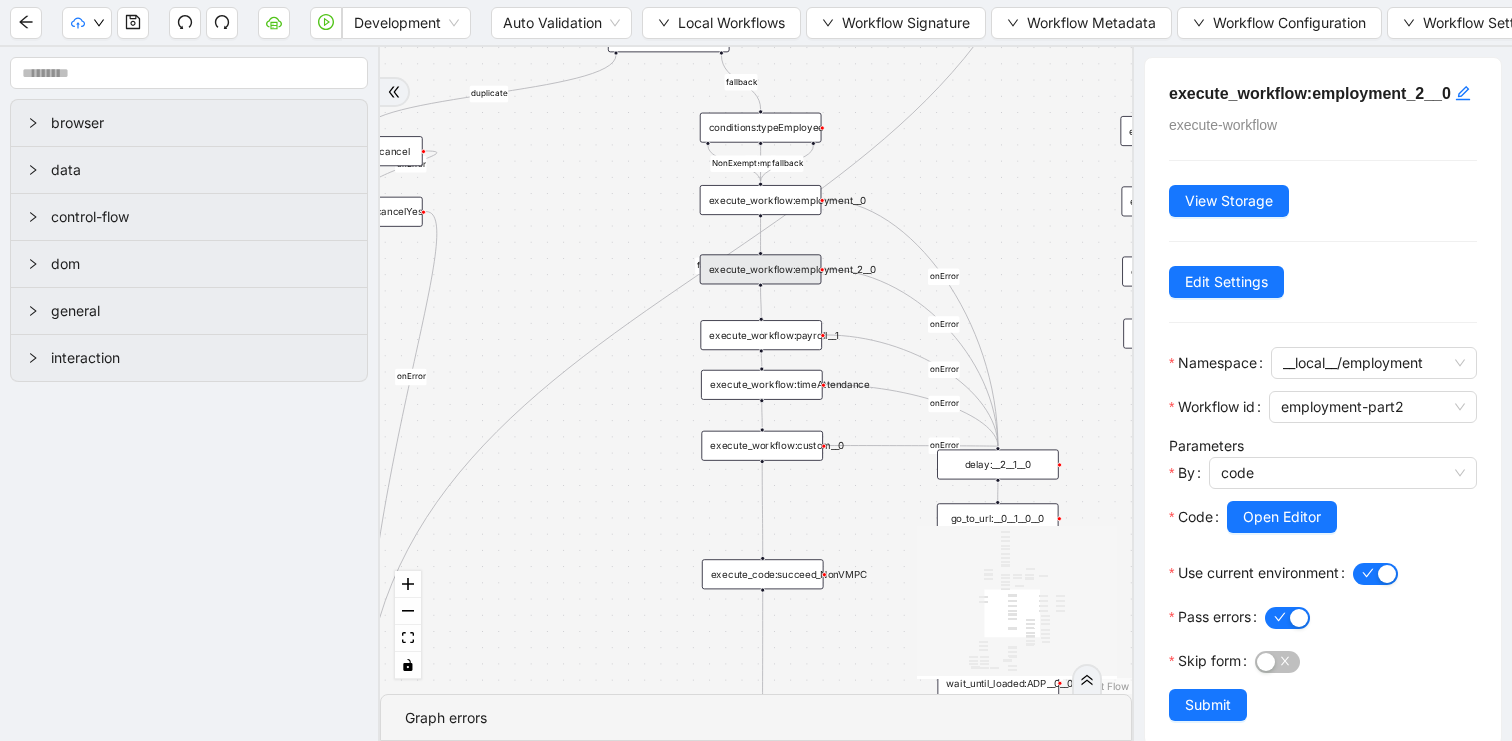click on "execute_workflow:payroll__1" at bounding box center (761, 335) 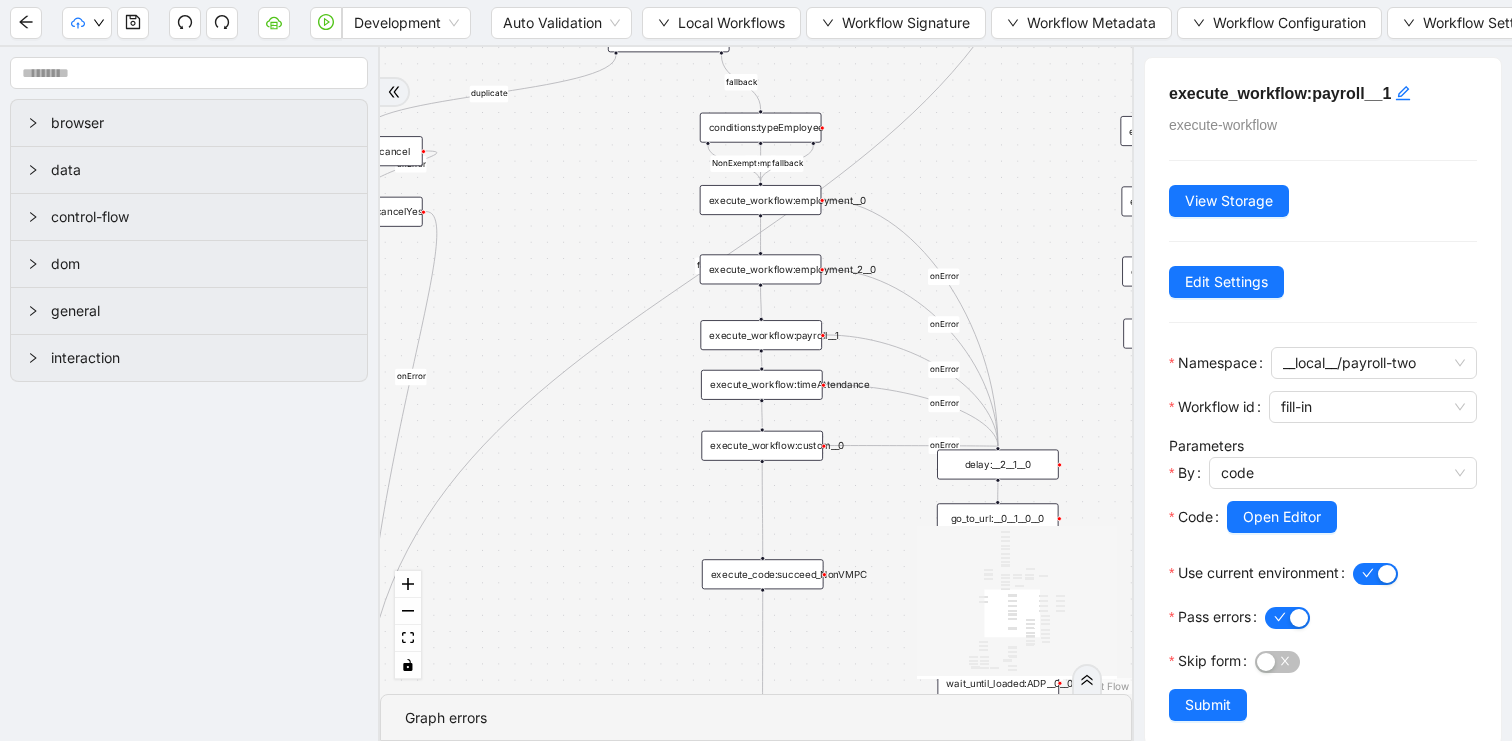 click on "execute_workflow:timeAttendance" at bounding box center (762, 385) 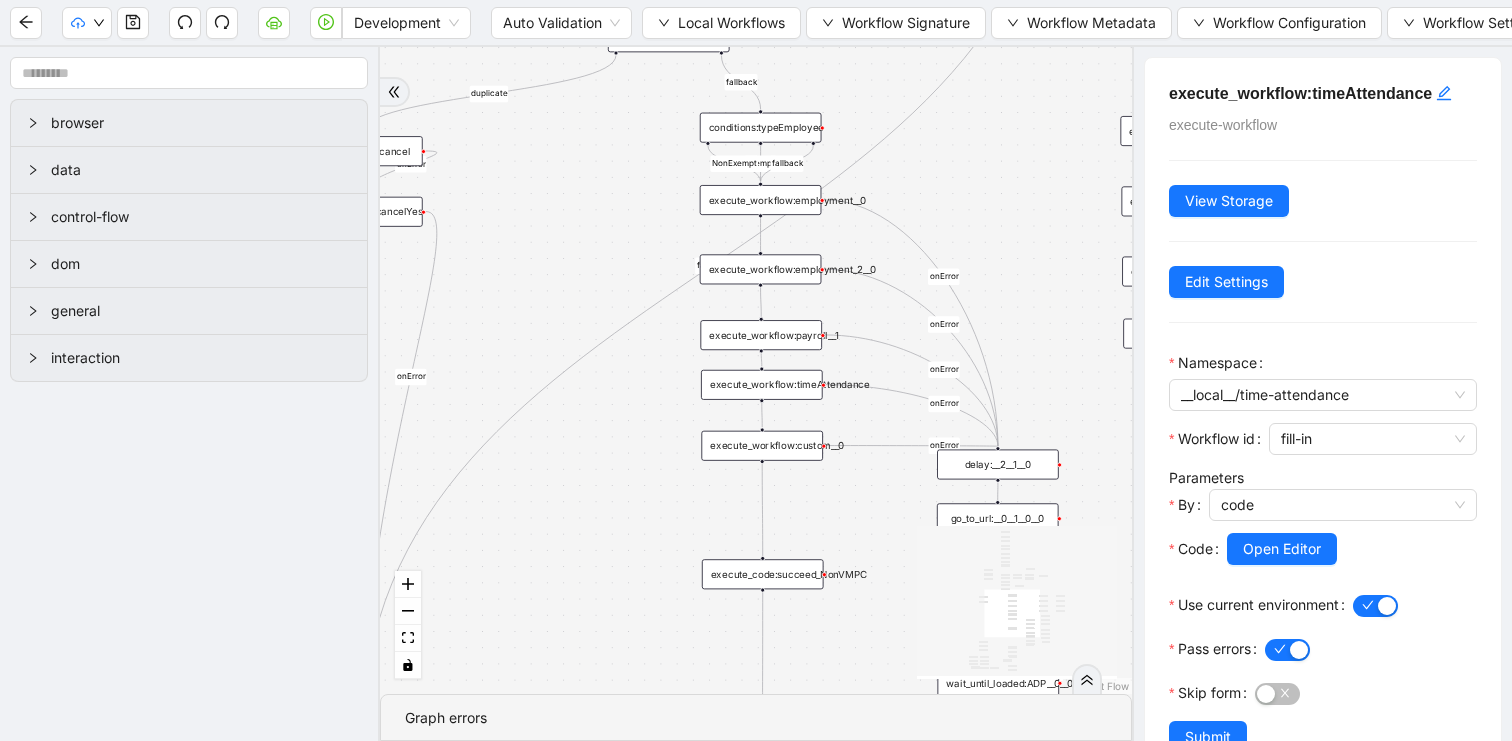 click on "execute_workflow:custom__0" at bounding box center (762, 446) 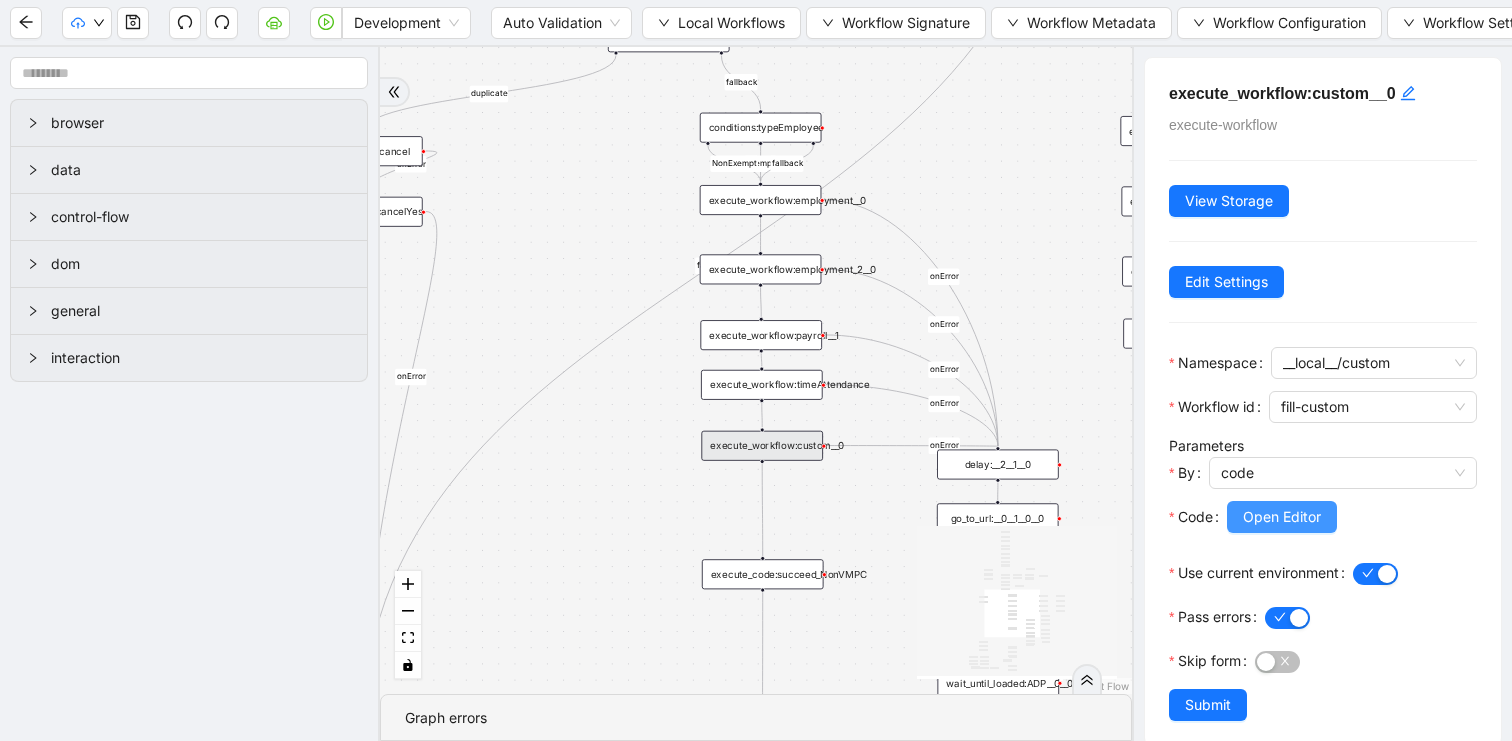 click on "Open Editor" at bounding box center (1282, 517) 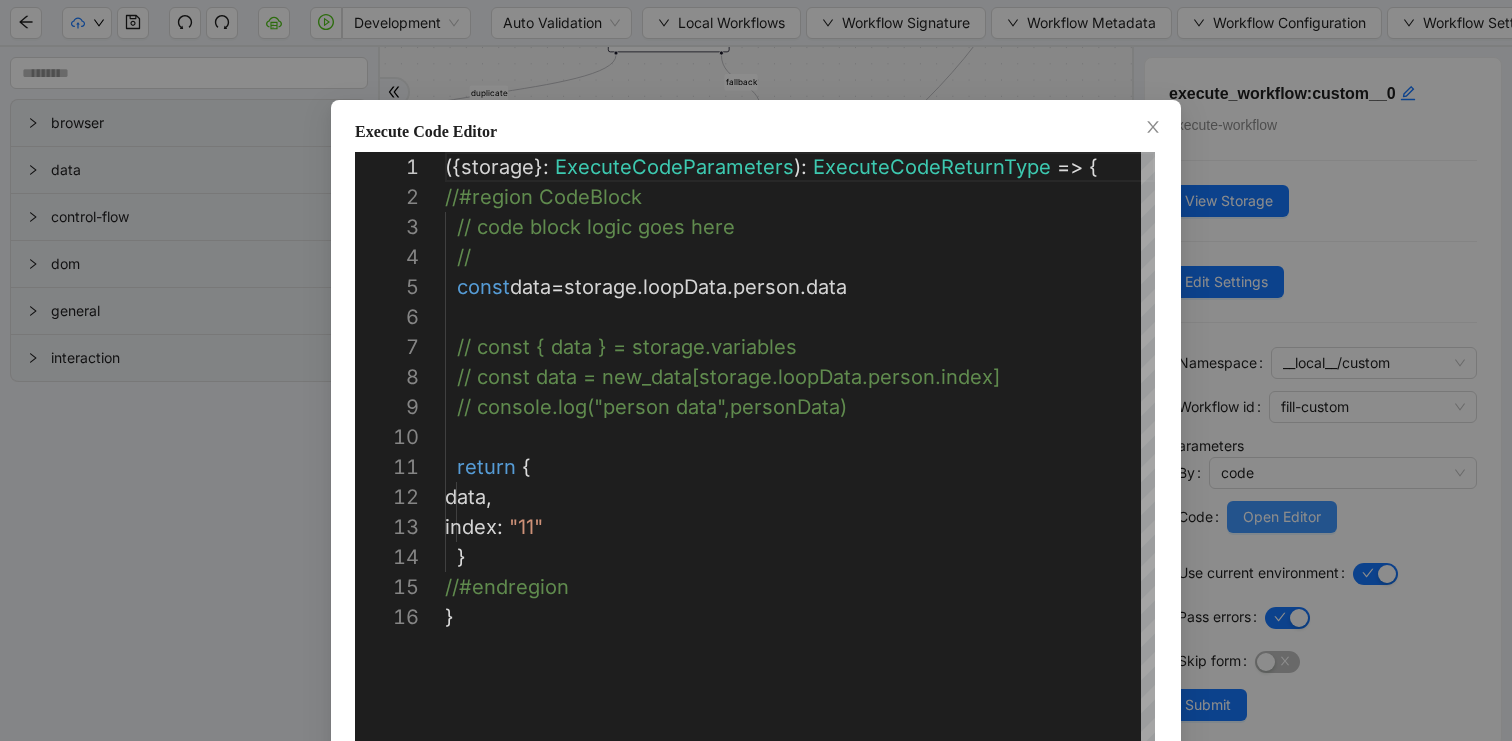scroll, scrollTop: 300, scrollLeft: 0, axis: vertical 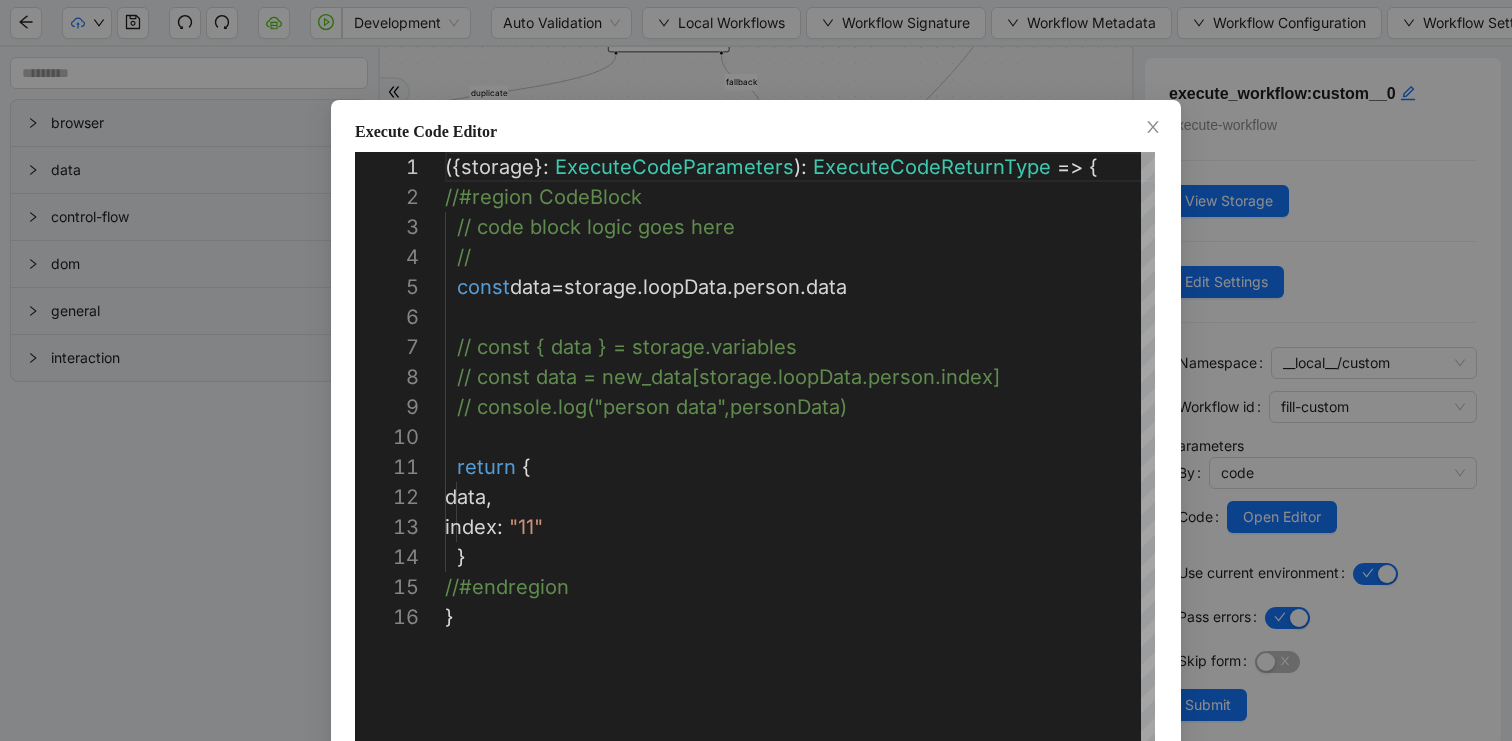 click on "**********" at bounding box center (756, 370) 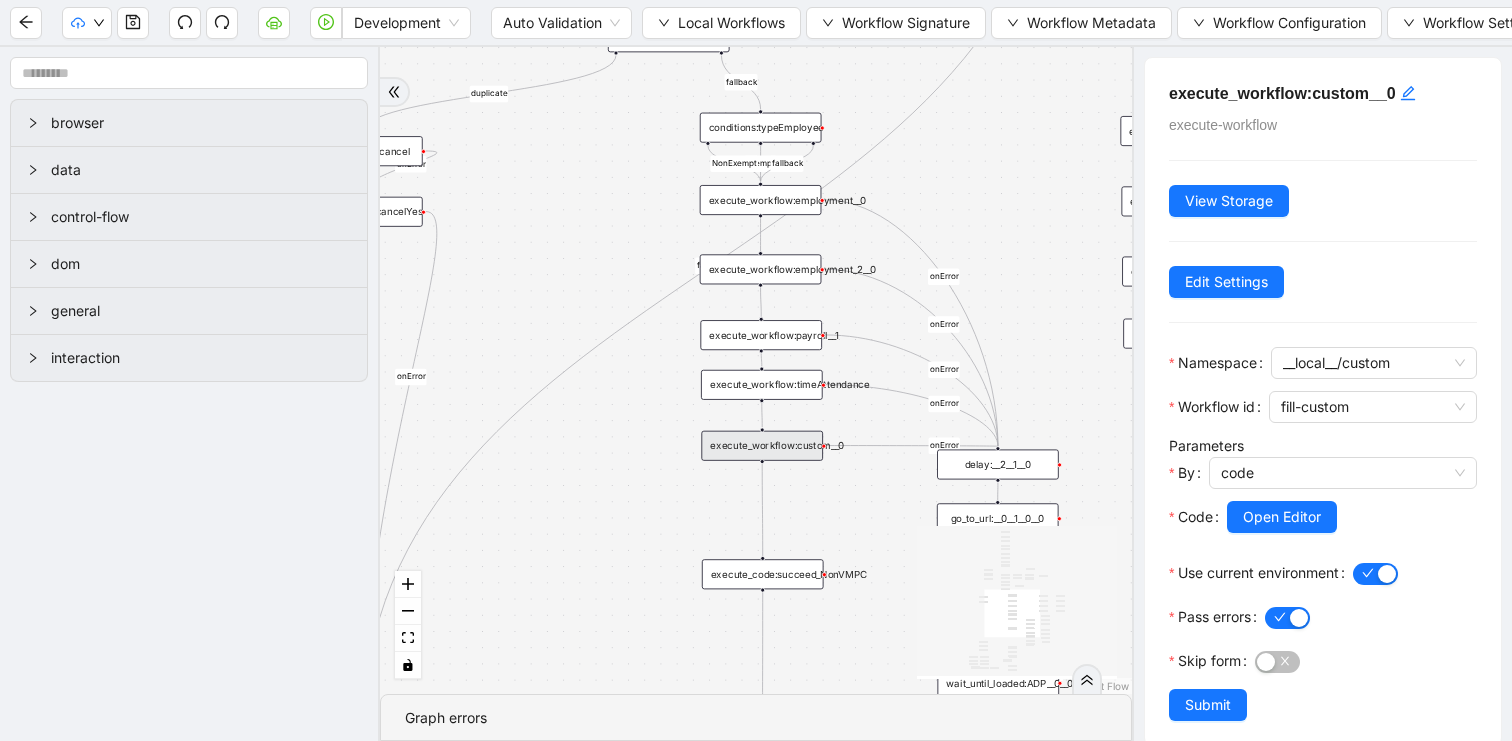 click on "duplicate success fallback Exempt fallback nonexempt exempt failure NonExempt fallback onError onError onError onError onError onError onError onError onError onError onError onError onError onError onError onError trigger click_element:clickGoToHire delay: execute_workflow:personal_info delay:__0 wait_until_loaded:ADP loop_data:person execute_workflow:employment execute_workflow:employment_2 execute_workflow:payroll execute_workflow:custom execute_workflow:trinet execute_code:businessUnit execute_code:data_edit loop_iterator:person click_element:cancel click_element:cancelYes click_element:clickStartHire new_window:ADP execute_workflow:timeAttendance execute_workflow:payroll__1 execute_workflow:custom__0 go_to_url: go_to_url:__0 click_element:clickGoToHire__0 delay:__2 delay:__0__1 wait_until_loaded:ADP__0 delay:__0__1__0 execute_workflow:get_data execute_code:new_data execute_workflow:payroll__1__0 execute_workflow:custom__0__0 conditions:duplicat wait_for_element:HR click_element:HR delay:__0__0 delay:__3" at bounding box center [756, 370] 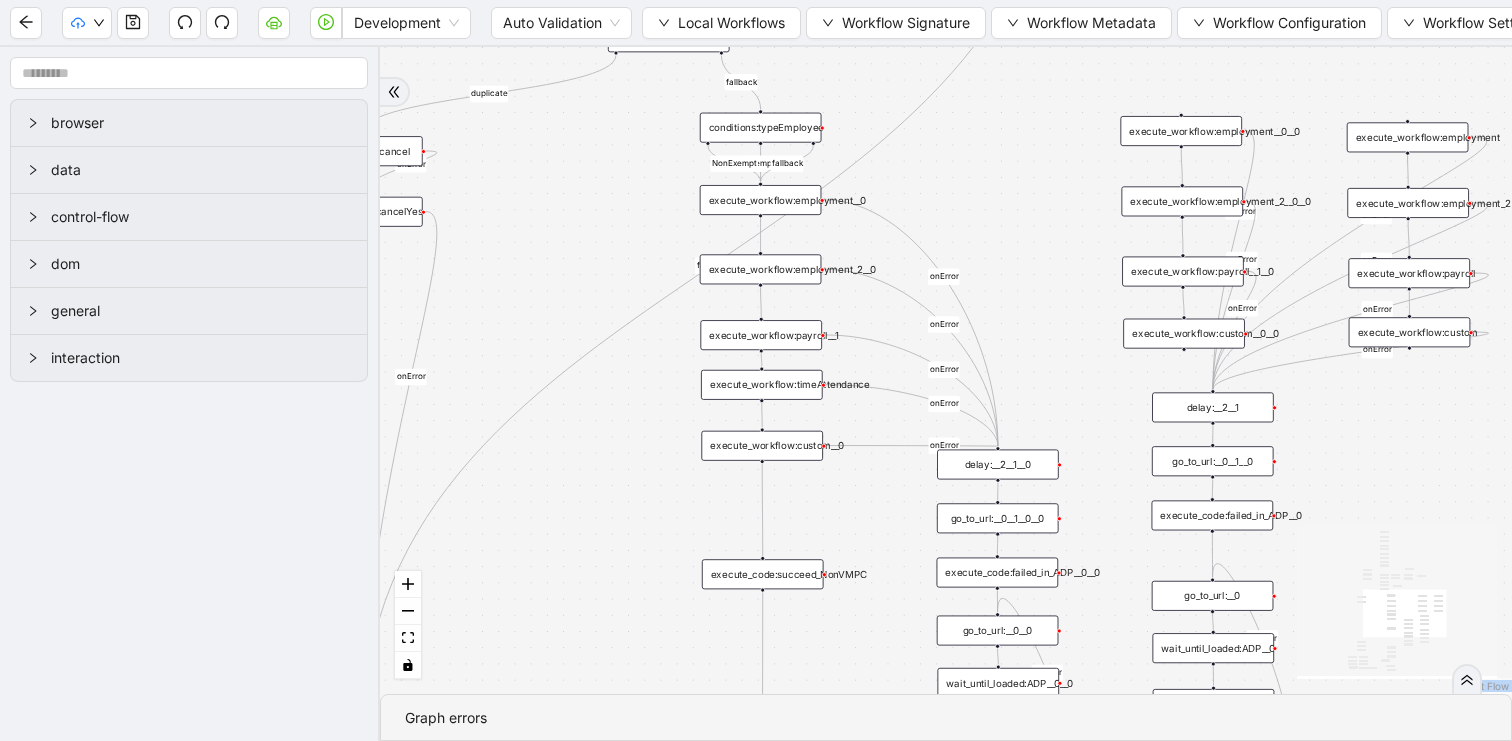 click on "duplicate success fallback Exempt fallback nonexempt exempt failure NonExempt fallback onError onError onError onError onError onError onError onError onError onError onError onError onError onError onError onError trigger click_element:clickGoToHire delay: execute_workflow:personal_info delay:__0 wait_until_loaded:ADP loop_data:person execute_workflow:employment execute_workflow:employment_2 execute_workflow:payroll execute_workflow:custom execute_workflow:trinet execute_code:businessUnit execute_code:data_edit loop_iterator:person click_element:cancel click_element:cancelYes click_element:clickStartHire new_window:ADP execute_workflow:timeAttendance execute_workflow:payroll__1 execute_workflow:custom__0 go_to_url: go_to_url:__0 click_element:clickGoToHire__0 delay:__2 delay:__0__1 wait_until_loaded:ADP__0 delay:__0__1__0 execute_workflow:get_data execute_code:new_data execute_workflow:payroll__1__0 execute_workflow:custom__0__0 conditions:duplicat wait_for_element:HR click_element:HR delay:__0__0 delay:__3" at bounding box center [946, 370] 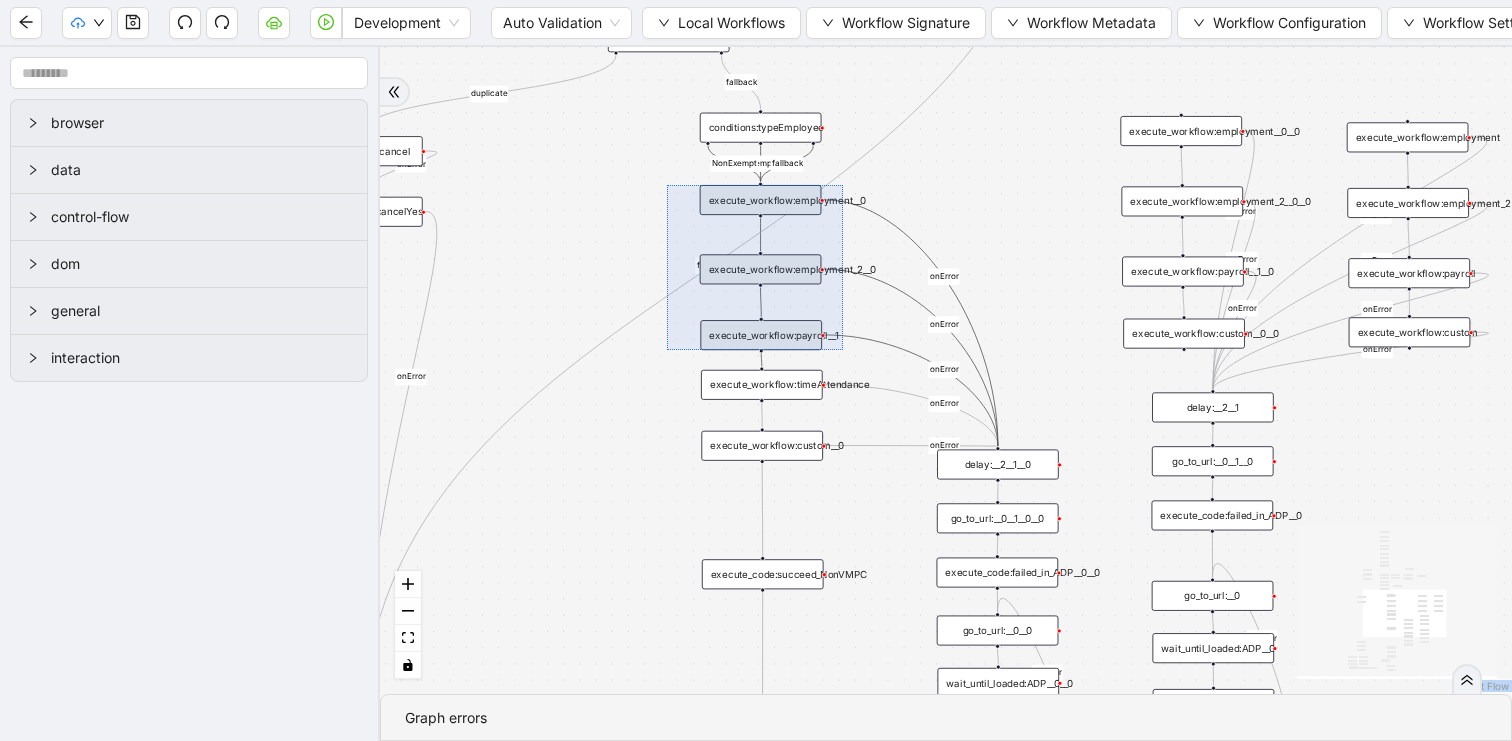 drag, startPoint x: 667, startPoint y: 185, endPoint x: 843, endPoint y: 350, distance: 241.24884 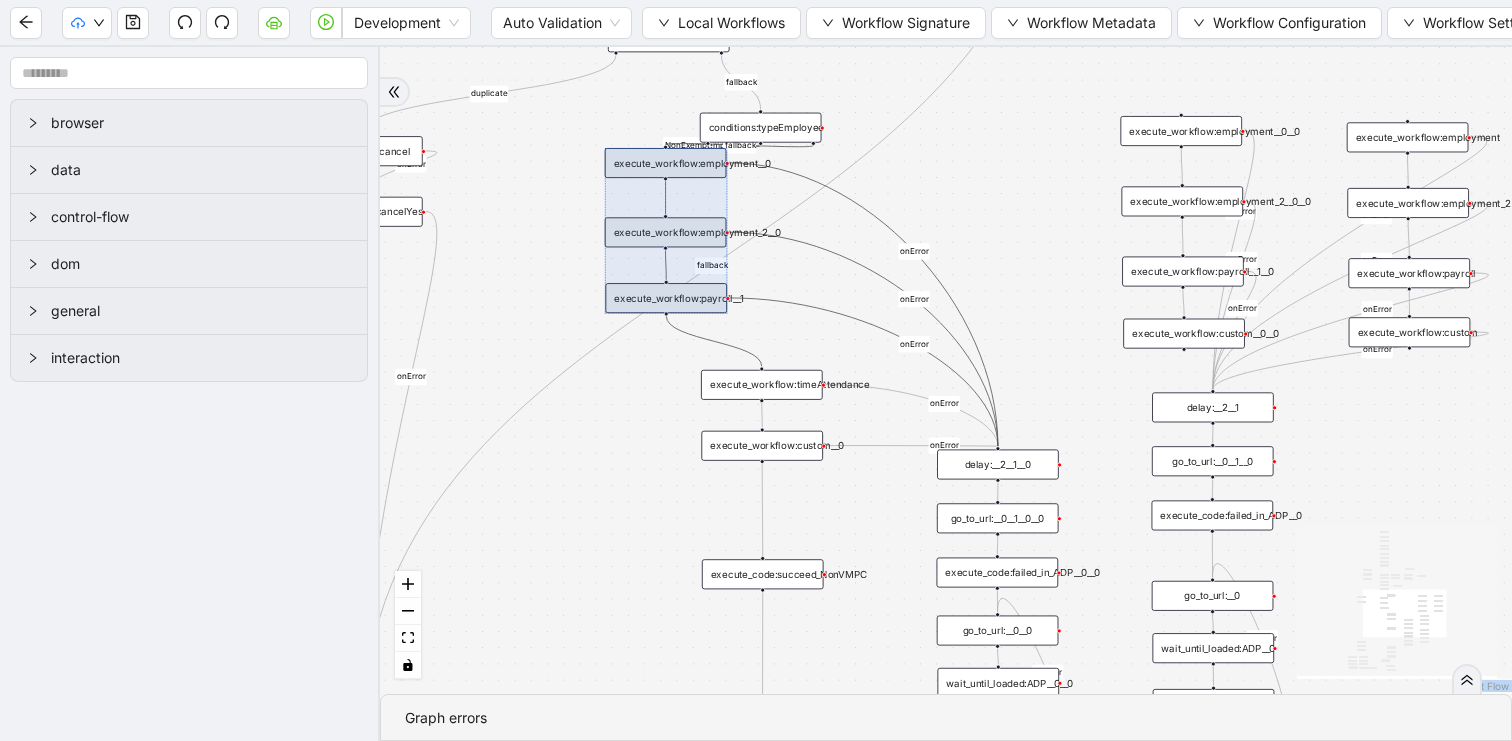 drag, startPoint x: 797, startPoint y: 285, endPoint x: 697, endPoint y: 241, distance: 109.252 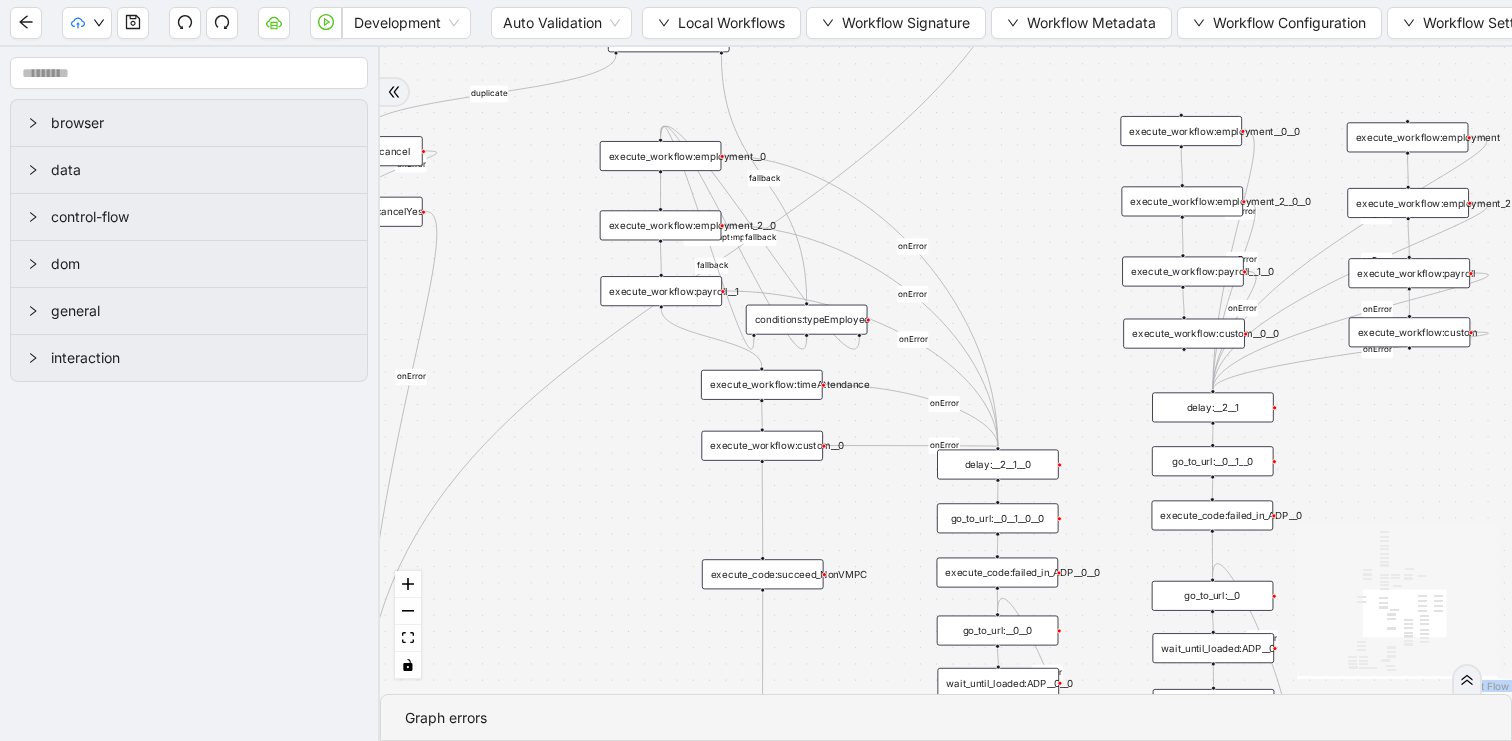 drag, startPoint x: 739, startPoint y: 136, endPoint x: 785, endPoint y: 328, distance: 197.43353 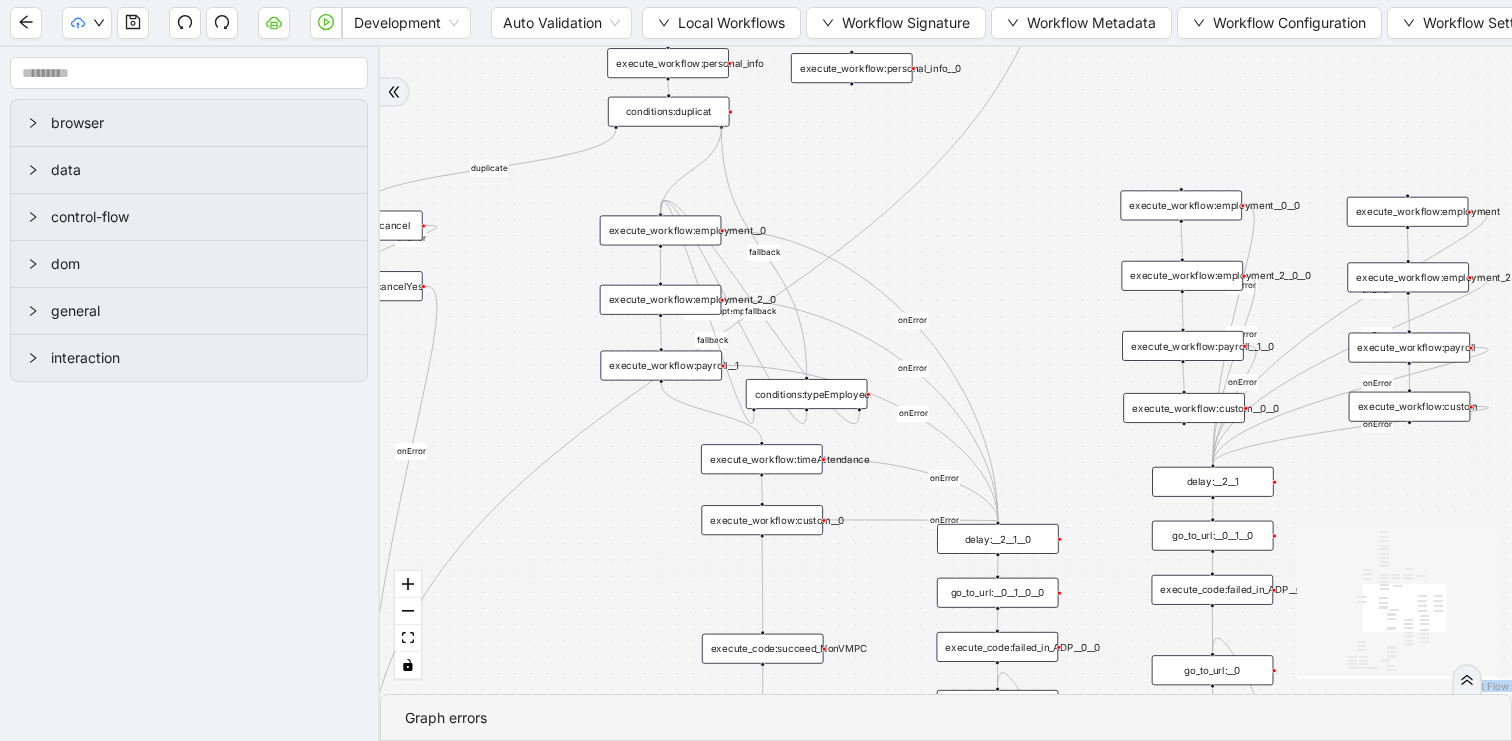drag, startPoint x: 719, startPoint y: 62, endPoint x: 654, endPoint y: 212, distance: 163.47783 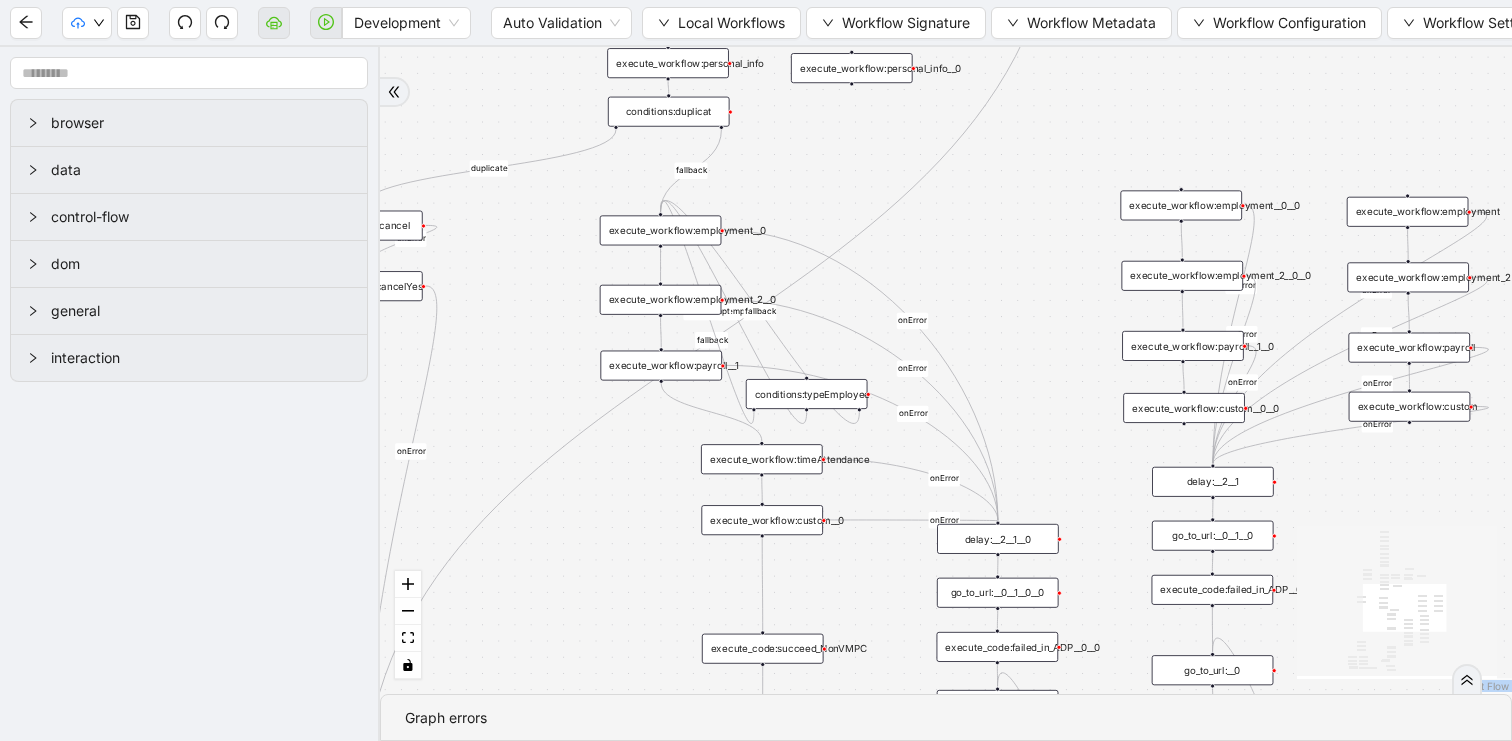 click on "conditions:typeEmployee" at bounding box center (807, 394) 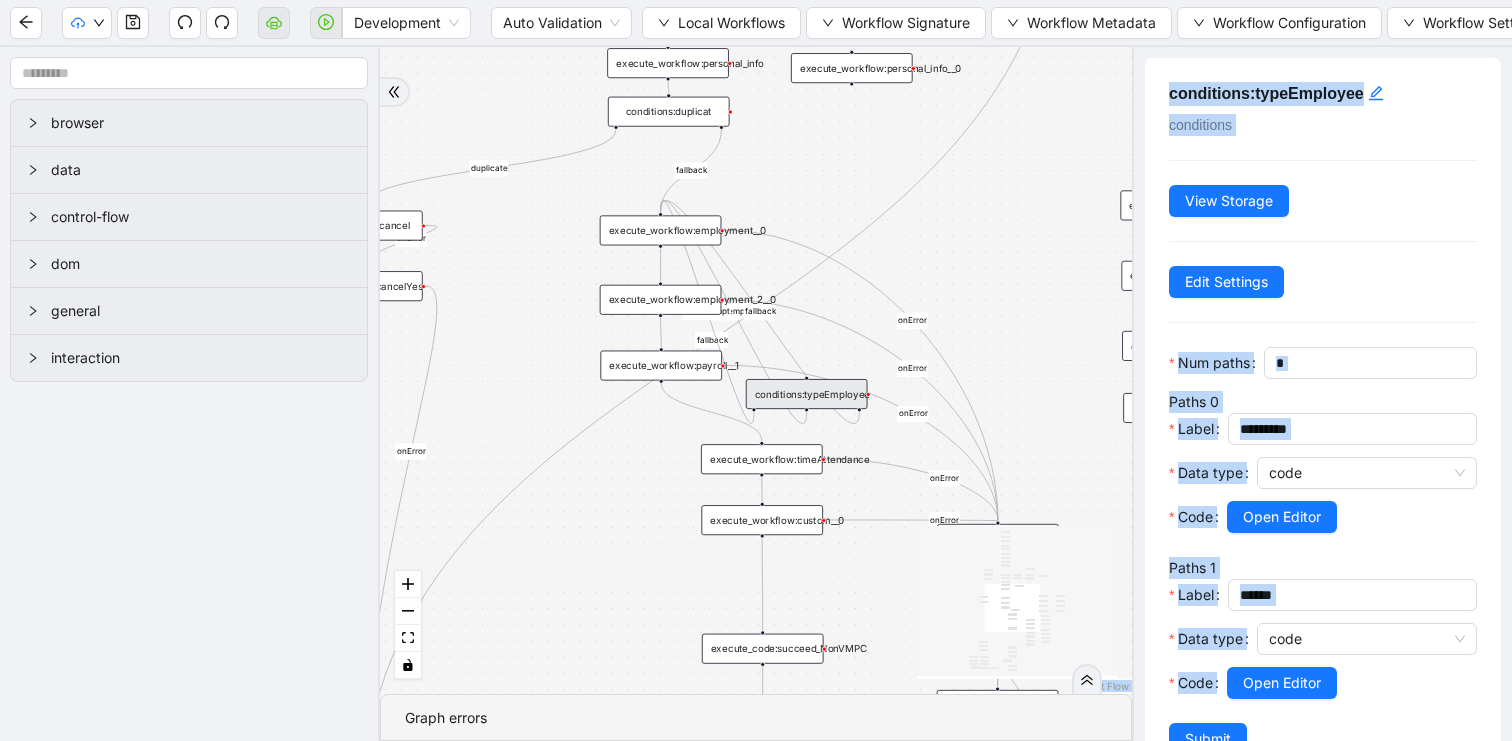 click on "duplicate success Exempt fallback nonexempt exempt failure NonExempt fallback onError onError onError onError onError onError onError onError onError onError onError onError onError onError onError onError fallback trigger click_element:clickGoToHire delay: execute_workflow:personal_info delay:__0 wait_until_loaded:ADP loop_data:person execute_workflow:employment execute_workflow:employment_2 execute_workflow:payroll execute_workflow:custom execute_workflow:trinet execute_code:businessUnit execute_code:data_edit loop_iterator:person click_element:cancel click_element:cancelYes click_element:clickStartHire new_window:ADP execute_workflow:timeAttendance execute_workflow:payroll__1 execute_workflow:custom__0 go_to_url: go_to_url:__0 click_element:clickGoToHire__0 delay:__2 delay:__0__1 wait_until_loaded:ADP__0 delay:__0__1__0 execute_workflow:get_data execute_code:new_data execute_workflow:payroll__1__0 execute_workflow:custom__0__0 conditions:duplicat wait_for_element:HR click_element:HR delay:__0__0 delay:__3" at bounding box center [756, 370] 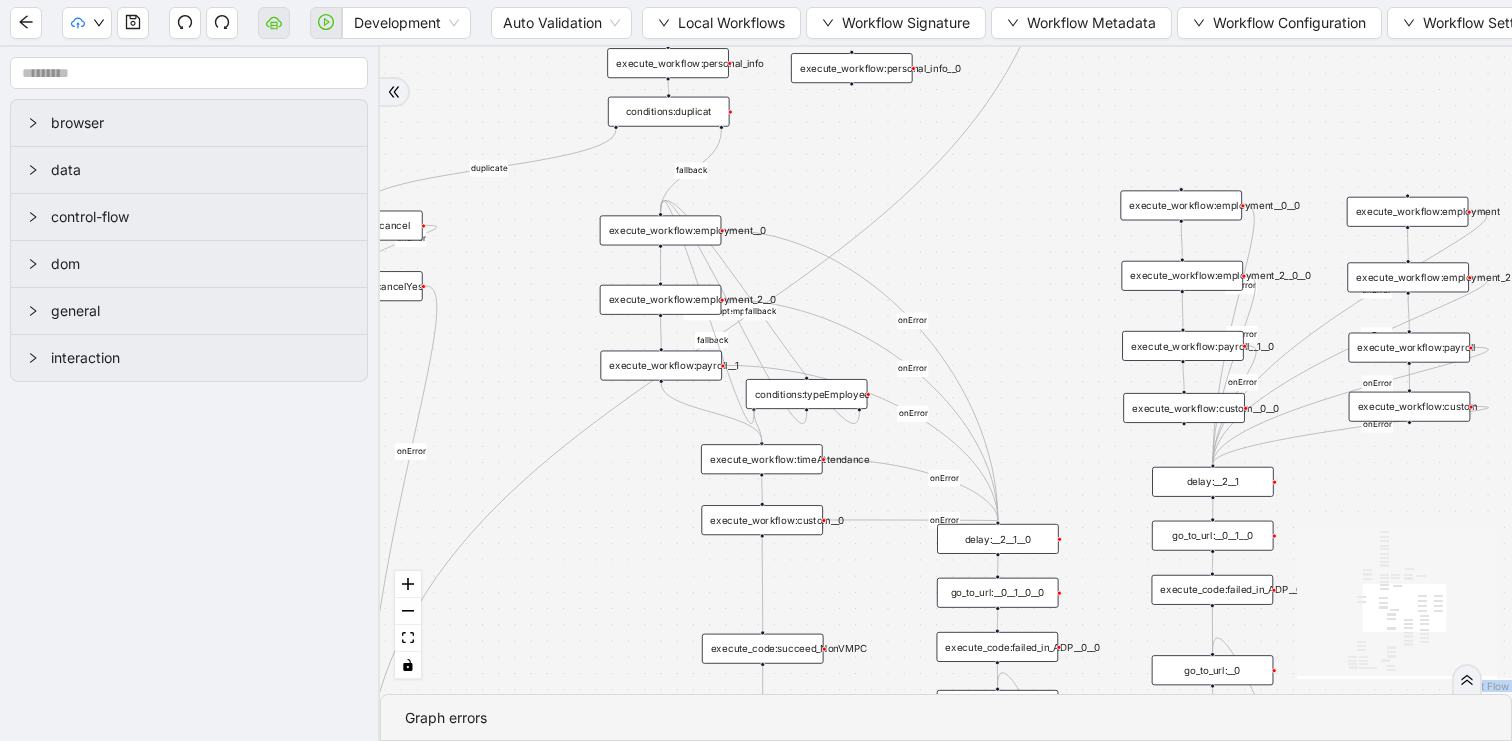 drag, startPoint x: 753, startPoint y: 409, endPoint x: 755, endPoint y: 441, distance: 32.06244 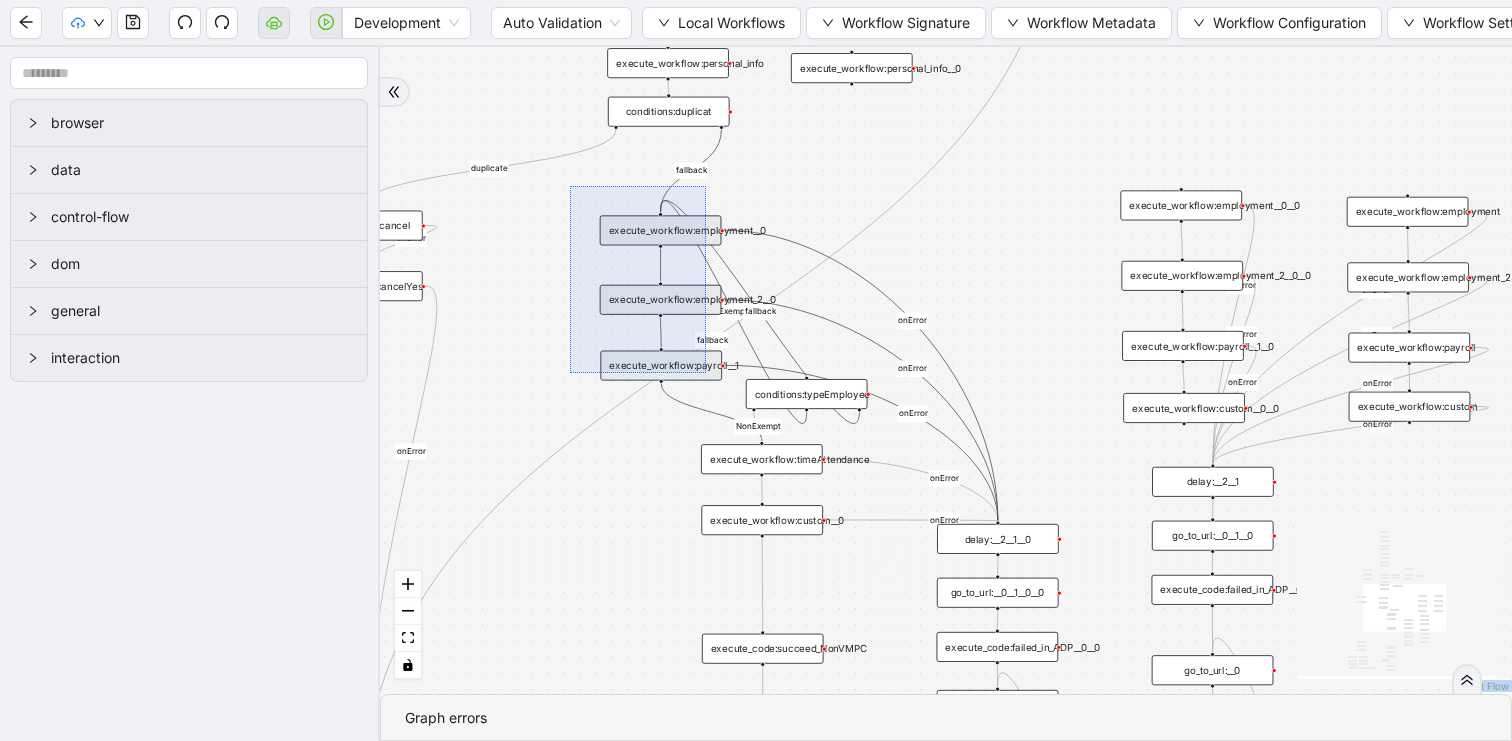 drag, startPoint x: 570, startPoint y: 186, endPoint x: 716, endPoint y: 385, distance: 246.81369 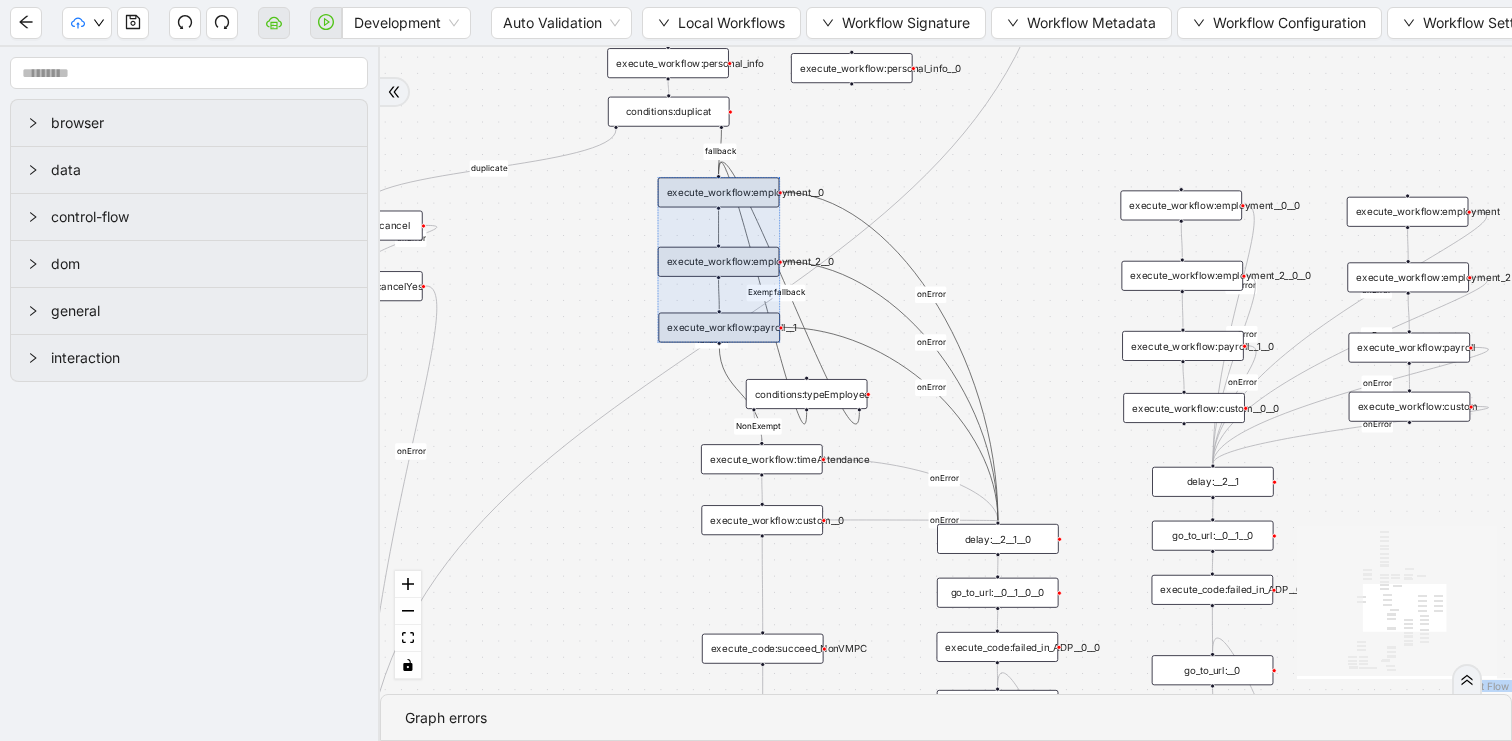 drag, startPoint x: 647, startPoint y: 312, endPoint x: 705, endPoint y: 274, distance: 69.339745 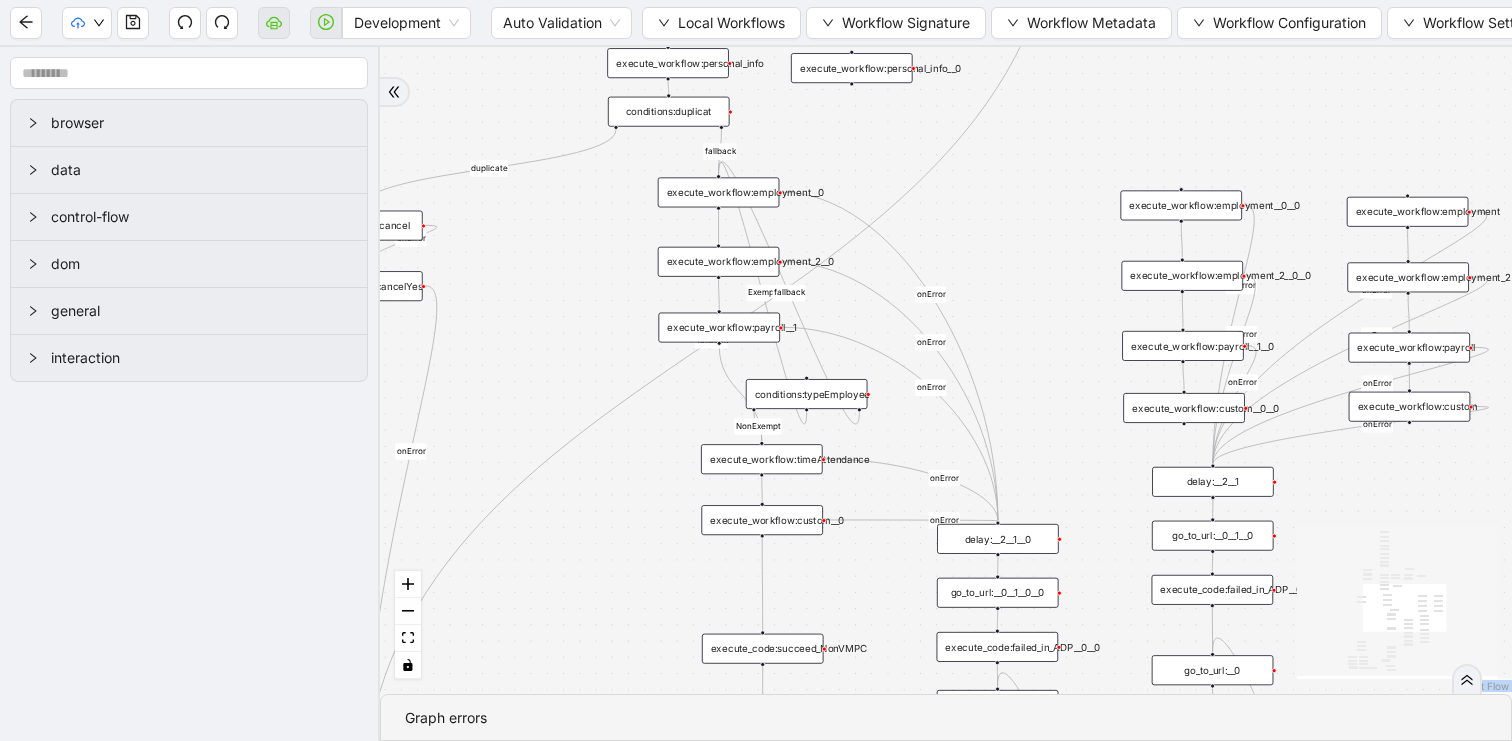 click on "execute_workflow:payroll__1" at bounding box center (719, 328) 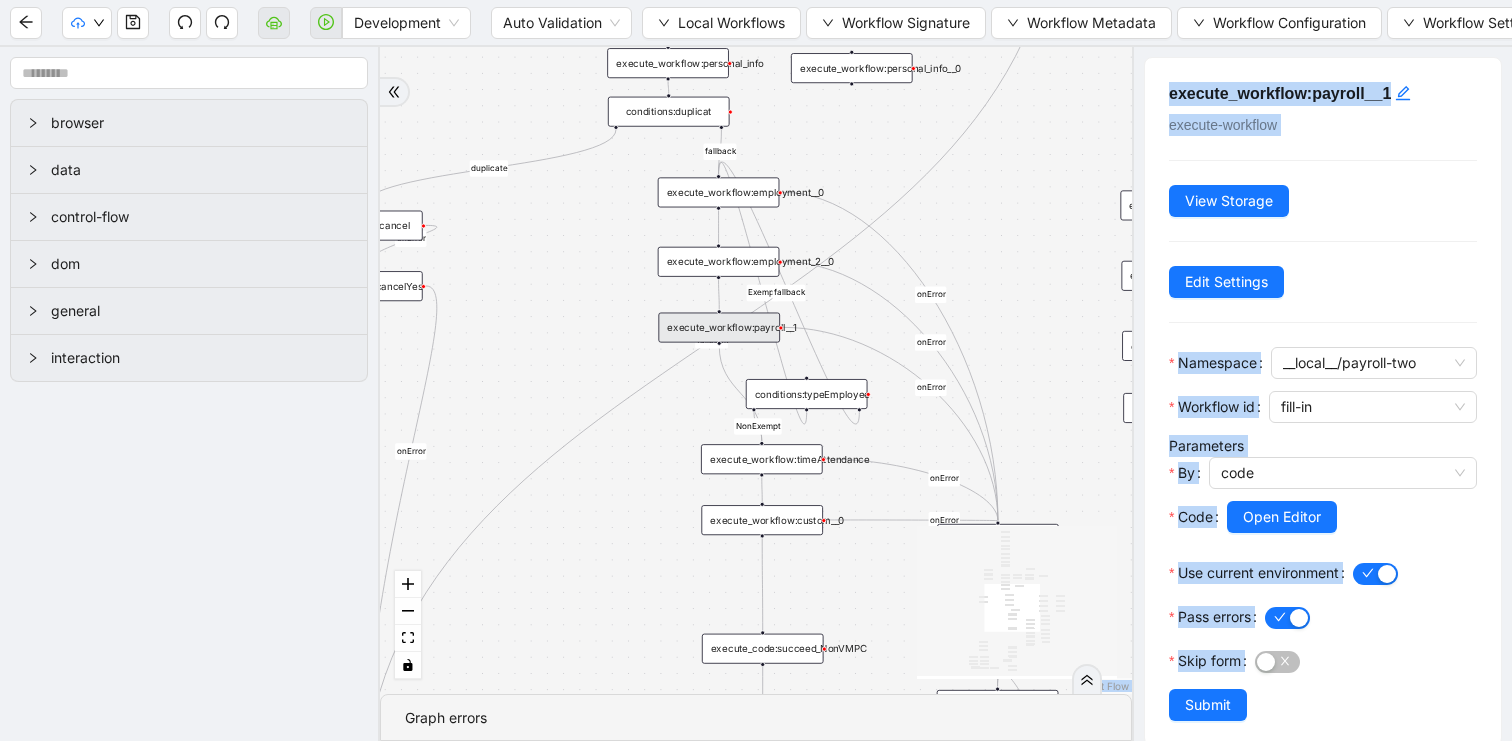 click on "duplicate success Exempt fallback nonexempt exempt failure fallback onError onError onError onError onError onError onError onError onError onError onError onError onError onError onError onError fallback NonExempt trigger click_element:clickGoToHire delay: execute_workflow:personal_info delay:__0 wait_until_loaded:ADP loop_data:person execute_workflow:employment execute_workflow:employment_2 execute_workflow:payroll execute_workflow:custom execute_workflow:trinet execute_code:businessUnit execute_code:data_edit loop_iterator:person click_element:cancel click_element:cancelYes click_element:clickStartHire new_window:ADP execute_workflow:timeAttendance execute_workflow:payroll__1 execute_workflow:custom__0 go_to_url: go_to_url:__0 click_element:clickGoToHire__0 delay:__2 delay:__0__1 wait_until_loaded:ADP__0 delay:__0__1__0 execute_workflow:get_data execute_code:new_data execute_workflow:payroll__1__0 execute_workflow:custom__0__0 conditions:duplicat wait_for_element:HR click_element:HR delay:__0__0 delay:__3" at bounding box center [756, 370] 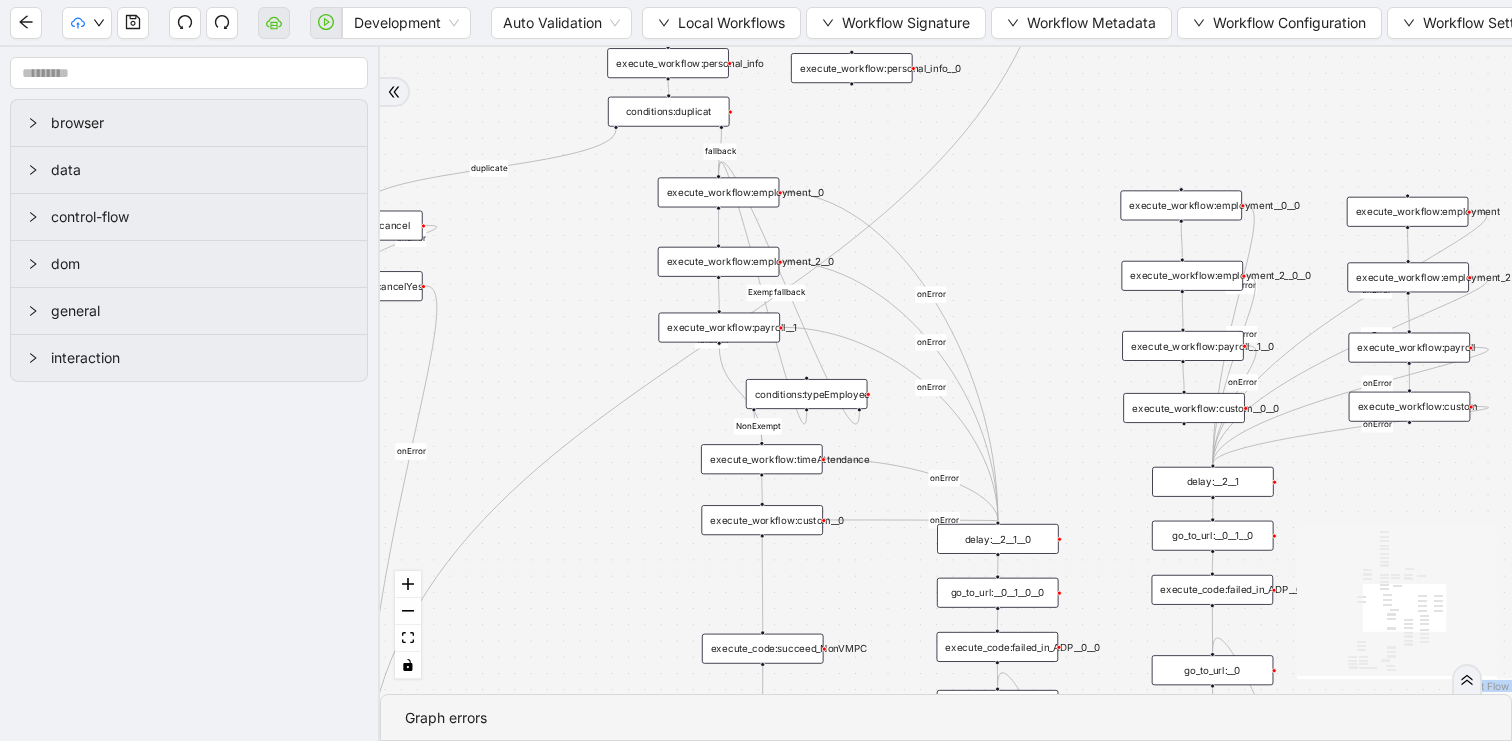 click on "execute_workflow:payroll" at bounding box center [1409, 348] 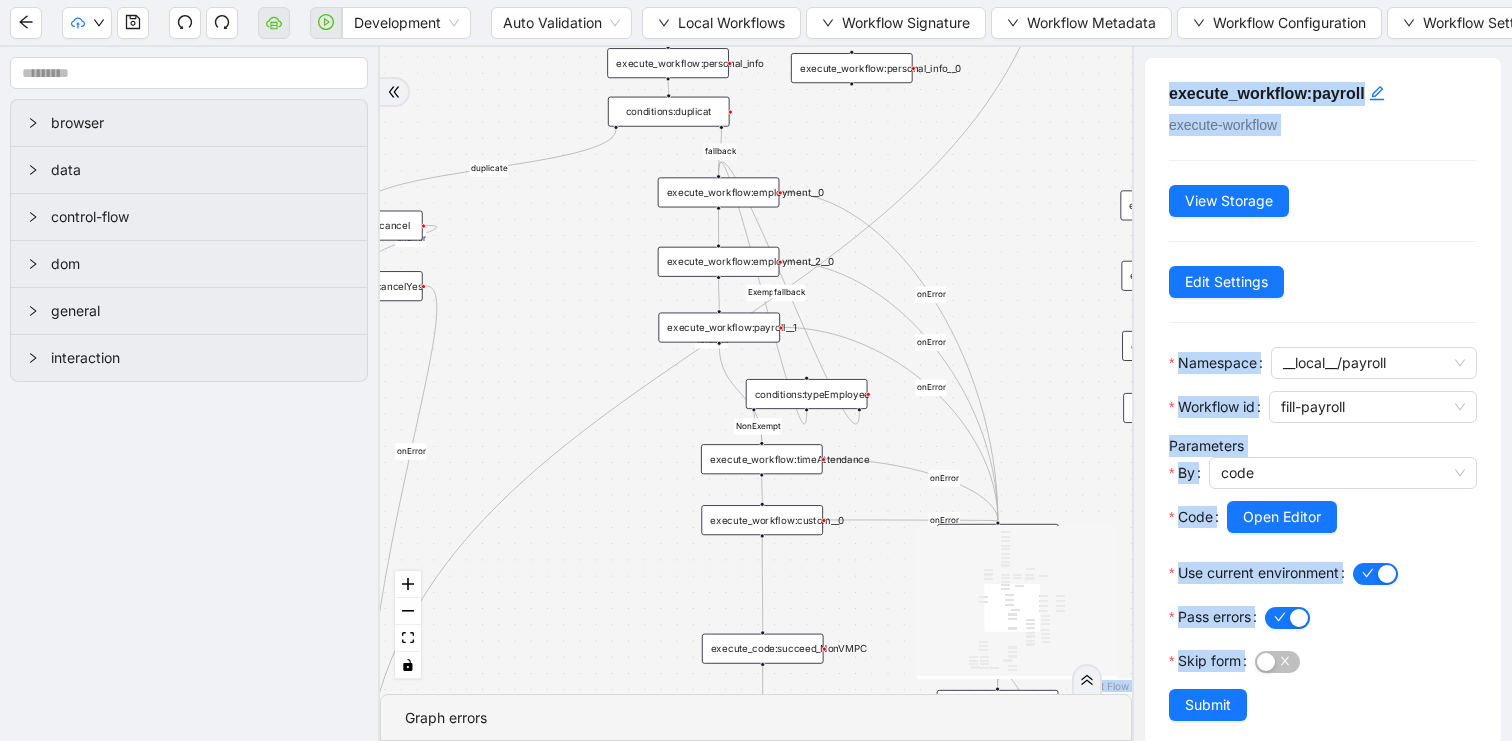 click on "duplicate success Exempt fallback nonexempt exempt failure fallback onError onError onError onError onError onError onError onError onError onError onError onError onError onError onError onError fallback NonExempt trigger click_element:clickGoToHire delay: execute_workflow:personal_info delay:__0 wait_until_loaded:ADP loop_data:person execute_workflow:employment execute_workflow:employment_2 execute_workflow:payroll execute_workflow:custom execute_workflow:trinet execute_code:businessUnit execute_code:data_edit loop_iterator:person click_element:cancel click_element:cancelYes click_element:clickStartHire new_window:ADP execute_workflow:timeAttendance execute_workflow:payroll__1 execute_workflow:custom__0 go_to_url: go_to_url:__0 click_element:clickGoToHire__0 delay:__2 delay:__0__1 wait_until_loaded:ADP__0 delay:__0__1__0 execute_workflow:get_data execute_code:new_data execute_workflow:payroll__1__0 execute_workflow:custom__0__0 conditions:duplicat wait_for_element:HR click_element:HR delay:__0__0 delay:__3" at bounding box center [756, 370] 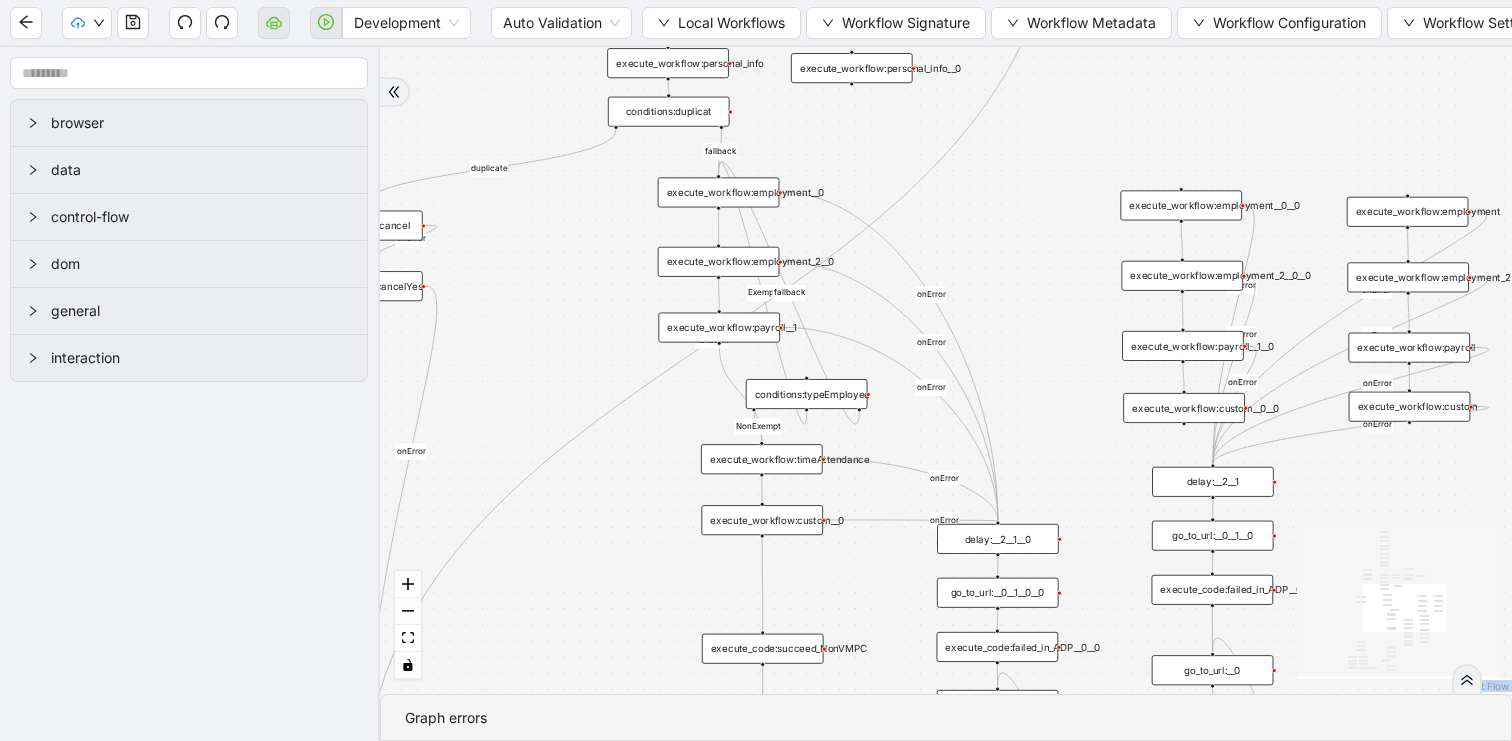 click on "execute_workflow:employment_2" at bounding box center (1408, 277) 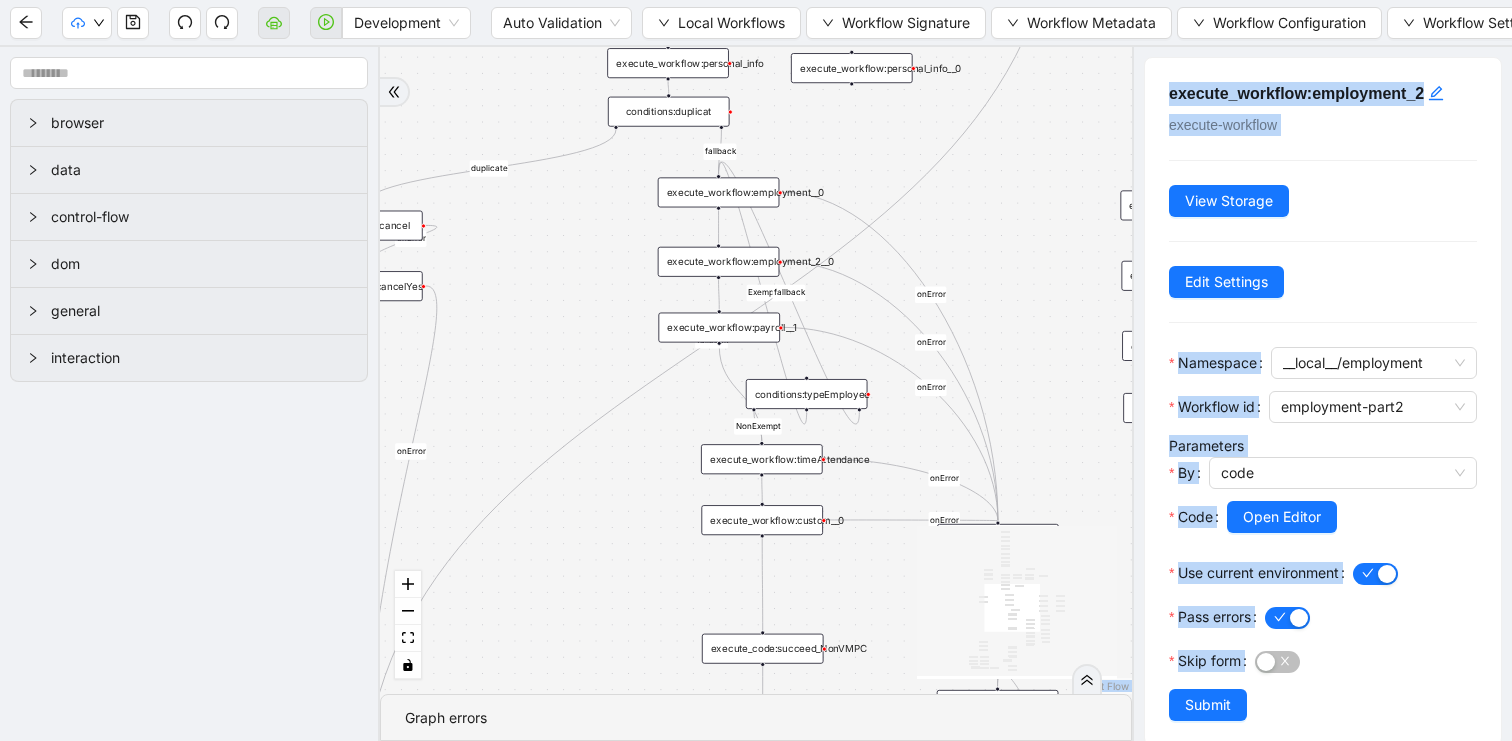 click on "duplicate success Exempt fallback nonexempt exempt failure fallback onError onError onError onError onError onError onError onError onError onError onError onError onError onError onError onError fallback NonExempt trigger click_element:clickGoToHire delay: execute_workflow:personal_info delay:__0 wait_until_loaded:ADP loop_data:person execute_workflow:employment execute_workflow:employment_2 execute_workflow:payroll execute_workflow:custom execute_workflow:trinet execute_code:businessUnit execute_code:data_edit loop_iterator:person click_element:cancel click_element:cancelYes click_element:clickStartHire new_window:ADP execute_workflow:timeAttendance execute_workflow:payroll__1 execute_workflow:custom__0 go_to_url: go_to_url:__0 click_element:clickGoToHire__0 delay:__2 delay:__0__1 wait_until_loaded:ADP__0 delay:__0__1__0 execute_workflow:get_data execute_code:new_data execute_workflow:payroll__1__0 execute_workflow:custom__0__0 conditions:duplicat wait_for_element:HR click_element:HR delay:__0__0 delay:__3" at bounding box center [756, 370] 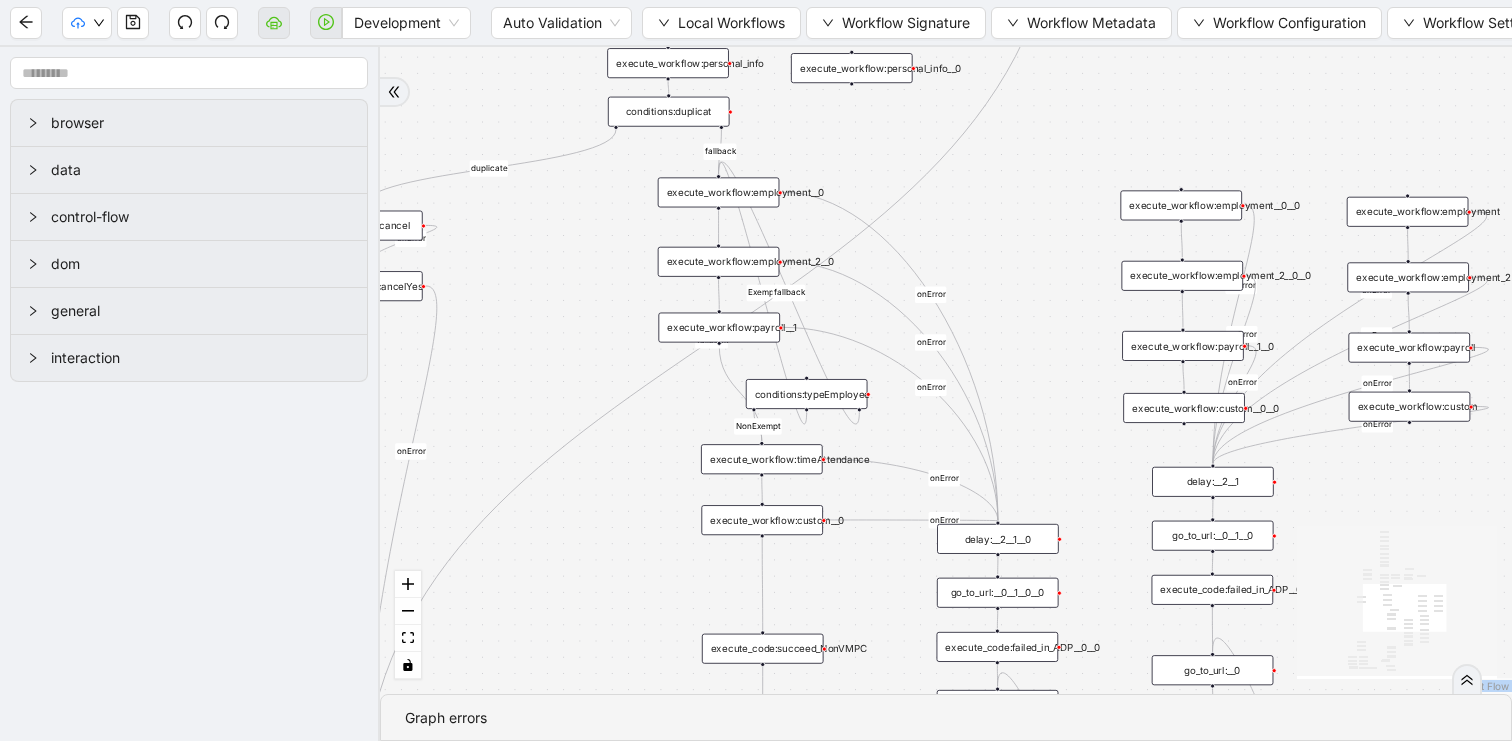 click on "execute_workflow:employment" at bounding box center [1408, 212] 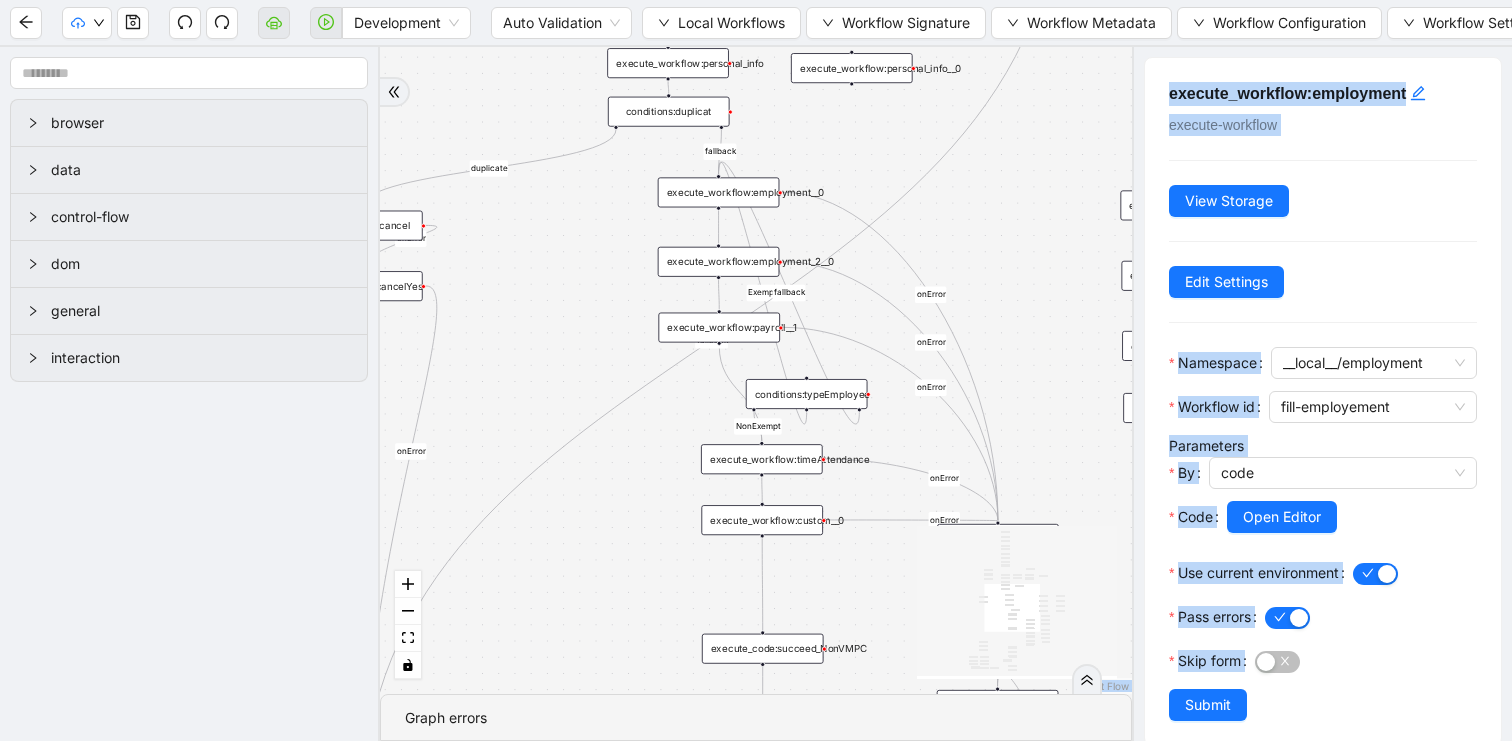 click on "duplicate success Exempt fallback nonexempt exempt failure fallback onError onError onError onError onError onError onError onError onError onError onError onError onError onError onError onError fallback NonExempt trigger click_element:clickGoToHire delay: execute_workflow:personal_info delay:__0 wait_until_loaded:ADP loop_data:person execute_workflow:employment execute_workflow:employment_2 execute_workflow:payroll execute_workflow:custom execute_workflow:trinet execute_code:businessUnit execute_code:data_edit loop_iterator:person click_element:cancel click_element:cancelYes click_element:clickStartHire new_window:ADP execute_workflow:timeAttendance execute_workflow:payroll__1 execute_workflow:custom__0 go_to_url: go_to_url:__0 click_element:clickGoToHire__0 delay:__2 delay:__0__1 wait_until_loaded:ADP__0 delay:__0__1__0 execute_workflow:get_data execute_code:new_data execute_workflow:payroll__1__0 execute_workflow:custom__0__0 conditions:duplicat wait_for_element:HR click_element:HR delay:__0__0 delay:__3" at bounding box center [756, 370] 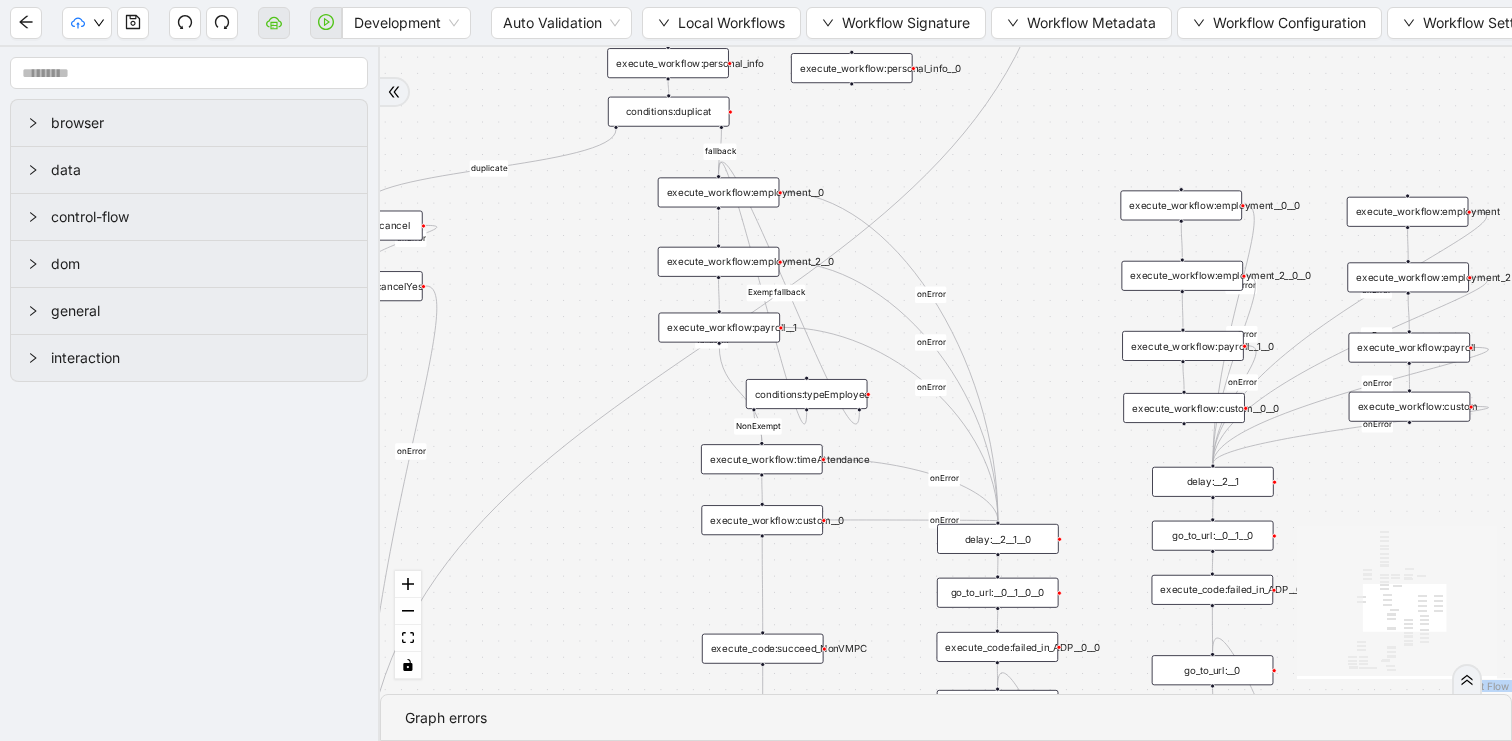 drag, startPoint x: 1333, startPoint y: 320, endPoint x: 1486, endPoint y: 451, distance: 201.41995 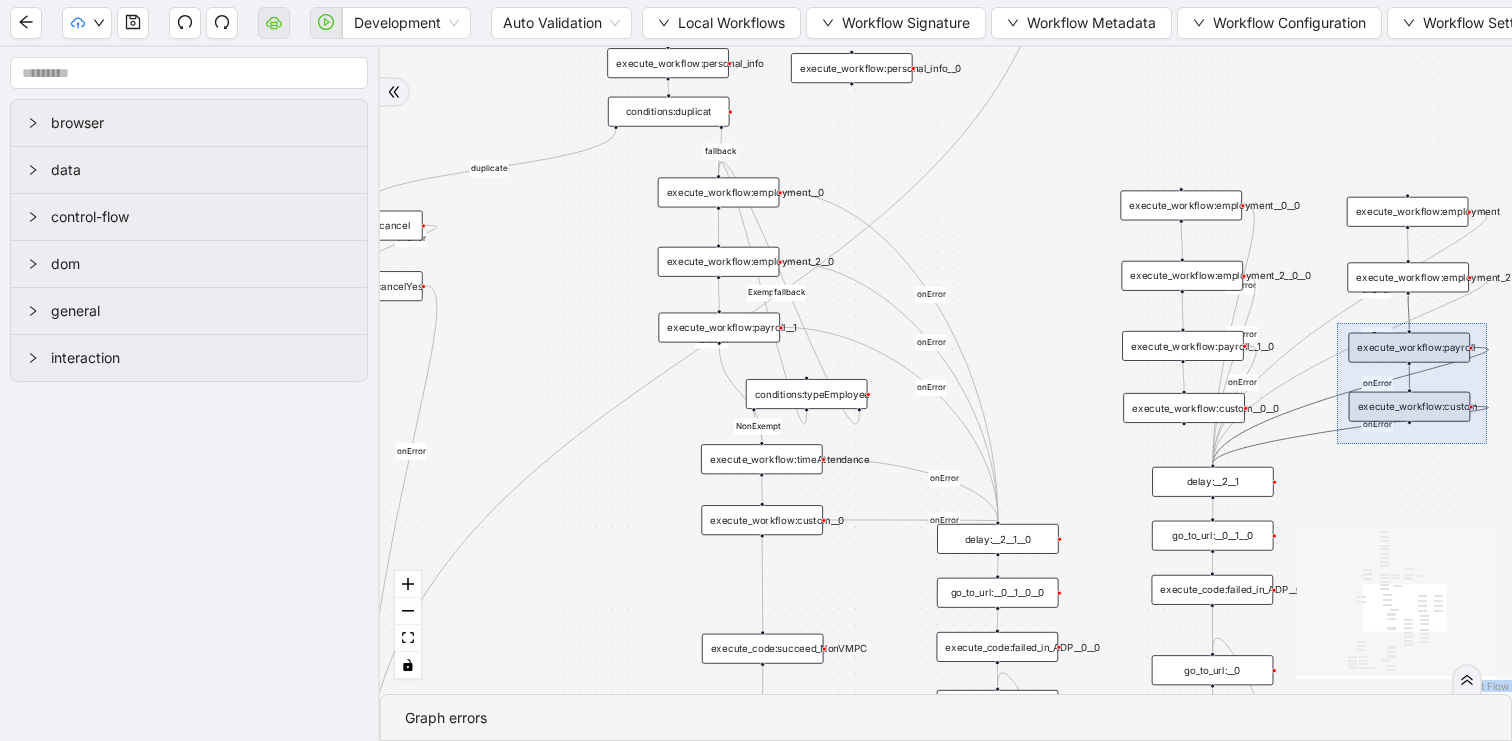 drag, startPoint x: 1487, startPoint y: 444, endPoint x: 1337, endPoint y: 323, distance: 192.72 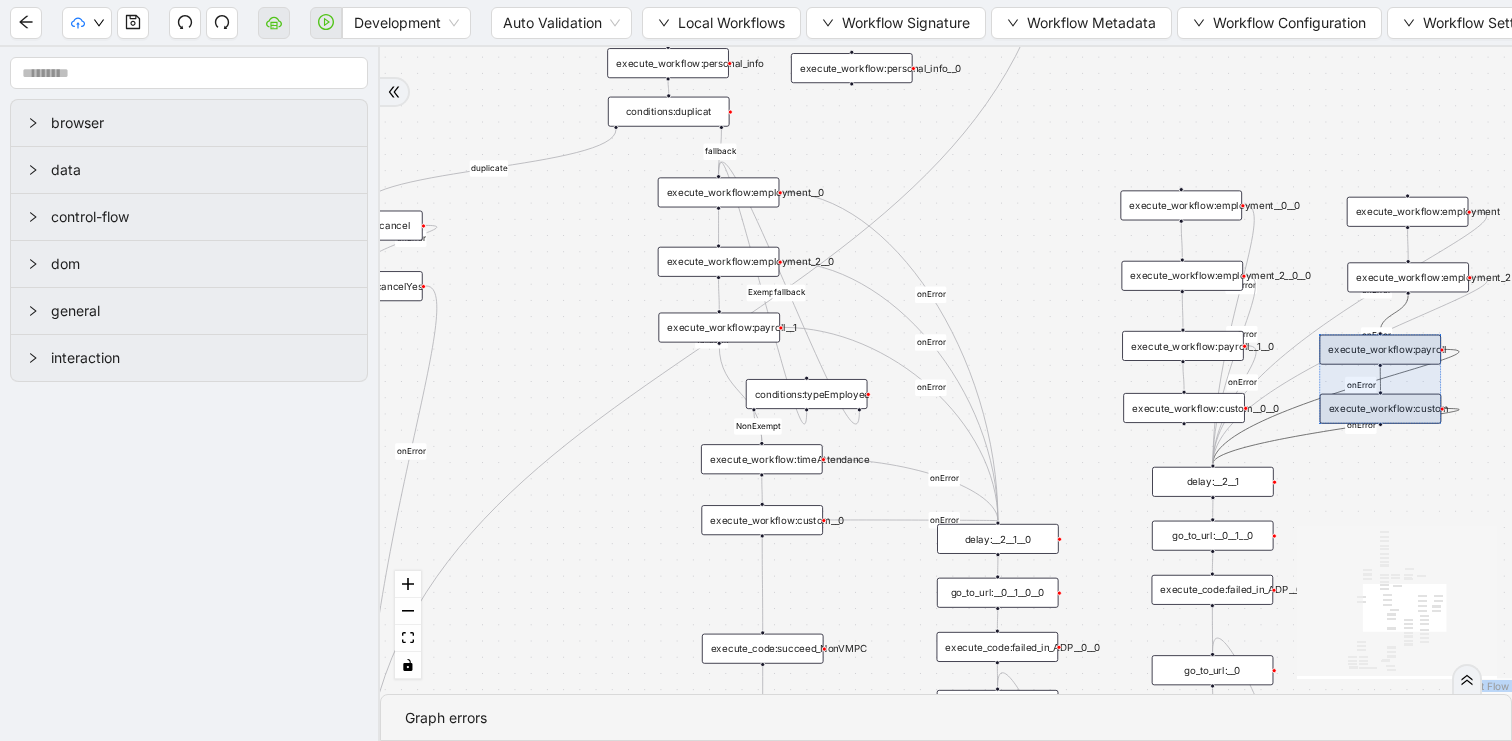 drag, startPoint x: 1382, startPoint y: 346, endPoint x: 1370, endPoint y: 351, distance: 13 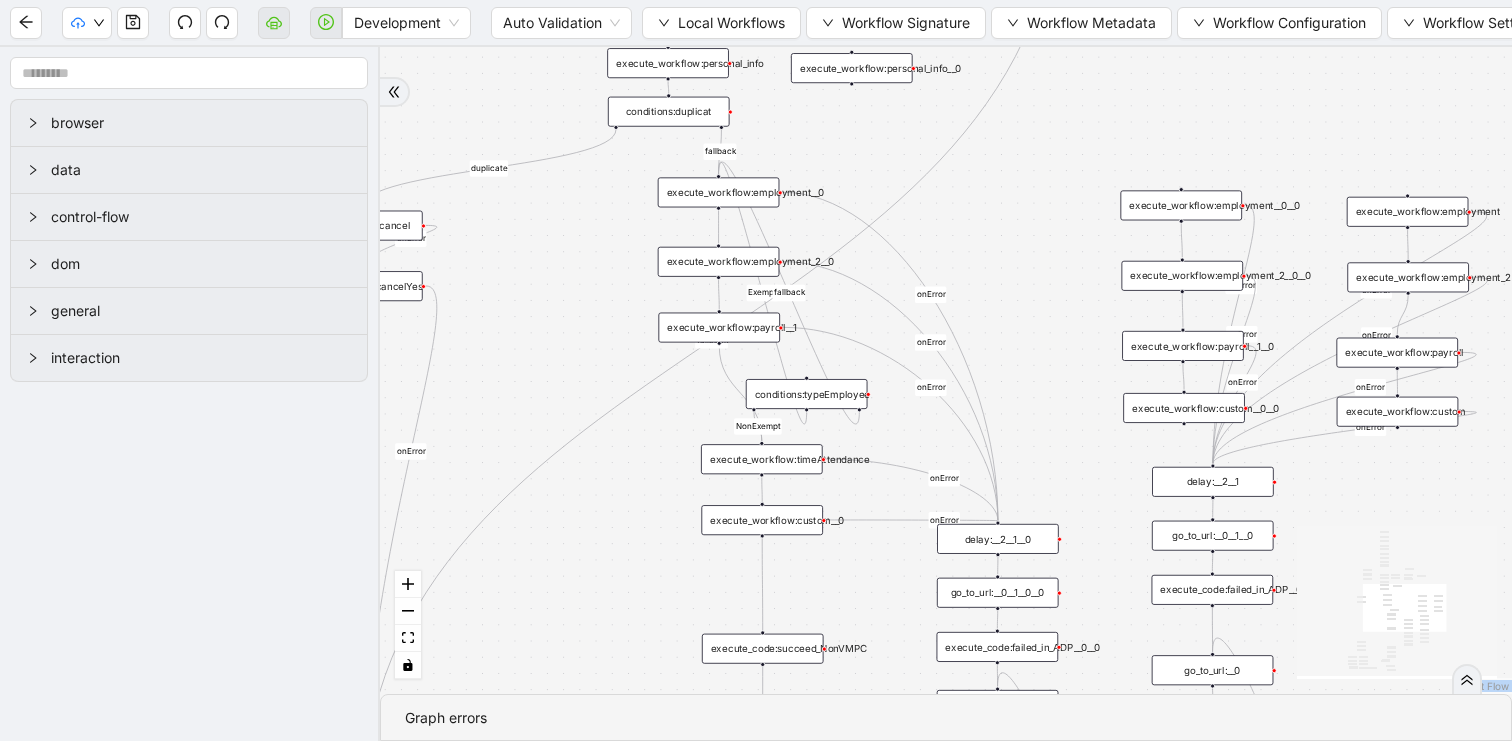 click on "execute_workflow:payroll__1__0" at bounding box center [1183, 346] 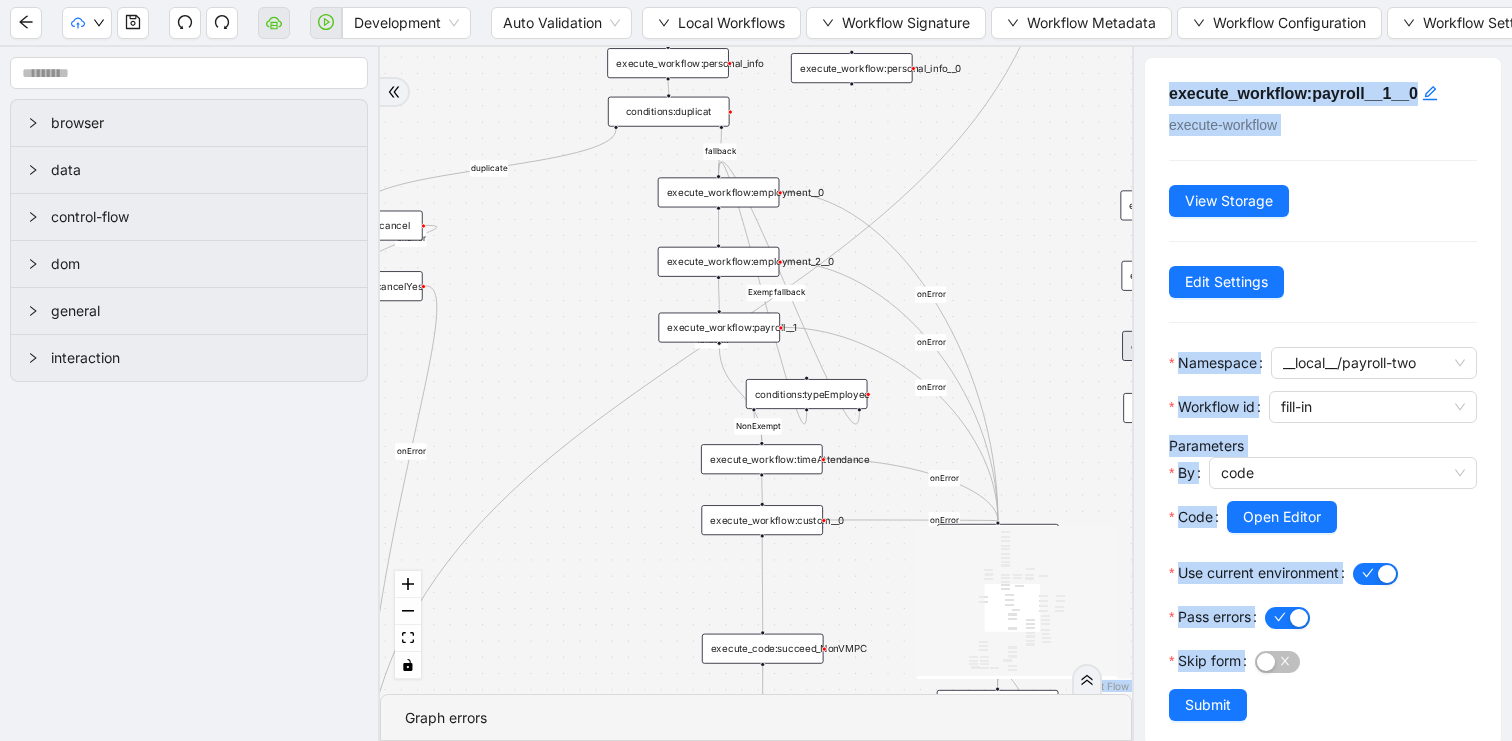 click on "duplicate success Exempt fallback nonexempt exempt failure fallback onError onError onError onError onError onError onError onError onError onError onError onError onError onError onError onError fallback NonExempt trigger click_element:clickGoToHire delay: execute_workflow:personal_info delay:__0 wait_until_loaded:ADP loop_data:person execute_workflow:employment execute_workflow:employment_2 execute_workflow:payroll execute_workflow:custom execute_workflow:trinet execute_code:businessUnit execute_code:data_edit loop_iterator:person click_element:cancel click_element:cancelYes click_element:clickStartHire new_window:ADP execute_workflow:timeAttendance execute_workflow:payroll__1 execute_workflow:custom__0 go_to_url: go_to_url:__0 click_element:clickGoToHire__0 delay:__2 delay:__0__1 wait_until_loaded:ADP__0 delay:__0__1__0 execute_workflow:get_data execute_code:new_data execute_workflow:payroll__1__0 execute_workflow:custom__0__0 conditions:duplicat wait_for_element:HR click_element:HR delay:__0__0 delay:__3" at bounding box center [756, 370] 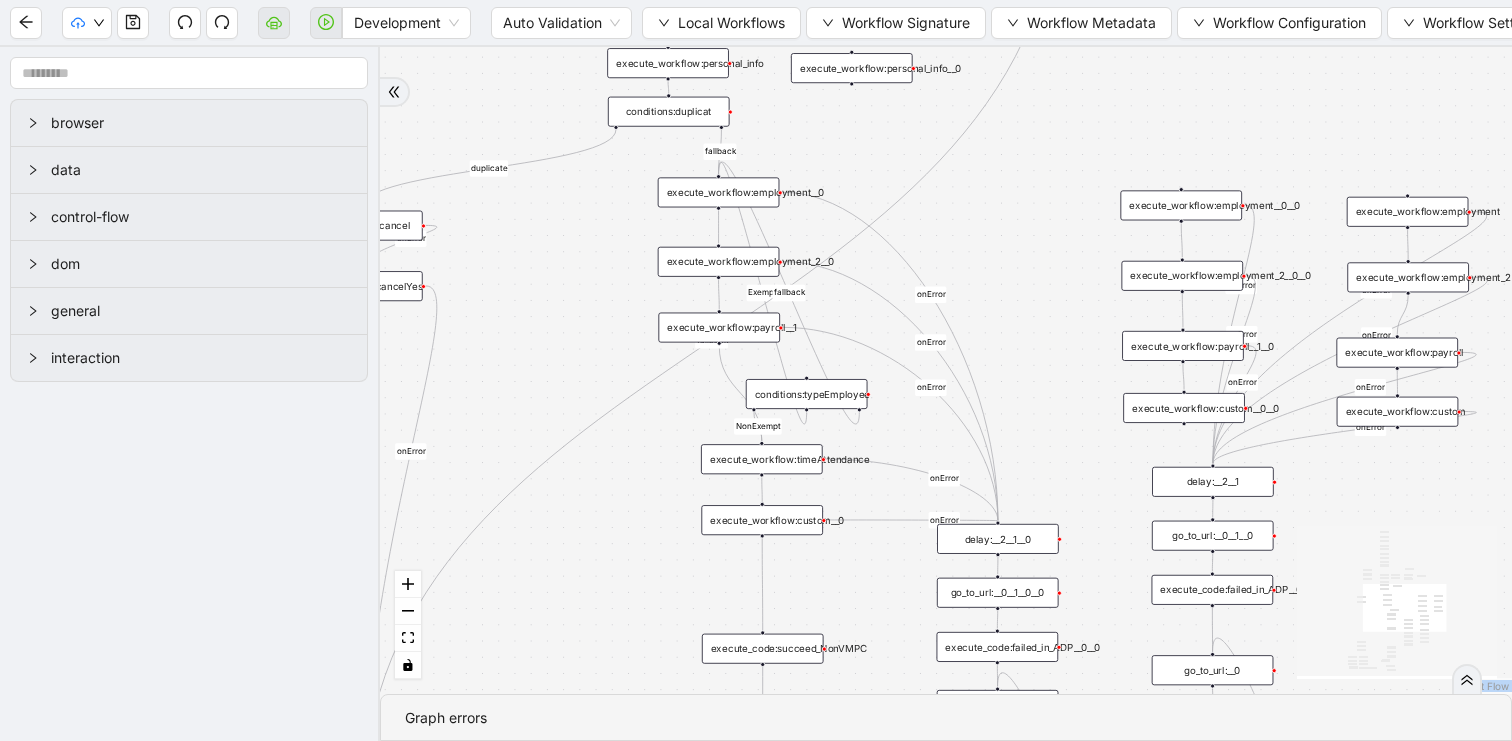 click on "execute_workflow:custom__0__0" at bounding box center (1184, 408) 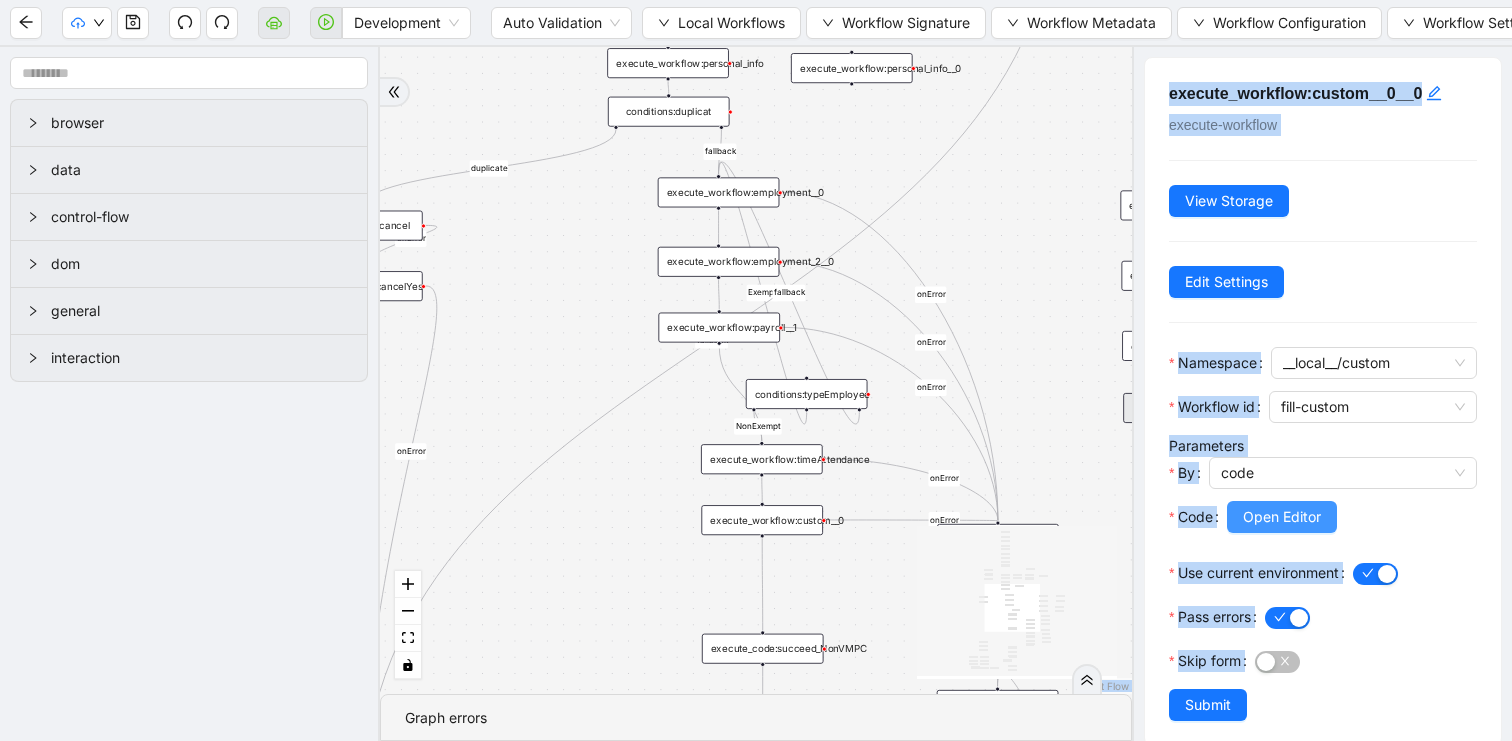 click on "Open Editor" at bounding box center [1282, 517] 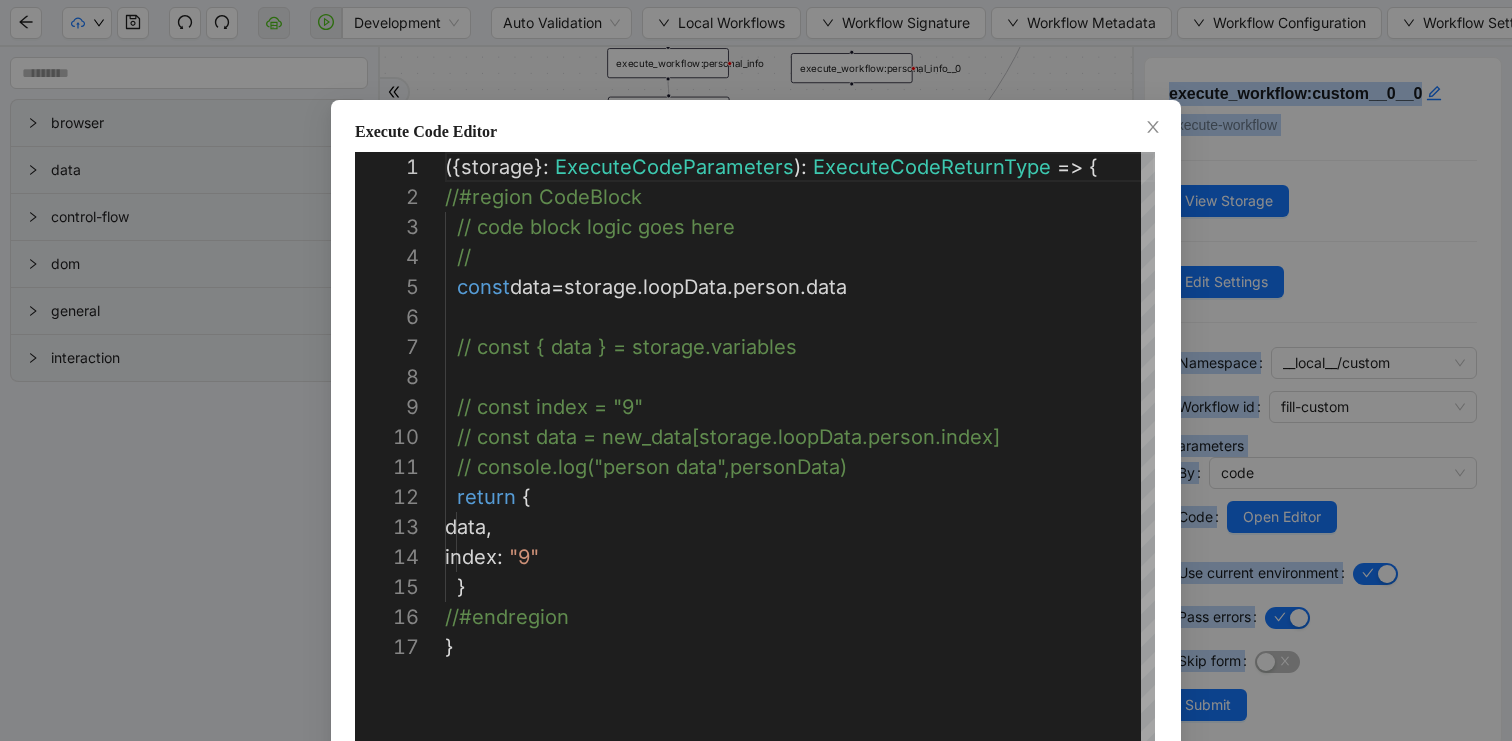 scroll, scrollTop: 300, scrollLeft: 0, axis: vertical 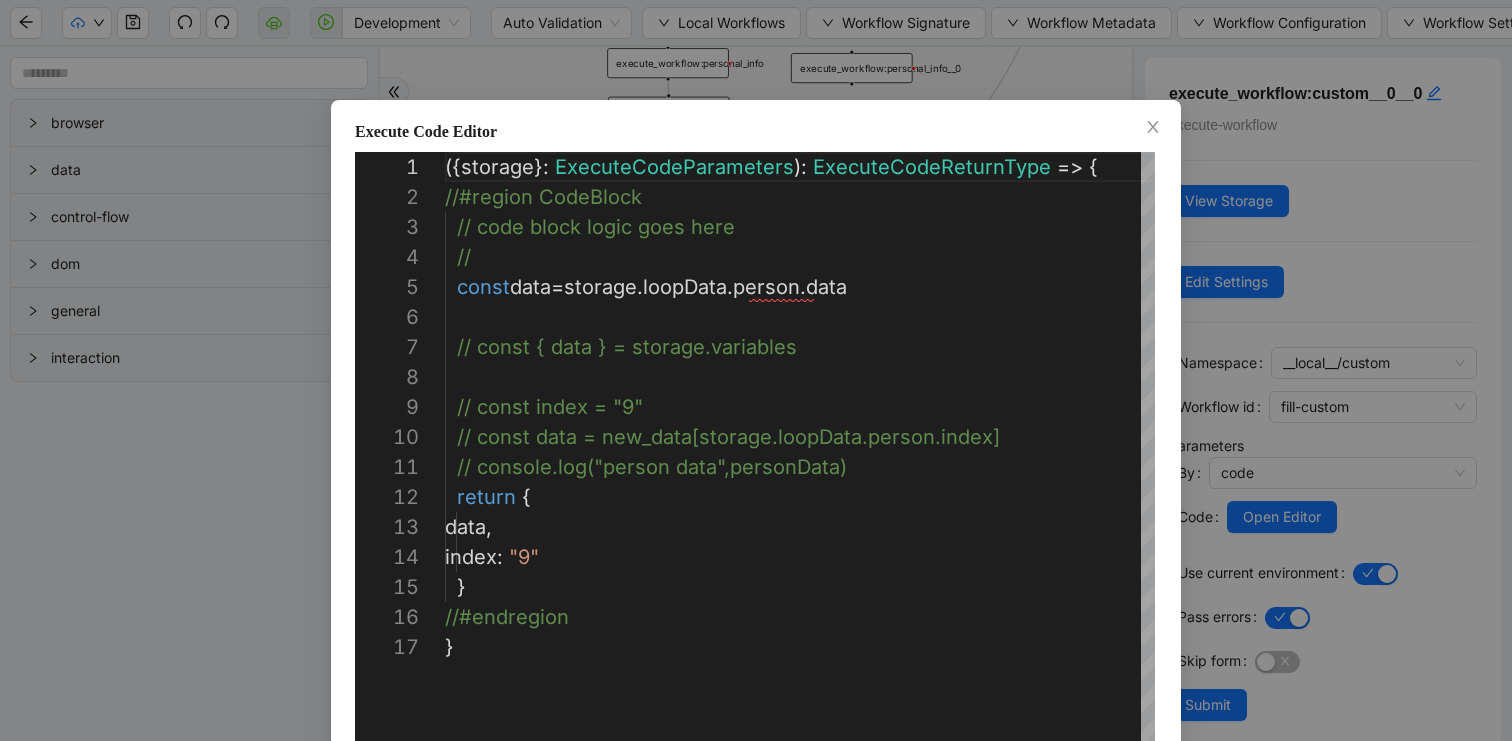 click on "**********" at bounding box center [756, 370] 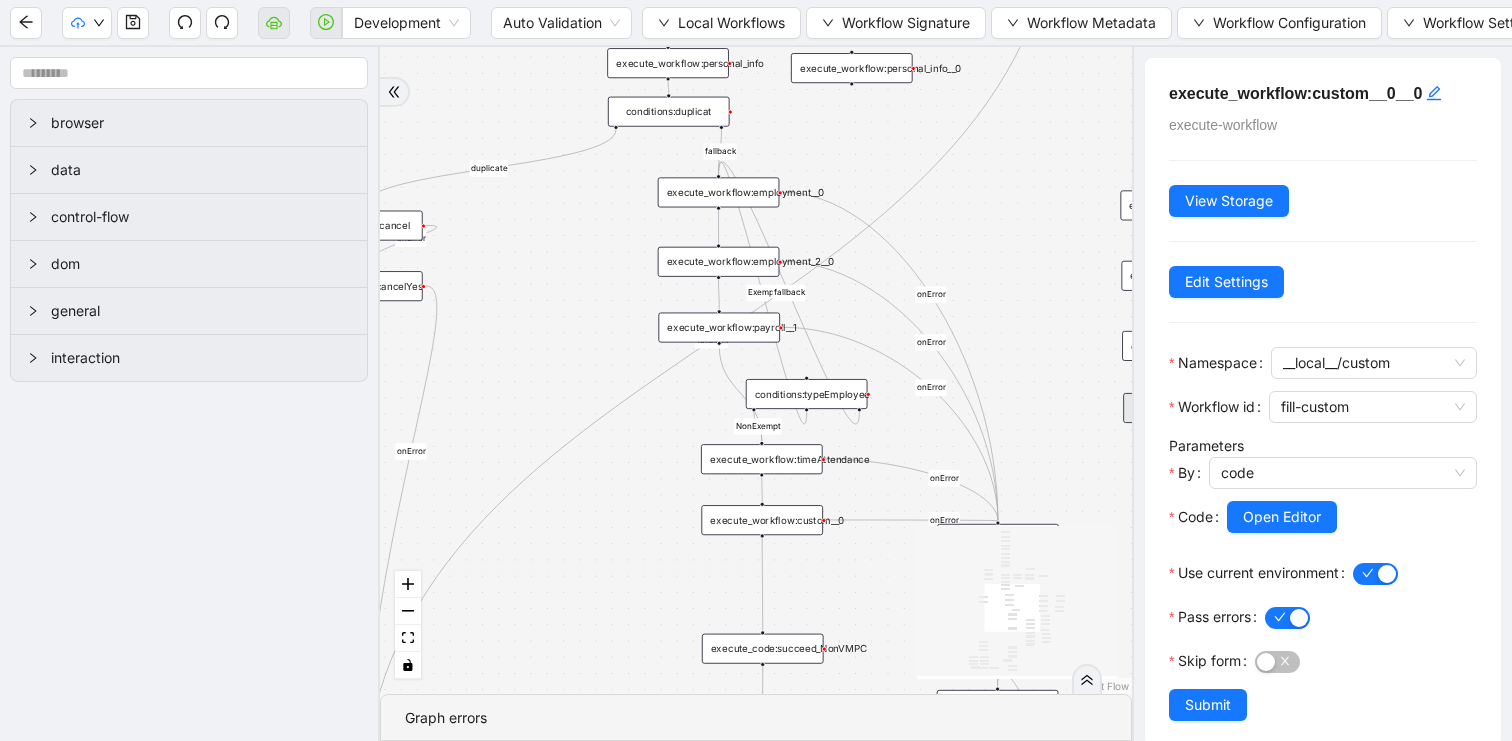 click on "duplicate success Exempt fallback nonexempt exempt failure fallback onError onError onError onError onError onError onError onError onError onError onError onError onError onError onError onError fallback NonExempt trigger click_element:clickGoToHire delay: execute_workflow:personal_info delay:__0 wait_until_loaded:ADP loop_data:person execute_workflow:employment execute_workflow:employment_2 execute_workflow:payroll execute_workflow:custom execute_workflow:trinet execute_code:businessUnit execute_code:data_edit loop_iterator:person click_element:cancel click_element:cancelYes click_element:clickStartHire new_window:ADP execute_workflow:timeAttendance execute_workflow:payroll__1 execute_workflow:custom__0 go_to_url: go_to_url:__0 click_element:clickGoToHire__0 delay:__2 delay:__0__1 wait_until_loaded:ADP__0 delay:__0__1__0 execute_workflow:get_data execute_code:new_data execute_workflow:payroll__1__0 execute_workflow:custom__0__0 conditions:duplicat wait_for_element:HR click_element:HR delay:__0__0 delay:__3" at bounding box center (756, 370) 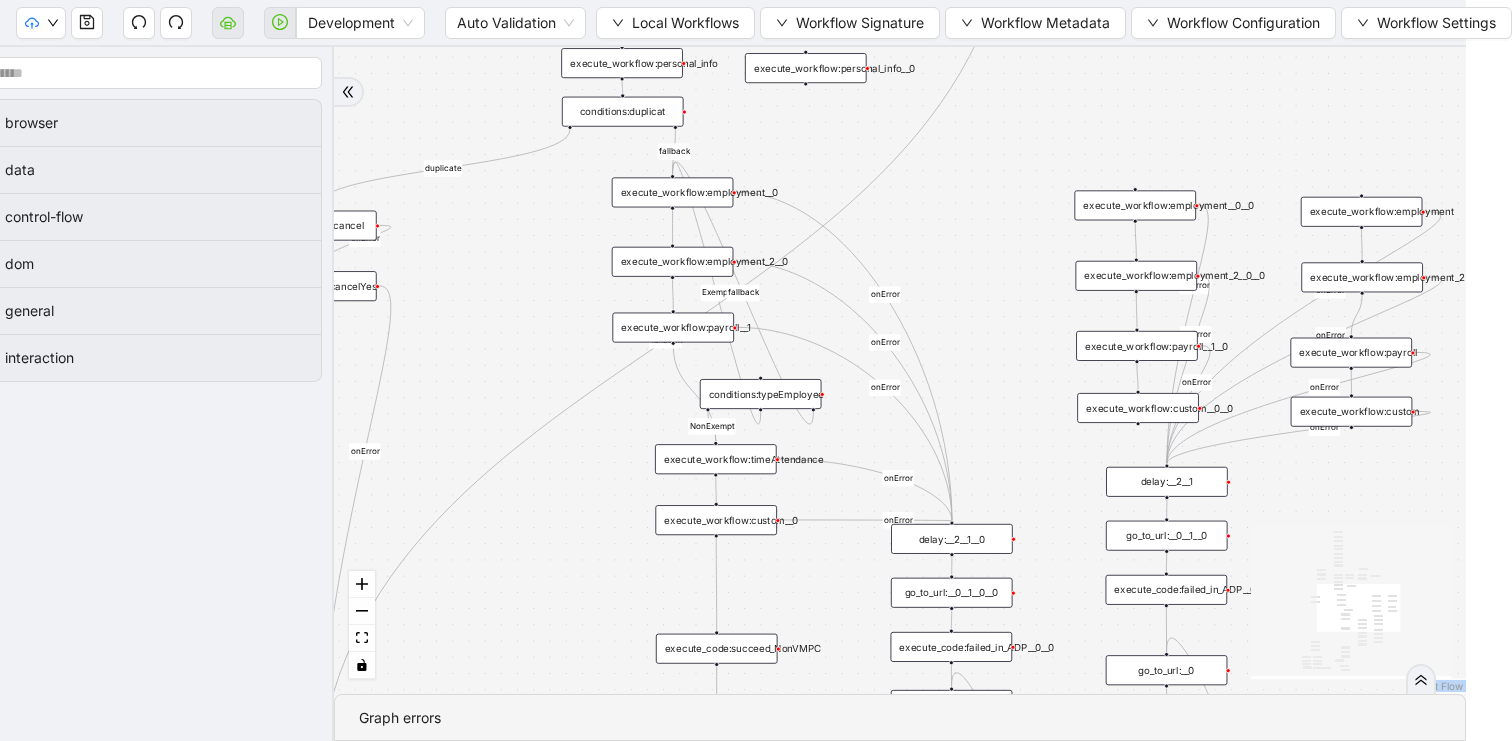 scroll, scrollTop: 0, scrollLeft: 52, axis: horizontal 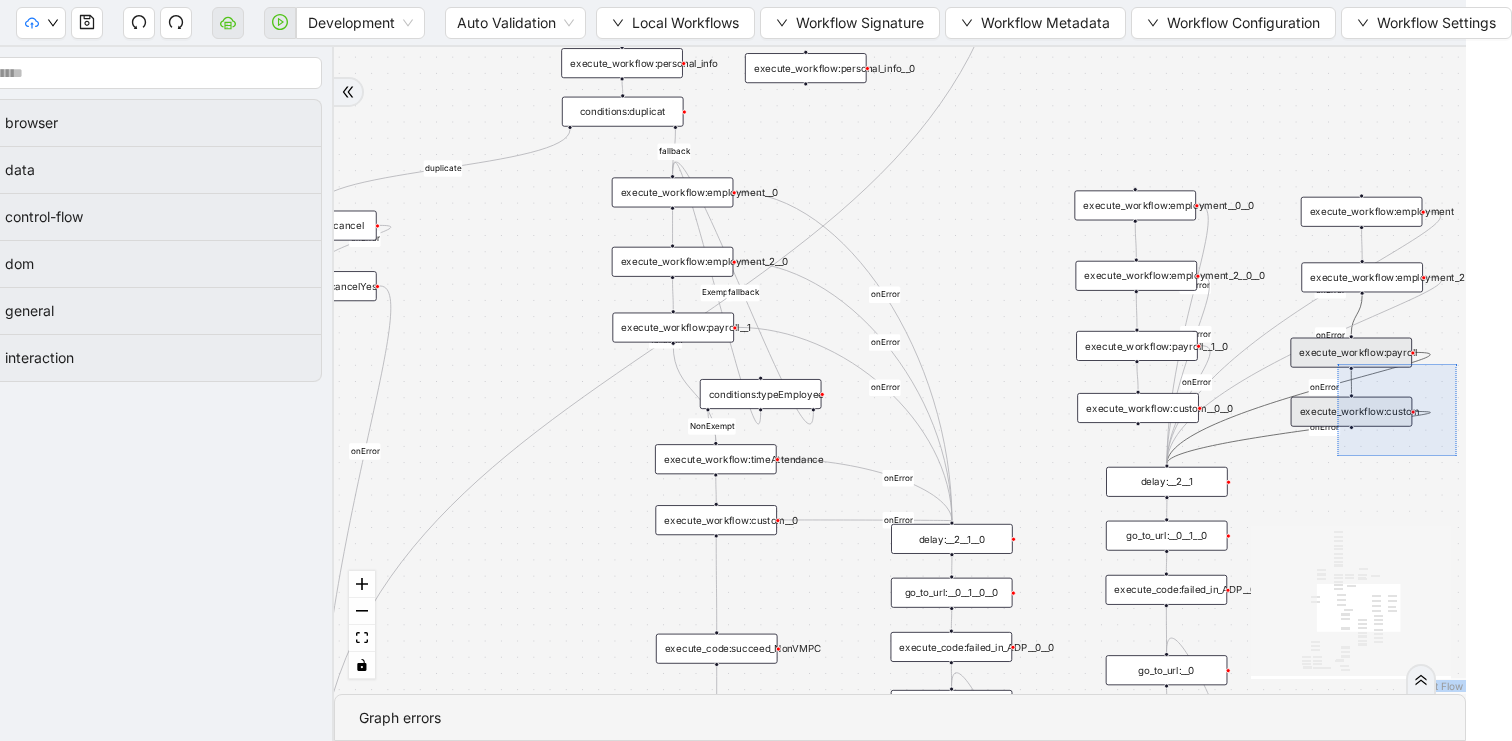drag, startPoint x: 1450, startPoint y: 456, endPoint x: 1275, endPoint y: 338, distance: 211.06635 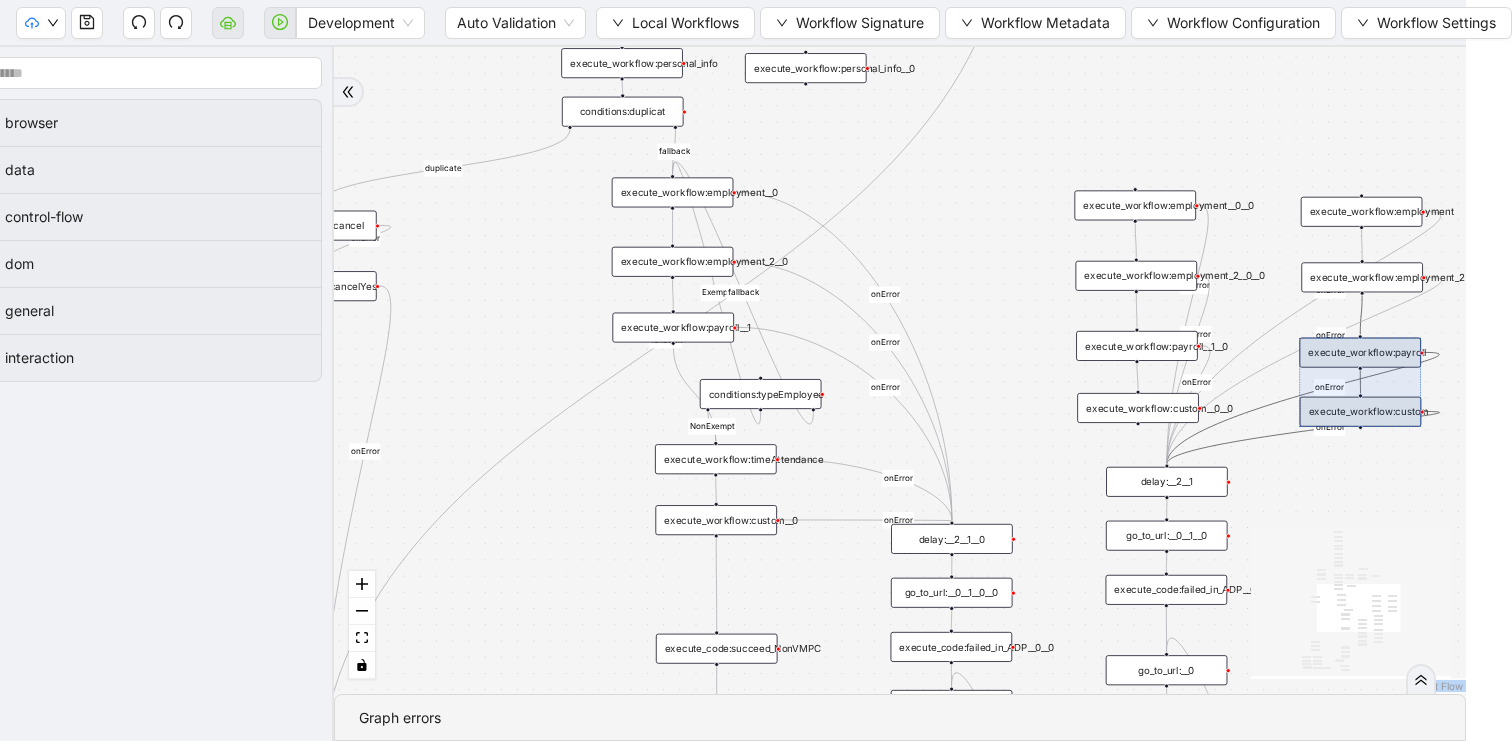 click at bounding box center [1360, 382] 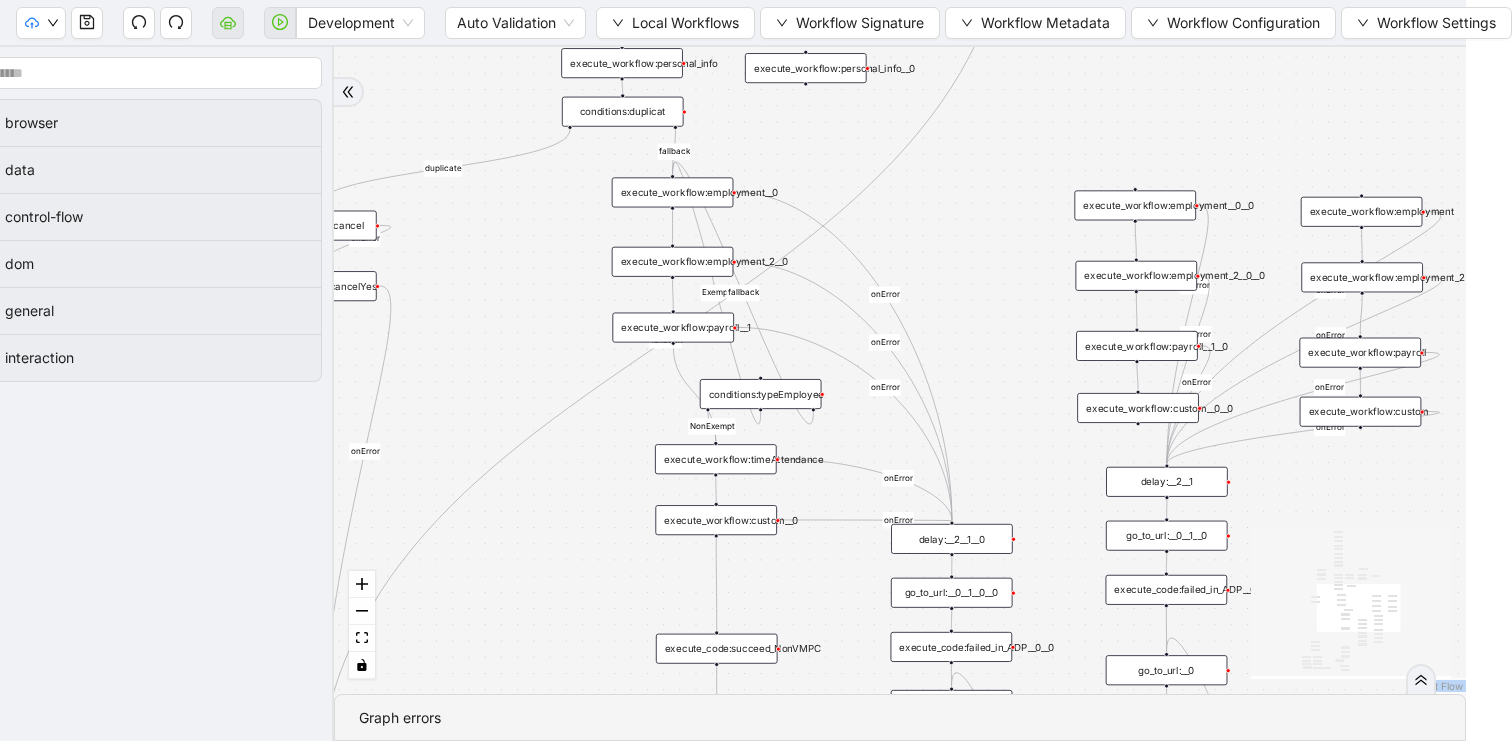 click on "execute_workflow:custom" at bounding box center (1361, 412) 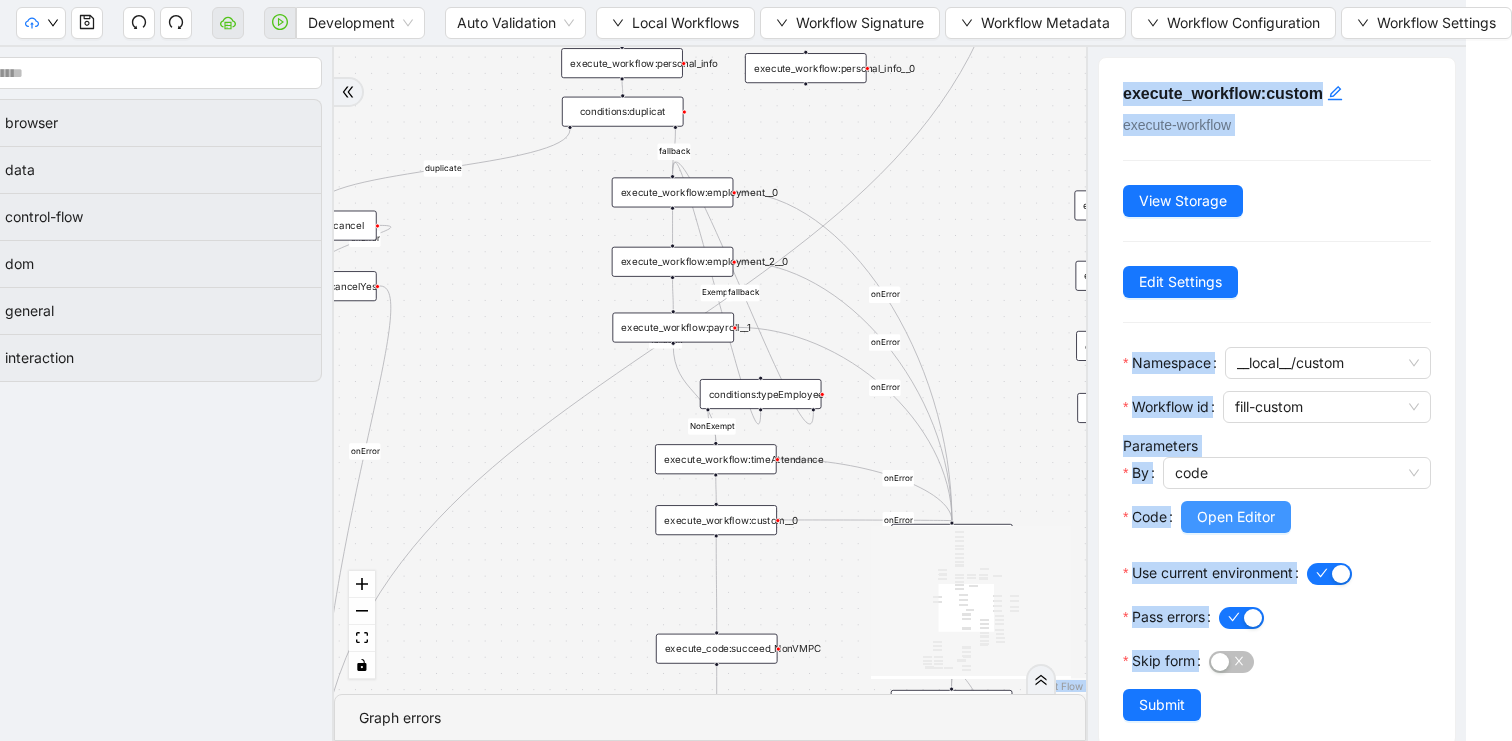 click on "Open Editor" at bounding box center (1236, 517) 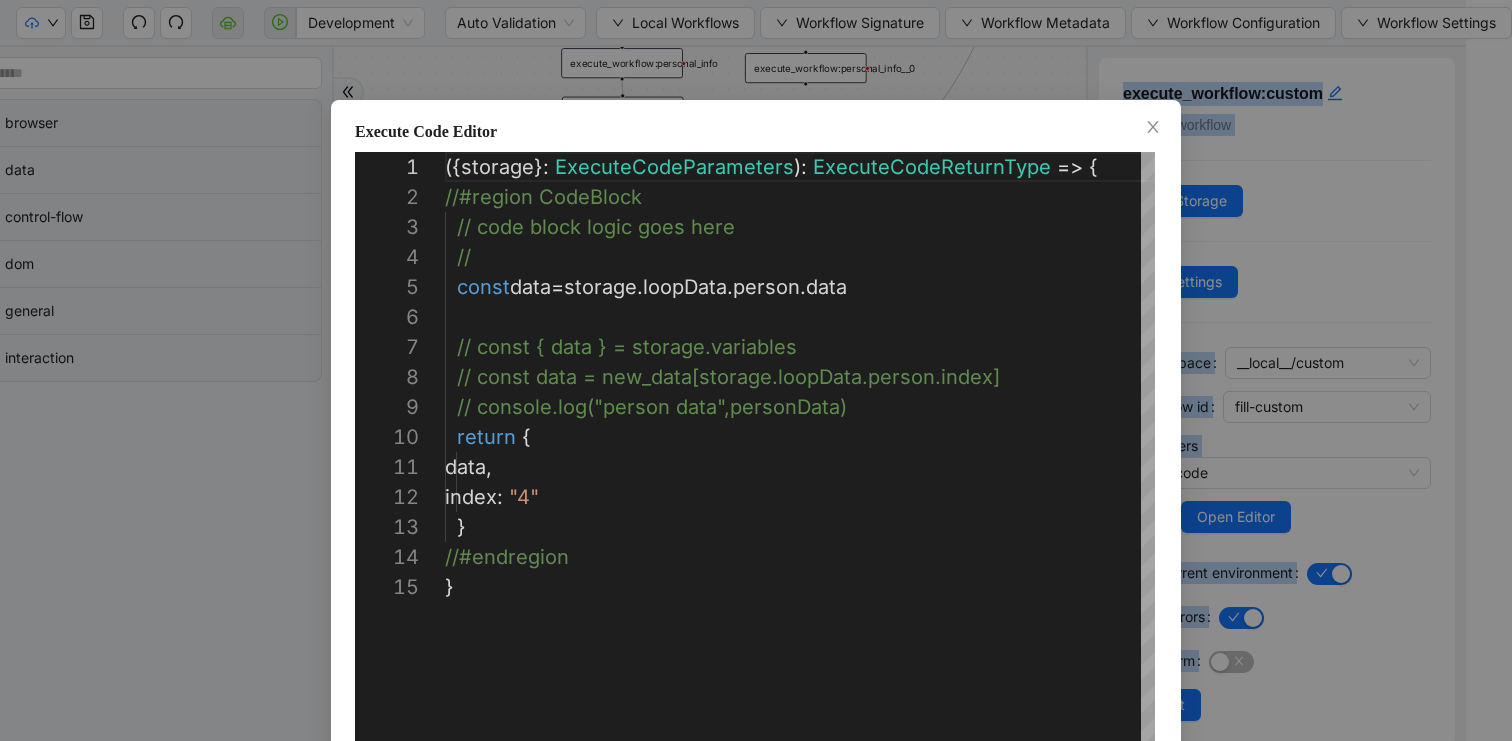 scroll, scrollTop: 300, scrollLeft: 0, axis: vertical 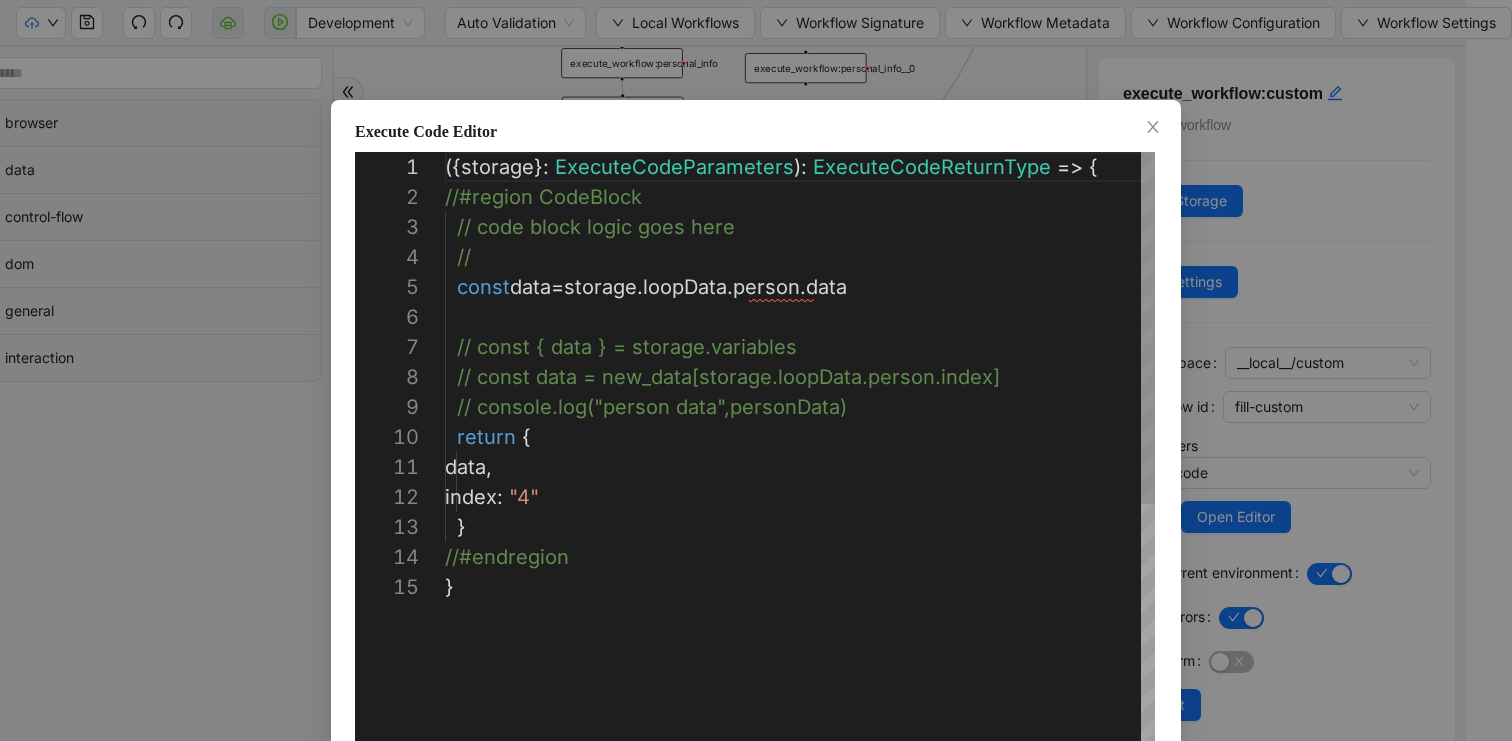 click on "**********" at bounding box center (756, 458) 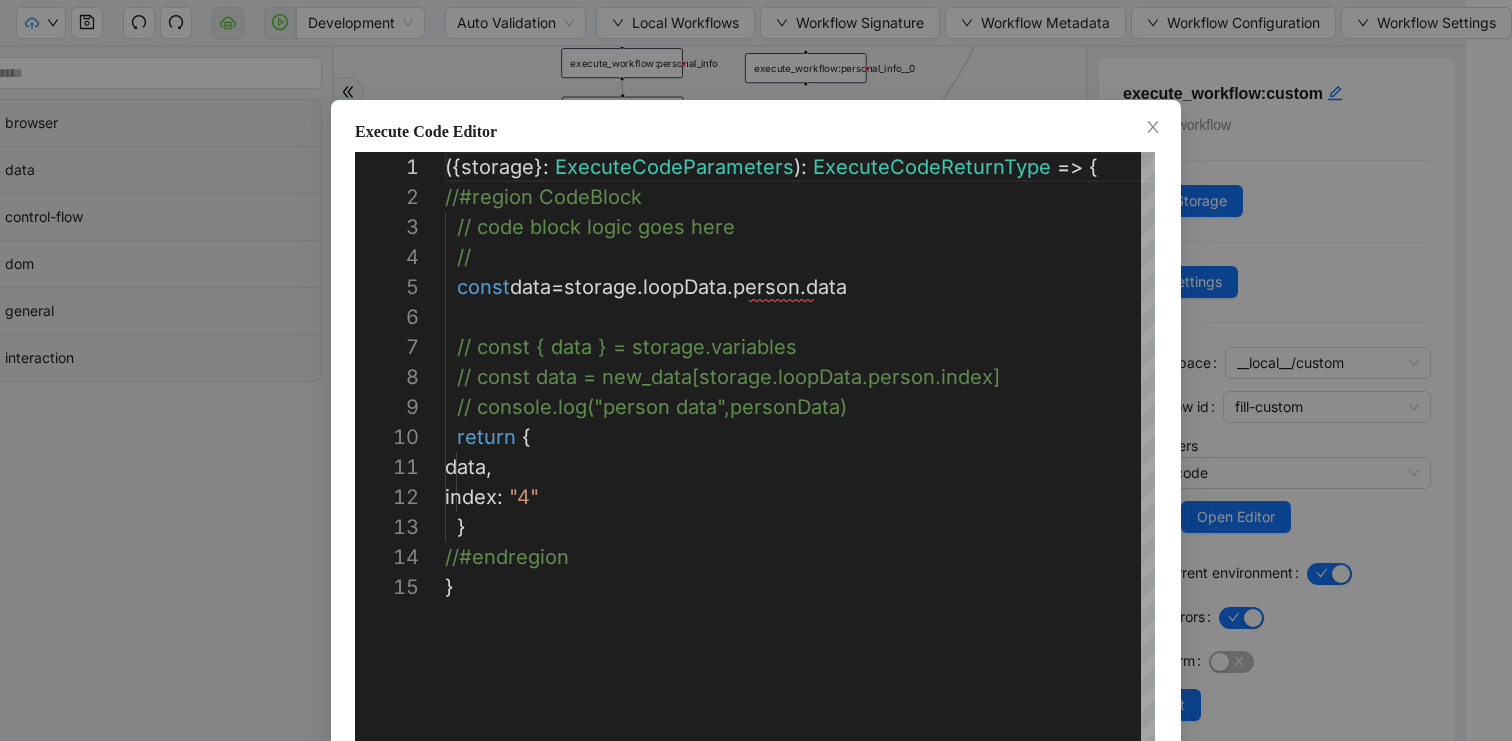click on "**********" at bounding box center (756, 370) 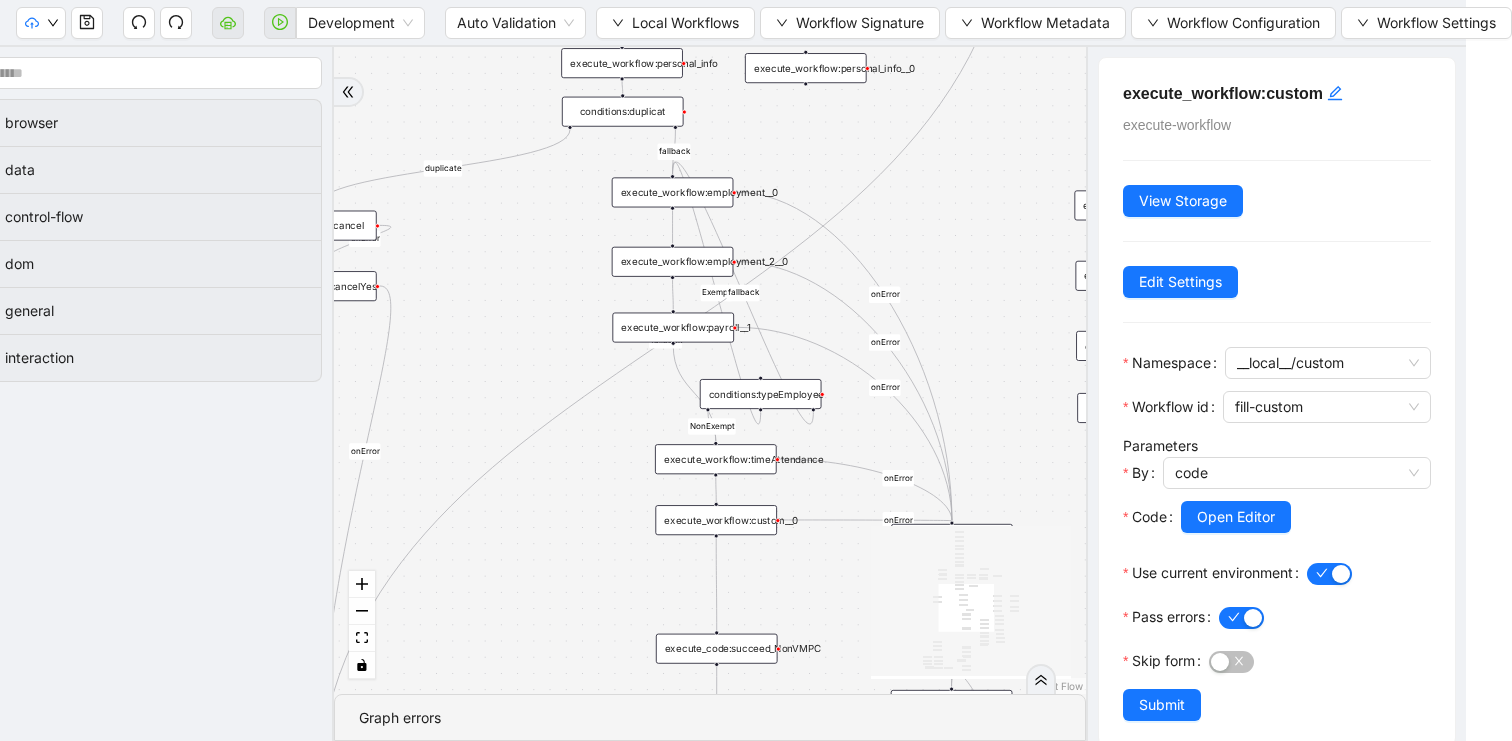 click on "duplicate success Exempt fallback nonexempt exempt failure fallback onError onError onError onError onError onError onError onError onError onError onError onError onError onError onError onError fallback NonExempt trigger click_element:clickGoToHire delay: execute_workflow:personal_info delay:__0 wait_until_loaded:ADP loop_data:person execute_workflow:employment execute_workflow:employment_2 execute_workflow:payroll execute_workflow:custom execute_workflow:trinet execute_code:businessUnit execute_code:data_edit loop_iterator:person click_element:cancel click_element:cancelYes click_element:clickStartHire new_window:ADP execute_workflow:timeAttendance execute_workflow:payroll__1 execute_workflow:custom__0 go_to_url: go_to_url:__0 click_element:clickGoToHire__0 delay:__2 delay:__0__1 wait_until_loaded:ADP__0 delay:__0__1__0 execute_workflow:get_data execute_code:new_data execute_workflow:payroll__1__0 execute_workflow:custom__0__0 conditions:duplicat wait_for_element:HR click_element:HR delay:__0__0 delay:__3" at bounding box center (710, 370) 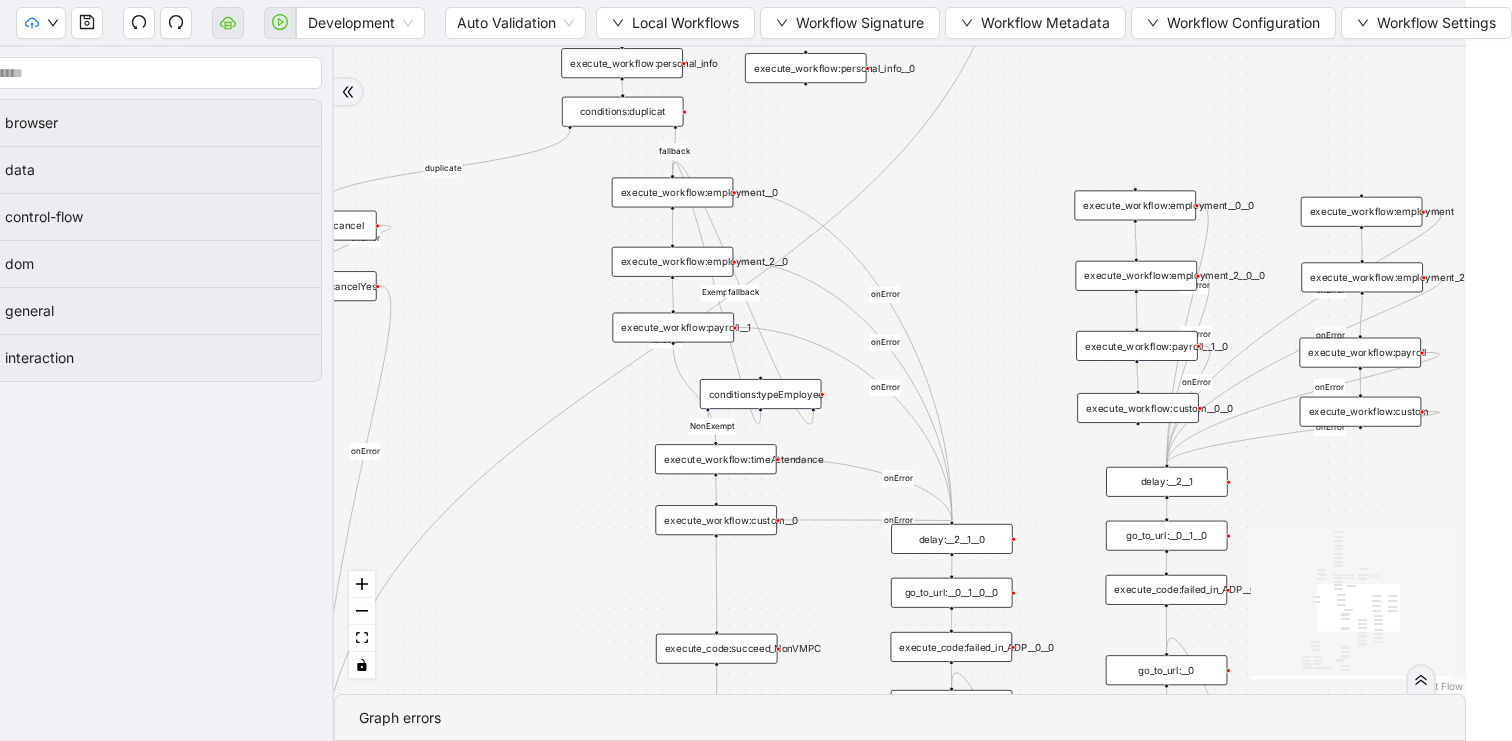 click on "execute_workflow:payroll__1__0" at bounding box center (1137, 346) 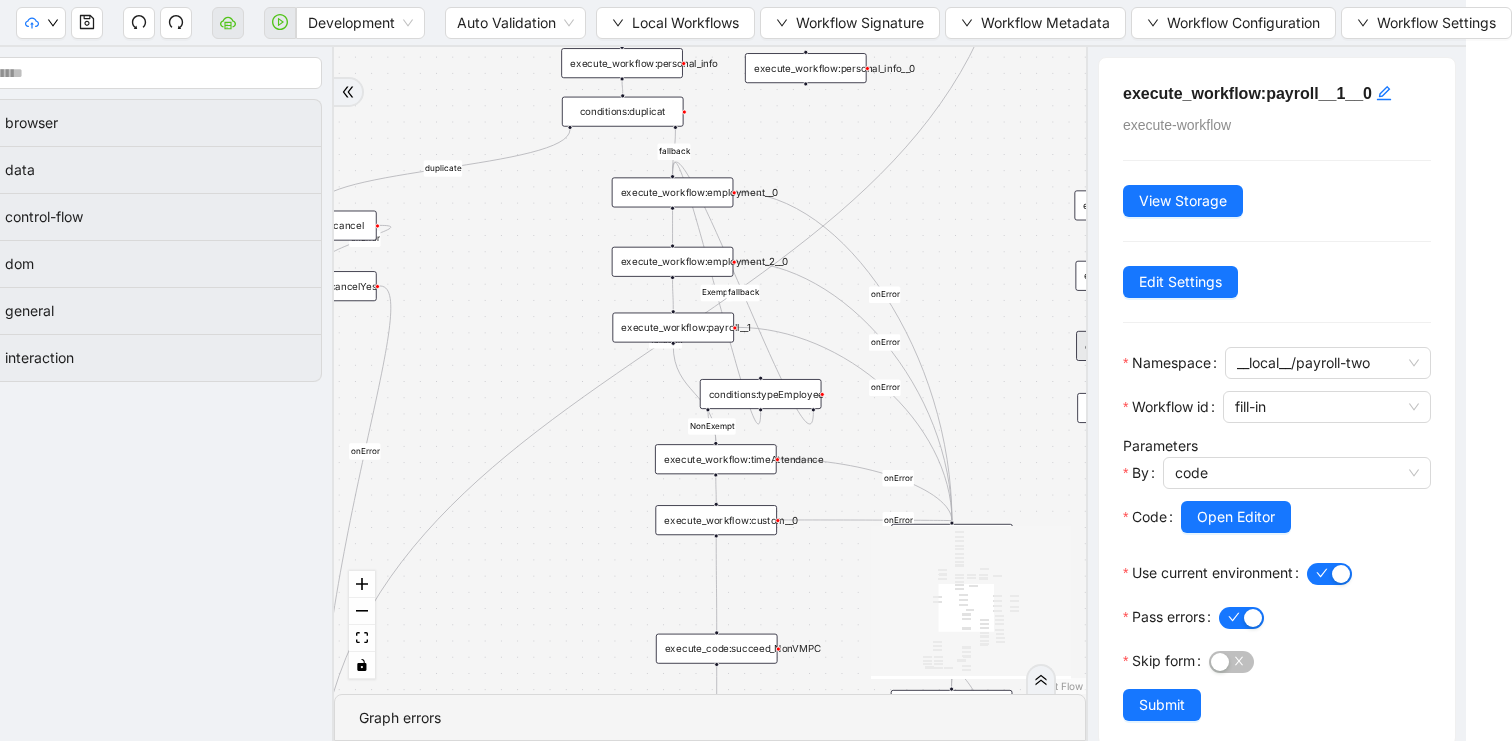 click on "duplicate success Exempt fallback nonexempt exempt failure fallback onError onError onError onError onError onError onError onError onError onError onError onError onError onError onError onError fallback NonExempt trigger click_element:clickGoToHire delay: execute_workflow:personal_info delay:__0 wait_until_loaded:ADP loop_data:person execute_workflow:employment execute_workflow:employment_2 execute_workflow:payroll execute_workflow:custom execute_workflow:trinet execute_code:businessUnit execute_code:data_edit loop_iterator:person click_element:cancel click_element:cancelYes click_element:clickStartHire new_window:ADP execute_workflow:timeAttendance execute_workflow:payroll__1 execute_workflow:custom__0 go_to_url: go_to_url:__0 click_element:clickGoToHire__0 delay:__2 delay:__0__1 wait_until_loaded:ADP__0 delay:__0__1__0 execute_workflow:get_data execute_code:new_data execute_workflow:payroll__1__0 execute_workflow:custom__0__0 conditions:duplicat wait_for_element:HR click_element:HR delay:__0__0 delay:__3" at bounding box center [710, 370] 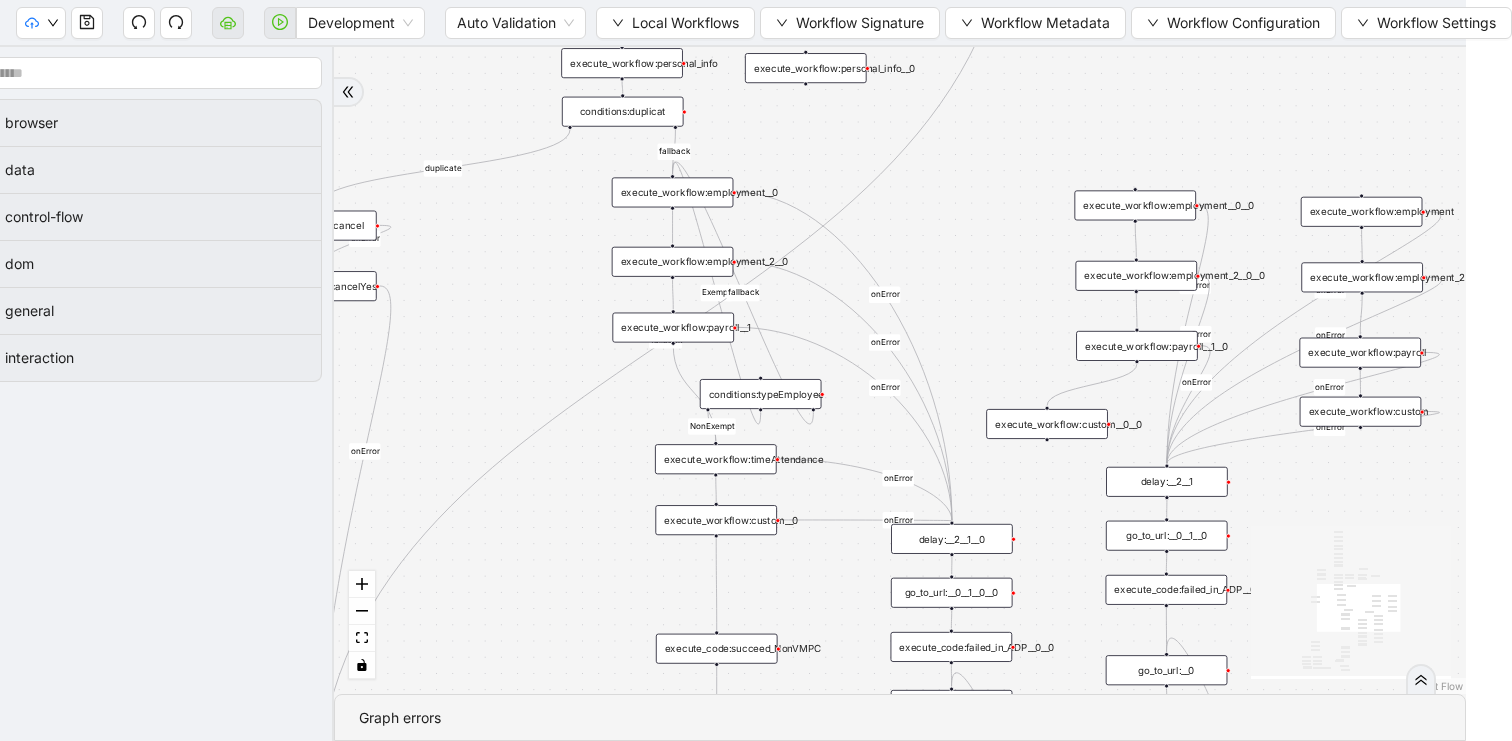 drag, startPoint x: 1131, startPoint y: 414, endPoint x: 1039, endPoint y: 430, distance: 93.38094 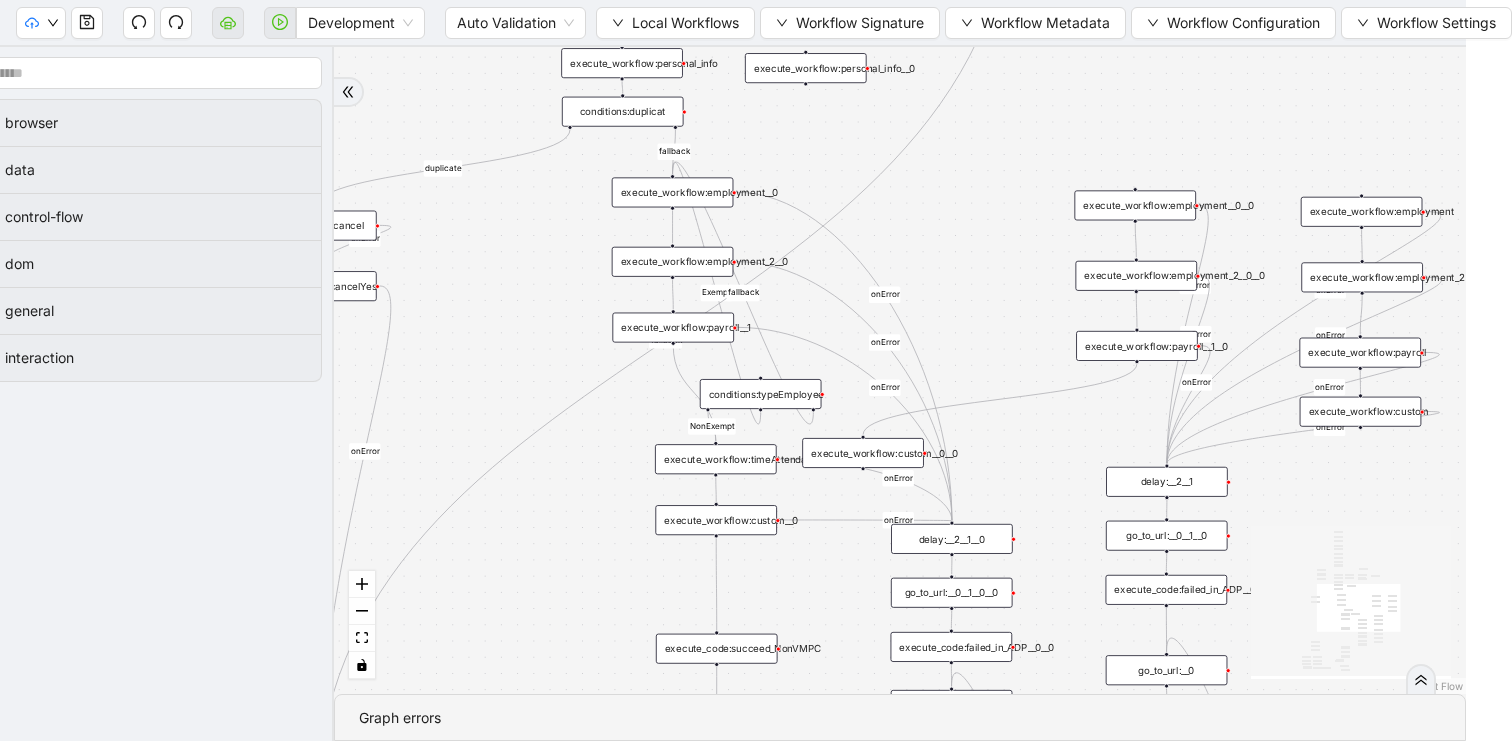 drag, startPoint x: 1057, startPoint y: 425, endPoint x: 886, endPoint y: 454, distance: 173.44164 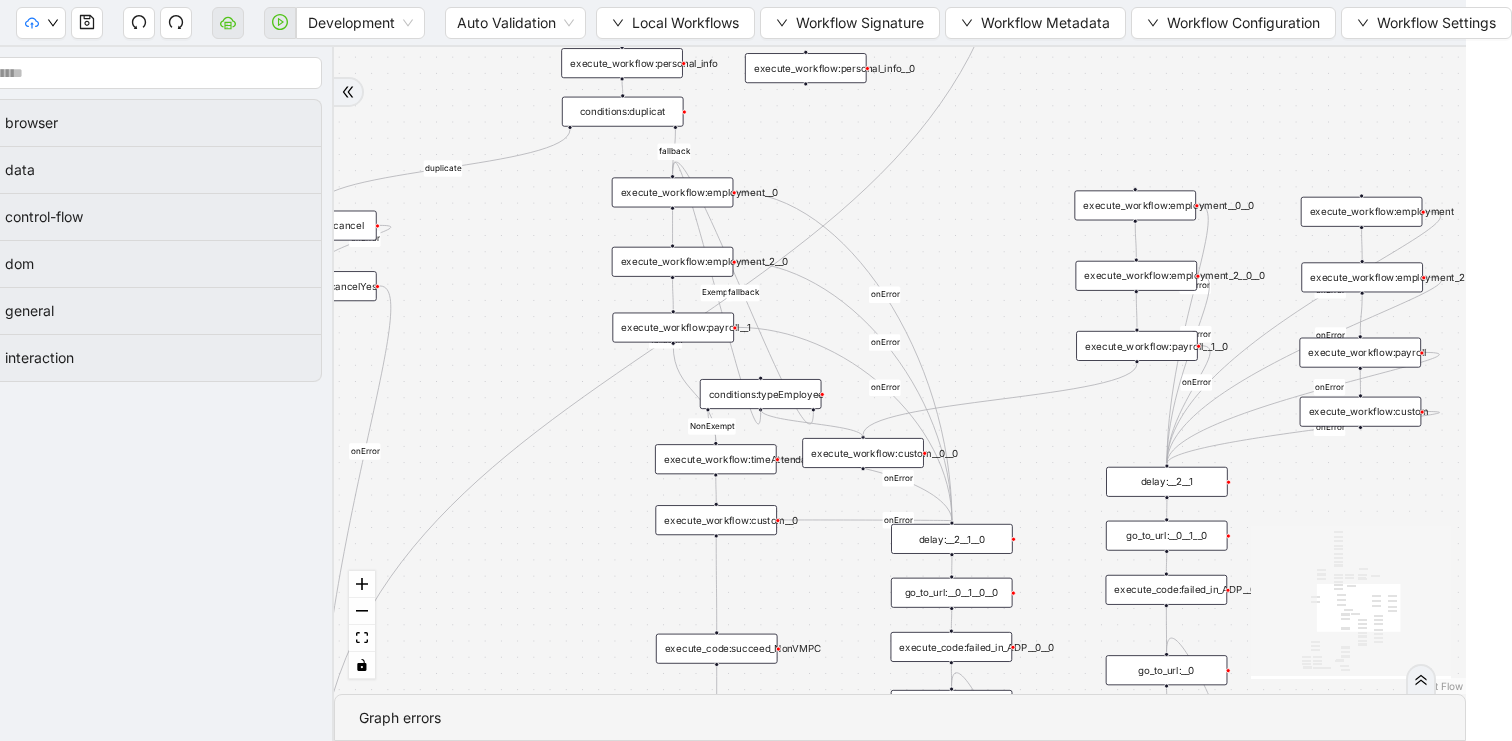 drag, startPoint x: 755, startPoint y: 408, endPoint x: 852, endPoint y: 443, distance: 103.121284 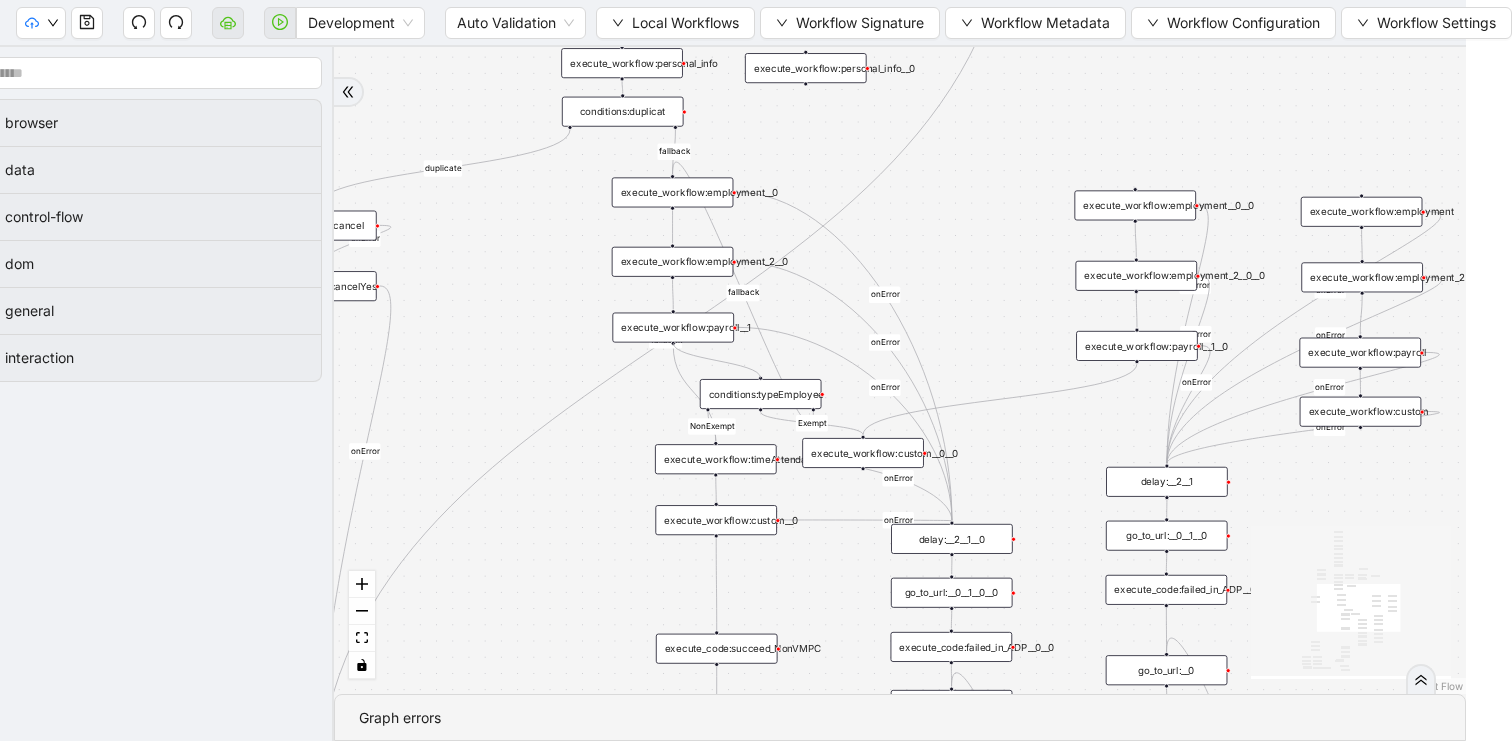 drag, startPoint x: 666, startPoint y: 342, endPoint x: 754, endPoint y: 387, distance: 98.83825 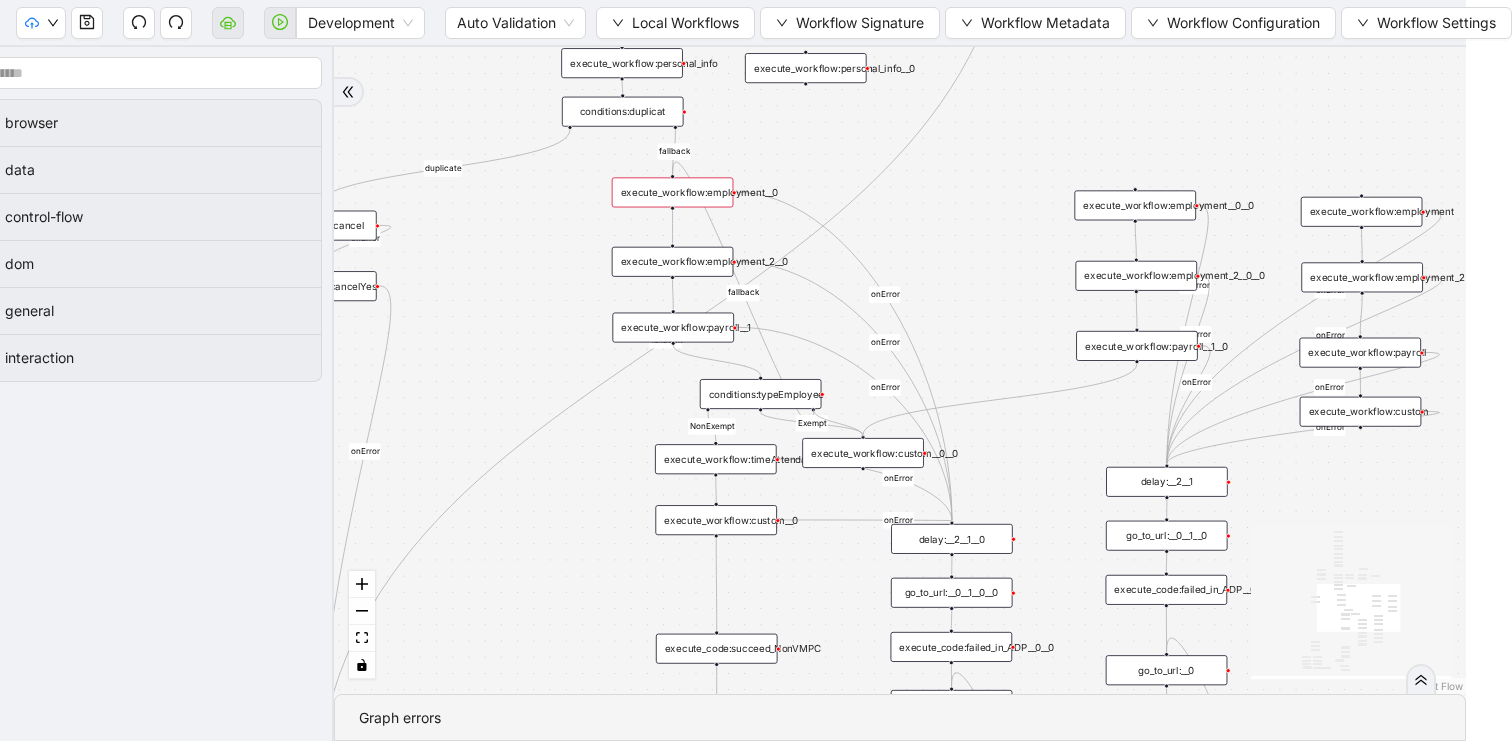 drag, startPoint x: 808, startPoint y: 409, endPoint x: 843, endPoint y: 479, distance: 78.26238 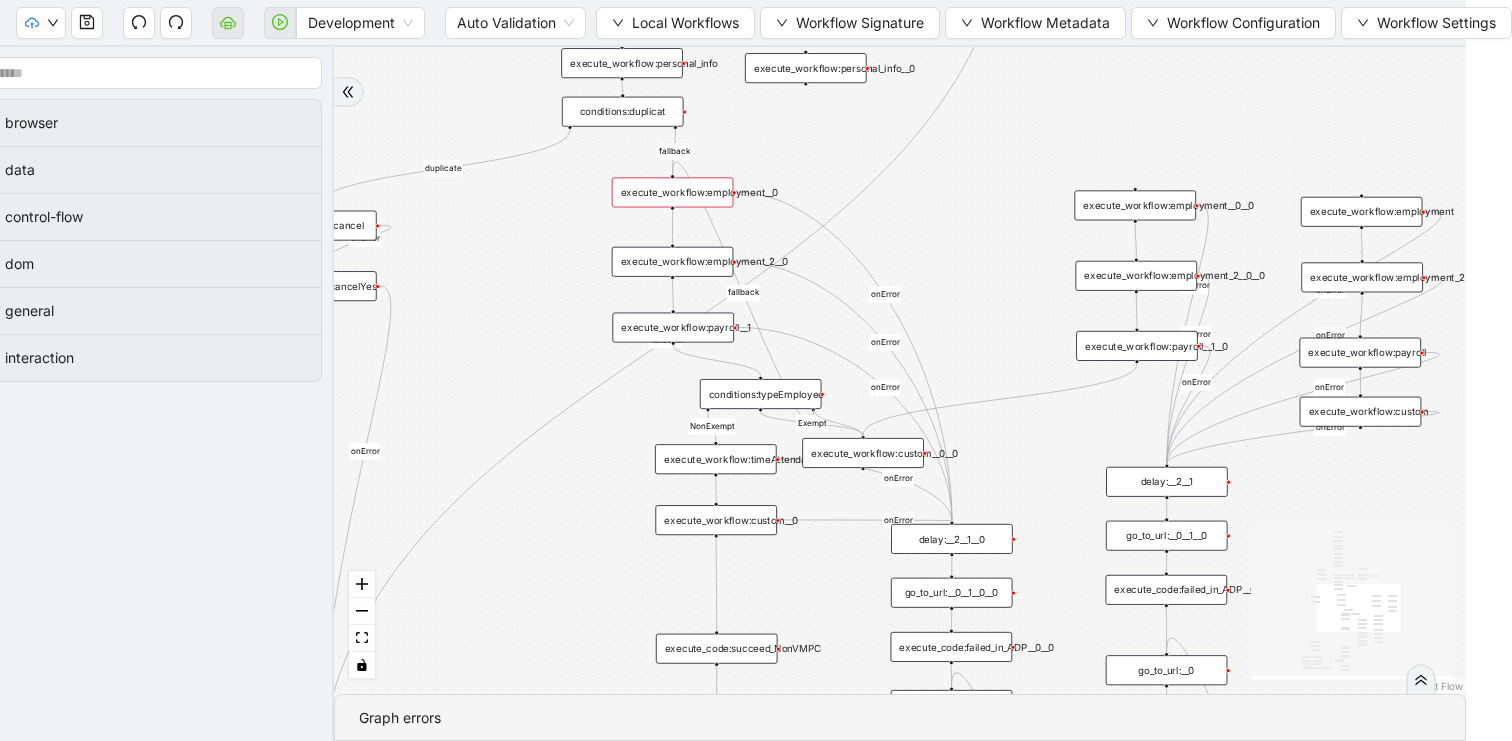 click on "duplicate success fallback nonexempt exempt failure fallback onError onError onError onError onError onError onError onError onError onError onError onError onError onError onError onError fallback NonExempt Exempt trigger click_element:clickGoToHire delay: execute_workflow:personal_info delay:__0 wait_until_loaded:ADP loop_data:person execute_workflow:employment execute_workflow:employment_2 execute_workflow:payroll execute_workflow:custom execute_workflow:trinet execute_code:businessUnit execute_code:data_edit loop_iterator:person click_element:cancel click_element:cancelYes click_element:clickStartHire new_window:ADP execute_workflow:timeAttendance execute_workflow:payroll__1 execute_workflow:custom__0 go_to_url: go_to_url:__0 click_element:clickGoToHire__0 delay:__2 delay:__0__1 wait_until_loaded:ADP__0 delay:__0__1__0 execute_workflow:get_data execute_code:new_data execute_workflow:payroll__1__0 execute_workflow:custom__0__0 conditions:duplicat wait_for_element:HR click_element:HR delay:__0__0 delay:__3" at bounding box center (1025, -70) 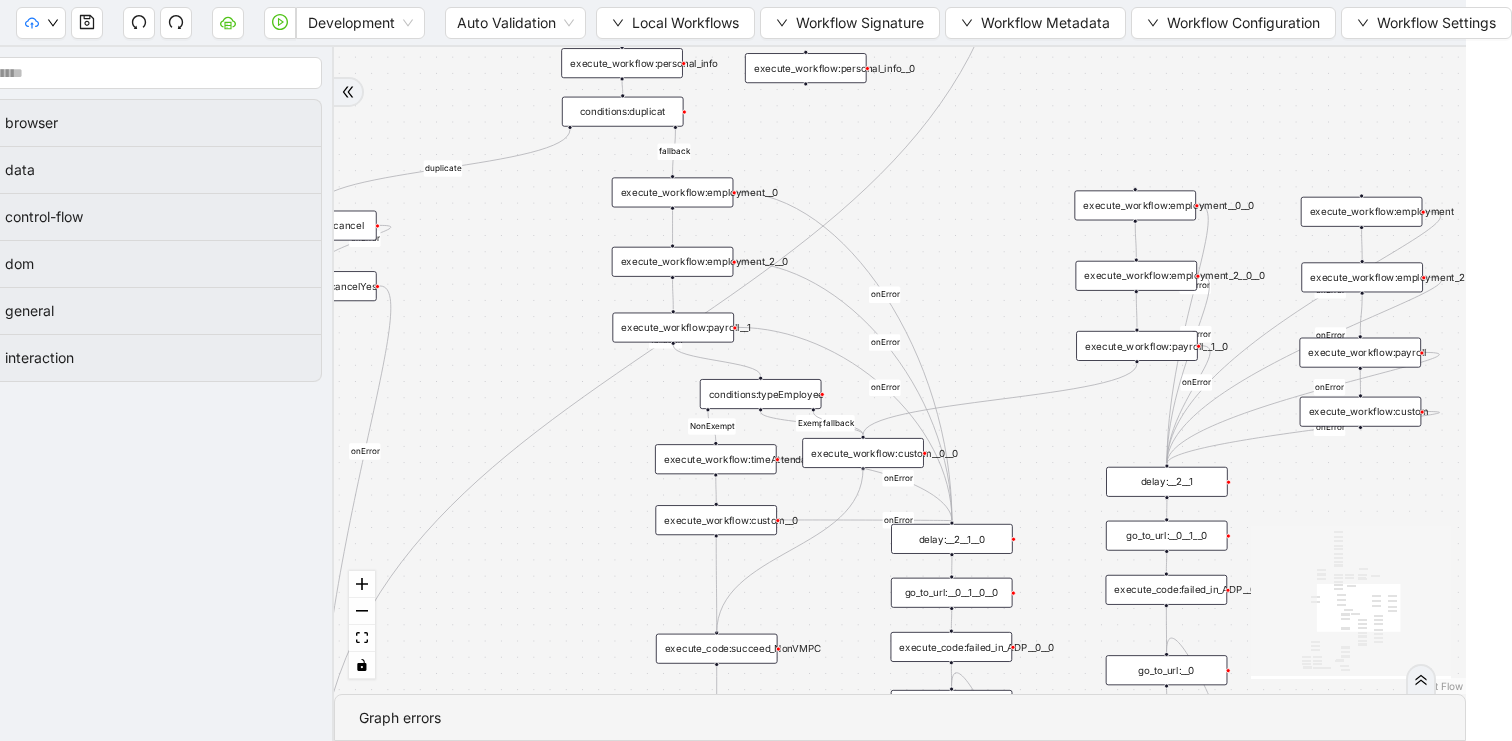 drag, startPoint x: 854, startPoint y: 467, endPoint x: 720, endPoint y: 637, distance: 216.46246 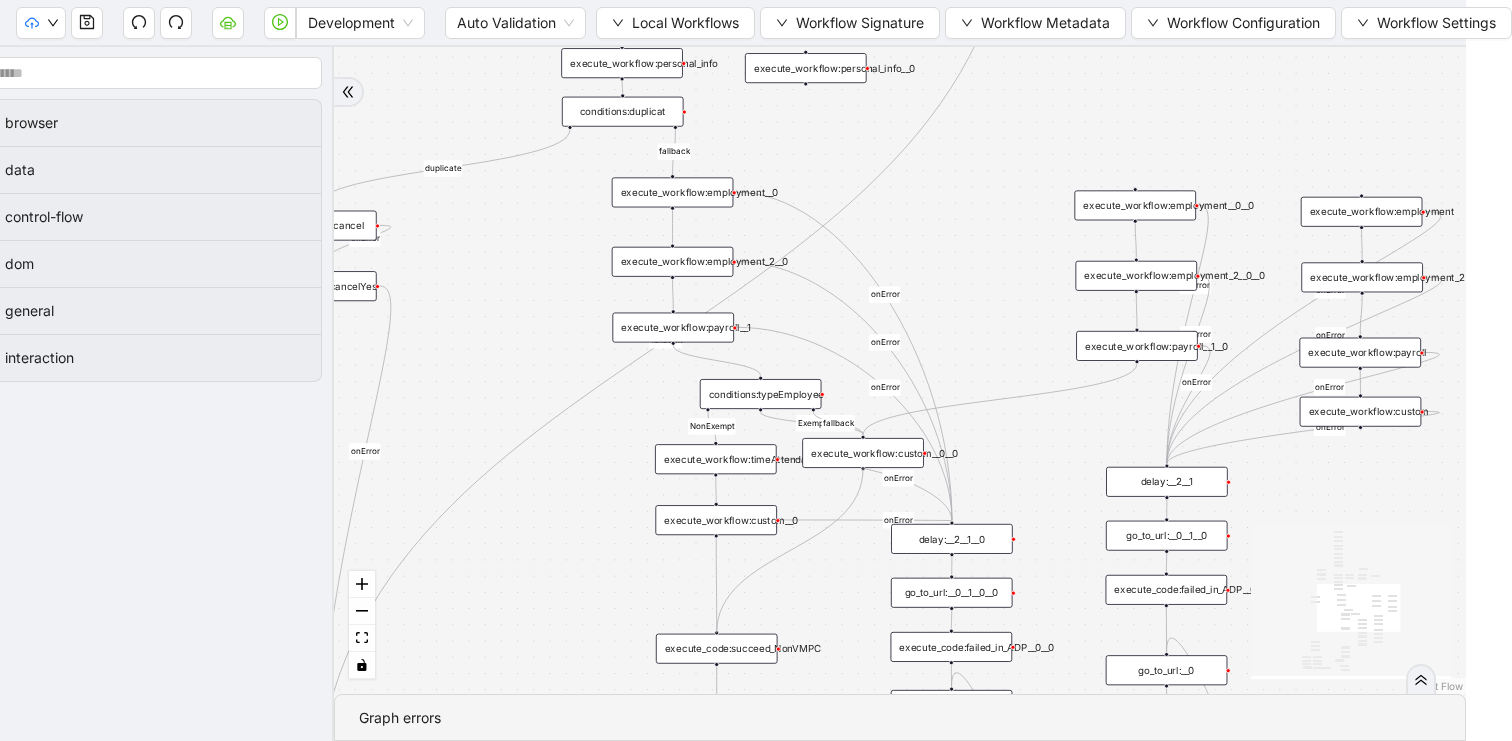 click on "trigger click_element:clickGoToHire delay: execute_workflow:personal_info delay:__0 wait_until_loaded:ADP loop_data:person execute_workflow:employment execute_workflow:employment_2 execute_workflow:payroll execute_workflow:custom execute_workflow:trinet execute_code:businessUnit execute_code:data_edit loop_iterator:person click_element:cancel click_element:cancelYes click_element:clickStartHire new_window:ADP execute_workflow:timeAttendance execute_workflow:payroll__1 execute_workflow:custom__0 go_to_url: go_to_url:__0 click_element:clickGoToHire__0 delay:__2 delay:__0__1 wait_until_loaded:ADP__0 delay:__0__1__0 execute_workflow:get_data execute_code:new_data execute_workflow:payroll__1__0 execute_workflow:custom__0__0 conditions:duplicat wait_for_element:HR click_element:HR delay:__0__0 click_element:nonexempt wait_for_element:nonexempt wait_for_element:exempt click_element:exempt openai_completion: luminai_server_request:write_to_sheet delay:__3 click_element:clickStartHire__0 delay:__2__0 delay:__2__1" at bounding box center (1025, -70) 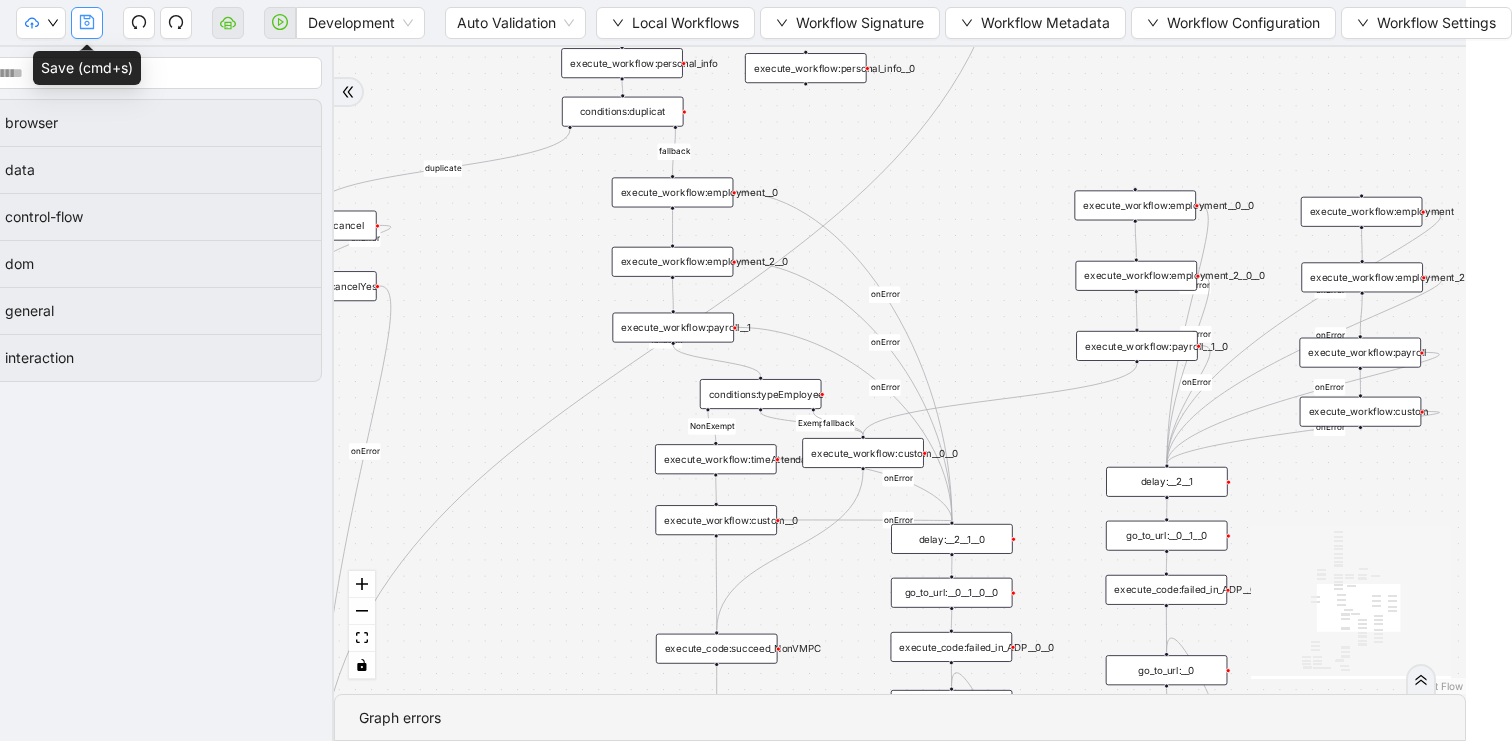 click 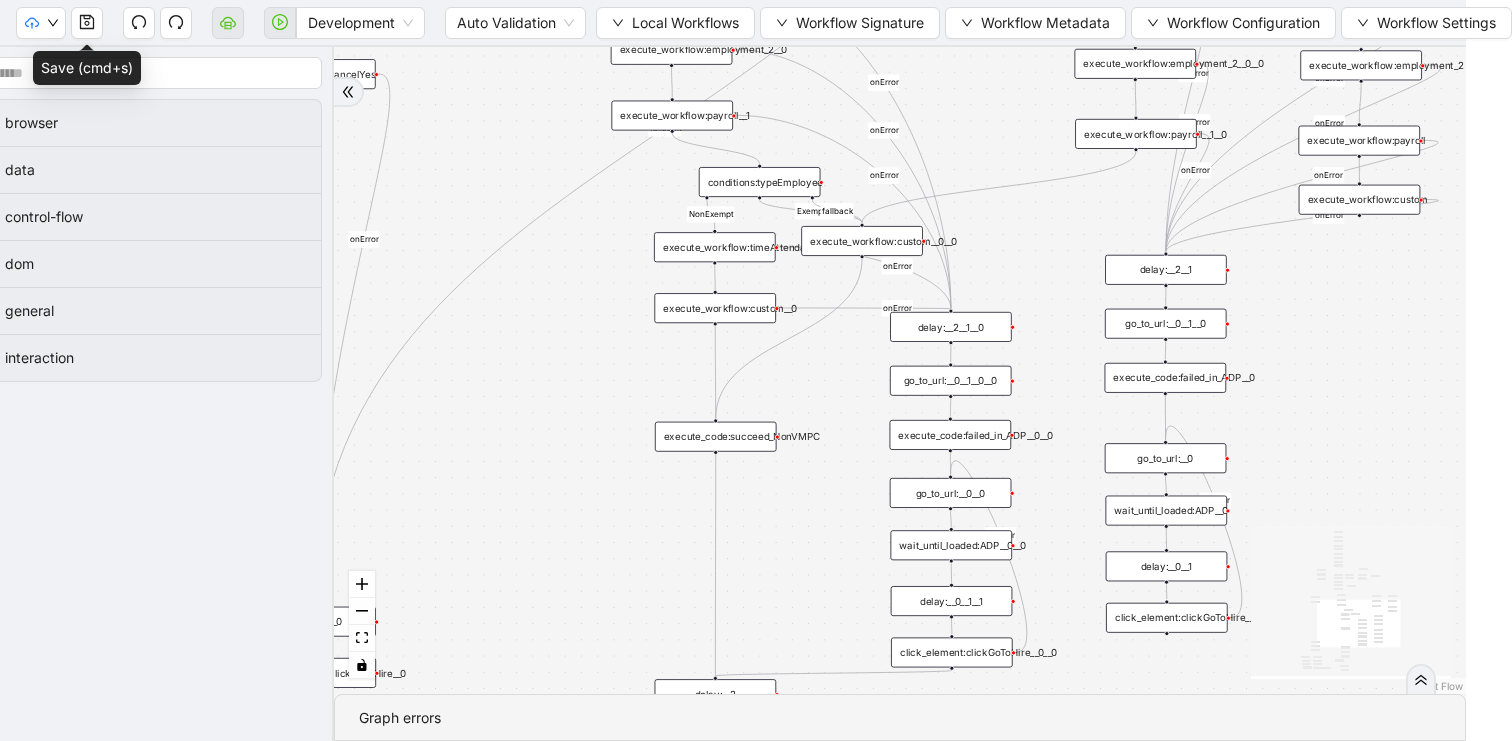 drag, startPoint x: 982, startPoint y: 308, endPoint x: 980, endPoint y: 93, distance: 215.00931 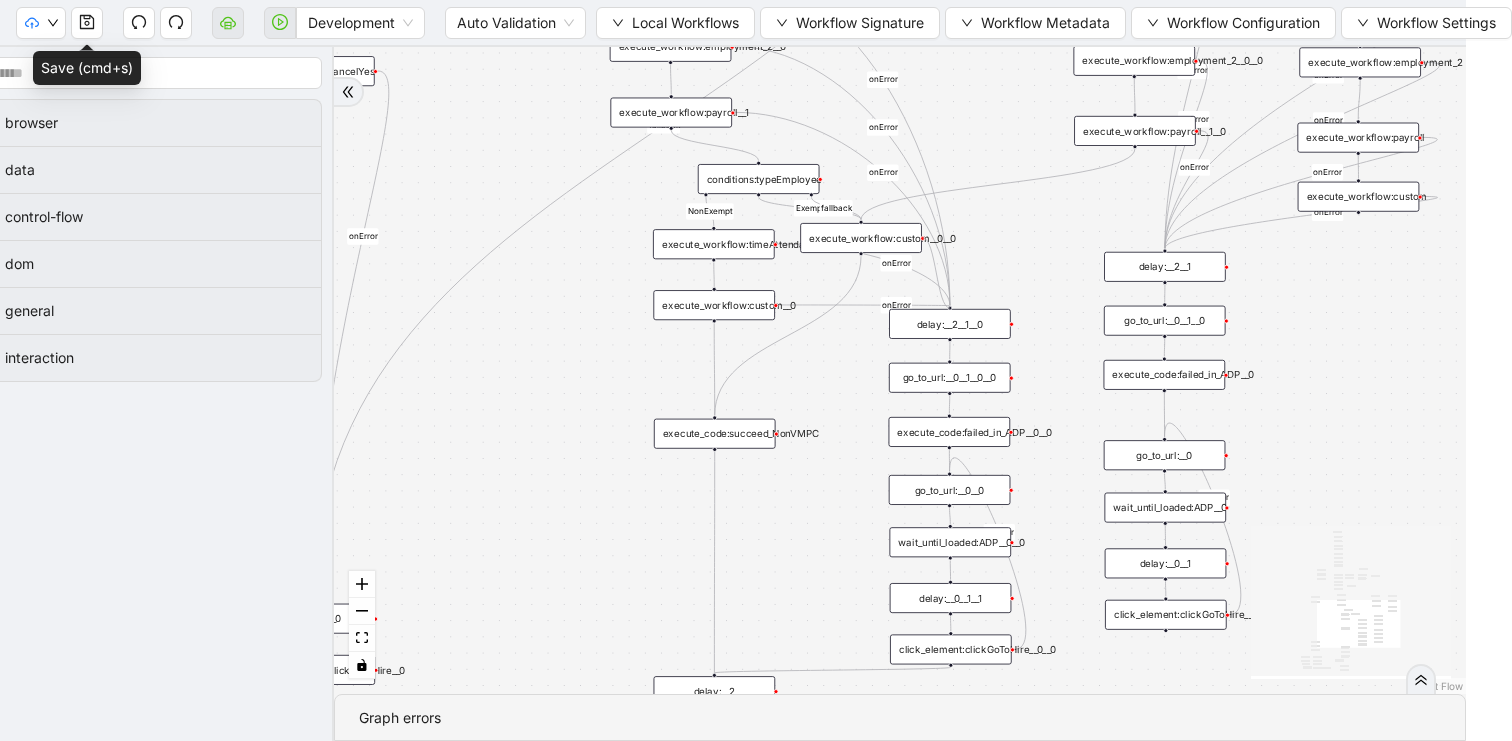 drag, startPoint x: 916, startPoint y: 238, endPoint x: 949, endPoint y: 311, distance: 80.11242 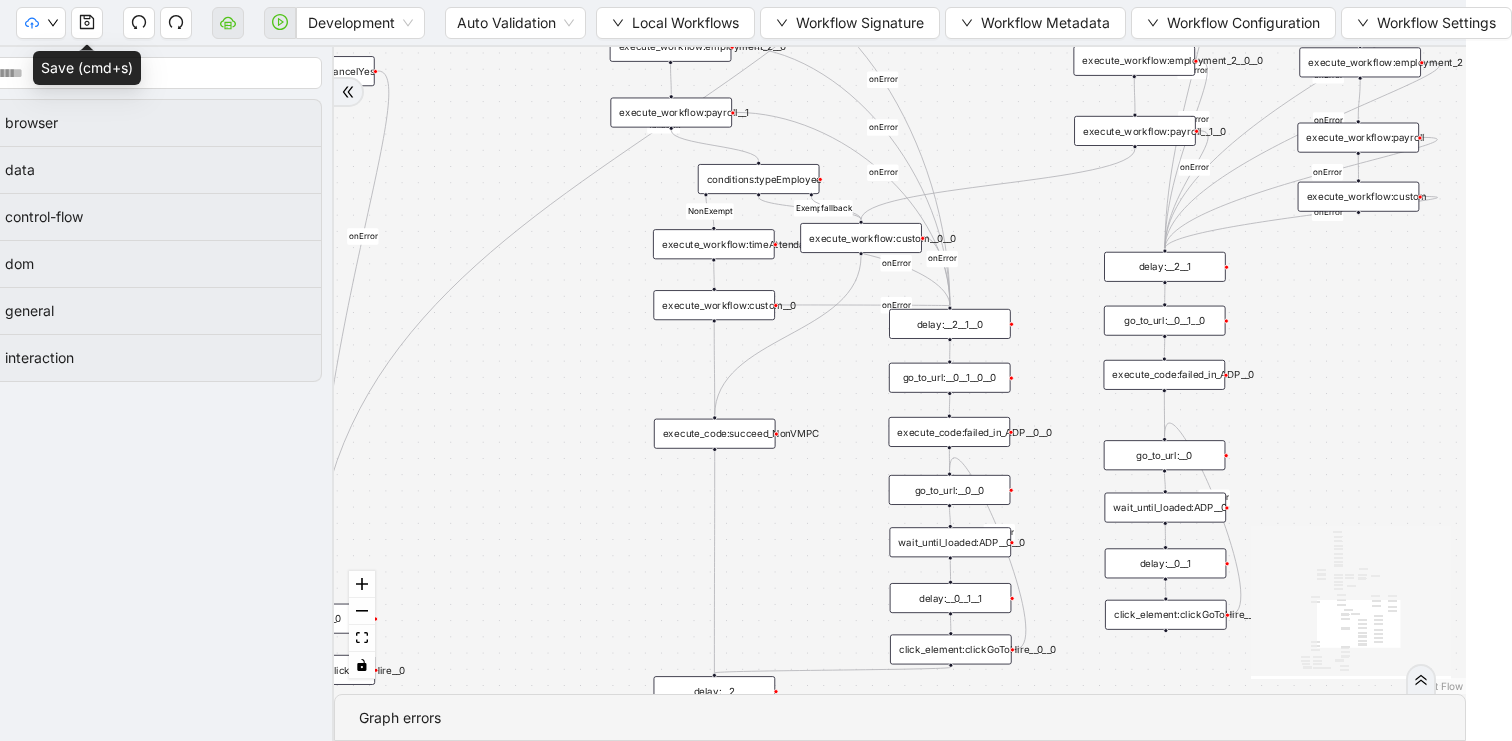 click at bounding box center (348, 92) 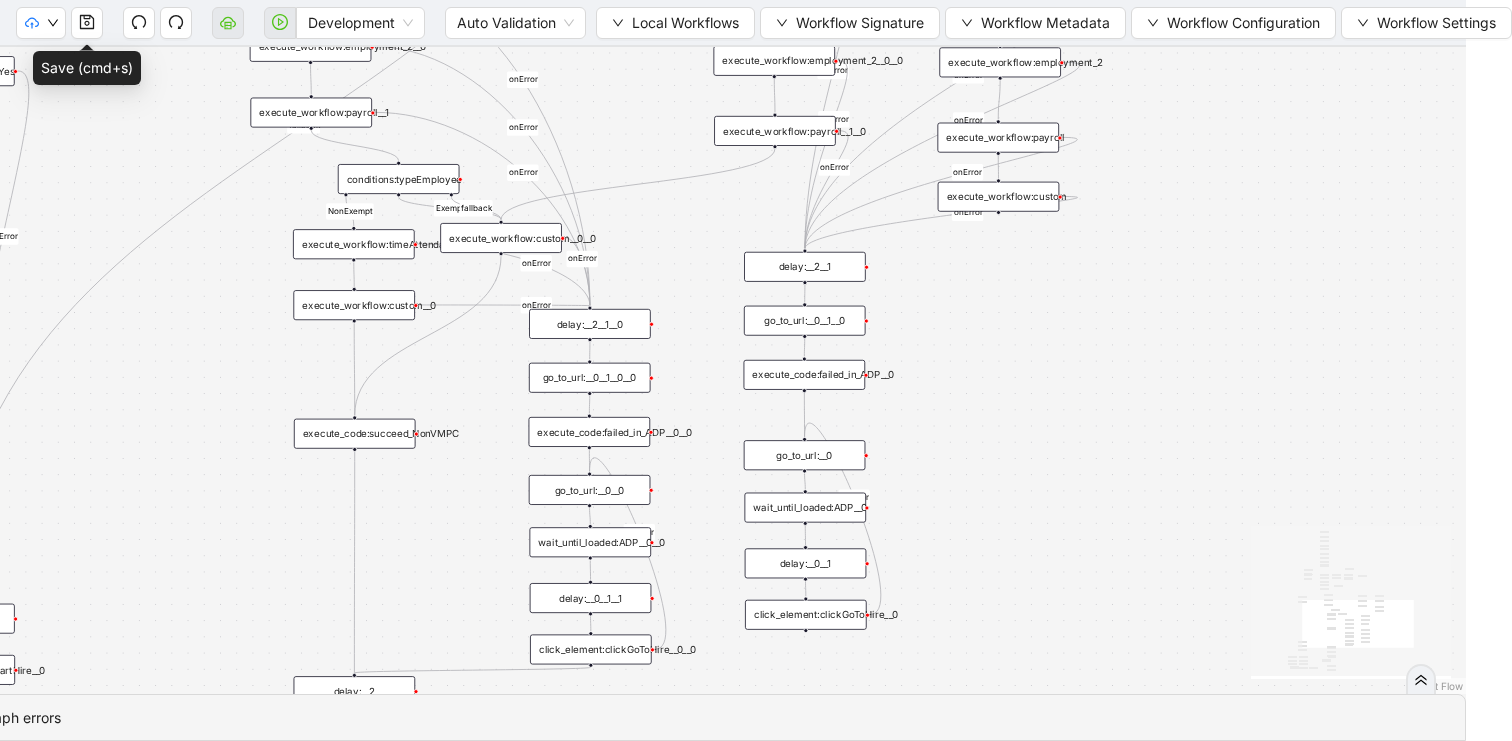drag, startPoint x: 187, startPoint y: 333, endPoint x: 280, endPoint y: 368, distance: 99.368004 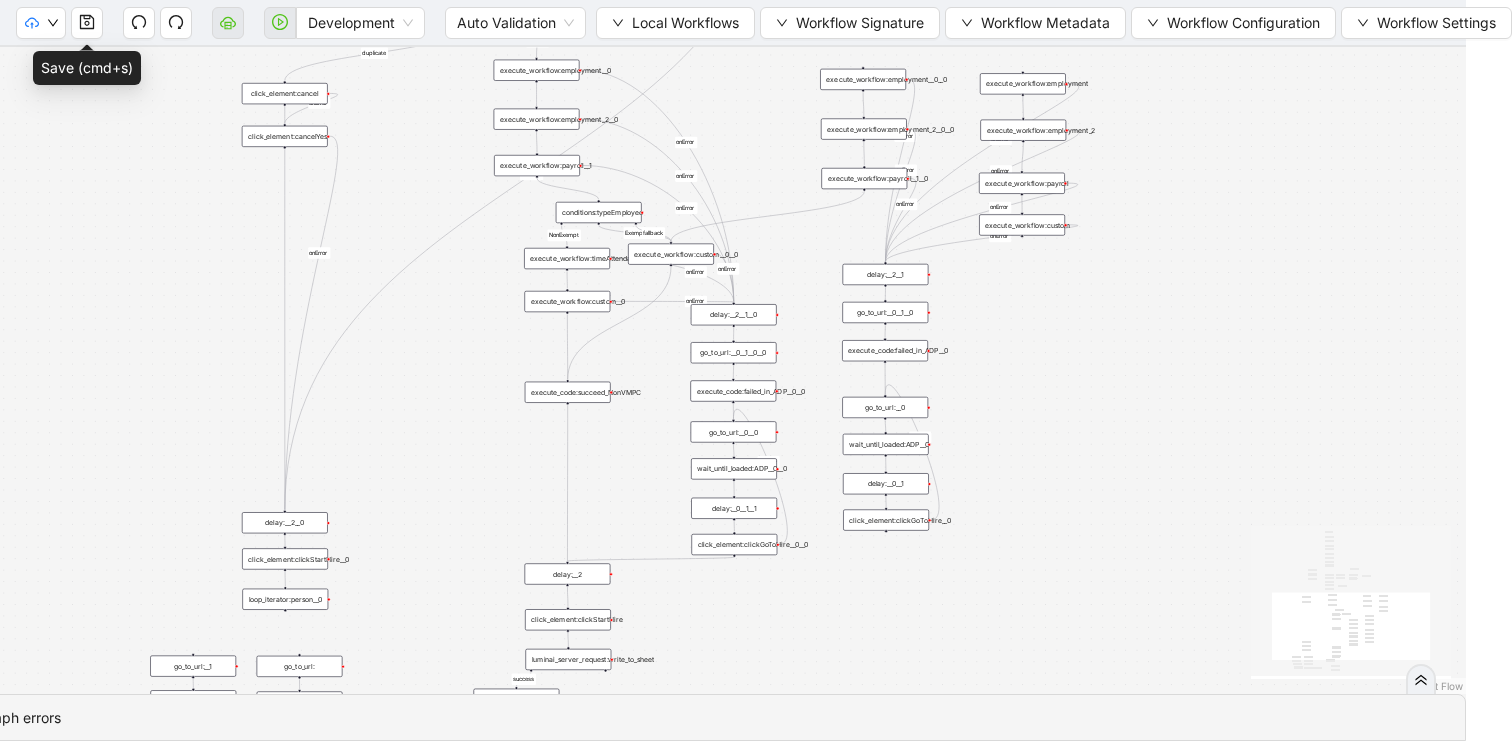 drag, startPoint x: 276, startPoint y: 372, endPoint x: 496, endPoint y: 346, distance: 221.53104 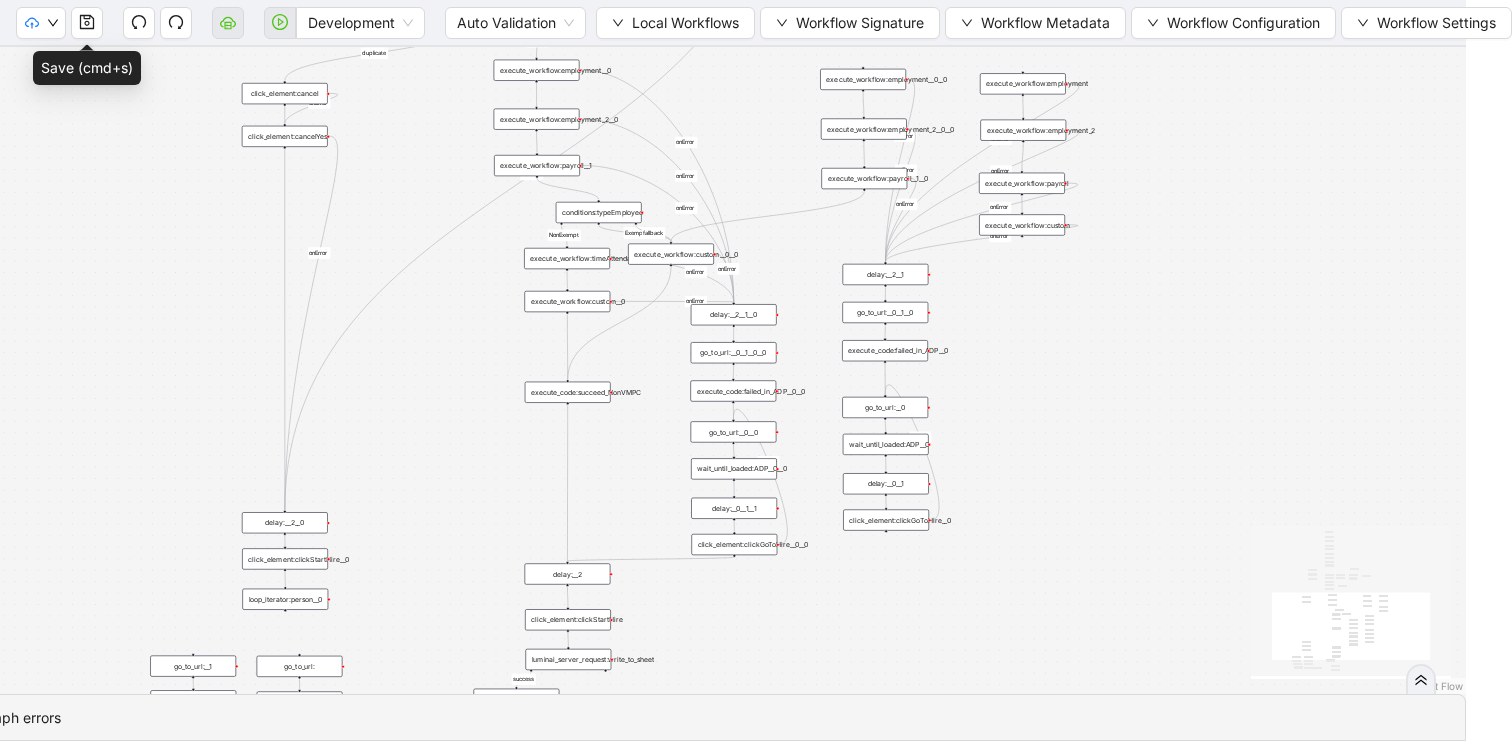 click on "duplicate success fallback nonexempt exempt failure onError onError onError onError onError onError onError onError onError onError onError onError onError onError onError onError fallback NonExempt Exempt fallback onError trigger click_element:clickGoToHire delay: execute_workflow:personal_info delay:__0 wait_until_loaded:ADP loop_data:person execute_workflow:employment execute_workflow:employment_2 execute_workflow:payroll execute_workflow:custom execute_workflow:trinet execute_code:businessUnit execute_code:data_edit loop_iterator:person click_element:cancel click_element:cancelYes click_element:clickStartHire new_window:ADP execute_workflow:timeAttendance execute_workflow:payroll__1 execute_workflow:custom__0 go_to_url: go_to_url:__0 click_element:clickGoToHire__0 delay:__2 delay:__0__1 wait_until_loaded:ADP__0 delay:__0__1__0 execute_workflow:get_data execute_code:new_data execute_workflow:payroll__1__0 execute_workflow:custom__0__0 conditions:duplicat wait_for_element:HR click_element:HR delay:__0__0" at bounding box center [710, 370] 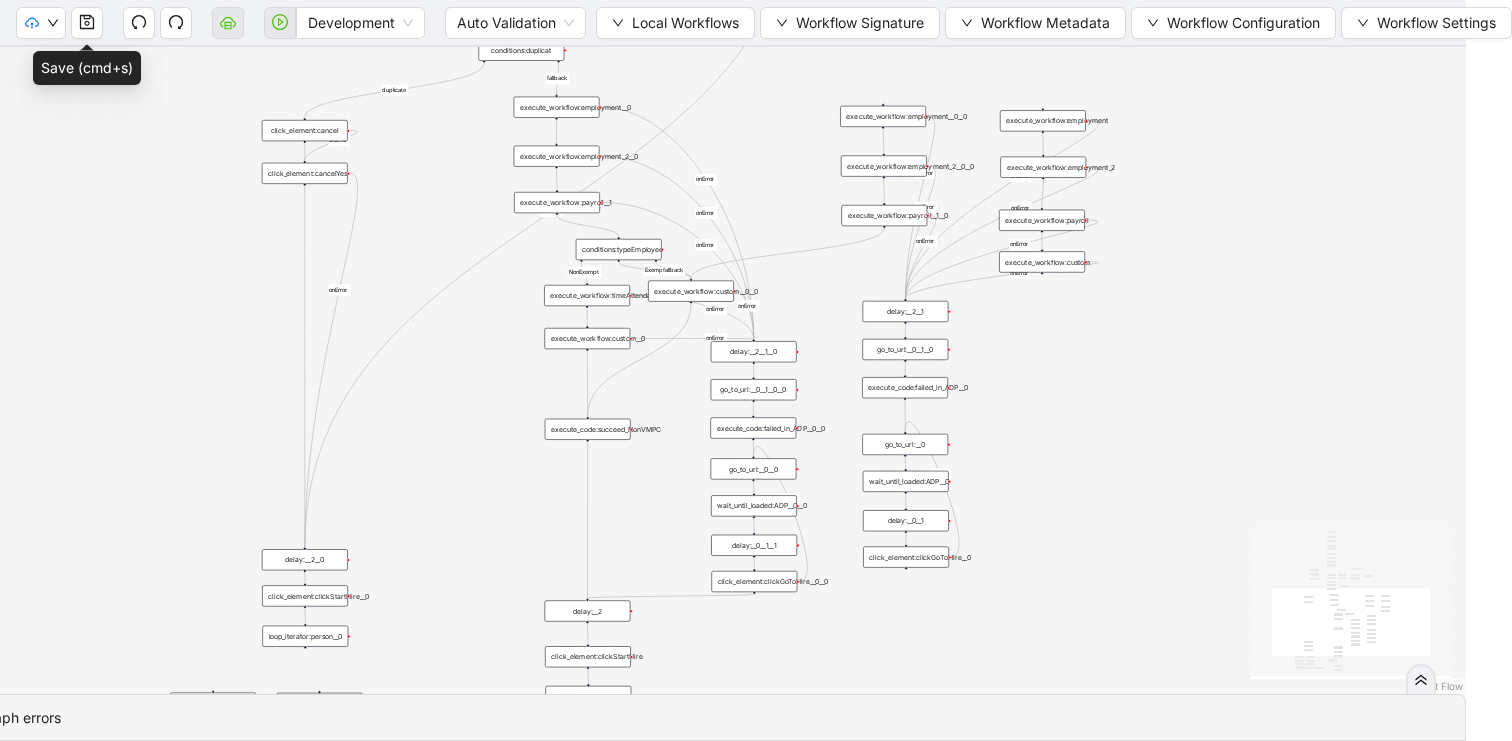 drag, startPoint x: 496, startPoint y: 346, endPoint x: 513, endPoint y: 385, distance: 42.544094 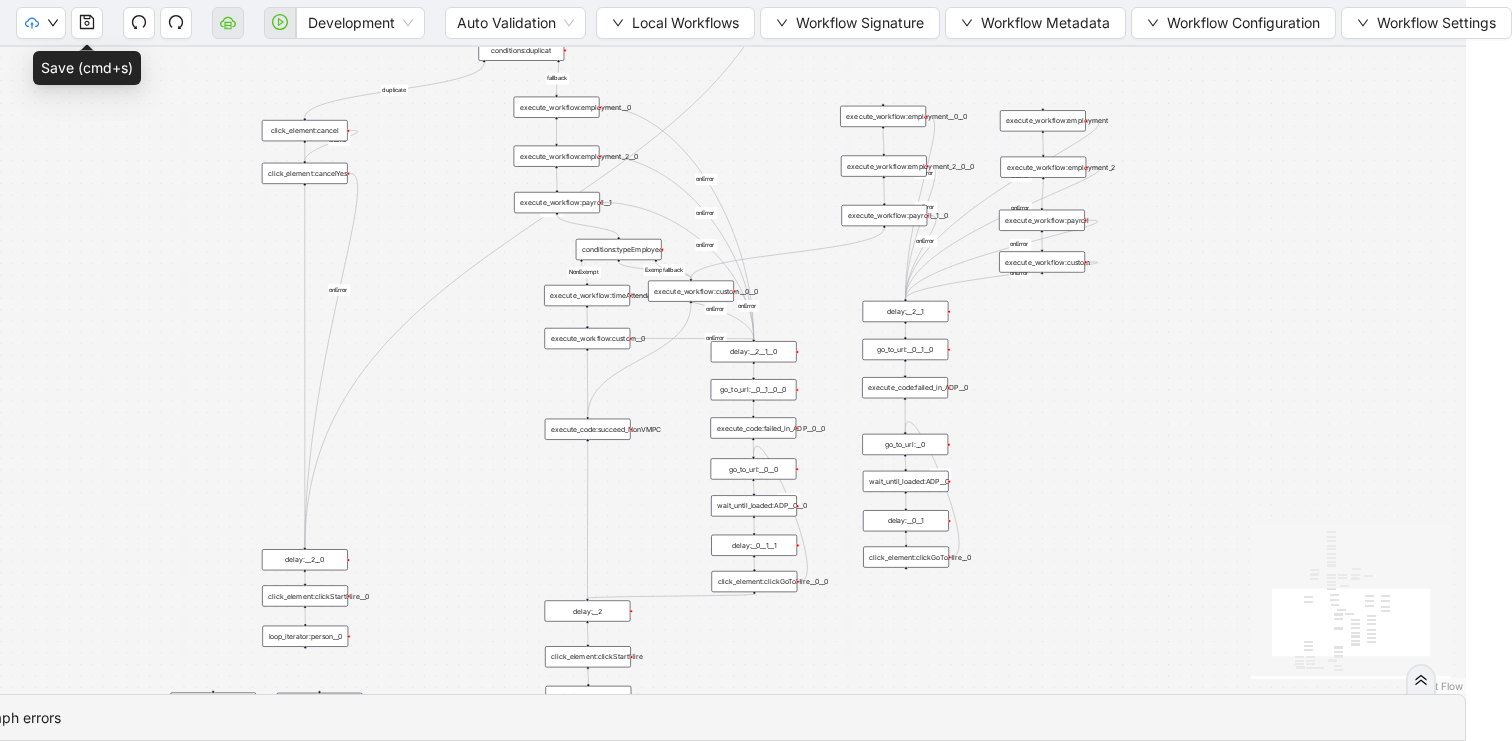 click on "duplicate success fallback nonexempt exempt failure onError onError onError onError onError onError onError onError onError onError onError onError onError onError onError onError fallback NonExempt Exempt fallback onError trigger click_element:clickGoToHire delay: execute_workflow:personal_info delay:__0 wait_until_loaded:ADP loop_data:person execute_workflow:employment execute_workflow:employment_2 execute_workflow:payroll execute_workflow:custom execute_workflow:trinet execute_code:businessUnit execute_code:data_edit loop_iterator:person click_element:cancel click_element:cancelYes click_element:clickStartHire new_window:ADP execute_workflow:timeAttendance execute_workflow:payroll__1 execute_workflow:custom__0 go_to_url: go_to_url:__0 click_element:clickGoToHire__0 delay:__2 delay:__0__1 wait_until_loaded:ADP__0 delay:__0__1__0 execute_workflow:get_data execute_code:new_data execute_workflow:payroll__1__0 execute_workflow:custom__0__0 conditions:duplicat wait_for_element:HR click_element:HR delay:__0__0" at bounding box center [710, 370] 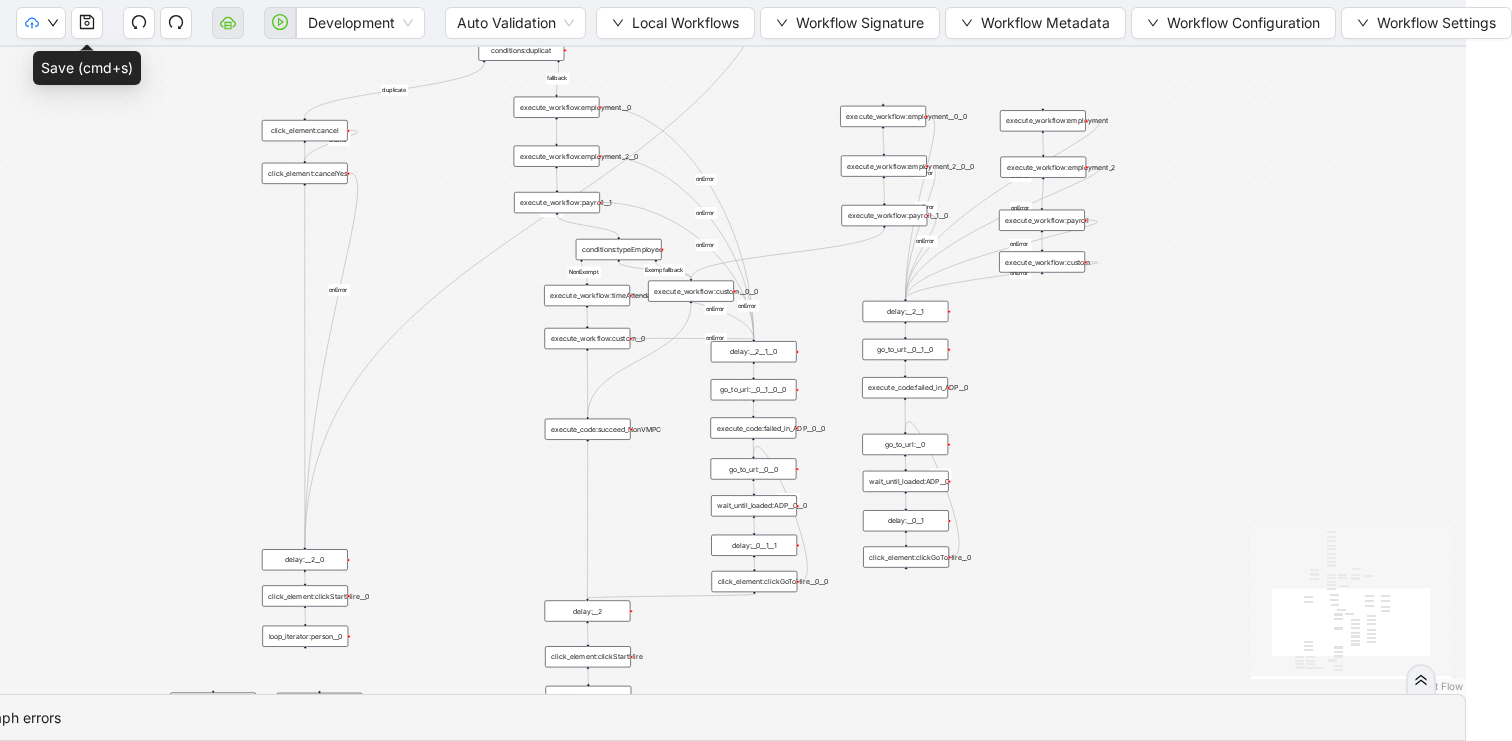 click 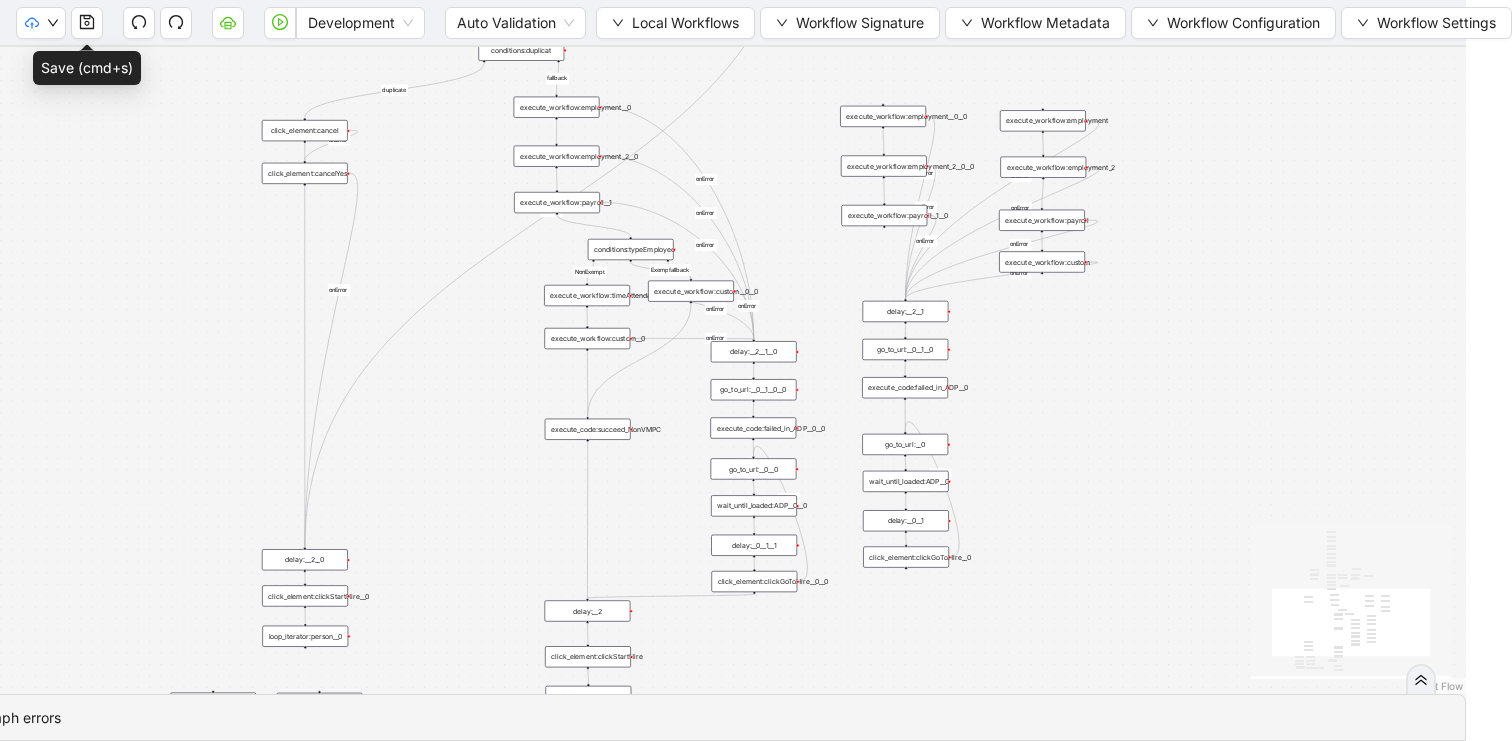 drag, startPoint x: 627, startPoint y: 250, endPoint x: 639, endPoint y: 250, distance: 12 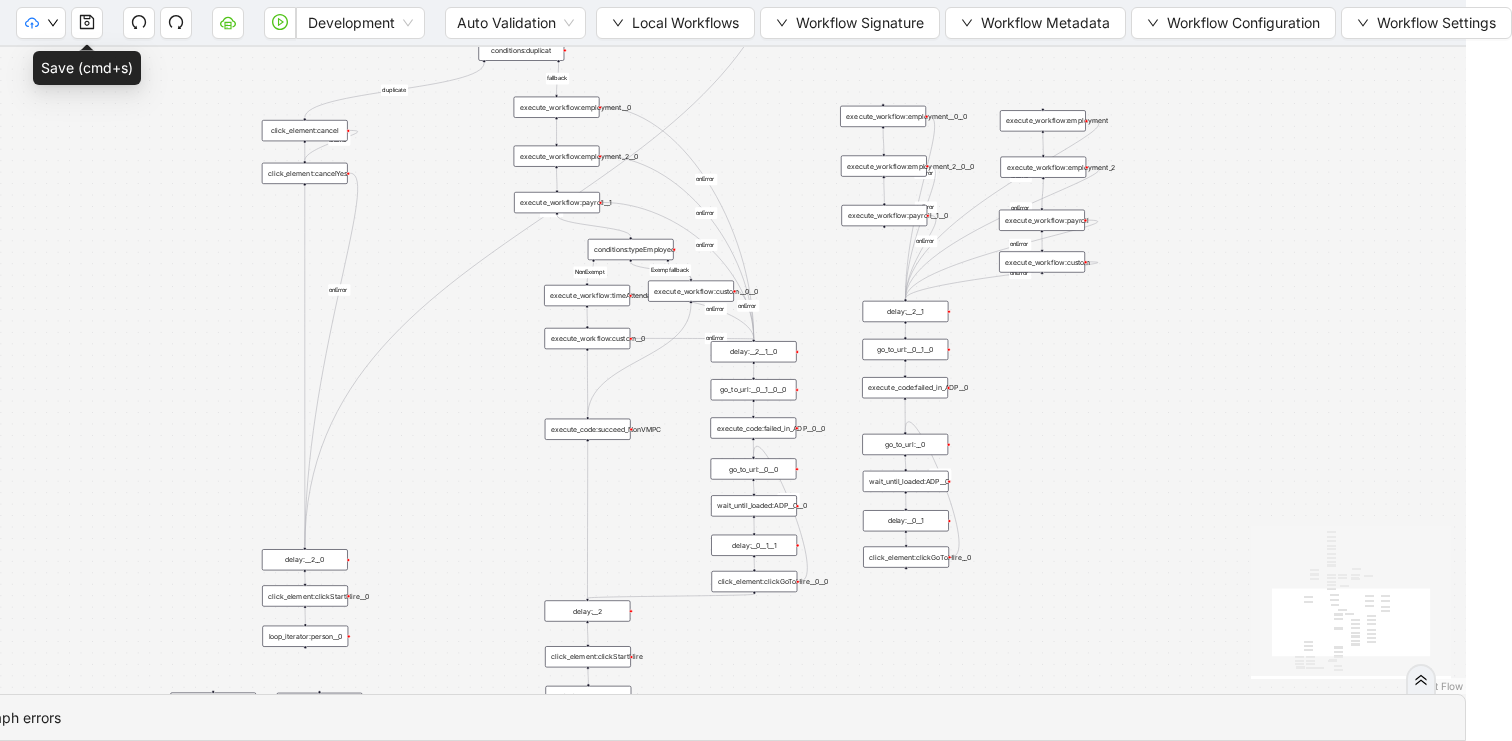 click on "conditions:typeEmployee" at bounding box center [631, 249] 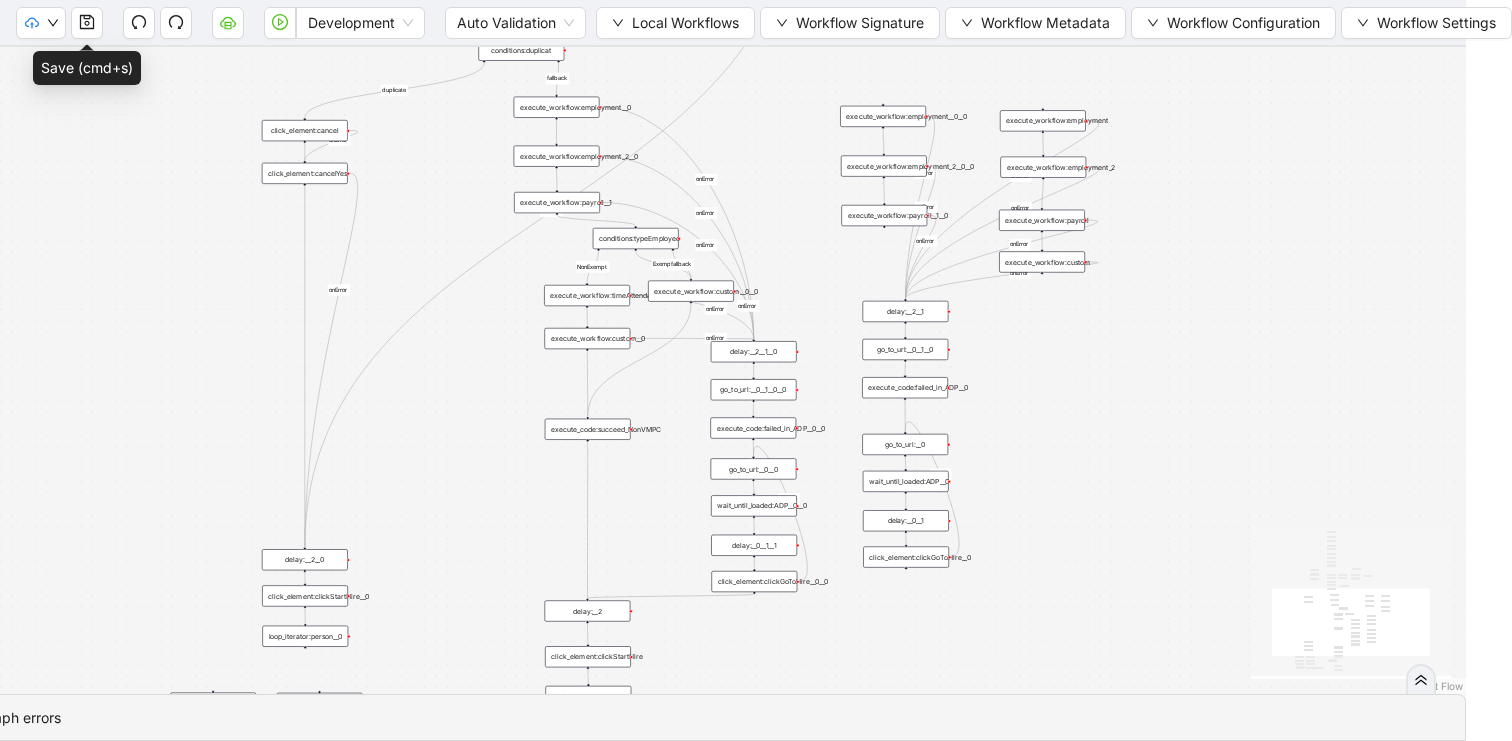 drag, startPoint x: 639, startPoint y: 250, endPoint x: 644, endPoint y: 239, distance: 12.083046 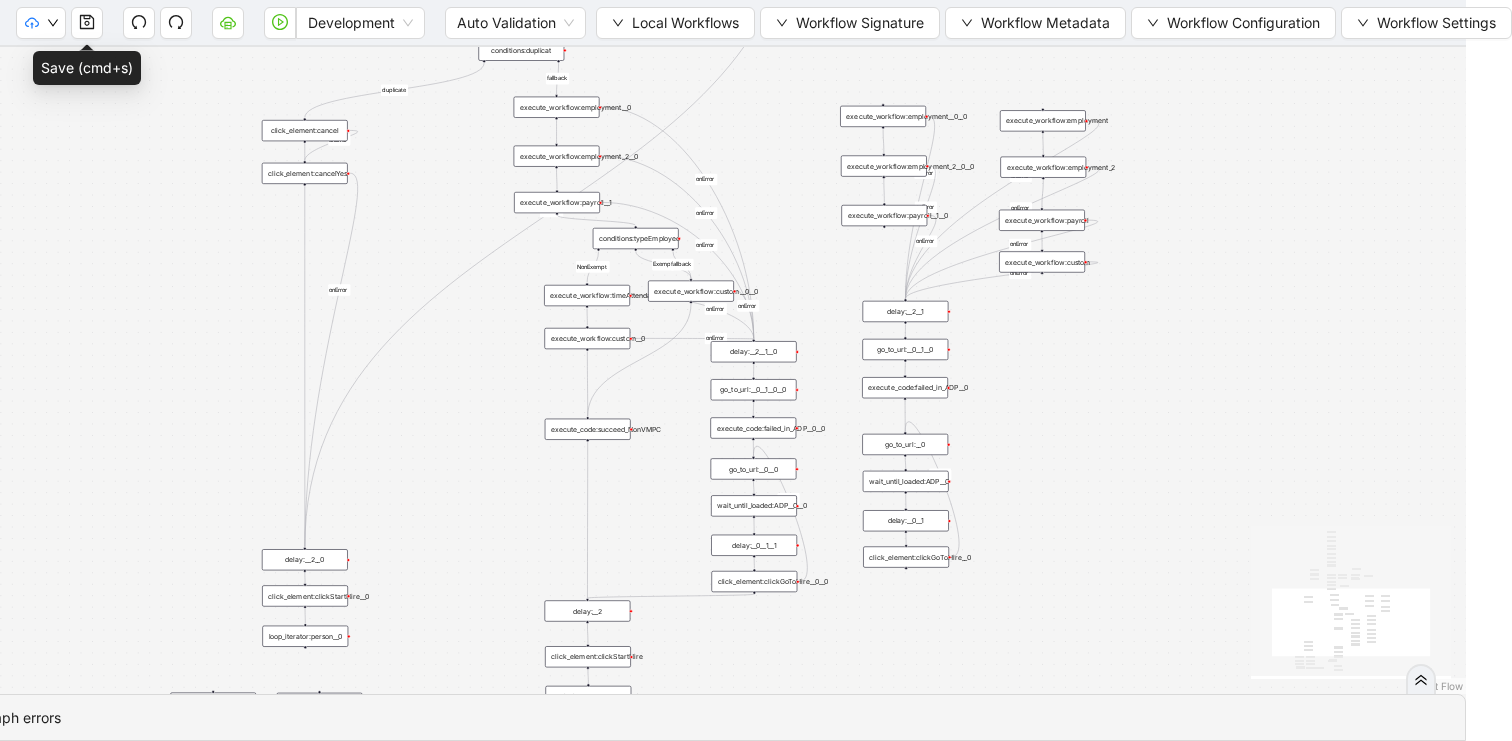 click on "conditions:typeEmployee" at bounding box center [636, 238] 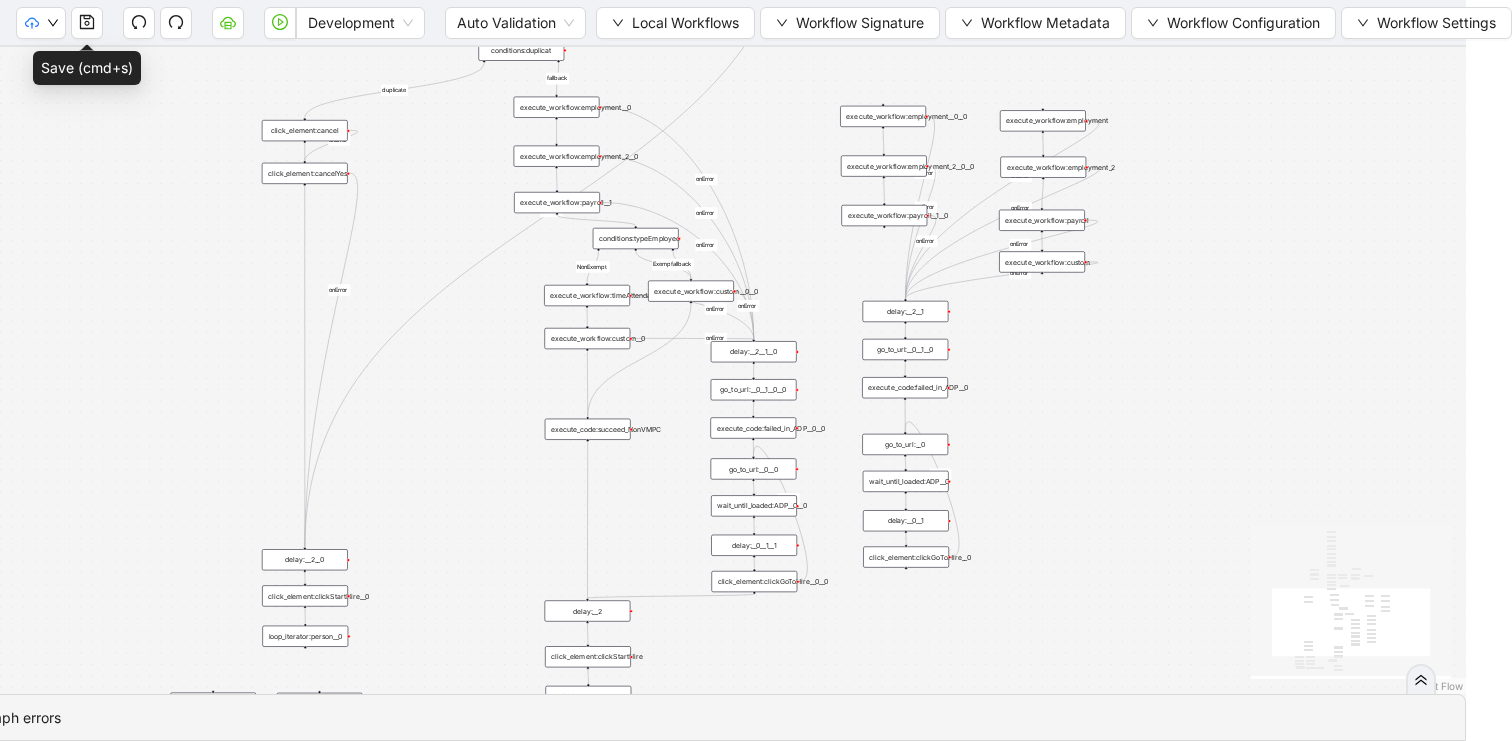 click 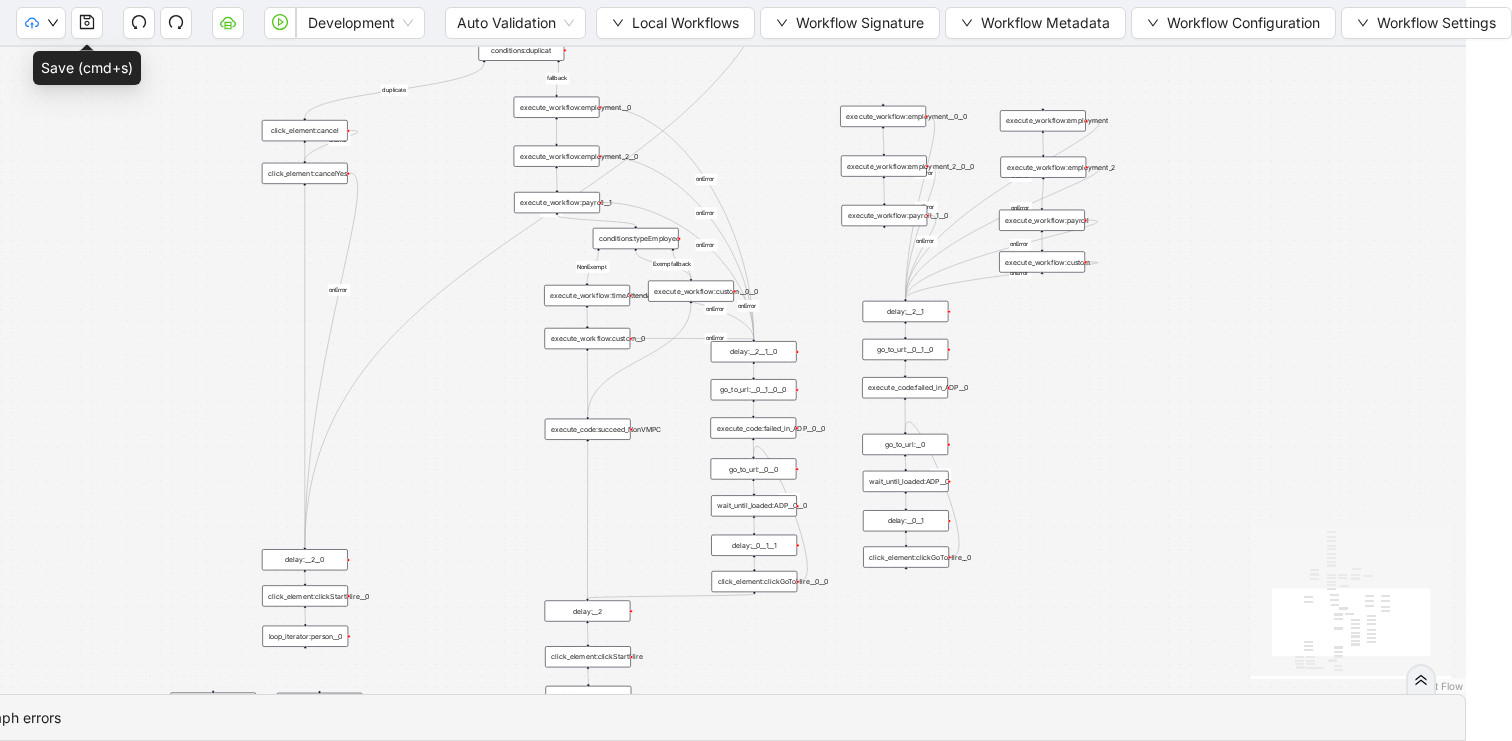 click on "execute_workflow:custom__0__0" at bounding box center (691, 291) 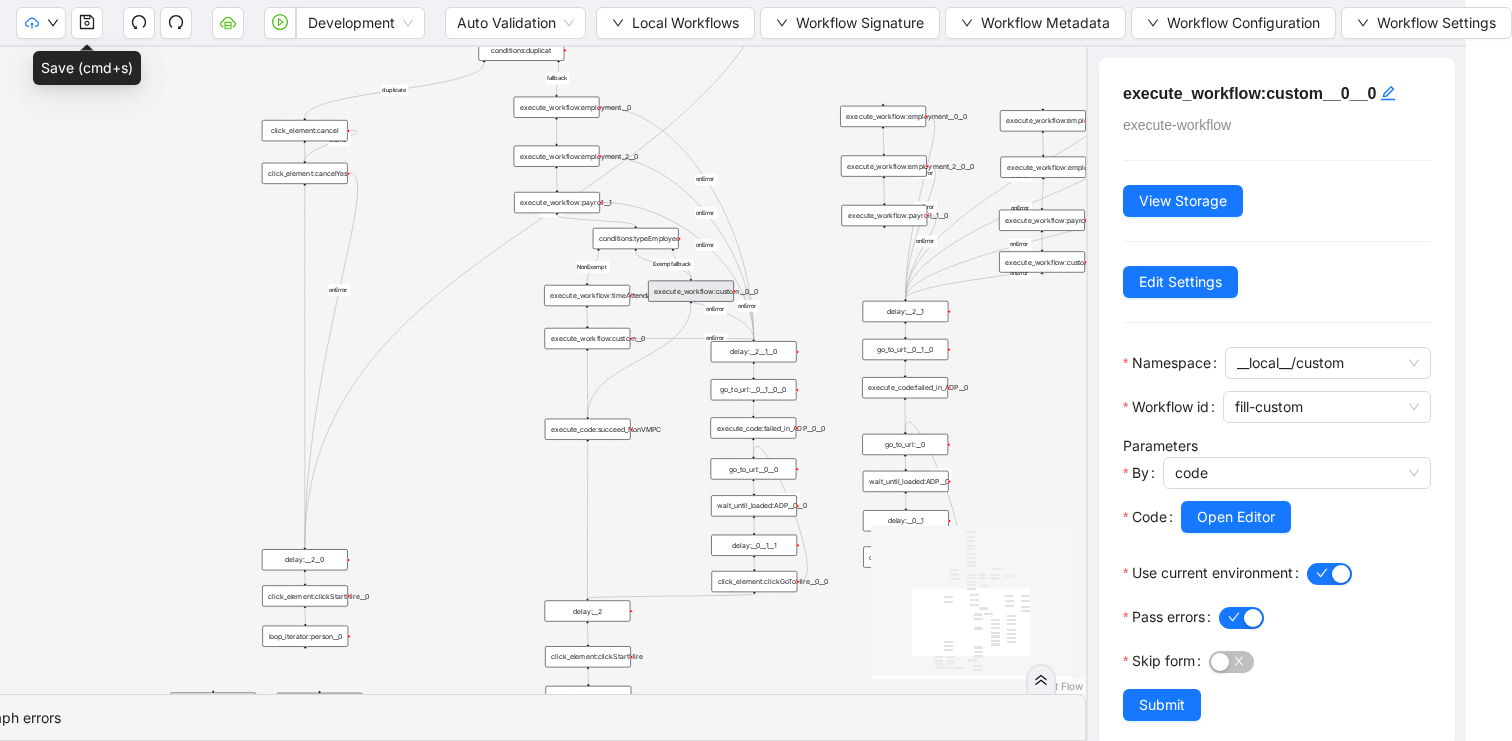click on "duplicate success fallback nonexempt exempt failure onError onError onError onError onError onError onError onError onError onError onError onError onError onError onError onError fallback NonExempt Exempt fallback onError trigger click_element:clickGoToHire delay: execute_workflow:personal_info delay:__0 wait_until_loaded:ADP loop_data:person execute_workflow:employment execute_workflow:employment_2 execute_workflow:payroll execute_workflow:custom execute_workflow:trinet execute_code:businessUnit execute_code:data_edit loop_iterator:person click_element:cancel click_element:cancelYes click_element:clickStartHire new_window:ADP execute_workflow:timeAttendance execute_workflow:payroll__1 execute_workflow:custom__0 go_to_url: go_to_url:__0 click_element:clickGoToHire__0 delay:__2 delay:__0__1 wait_until_loaded:ADP__0 delay:__0__1__0 execute_workflow:get_data execute_code:new_data execute_workflow:payroll__1__0 execute_workflow:custom__0__0 conditions:duplicat wait_for_element:HR click_element:HR delay:__0__0" at bounding box center (520, 370) 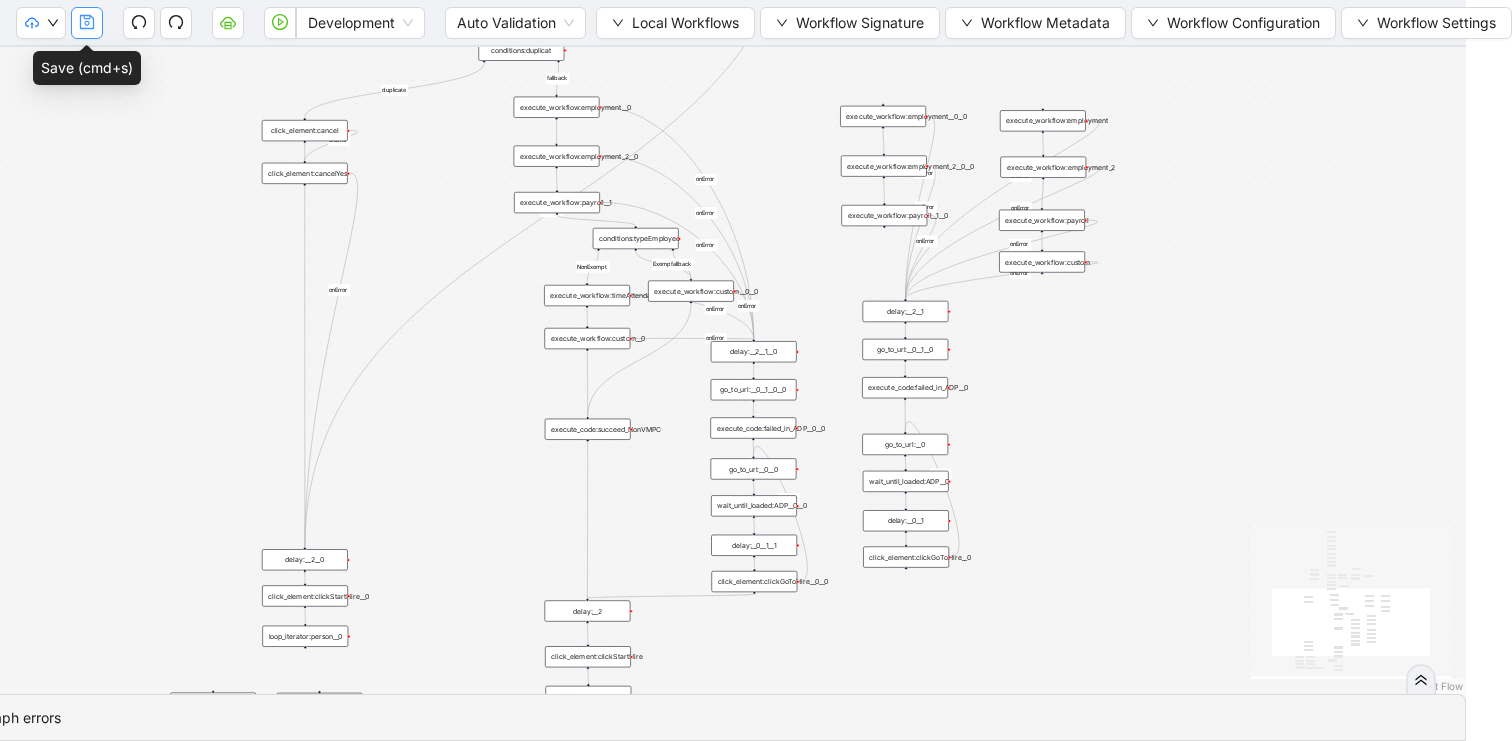 click 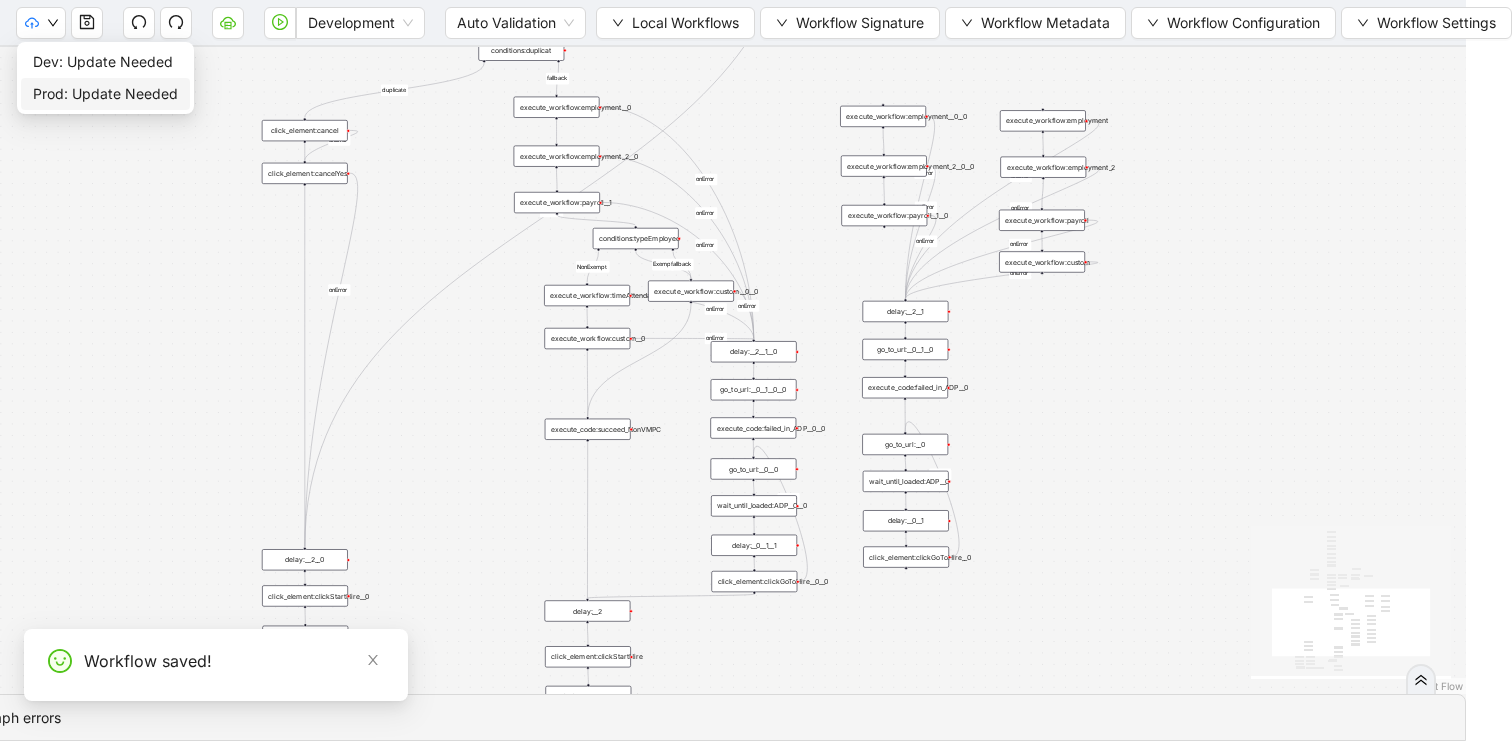 click on "Prod: Update Needed" at bounding box center [105, 94] 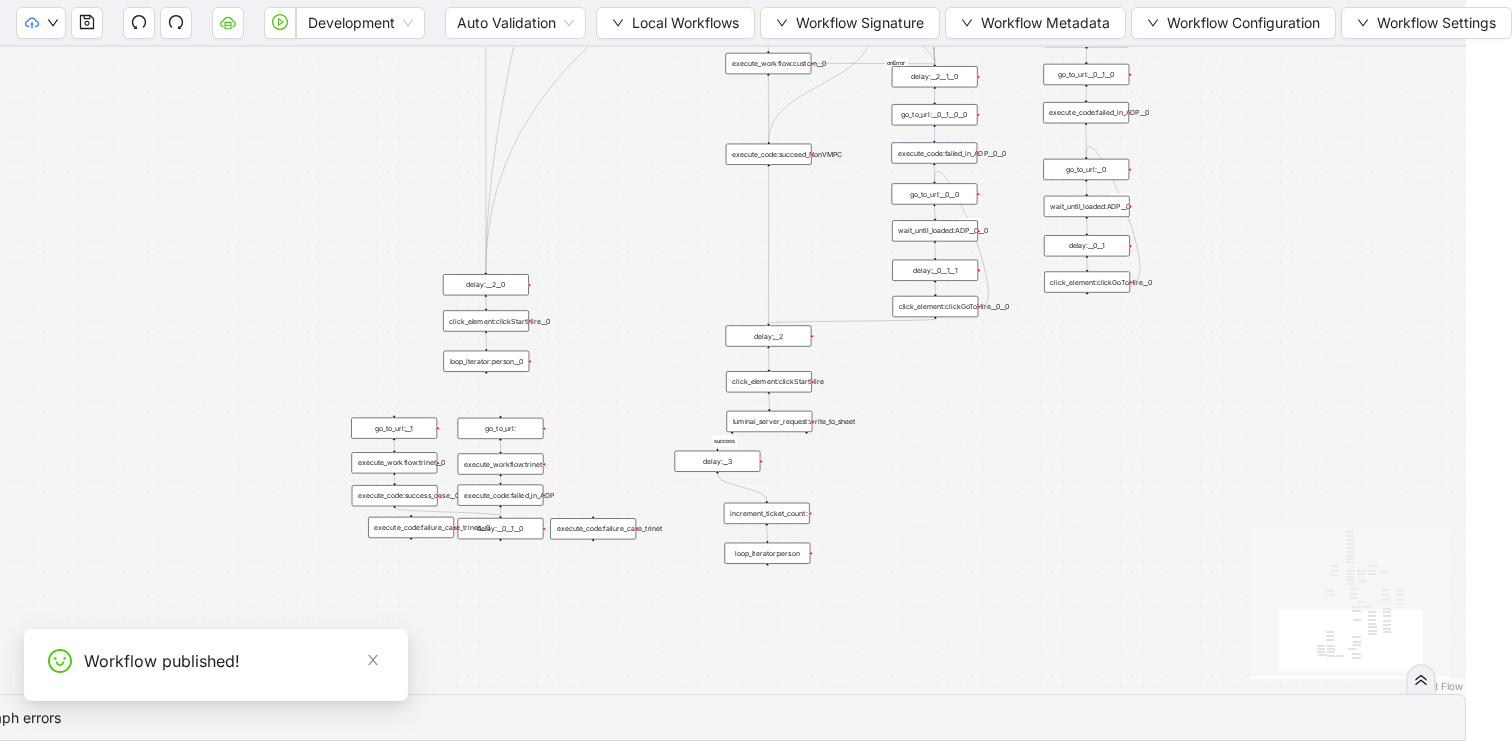 drag, startPoint x: 396, startPoint y: 470, endPoint x: 579, endPoint y: 192, distance: 332.82578 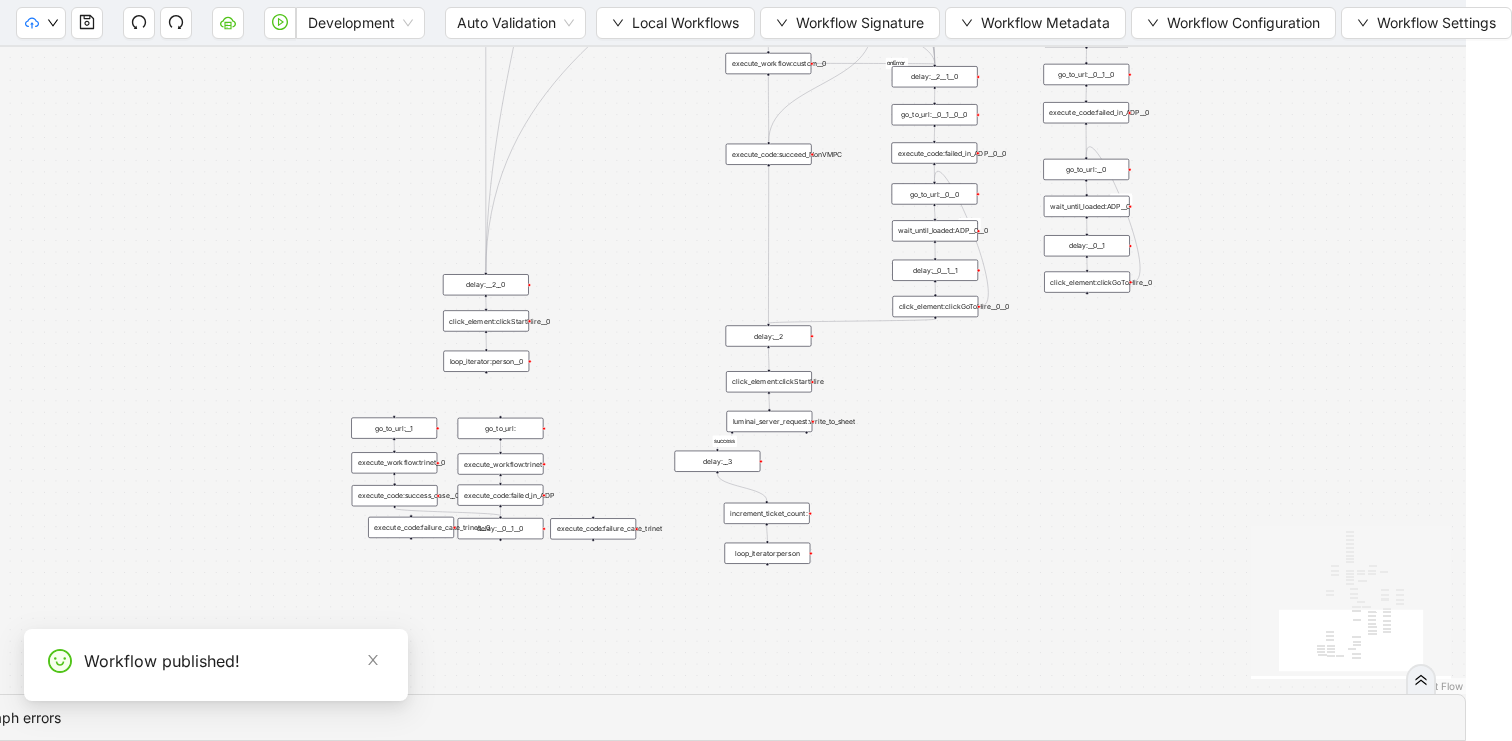 click on "duplicate success fallback nonexempt exempt failure onError onError onError onError onError onError onError onError onError onError onError onError onError onError onError onError fallback NonExempt Exempt fallback onError trigger click_element:clickGoToHire delay: execute_workflow:personal_info delay:__0 wait_until_loaded:ADP loop_data:person execute_workflow:employment execute_workflow:employment_2 execute_workflow:payroll execute_workflow:custom execute_workflow:trinet execute_code:businessUnit execute_code:data_edit loop_iterator:person click_element:cancel click_element:cancelYes click_element:clickStartHire new_window:ADP execute_workflow:timeAttendance execute_workflow:payroll__1 execute_workflow:custom__0 go_to_url: go_to_url:__0 click_element:clickGoToHire__0 delay:__2 delay:__0__1 wait_until_loaded:ADP__0 delay:__0__1__0 execute_workflow:get_data execute_code:new_data execute_workflow:payroll__1__0 execute_workflow:custom__0__0 conditions:duplicat wait_for_element:HR click_element:HR delay:__0__0" at bounding box center (710, 370) 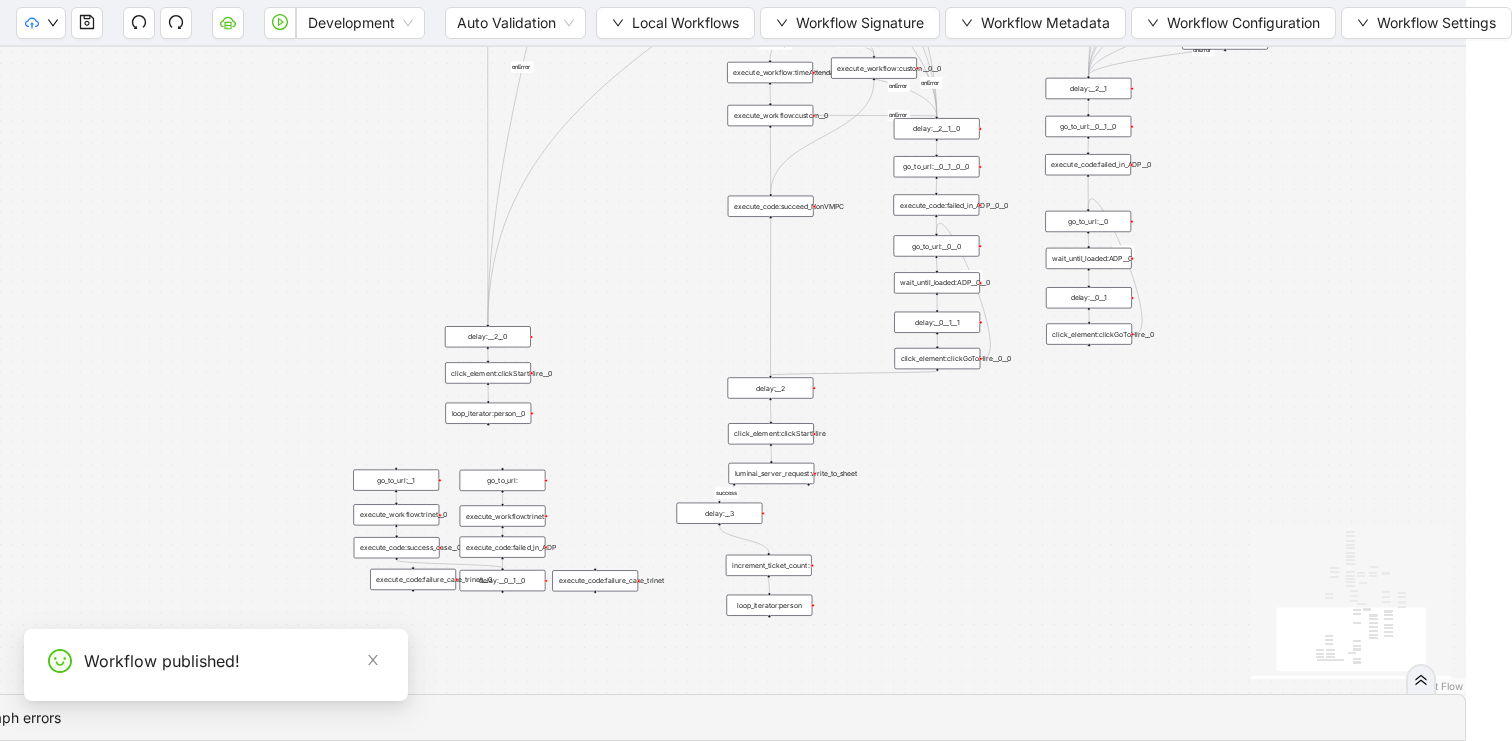 drag, startPoint x: 597, startPoint y: 238, endPoint x: 569, endPoint y: 582, distance: 345.13766 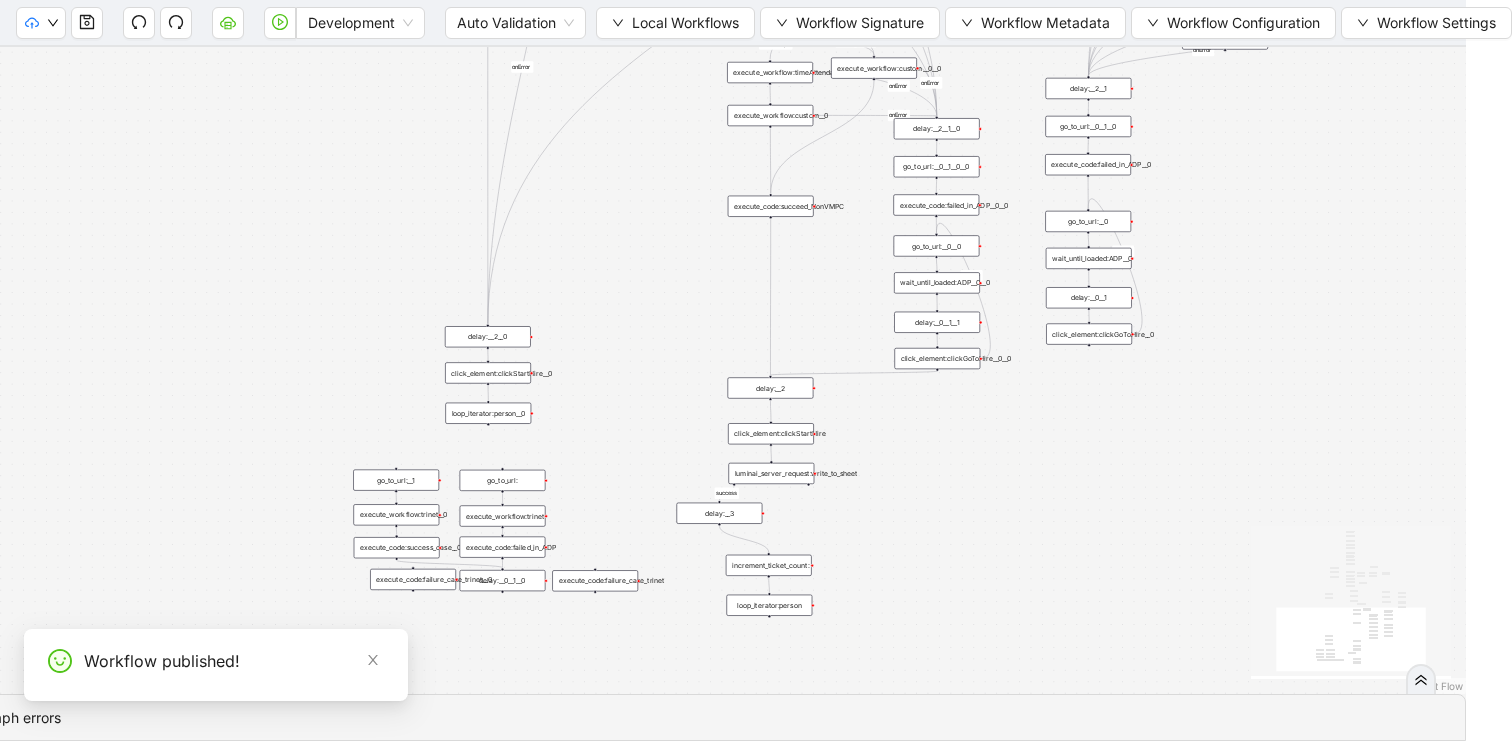 click on "duplicate success fallback nonexempt exempt failure onError onError onError onError onError onError onError onError onError onError onError onError onError onError onError onError fallback NonExempt Exempt fallback onError trigger click_element:clickGoToHire delay: execute_workflow:personal_info delay:__0 wait_until_loaded:ADP loop_data:person execute_workflow:employment execute_workflow:employment_2 execute_workflow:payroll execute_workflow:custom execute_workflow:trinet execute_code:businessUnit execute_code:data_edit loop_iterator:person click_element:cancel click_element:cancelYes click_element:clickStartHire new_window:ADP execute_workflow:timeAttendance execute_workflow:payroll__1 execute_workflow:custom__0 go_to_url: go_to_url:__0 click_element:clickGoToHire__0 delay:__2 delay:__0__1 wait_until_loaded:ADP__0 delay:__0__1__0 execute_workflow:get_data execute_code:new_data execute_workflow:payroll__1__0 execute_workflow:custom__0__0 conditions:duplicat wait_for_element:HR click_element:HR delay:__0__0" at bounding box center (710, 370) 